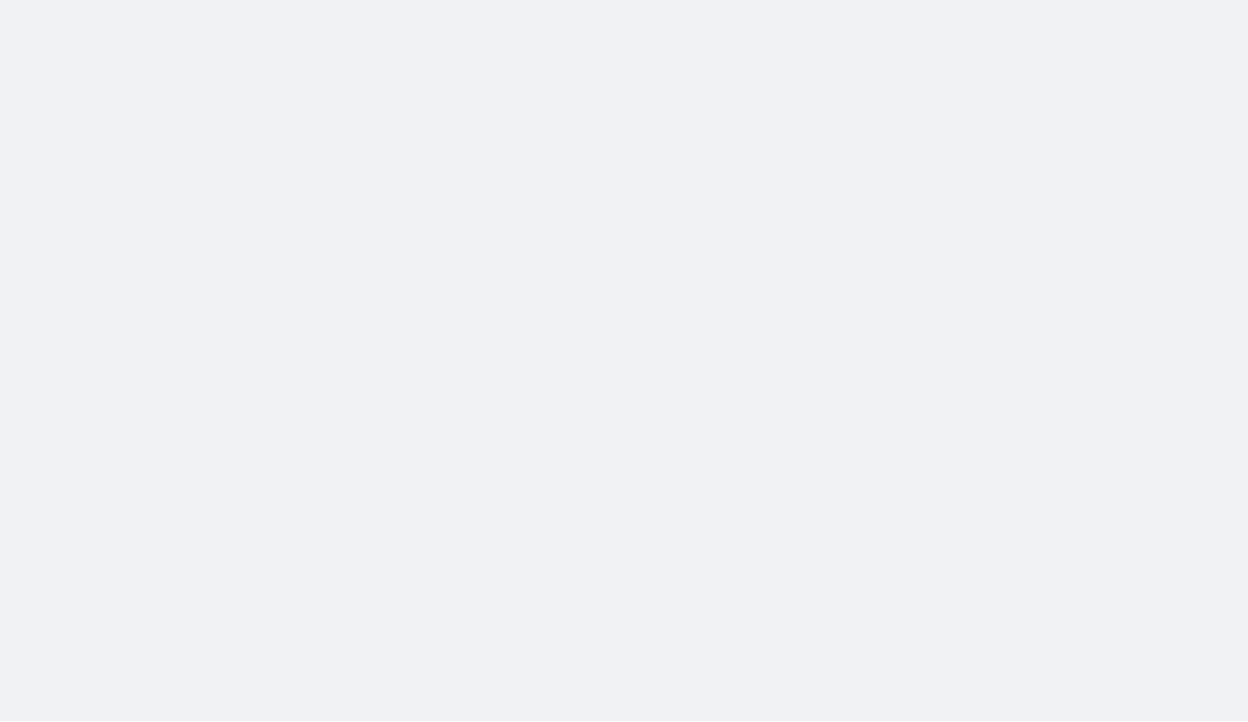 scroll, scrollTop: 0, scrollLeft: 0, axis: both 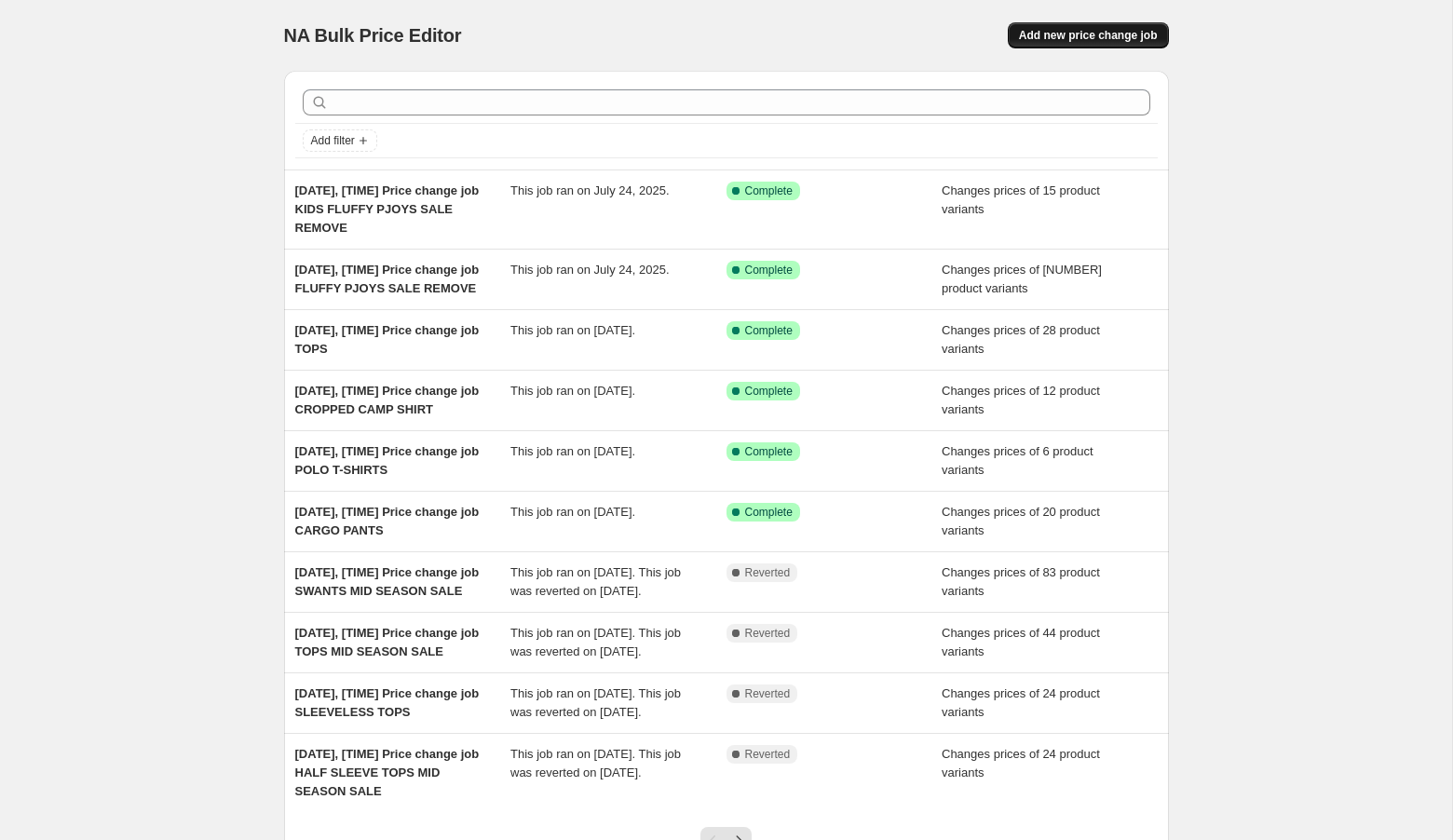 click on "Add new price change job" at bounding box center (1088, 35) 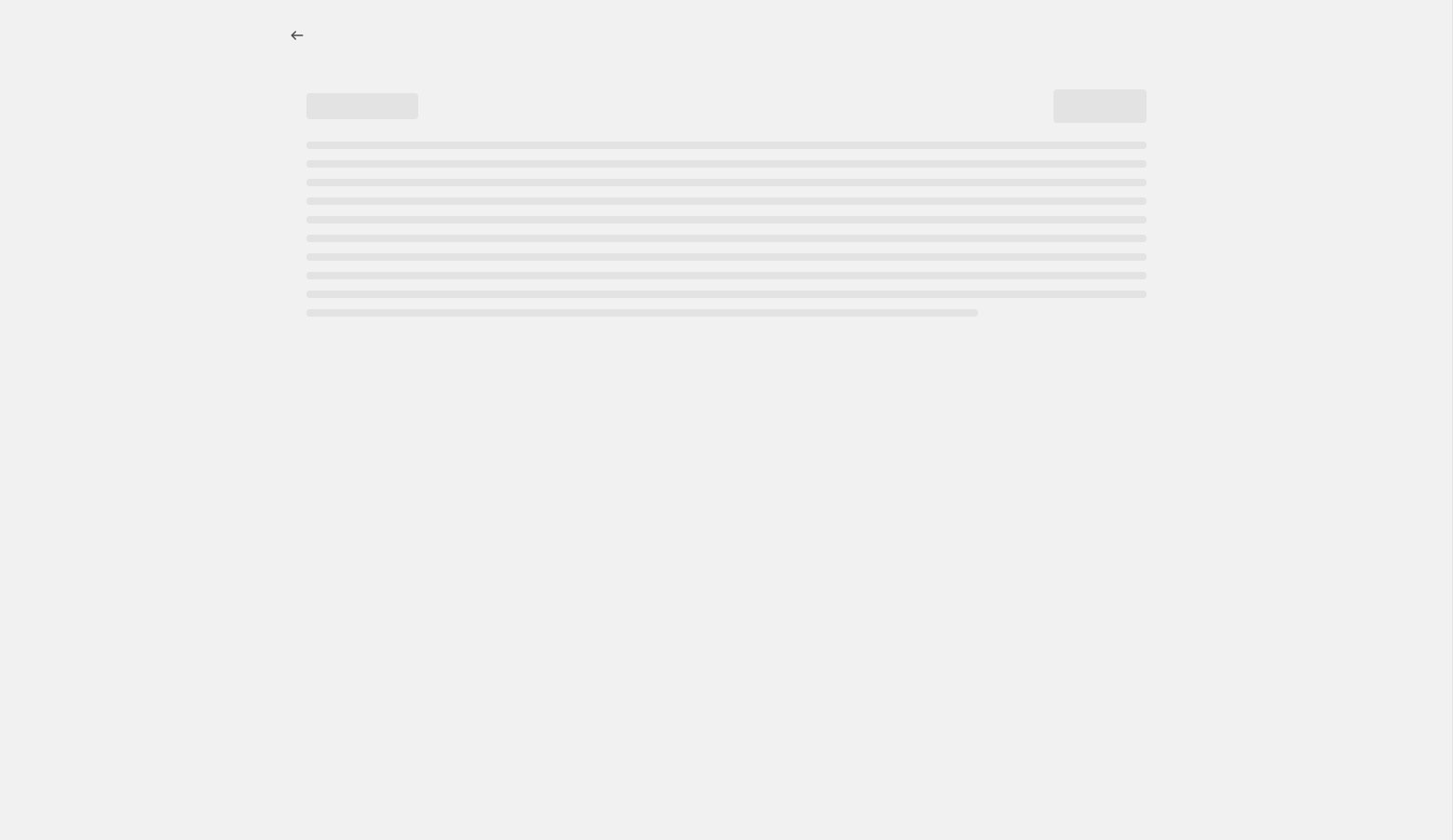 select on "percentage" 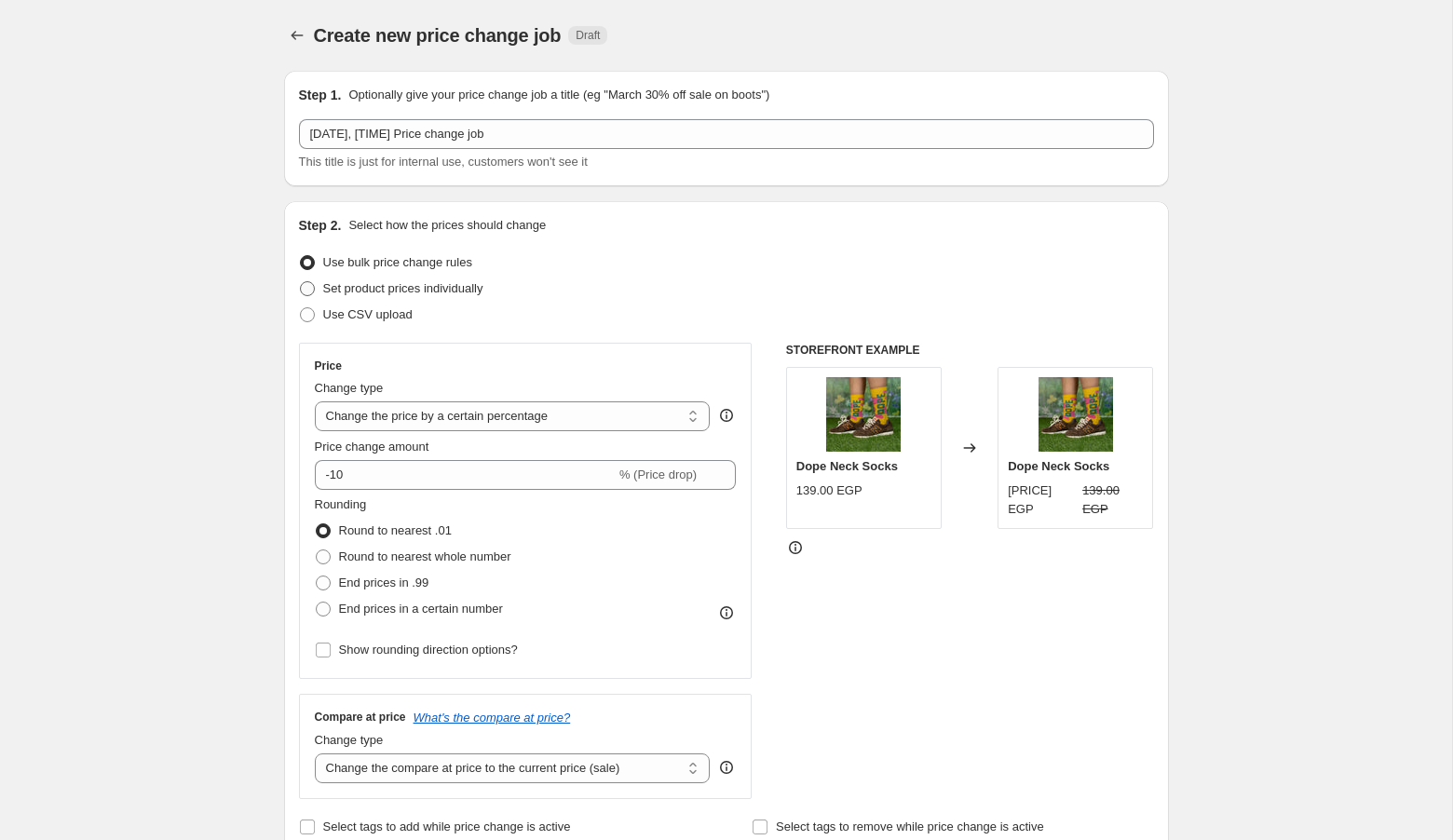 click on "Set product prices individually" at bounding box center [403, 288] 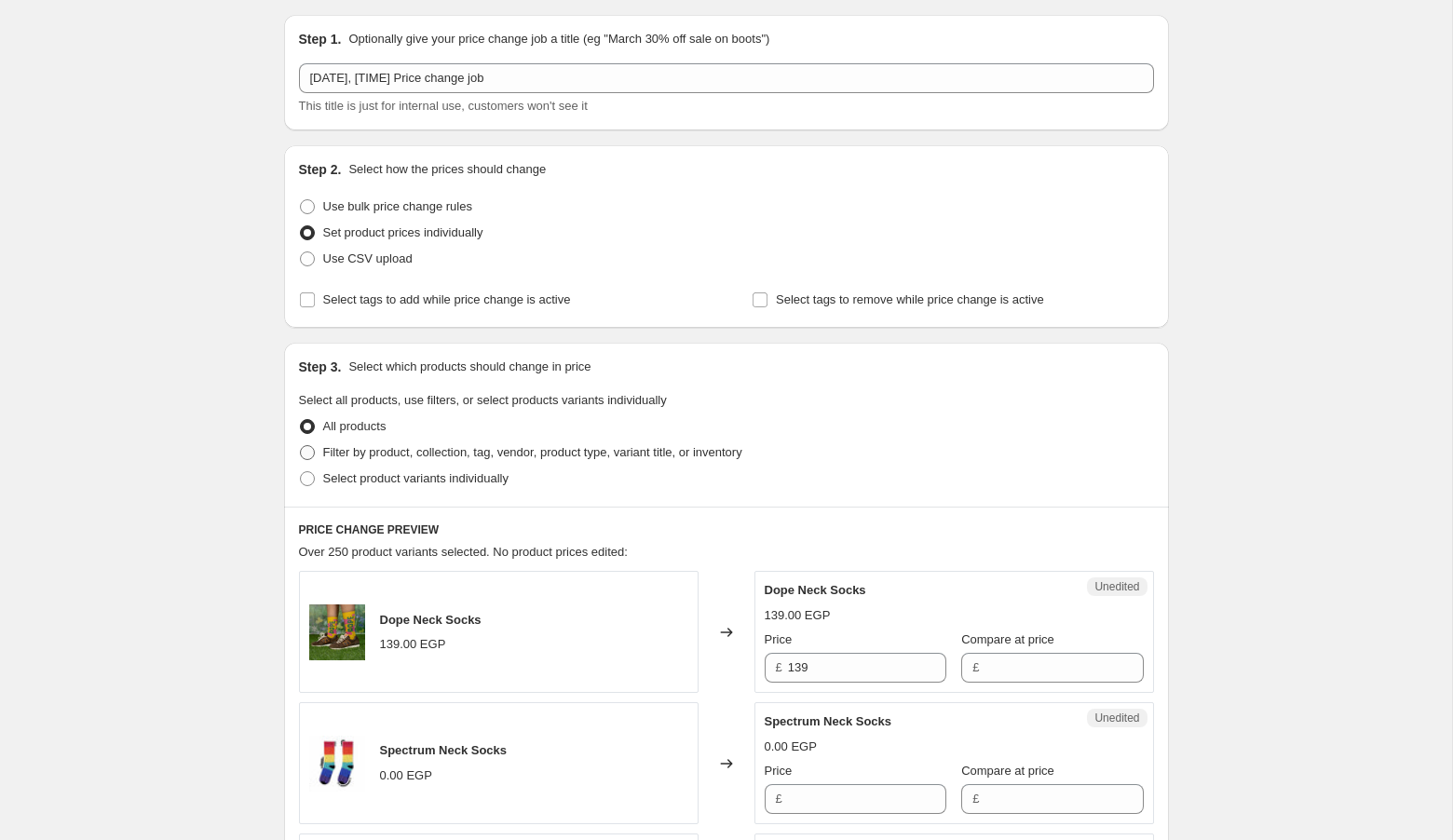 scroll, scrollTop: 59, scrollLeft: 0, axis: vertical 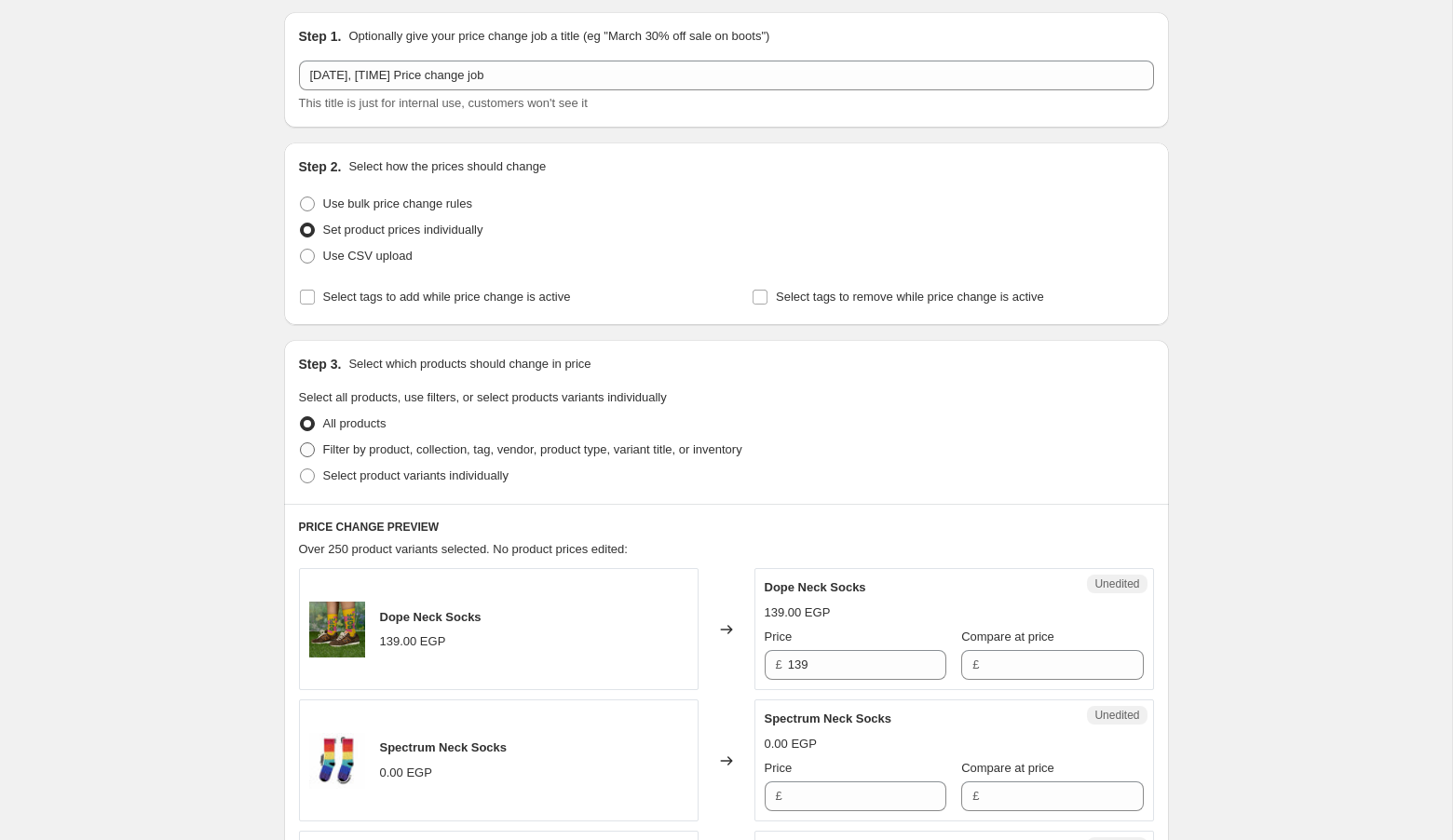 click on "Filter by product, collection, tag, vendor, product type, variant title, or inventory" at bounding box center (533, 449) 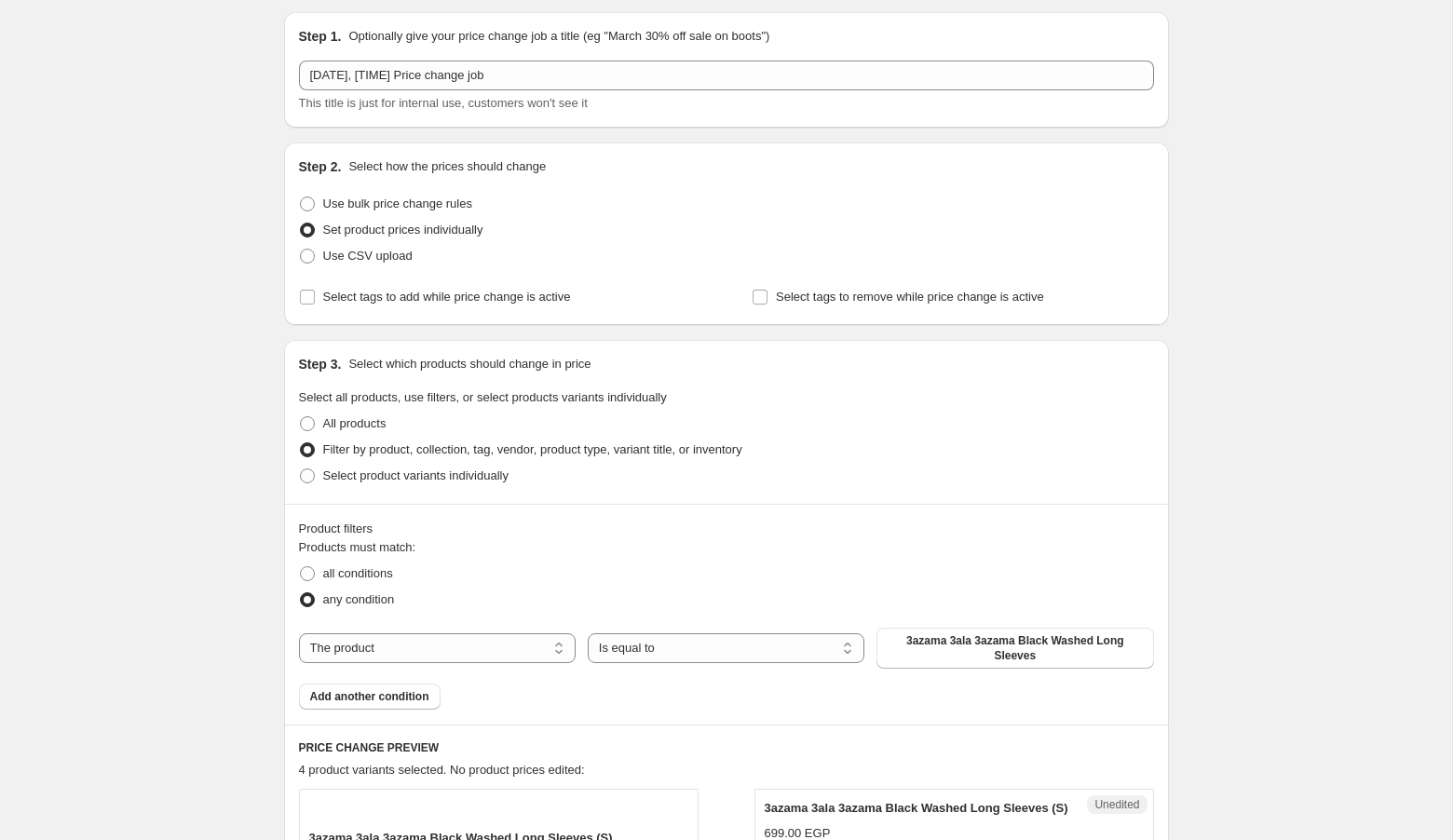 click on "The product The product's collection The product's tag The product's vendor The product's type The product's status The variant's title Inventory quantity The product Is equal to Is not equal to Is equal to 3azama 3ala 3azama Black Washed Long Sleeves" at bounding box center (726, 648) 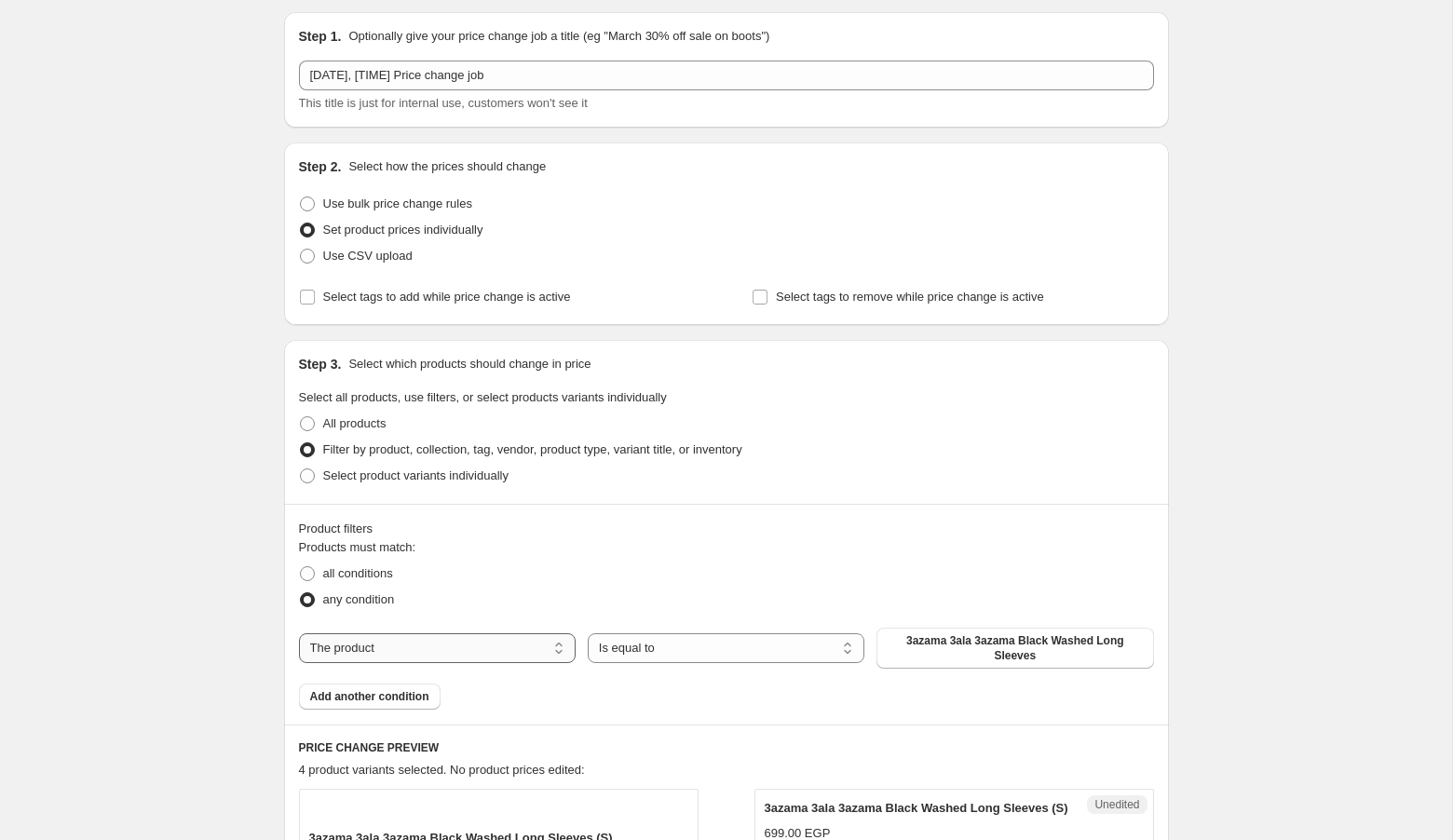 click on "The product The product's collection The product's tag The product's vendor The product's type The product's status The variant's title Inventory quantity" at bounding box center [437, 648] 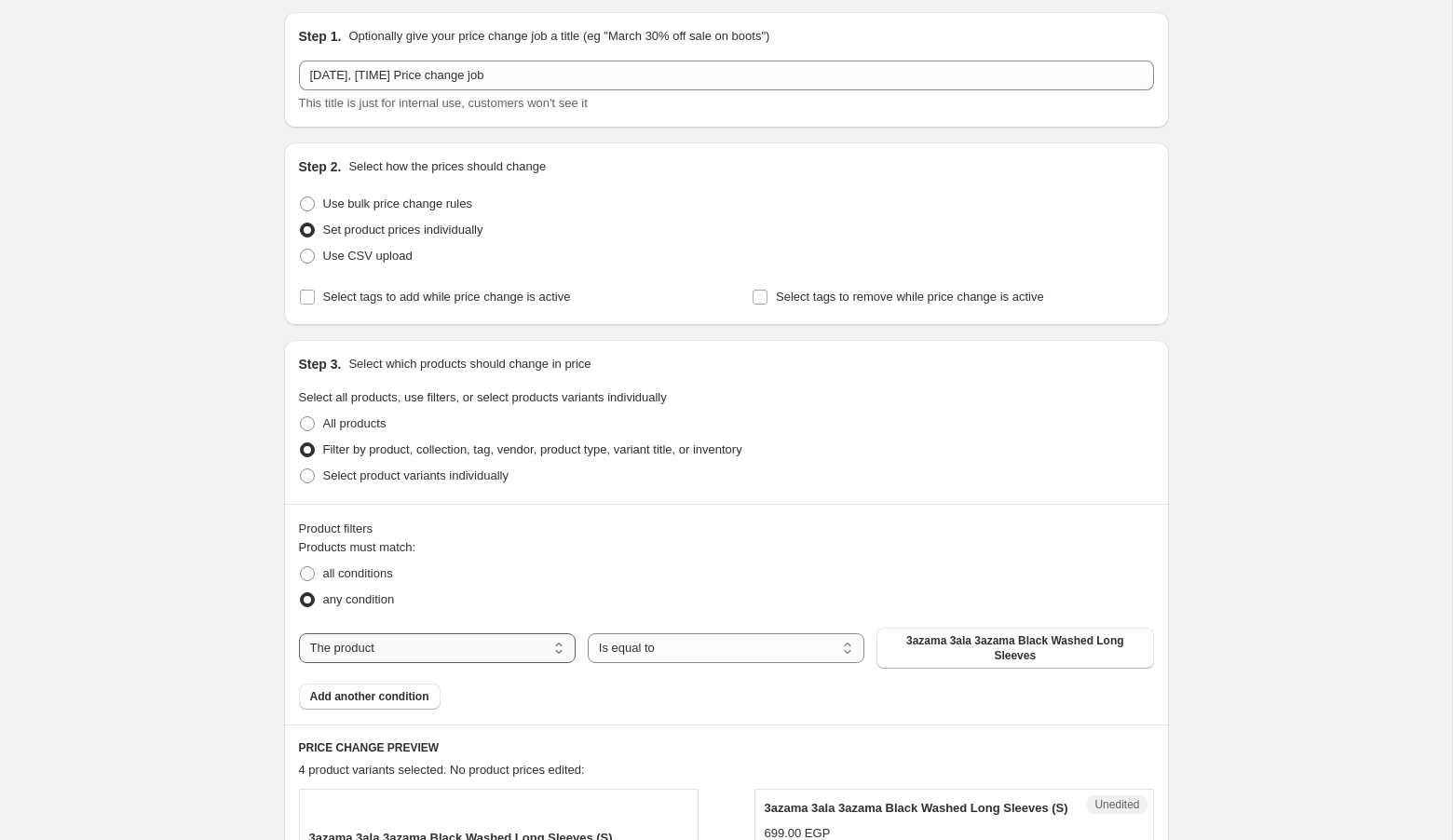 select on "product_type" 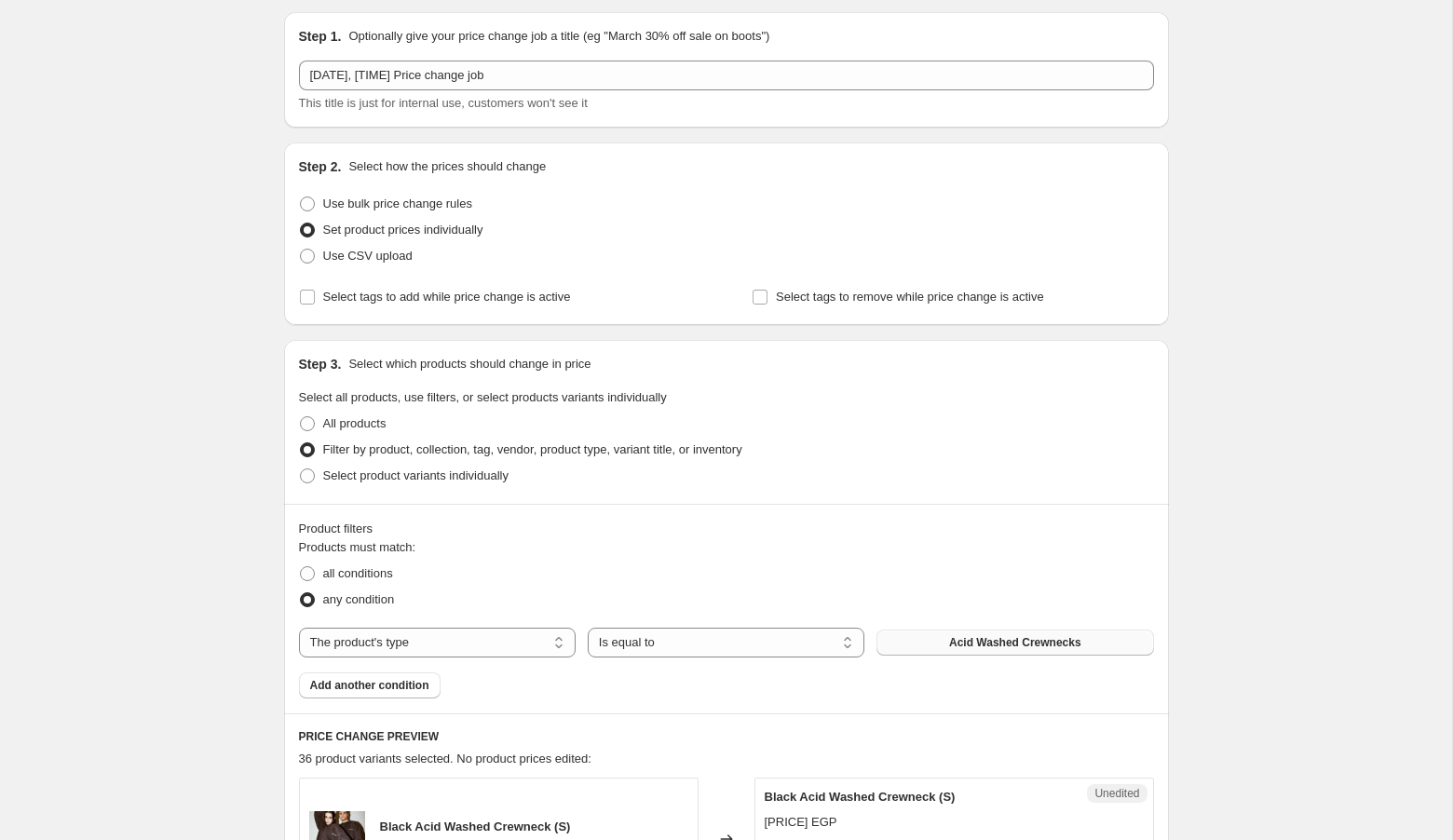 click on "Acid Washed Crewnecks" at bounding box center (1014, 643) 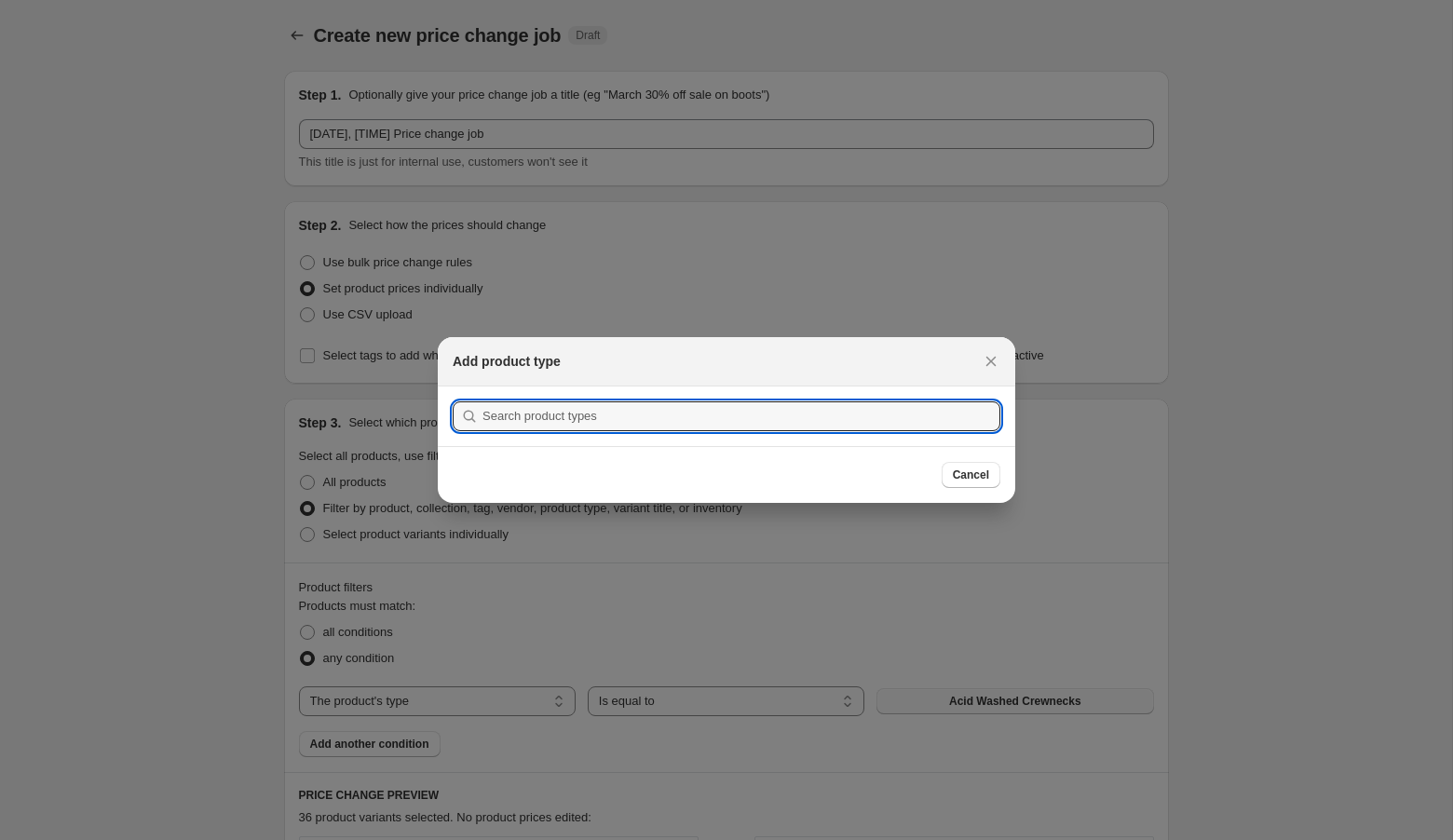 scroll, scrollTop: 59, scrollLeft: 0, axis: vertical 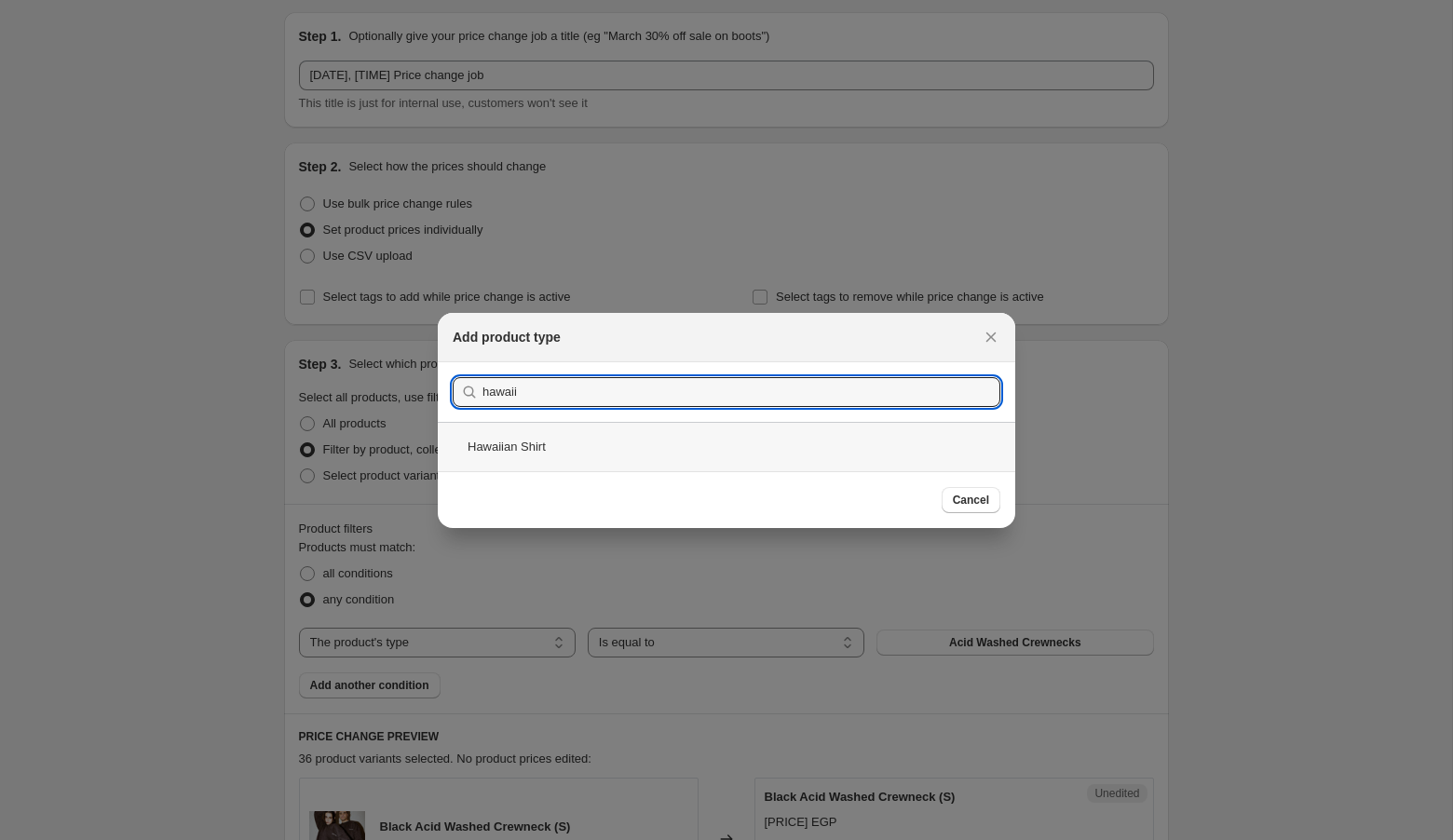 type on "hawaii" 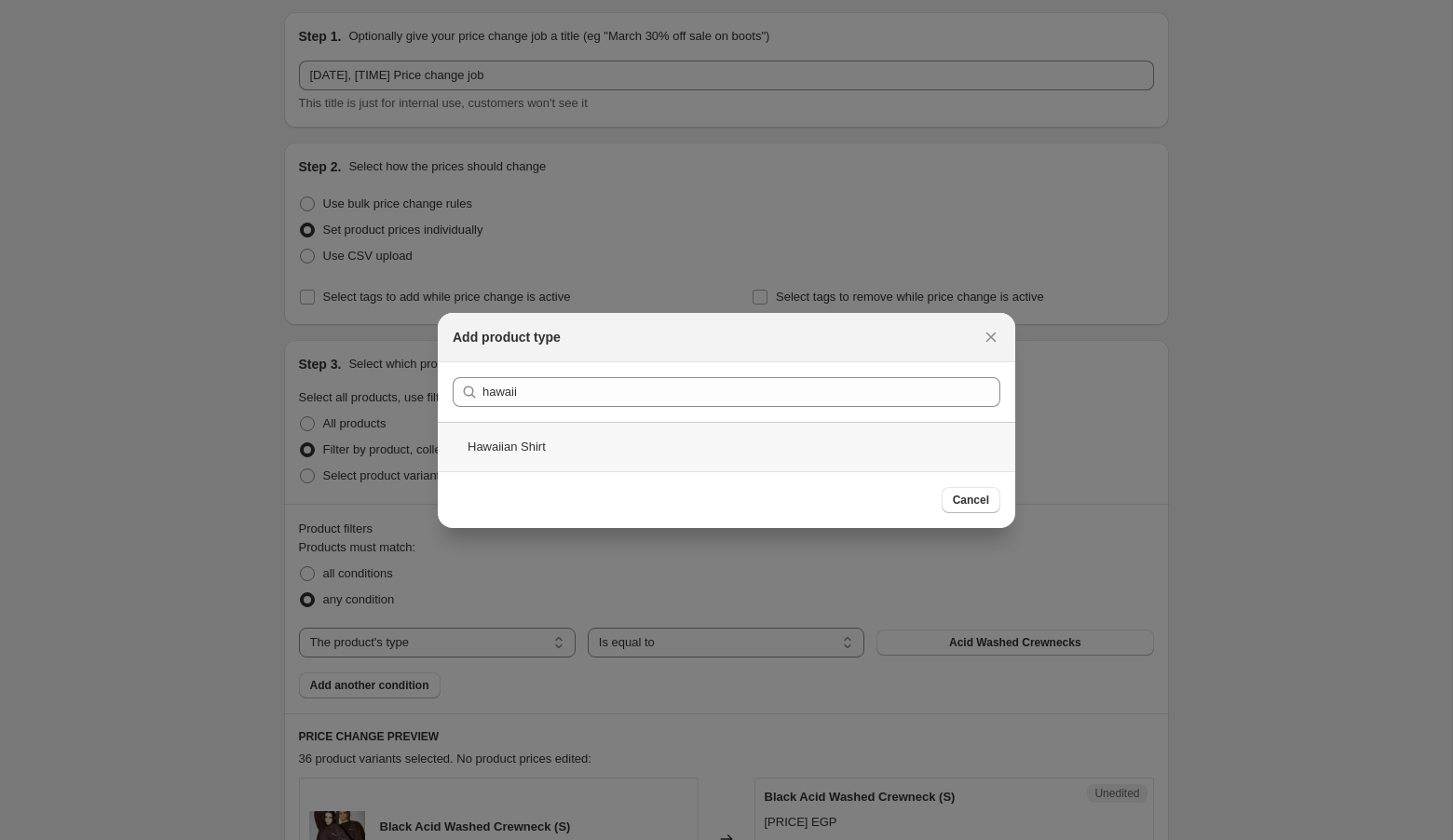 click on "Hawaiian Shirt" at bounding box center [726, 446] 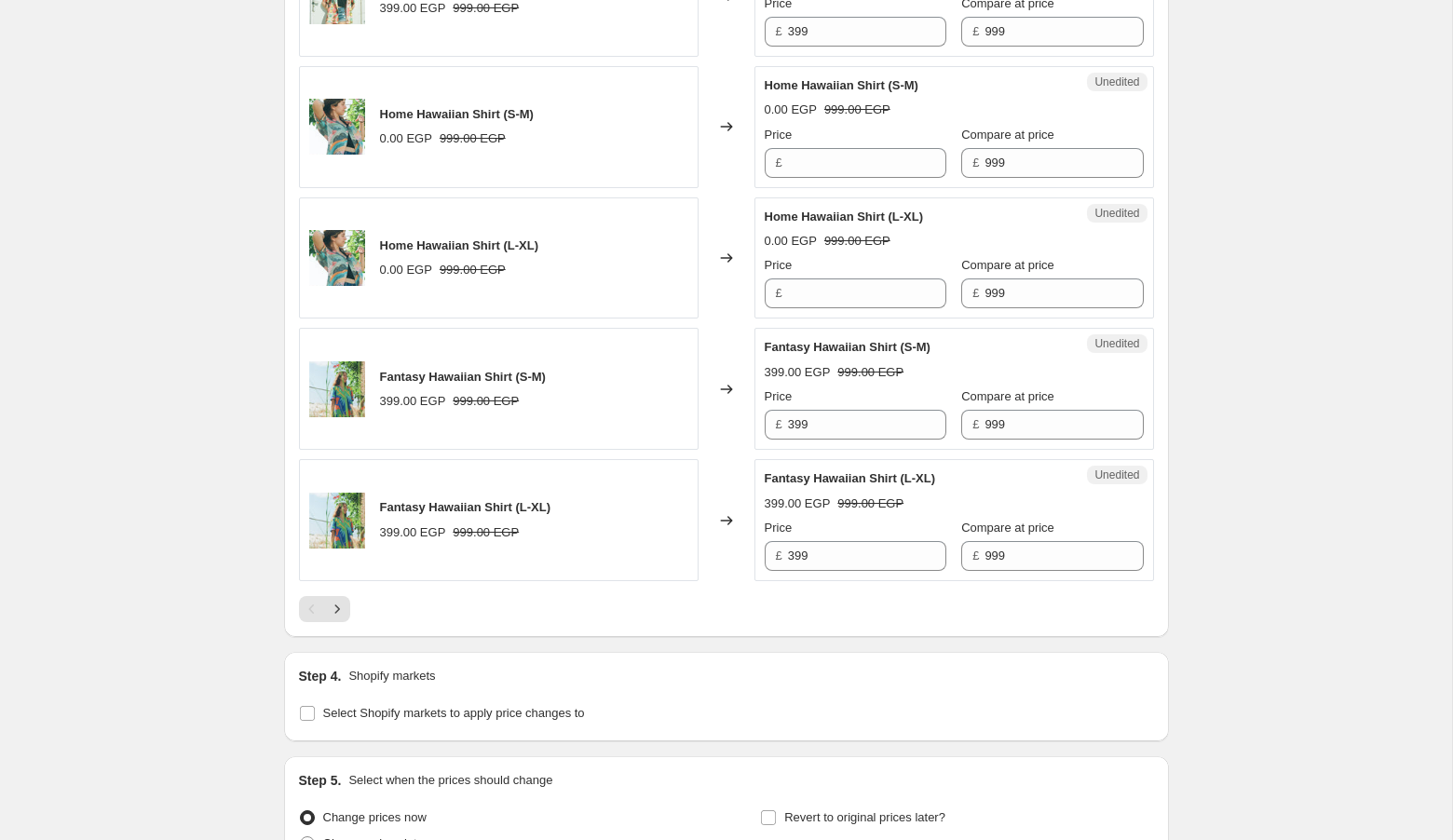 scroll, scrollTop: 3042, scrollLeft: 0, axis: vertical 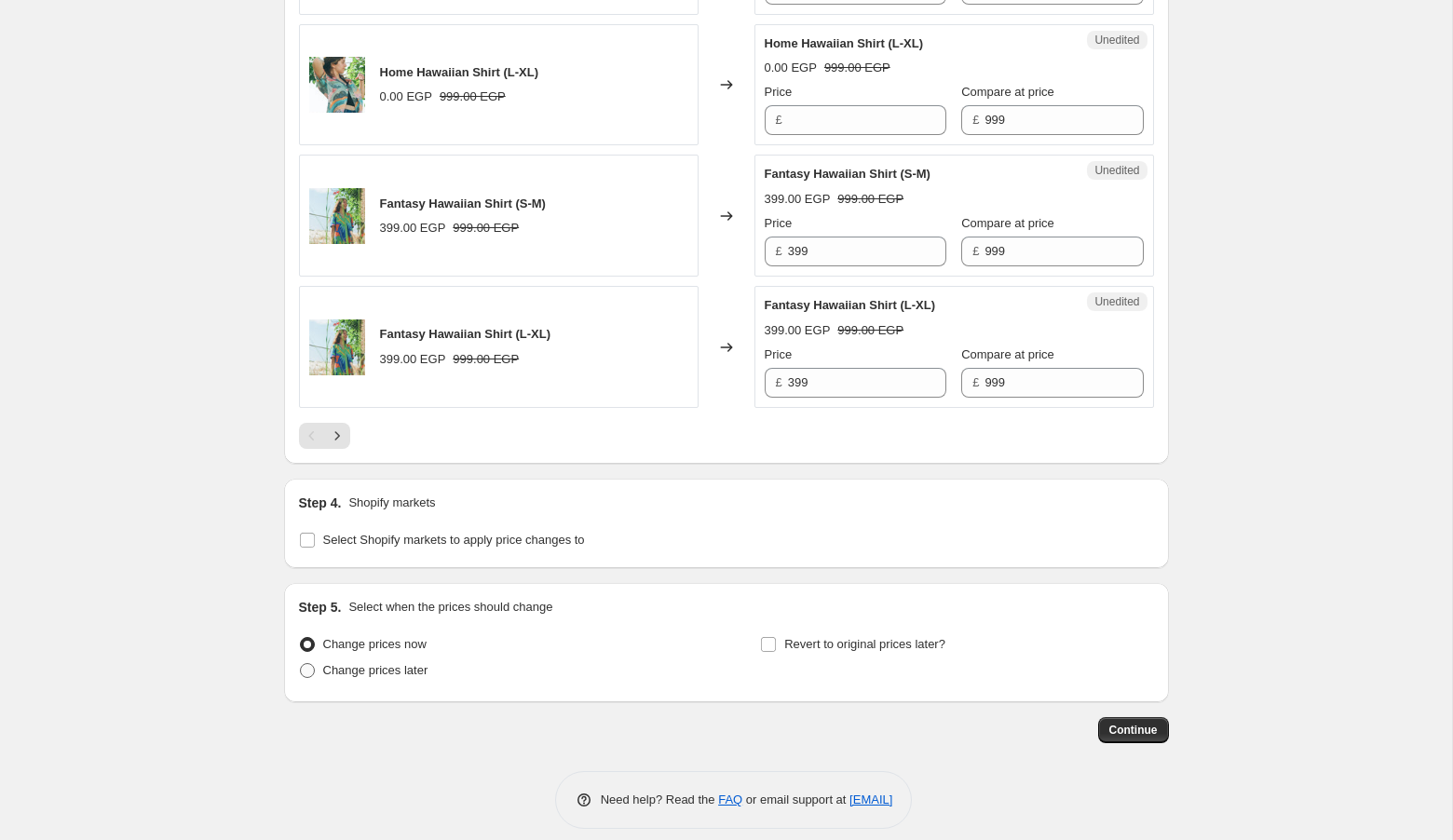 click on "Change prices later" at bounding box center (363, 671) 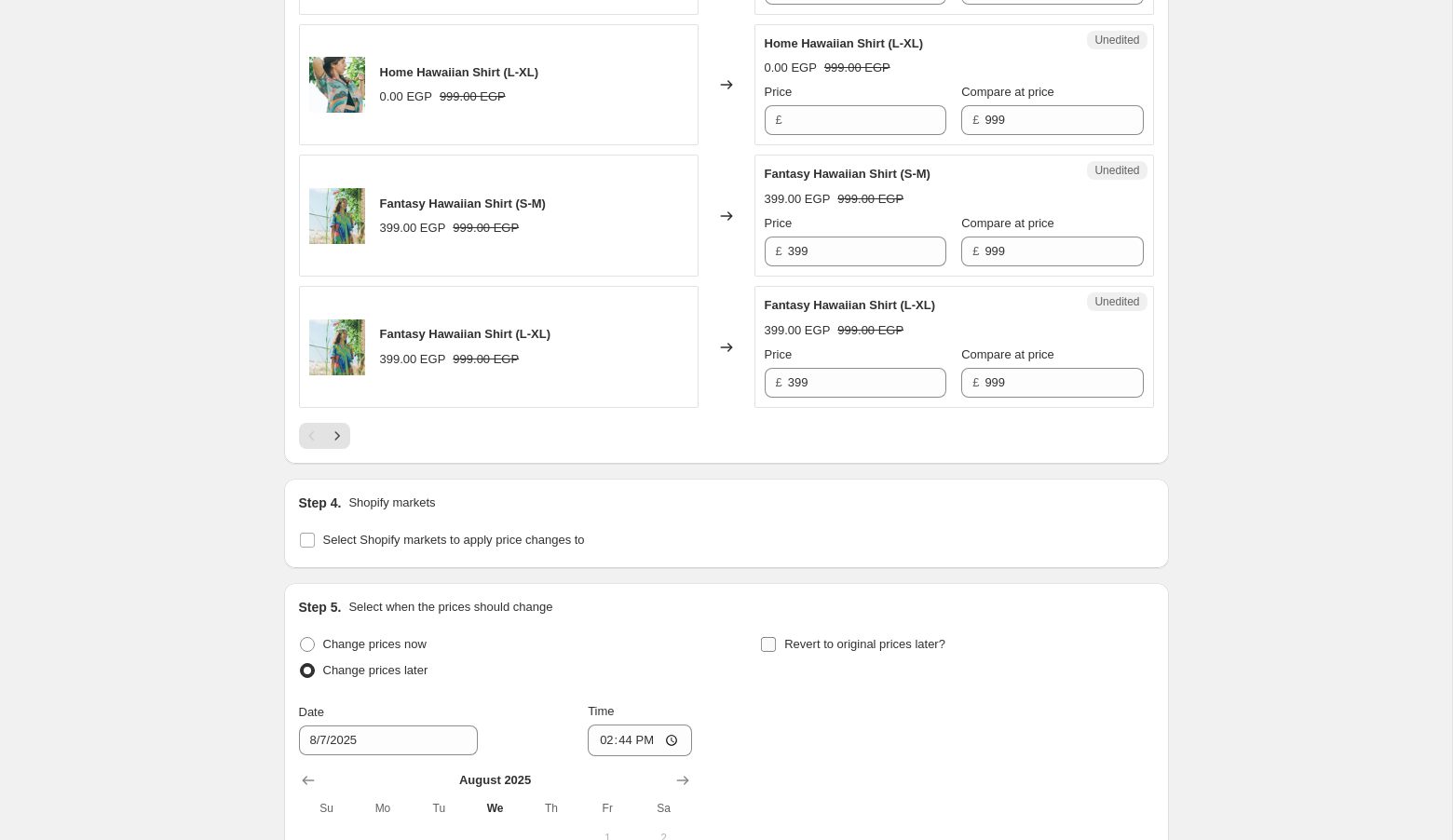 click on "Revert to original prices later?" at bounding box center [864, 644] 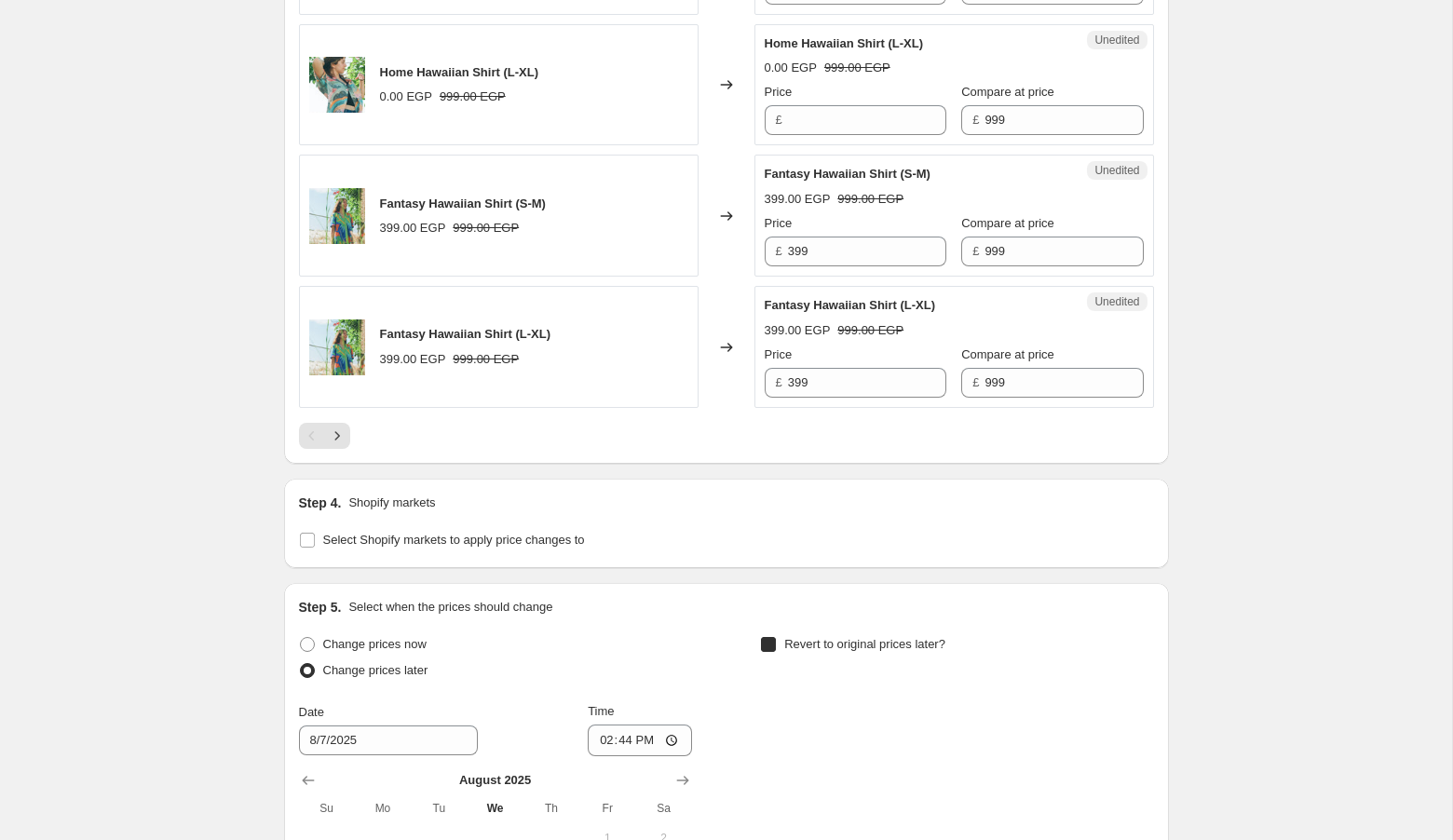 checkbox on "true" 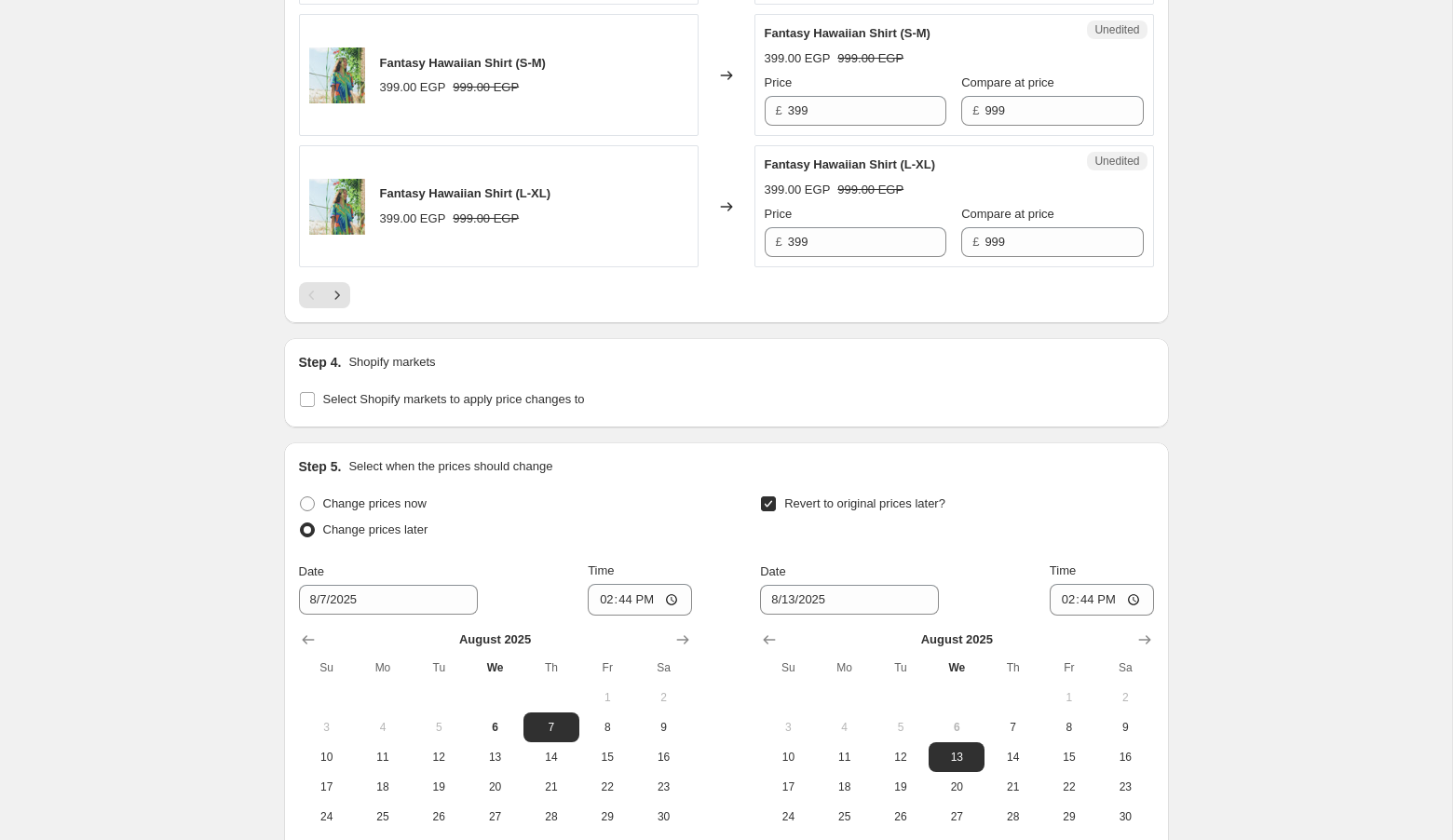 scroll, scrollTop: 3390, scrollLeft: 0, axis: vertical 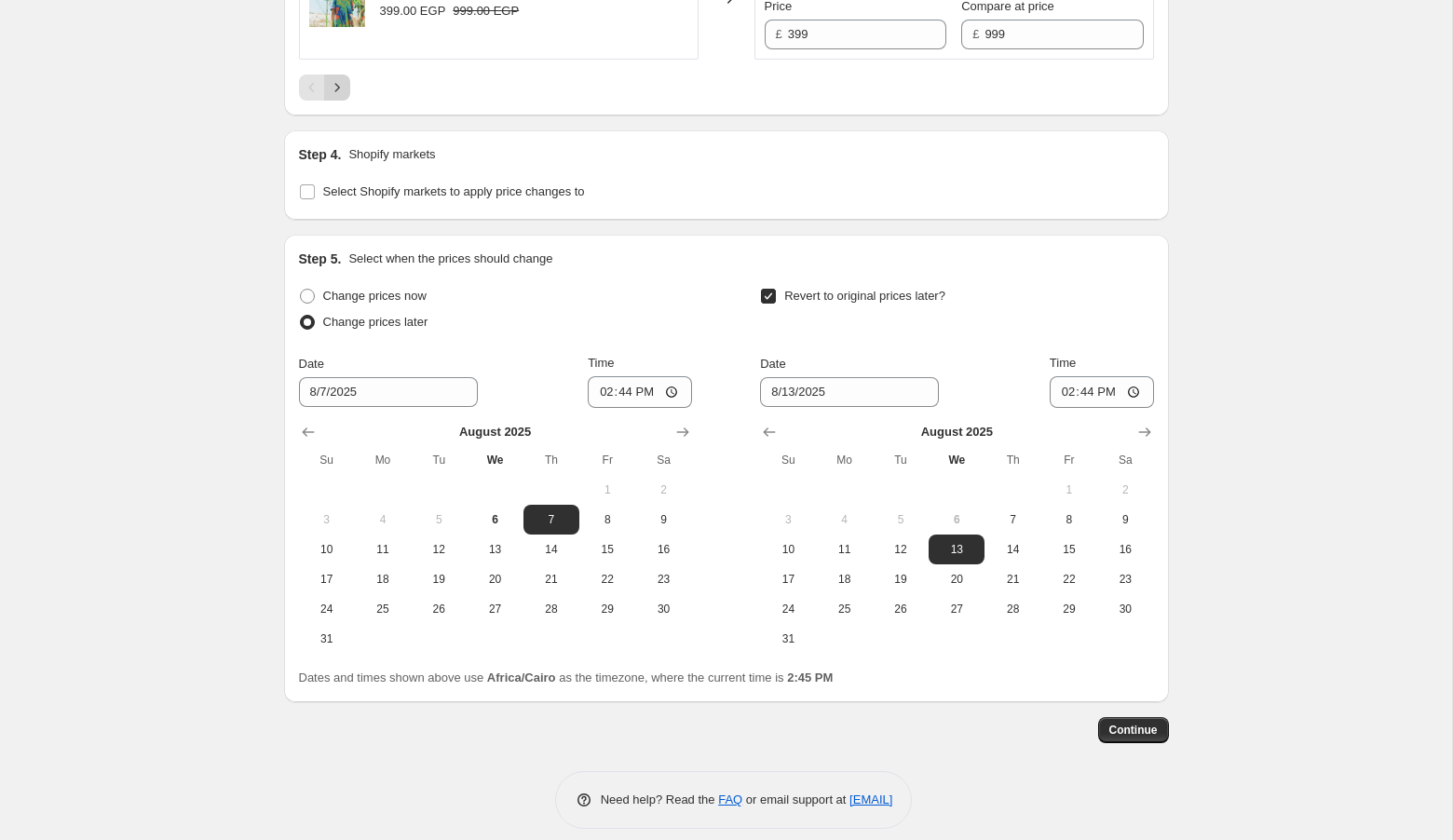 click 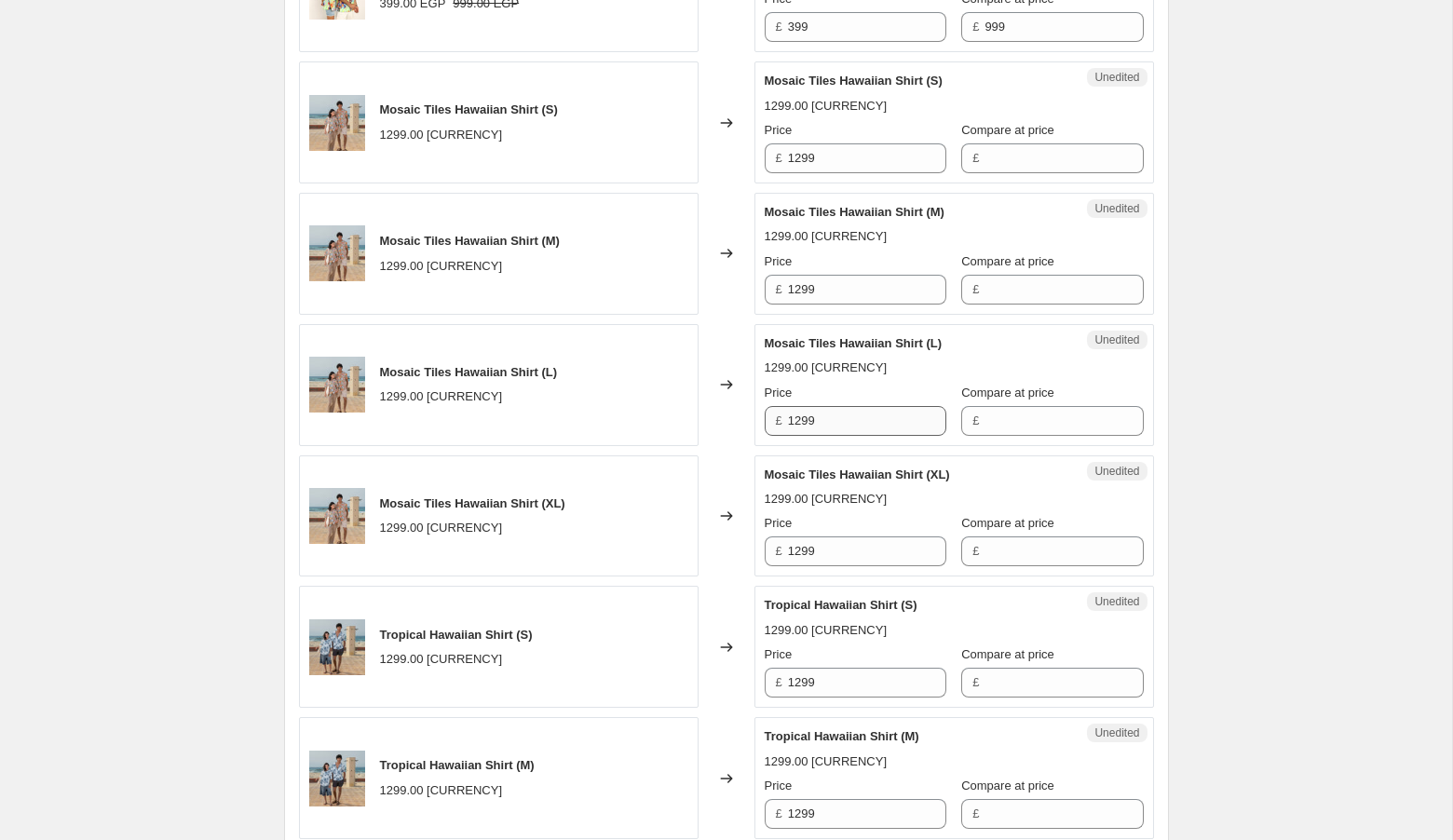 scroll, scrollTop: 2043, scrollLeft: 0, axis: vertical 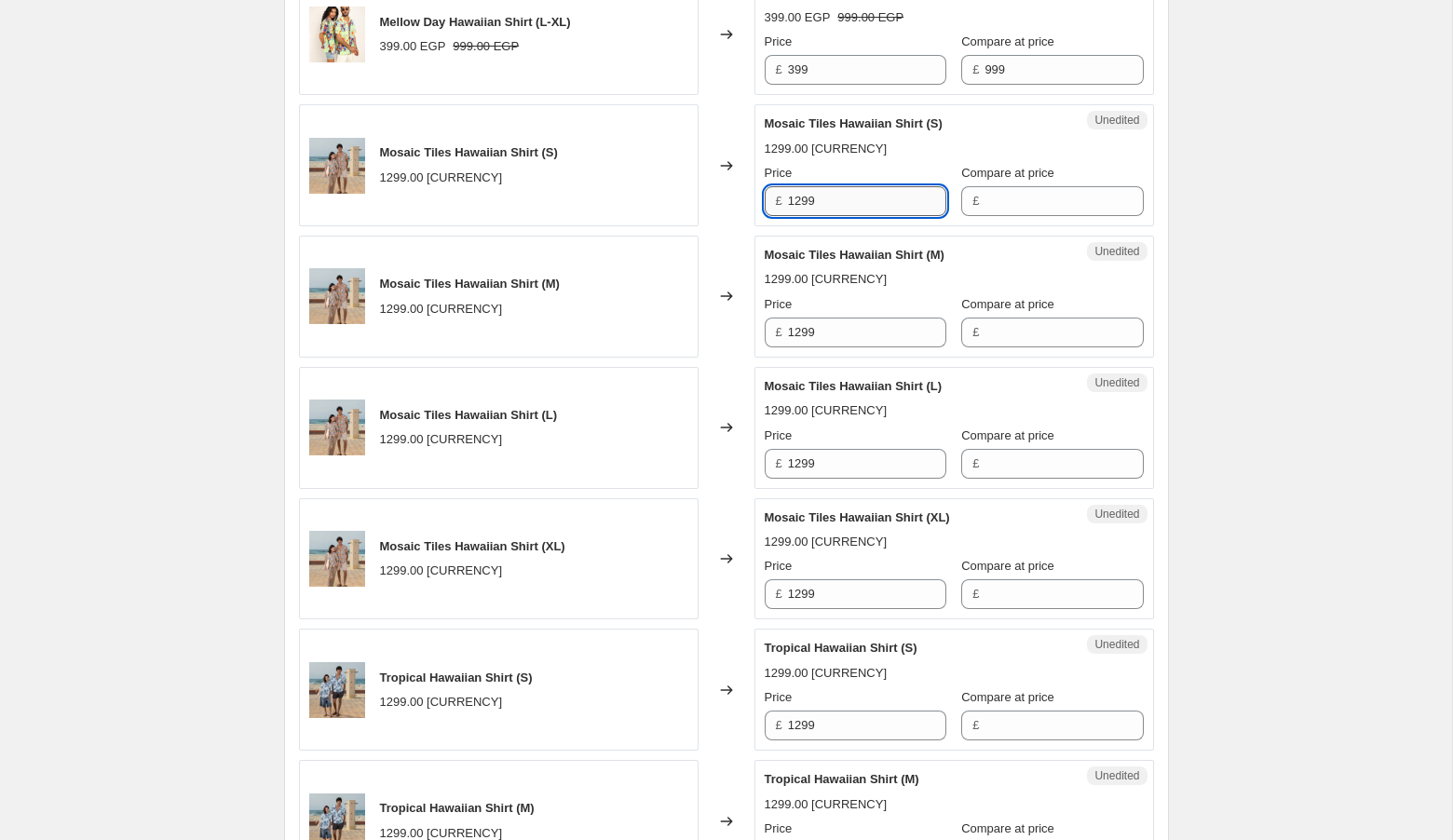 click on "1299" at bounding box center [867, 201] 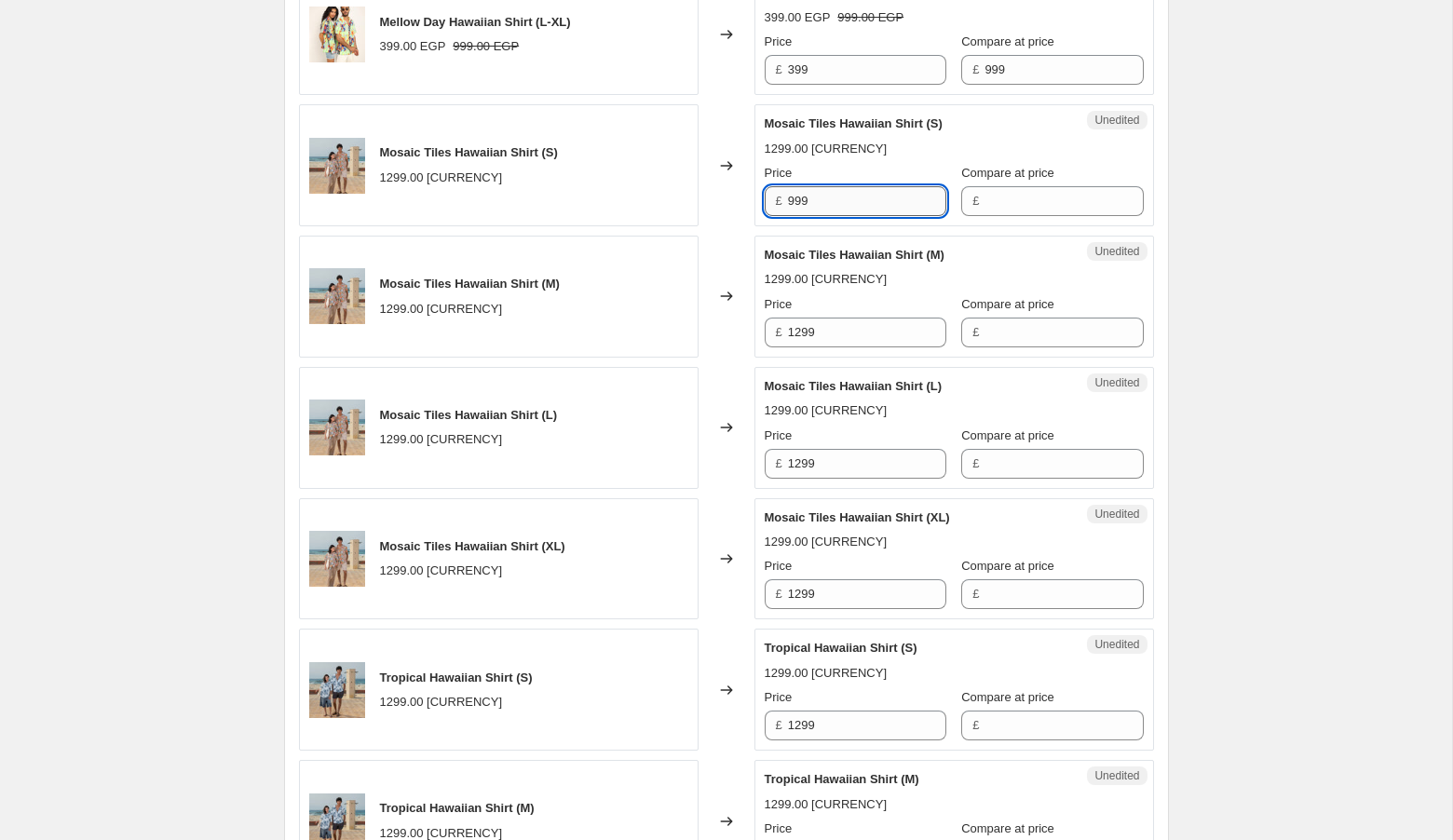 type on "999" 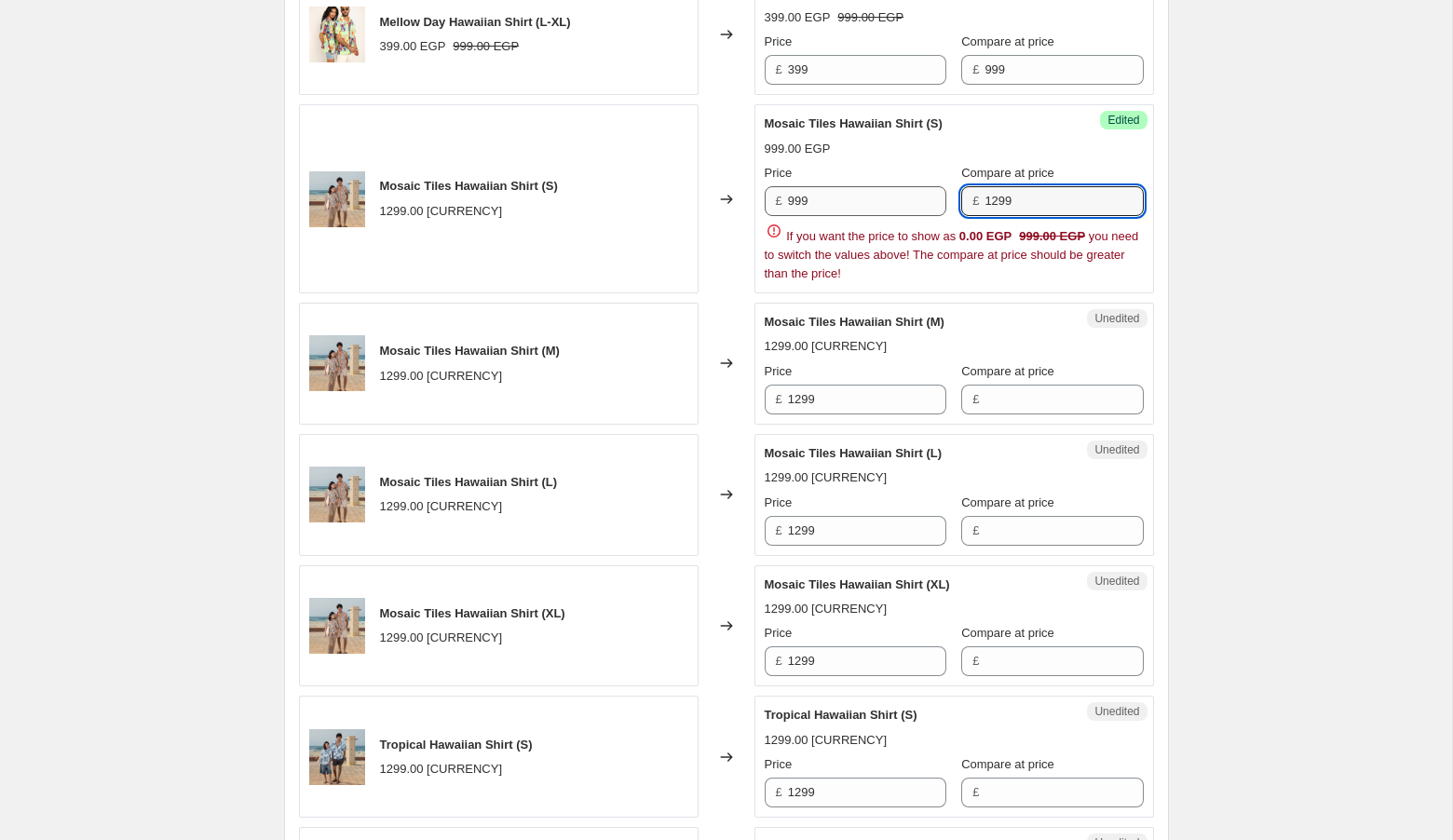type on "1299" 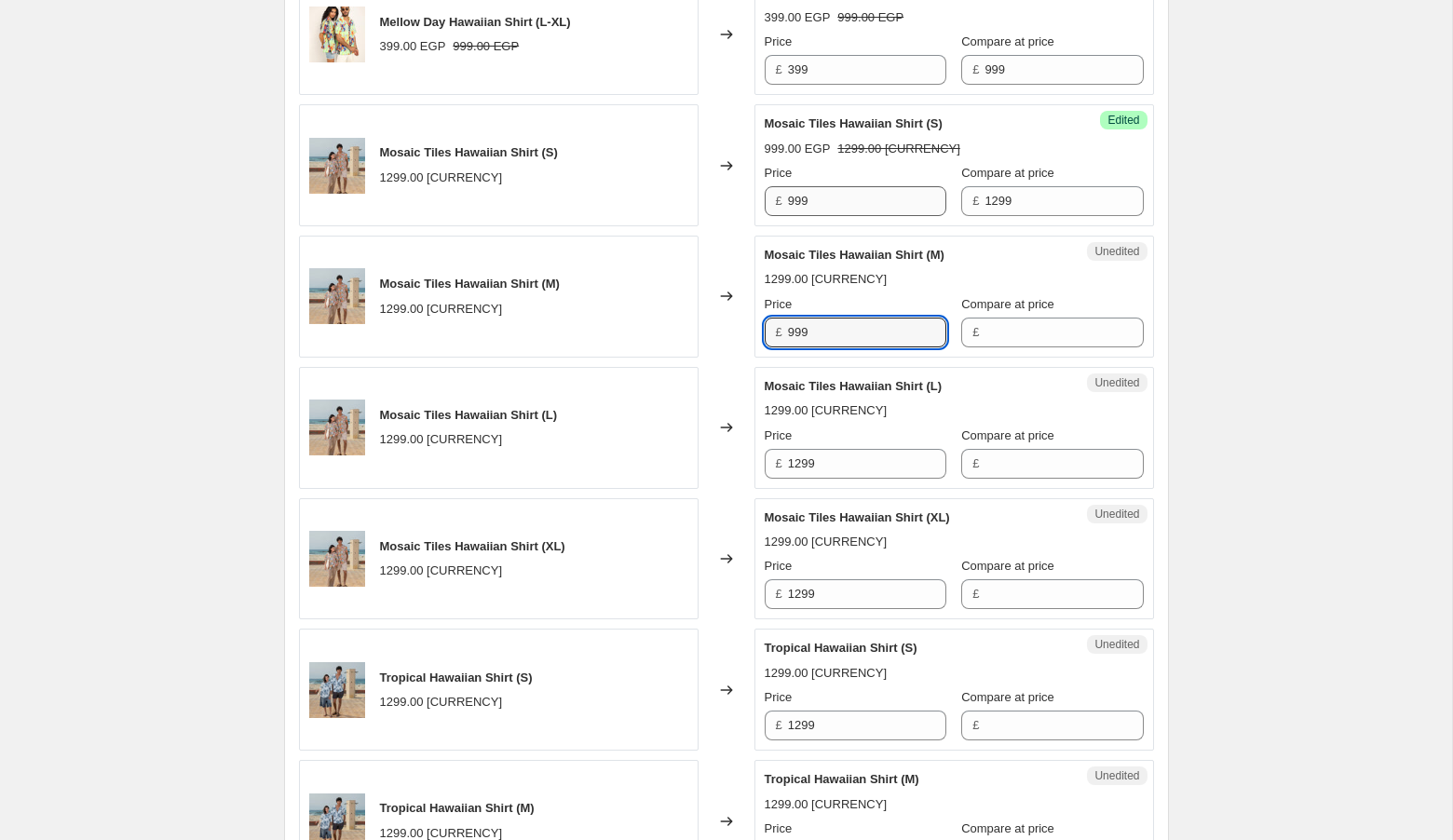 type on "999" 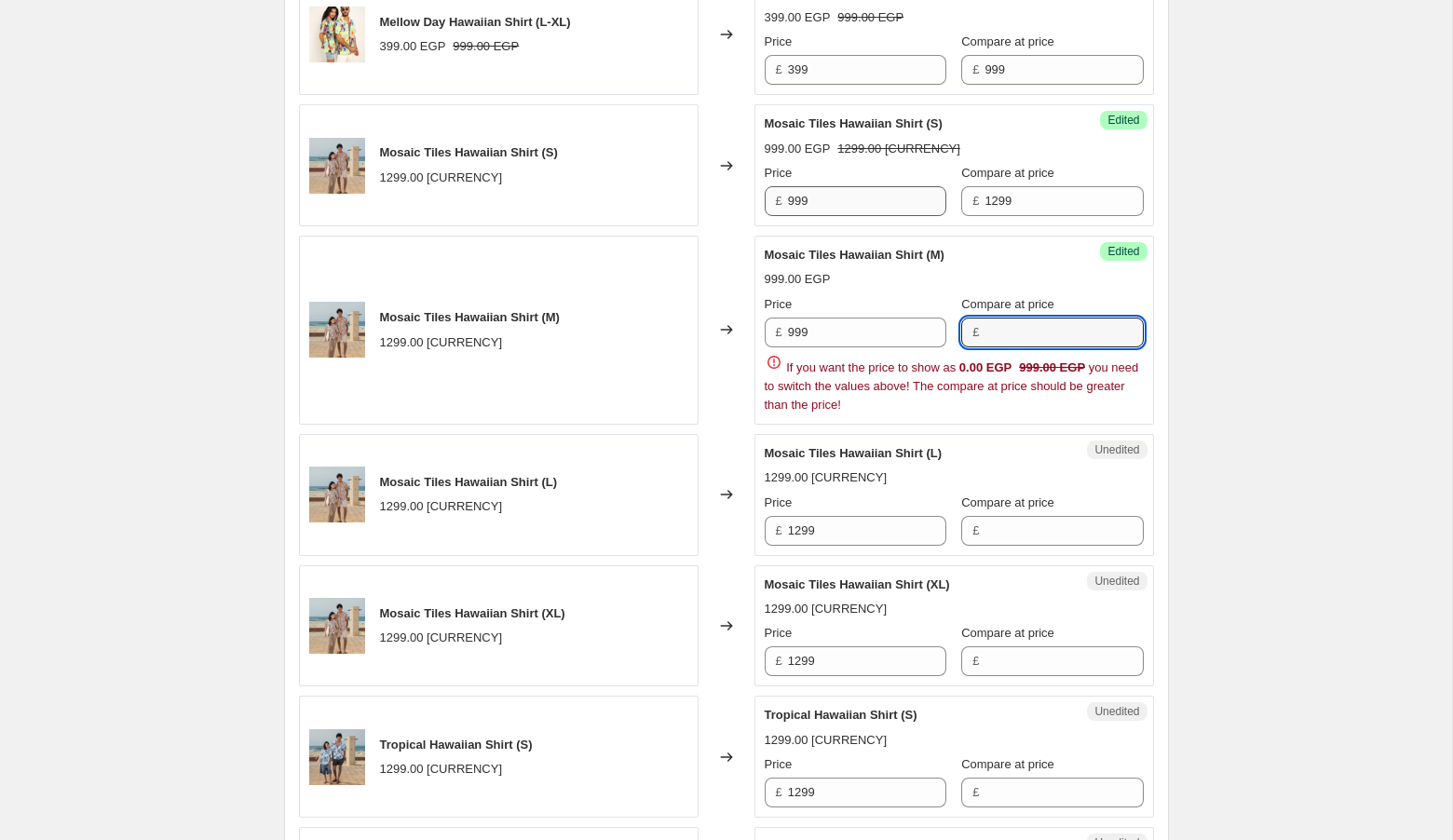 type on "2" 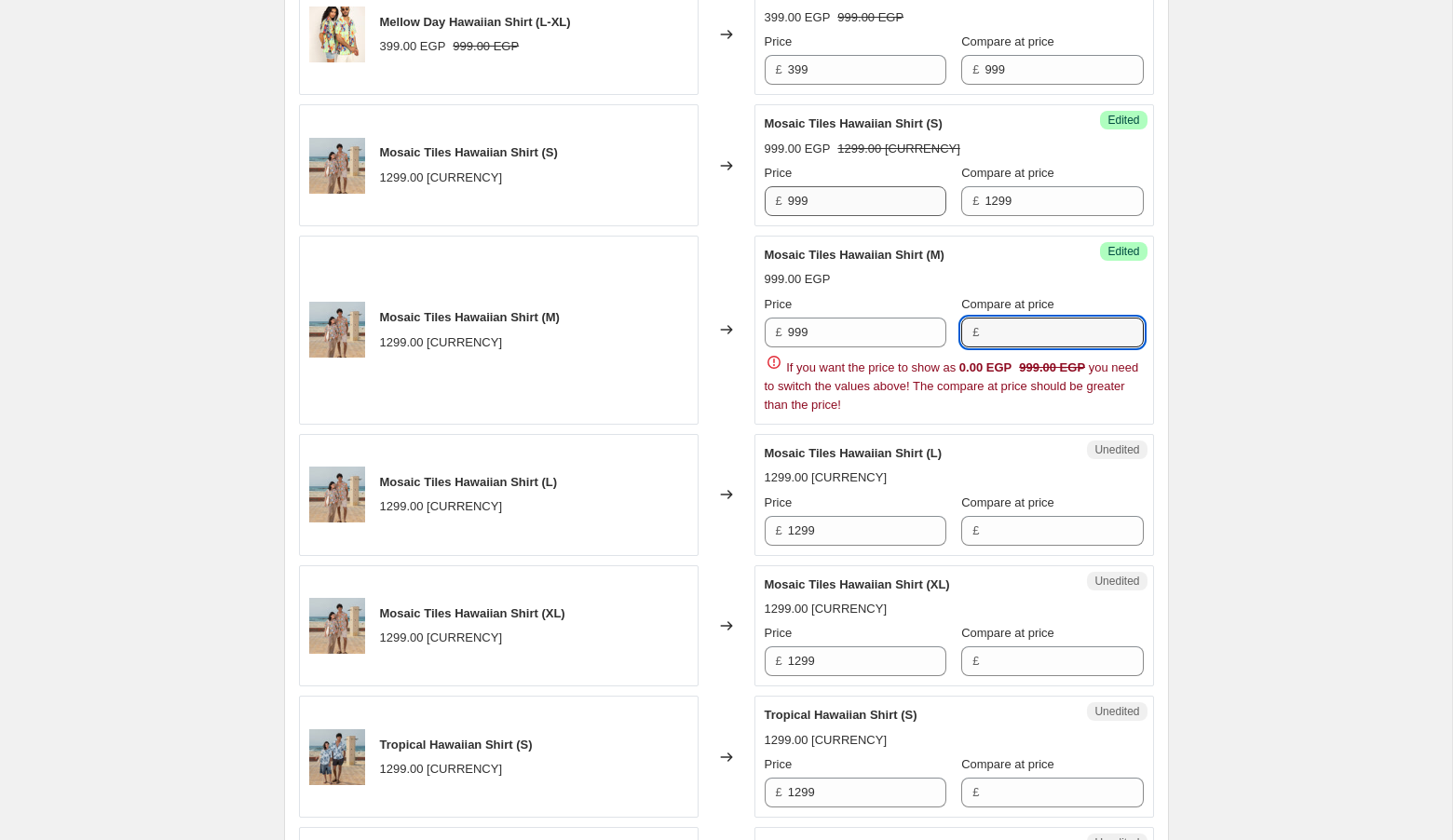 type on "2" 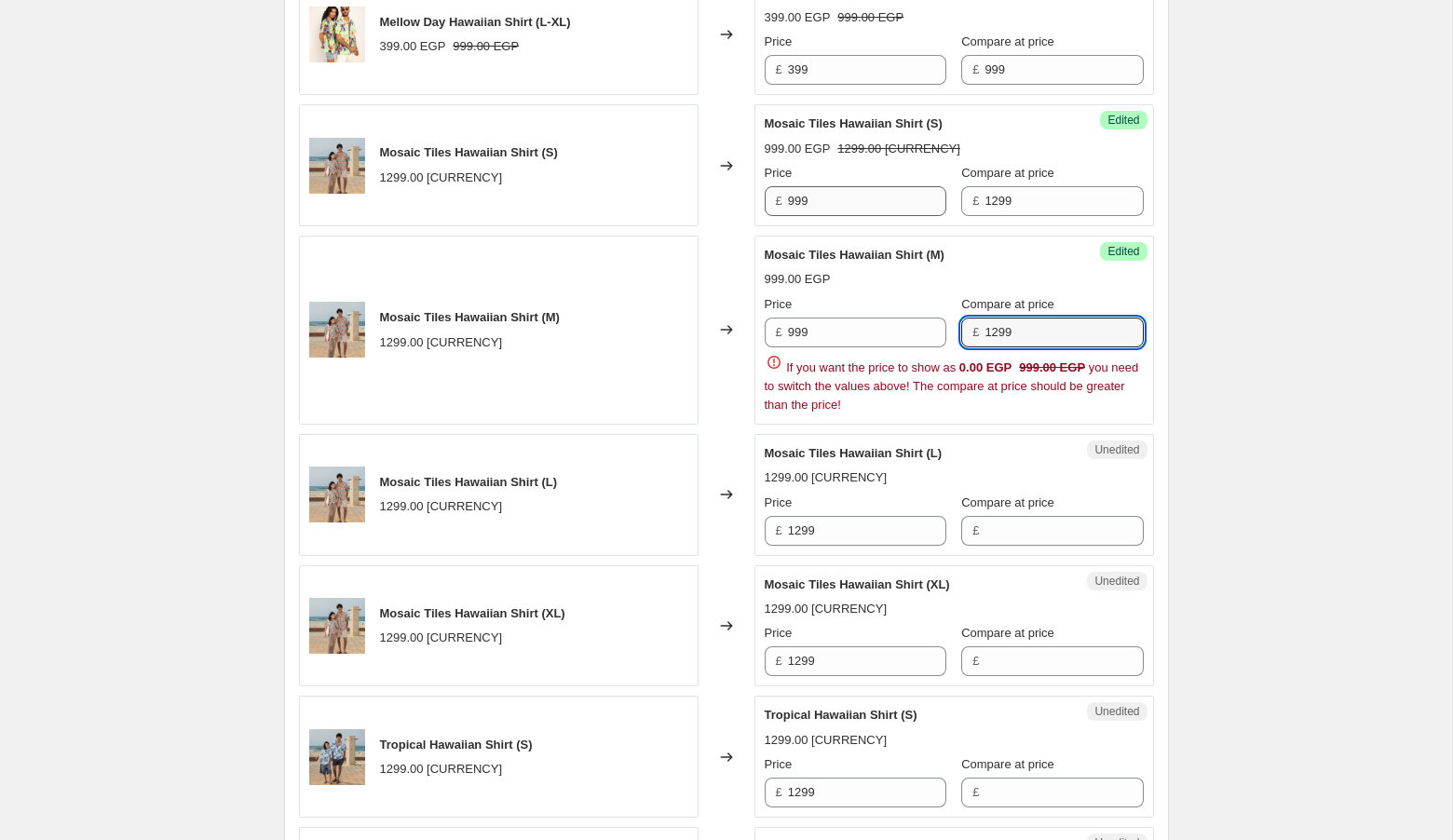 type on "1299" 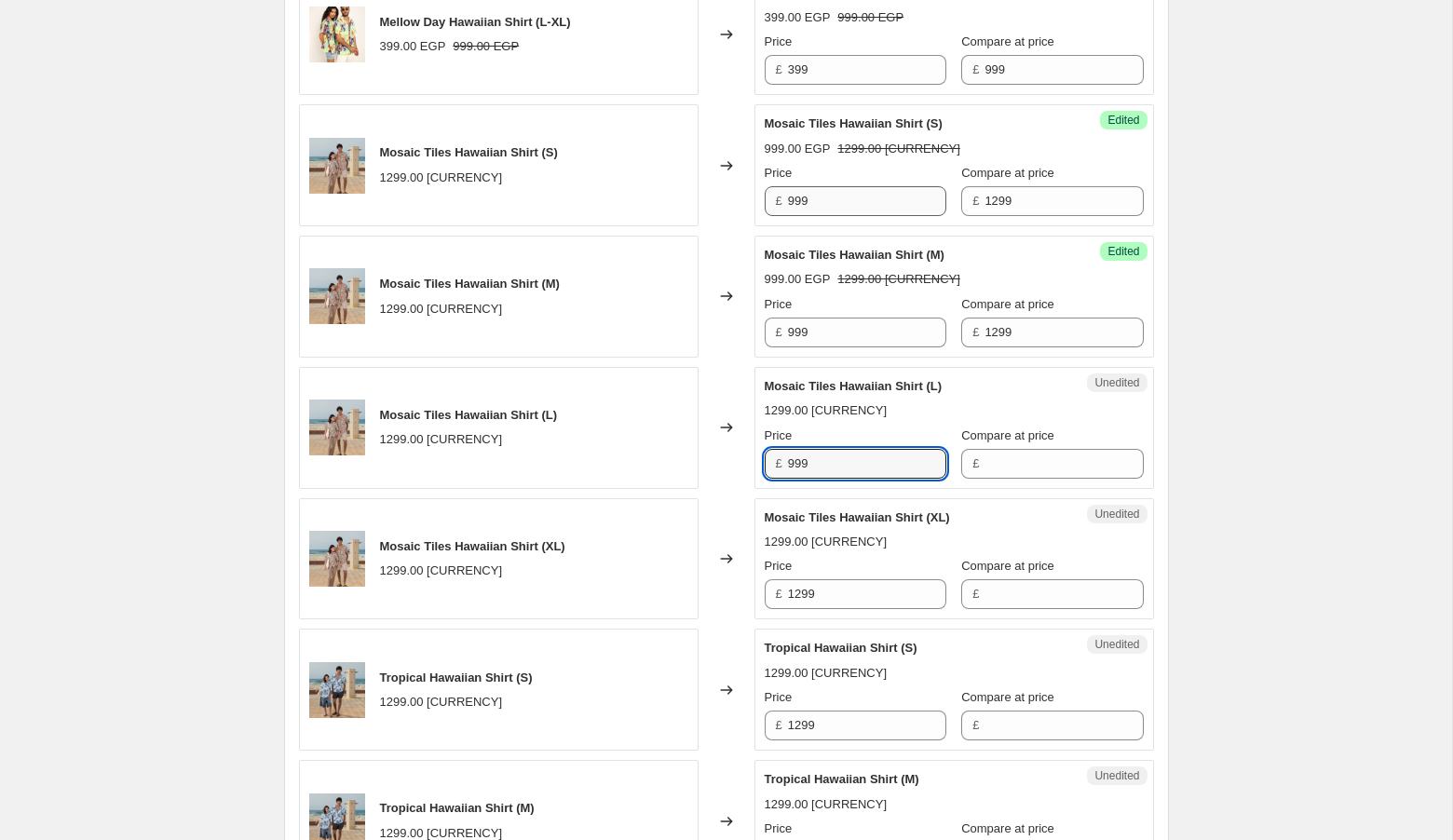type on "999" 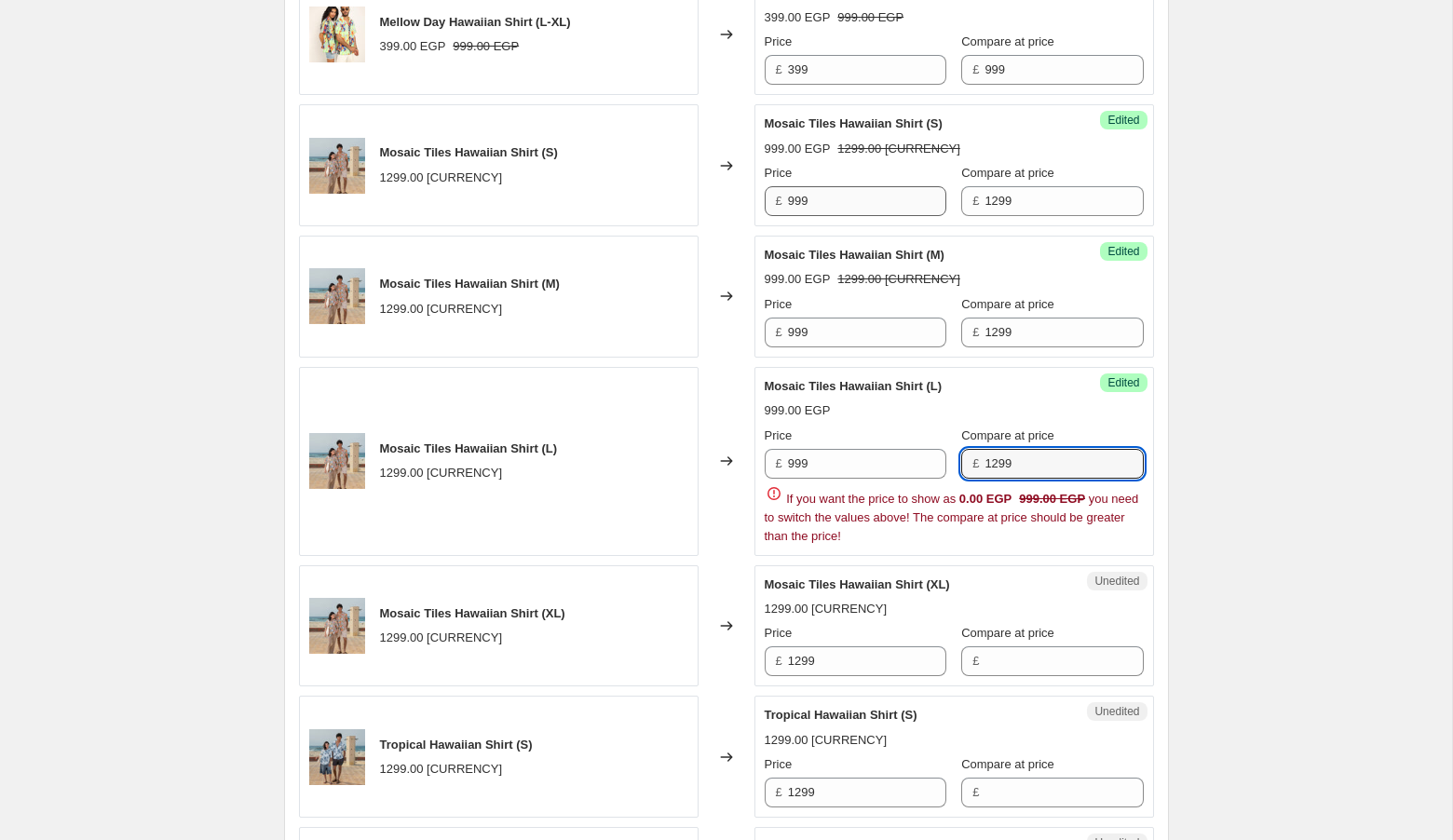 type on "1299" 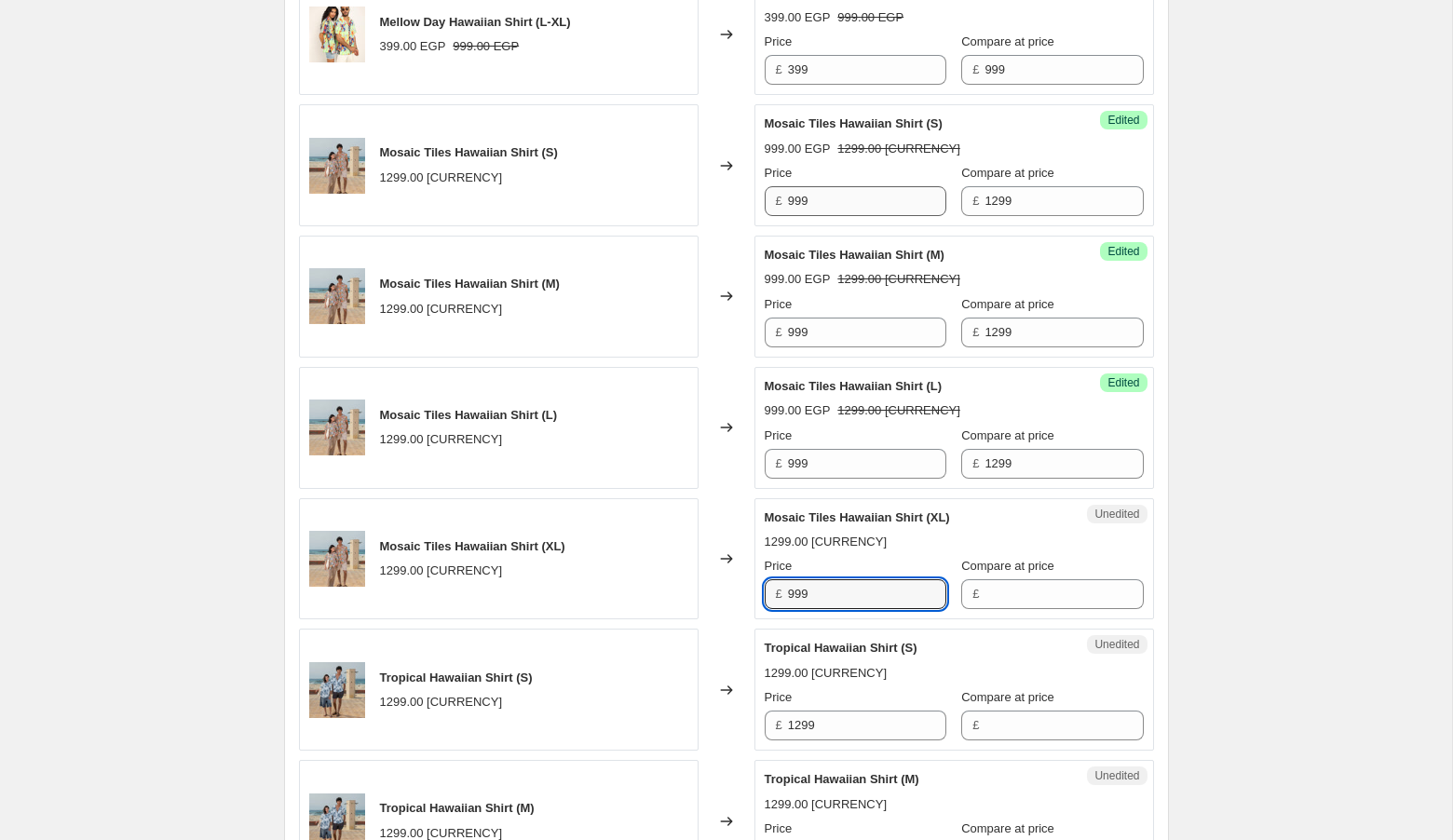 type on "999" 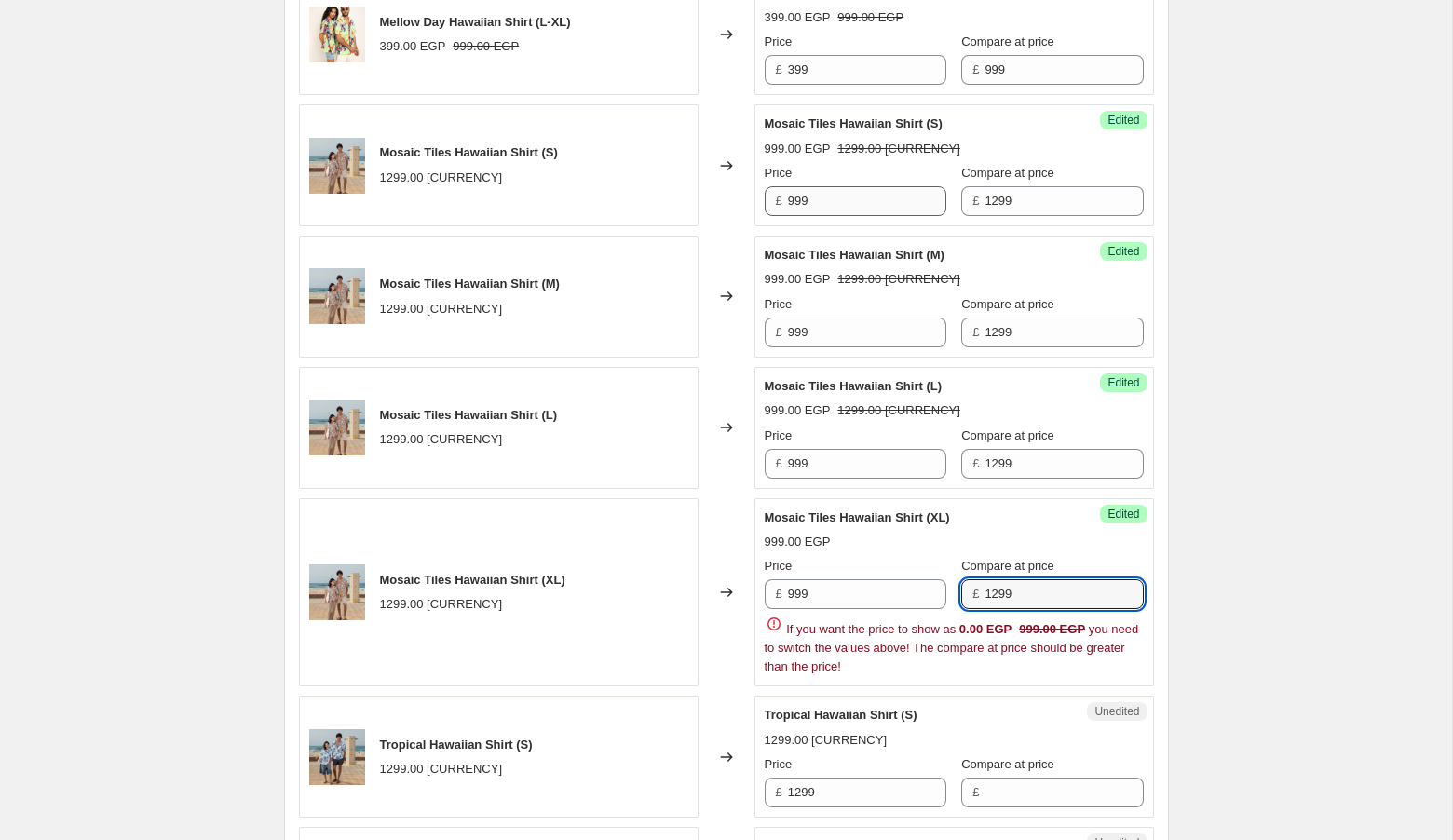 type on "1299" 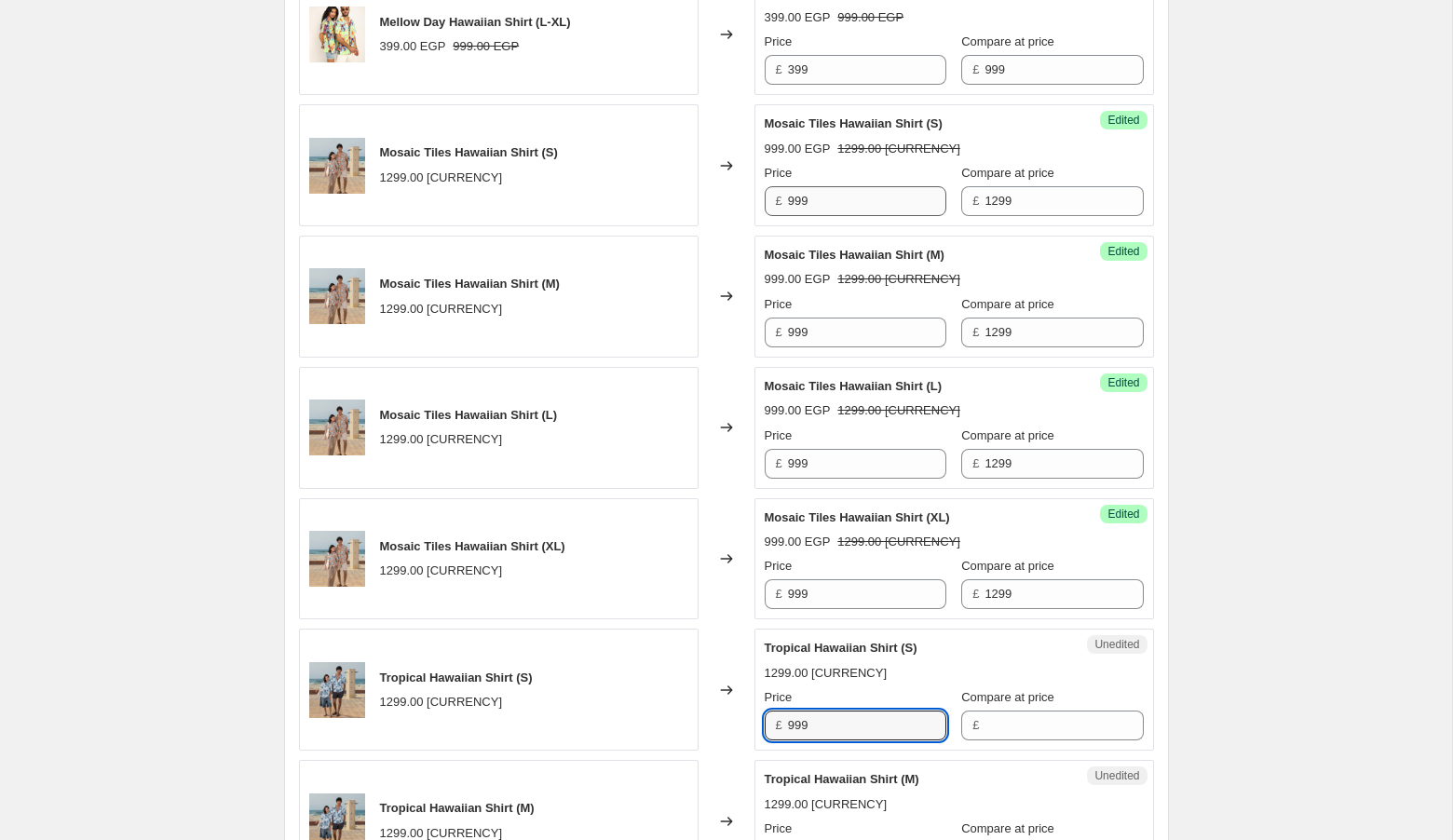 type on "999" 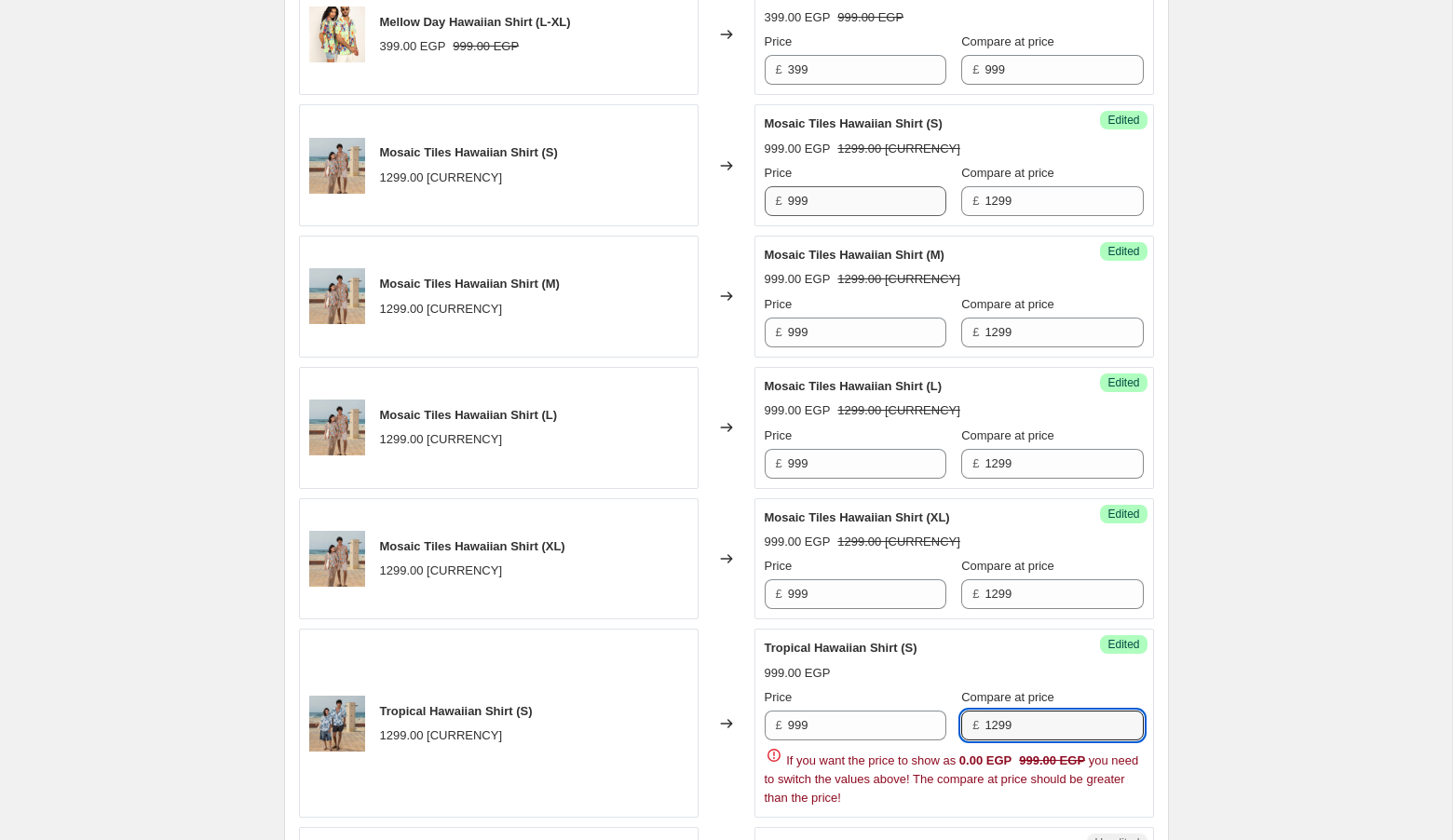 type on "1299" 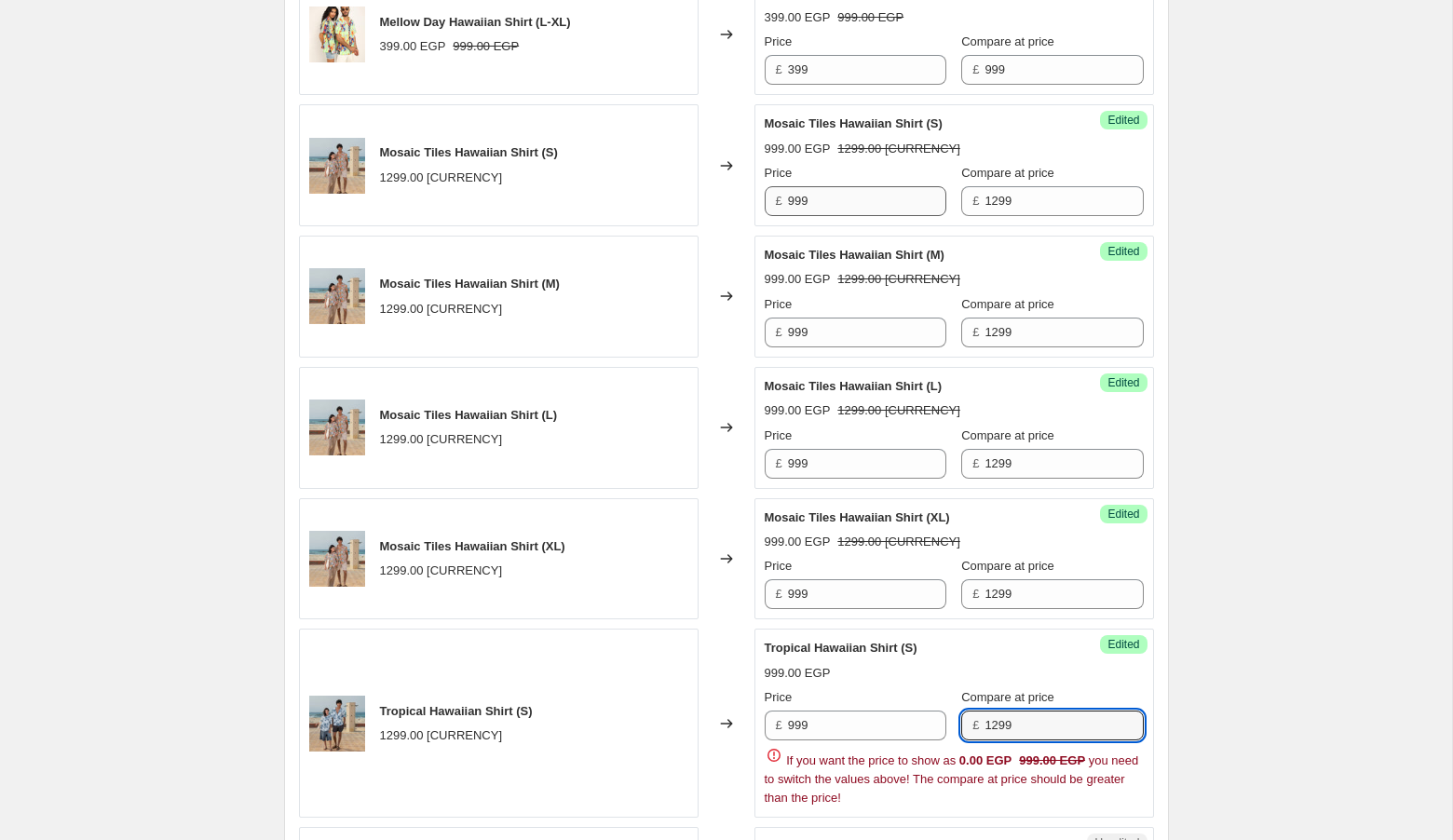 scroll, scrollTop: 2063, scrollLeft: 0, axis: vertical 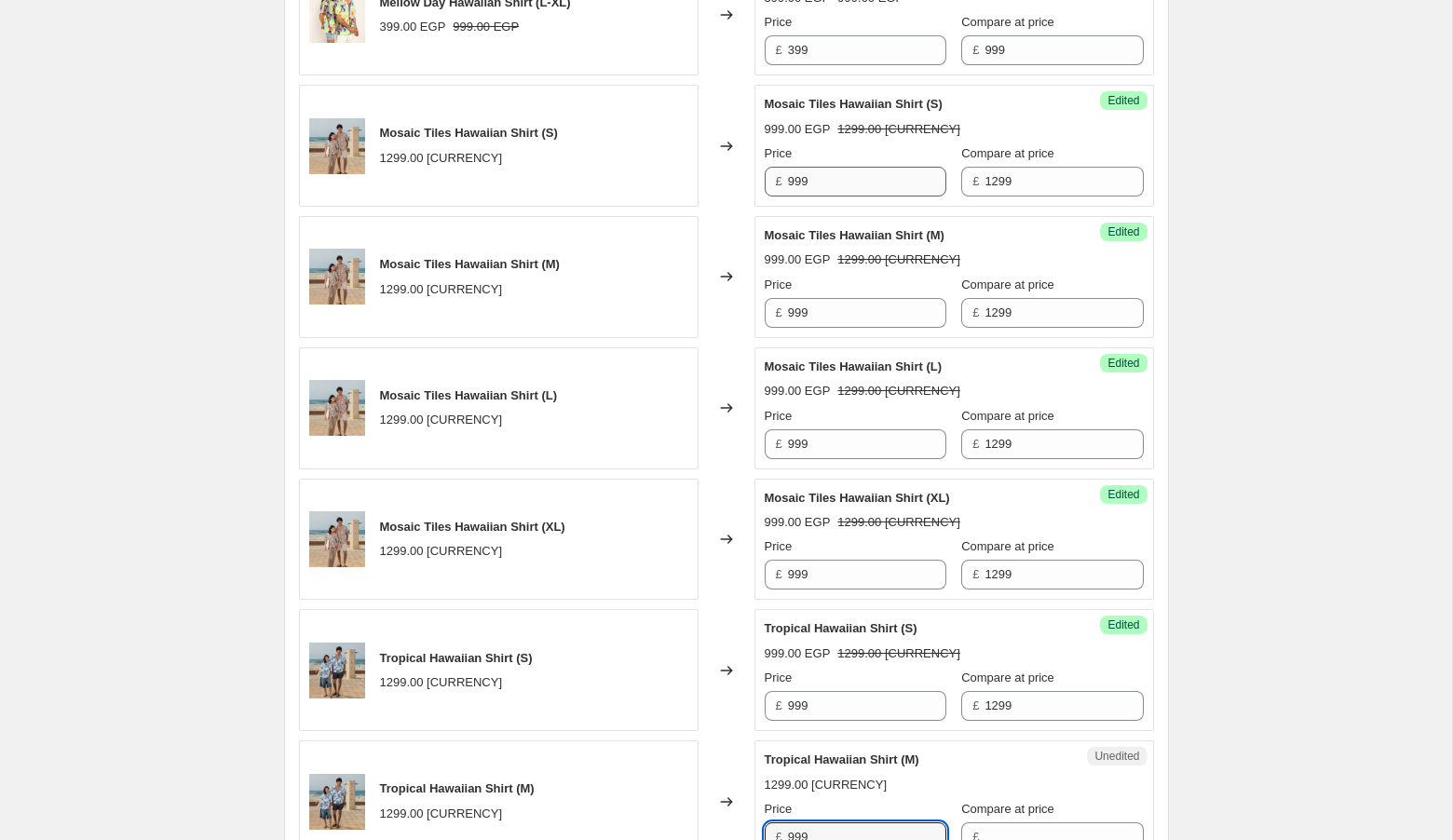 type on "999" 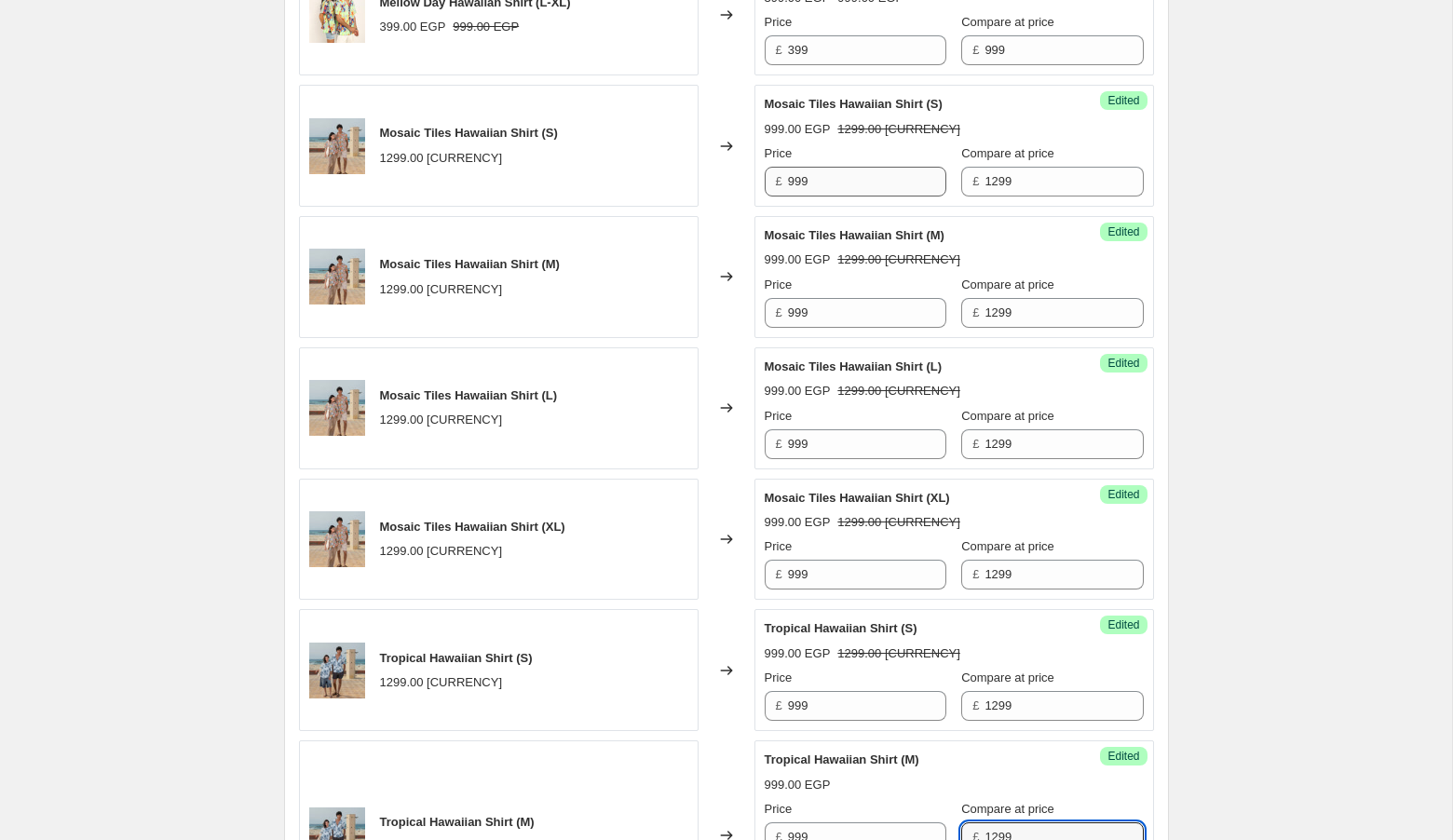 type on "1299" 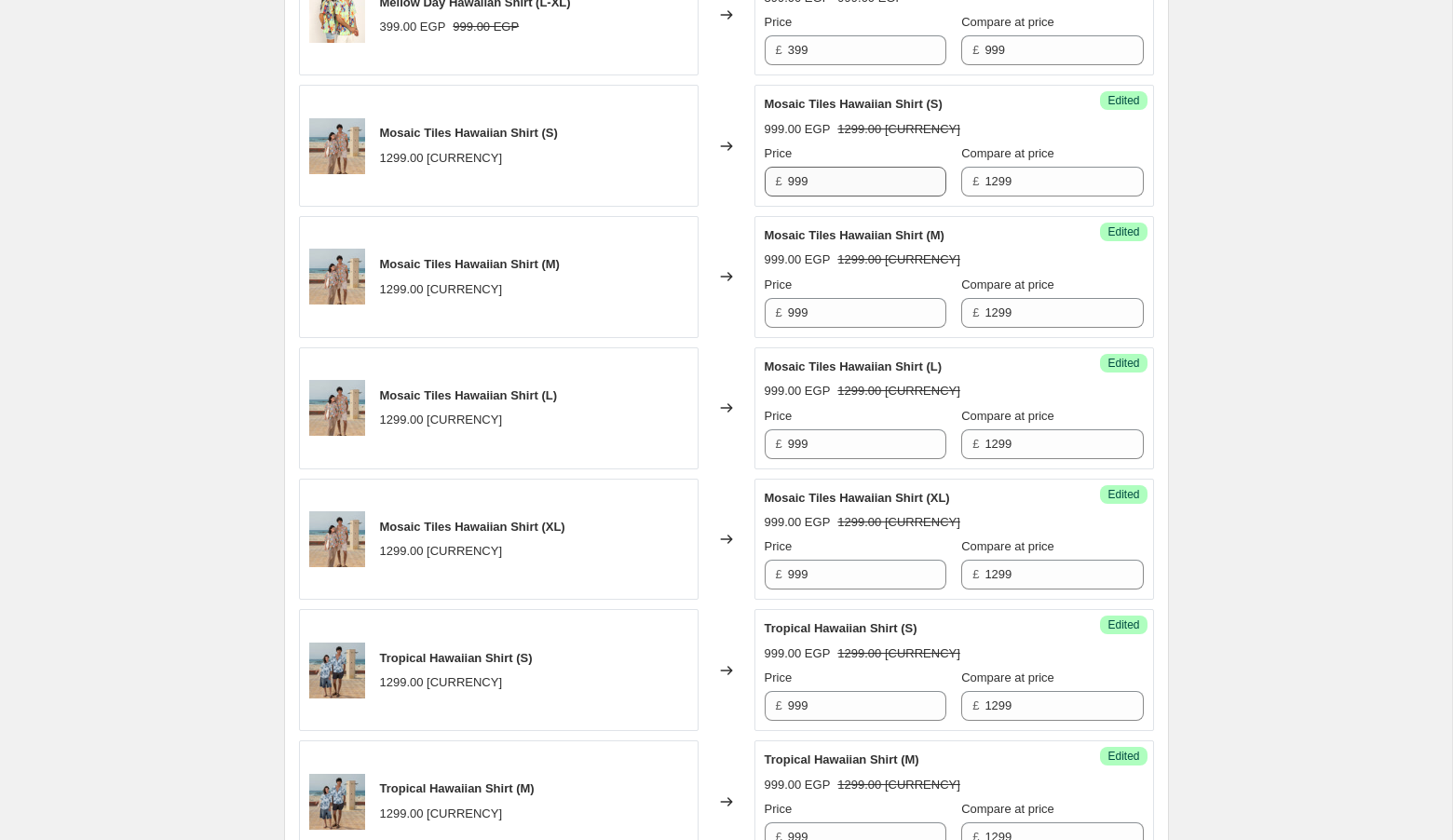 scroll, scrollTop: 2598, scrollLeft: 0, axis: vertical 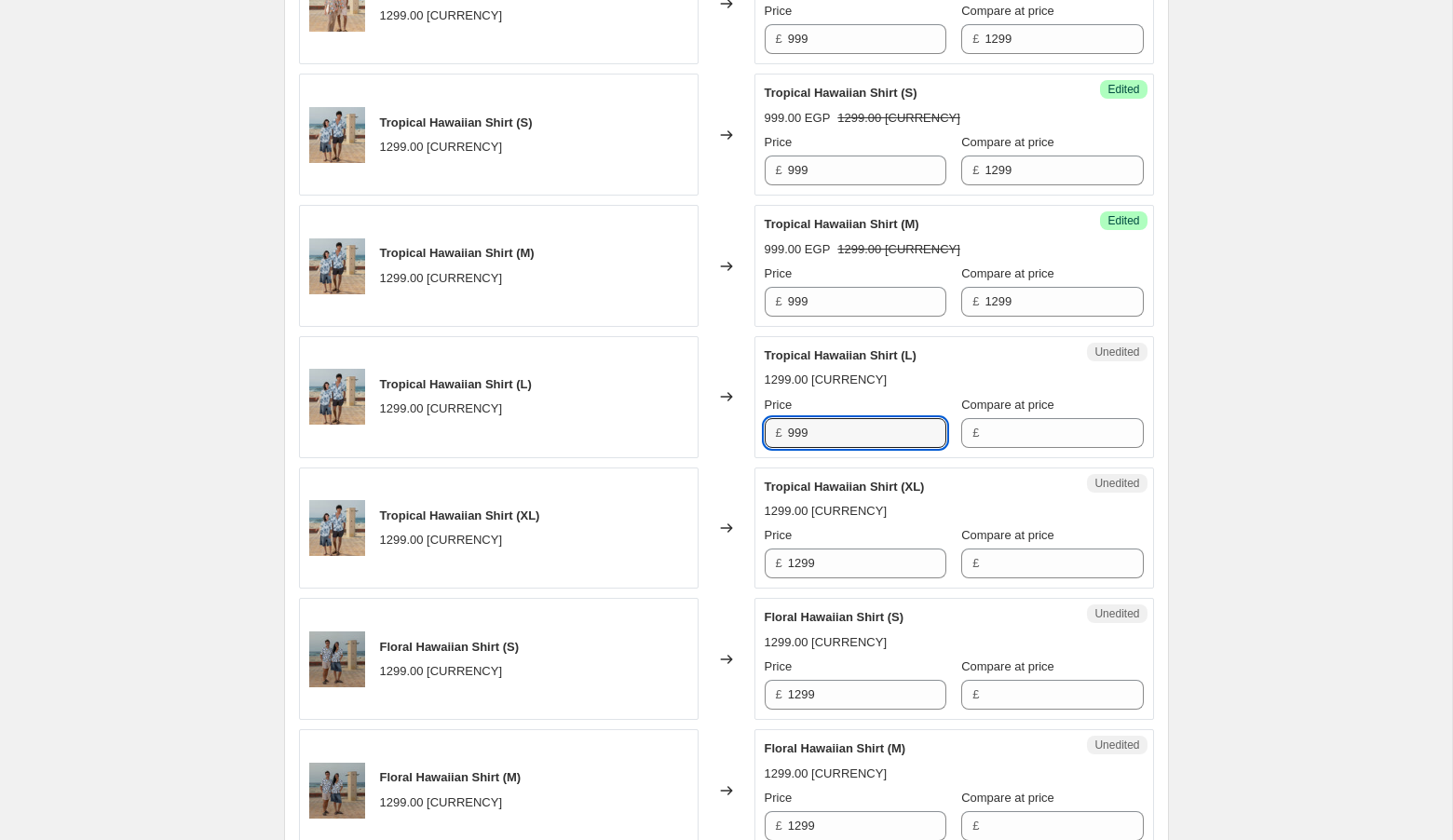 type on "999" 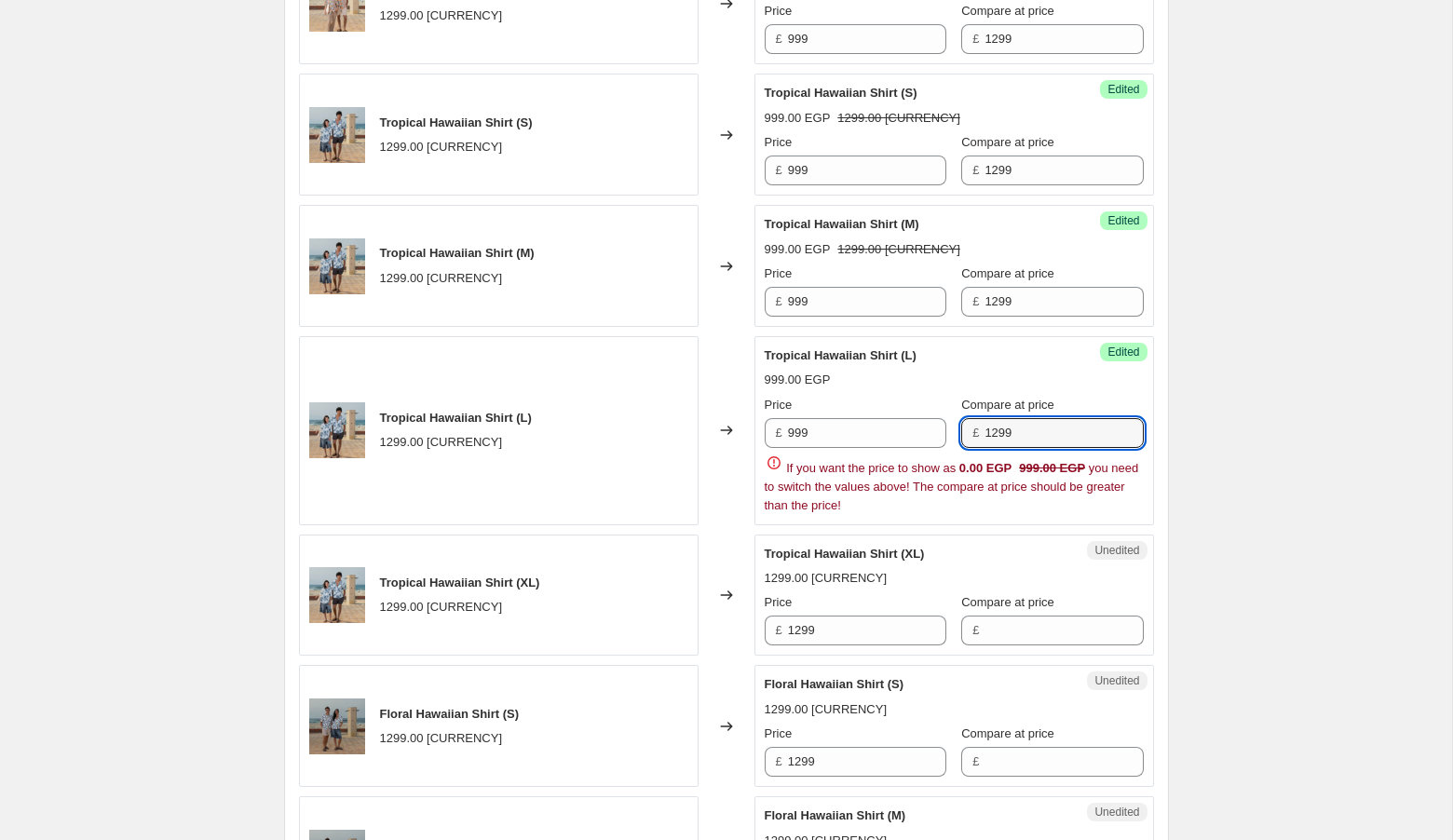 type on "1299" 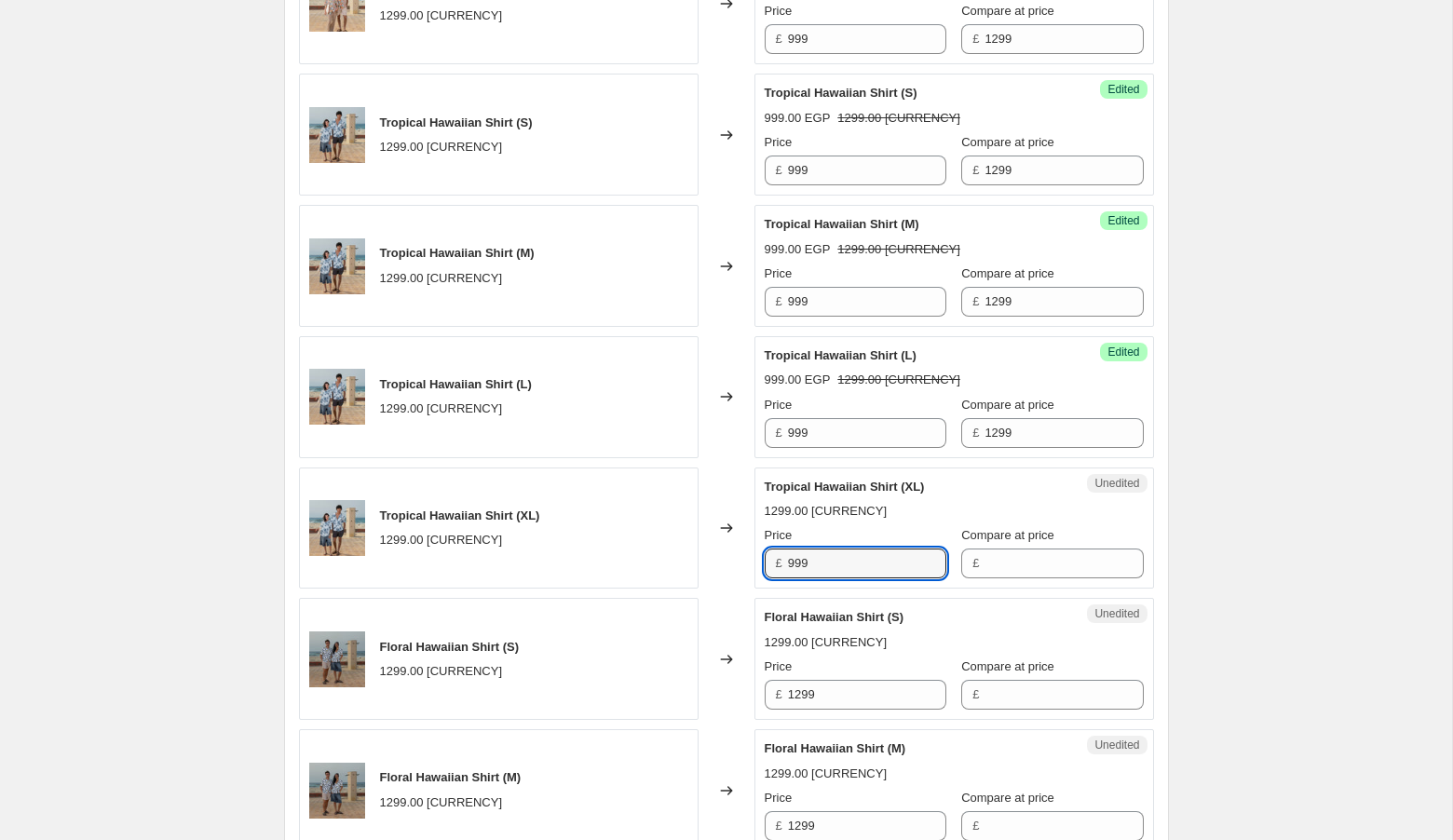 type on "999" 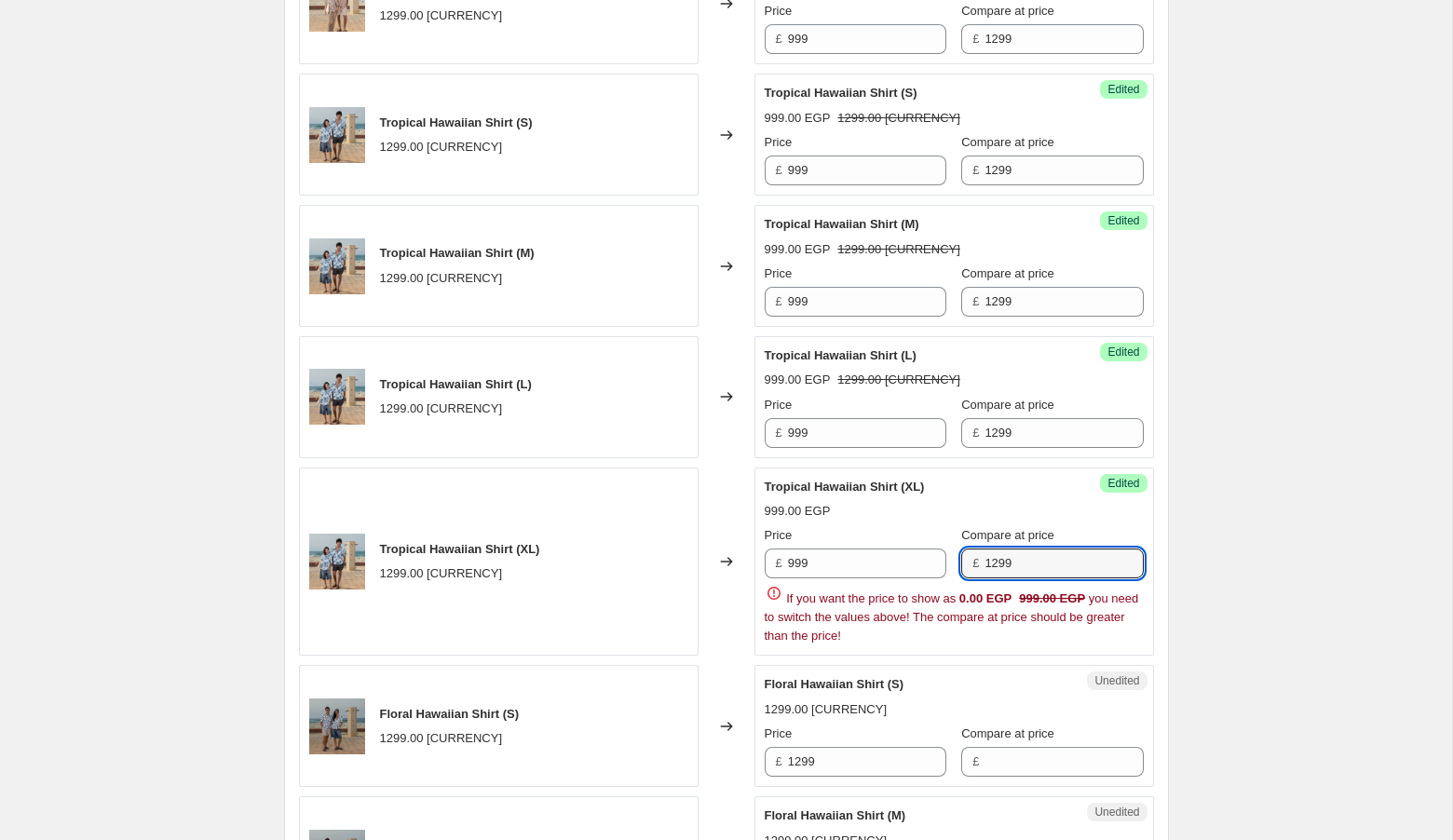 type on "1299" 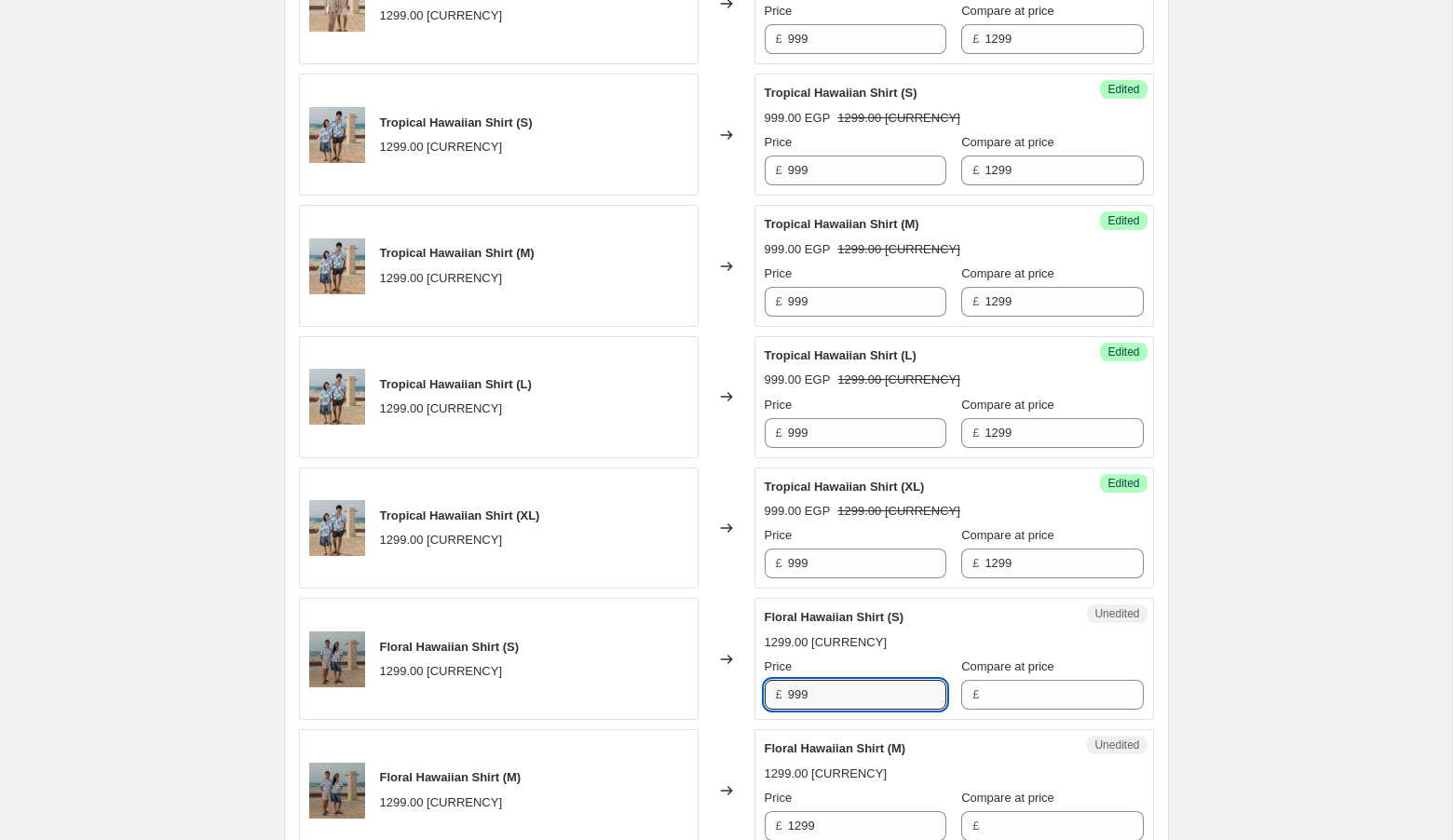 type on "999" 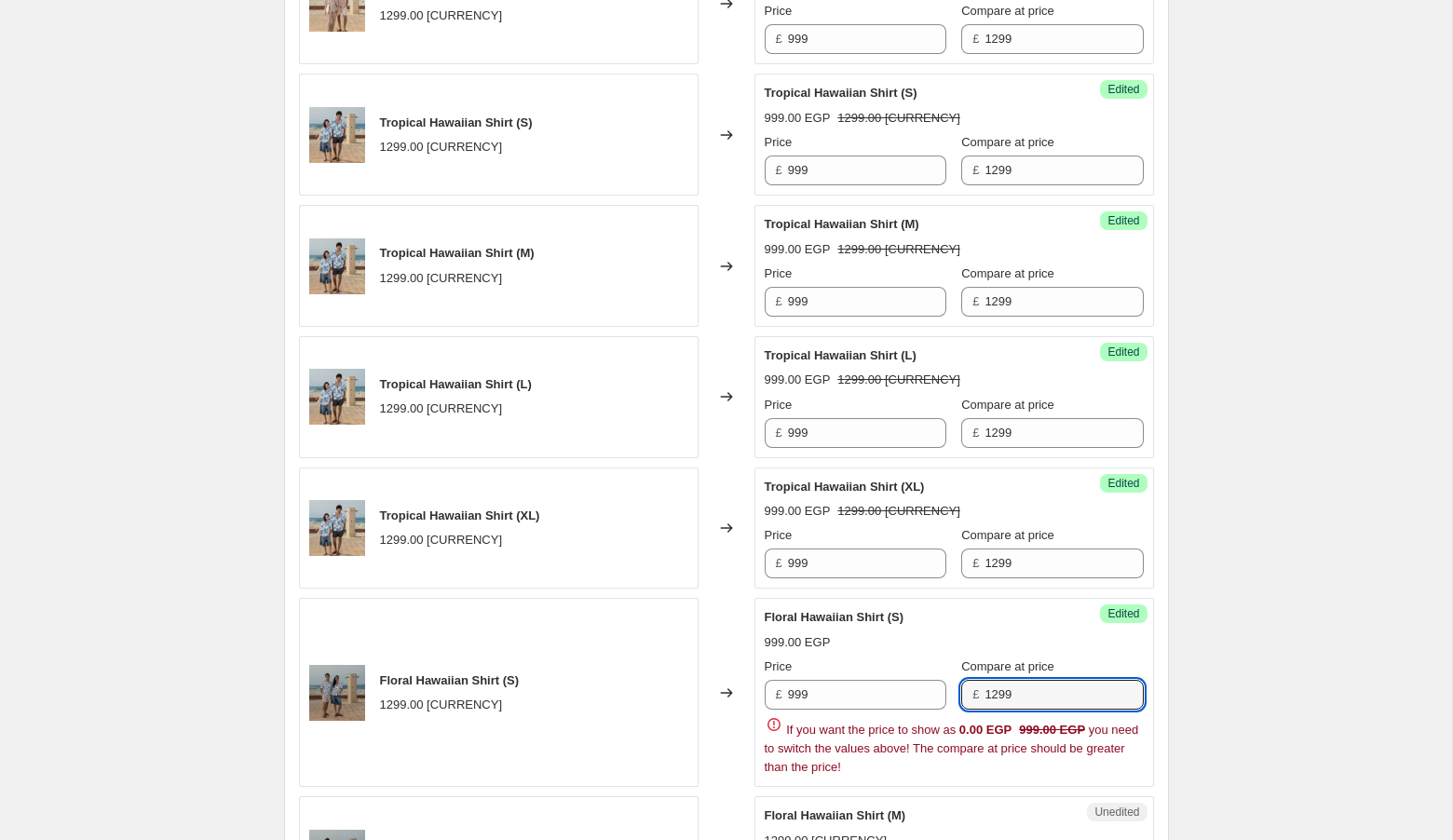 type on "1299" 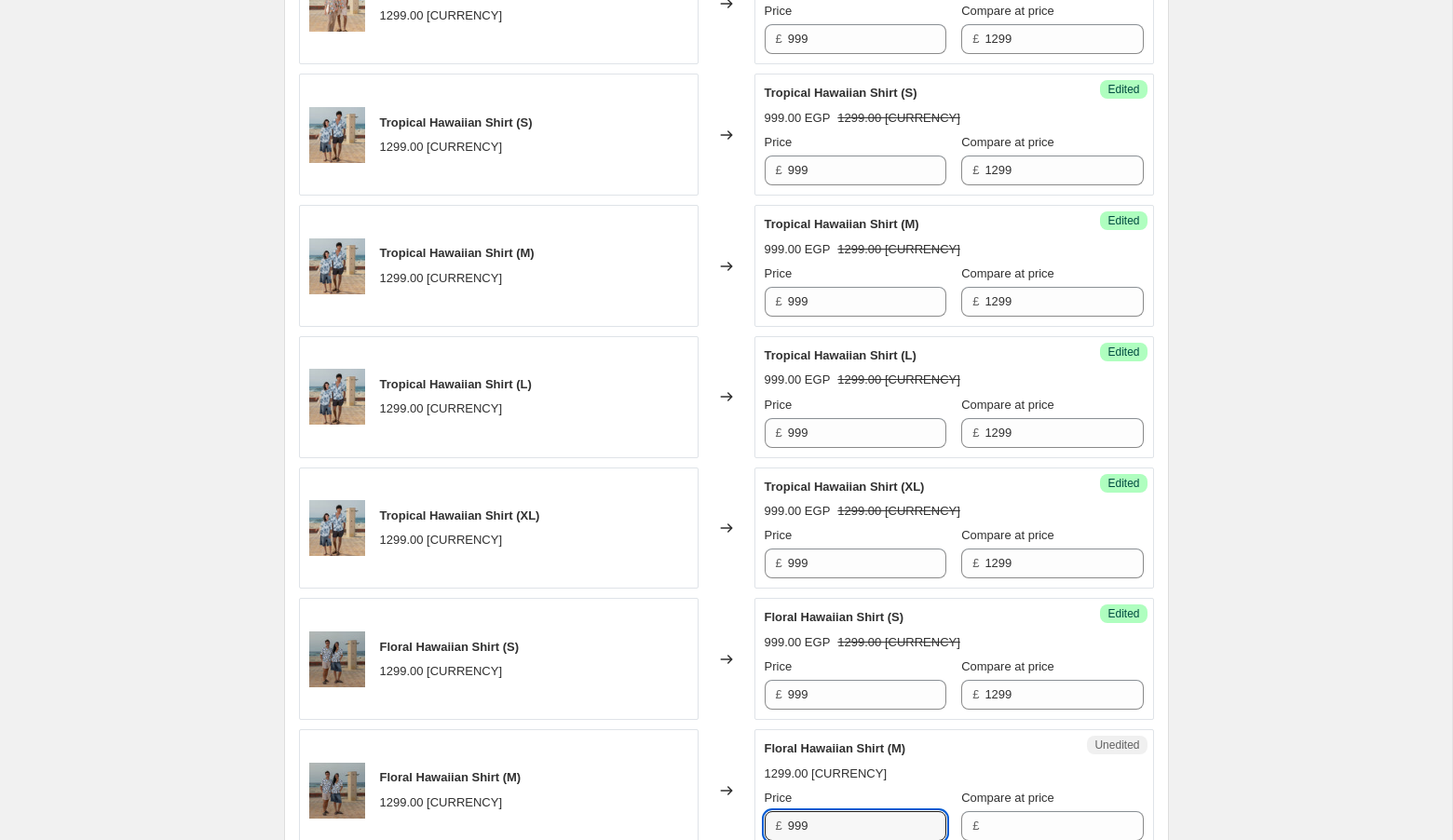 type on "999" 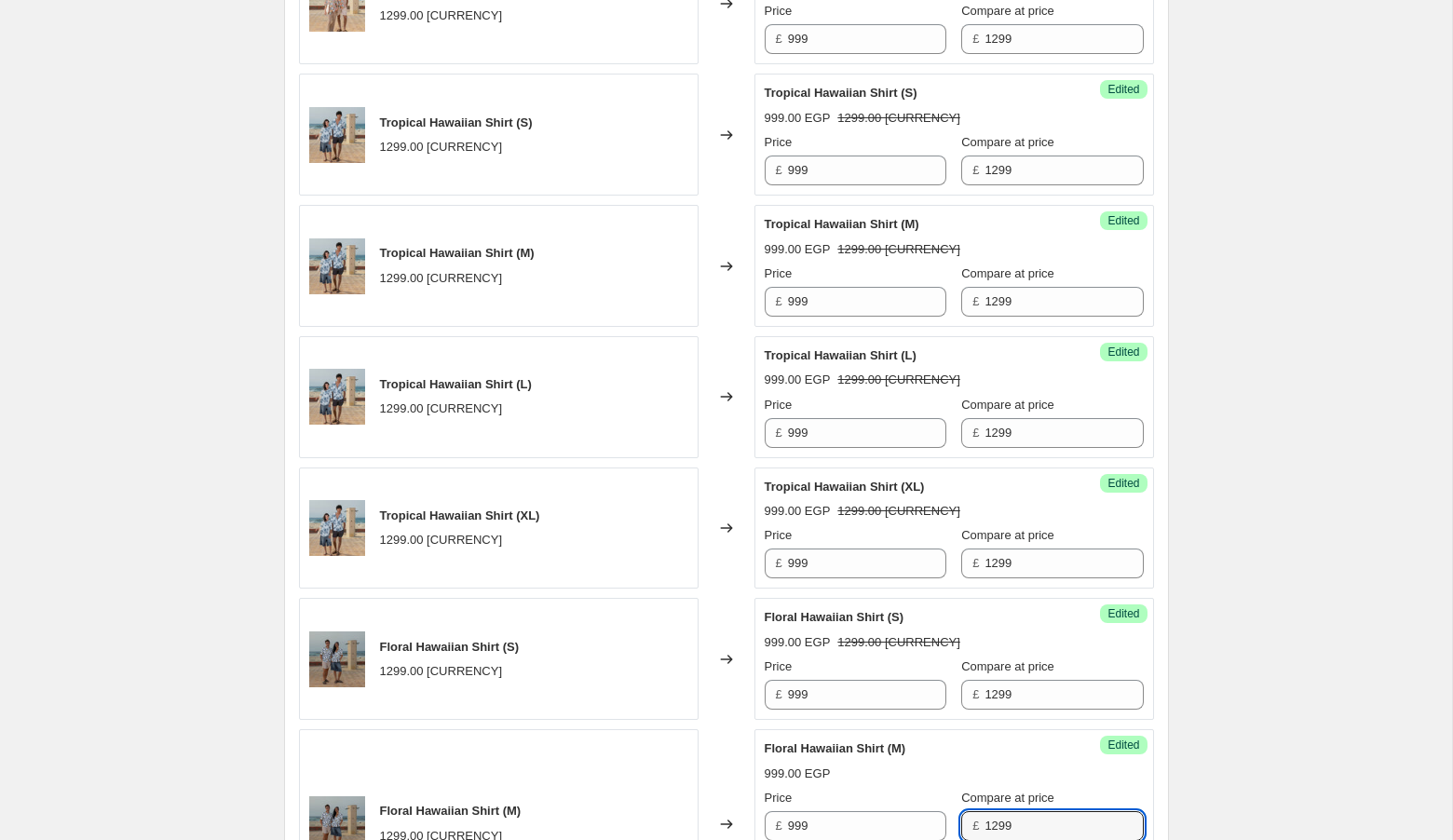 type on "1299" 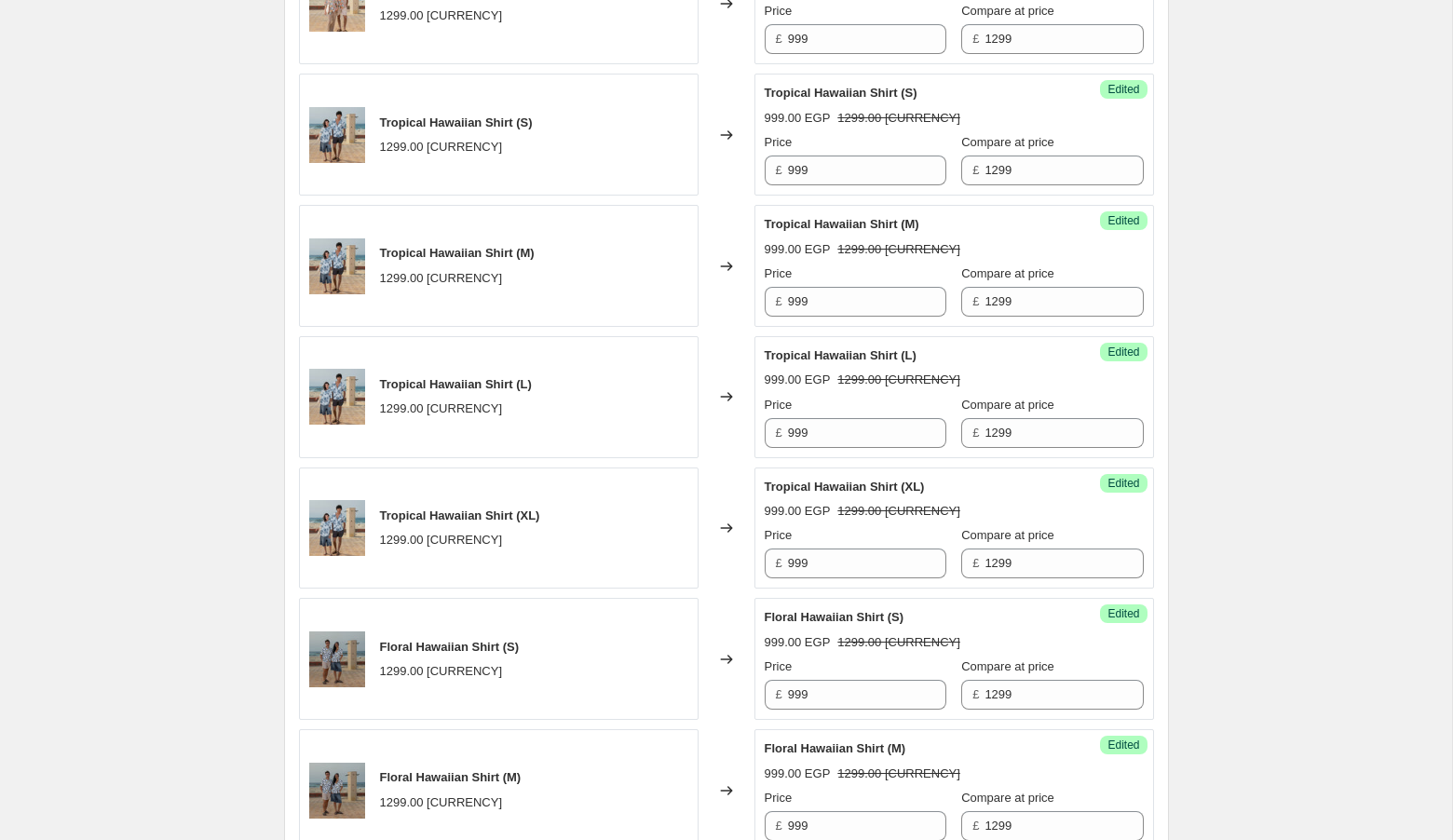 scroll, scrollTop: 3042, scrollLeft: 0, axis: vertical 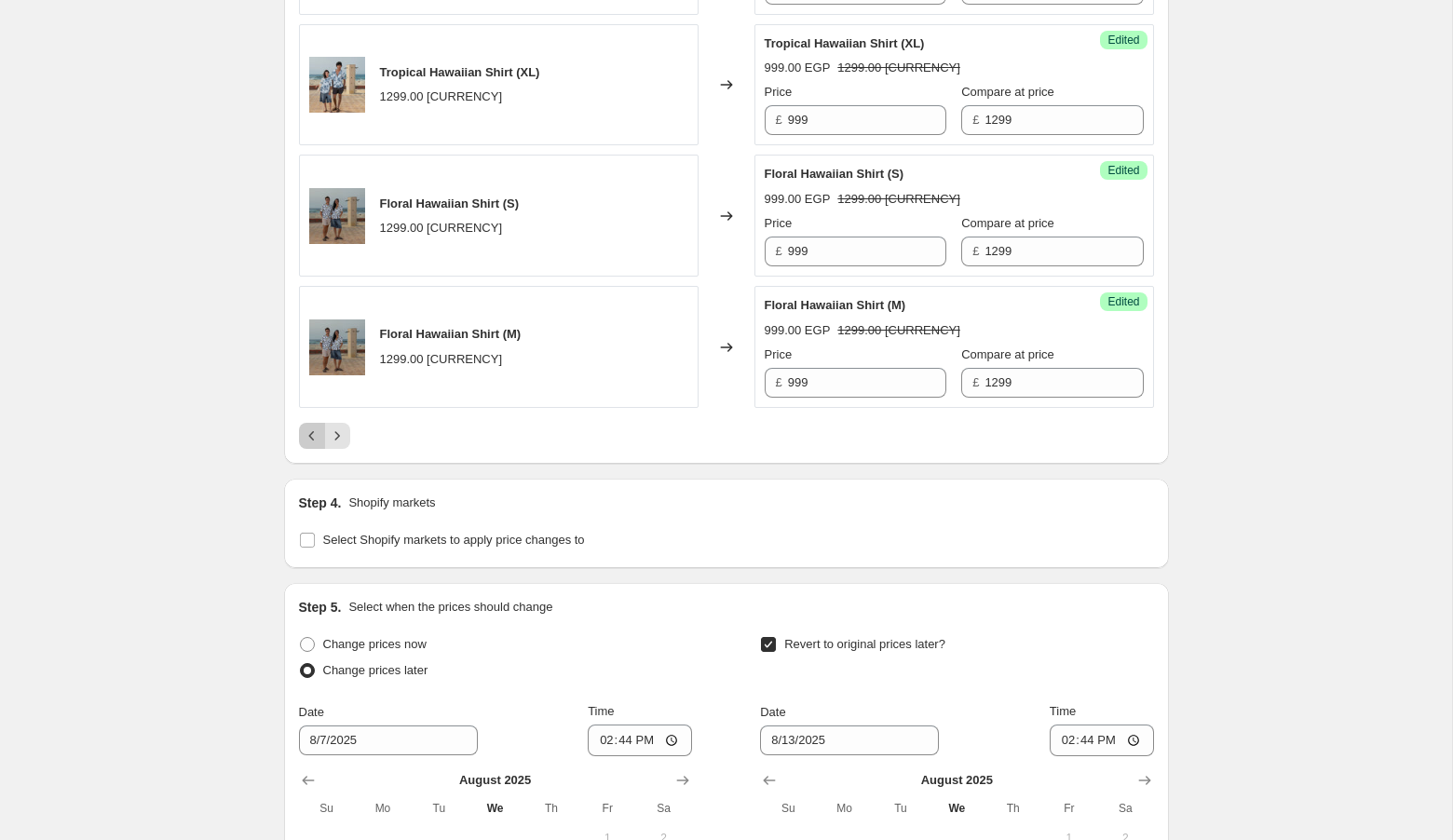 type 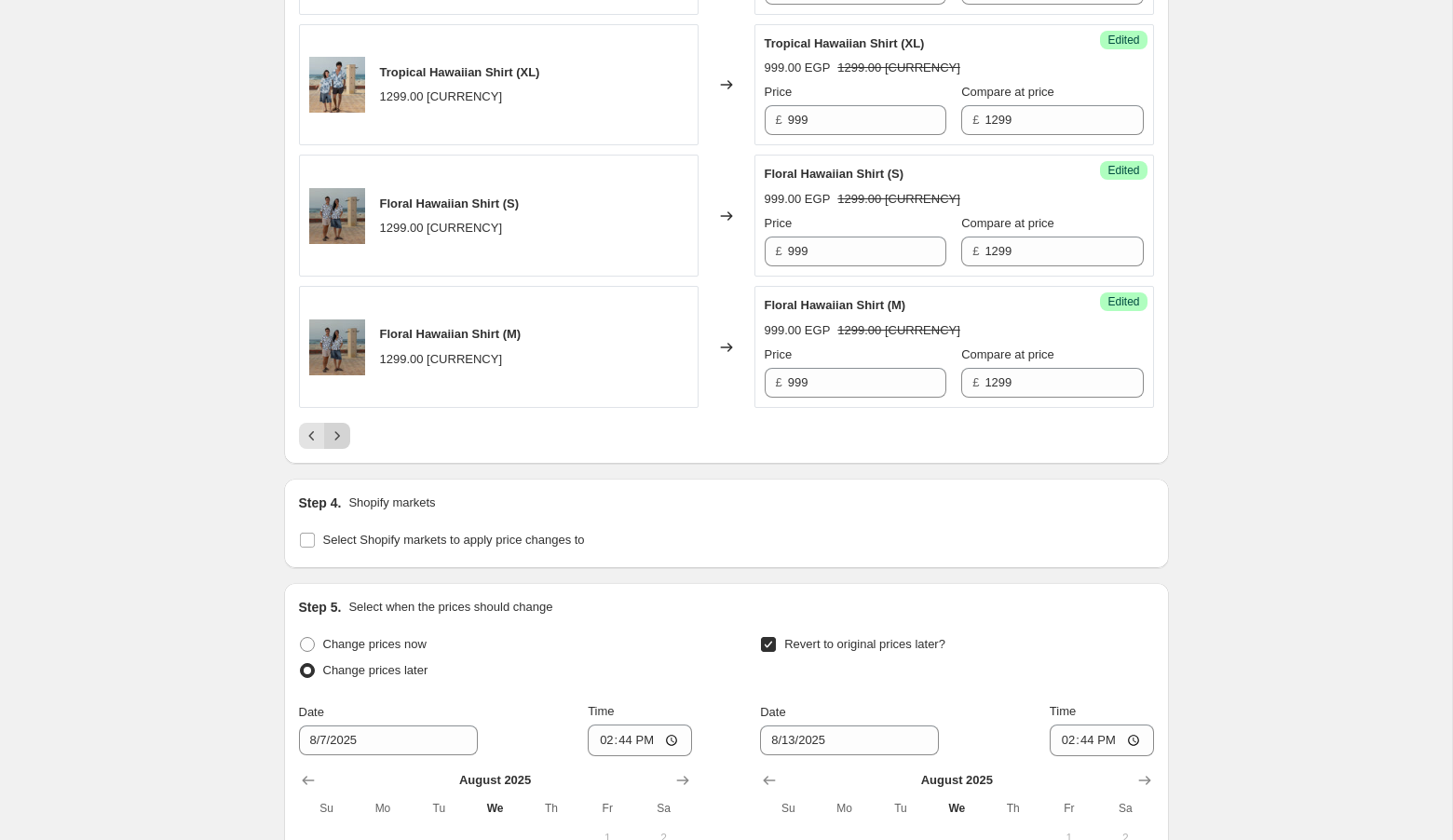 click 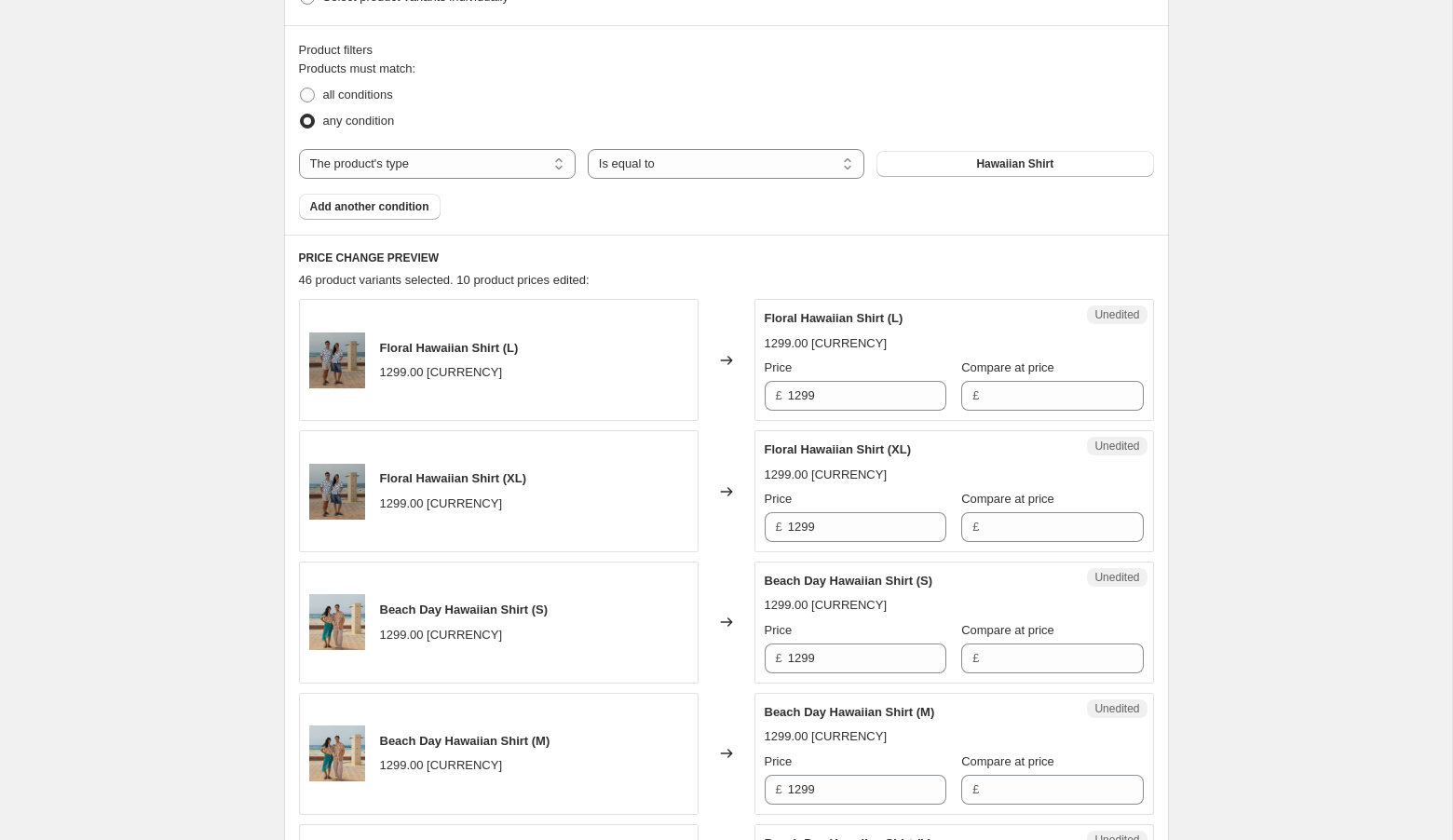 scroll, scrollTop: 503, scrollLeft: 0, axis: vertical 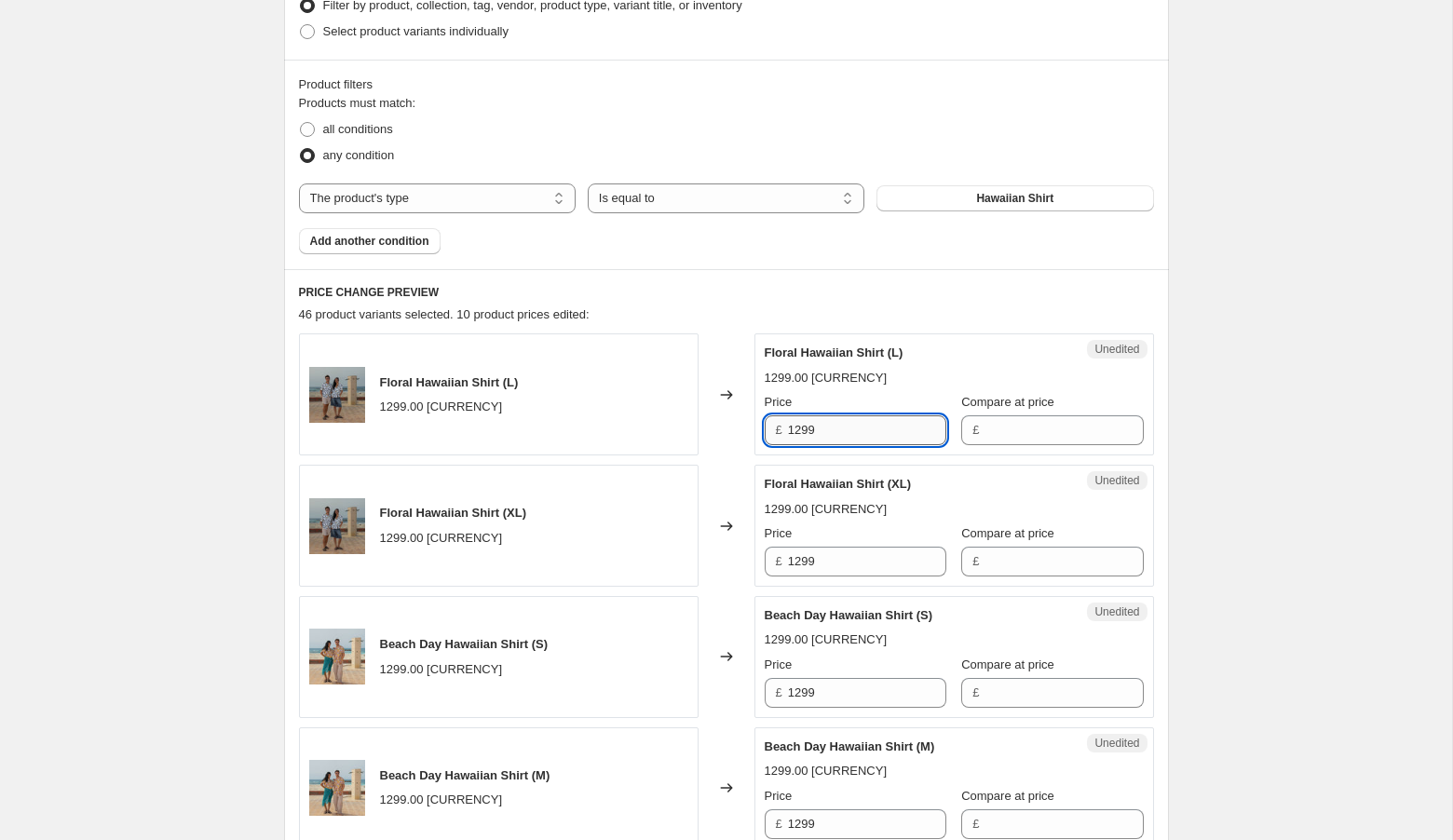 click on "1299" at bounding box center (867, 430) 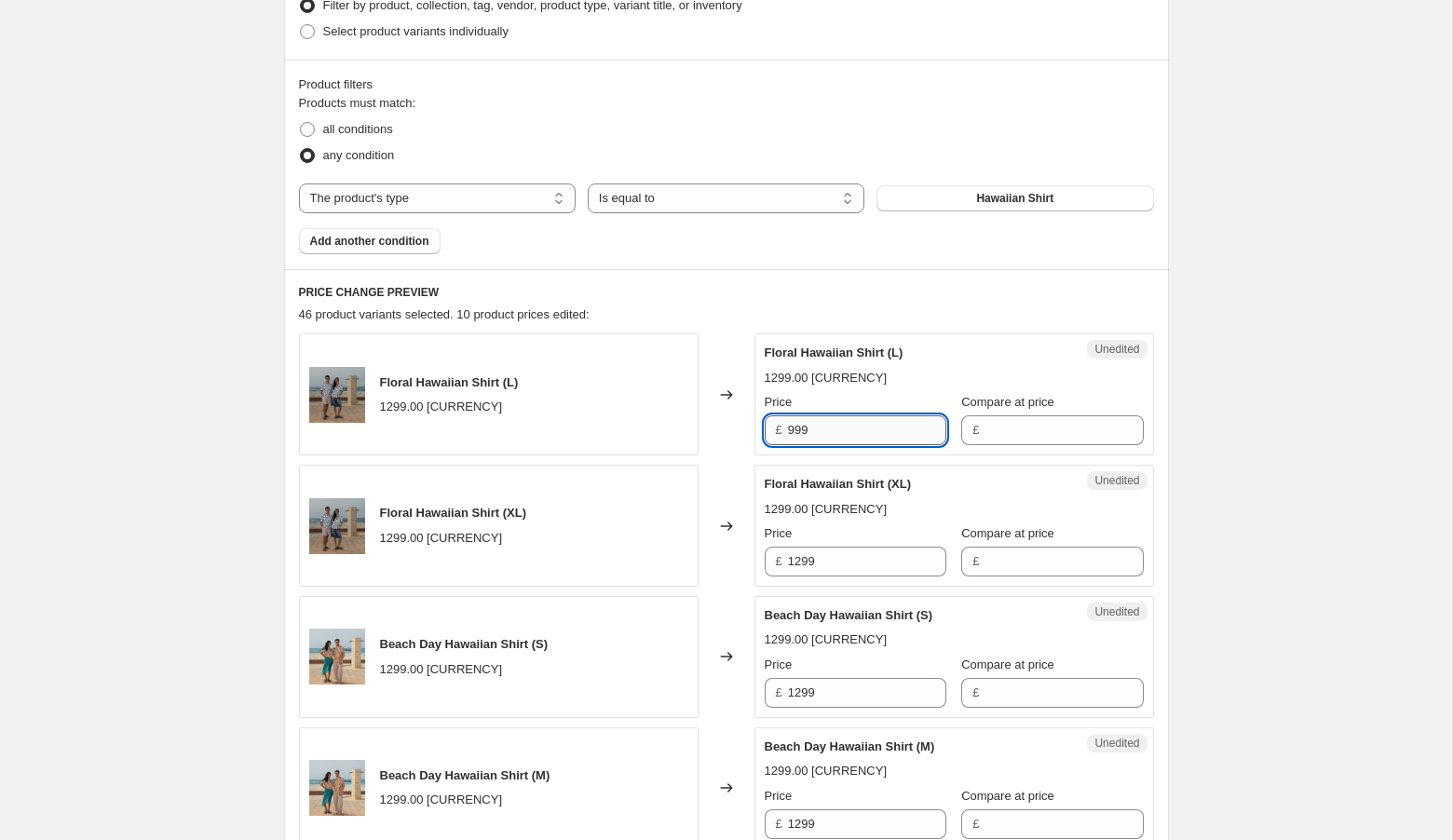 type on "999" 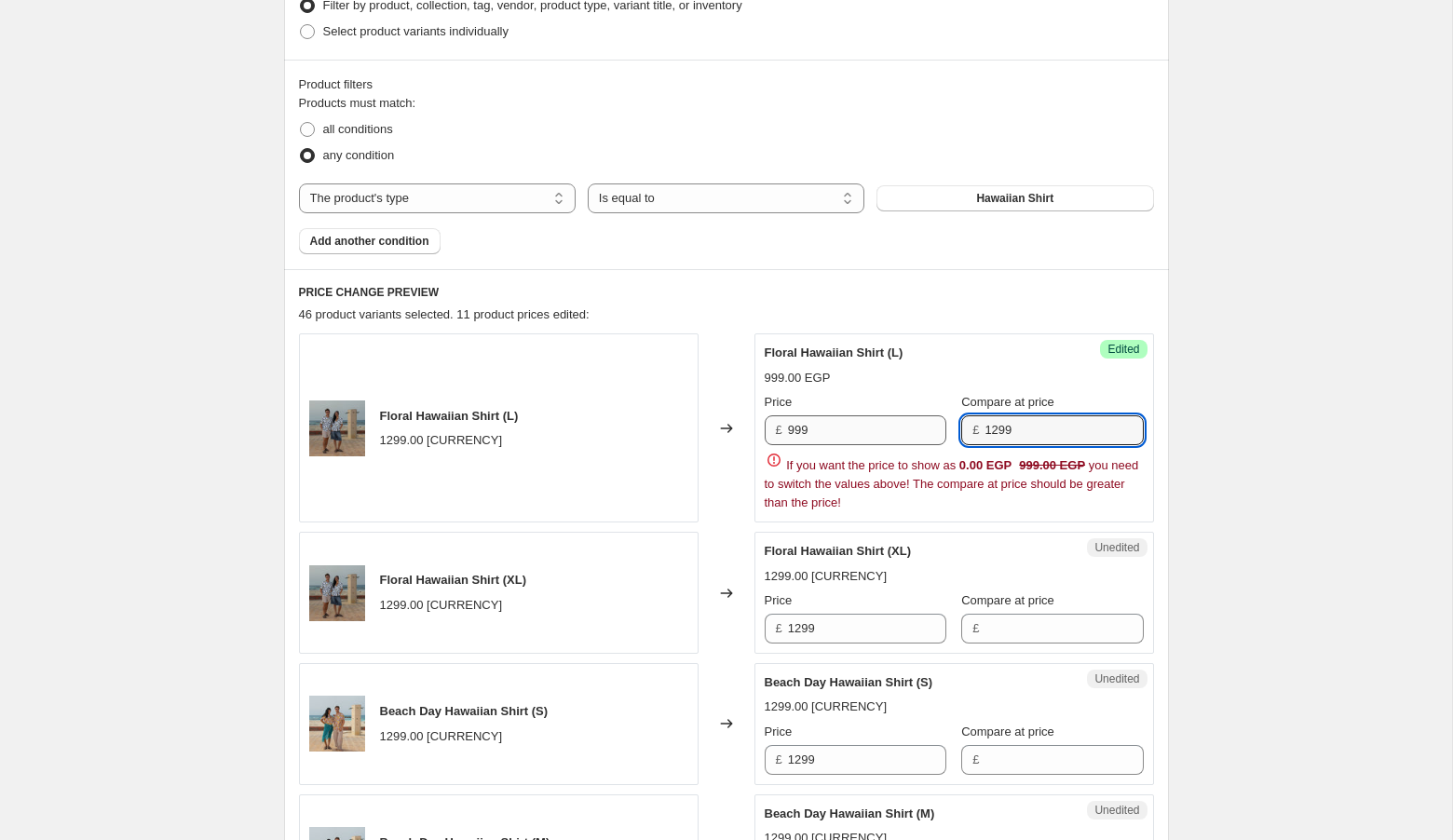 type on "1299" 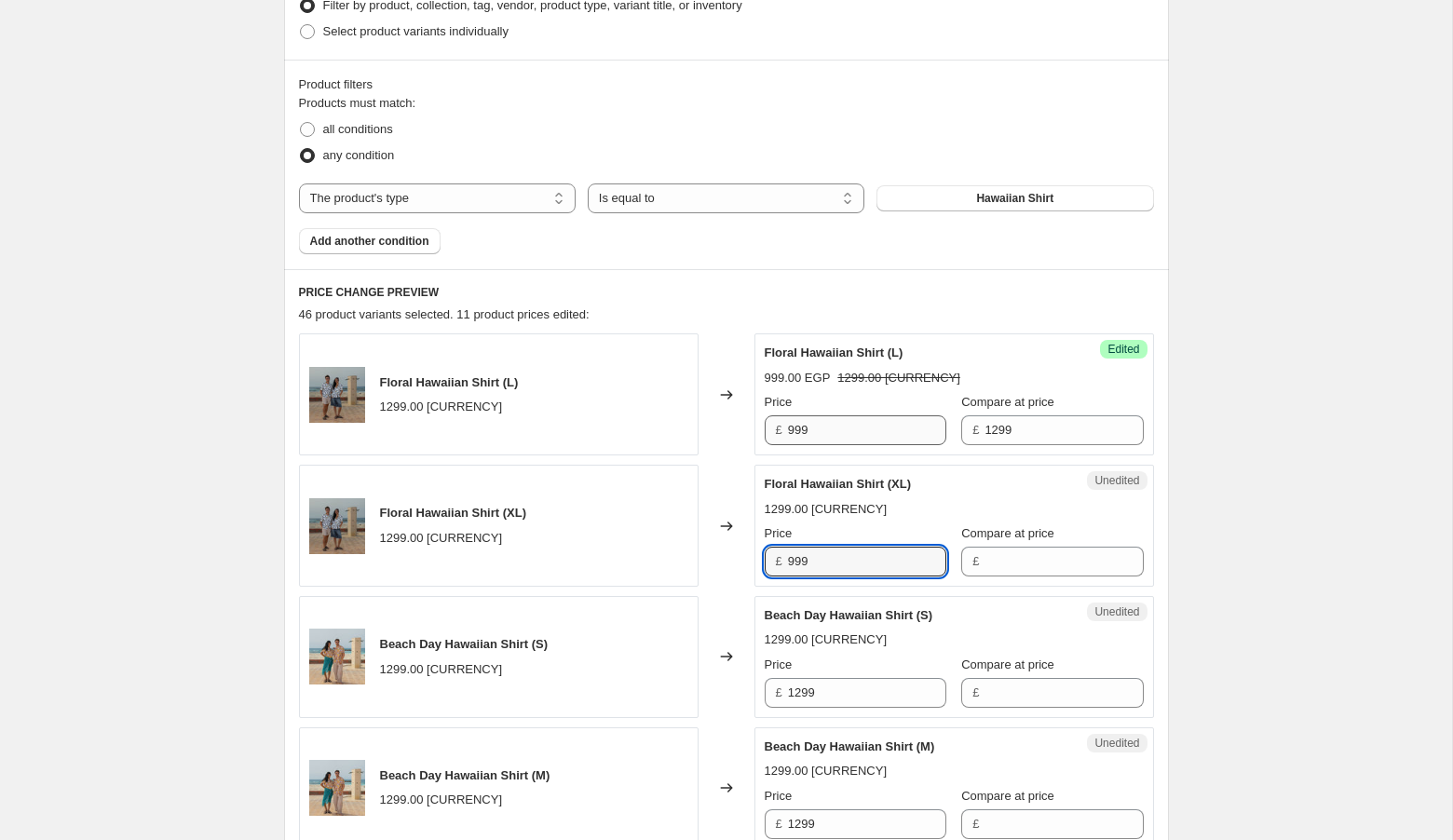 type on "999" 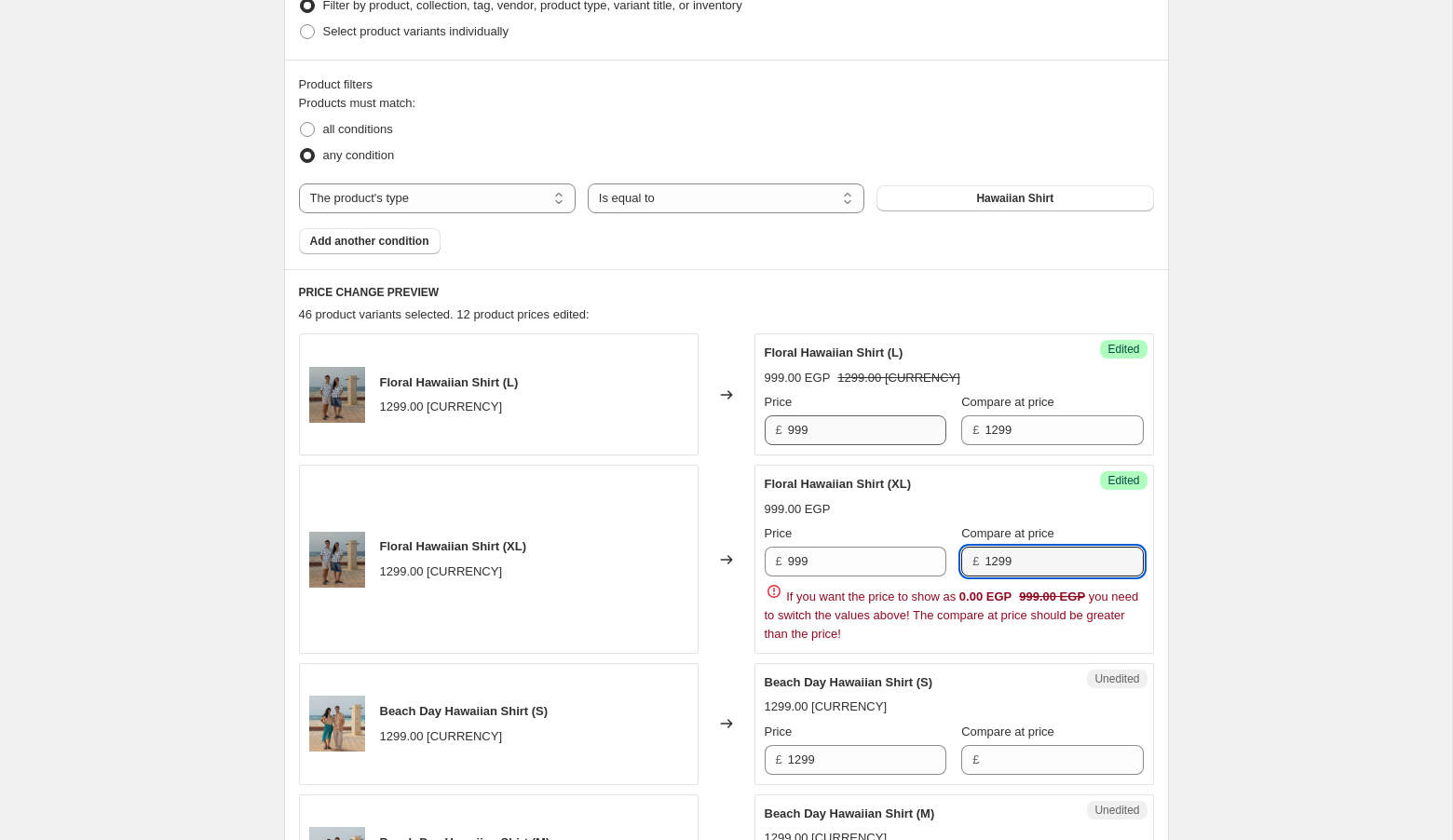 type on "1299" 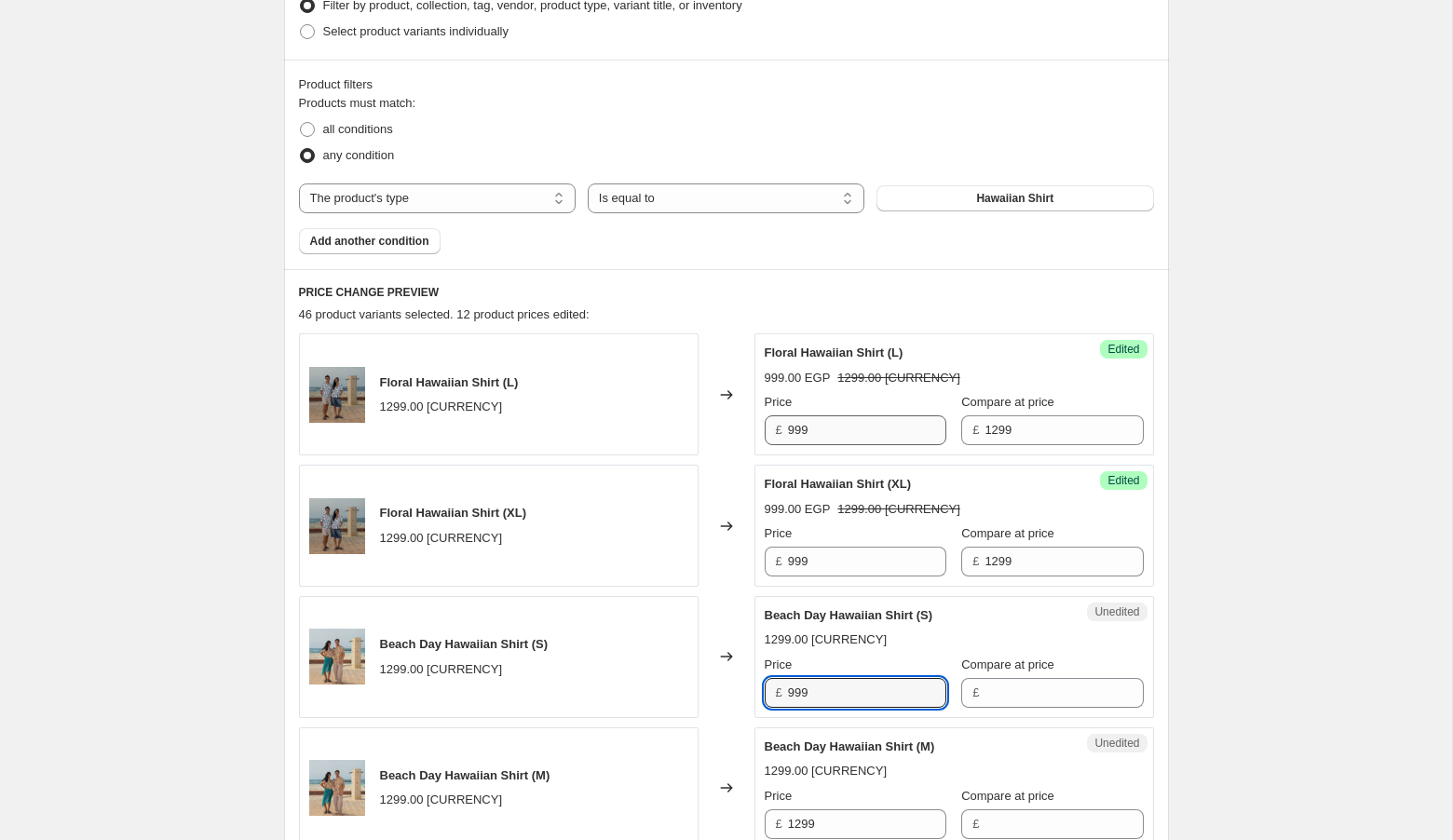type on "999" 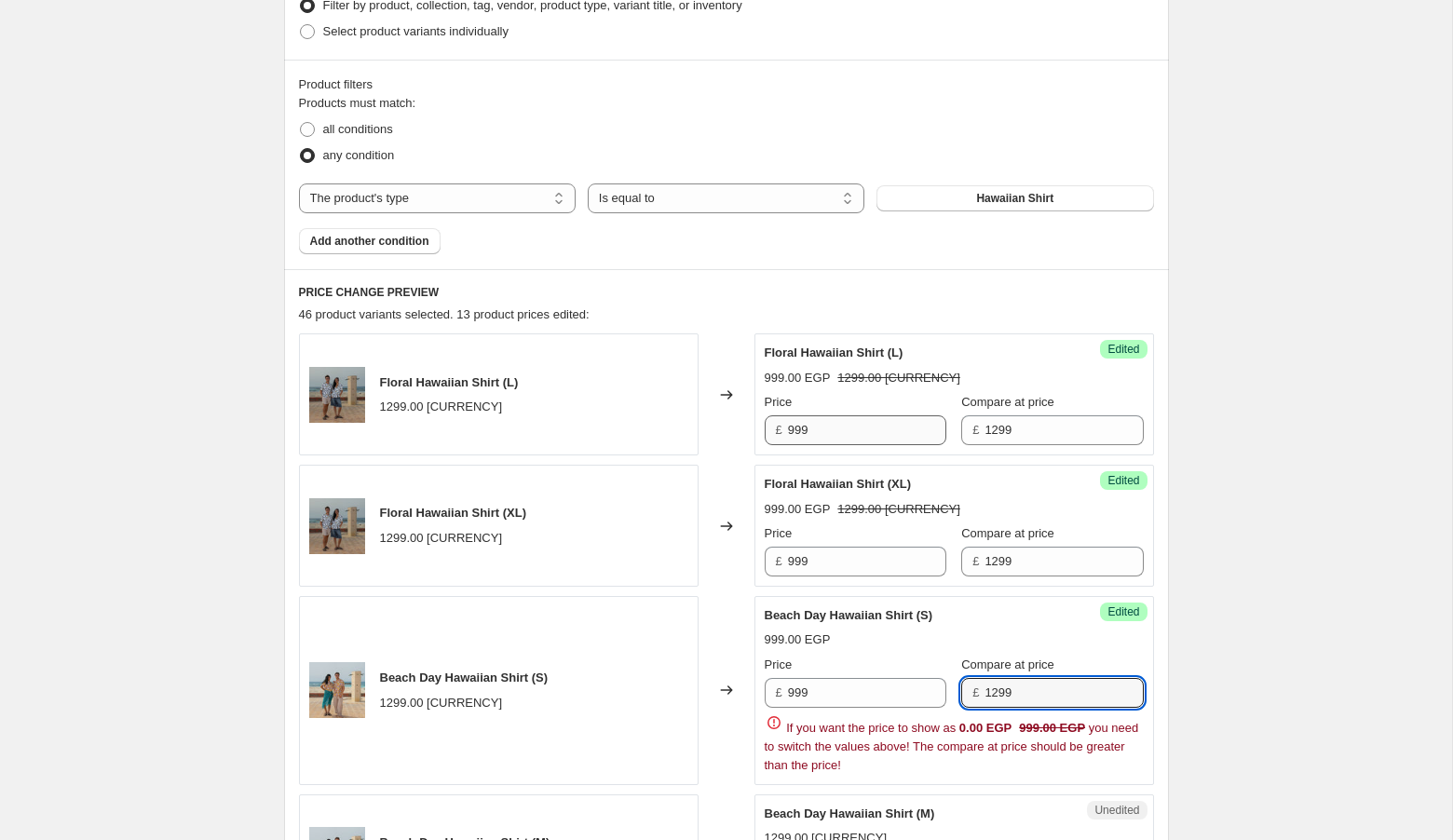 type on "1299" 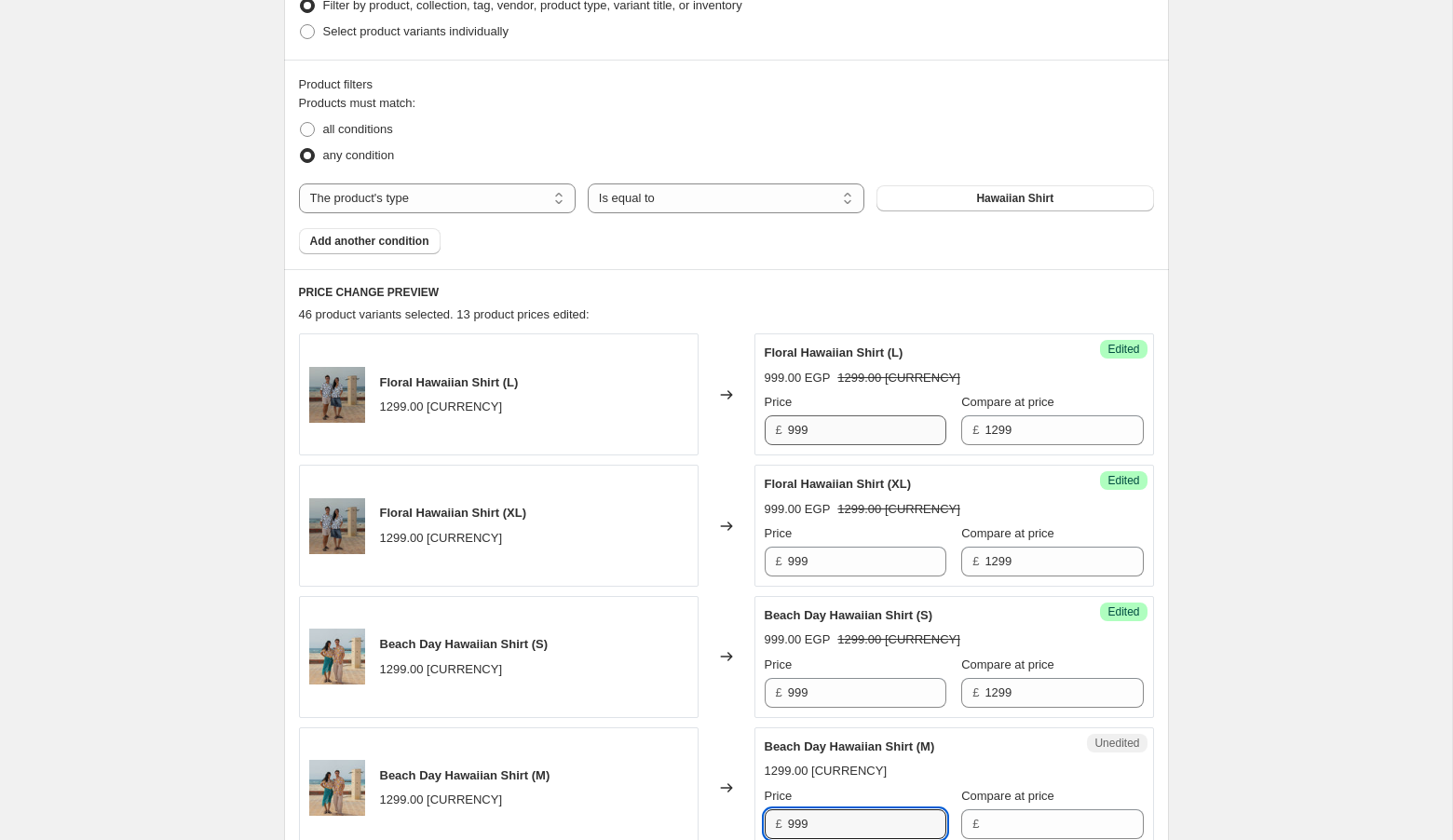 type on "999" 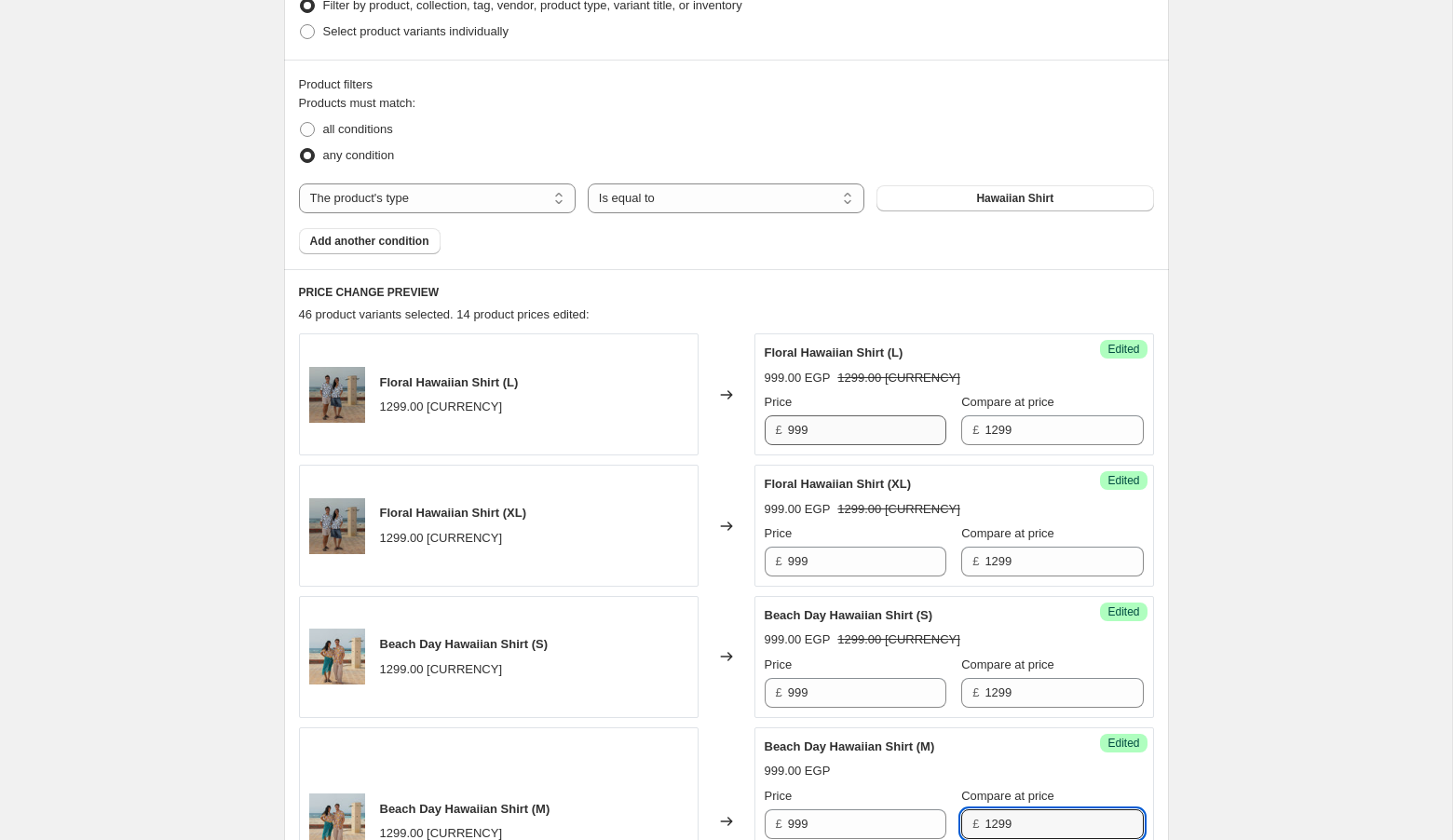 type on "1299" 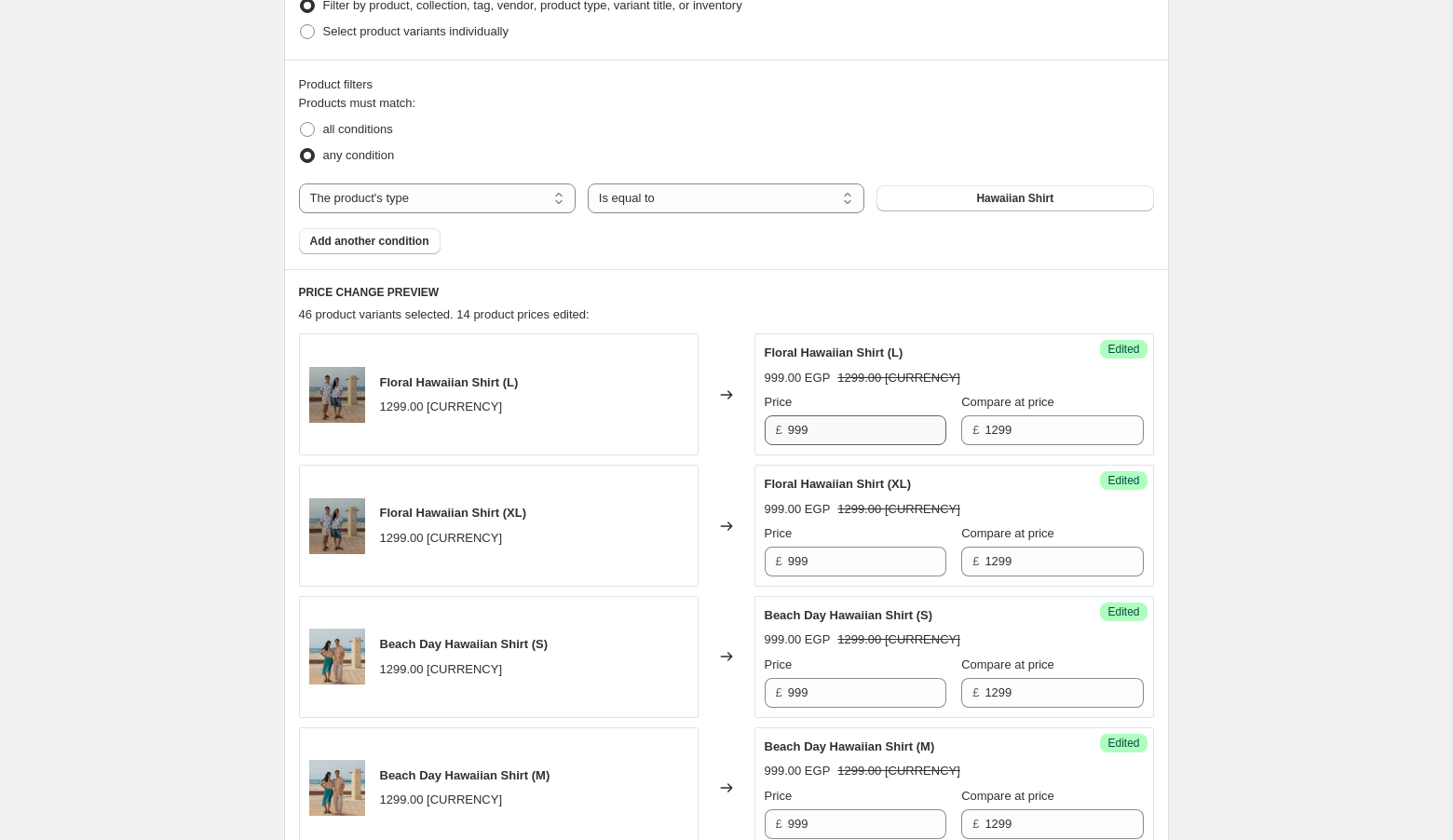 scroll, scrollTop: 1034, scrollLeft: 0, axis: vertical 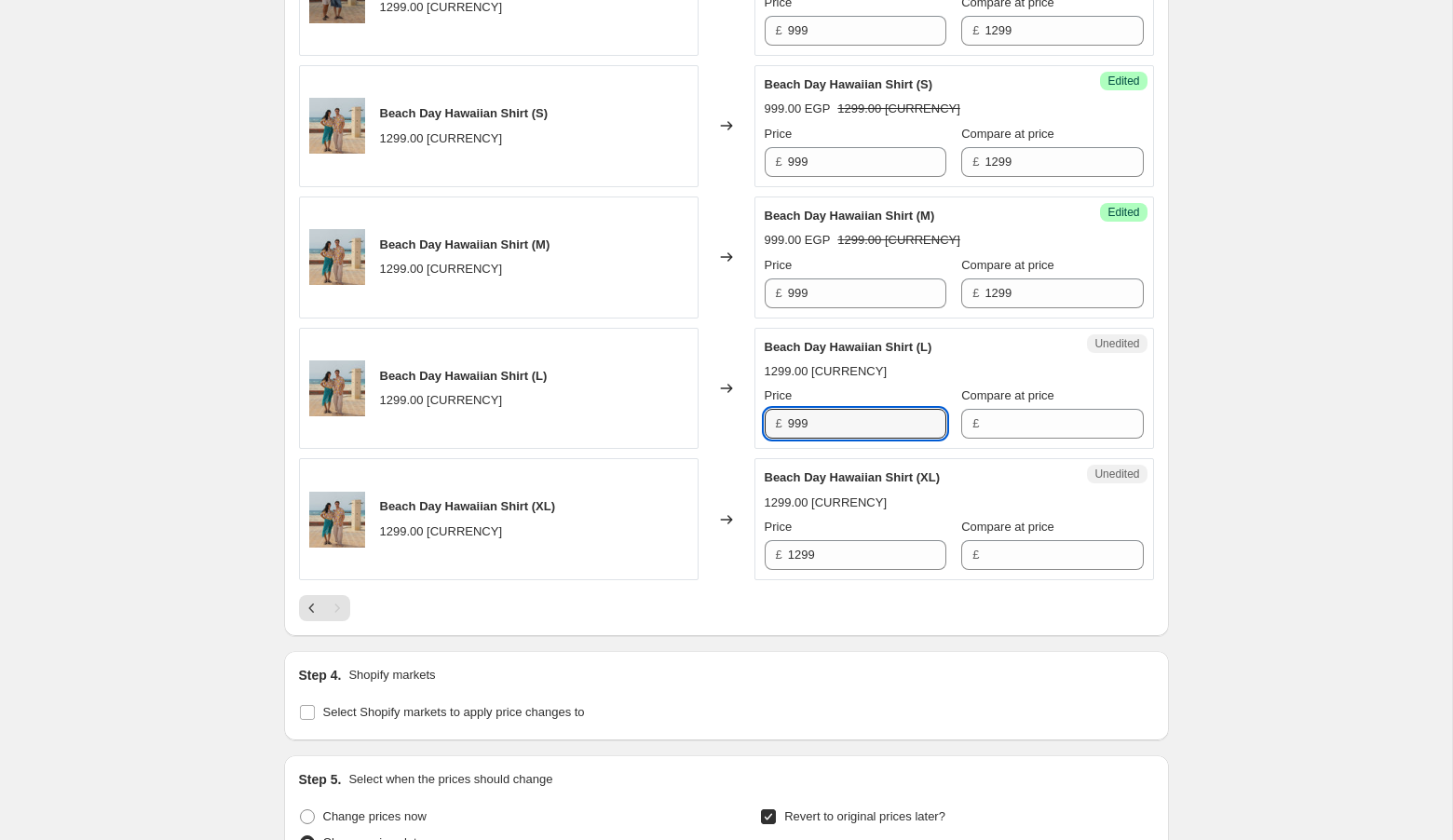 type on "999" 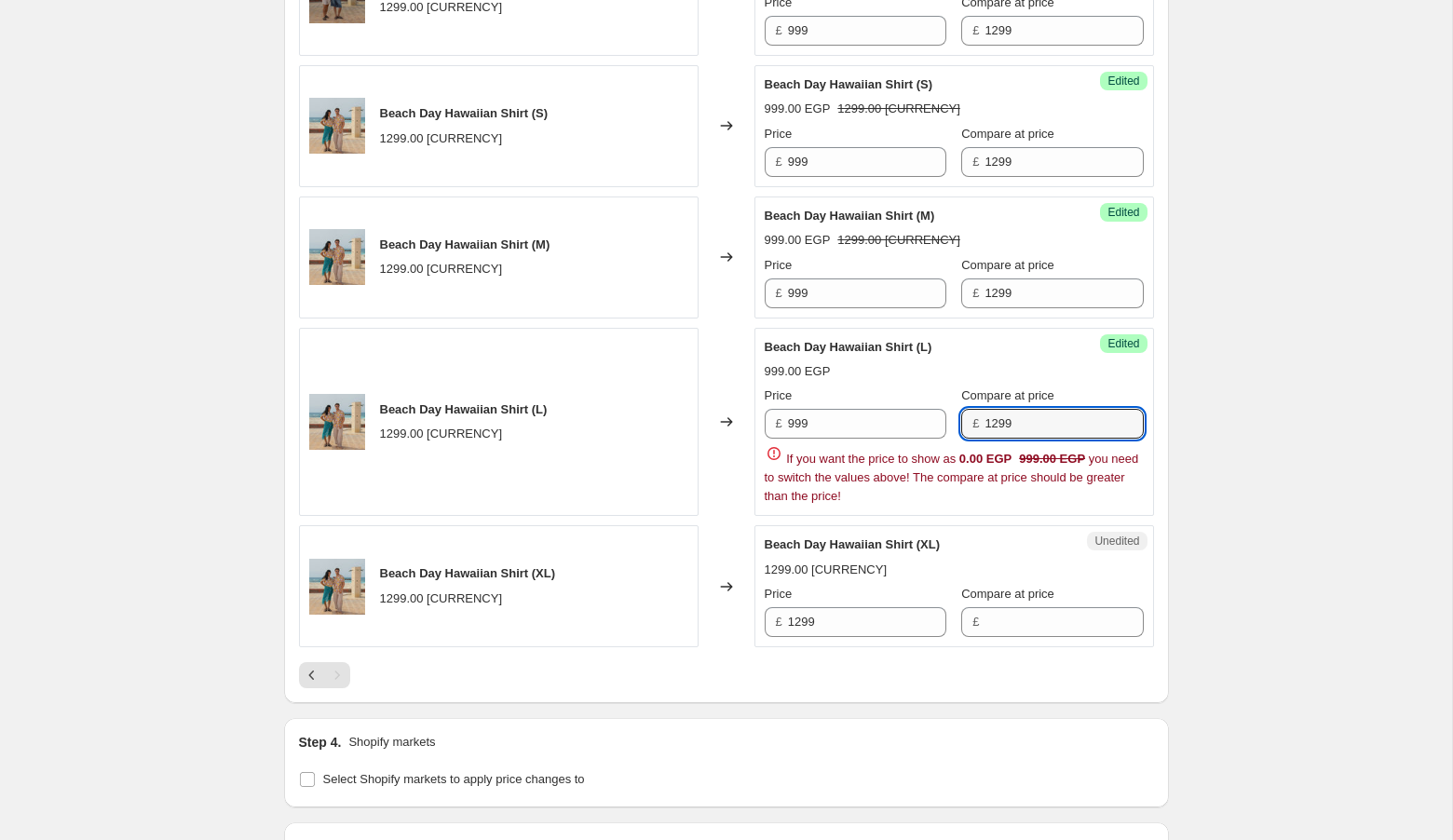type on "1299" 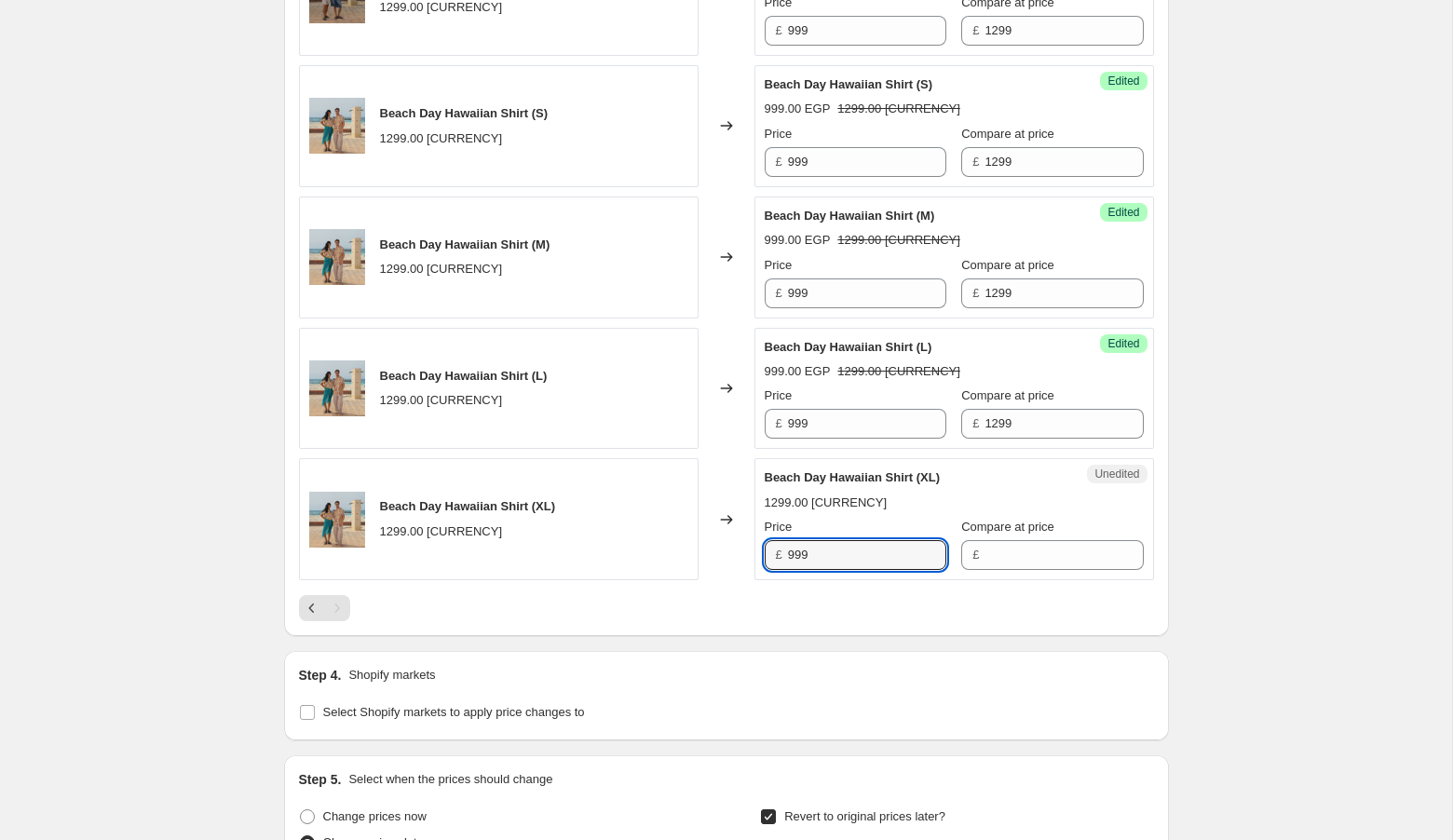 type on "999" 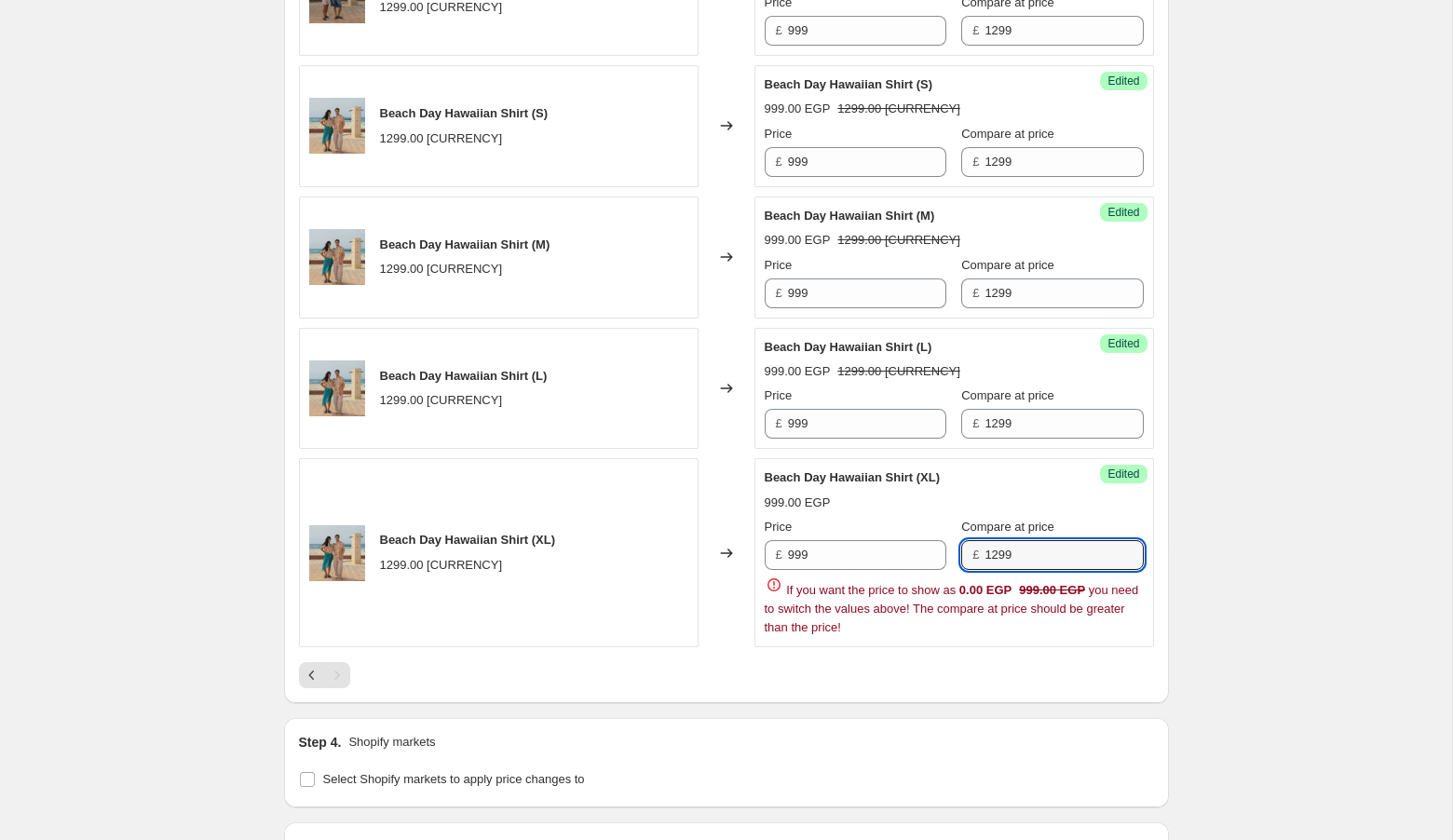 type on "1299" 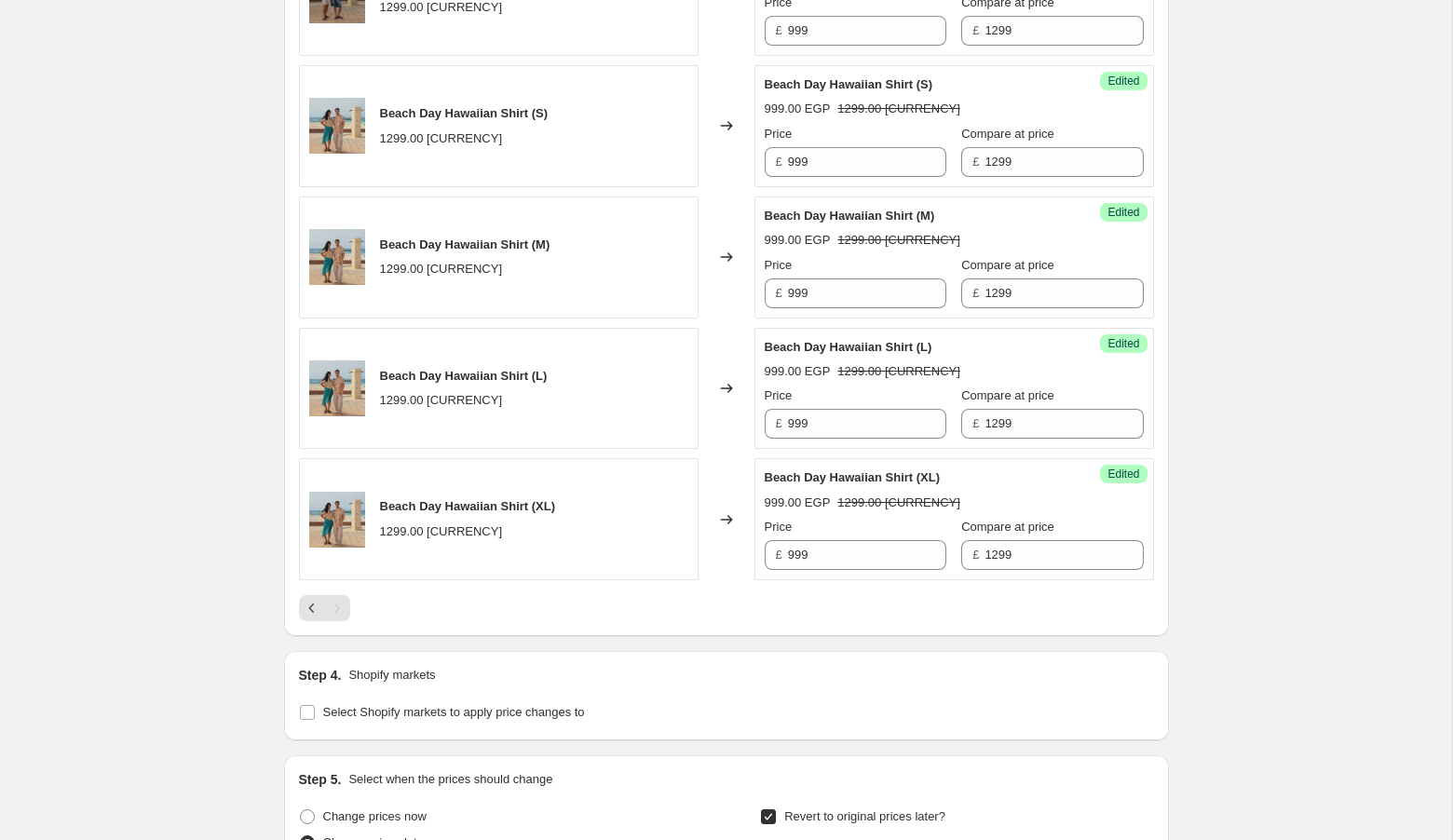 click on "Create new price change job. This page is ready Create new price change job Draft Step 1. Optionally give your price change job a title (eg "March 30% off sale on boots") [DATE], [TIME] Price change job This title is just for internal use, customers won't see it Step 2. Select how the prices should change Use bulk price change rules Set product prices individually Use CSV upload Select tags to add while price change is active Select tags to remove while price change is active Step 3. Select which products should change in price Select all products, use filters, or select products variants individually All products Filter by product, collection, tag, vendor, product type, variant title, or inventory Select product variants individually Product filters Products must match: all conditions any condition The product The product's collection The product's tag The product's vendor The product's type The product's status The variant's title Inventory quantity The product's type Is equal to Is not equal to £" at bounding box center (726, 171) 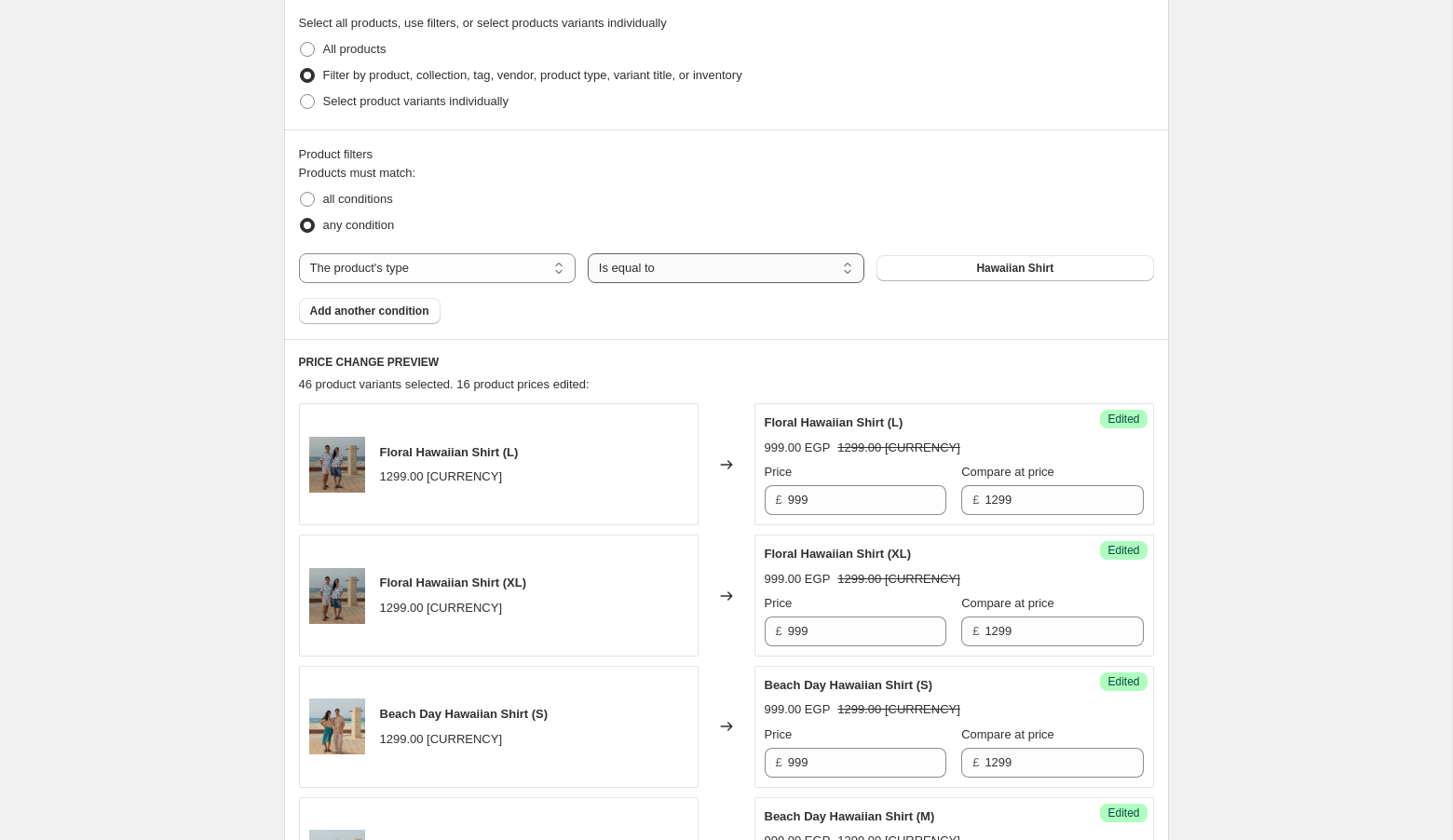 scroll, scrollTop: 436, scrollLeft: 0, axis: vertical 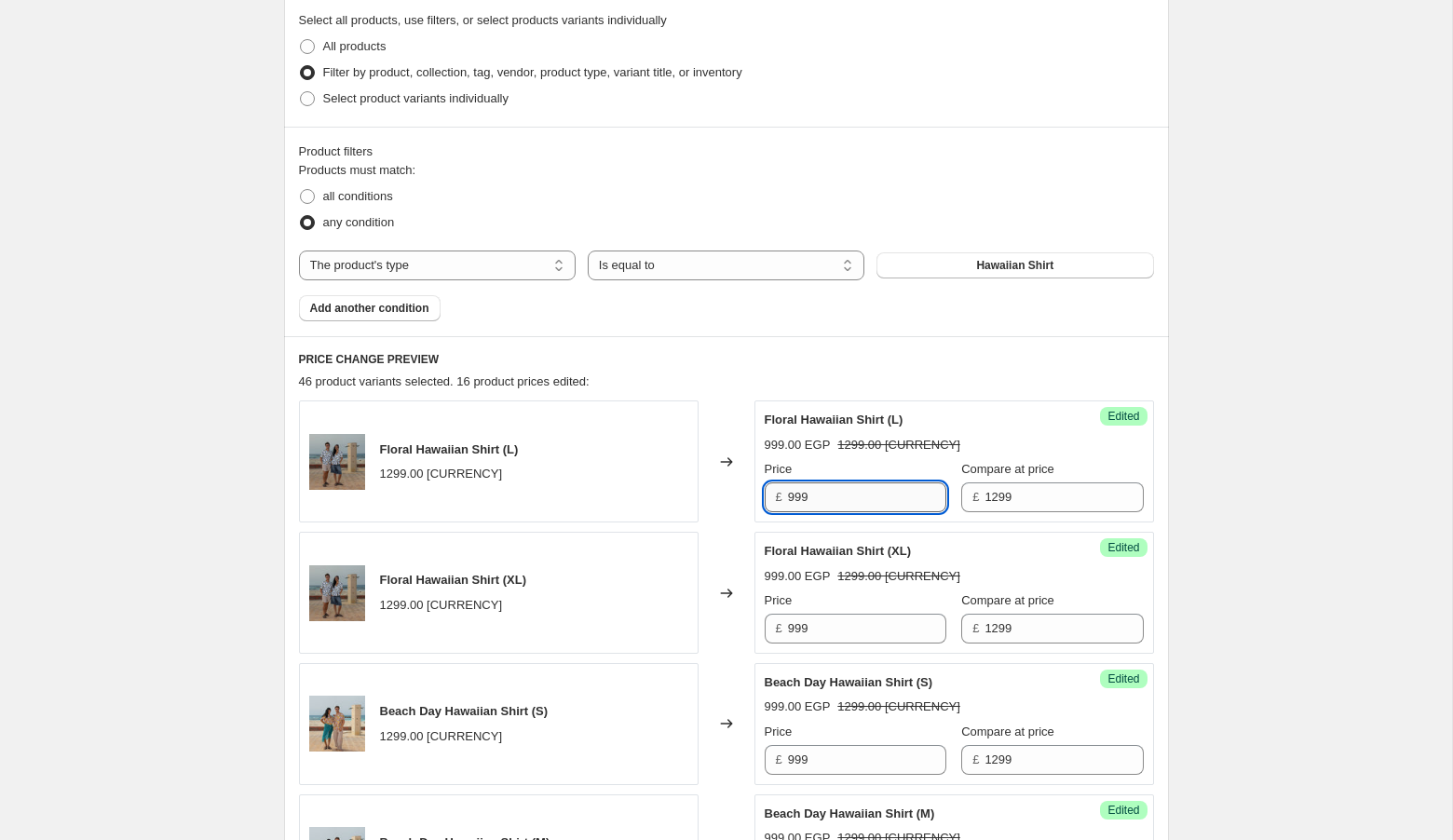 click on "999" at bounding box center (867, 497) 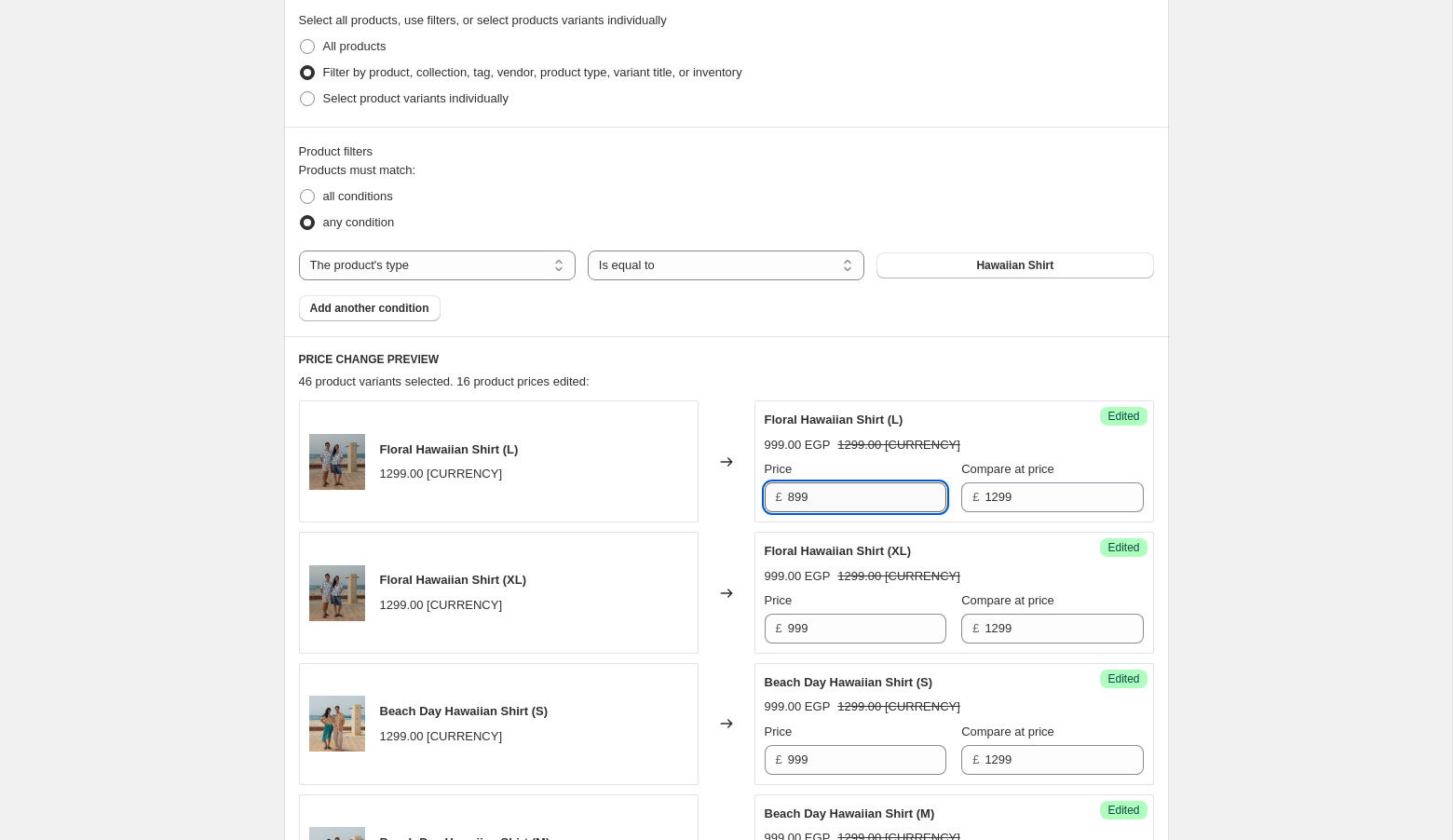 type on "899" 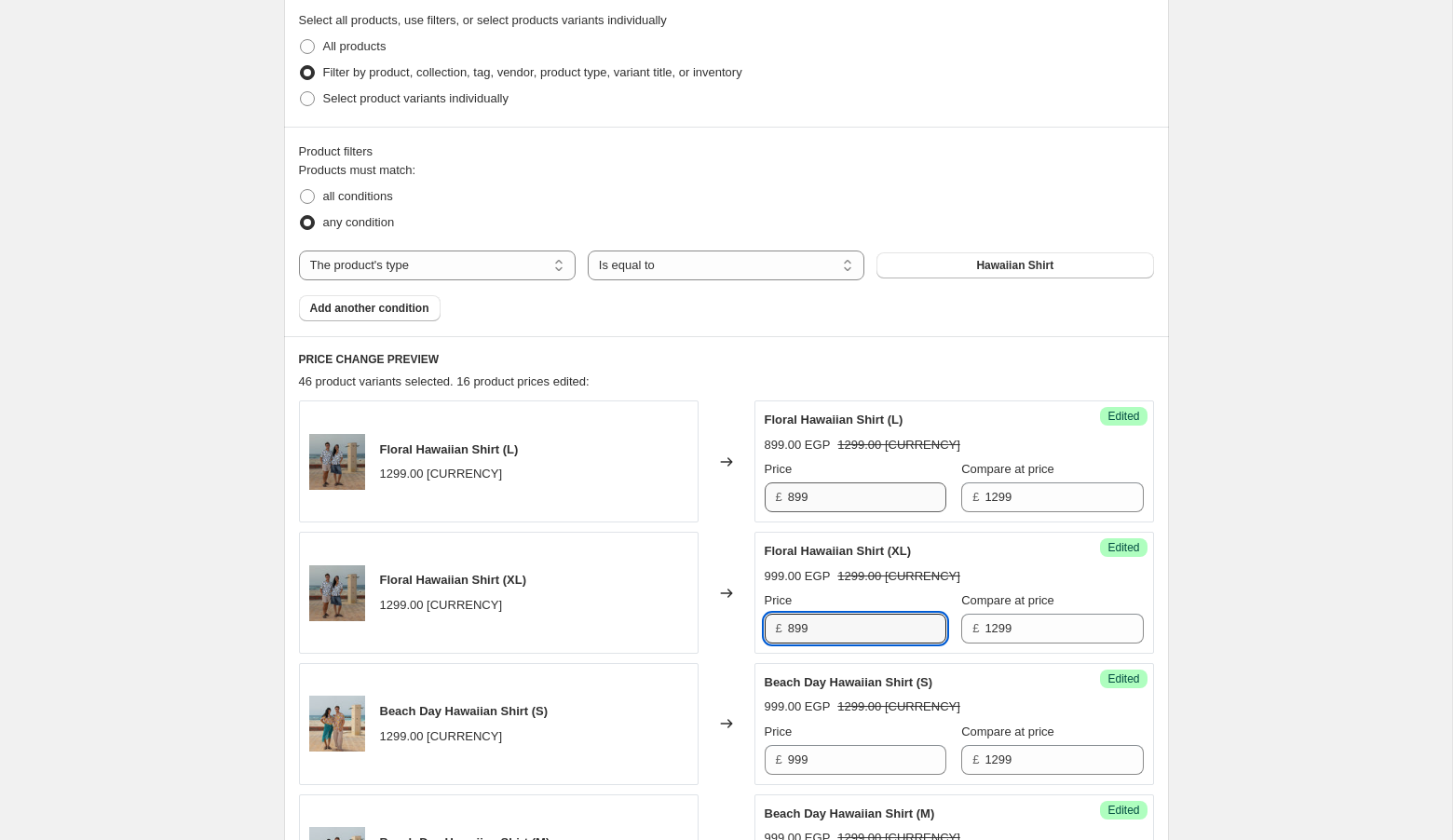 type on "899" 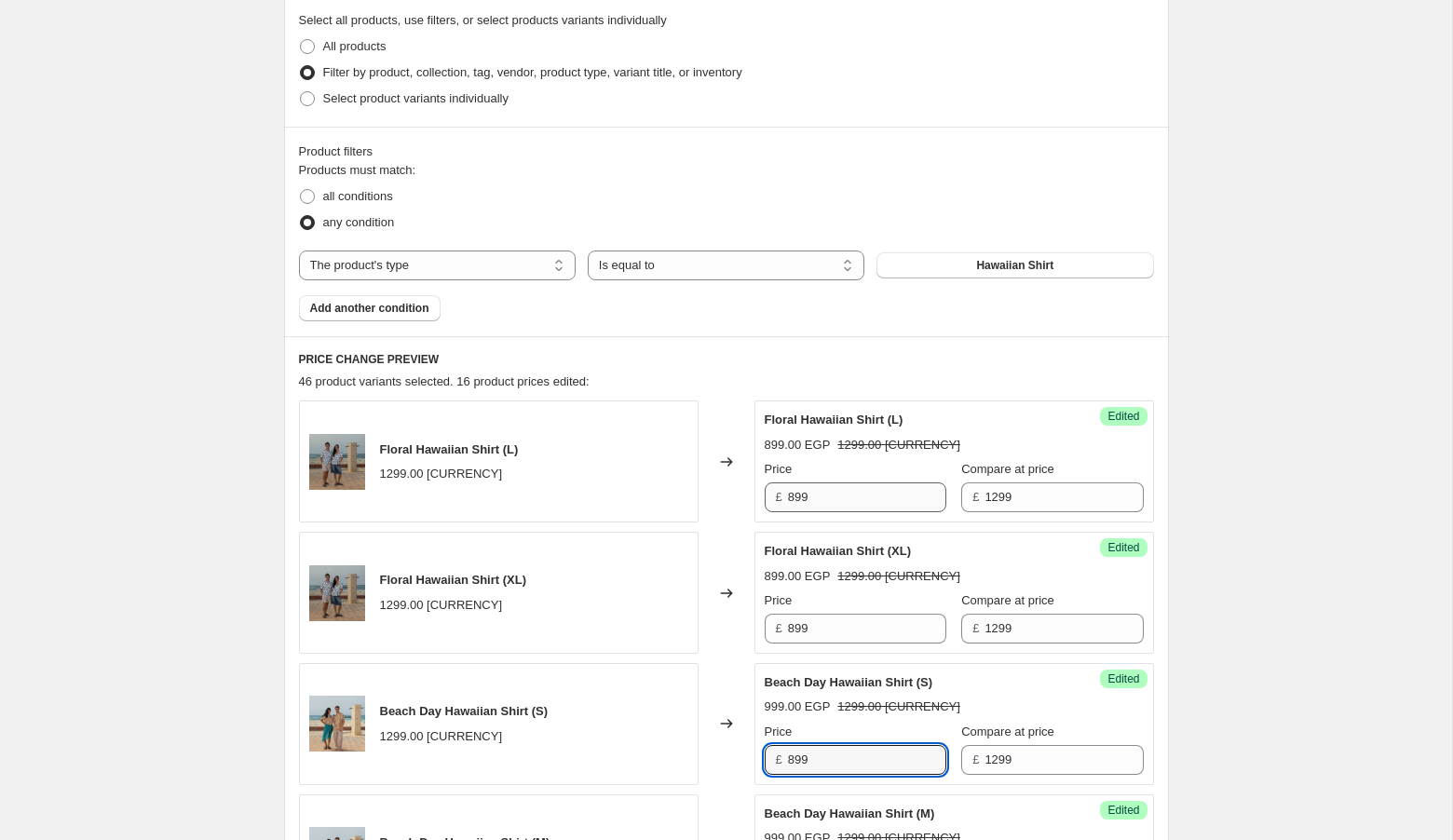 type on "899" 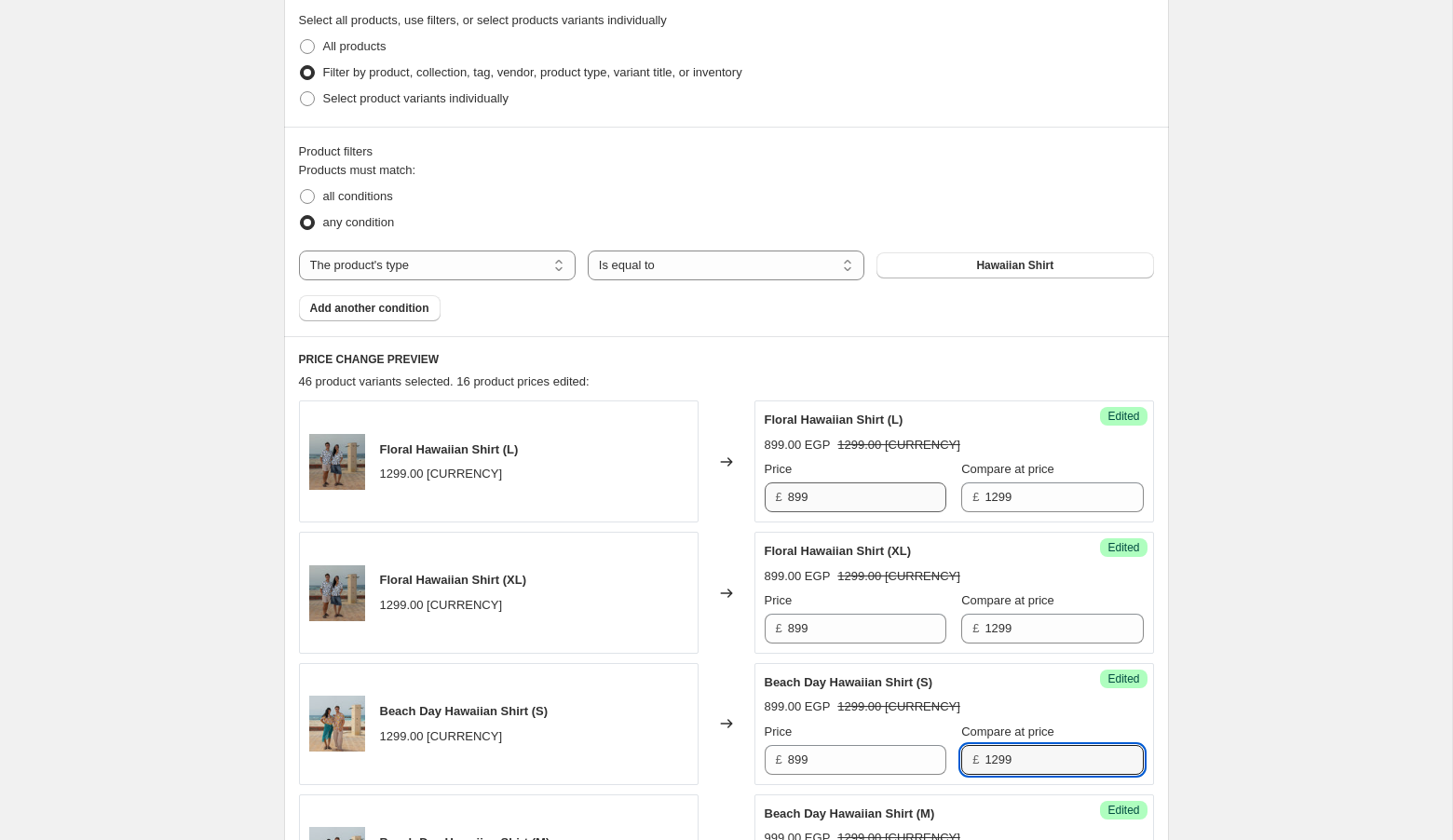 scroll, scrollTop: 902, scrollLeft: 0, axis: vertical 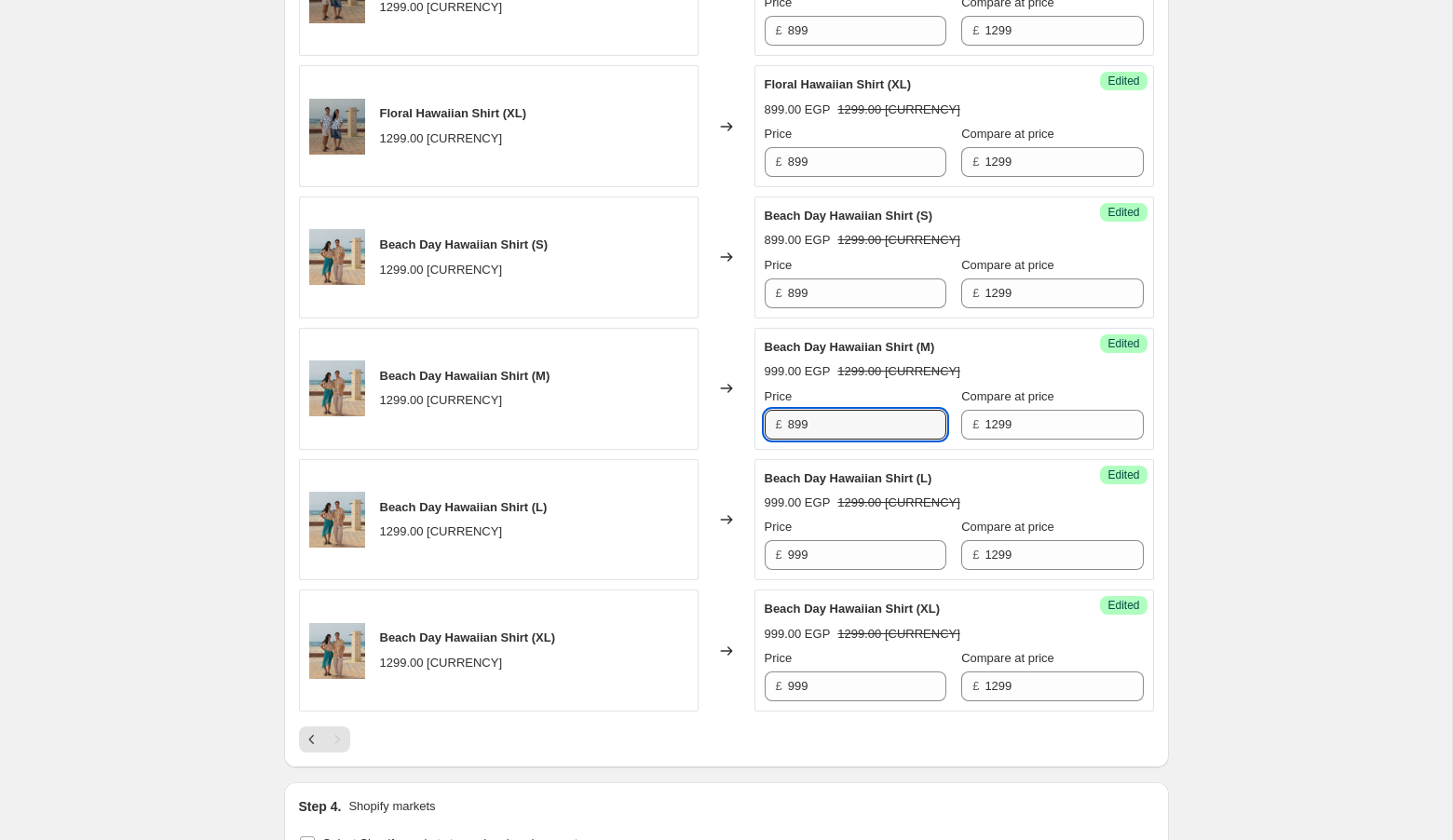 type on "899" 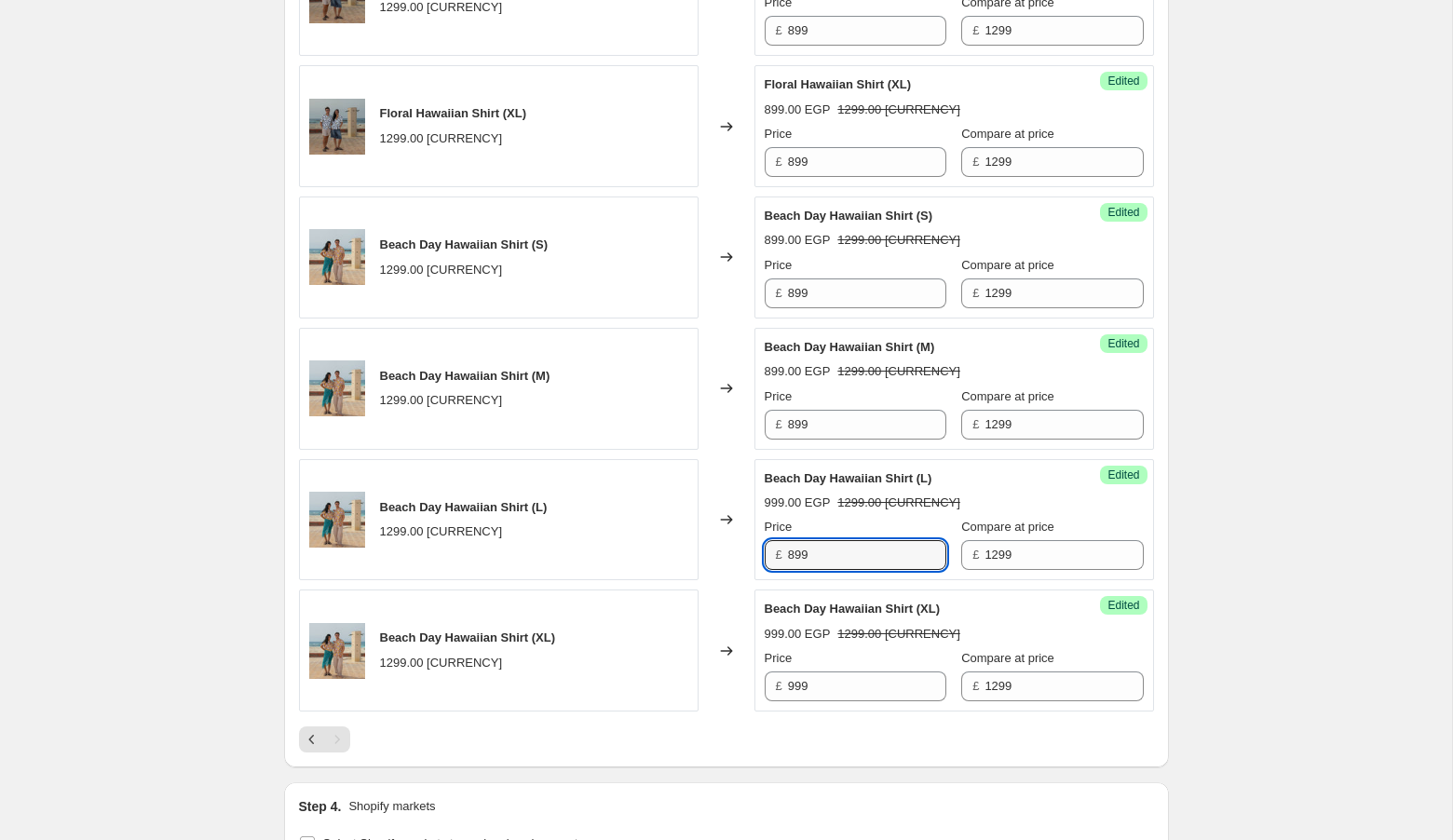 type on "899" 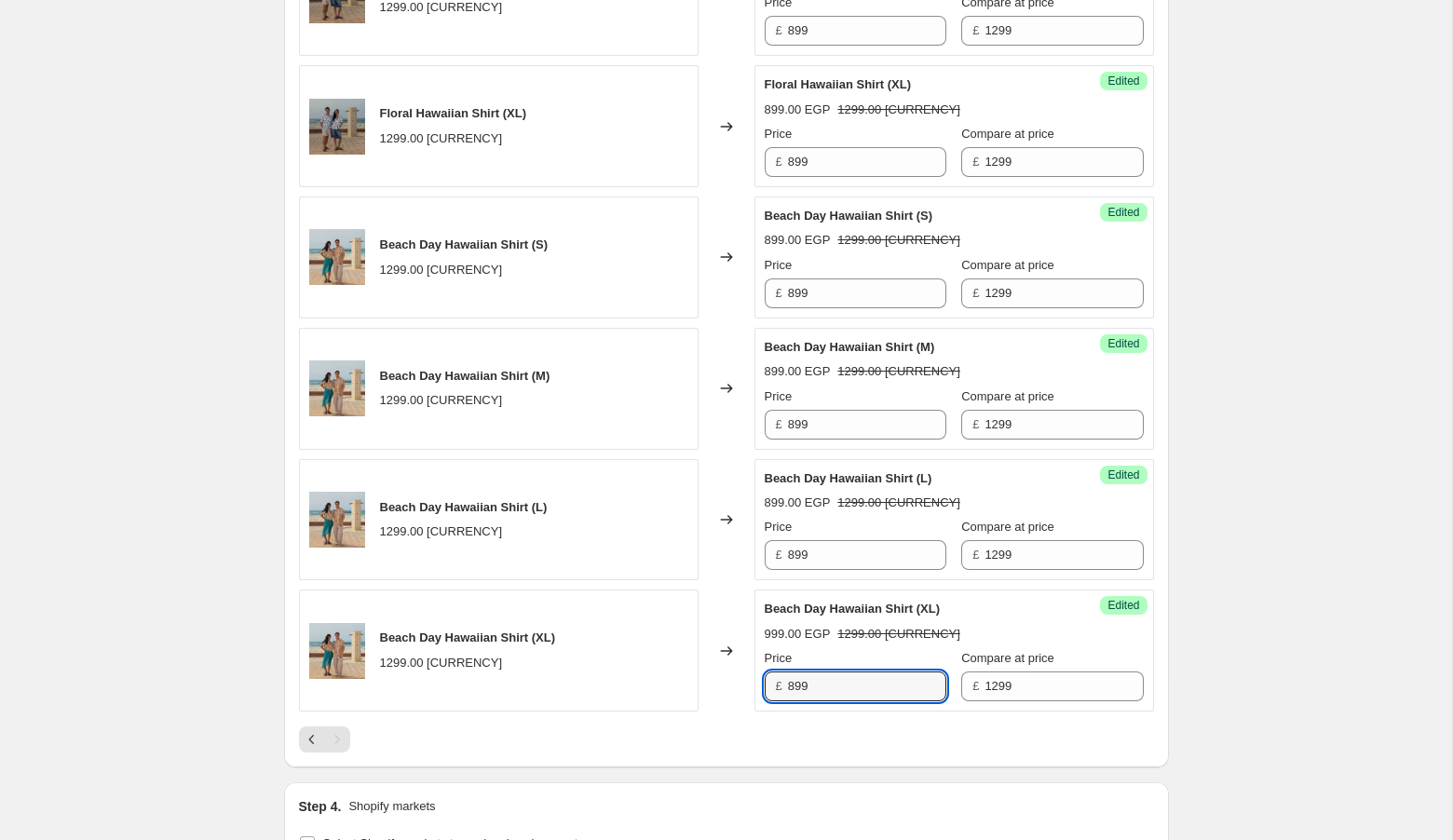 type on "899" 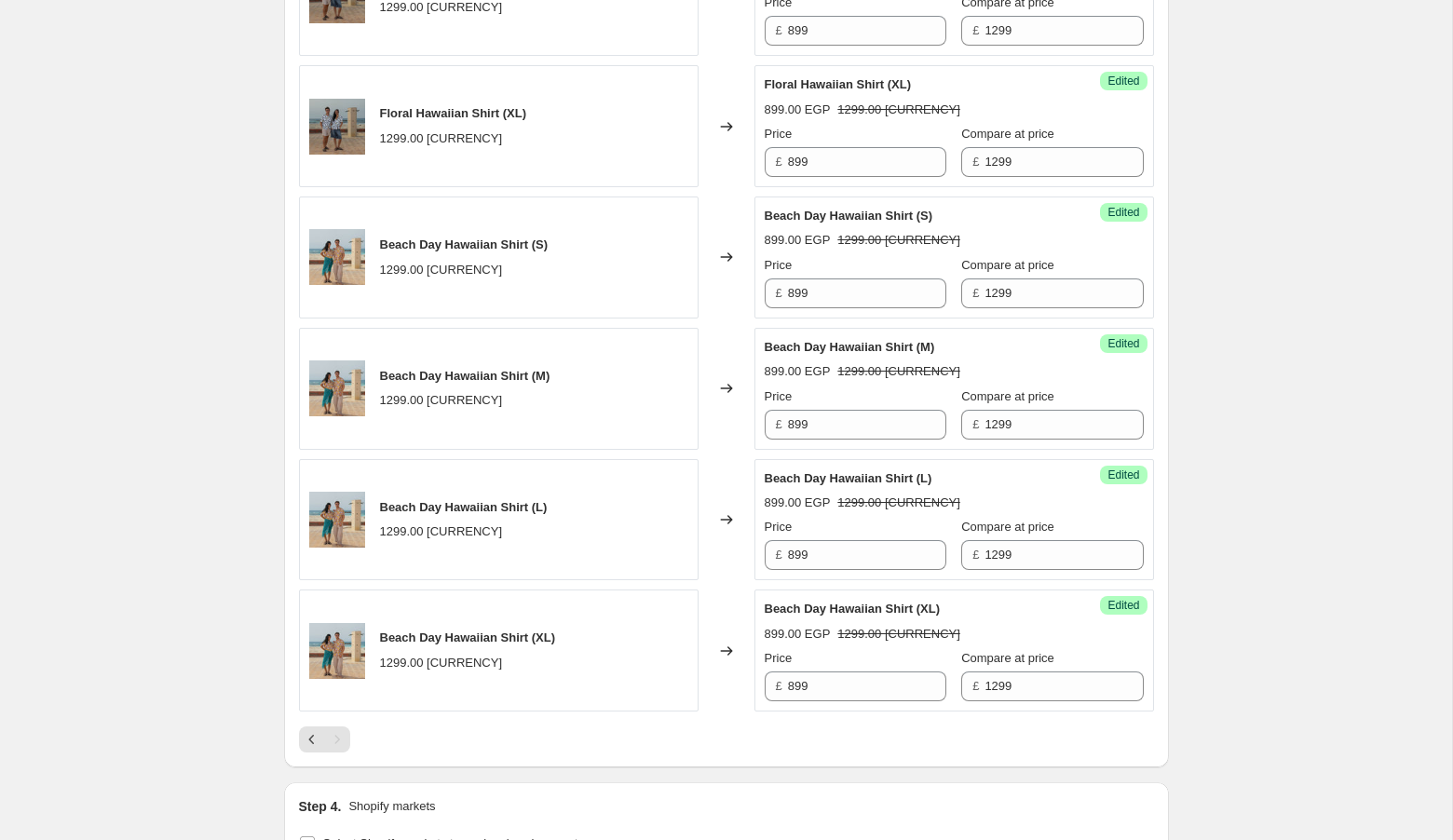 click on "Beach Day Hawaiian Shirt (XL) 1299.00 EGP" at bounding box center (498, 650) 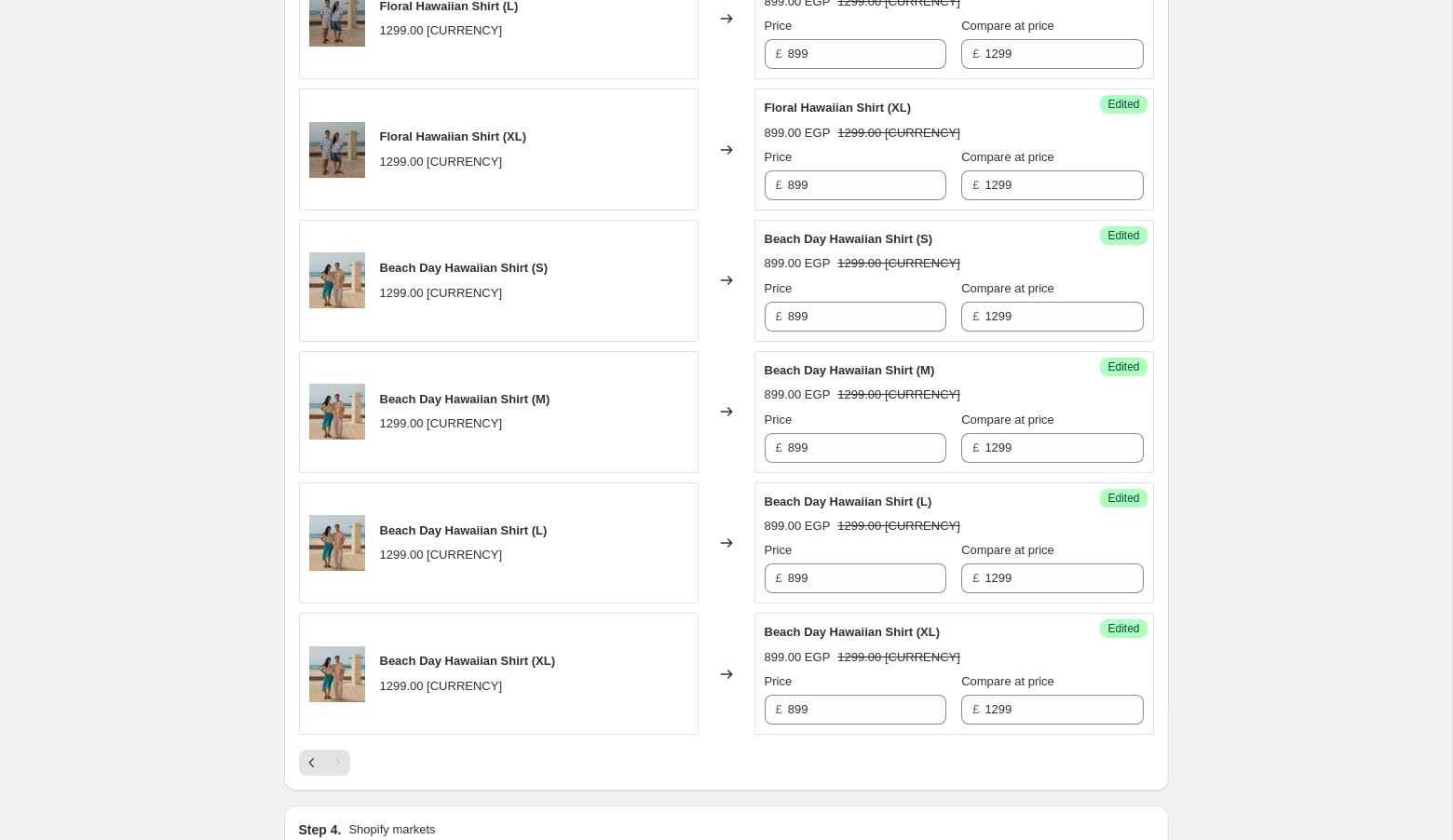 scroll, scrollTop: 1052, scrollLeft: 0, axis: vertical 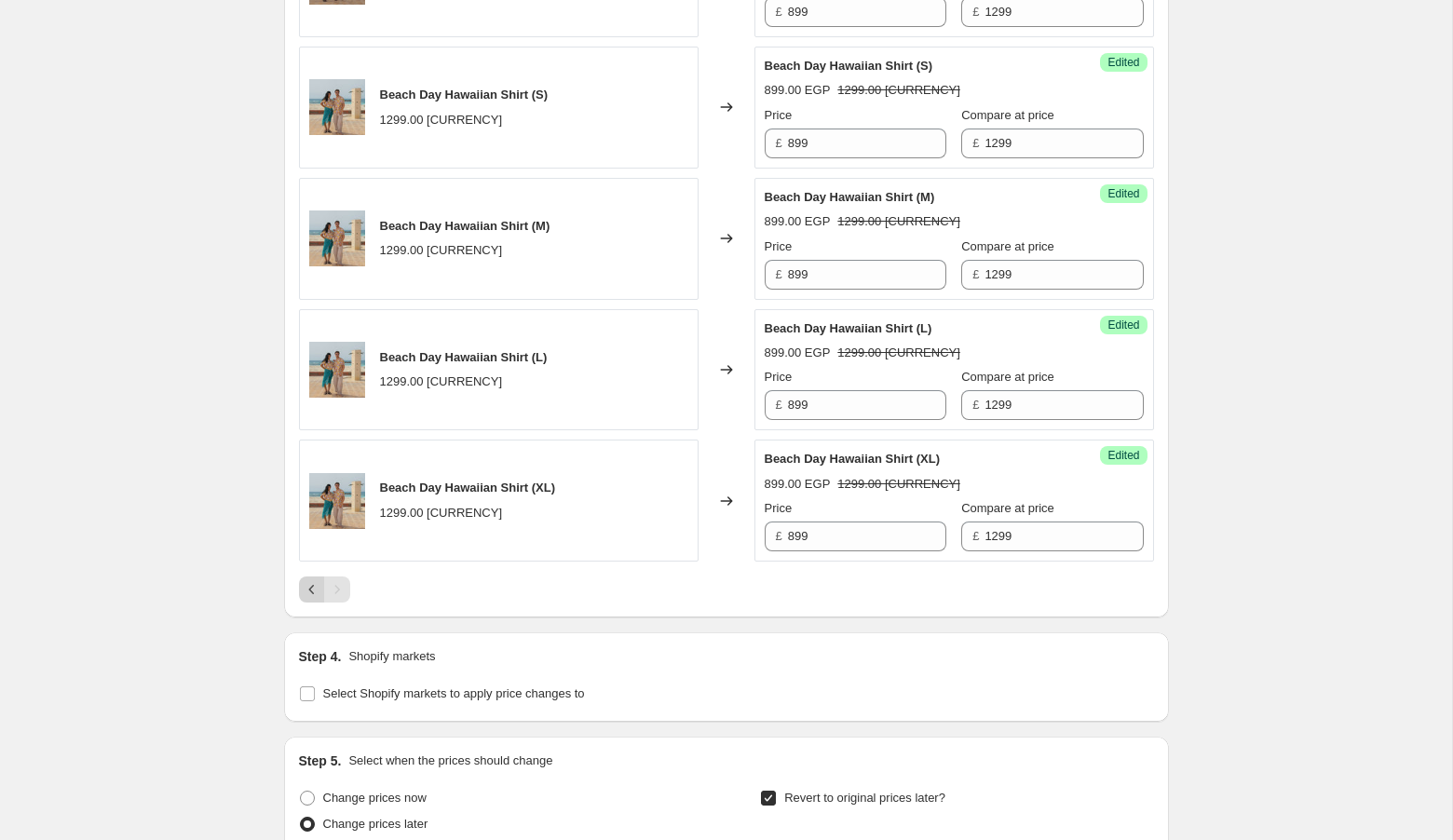 click at bounding box center [312, 589] 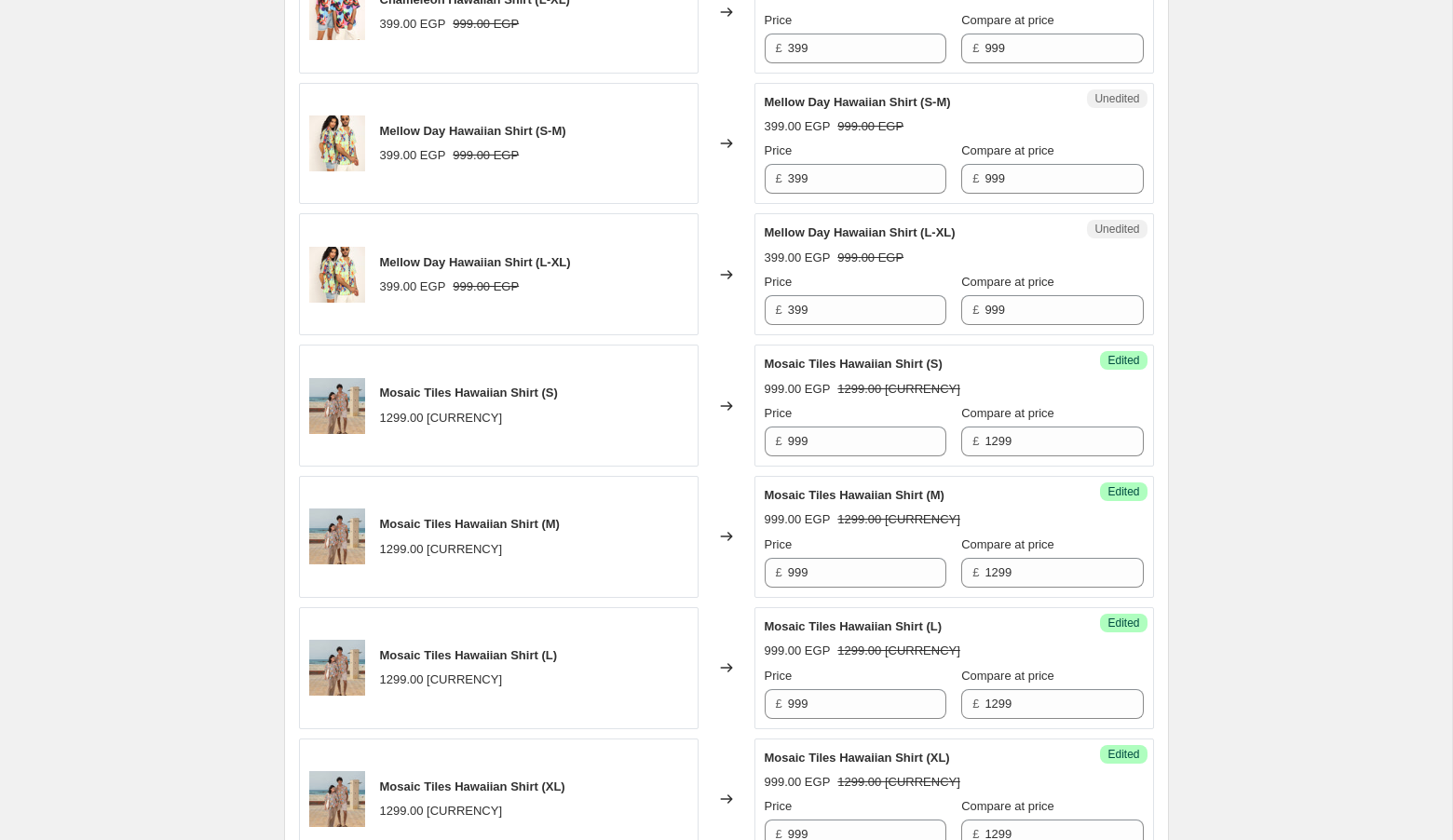 scroll, scrollTop: 1831, scrollLeft: 0, axis: vertical 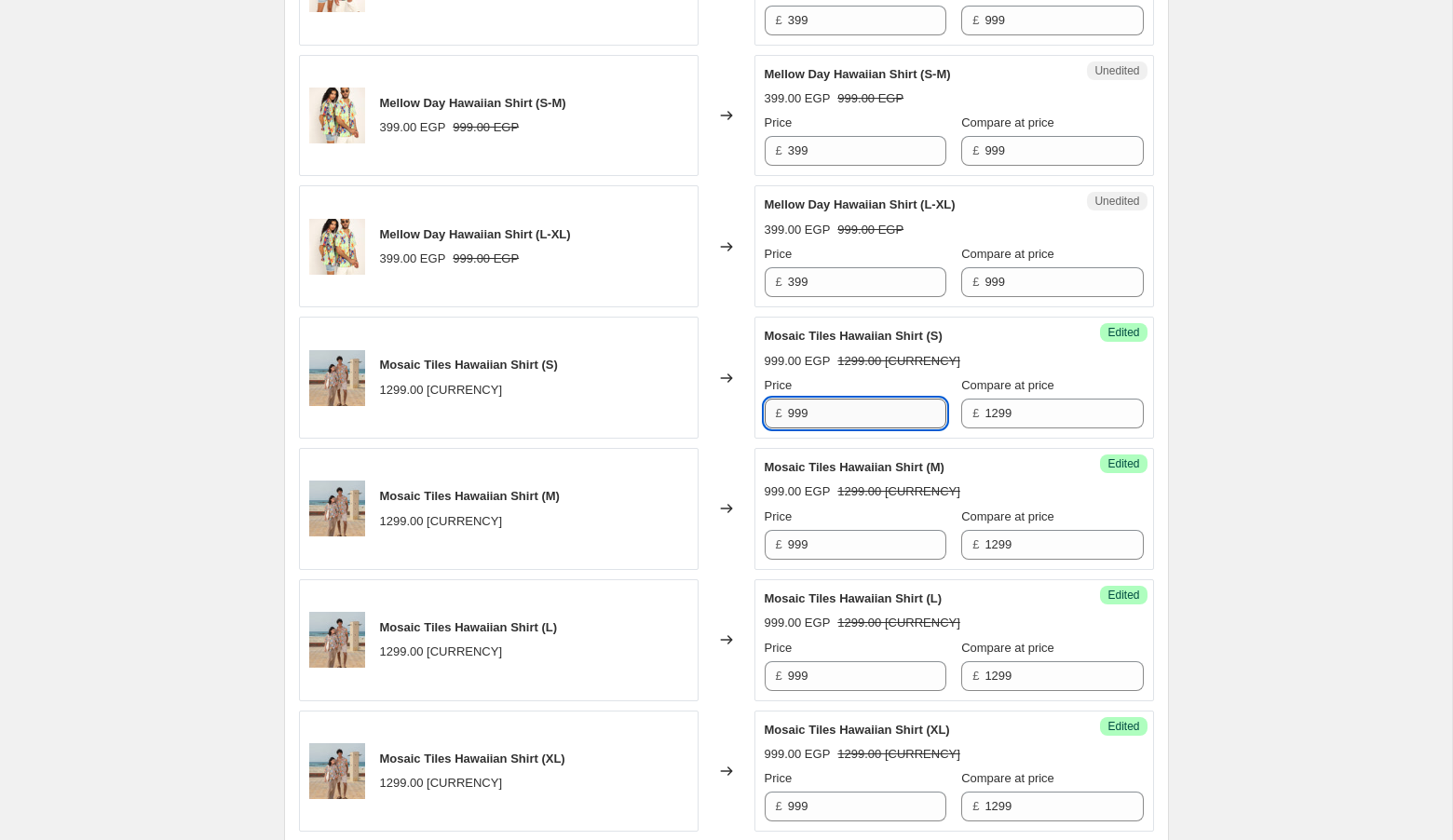 click on "999" at bounding box center [867, 413] 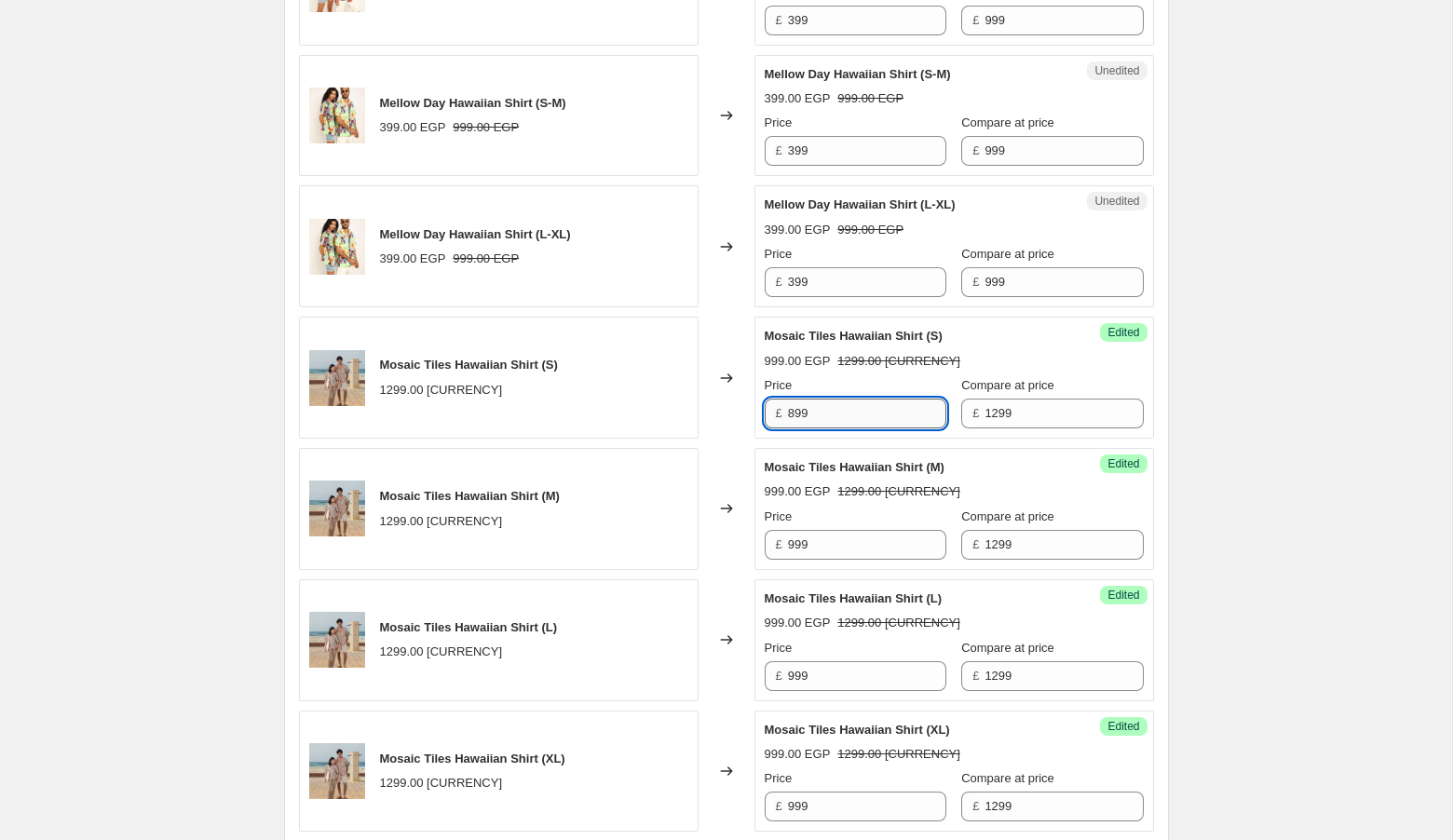 type on "899" 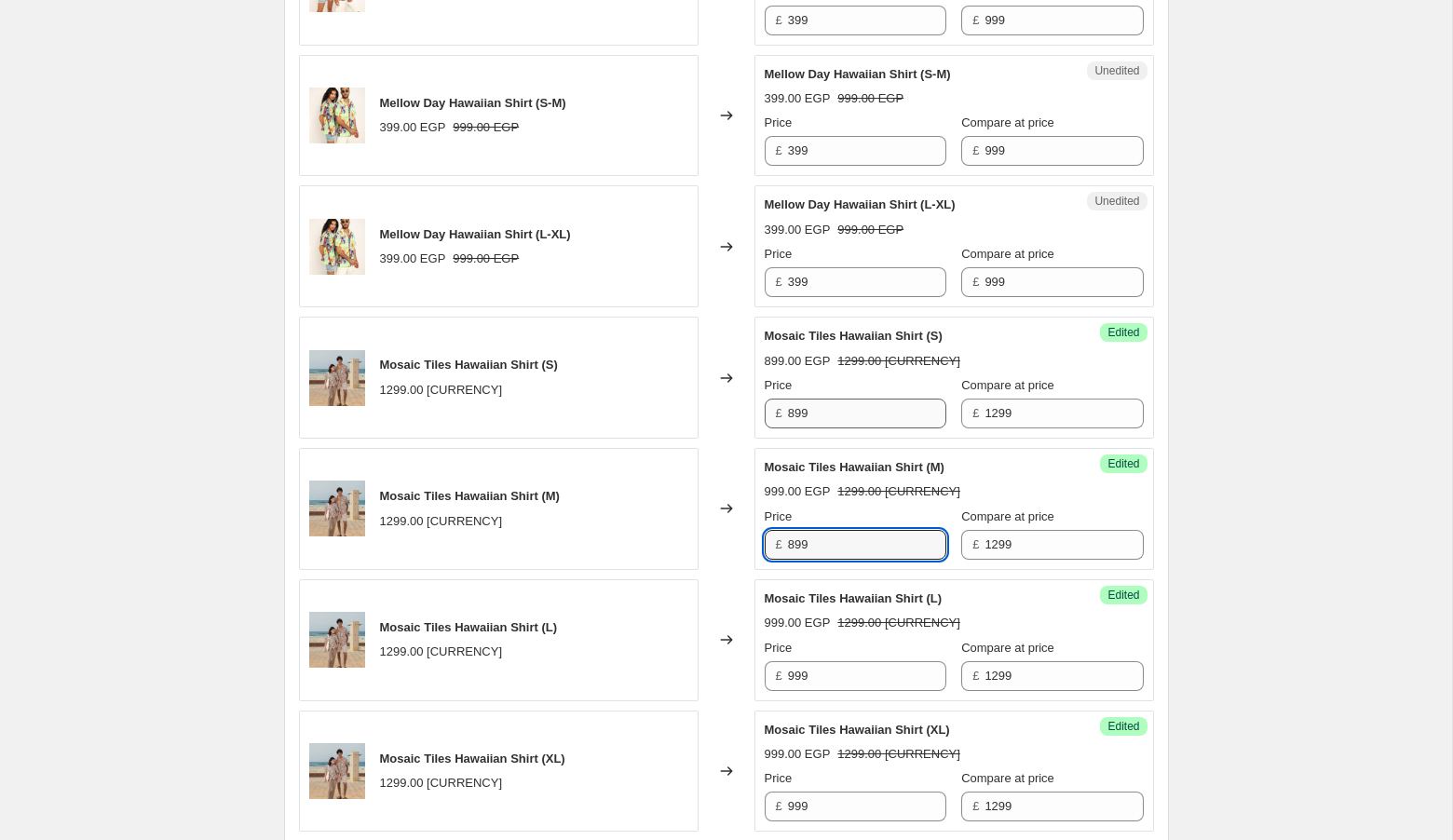 type on "899" 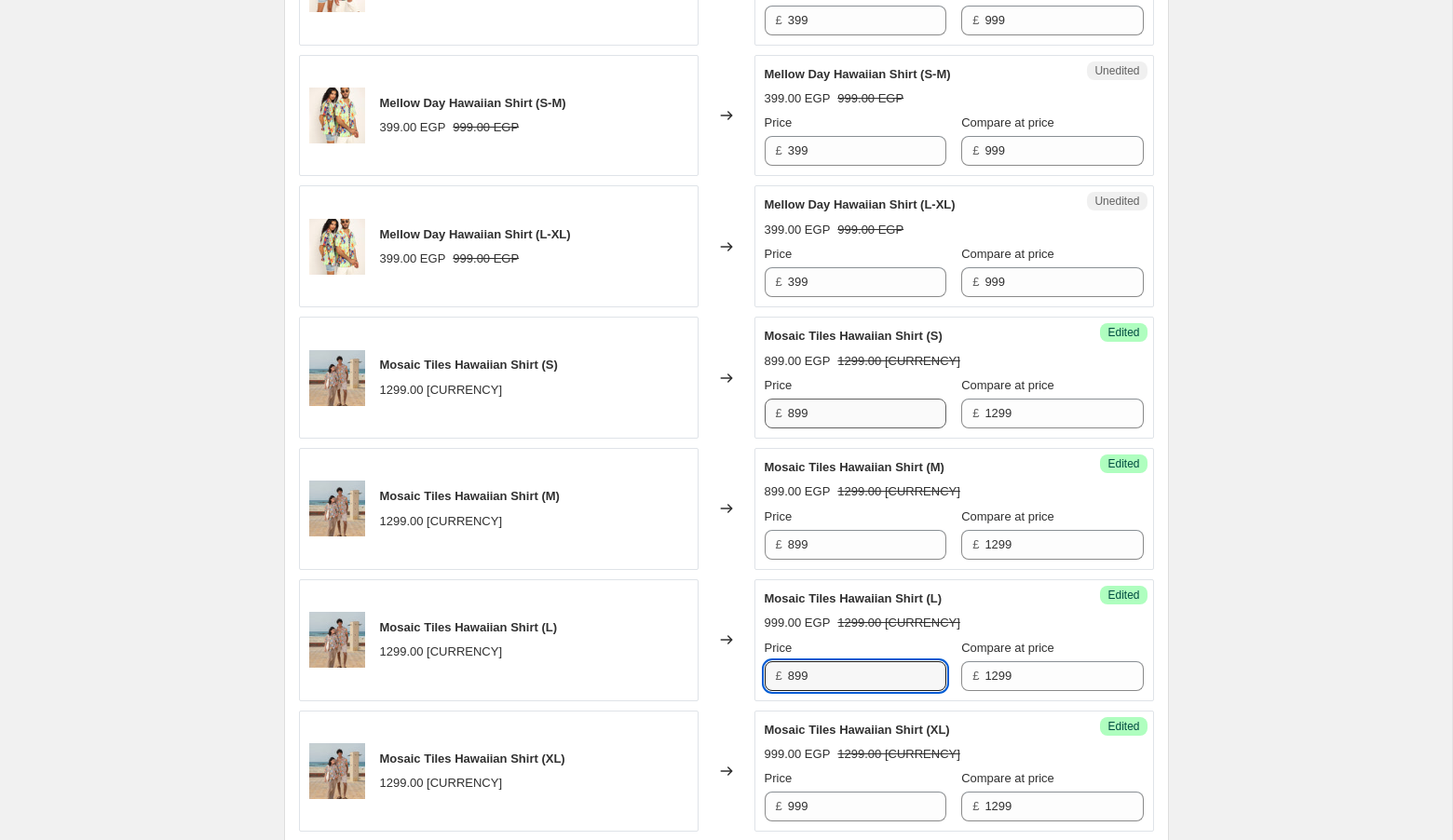 type on "899" 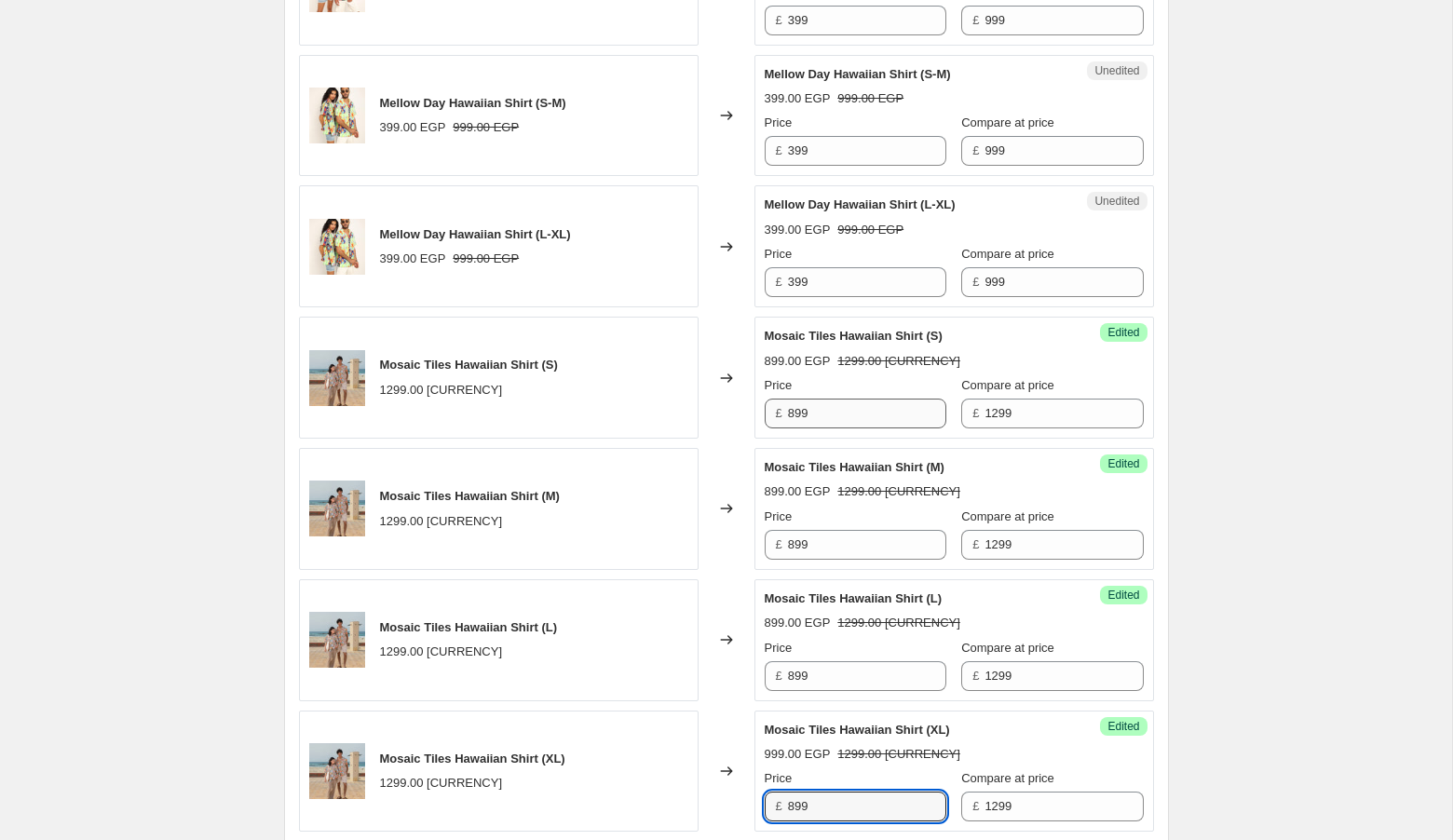 type on "899" 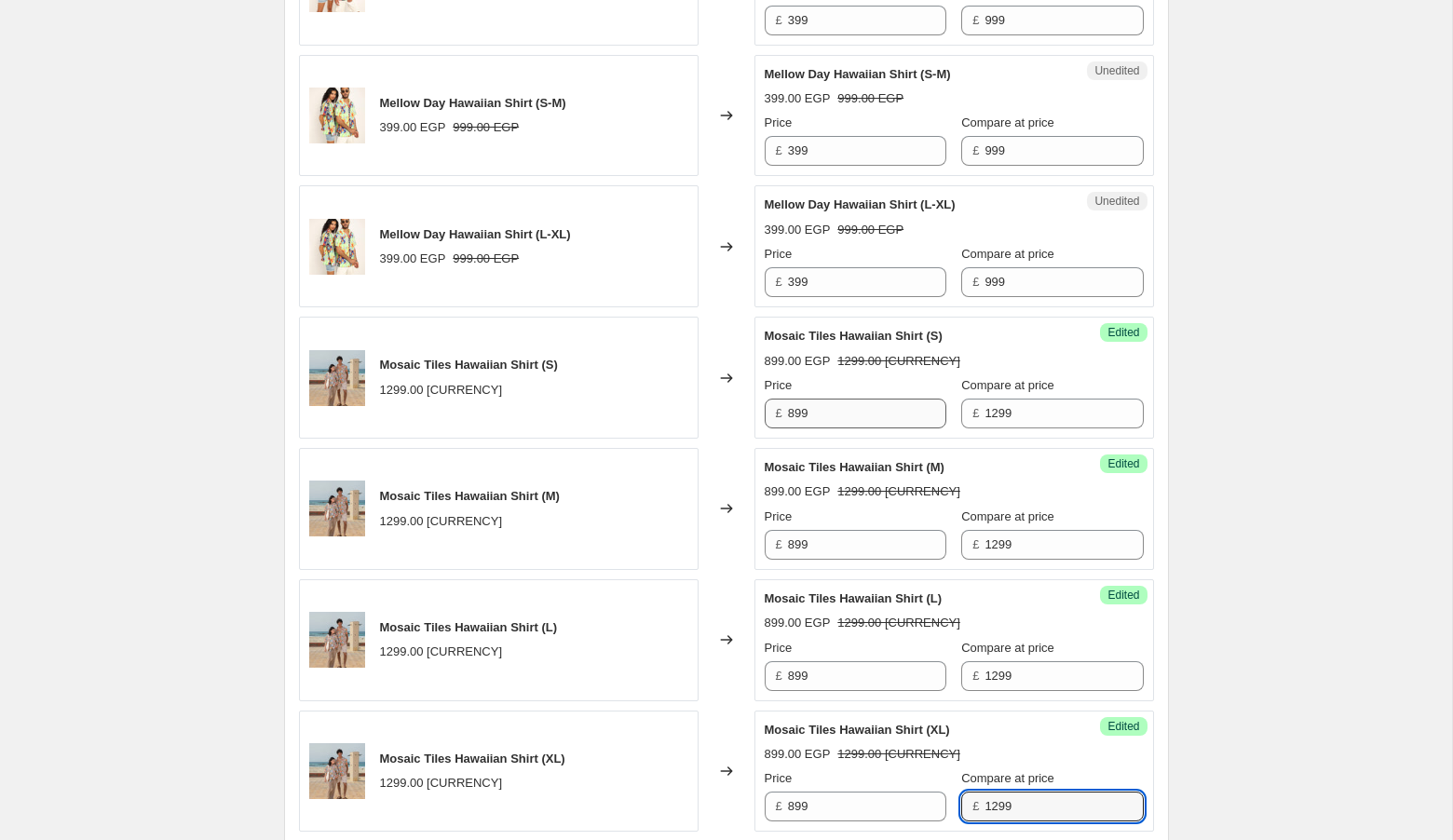 scroll, scrollTop: 2337, scrollLeft: 0, axis: vertical 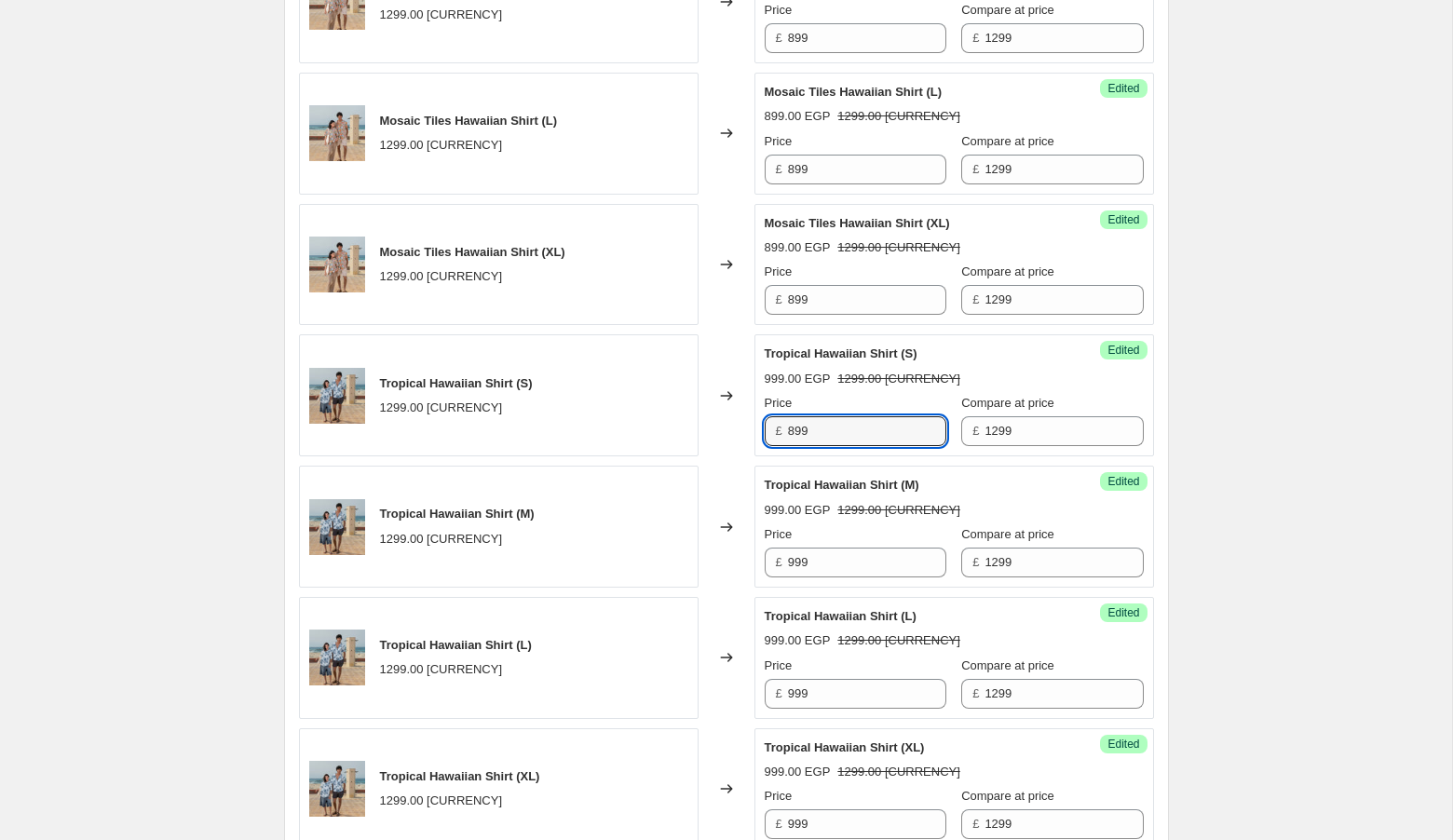 type on "899" 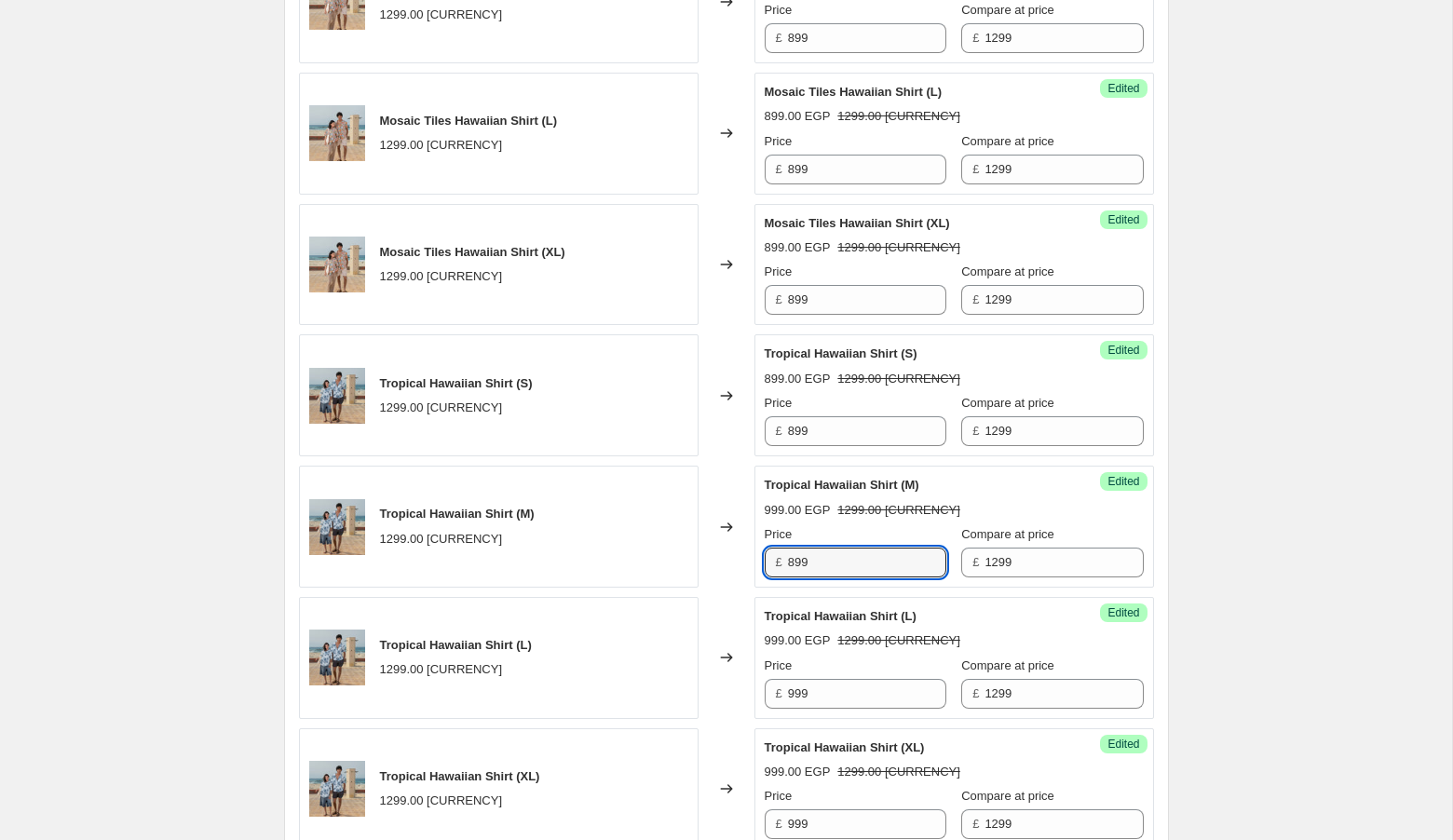 type on "899" 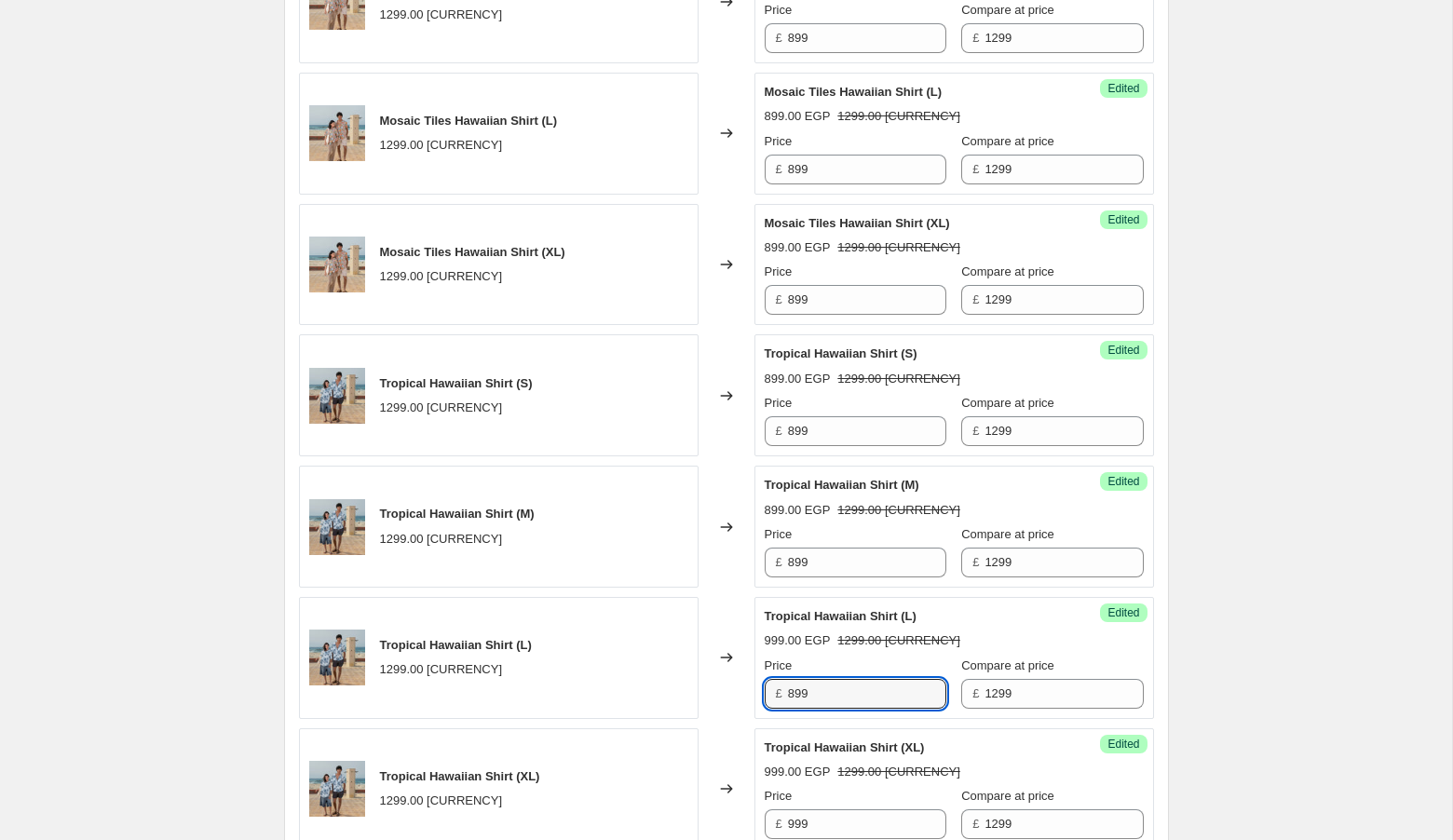 type on "899" 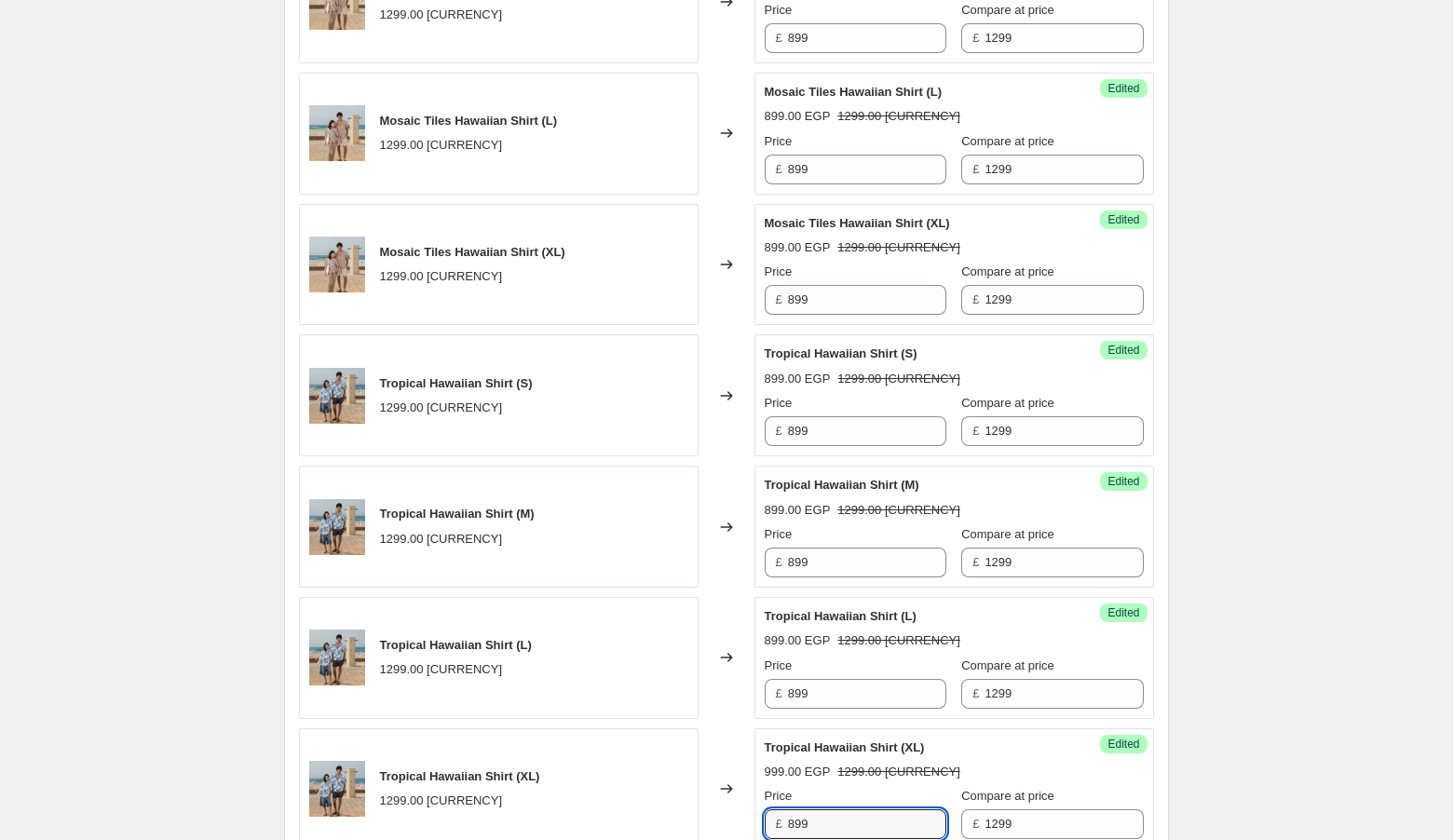 type on "899" 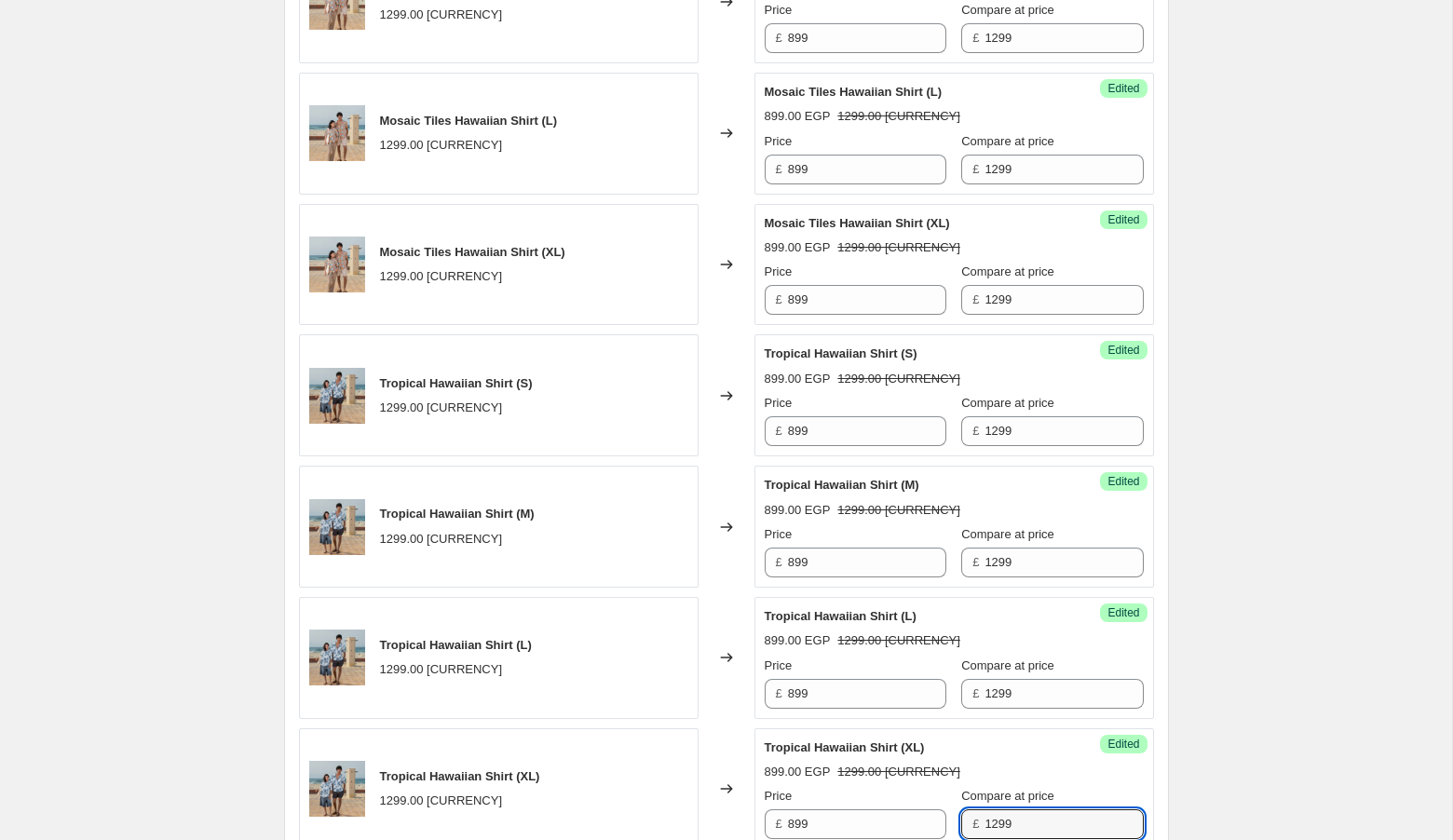 scroll, scrollTop: 2859, scrollLeft: 0, axis: vertical 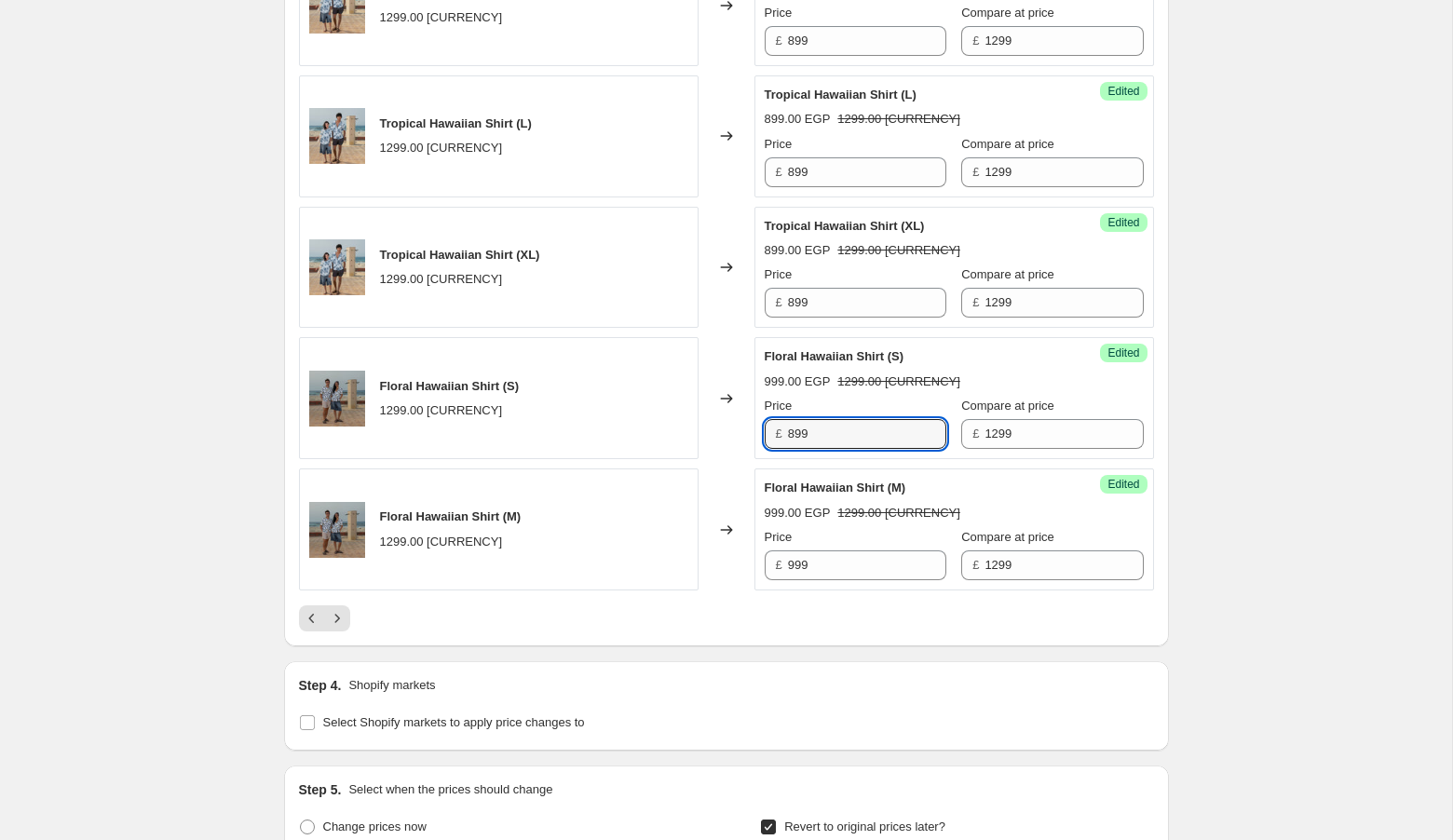 type on "899" 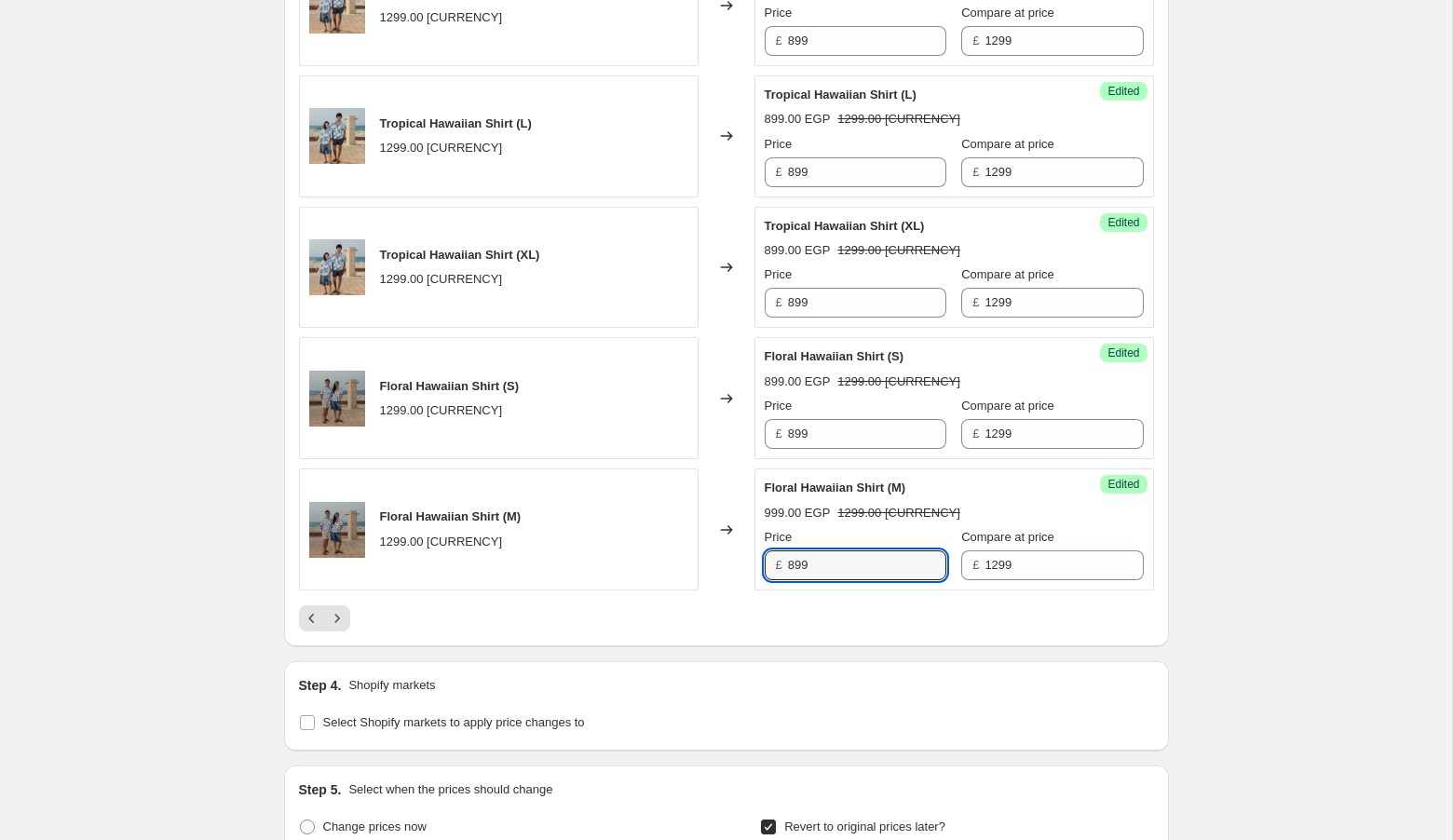 type on "899" 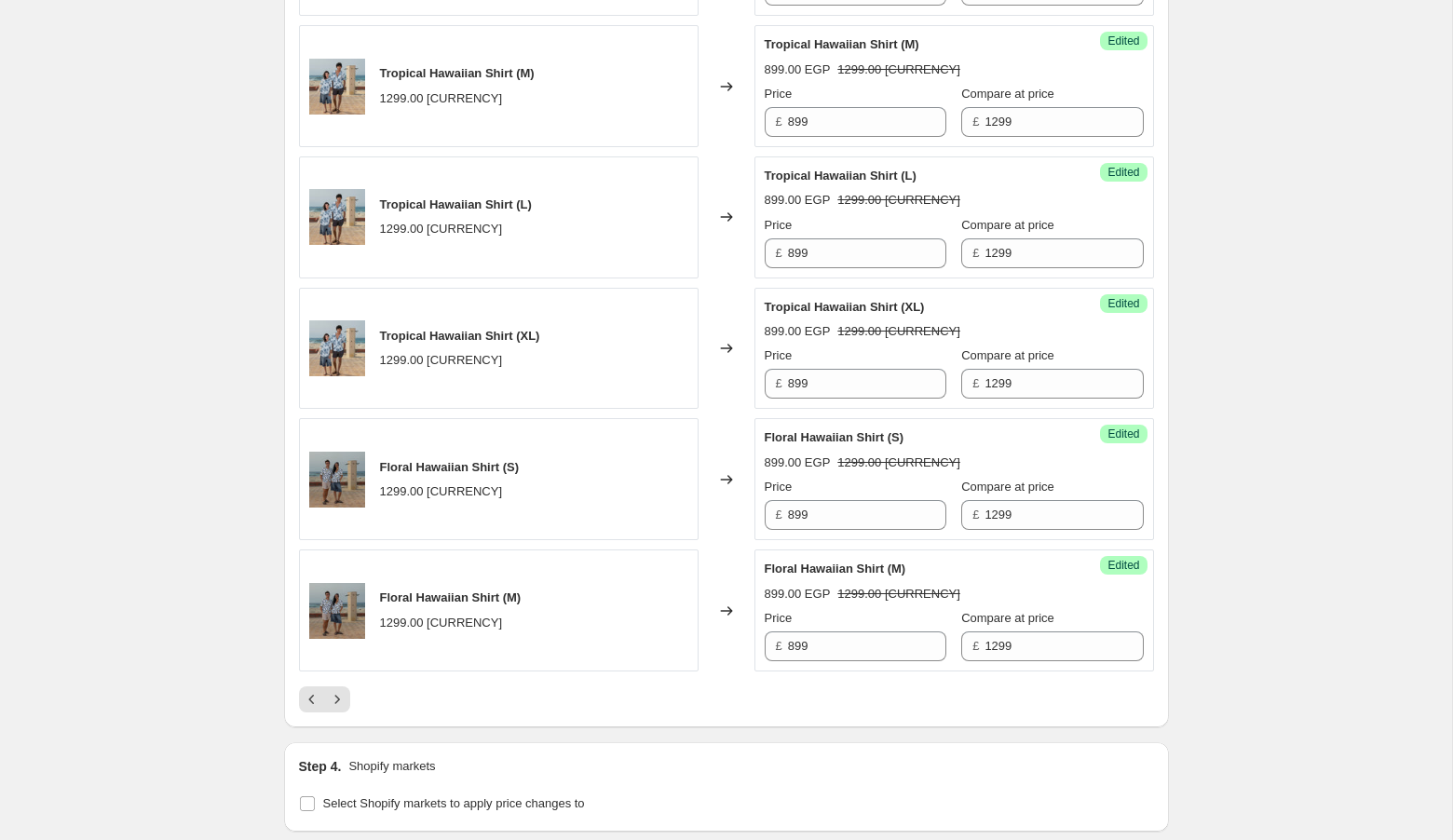 scroll, scrollTop: 2780, scrollLeft: 0, axis: vertical 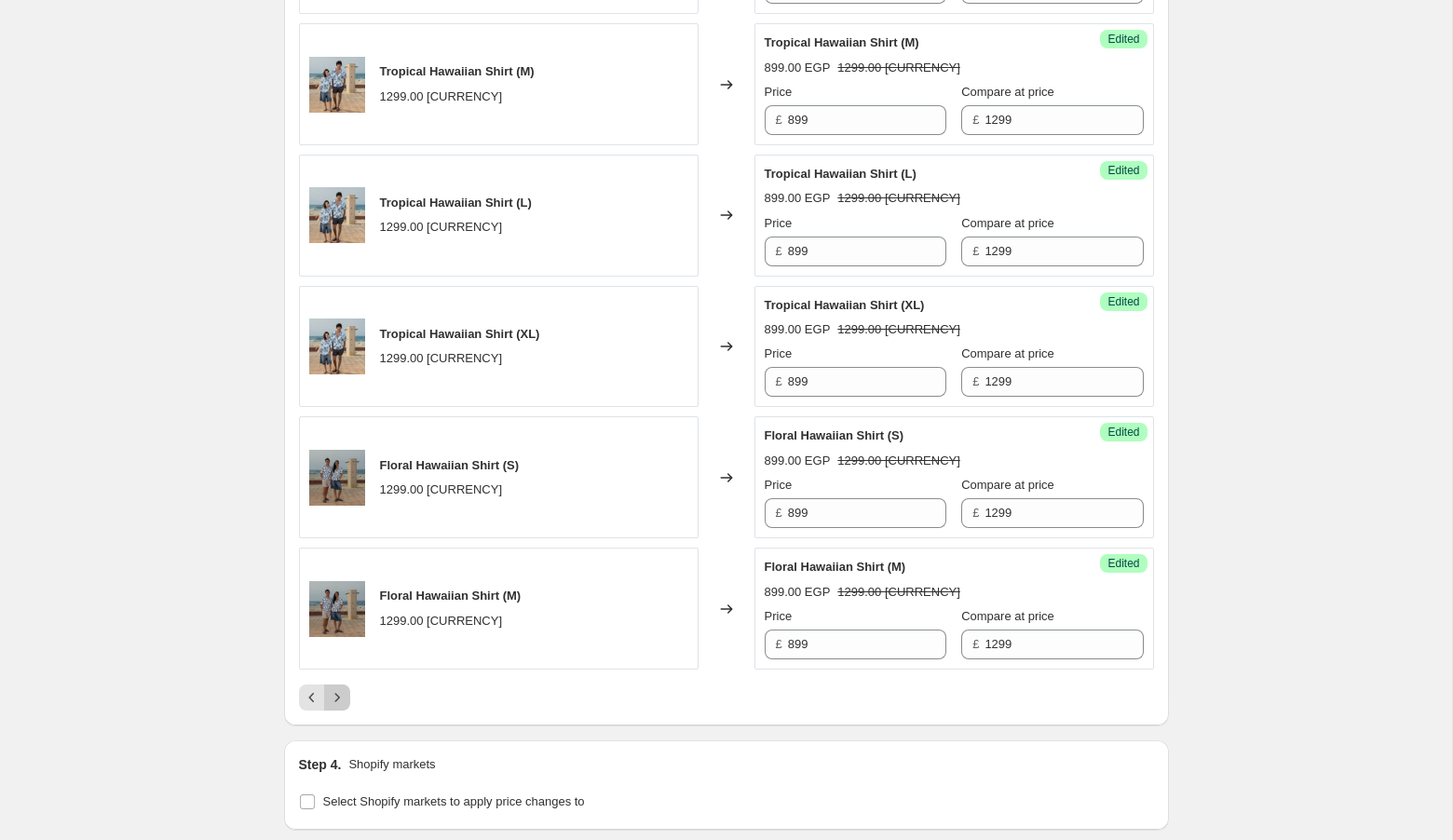 click at bounding box center (337, 698) 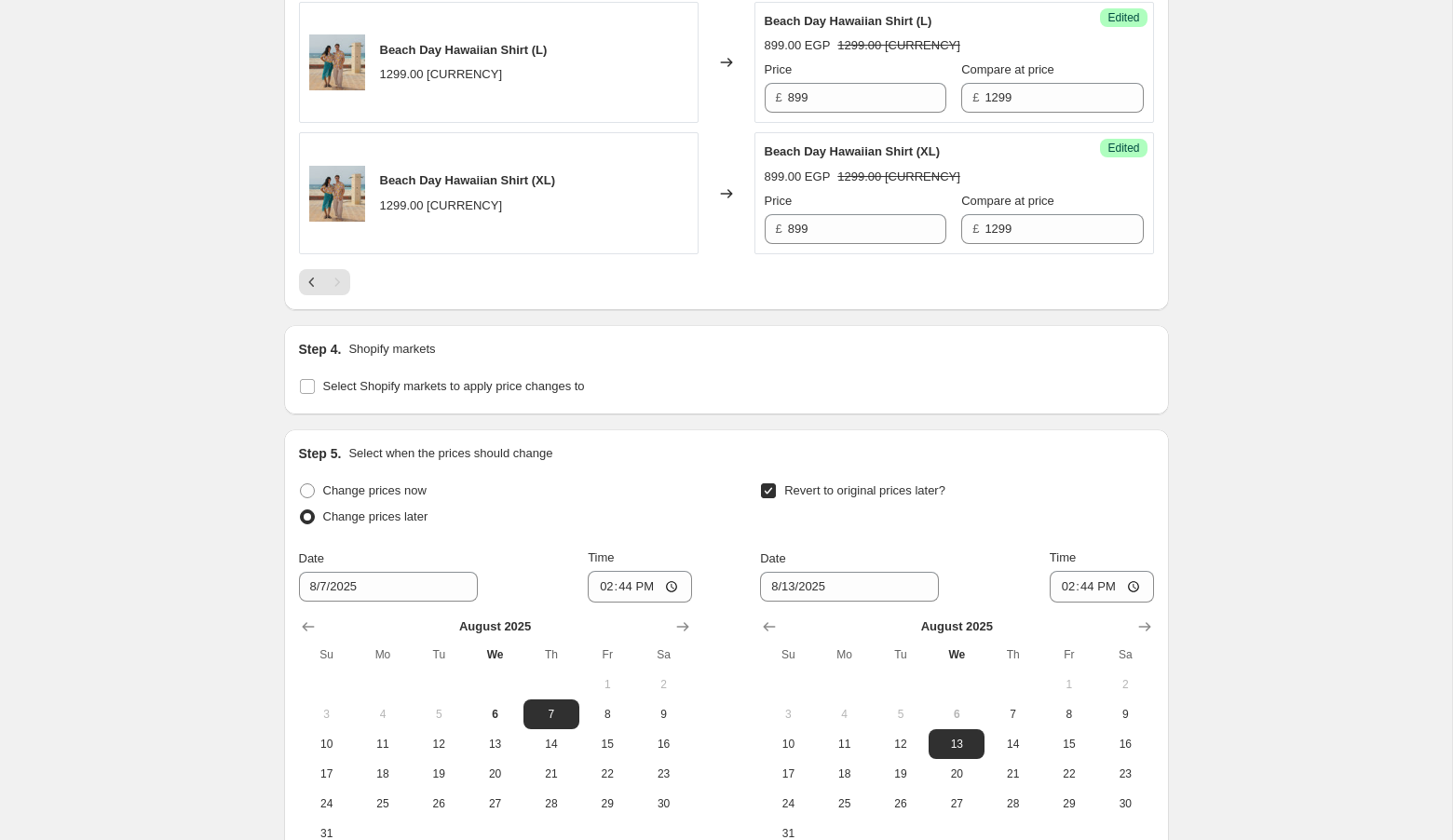 scroll, scrollTop: 1565, scrollLeft: 0, axis: vertical 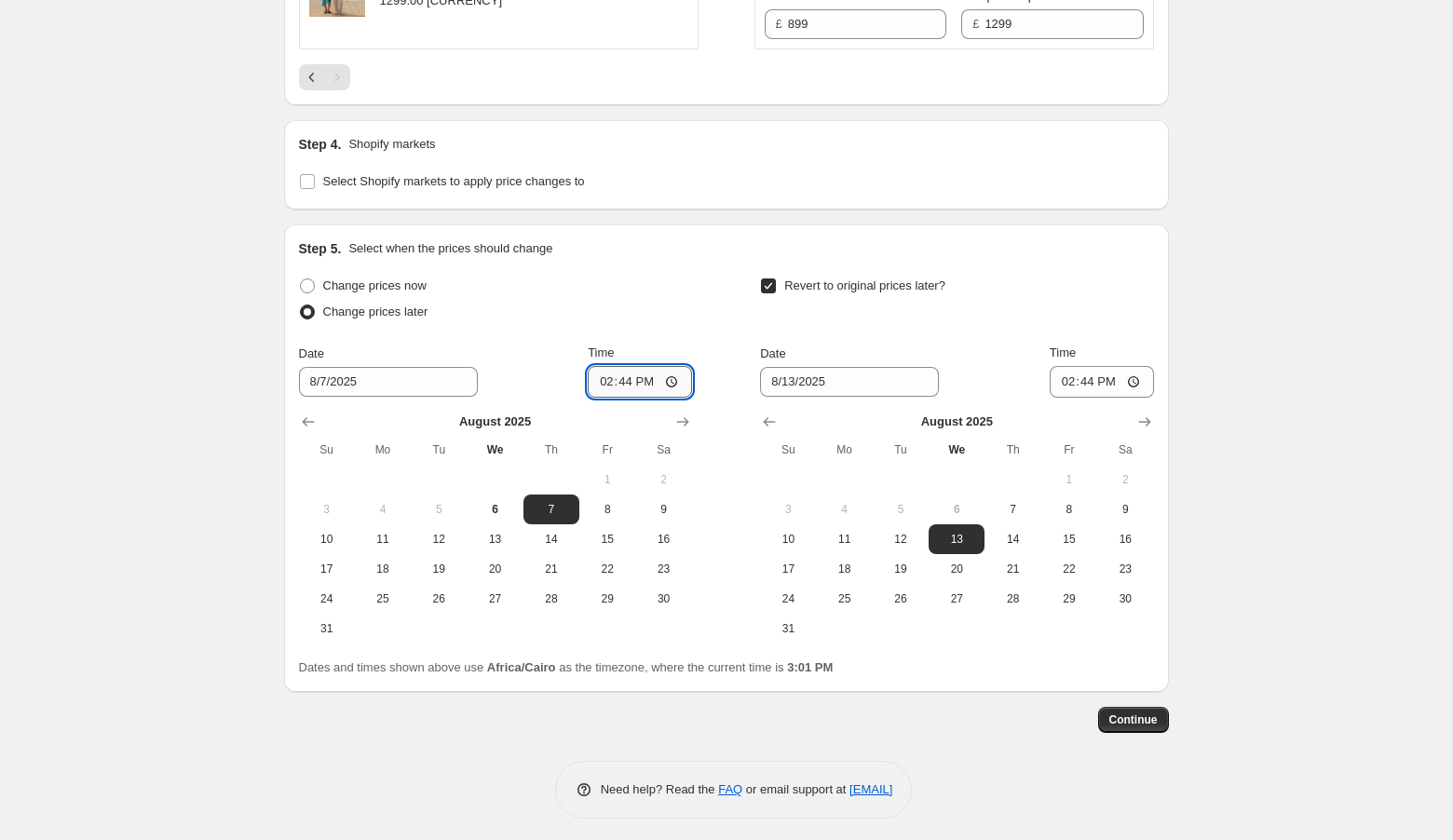 click on "14:44" at bounding box center (640, 382) 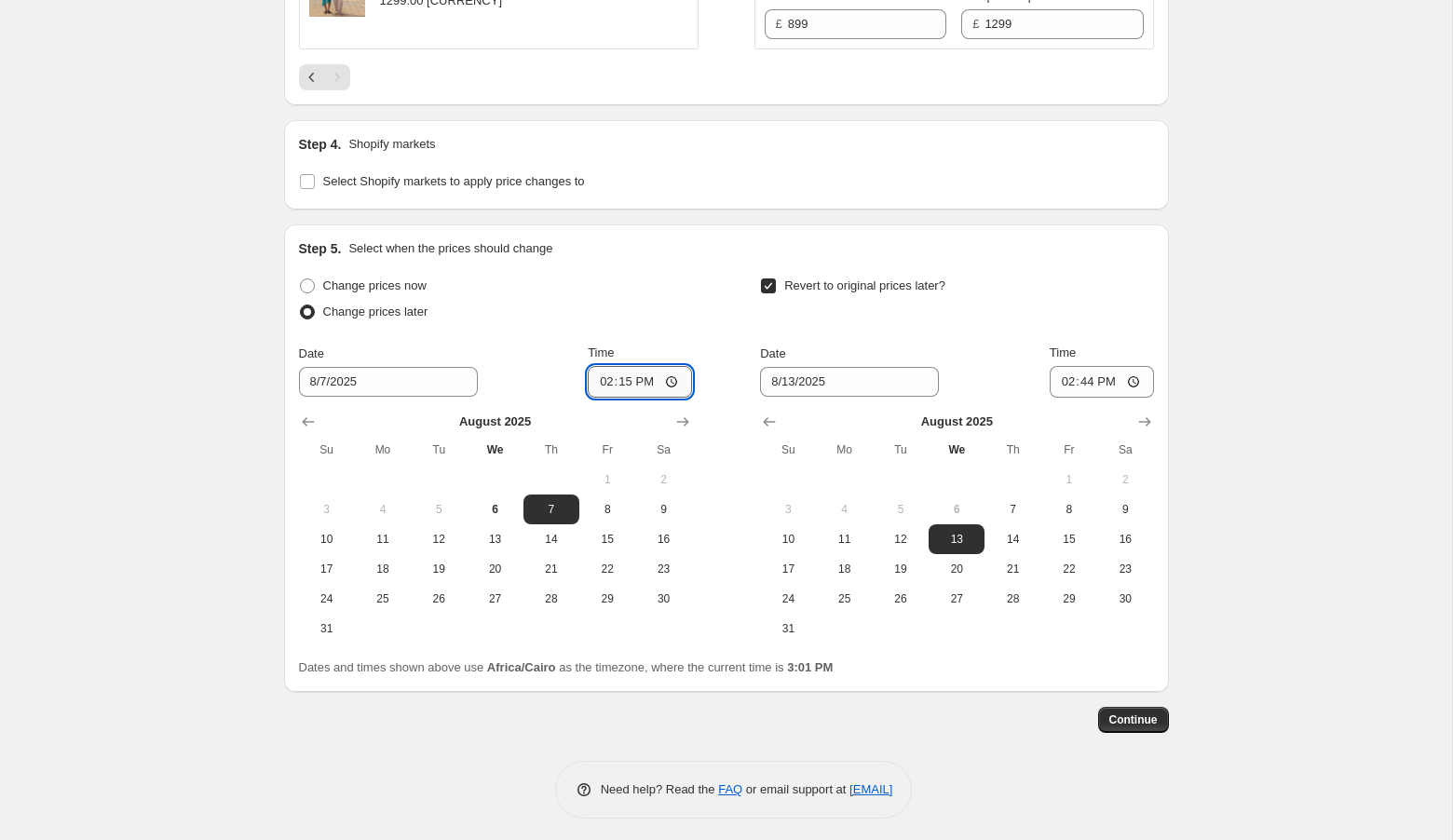 type on "02:15" 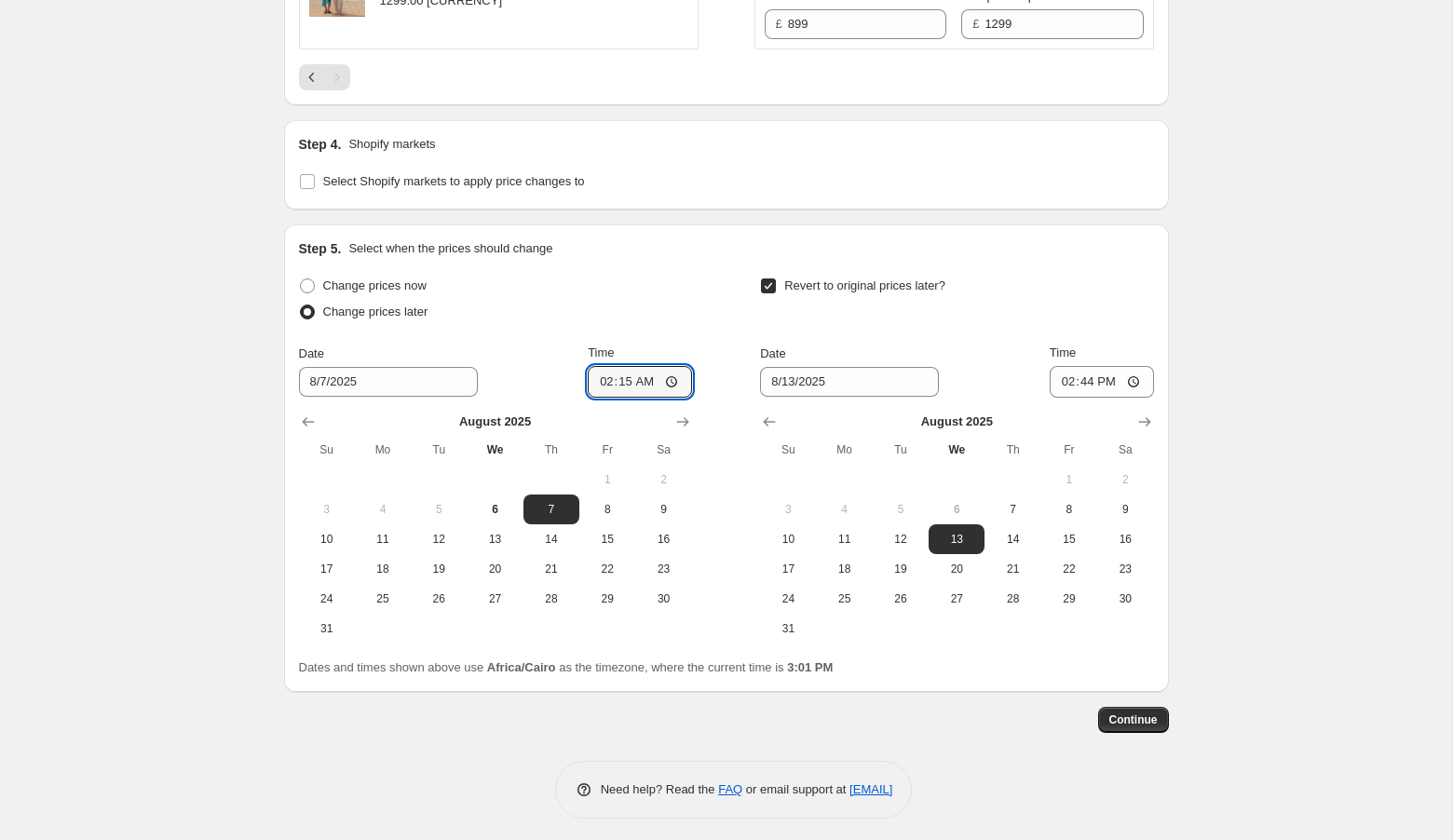 click on "Change prices now Change prices later" at bounding box center (496, 301) 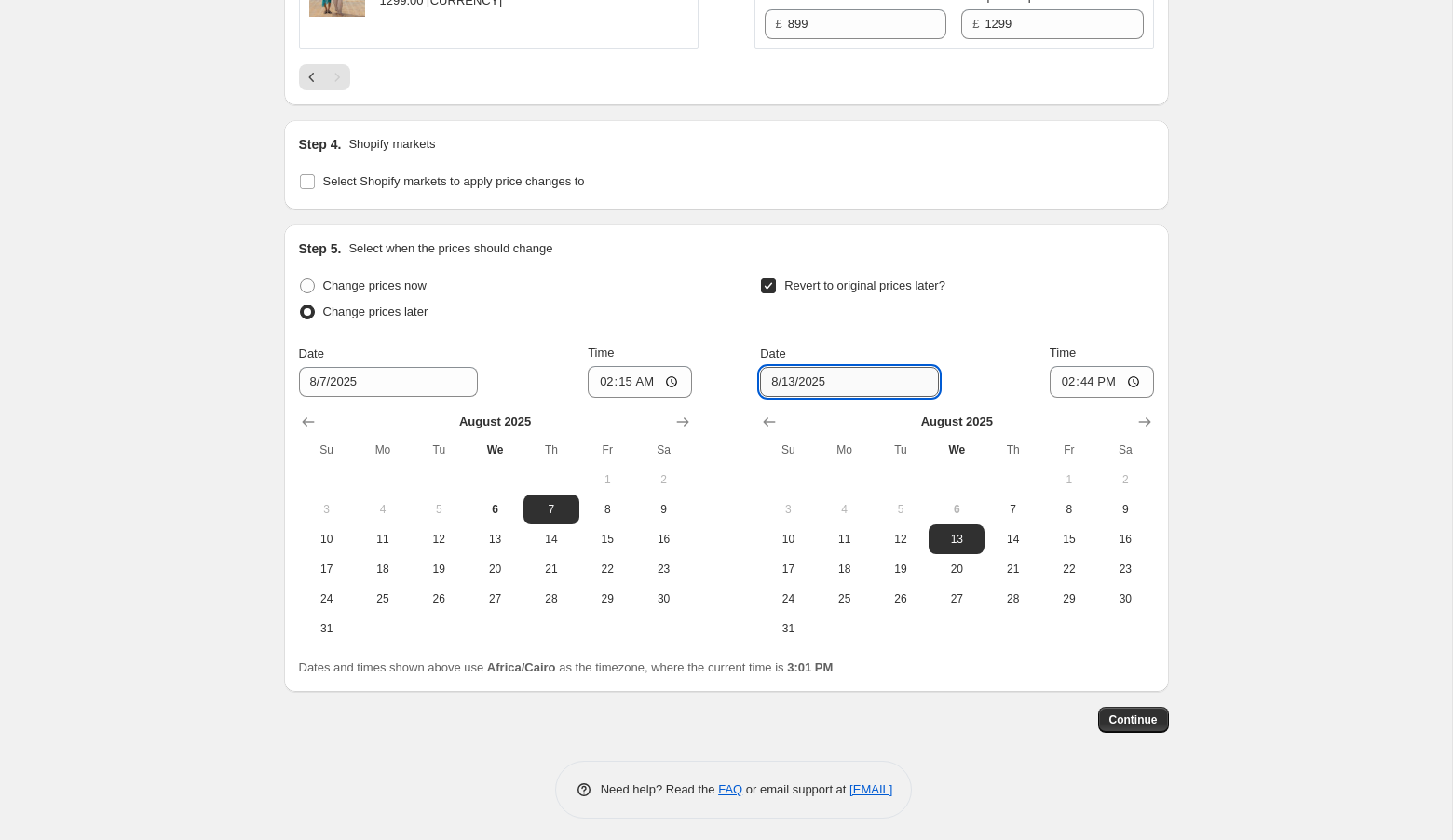 click on "8/13/2025" at bounding box center [849, 382] 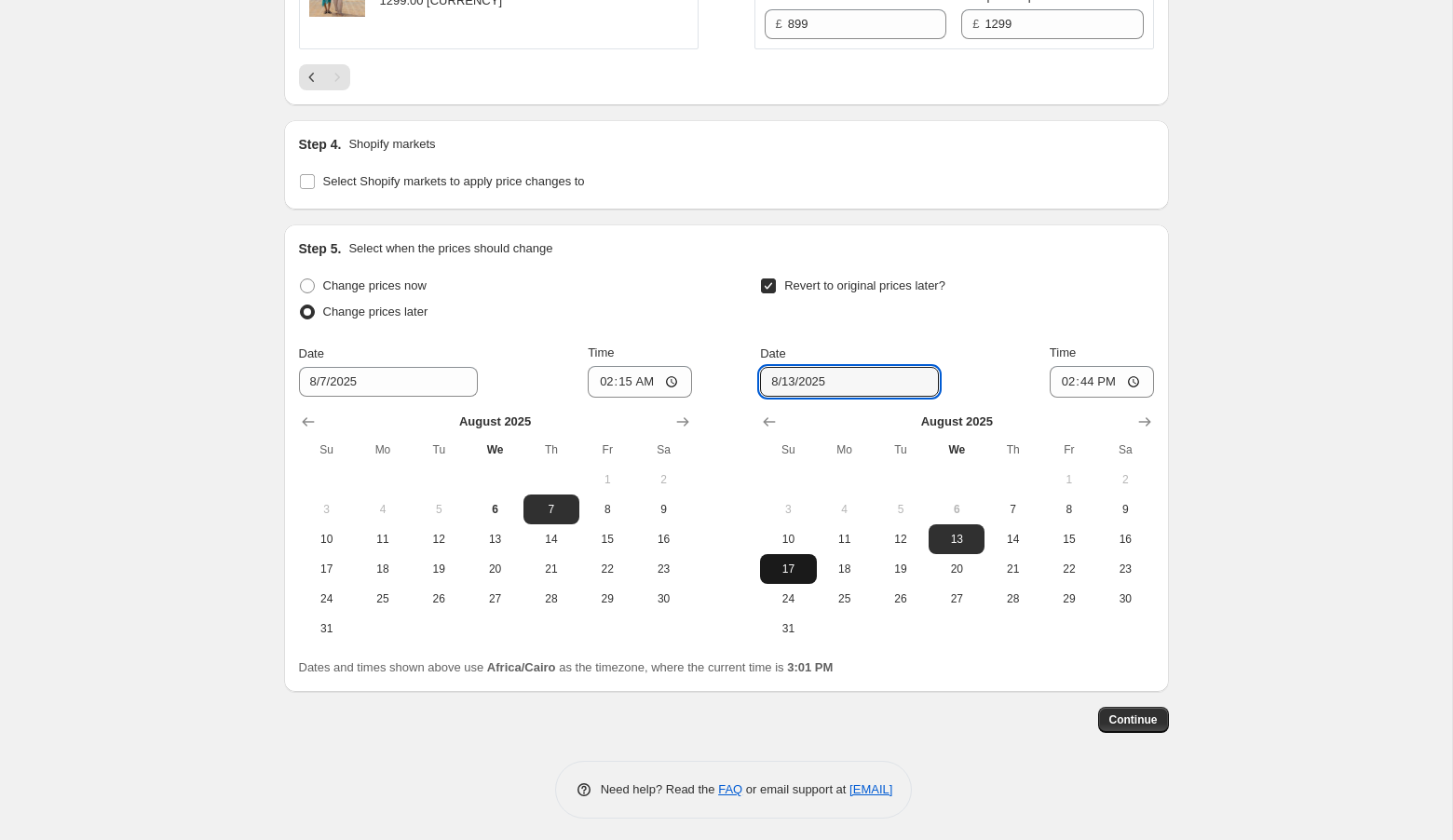 click on "17" at bounding box center [788, 569] 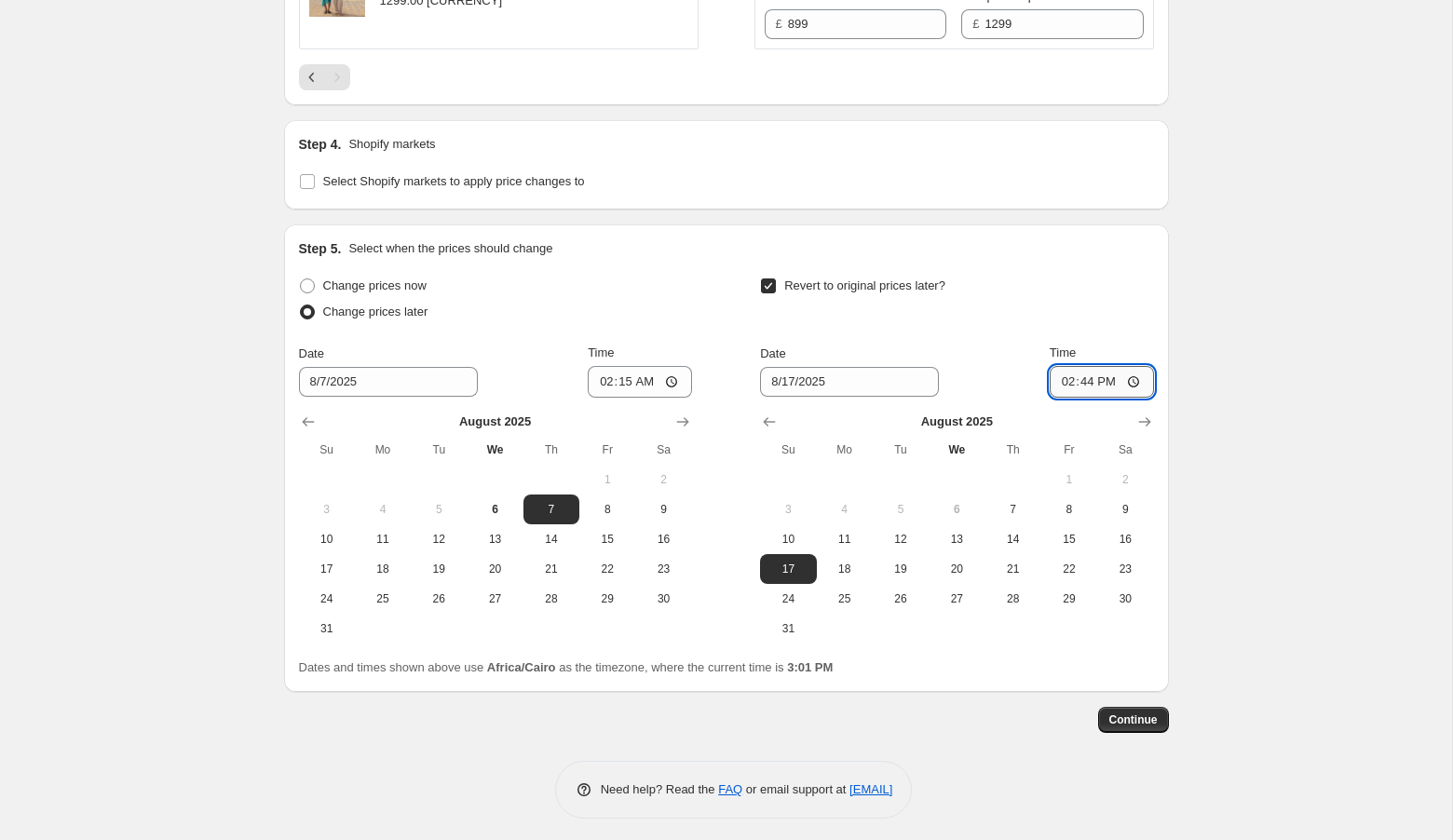 click on "14:44" at bounding box center (1102, 382) 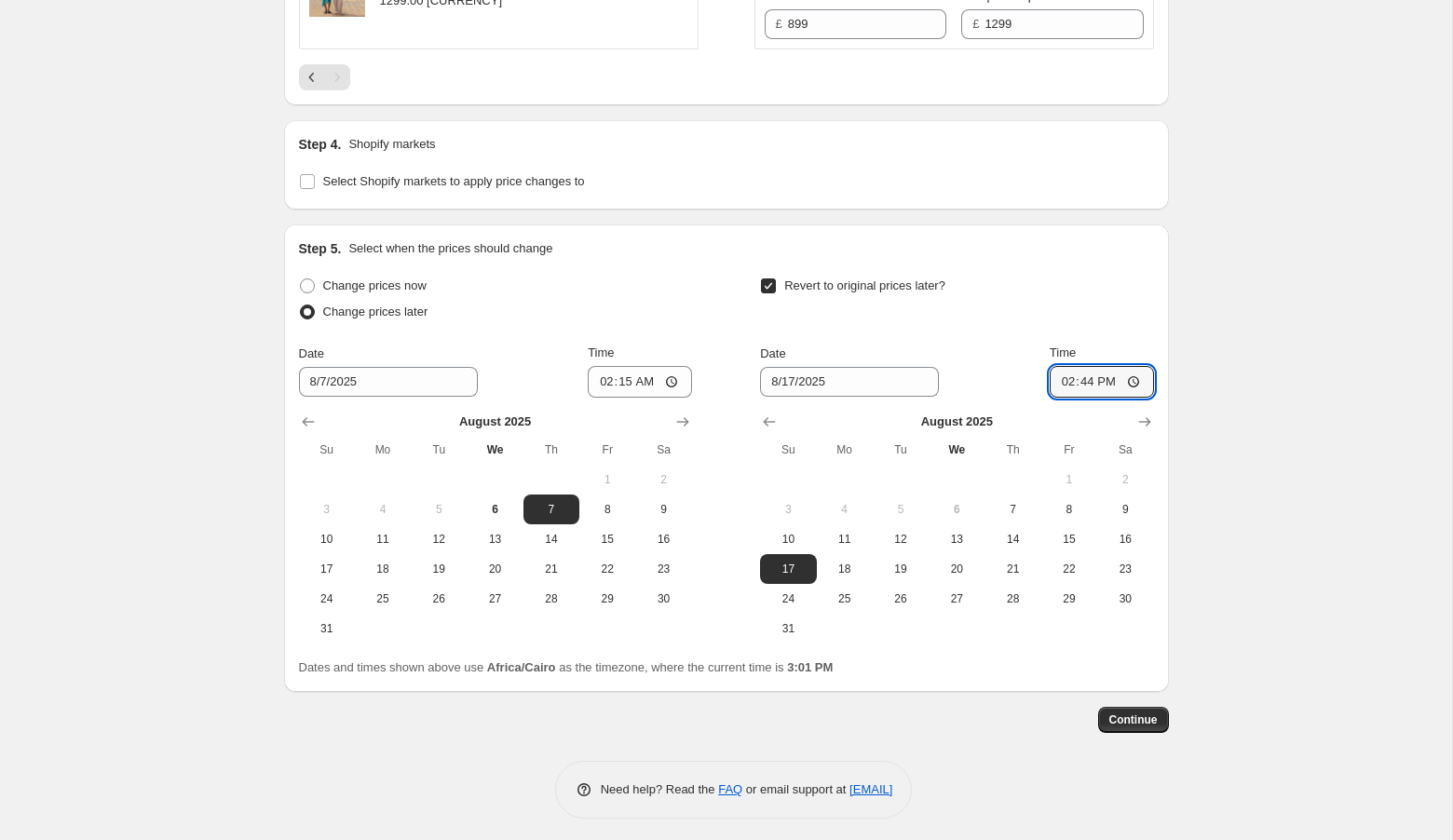 click on "Create new price change job. This page is ready Create new price change job Draft Step 1. Optionally give your price change job a title (eg "March 30% off sale on boots") [DATE], [TIME] Price change job This title is just for internal use, customers won't see it Step 2. Select how the prices should change Use bulk price change rules Set product prices individually Use CSV upload Select tags to add while price change is active Select tags to remove while price change is active Step 3. Select which products should change in price Select all products, use filters, or select products variants individually All products Filter by product, collection, tag, vendor, product type, variant title, or inventory Select product variants individually Product filters Products must match: all conditions any condition The product The product's collection The product's tag The product's vendor The product's type The product's status The variant's title Inventory quantity The product's type Is equal to Is not equal to £" at bounding box center [726, -359] 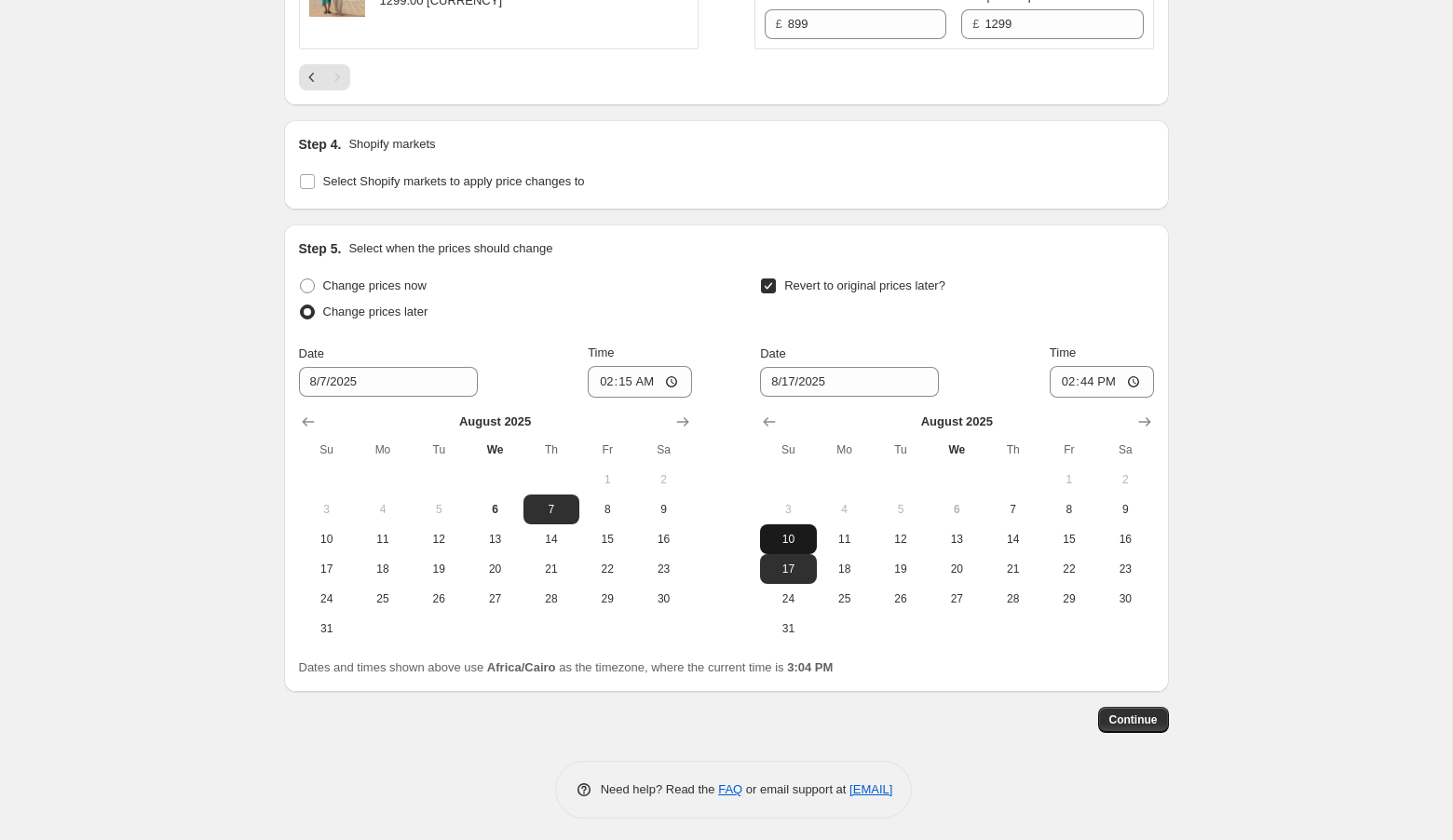 click on "10" at bounding box center (788, 539) 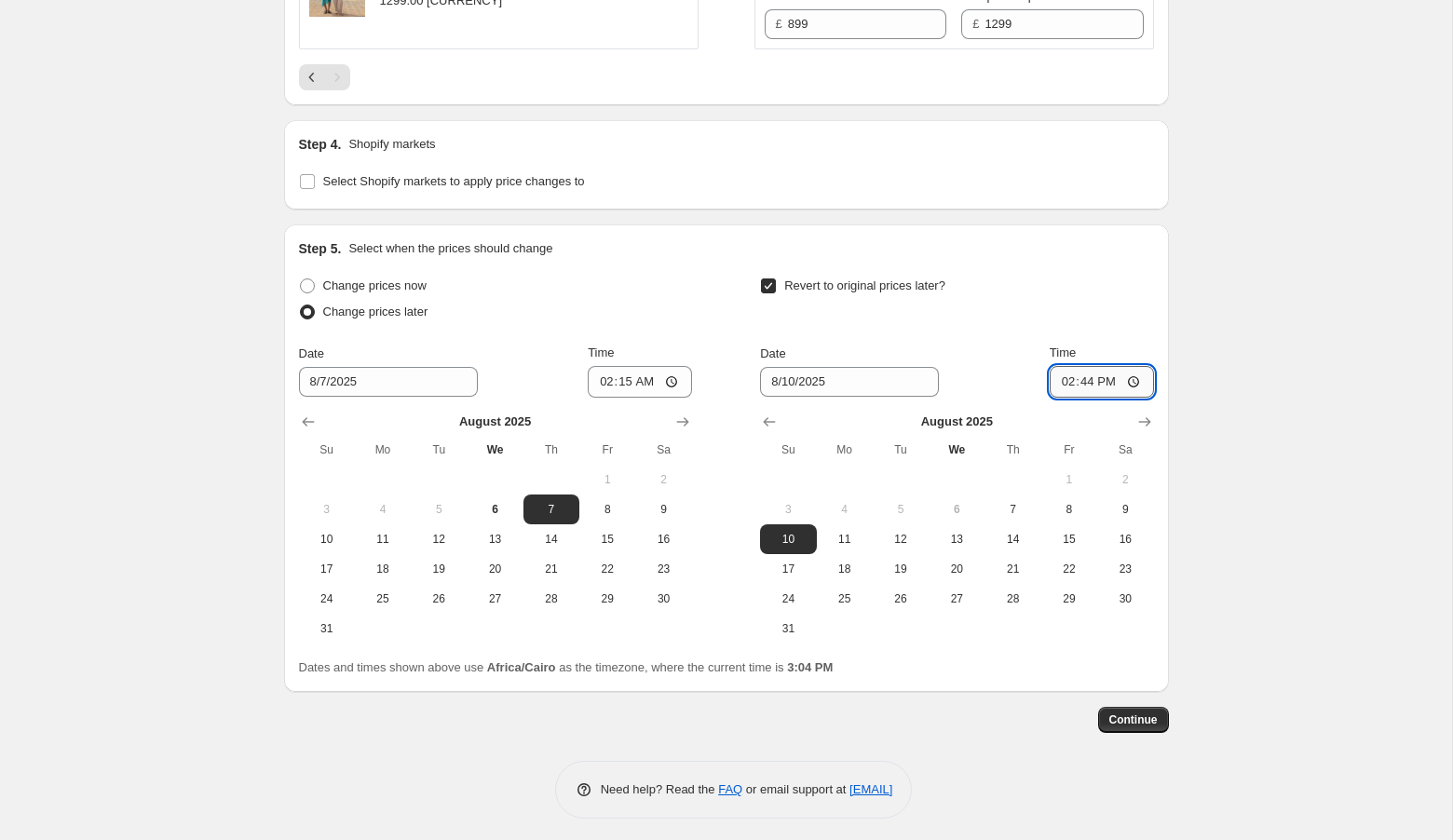 click on "14:44" at bounding box center [1102, 382] 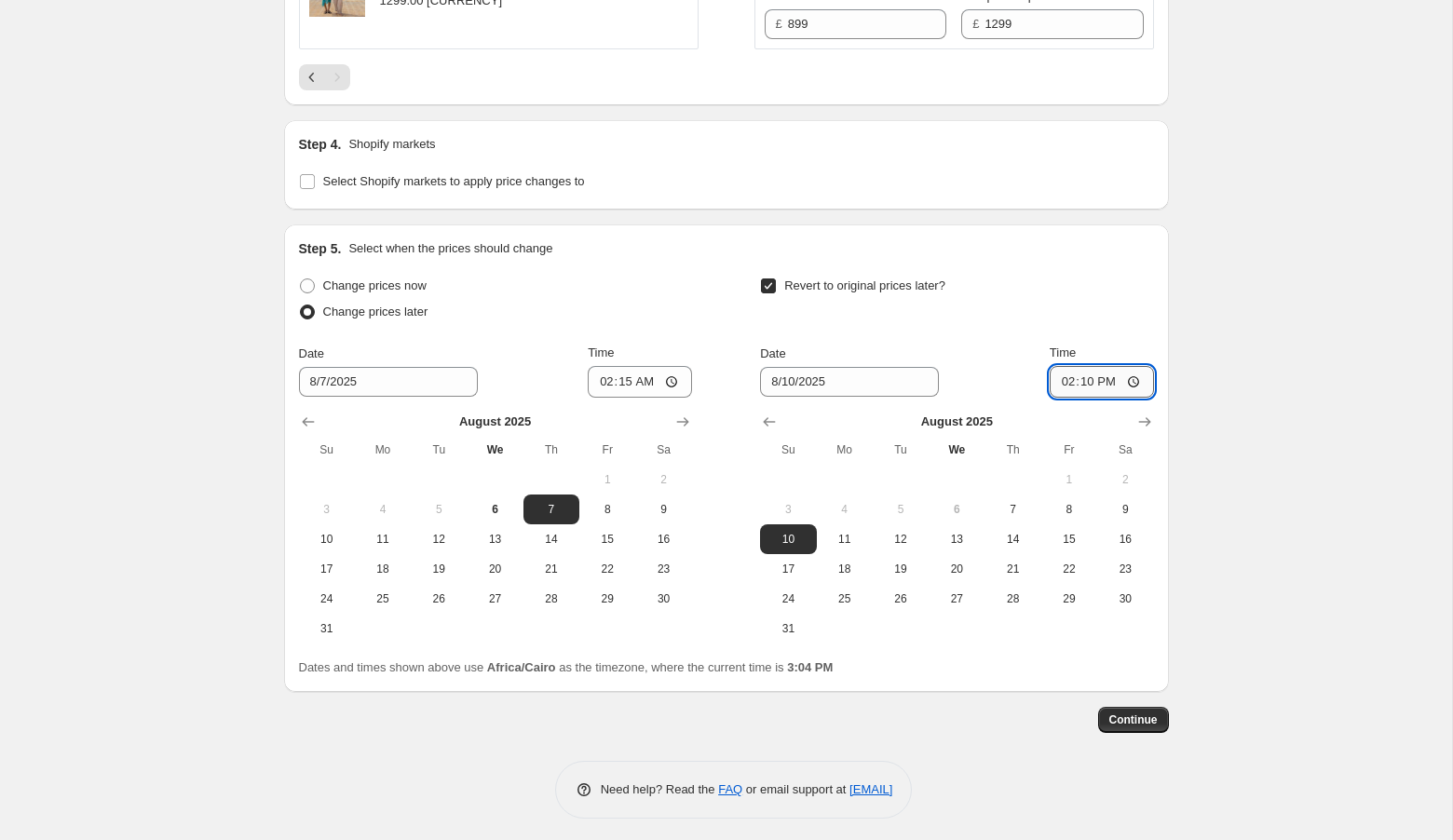 type on "02:10" 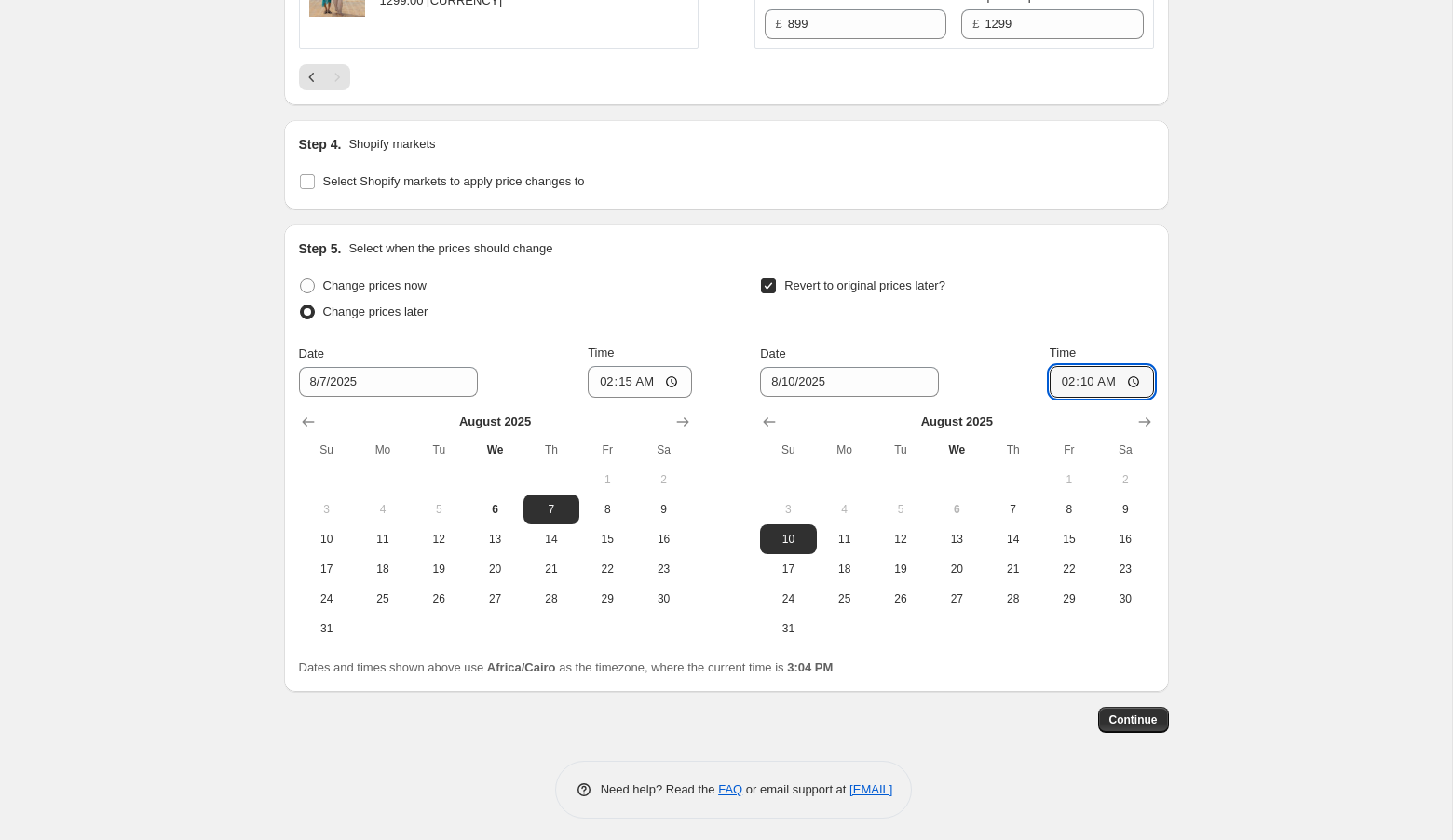 click on "Create new price change job. This page is ready Create new price change job Draft Step 1. Optionally give your price change job a title (eg "March 30% off sale on boots") [DATE], [TIME] Price change job This title is just for internal use, customers won't see it Step 2. Select how the prices should change Use bulk price change rules Set product prices individually Use CSV upload Select tags to add while price change is active Select tags to remove while price change is active Step 3. Select which products should change in price Select all products, use filters, or select products variants individually All products Filter by product, collection, tag, vendor, product type, variant title, or inventory Select product variants individually Product filters Products must match: all conditions any condition The product The product's collection The product's tag The product's vendor The product's type The product's status The variant's title Inventory quantity The product's type Is equal to Is not equal to £" at bounding box center (726, -359) 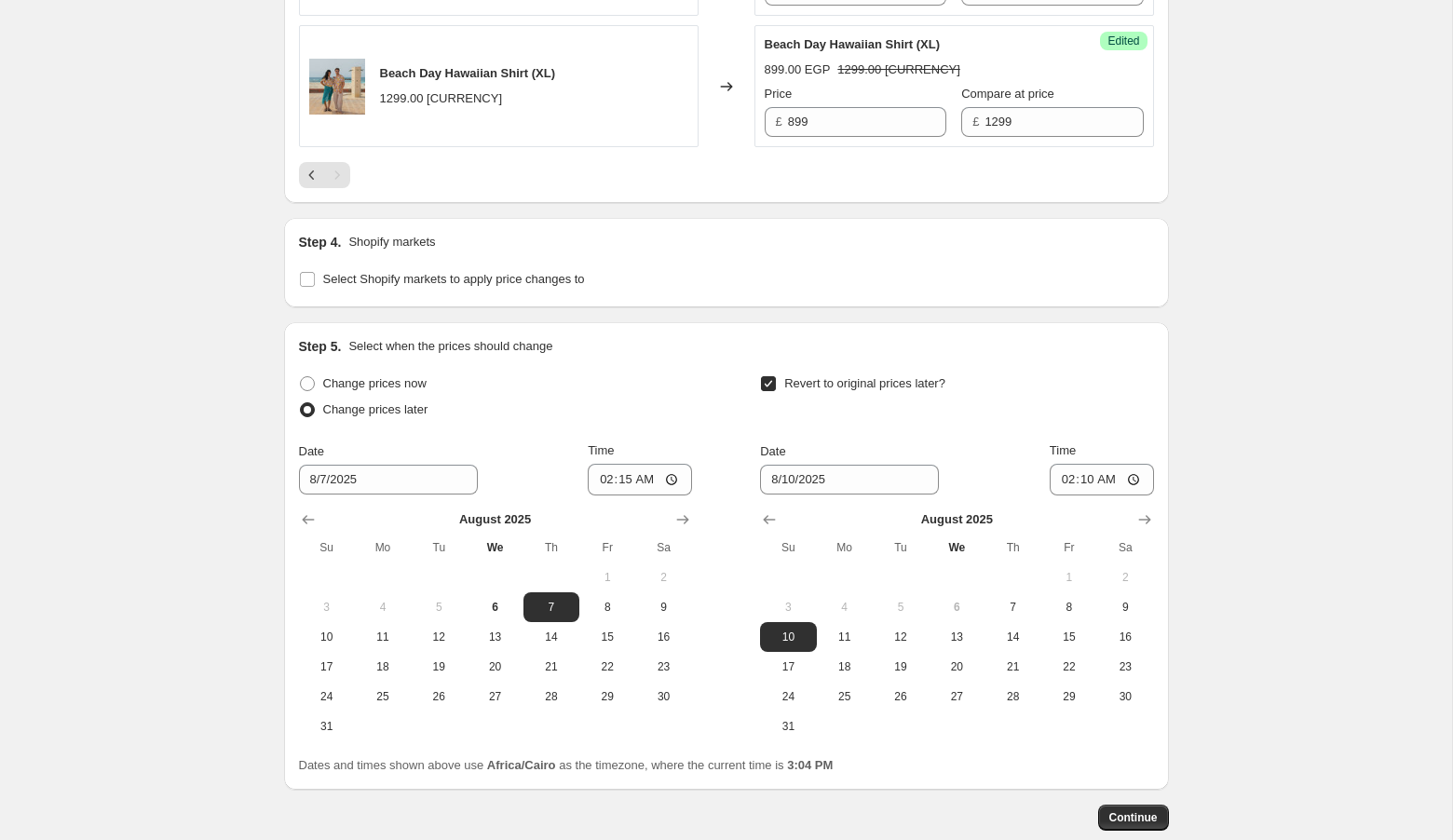 scroll, scrollTop: 1450, scrollLeft: 0, axis: vertical 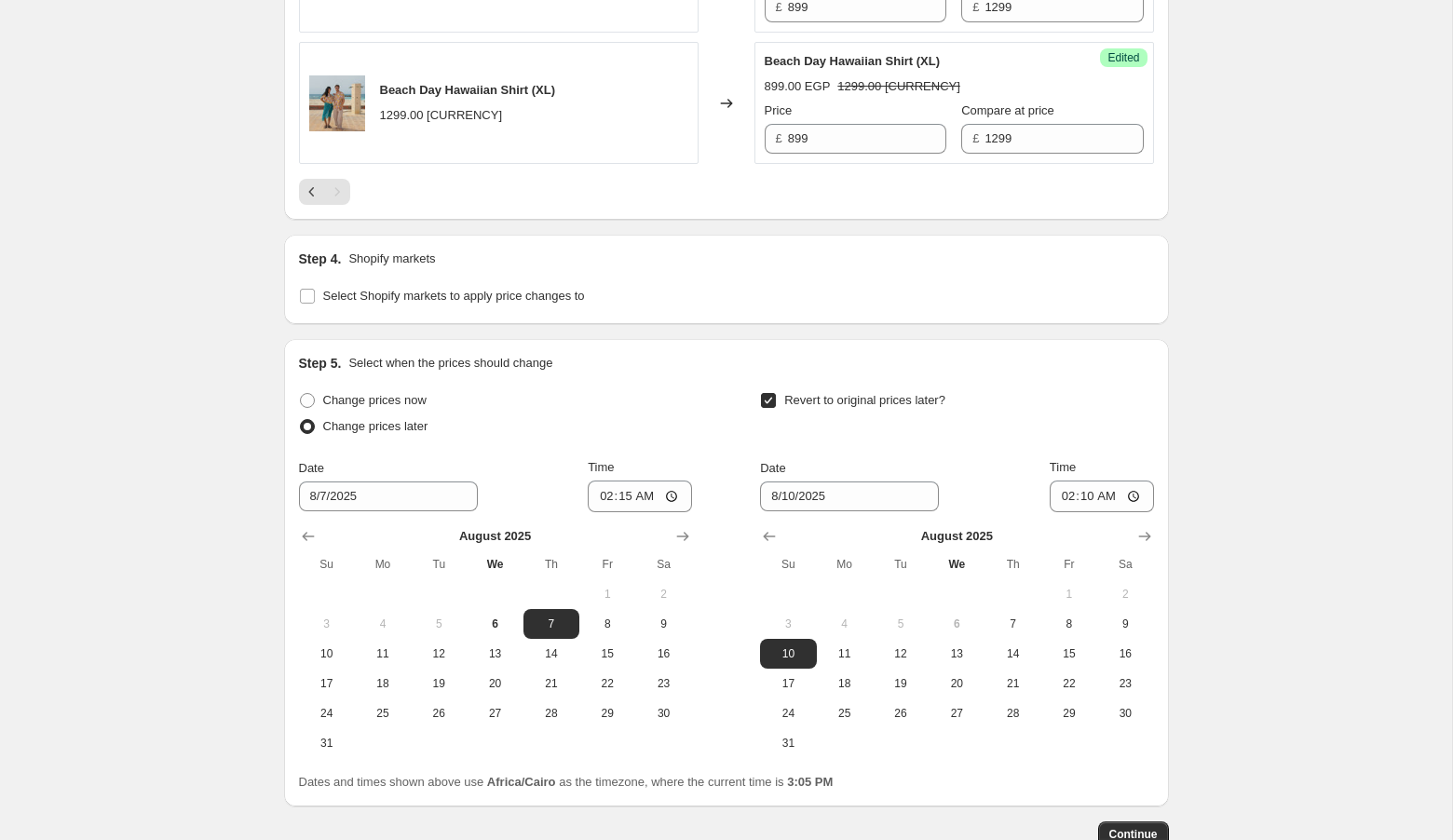 click on "Create new price change job. This page is ready Create new price change job Draft Step 1. Optionally give your price change job a title (eg "March 30% off sale on boots") [DATE], [TIME] Price change job This title is just for internal use, customers won't see it Step 2. Select how the prices should change Use bulk price change rules Set product prices individually Use CSV upload Select tags to add while price change is active Select tags to remove while price change is active Step 3. Select which products should change in price Select all products, use filters, or select products variants individually All products Filter by product, collection, tag, vendor, product type, variant title, or inventory Select product variants individually Product filters Products must match: all conditions any condition The product The product's collection The product's tag The product's vendor The product's type The product's status The variant's title Inventory quantity The product's type Is equal to Is not equal to £" at bounding box center [726, -245] 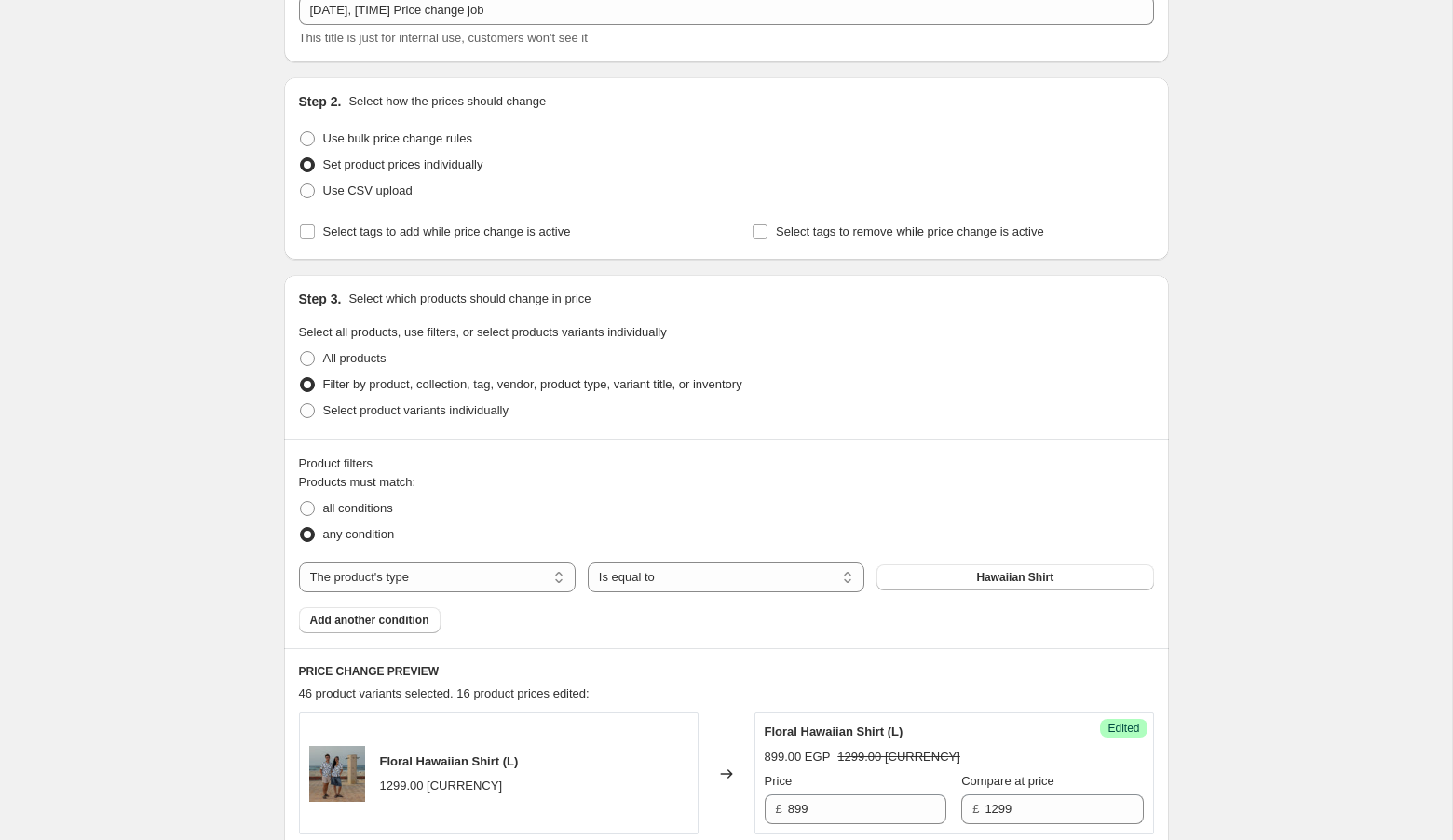 scroll, scrollTop: 123, scrollLeft: 0, axis: vertical 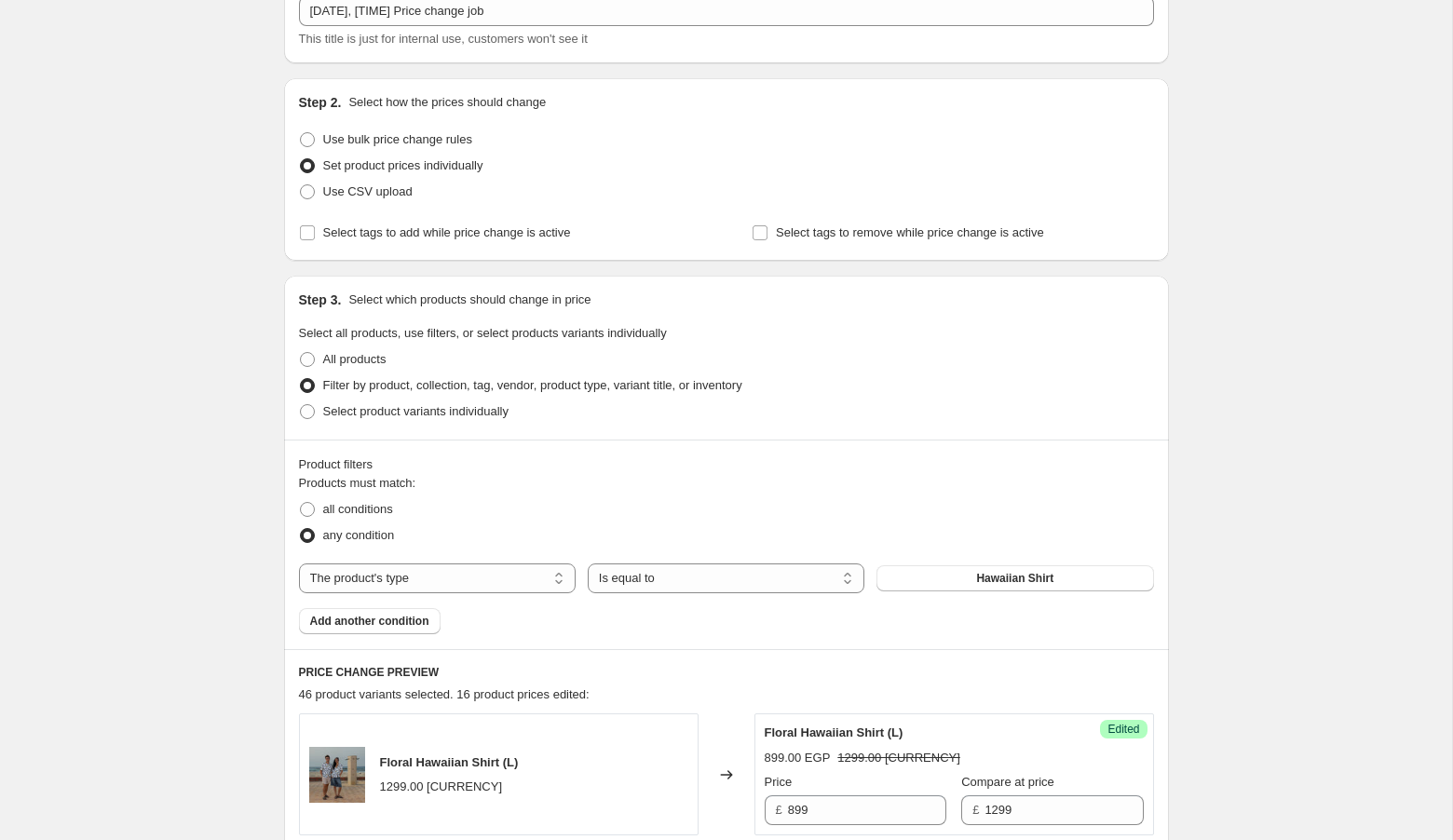 click on "Product filters Products must match: all conditions any condition The product The product's collection The product's tag The product's vendor The product's type The product's status The variant's title Inventory quantity The product's type Is equal to Is not equal to Is equal to Hawaiian Shirt Add another condition" at bounding box center [726, 544] 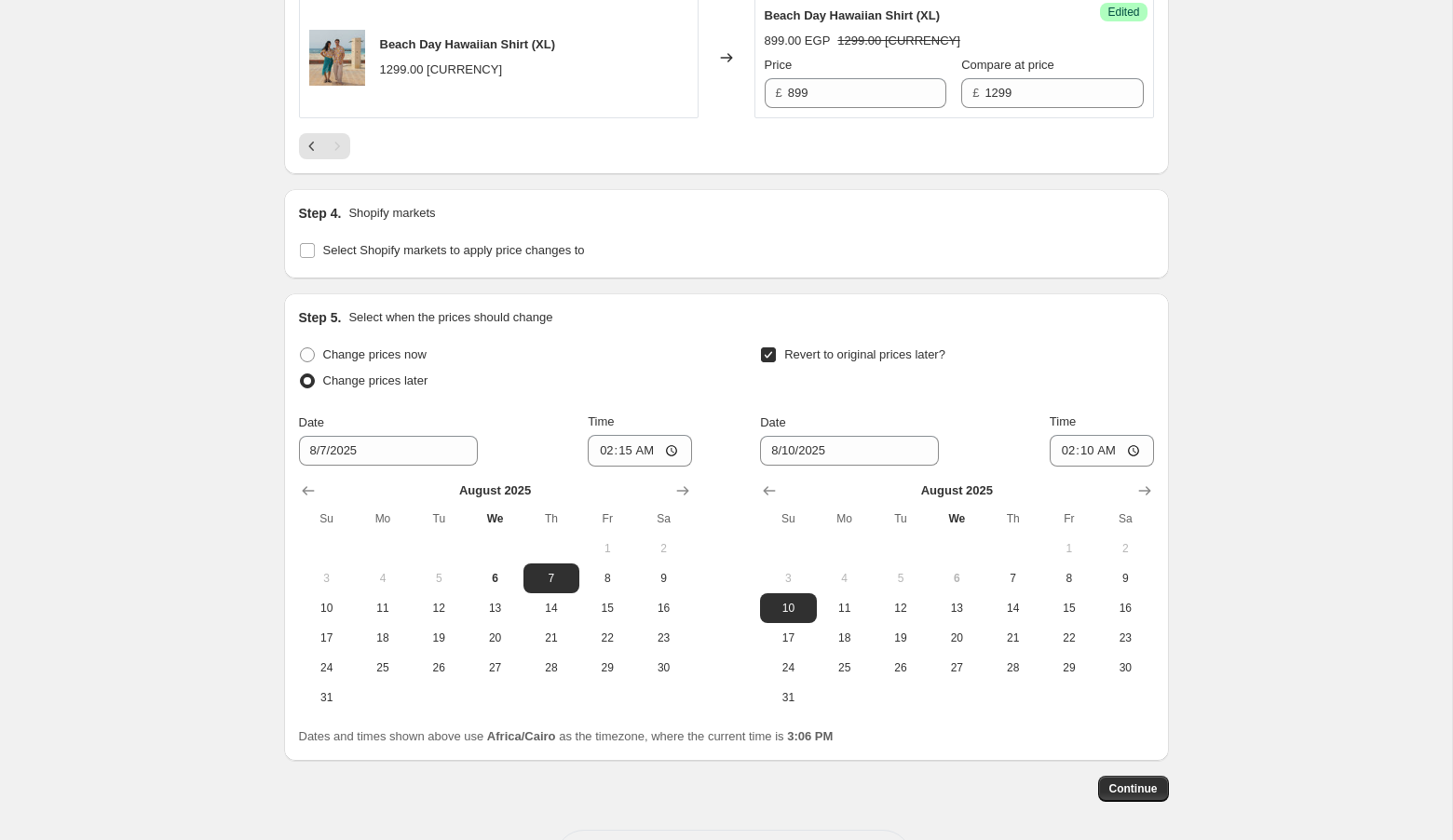 scroll, scrollTop: 1565, scrollLeft: 0, axis: vertical 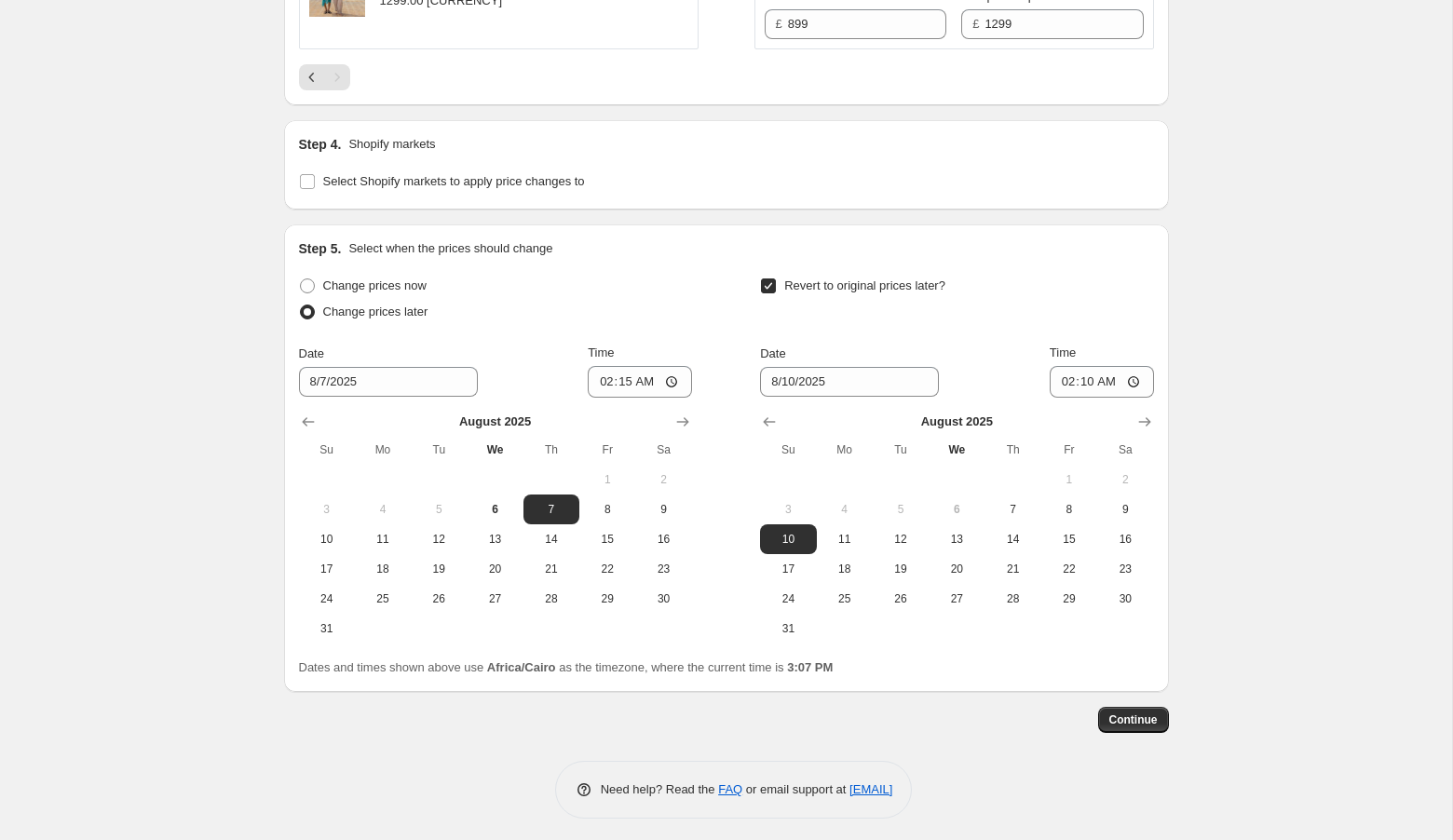 click on "Date [DATE] Time [TIME]" at bounding box center [957, 371] 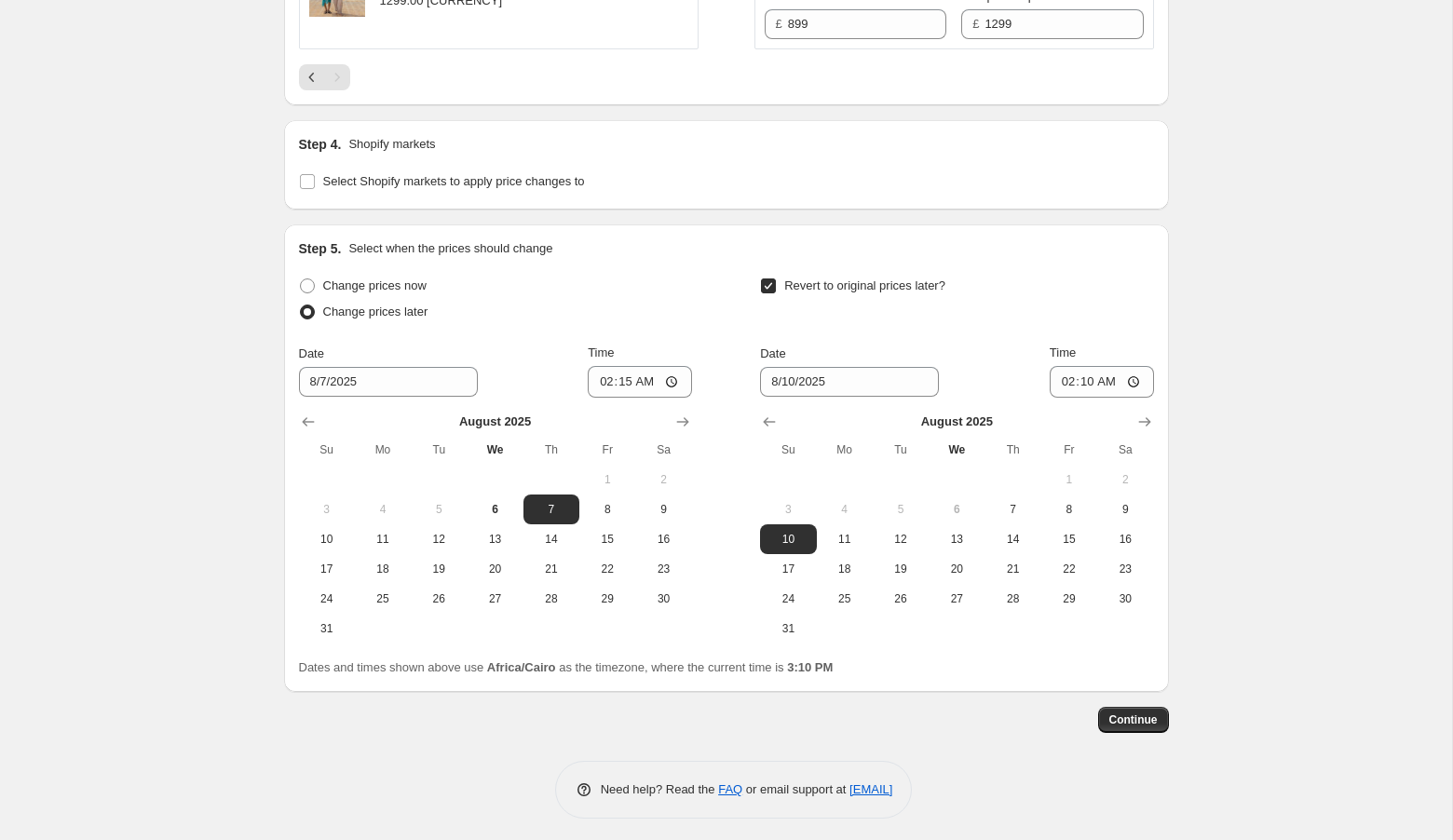 click on "Revert to original prices later?" at bounding box center (957, 301) 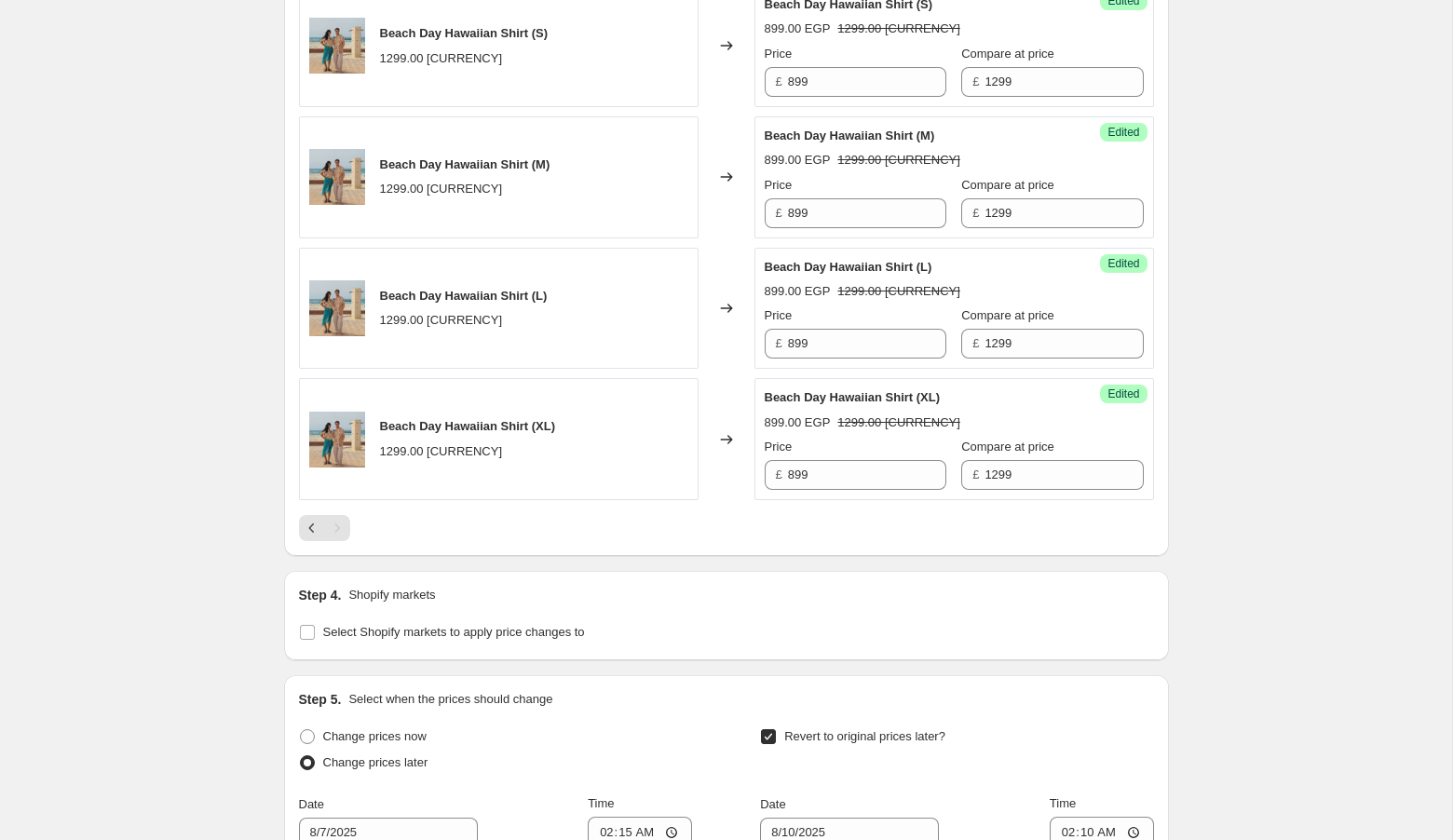 scroll, scrollTop: 1565, scrollLeft: 0, axis: vertical 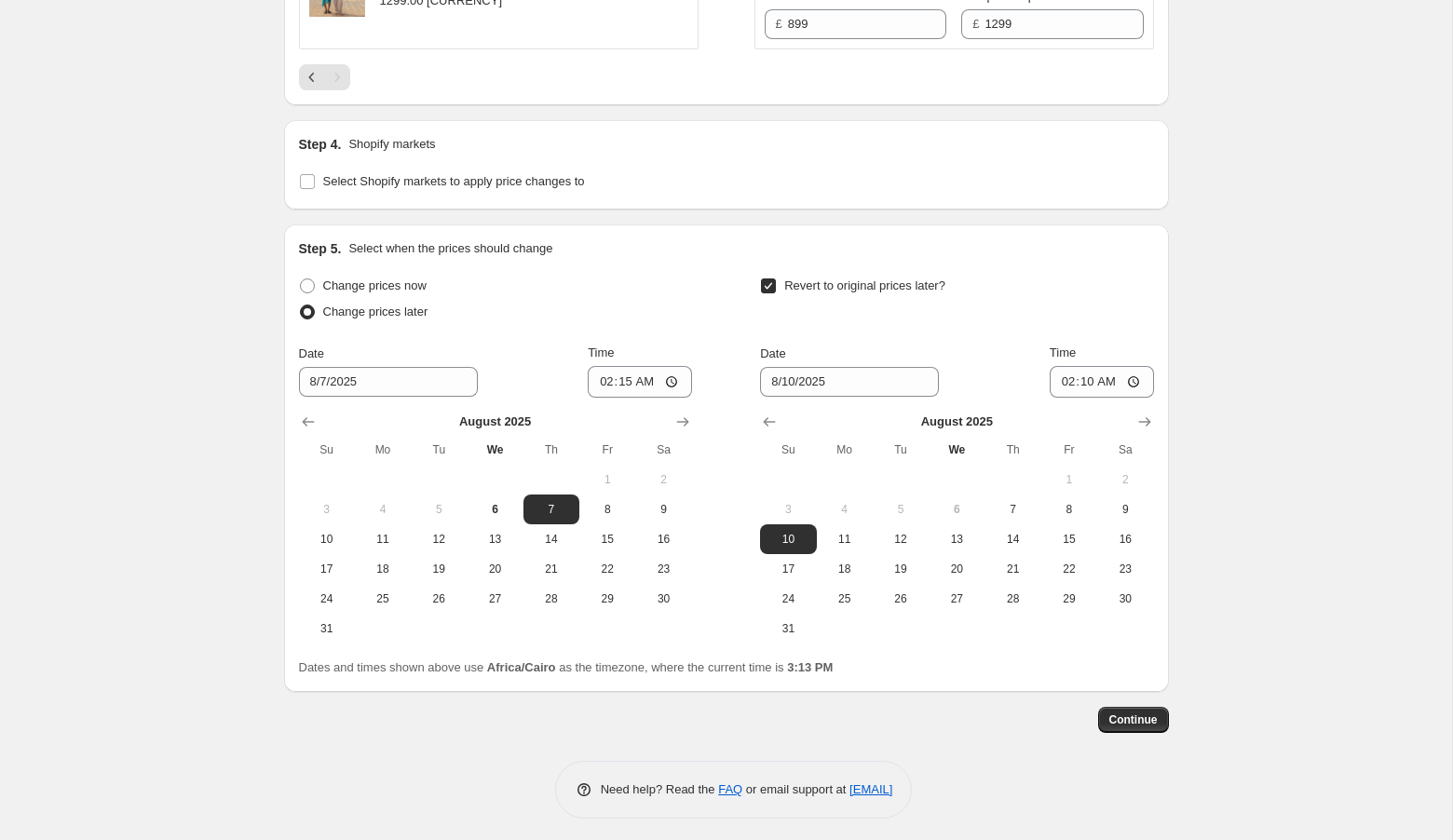 click on "Step 5. Select when the prices should change Change prices now Change prices later Date [DATE] Time [TIME] August   2025 Su Mo Tu We Th Fr Sa 1 2 3 4 5 6 7 8 9 10 11 12 13 14 15 16 17 18 19 20 21 22 23 24 25 26 27 28 29 30 31 Revert to original prices later? Date [DATE] Time [TIME] August   2025 Su Mo Tu We Th Fr Sa 1 2 3 4 5 6 7 8 9 10 11 12 13 14 15 16 17 18 19 20 21 22 23 24 25 26 27 28 29 30 31 Dates and times shown above use   Africa/Cairo   as the timezone, where the current time is   3:13 PM" at bounding box center (726, 458) 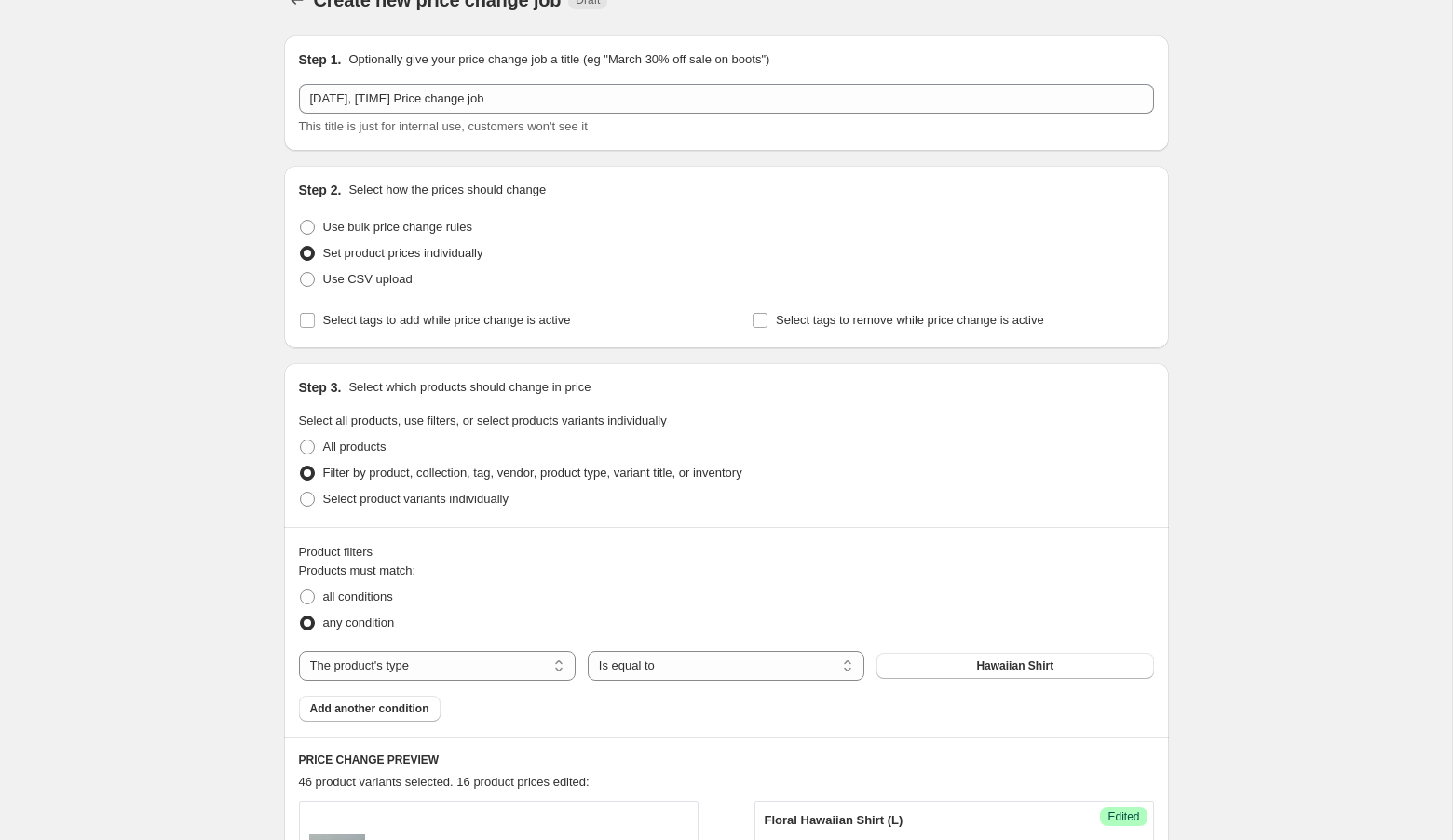 scroll, scrollTop: 37, scrollLeft: 0, axis: vertical 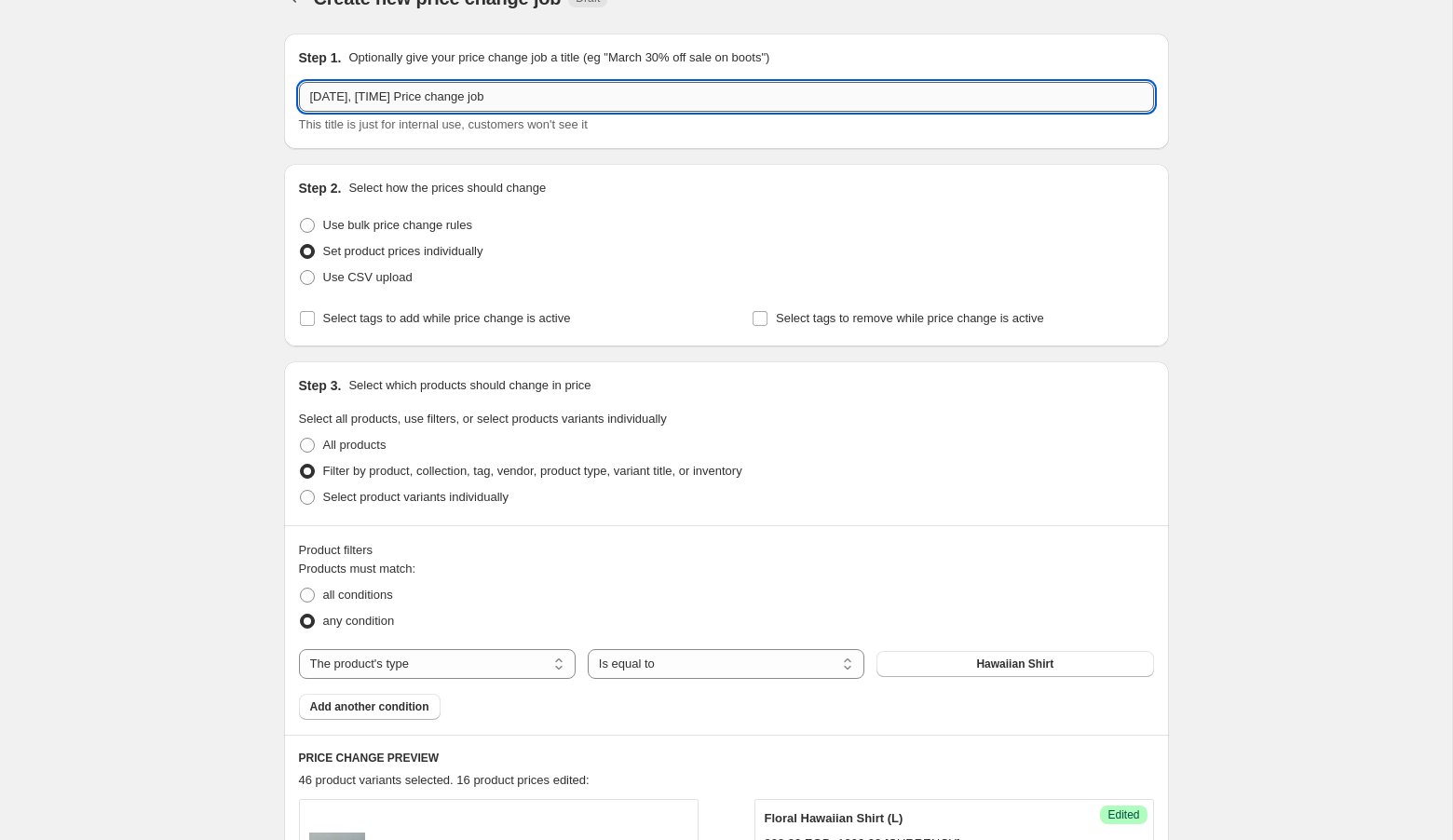 click on "[DATE], [TIME] Price change job" at bounding box center (726, 97) 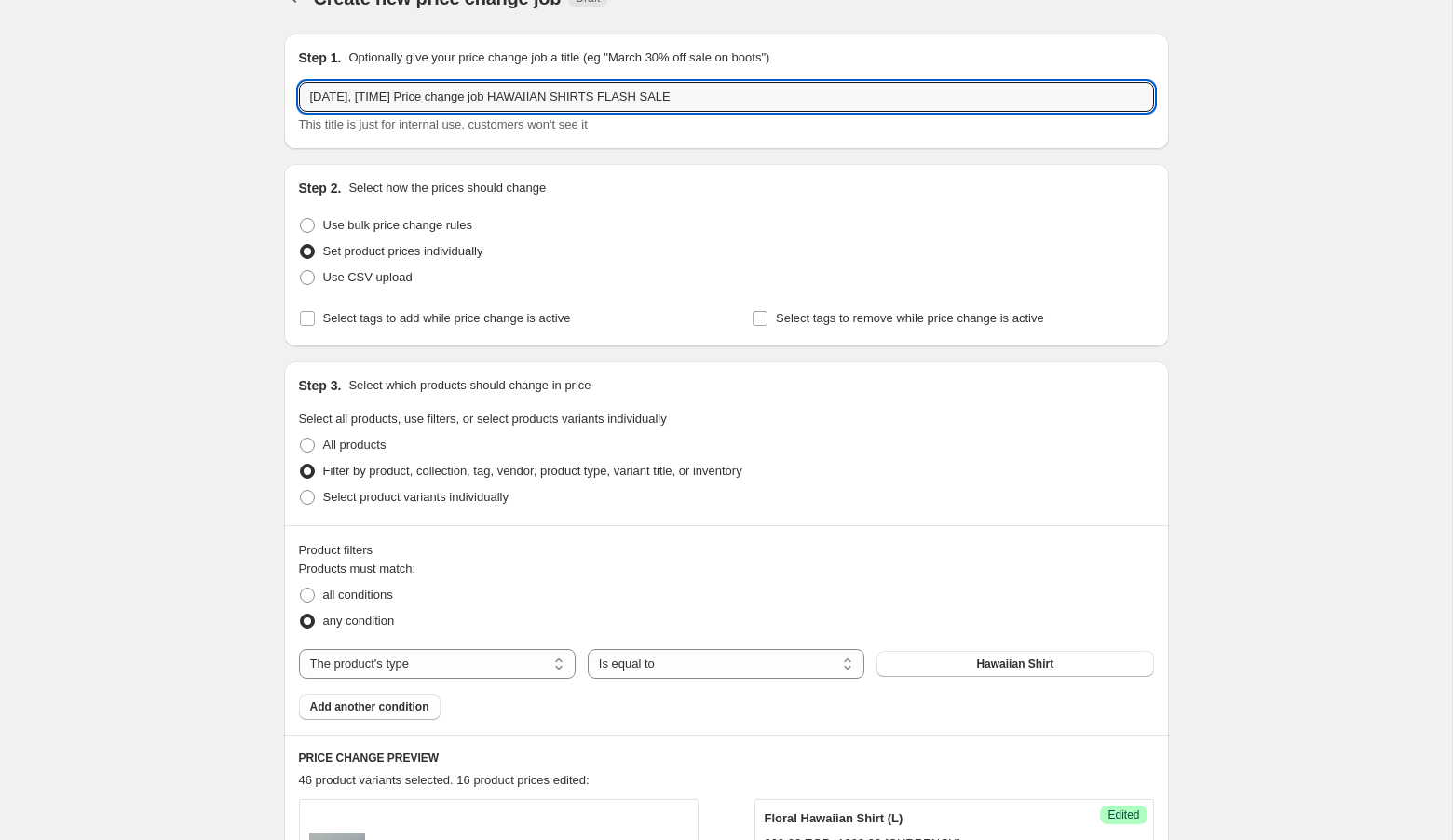 type on "[DATE], [TIME] Price change job HAWAIIAN SHIRTS FLASH SALE" 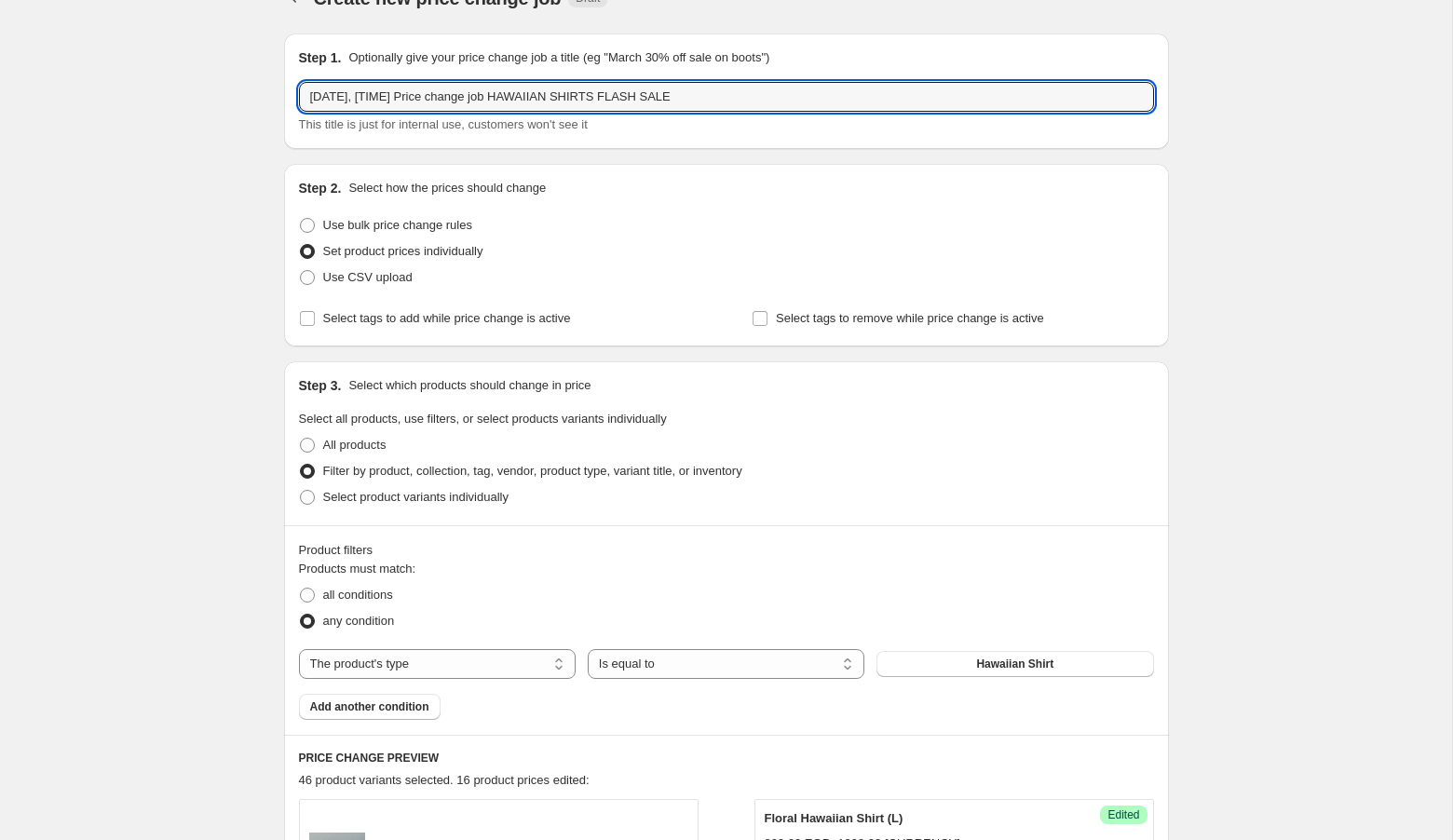 click on "any condition" at bounding box center [726, 621] 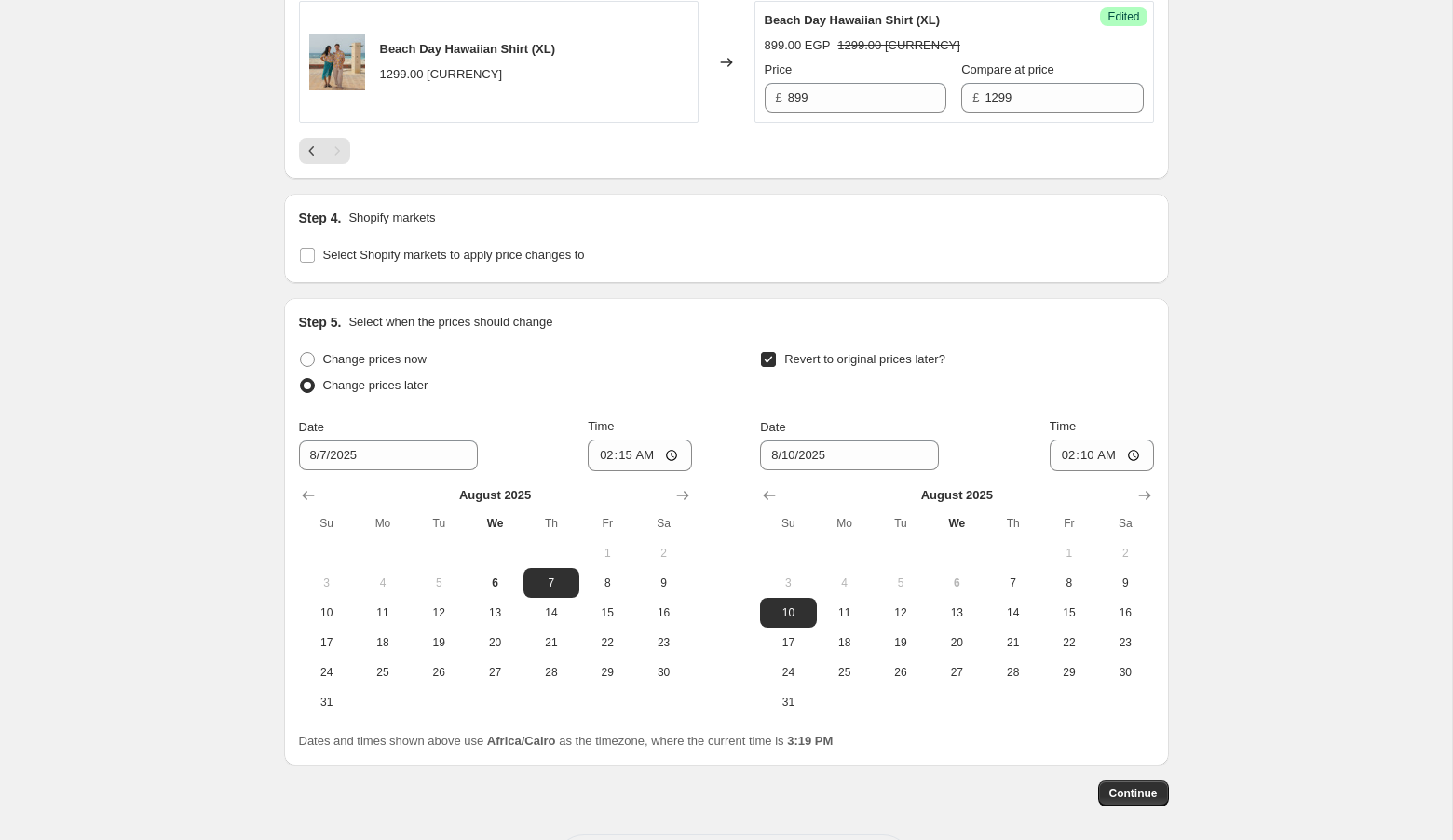 scroll, scrollTop: 1565, scrollLeft: 0, axis: vertical 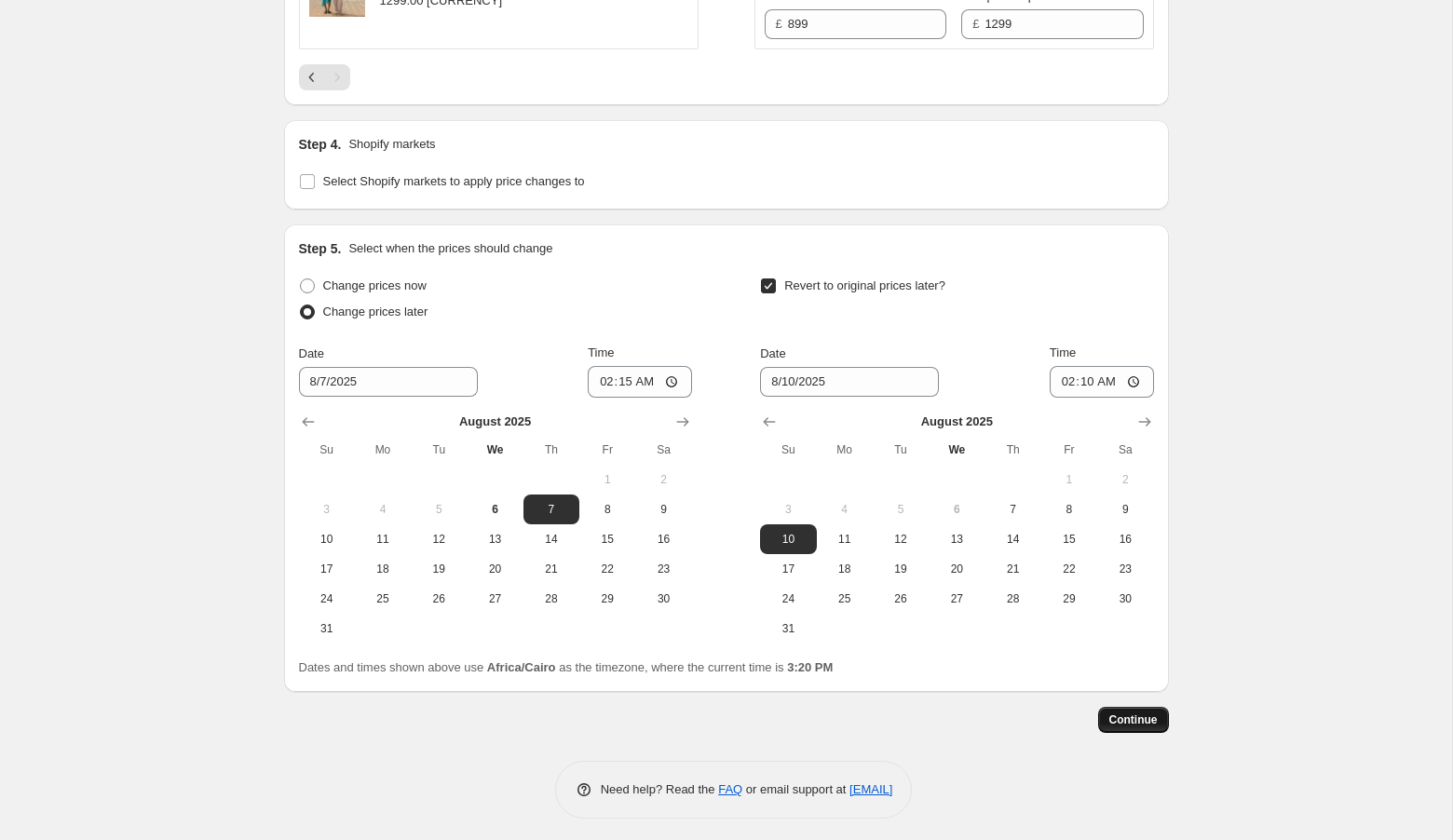 click on "Continue" at bounding box center [1134, 720] 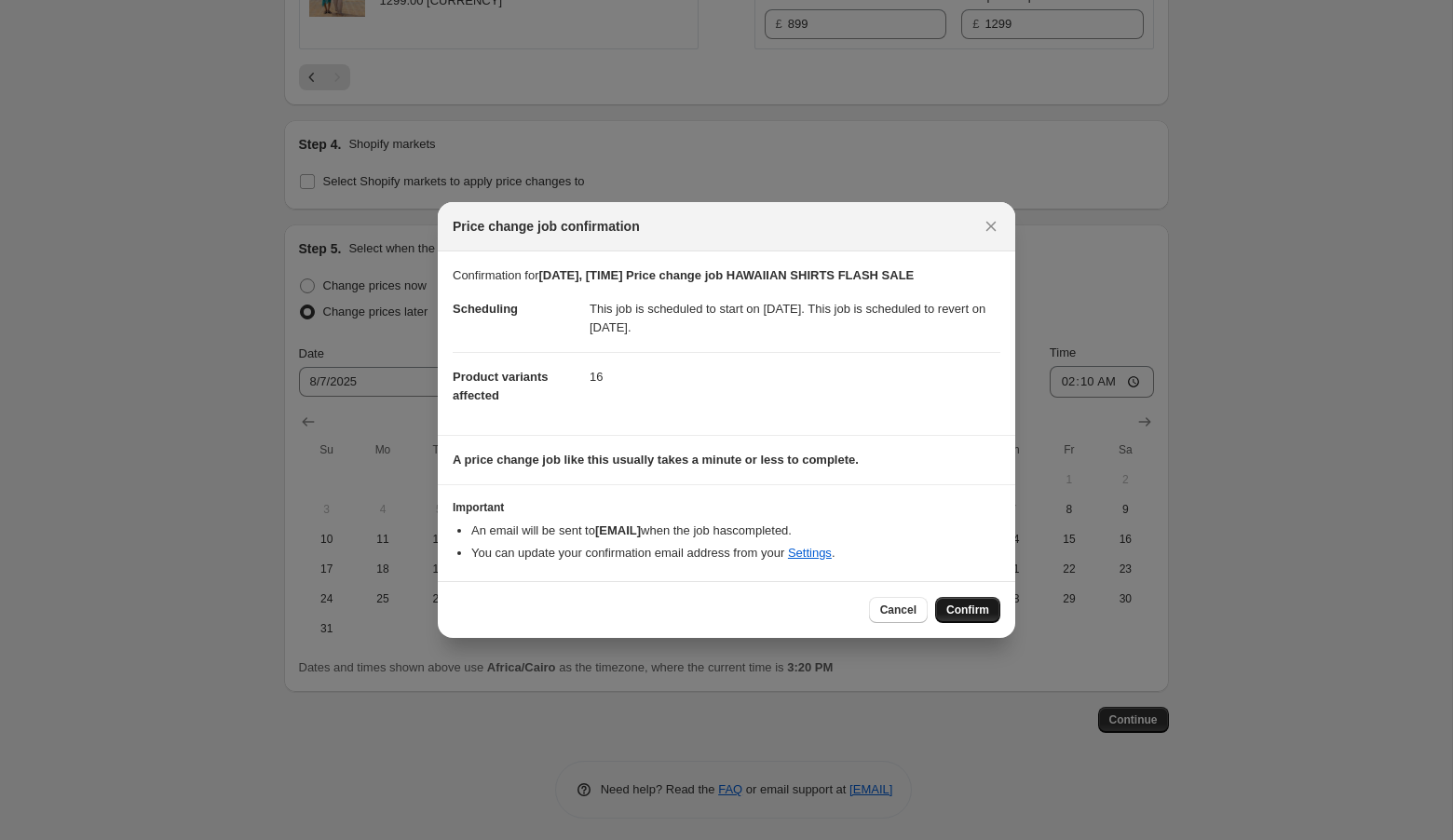 click on "Confirm" at bounding box center (968, 610) 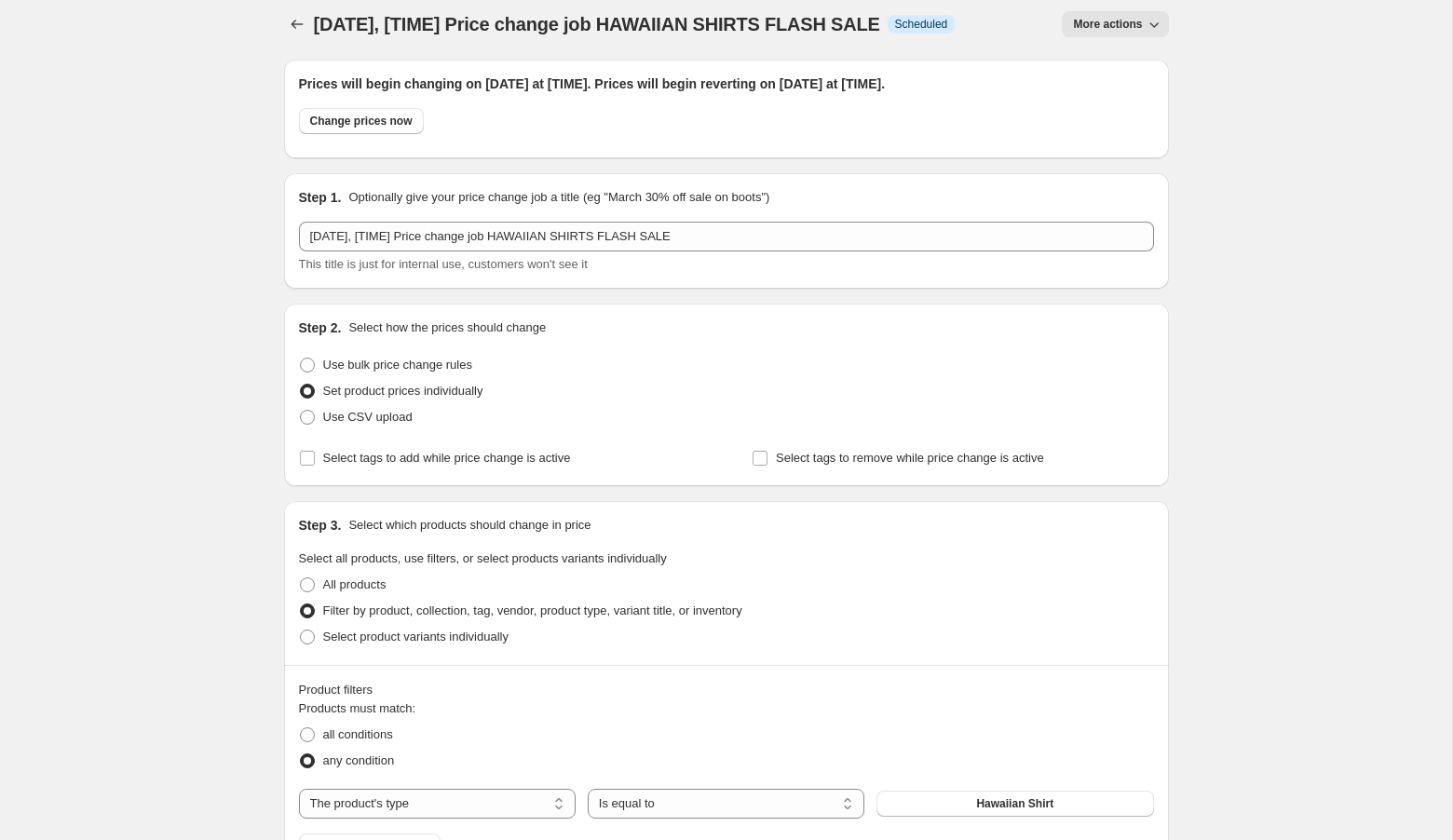 scroll, scrollTop: 0, scrollLeft: 0, axis: both 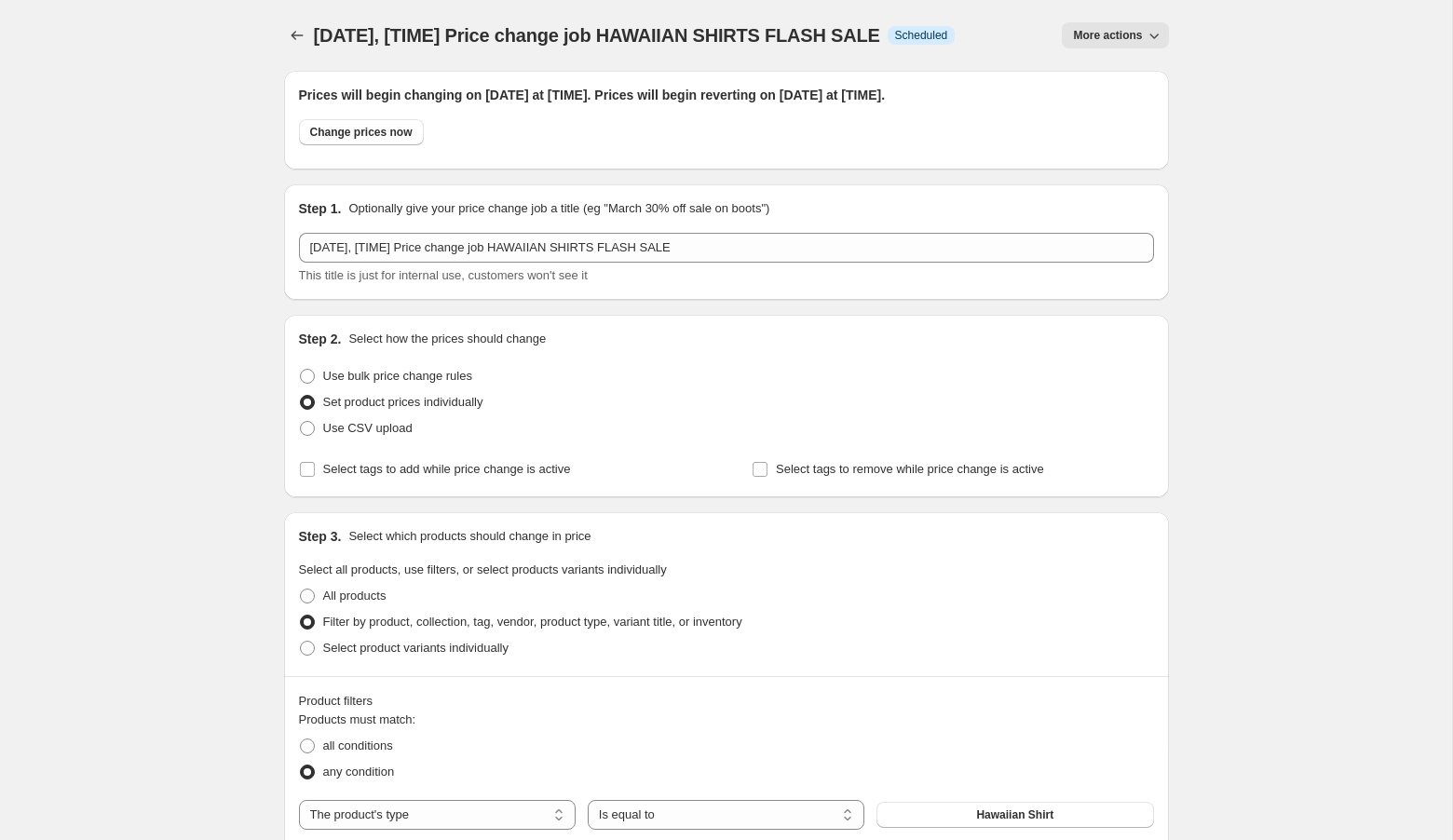 click on "[DATE], [TIME] Price change job HAWAIIAN SHIRTS FLASH SALE. This page is ready [DATE], [TIME] Price change job HAWAIIAN SHIRTS FLASH SALE Info Scheduled Copy to new job Delete job More actions More actions" at bounding box center [726, 35] 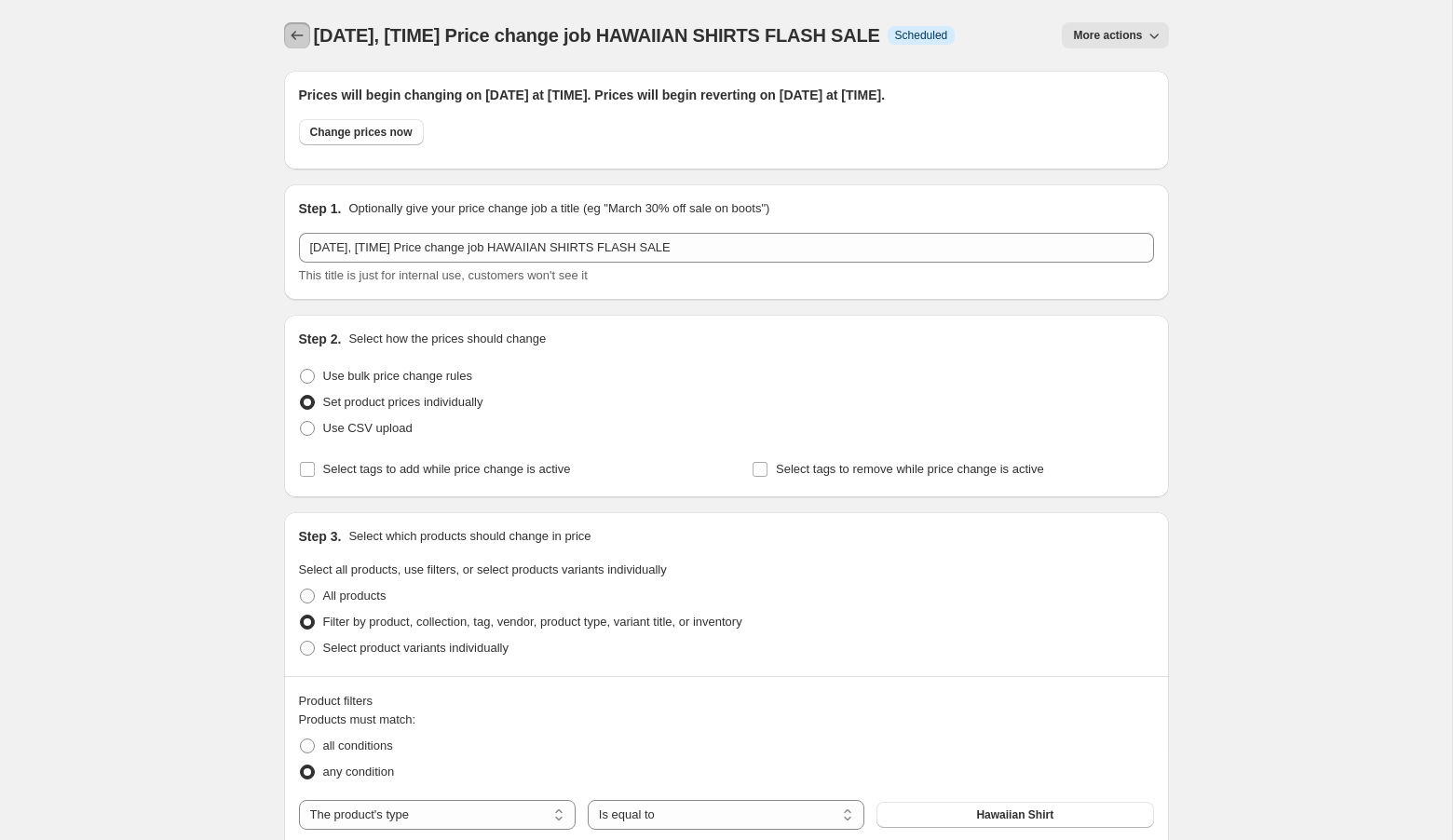 click 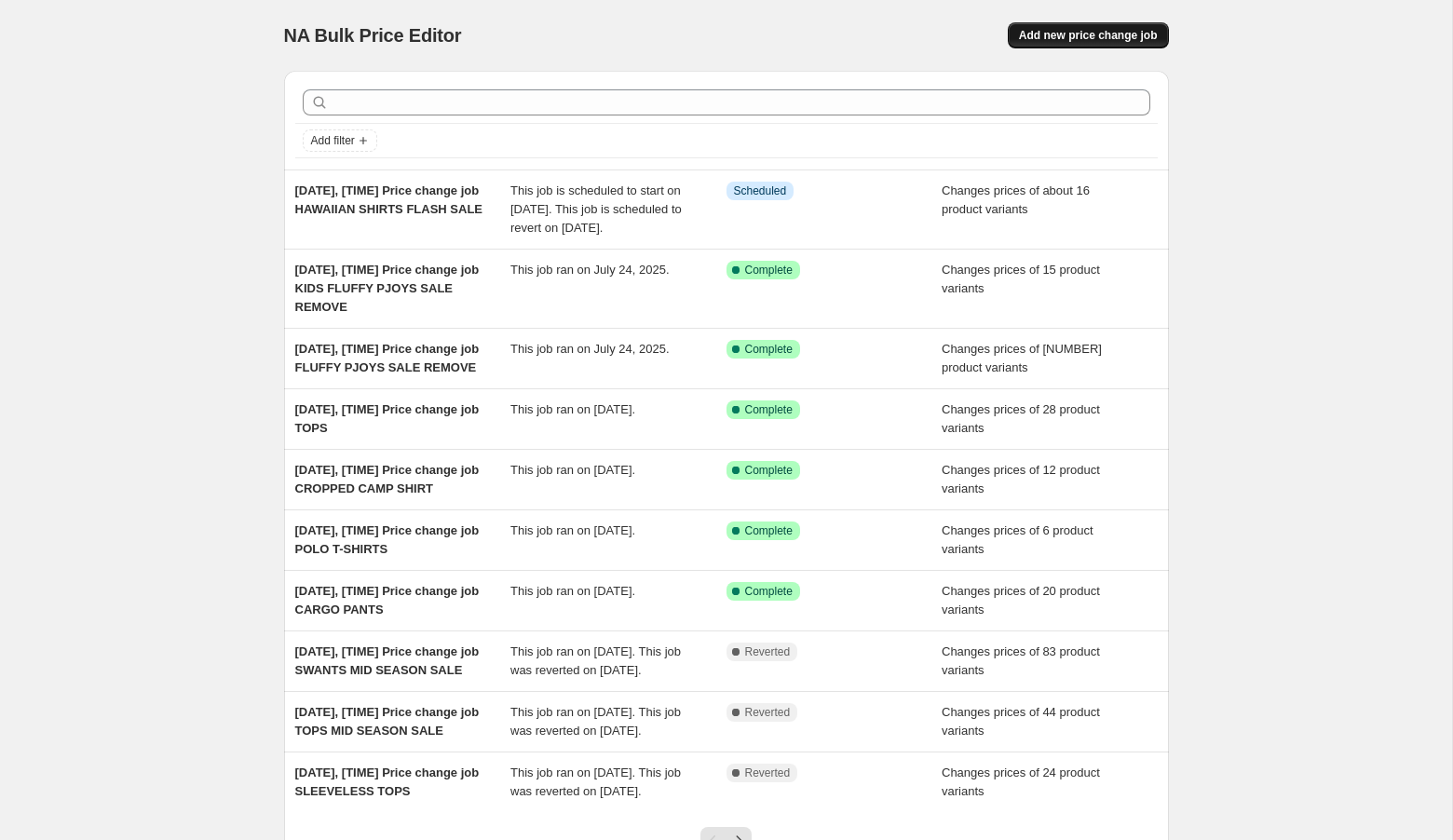 click on "Add new price change job" at bounding box center (1088, 35) 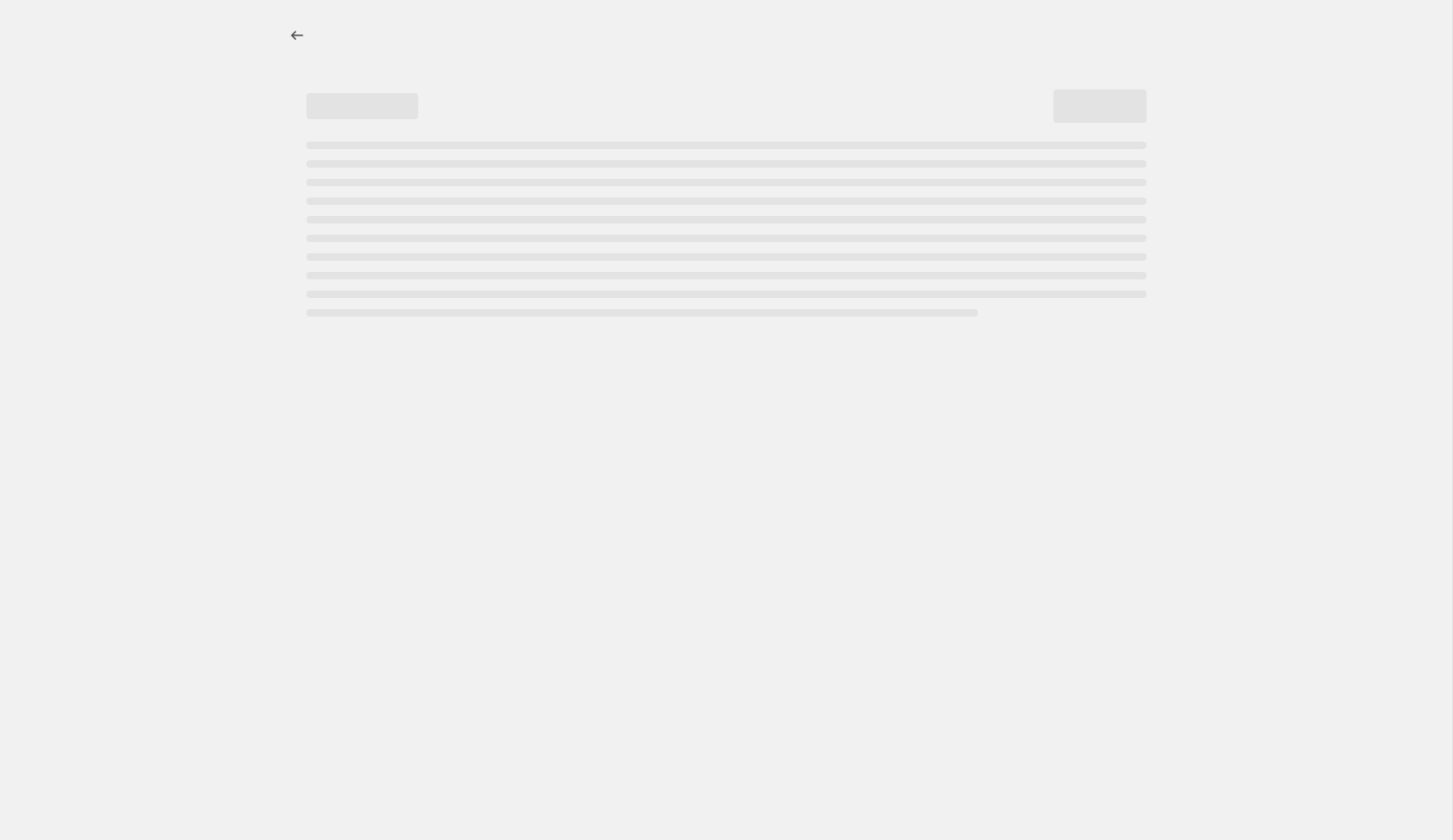 select on "percentage" 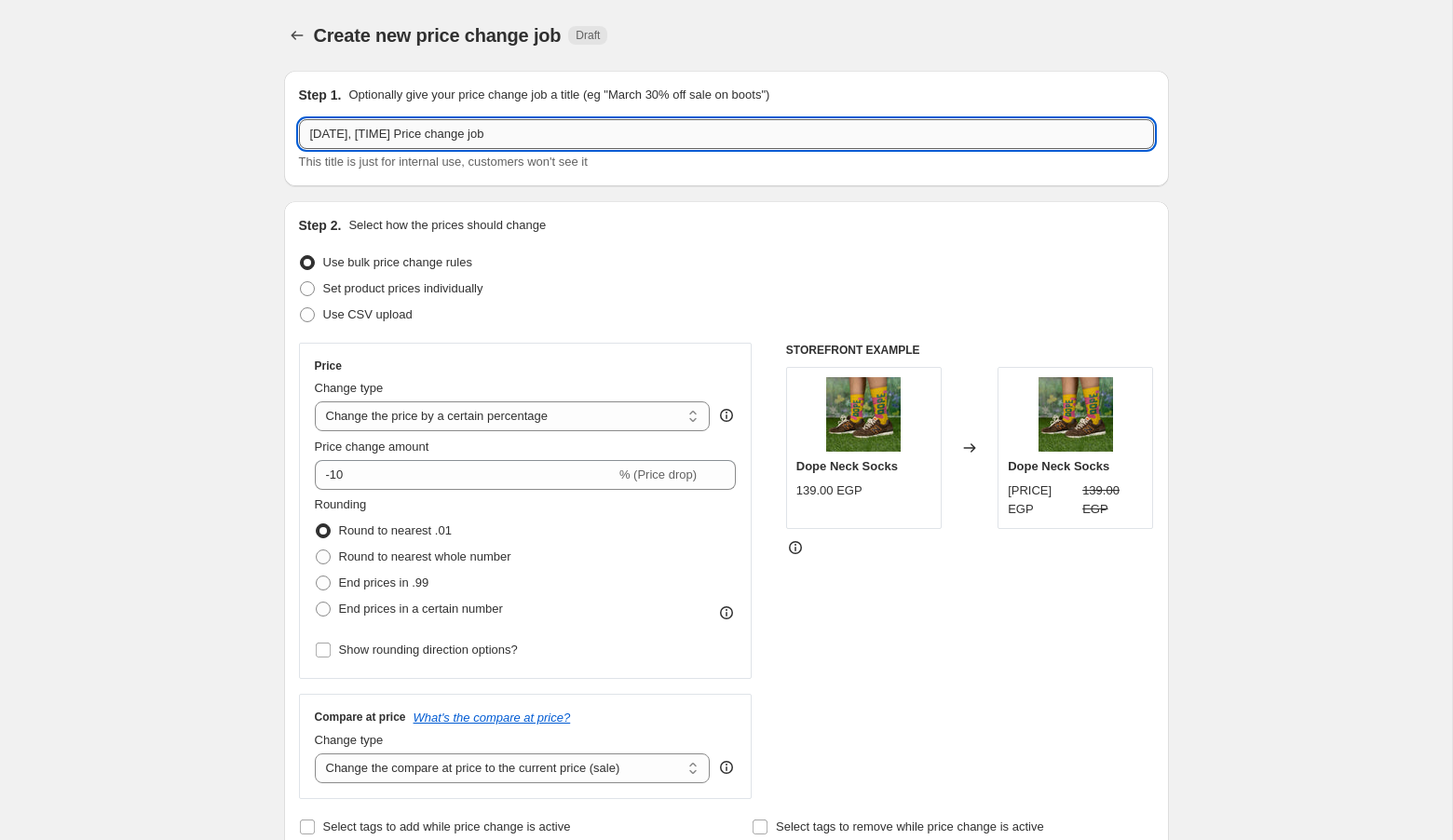 click on "[DATE], [TIME] Price change job" at bounding box center [726, 134] 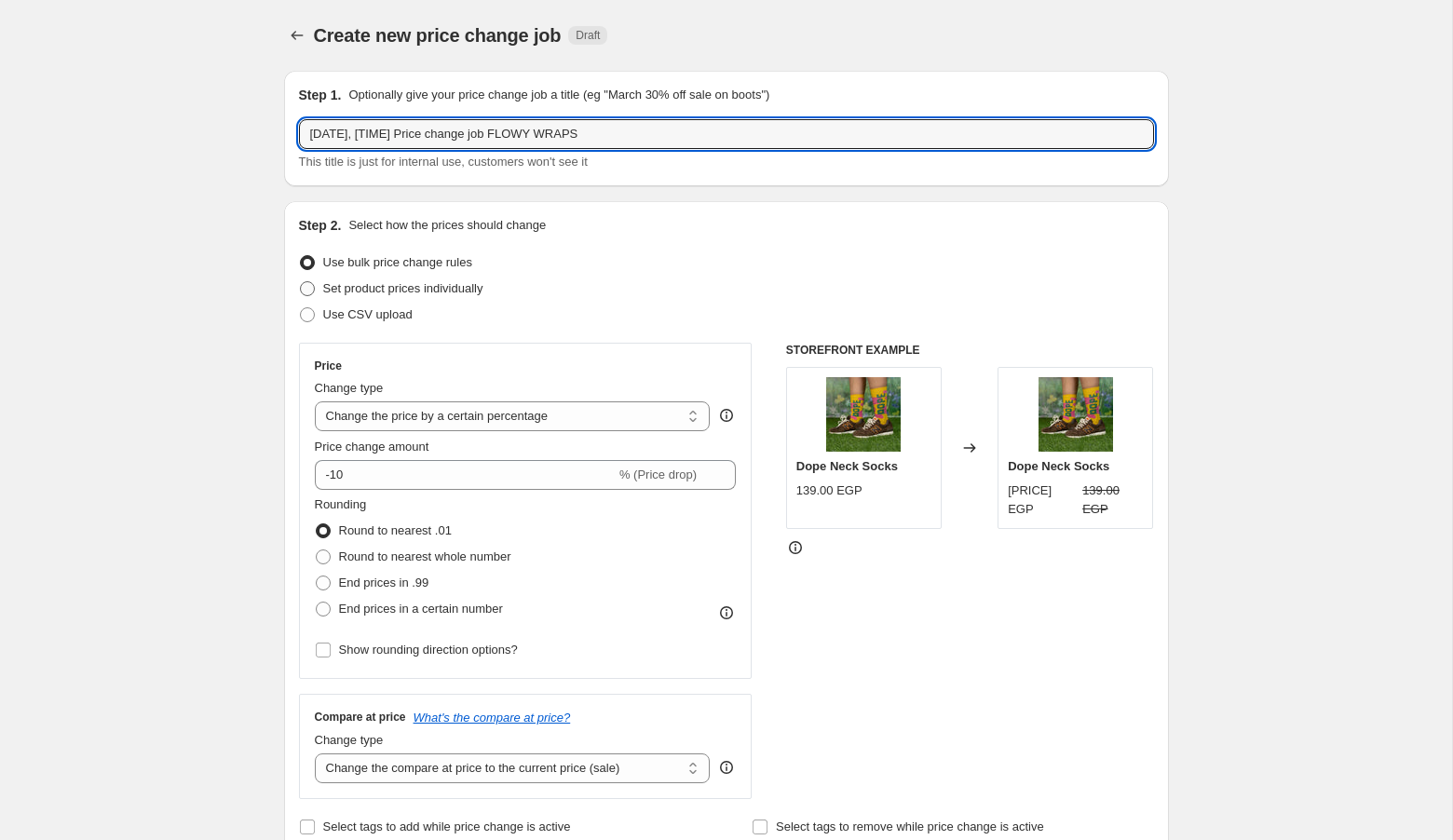 type on "[DATE], [TIME] Price change job FLOWY WRAPS" 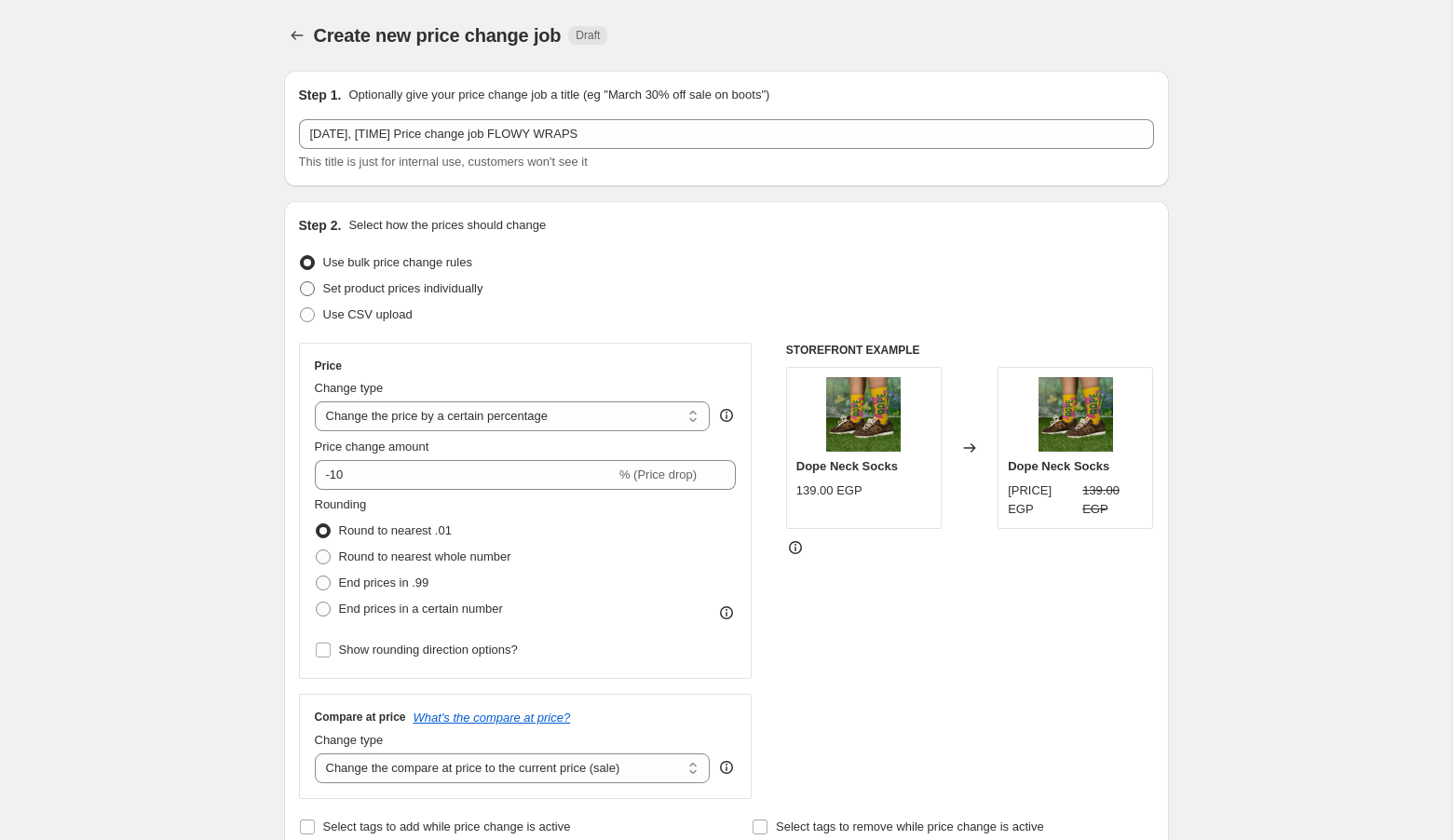 click on "Set product prices individually" at bounding box center (403, 289) 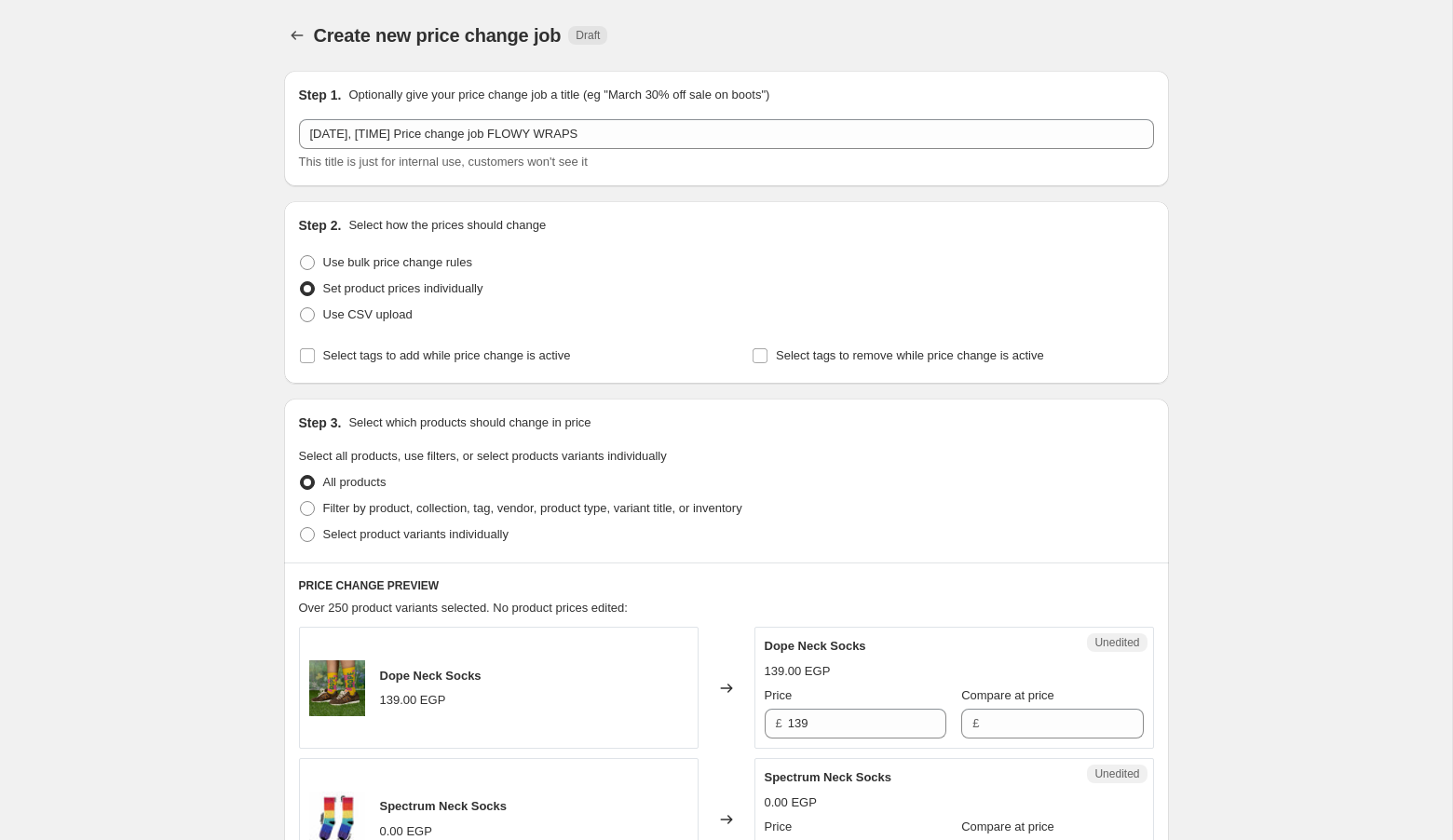 scroll, scrollTop: 133, scrollLeft: 0, axis: vertical 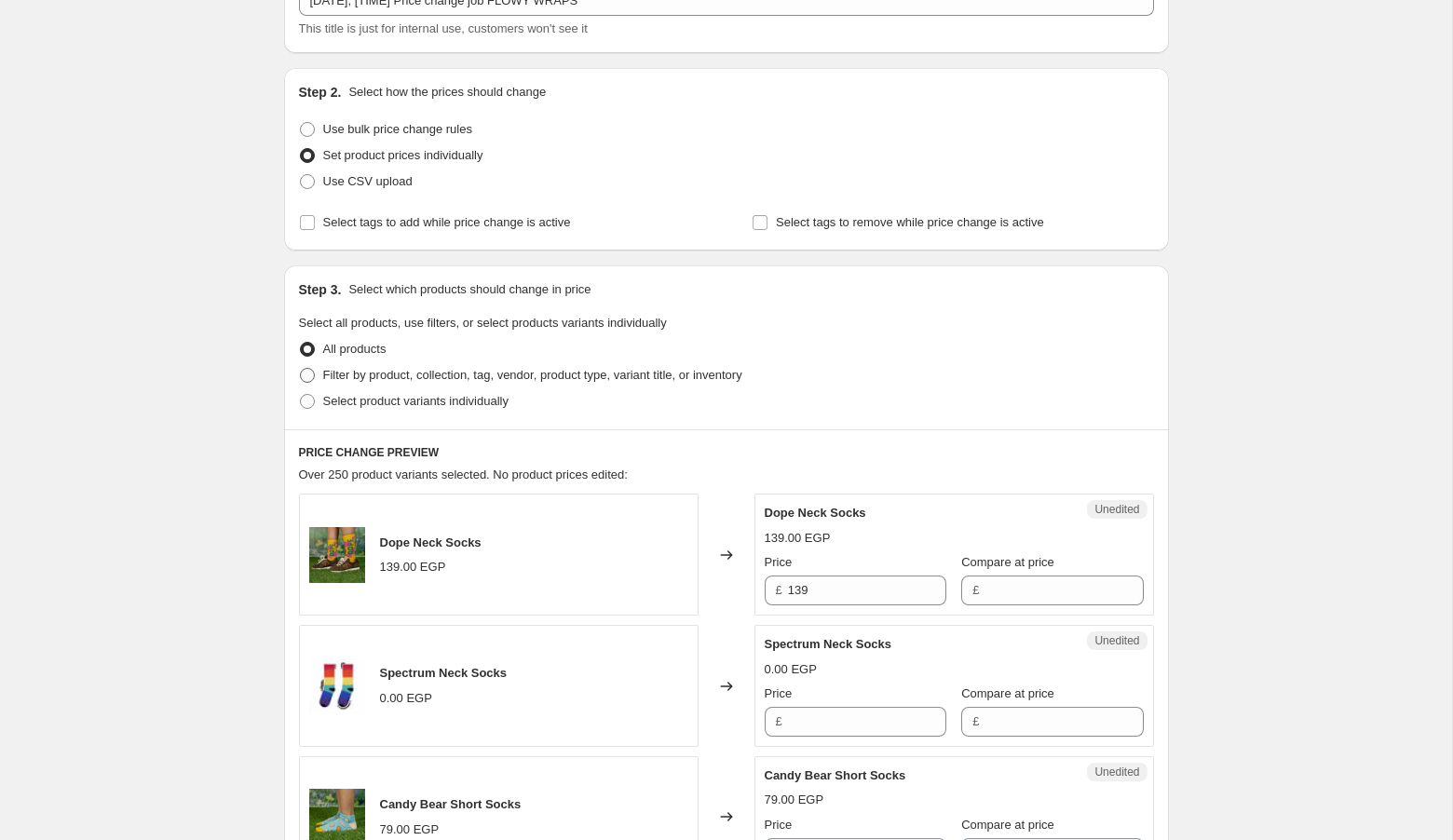 click on "Filter by product, collection, tag, vendor, product type, variant title, or inventory" at bounding box center (533, 374) 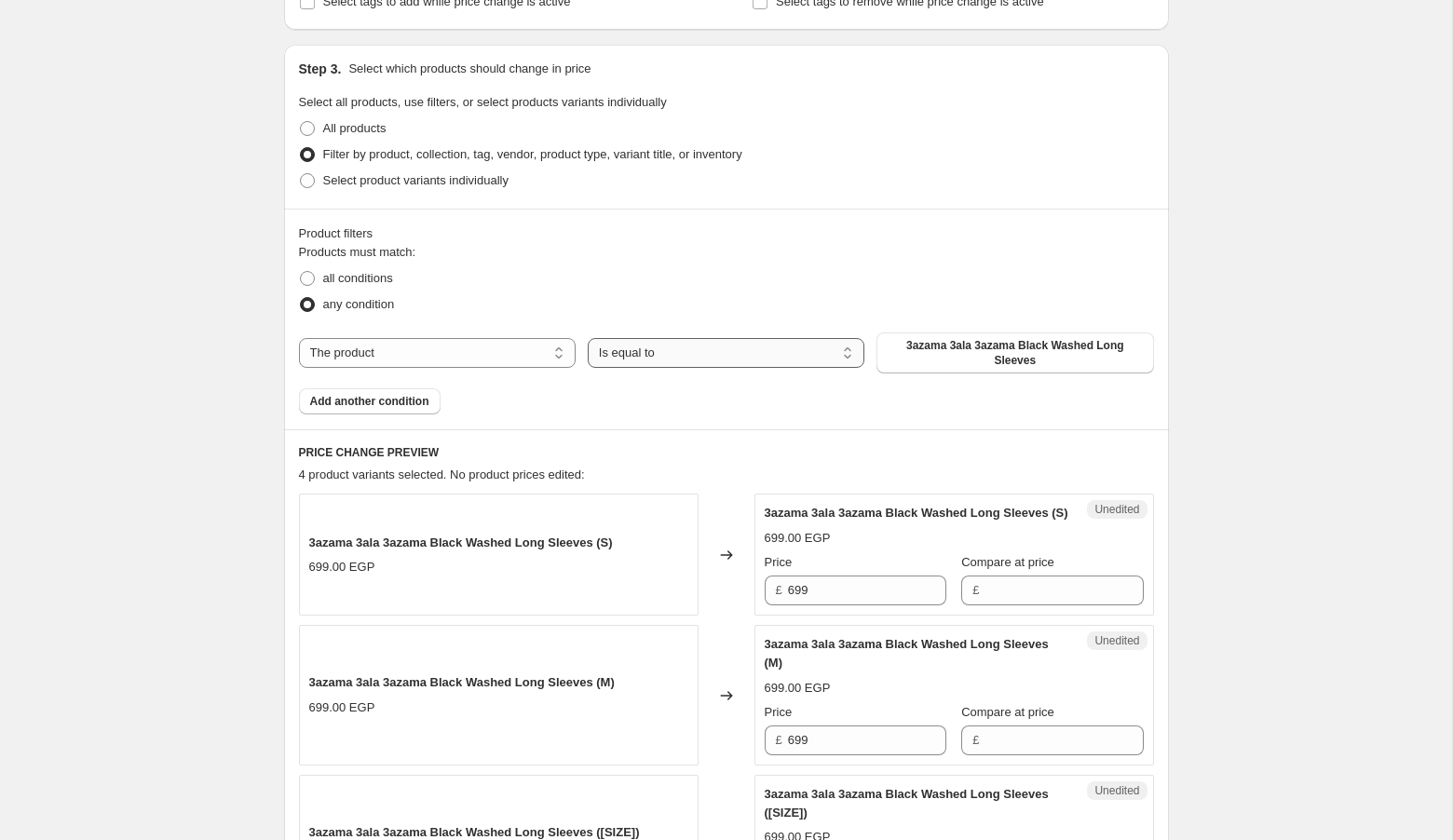 scroll, scrollTop: 355, scrollLeft: 0, axis: vertical 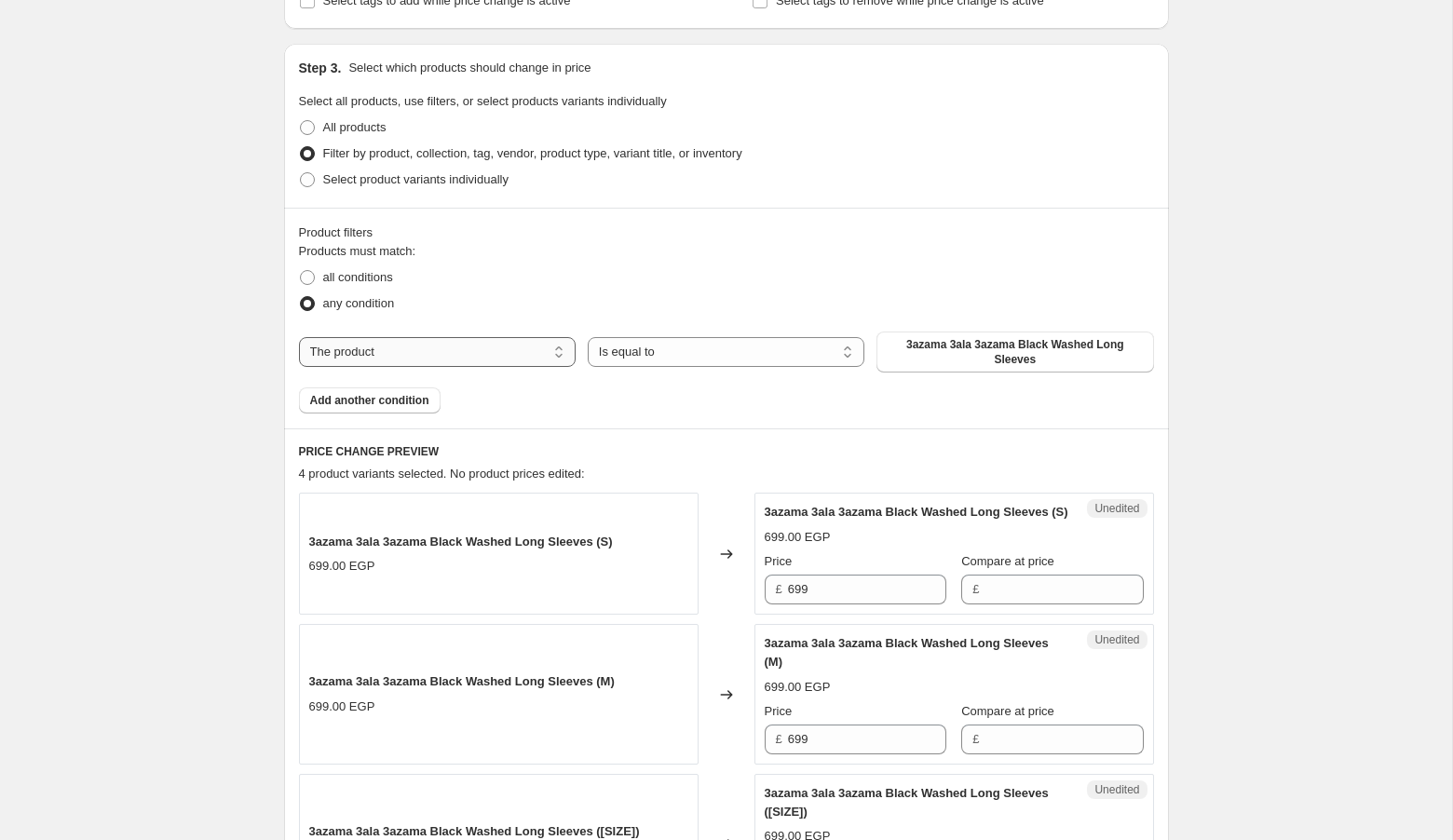 click on "The product The product's collection The product's tag The product's vendor The product's type The product's status The variant's title Inventory quantity" at bounding box center [437, 352] 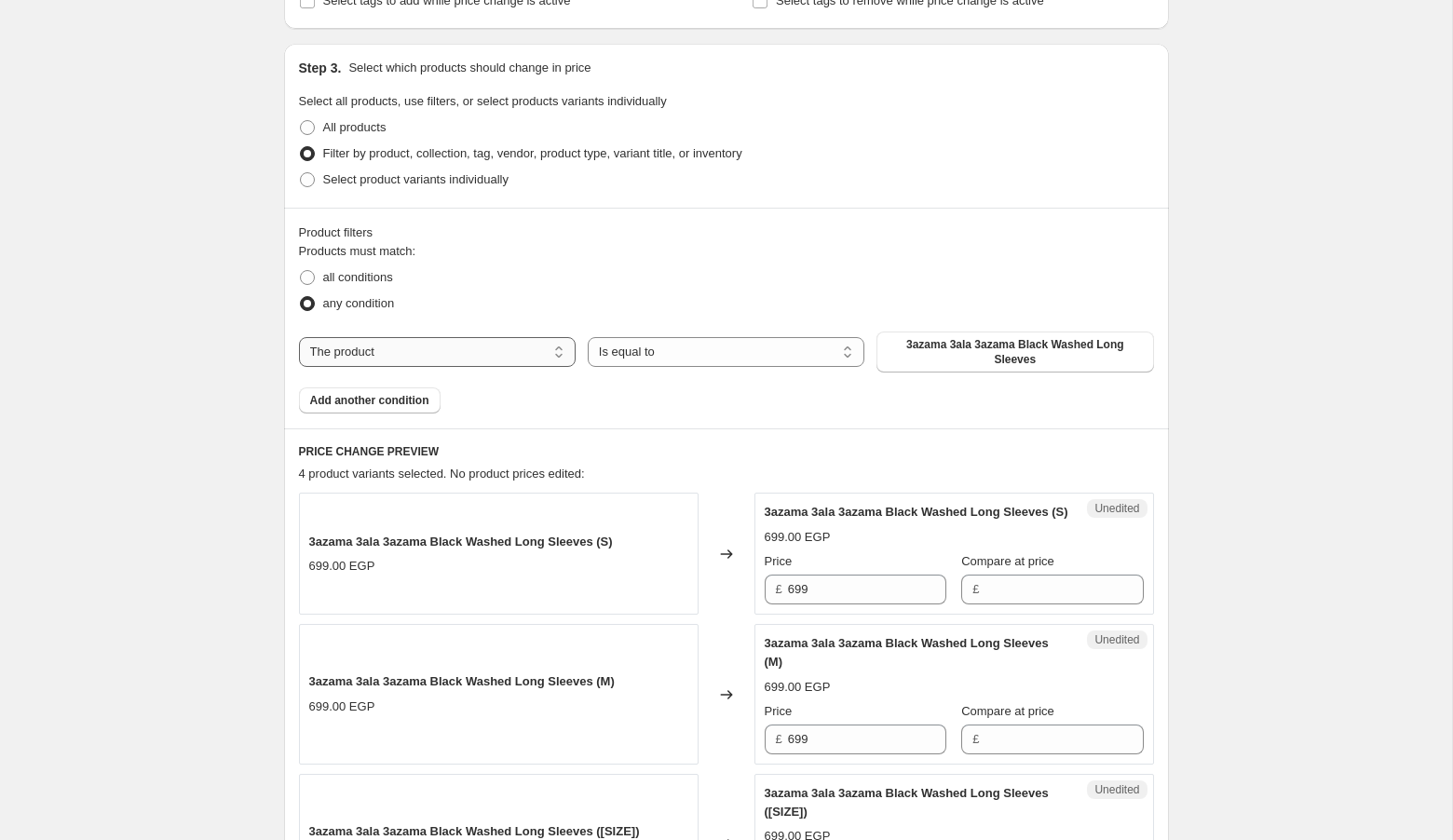select on "product_type" 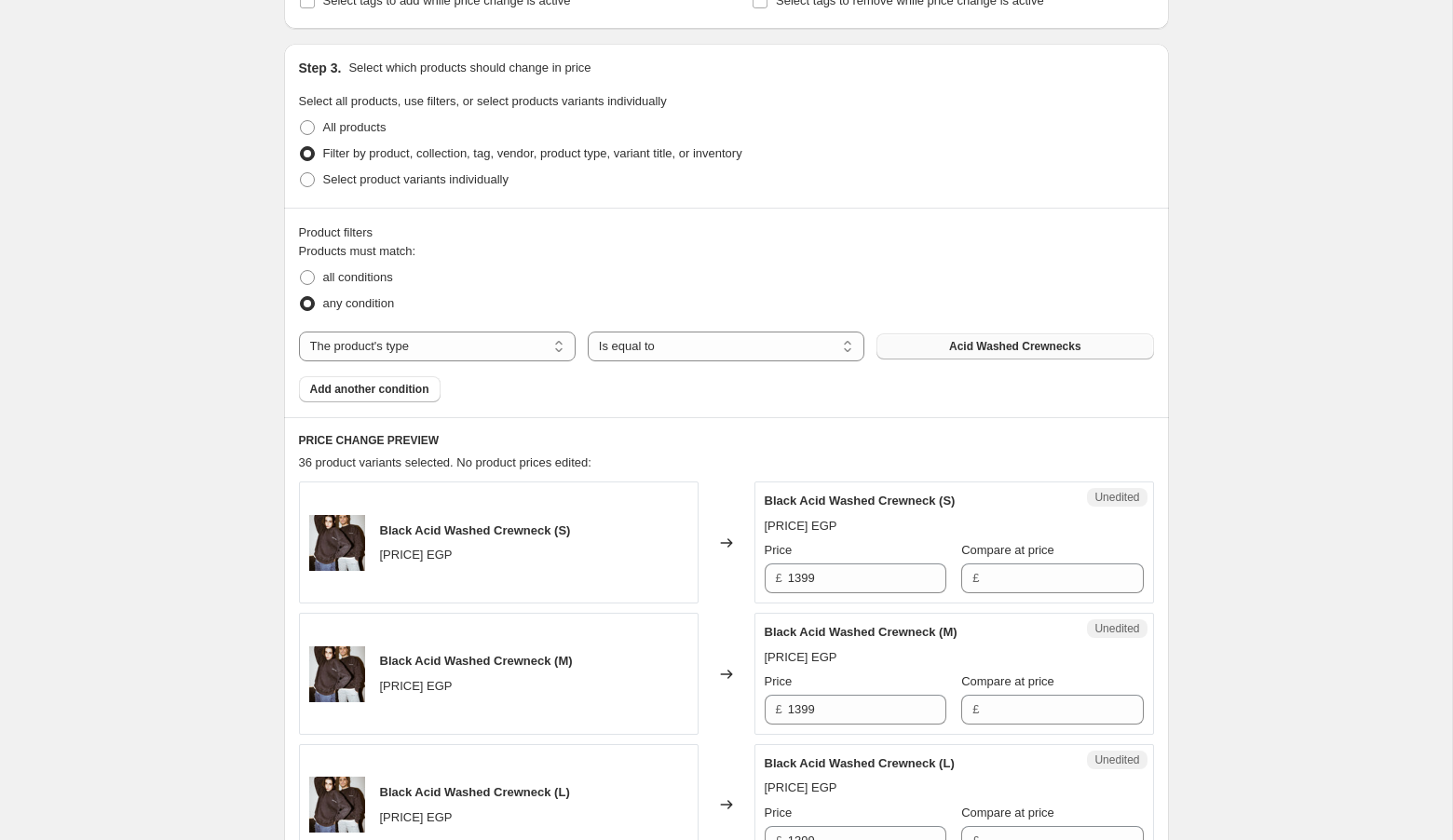 click on "Acid Washed Crewnecks" at bounding box center [1015, 346] 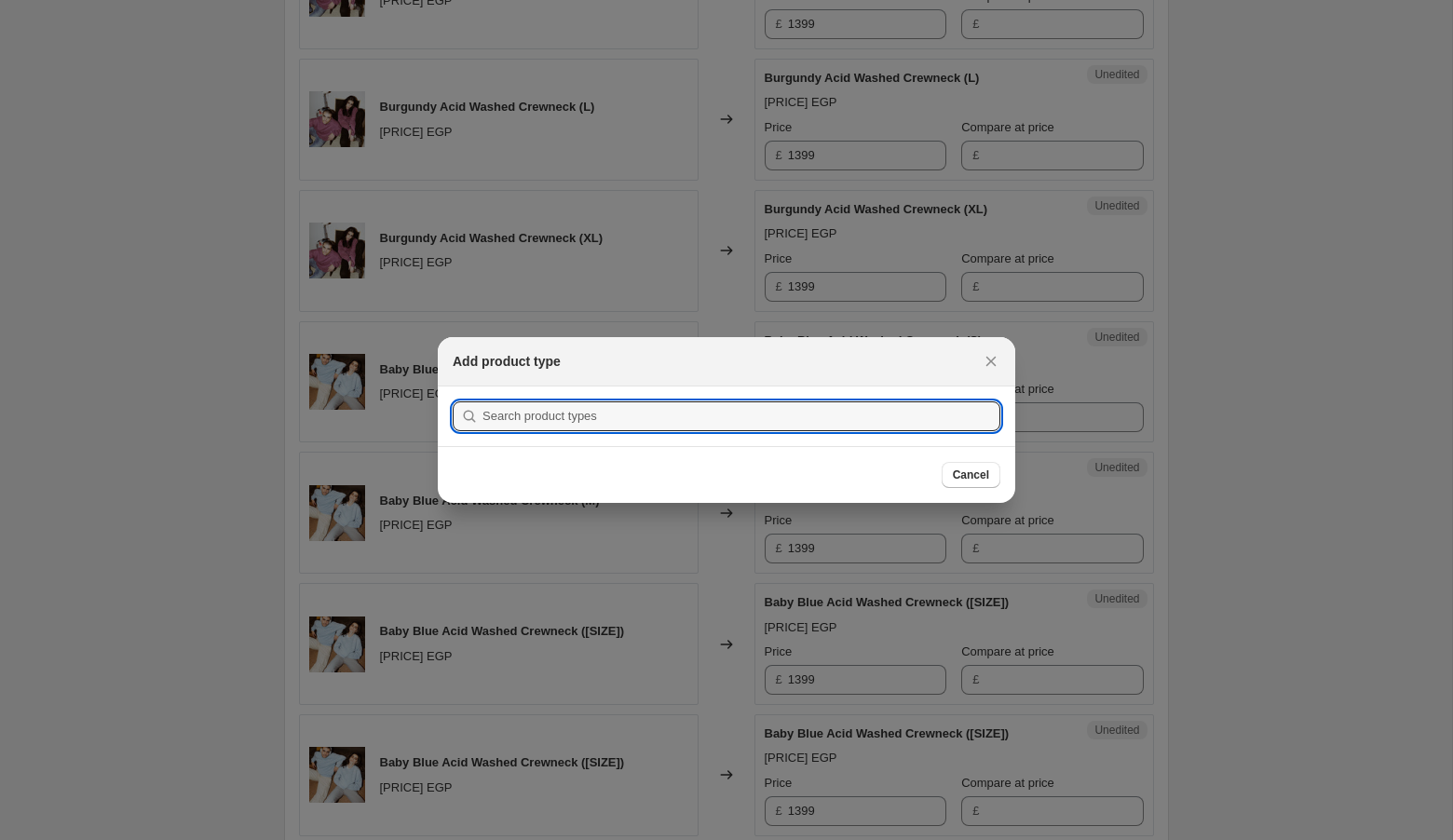 scroll, scrollTop: 355, scrollLeft: 0, axis: vertical 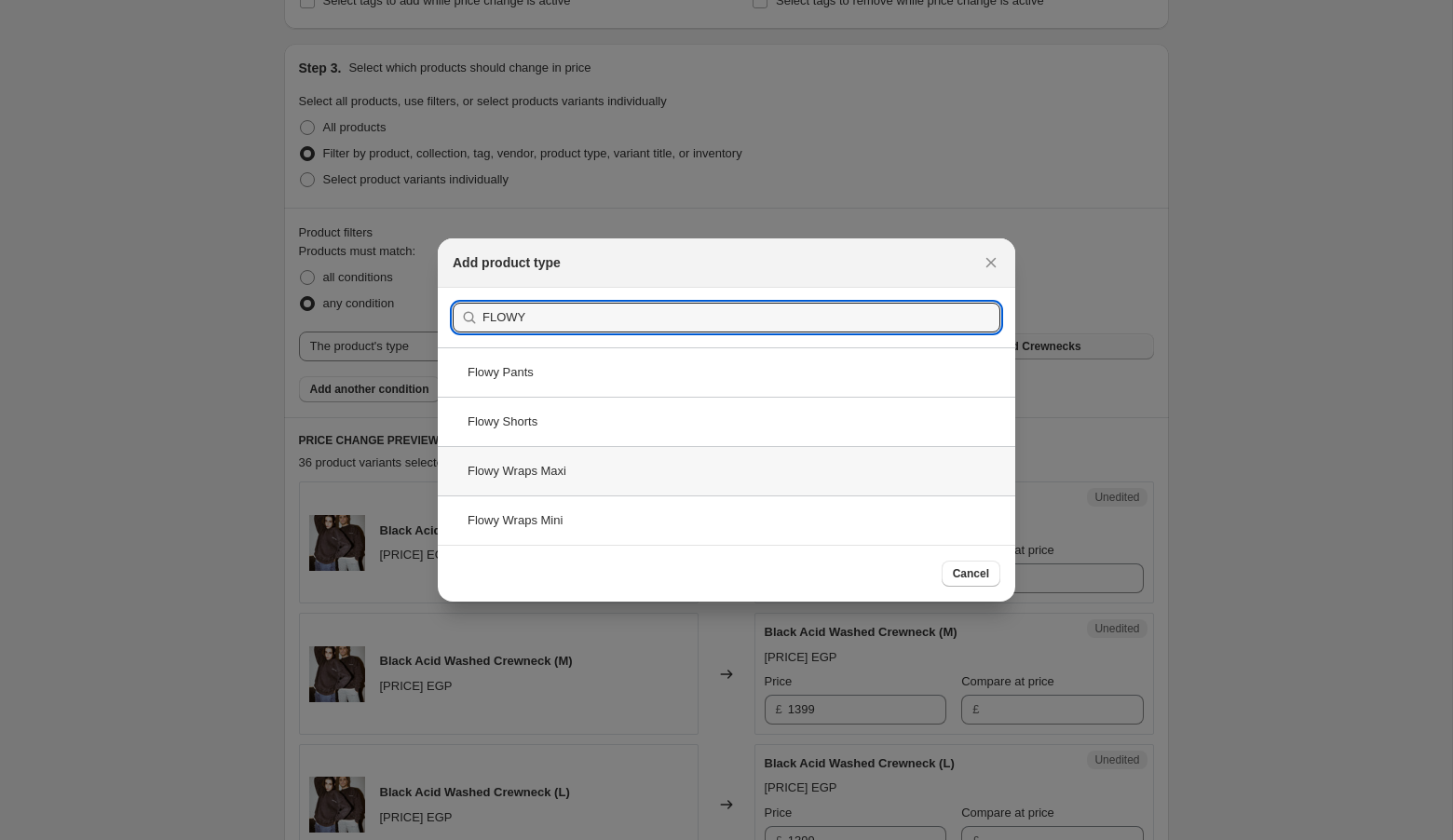 type on "FLOWY" 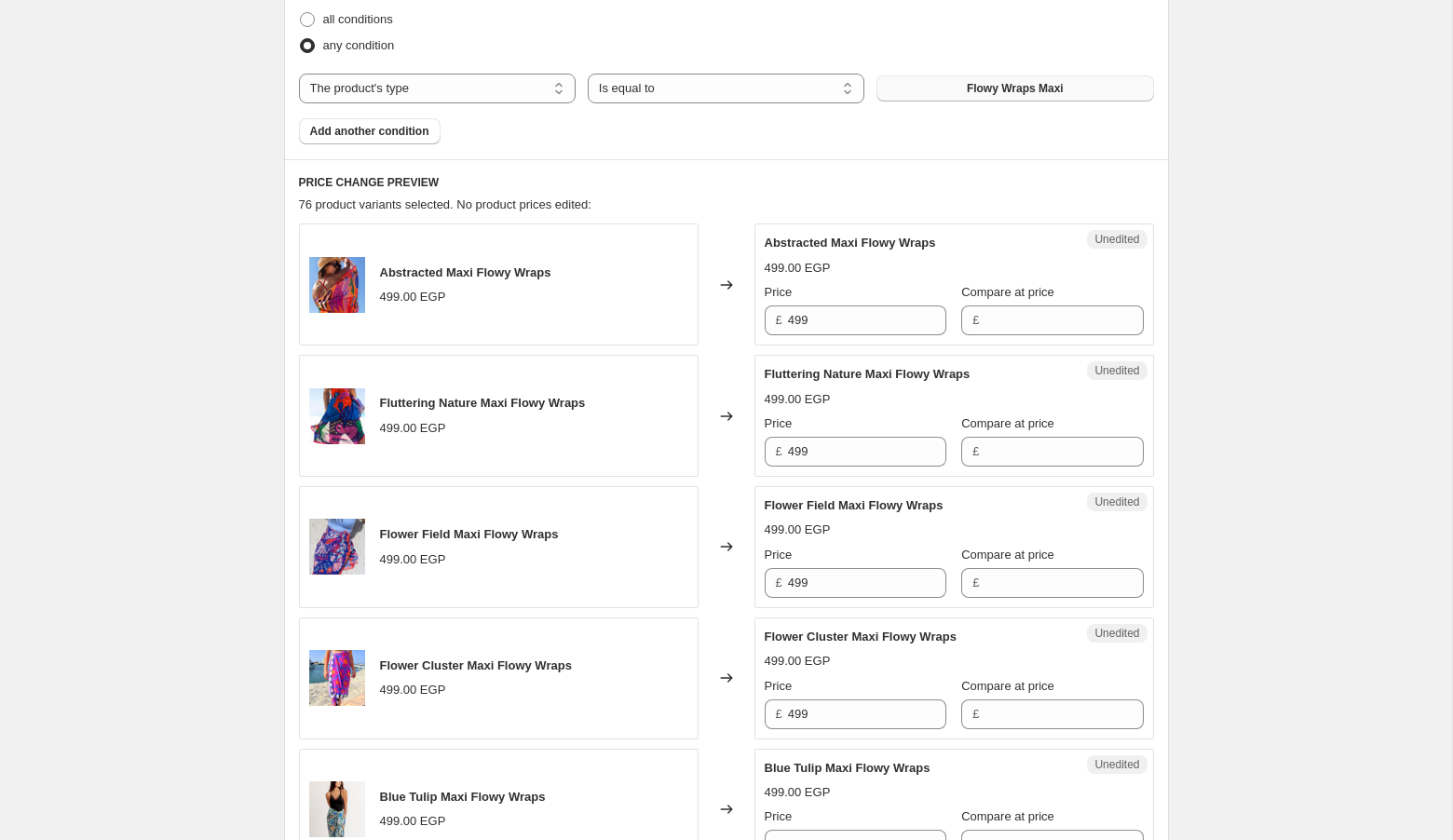 scroll, scrollTop: 615, scrollLeft: 0, axis: vertical 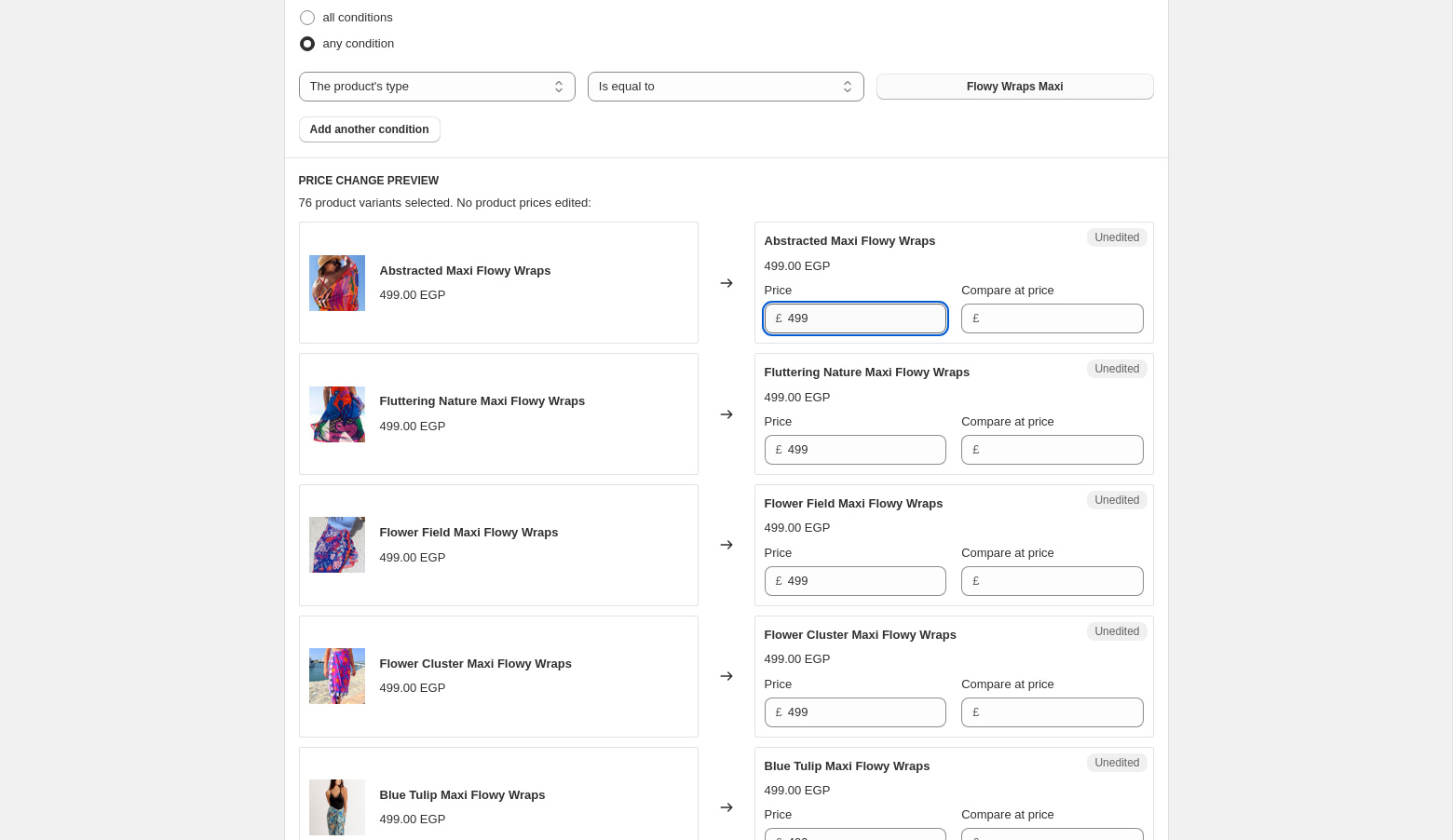 click on "499" at bounding box center (867, 318) 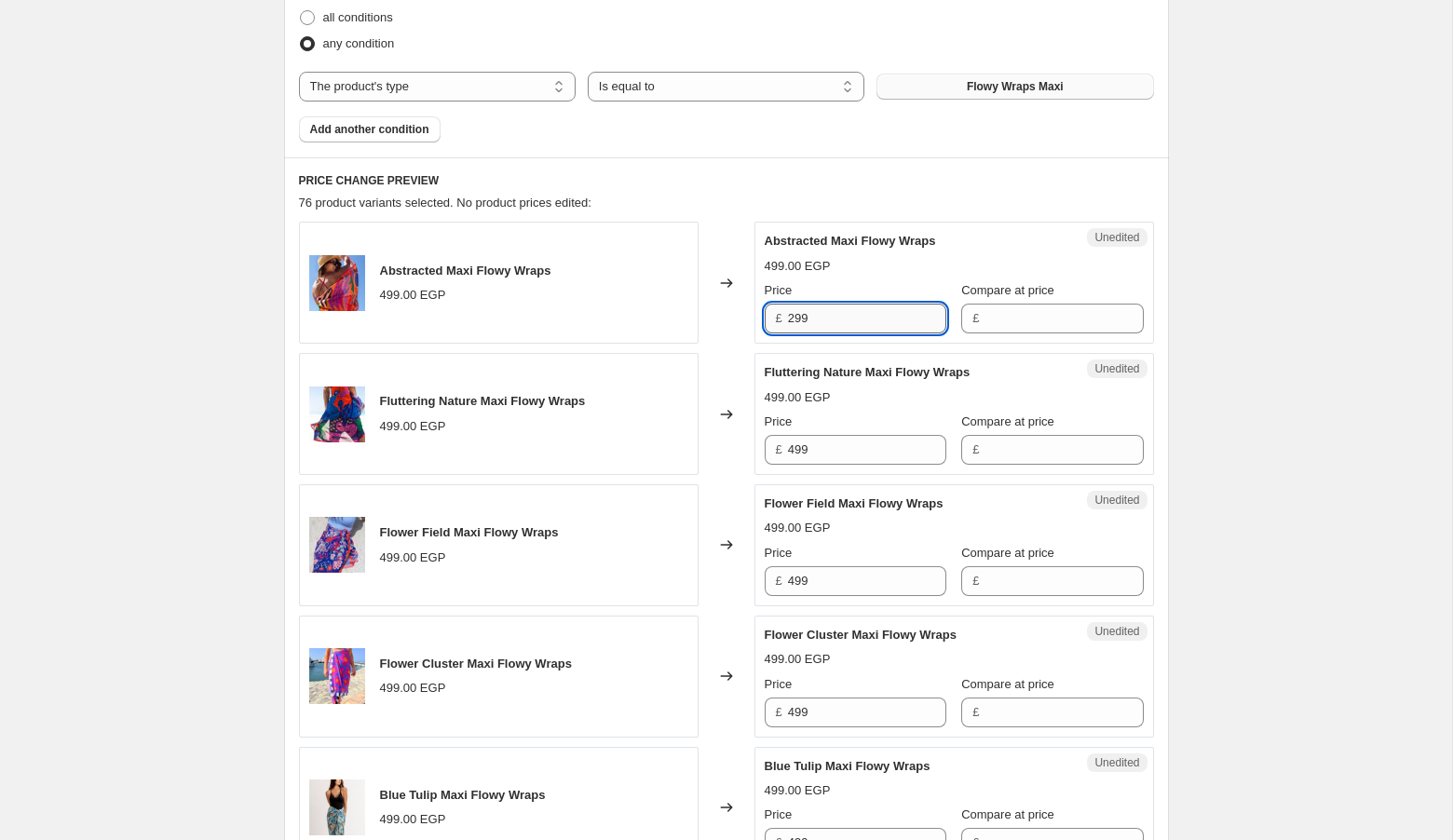 type on "299" 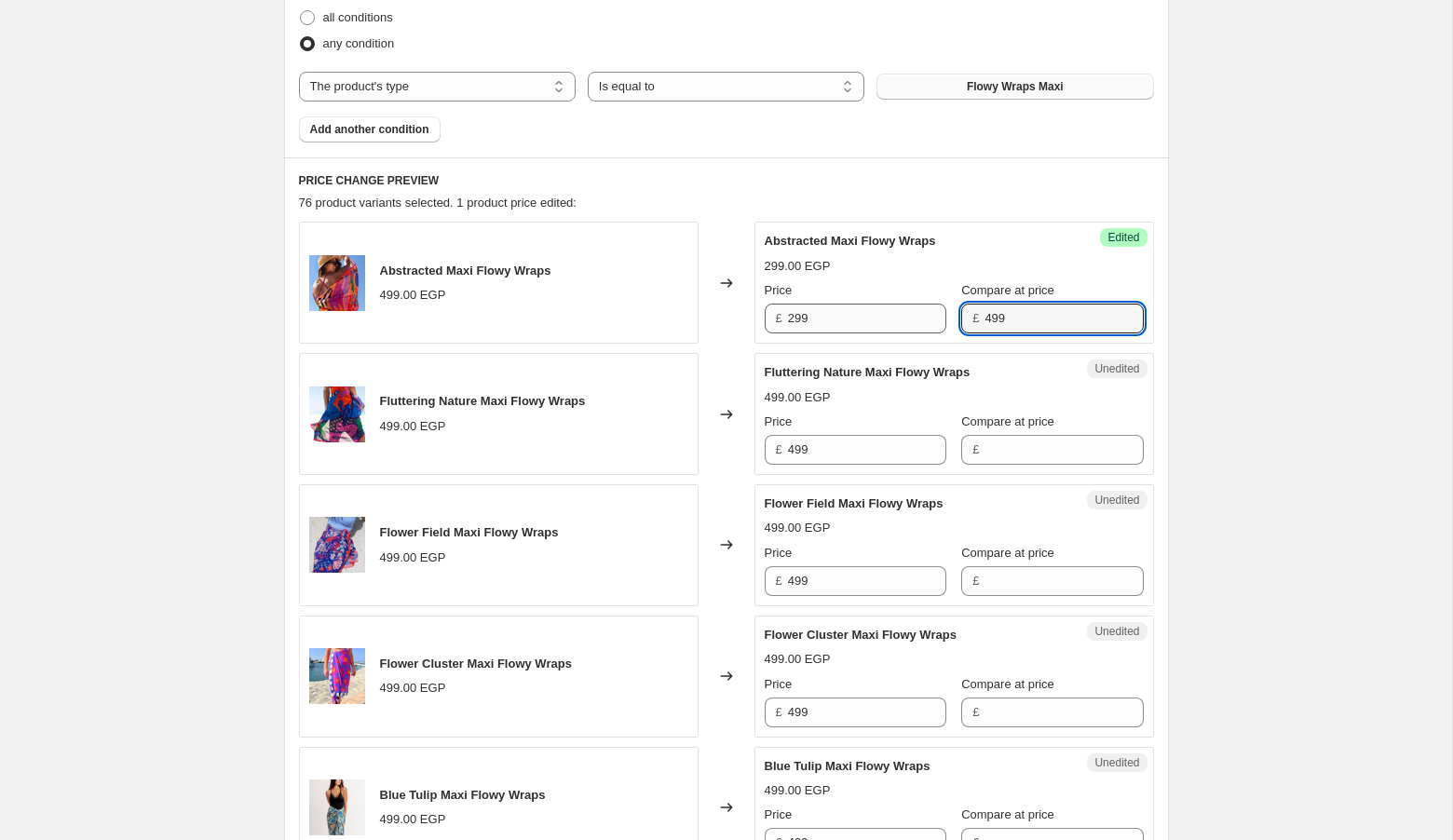 type on "499" 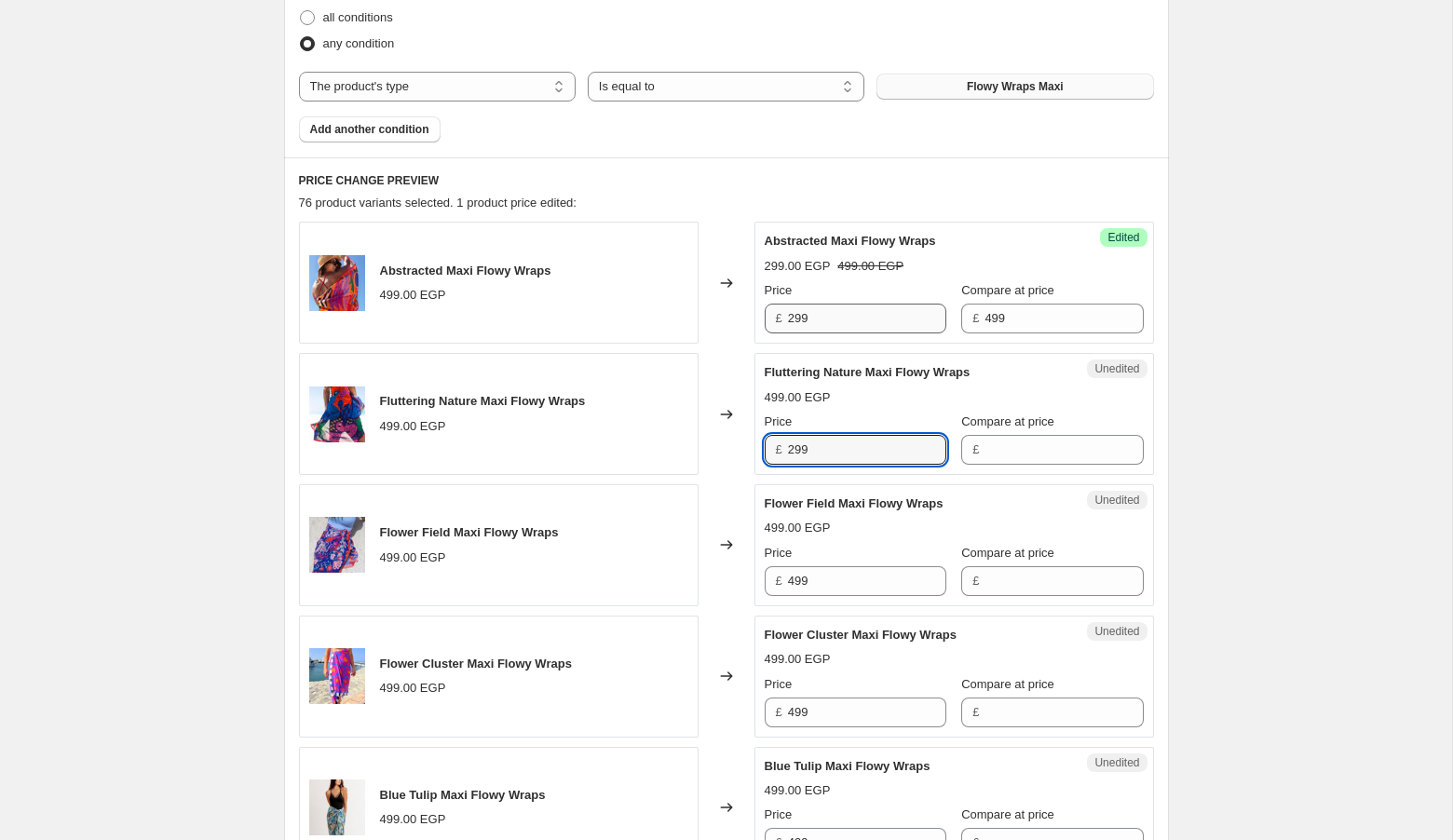 type on "299" 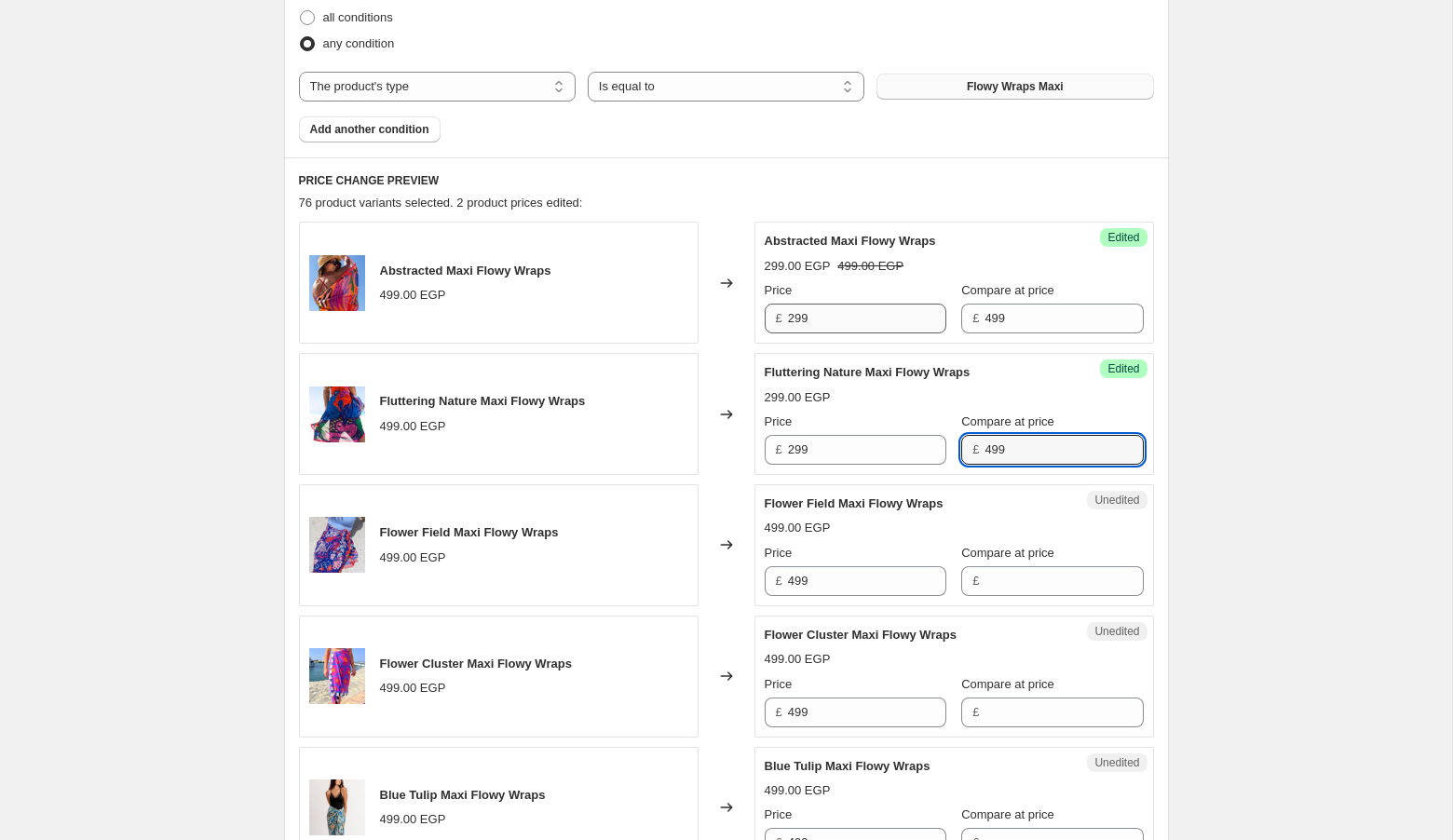 type on "499" 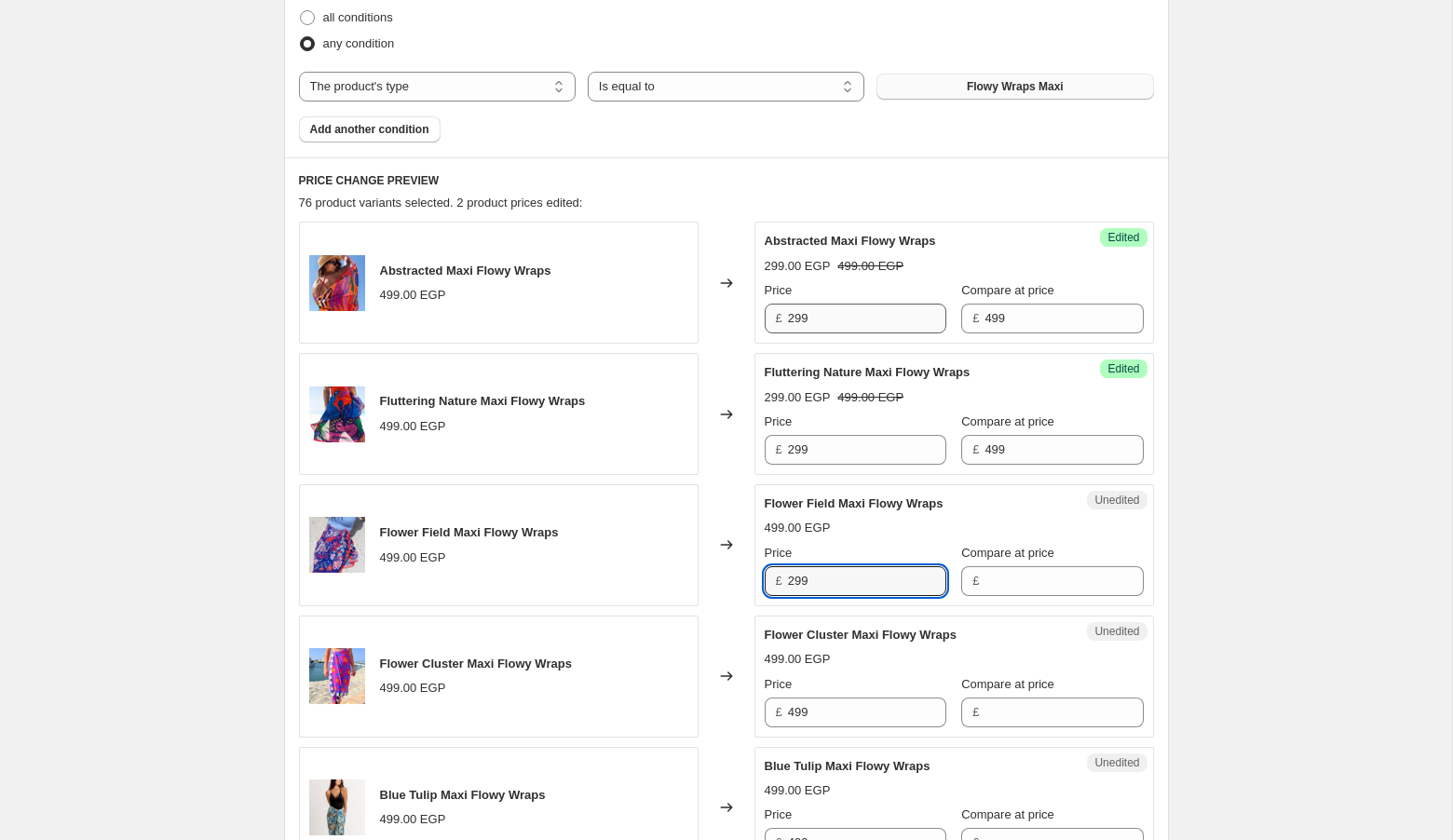 type on "299" 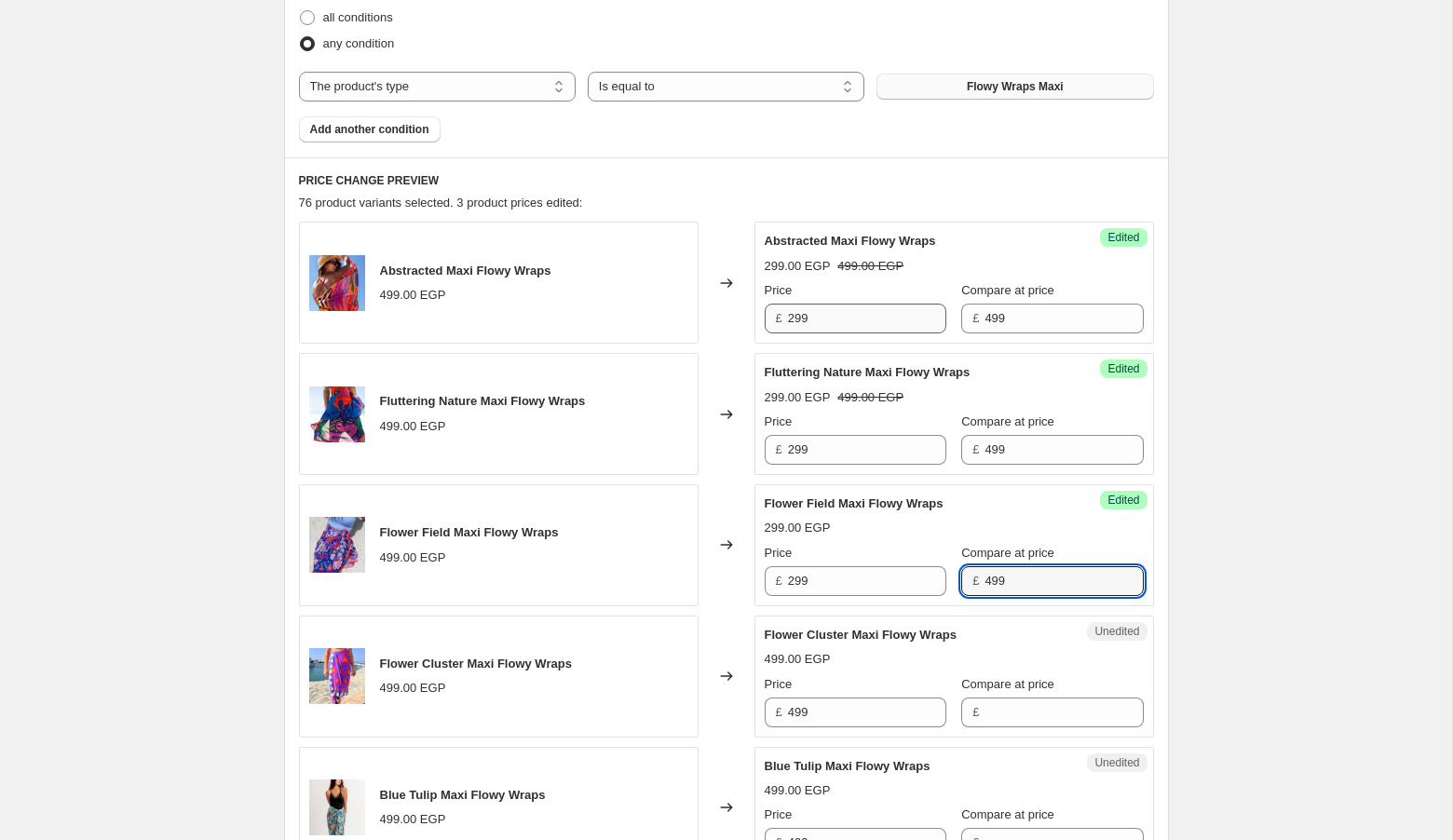 type on "499" 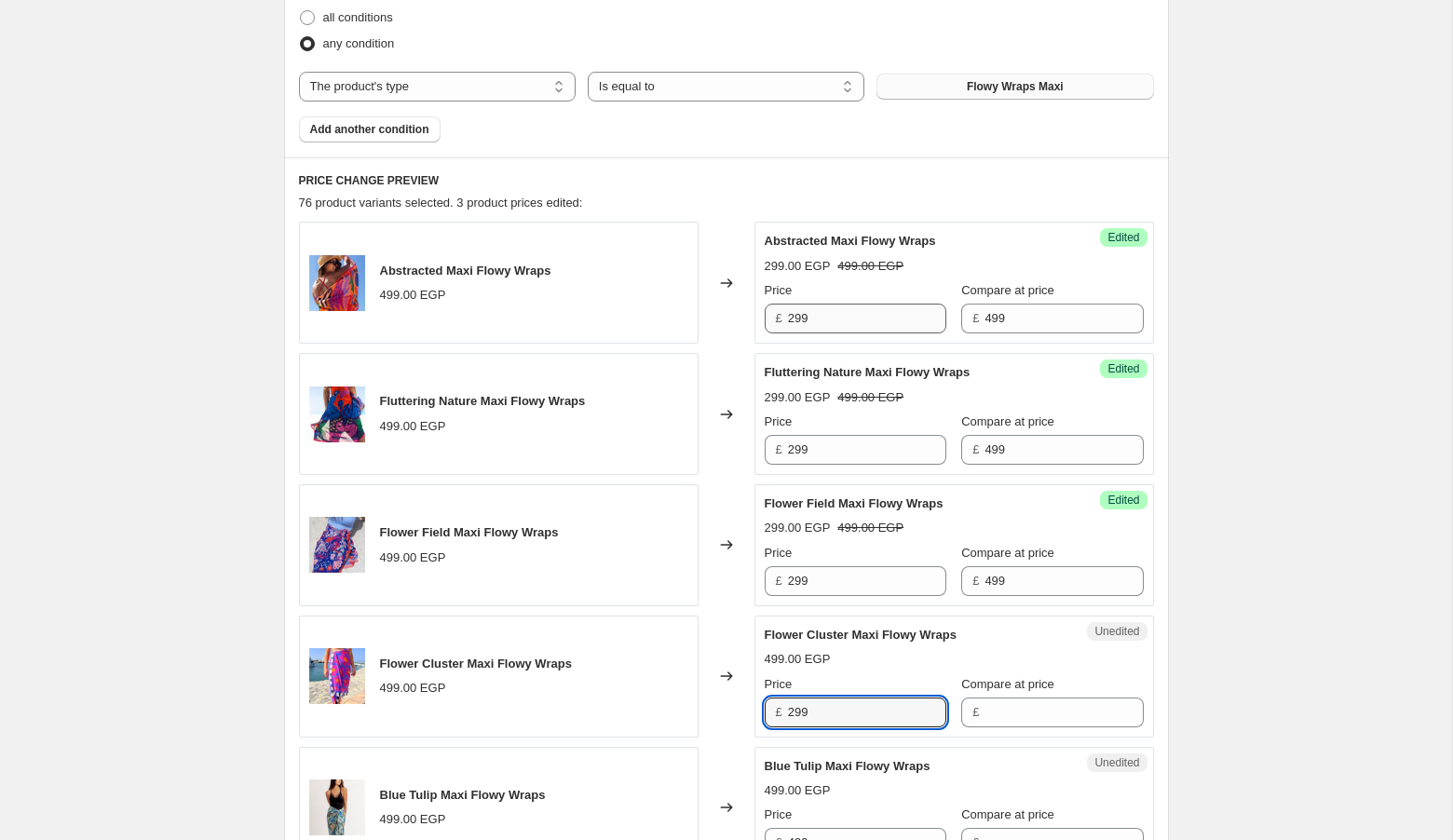 type on "299" 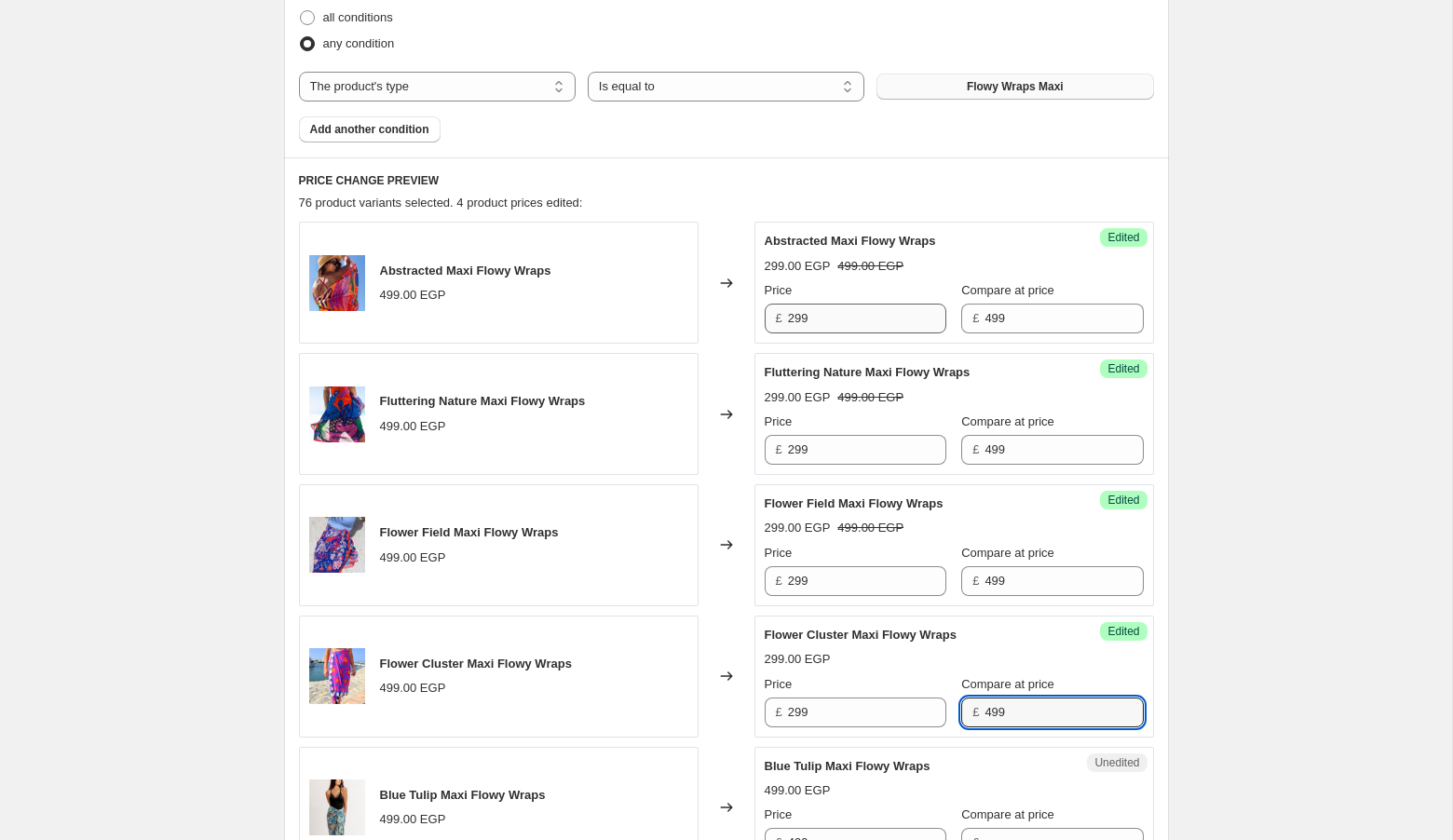type on "499" 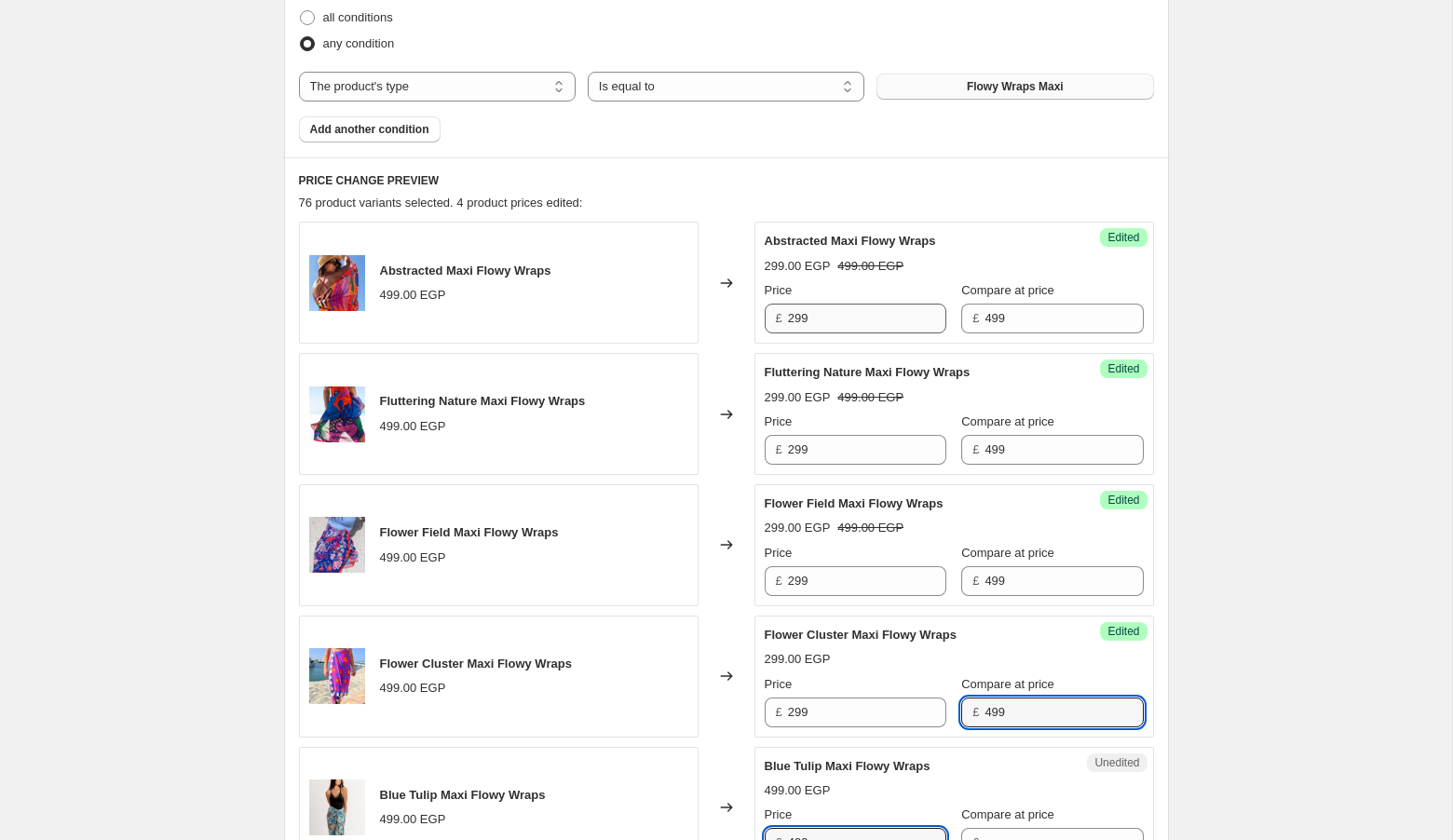 scroll, scrollTop: 628, scrollLeft: 0, axis: vertical 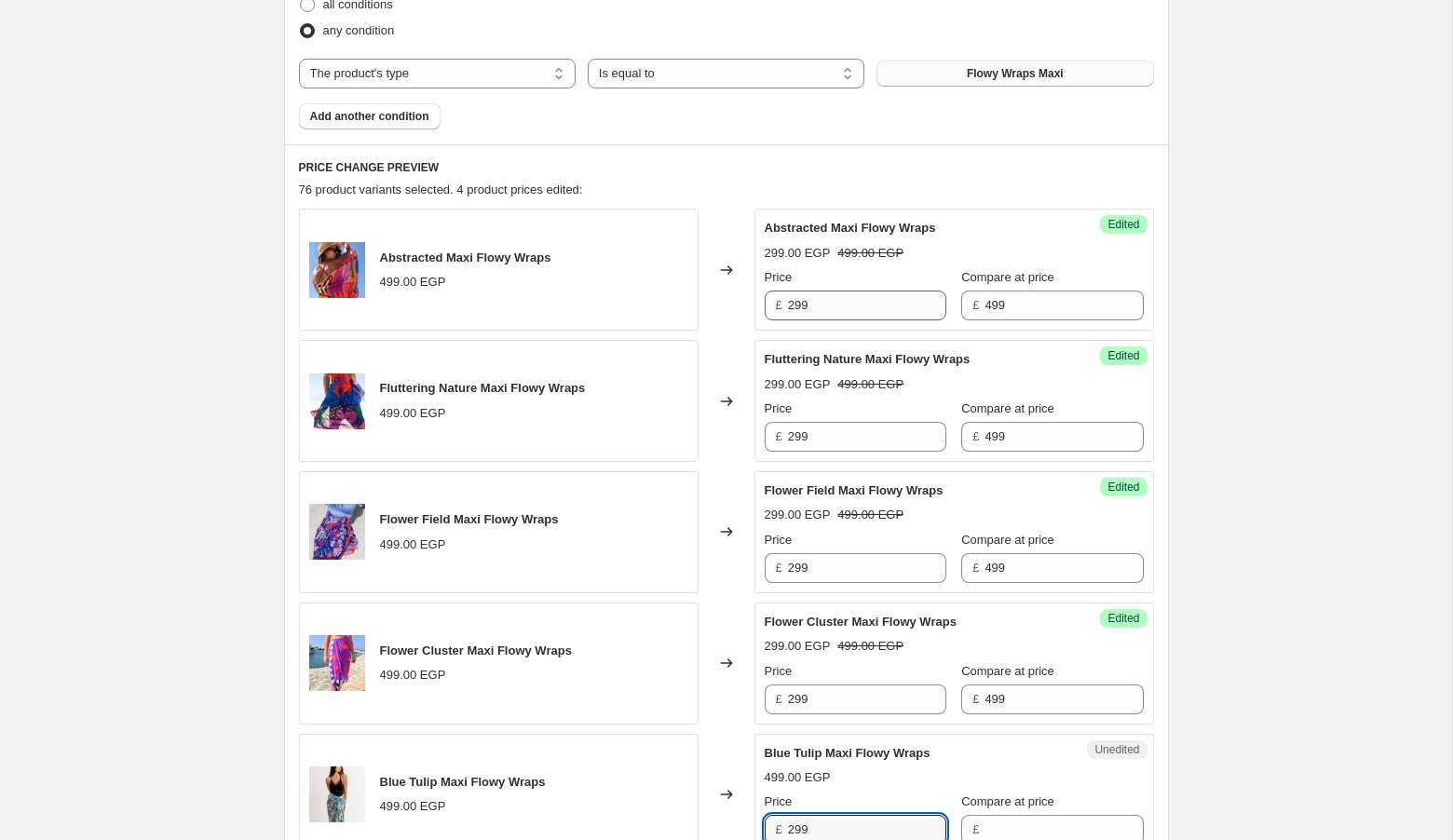 type on "299" 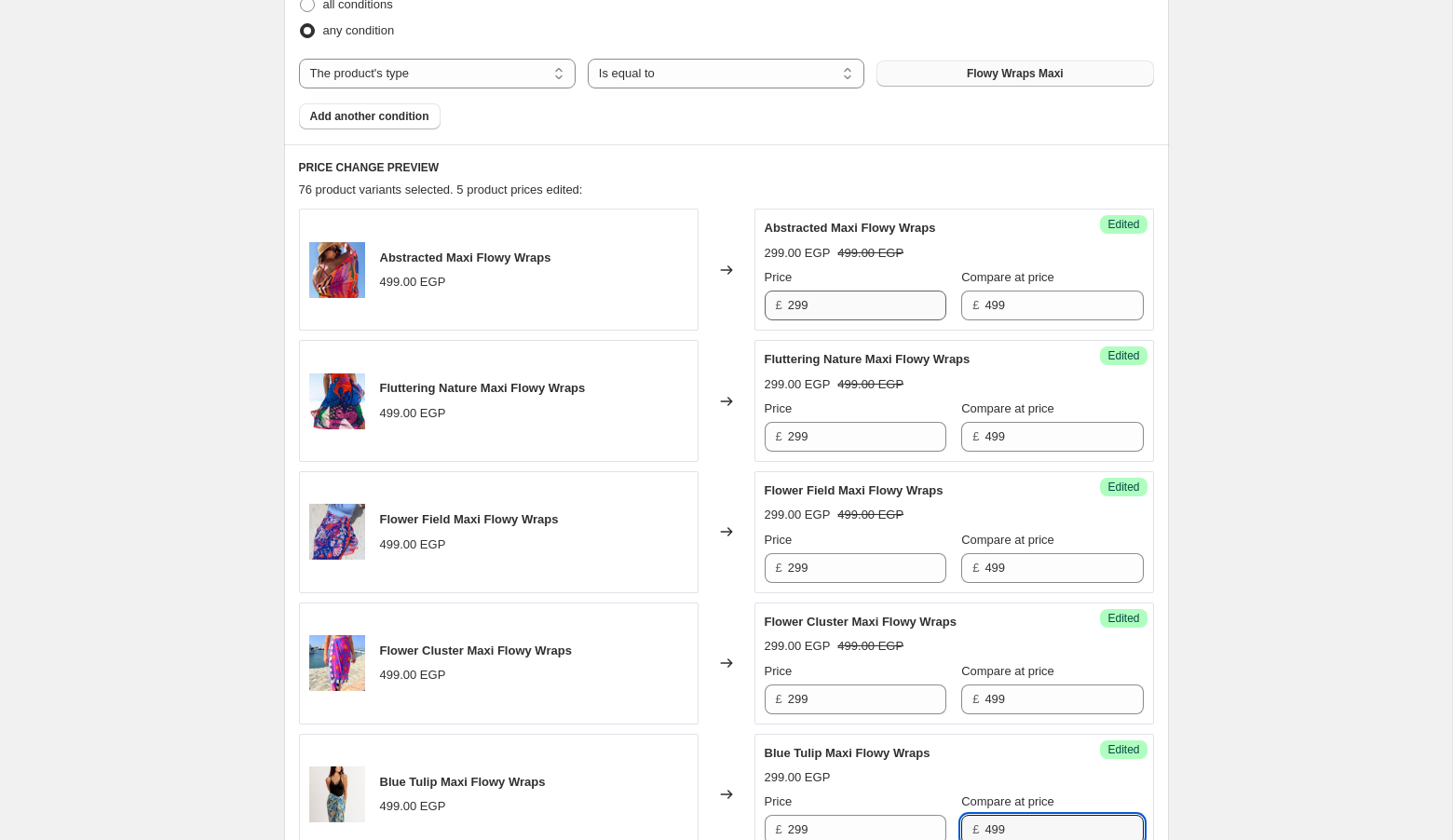 type on "499" 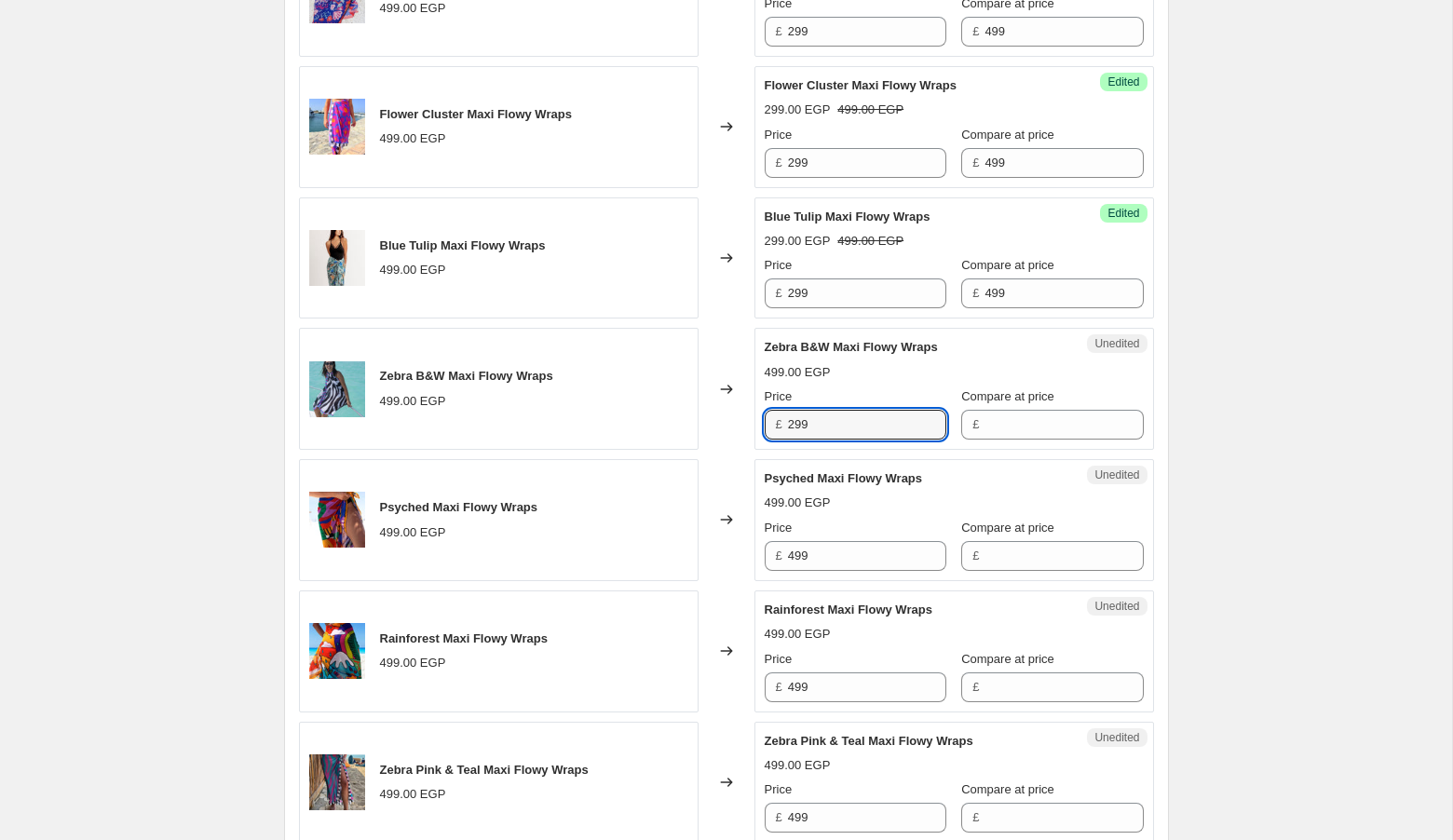 type on "299" 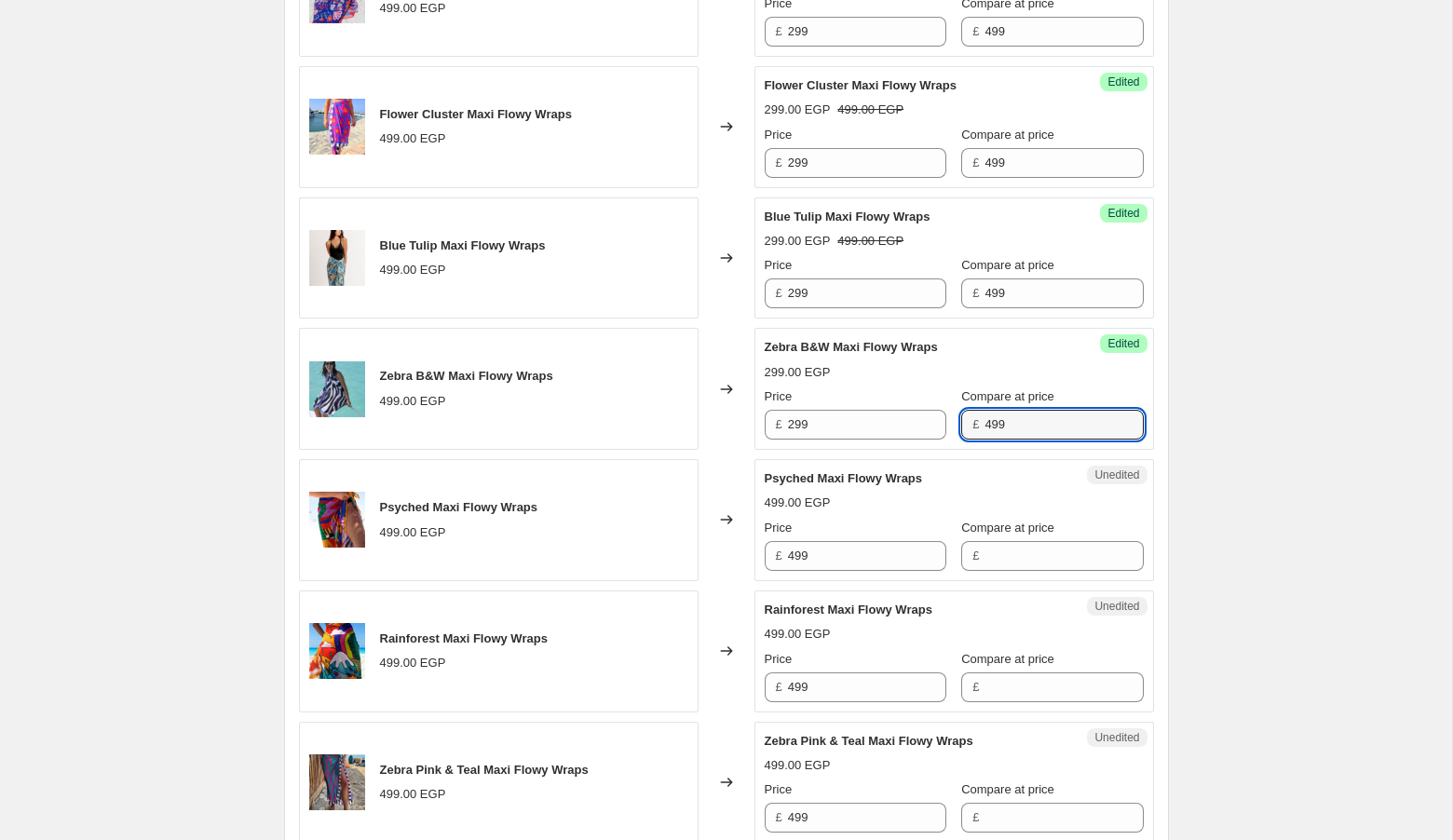 type on "499" 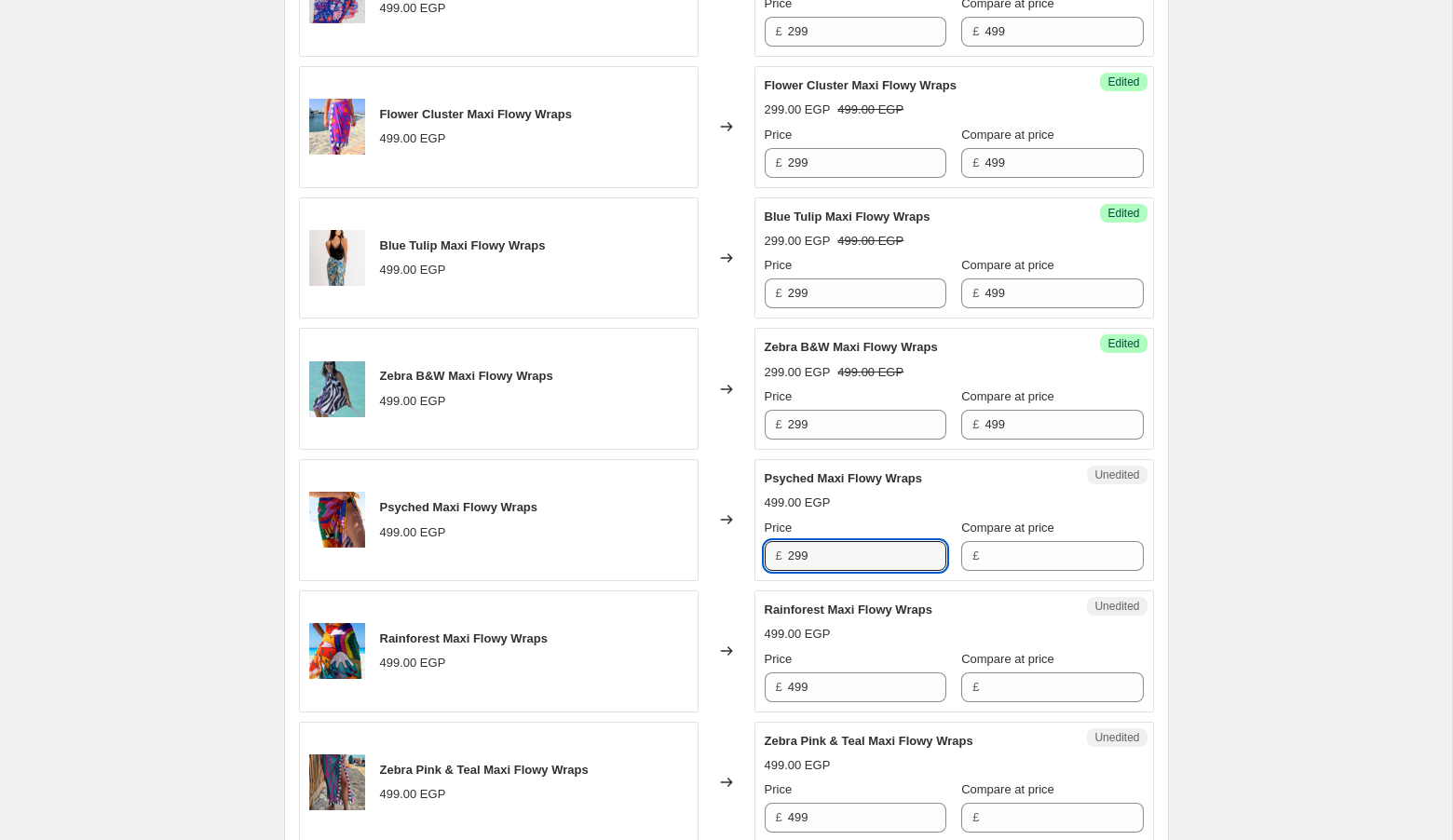 type on "299" 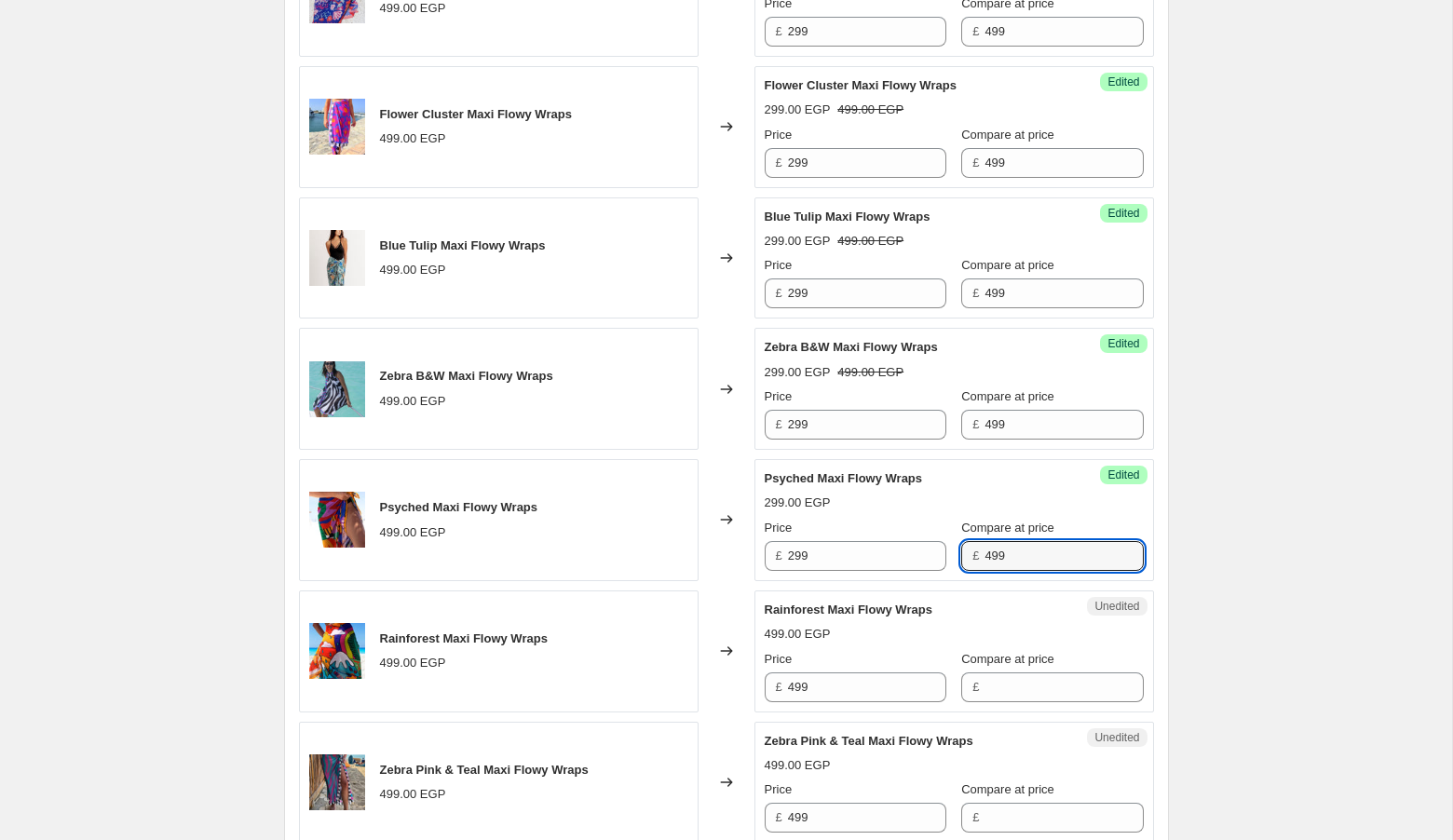 type on "499" 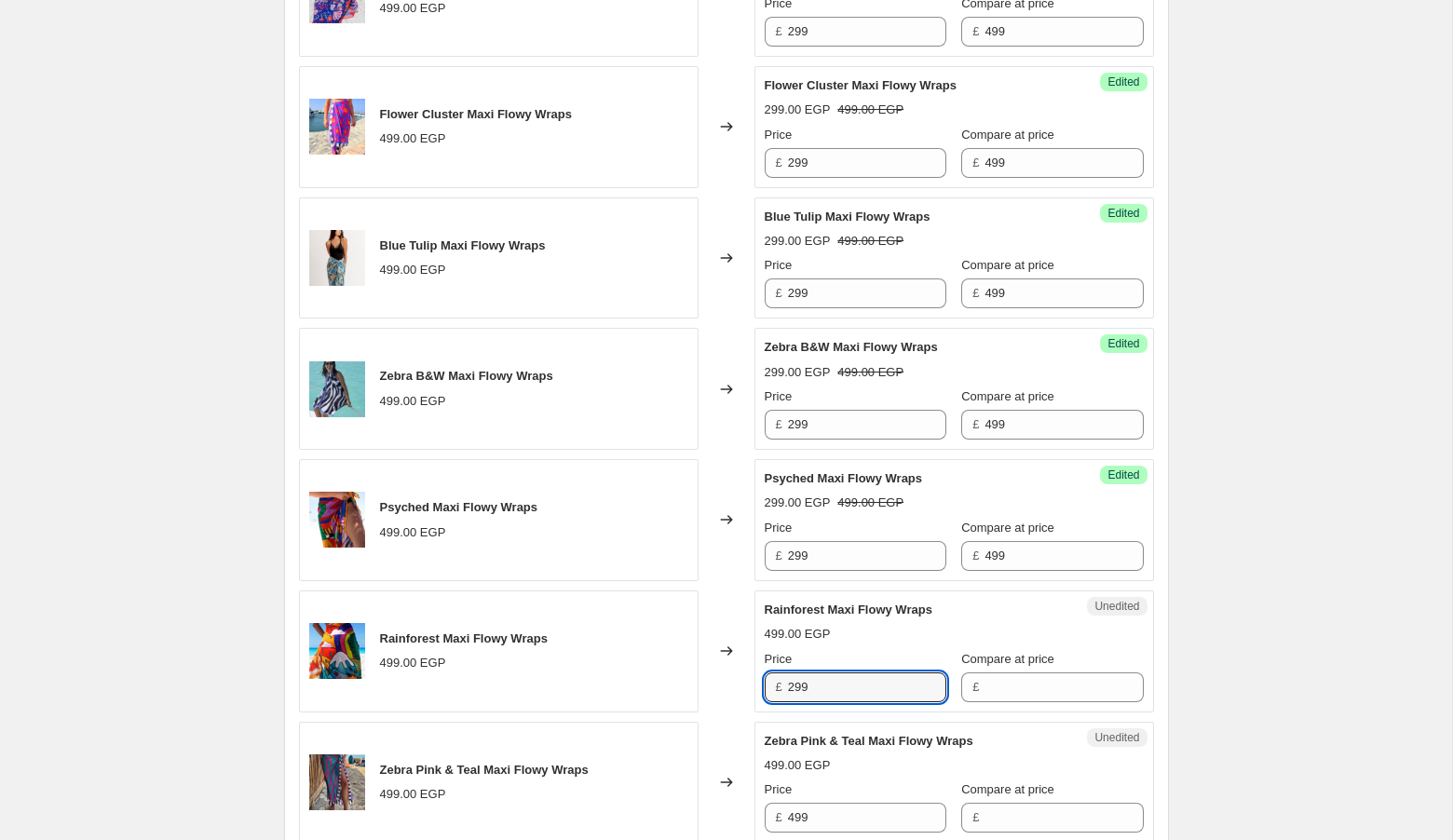 type on "299" 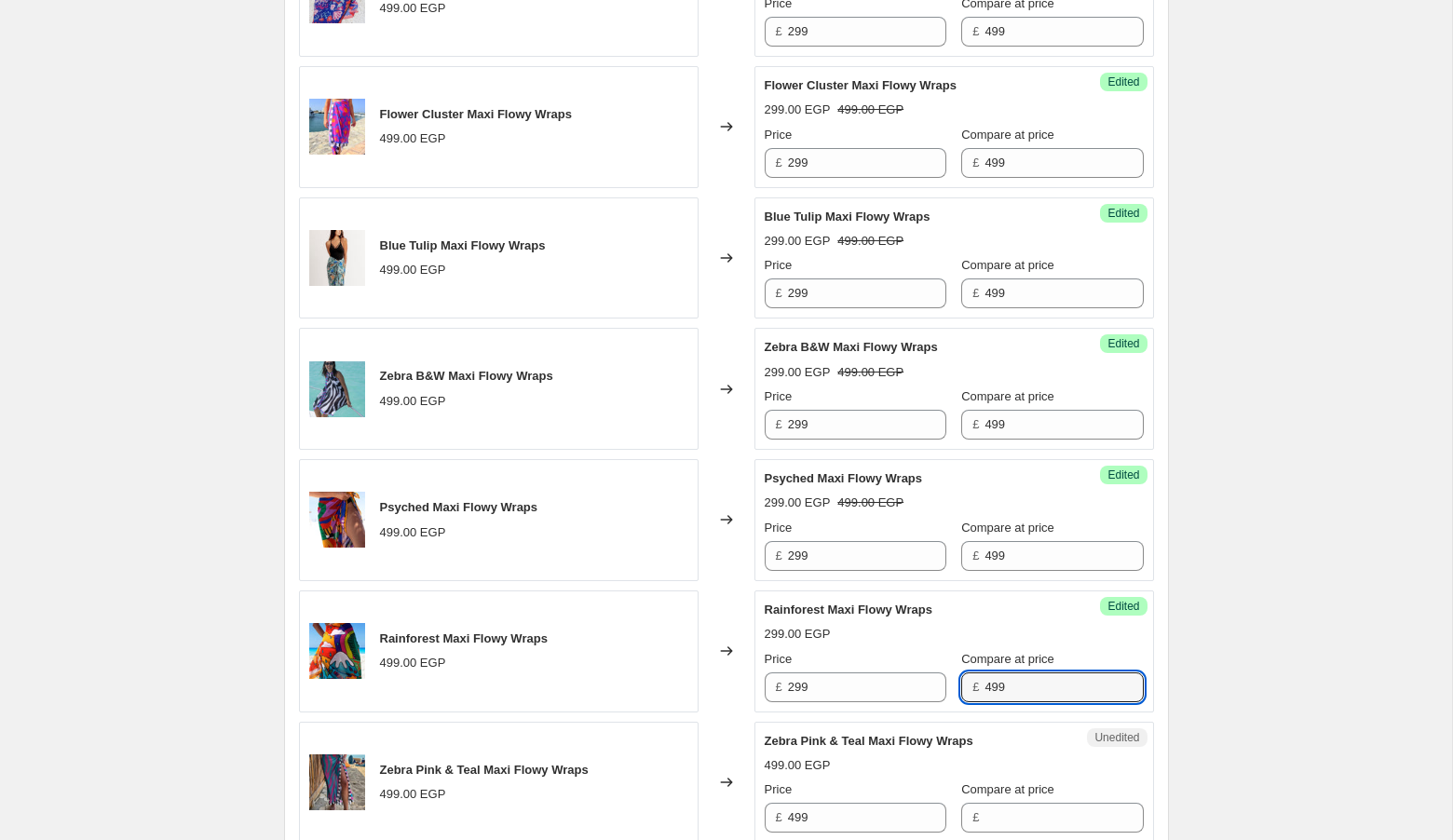 type on "499" 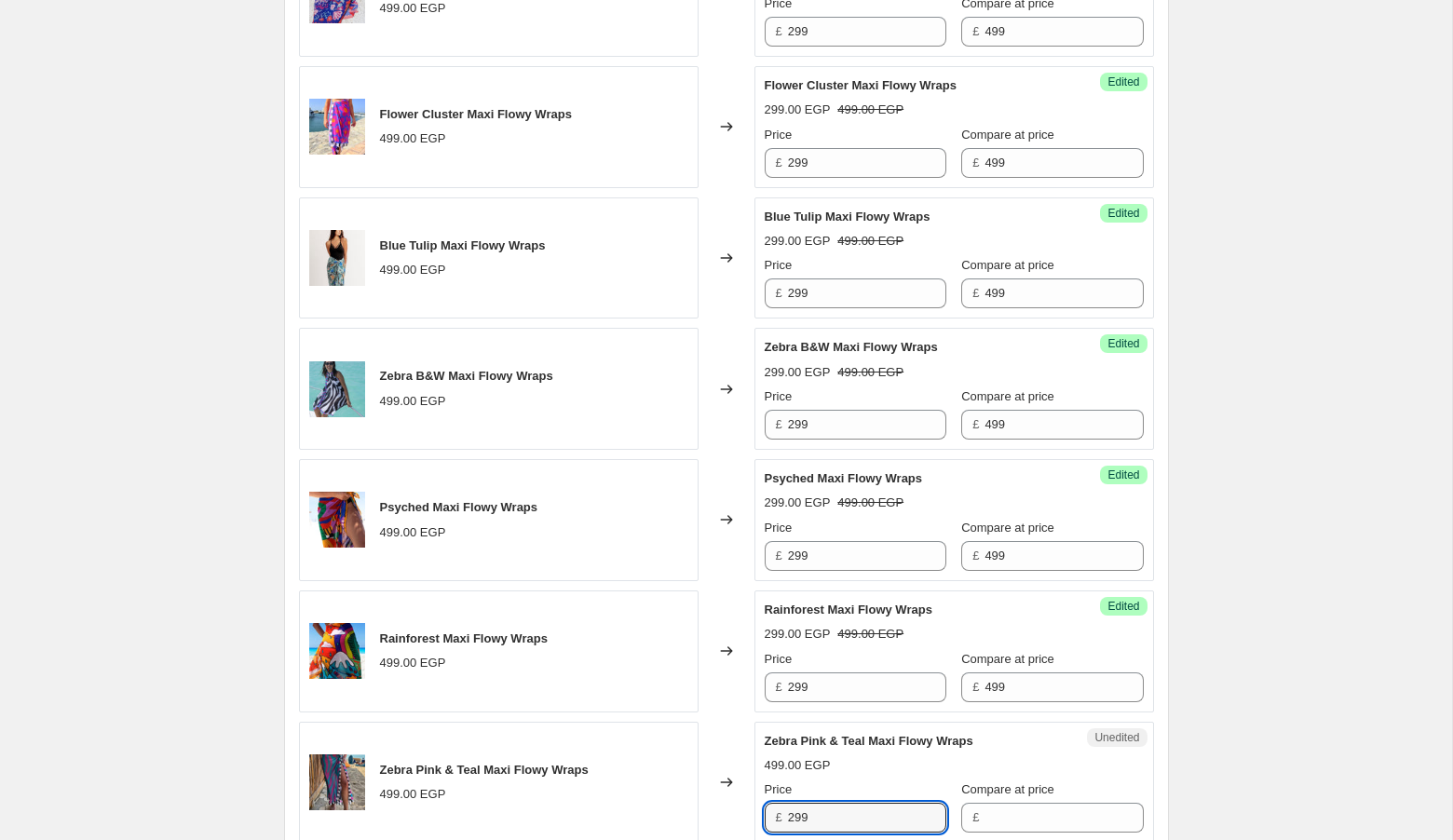 type on "299" 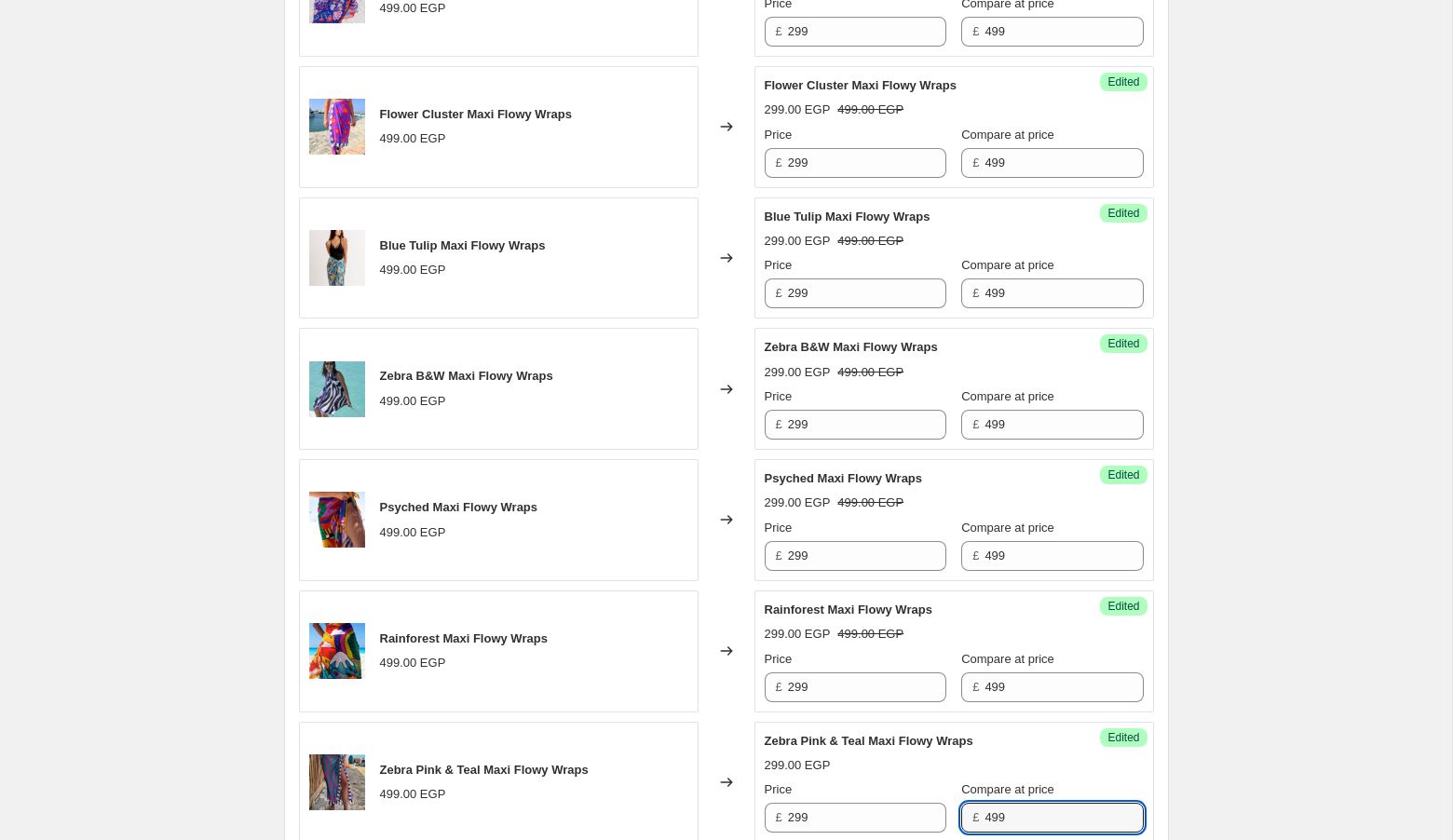 type on "499" 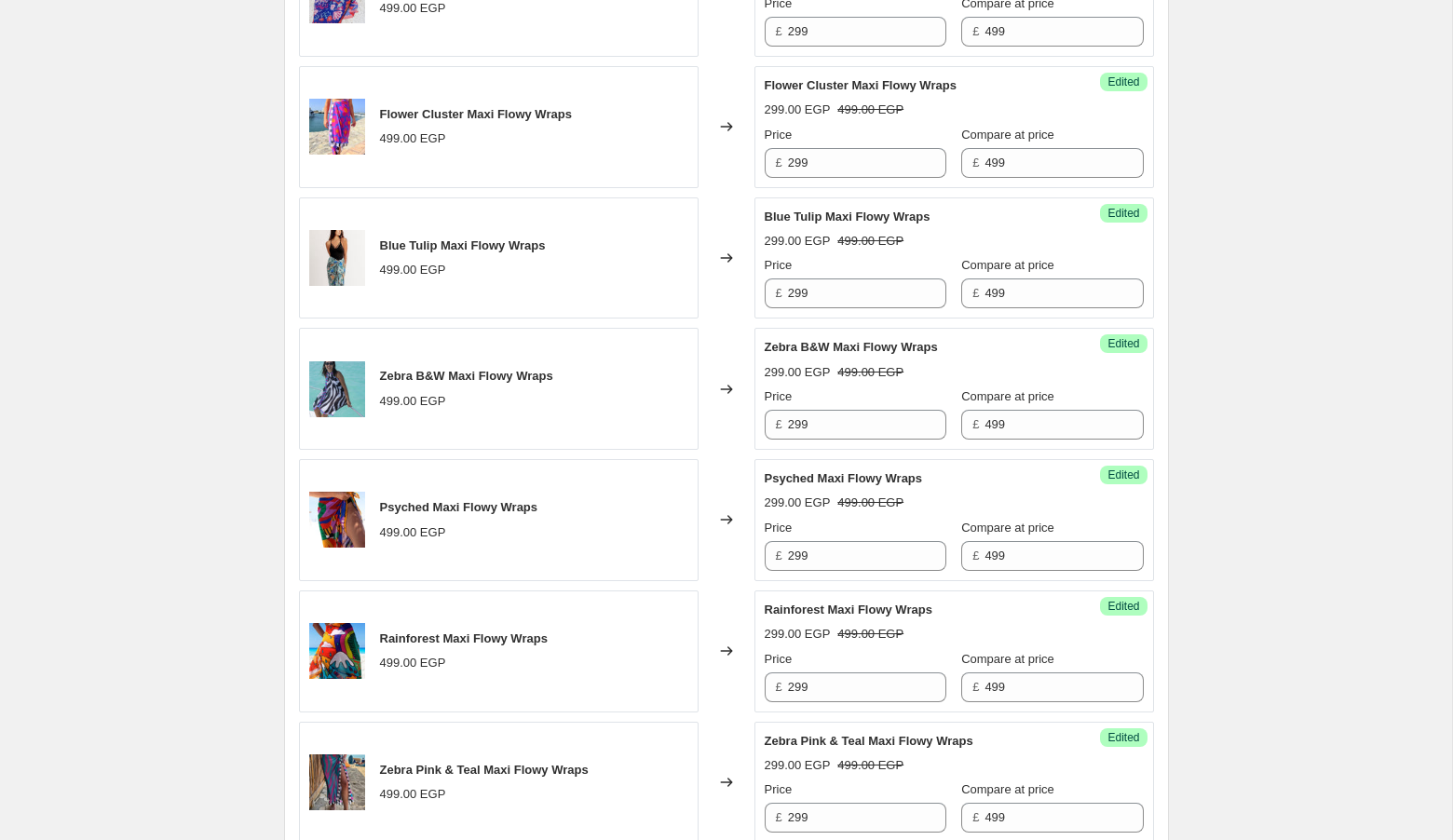 scroll, scrollTop: 1686, scrollLeft: 0, axis: vertical 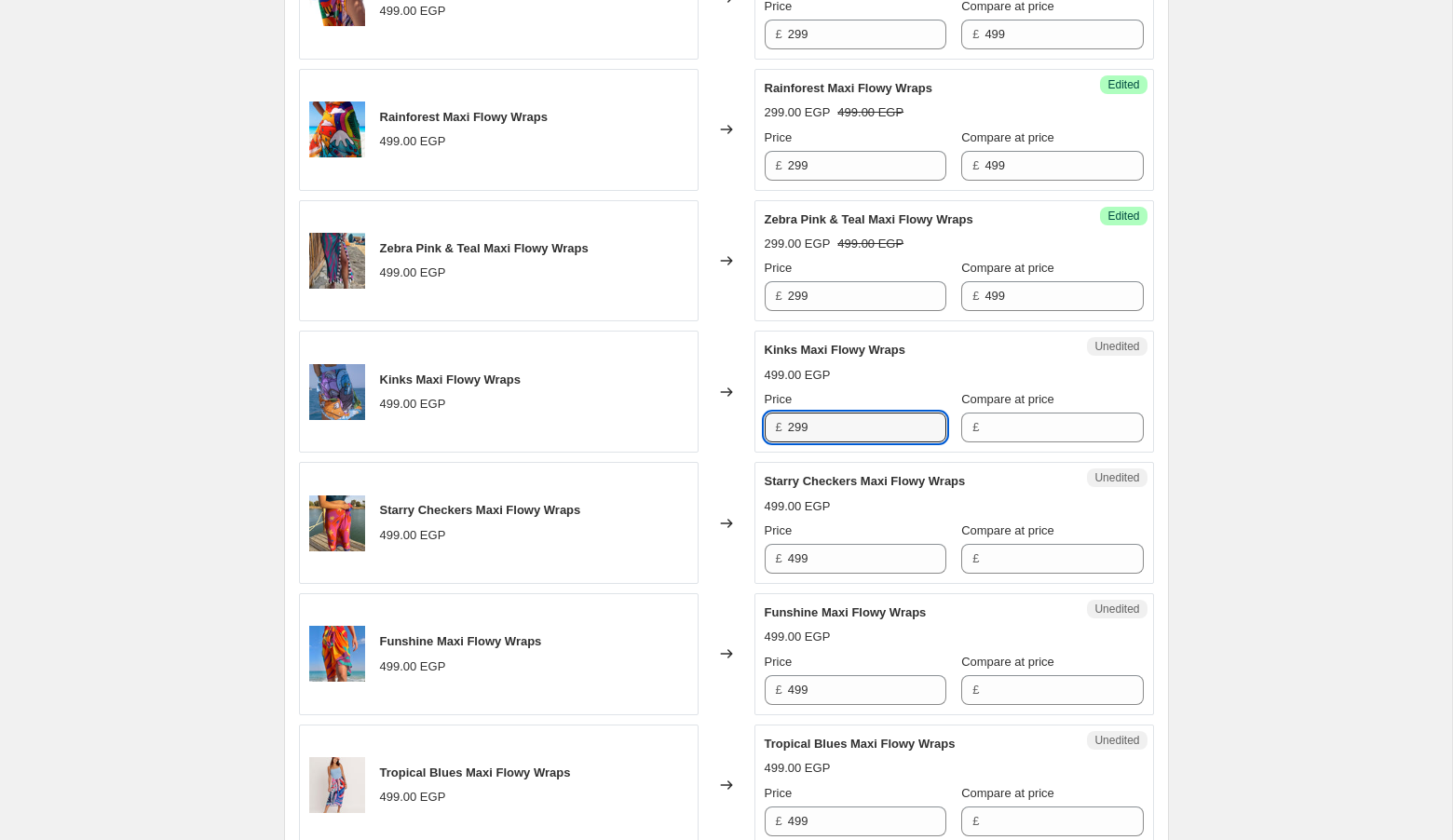type on "299" 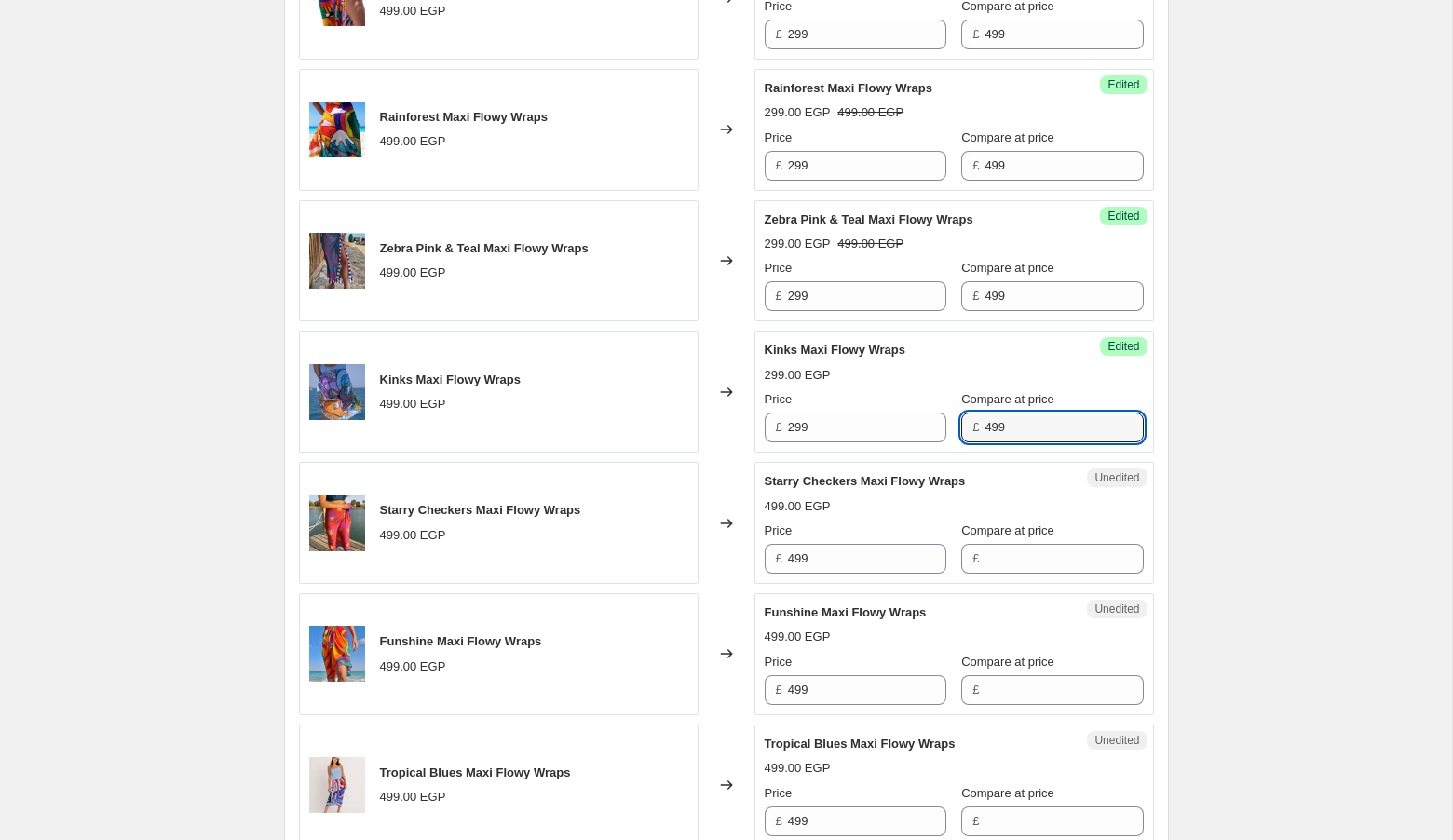 type on "499" 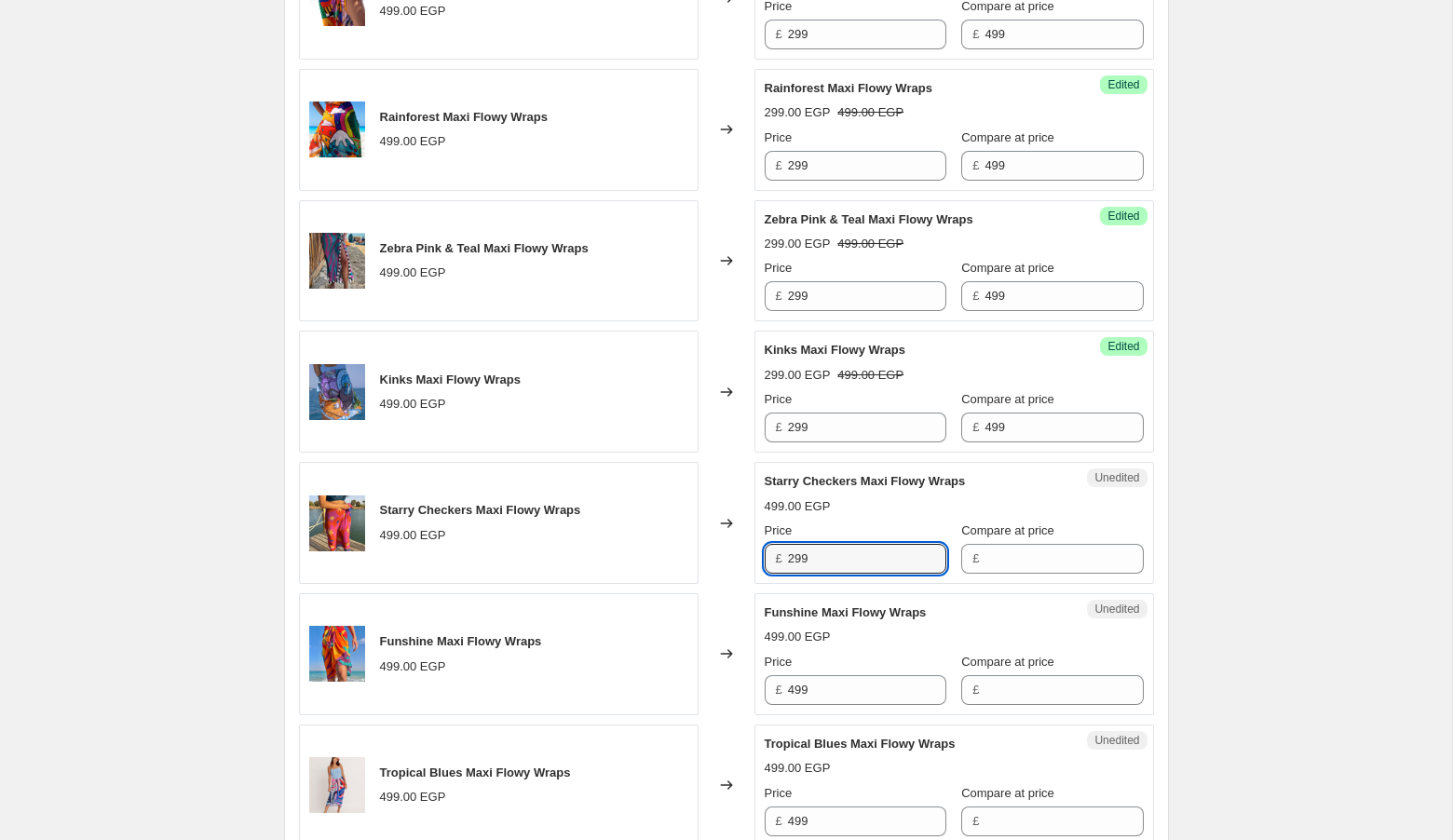 type on "299" 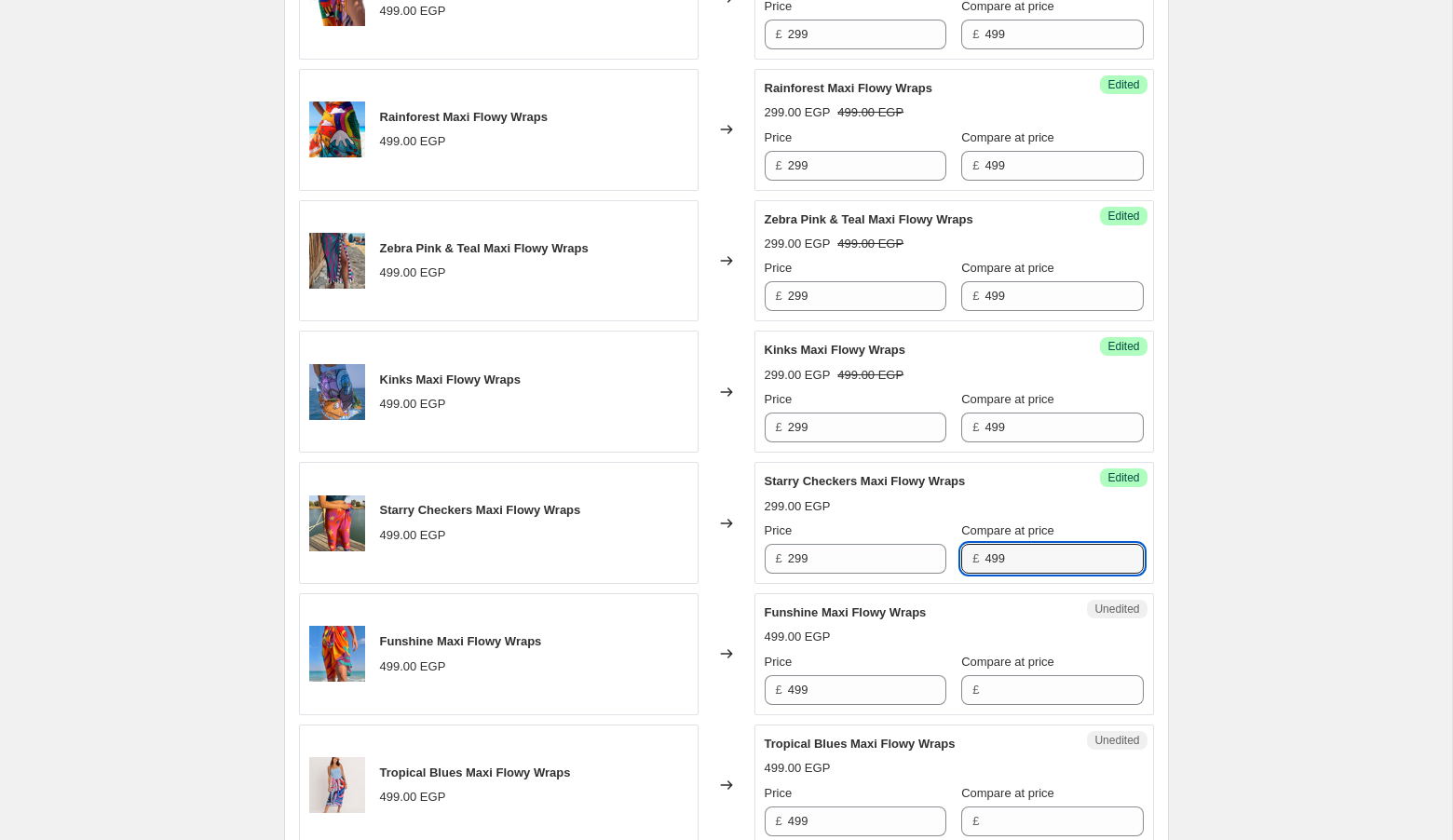 type on "499" 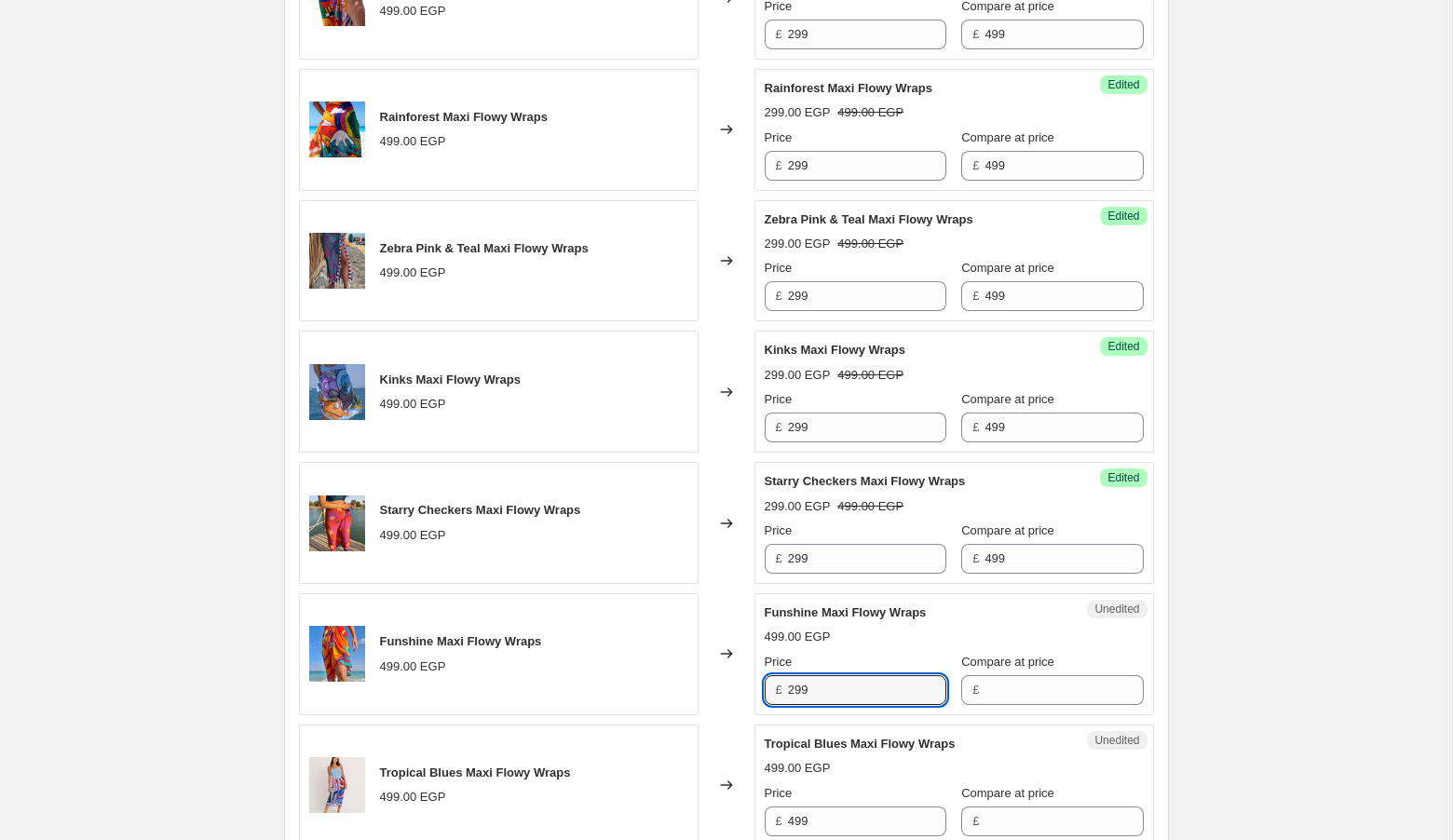 type on "299" 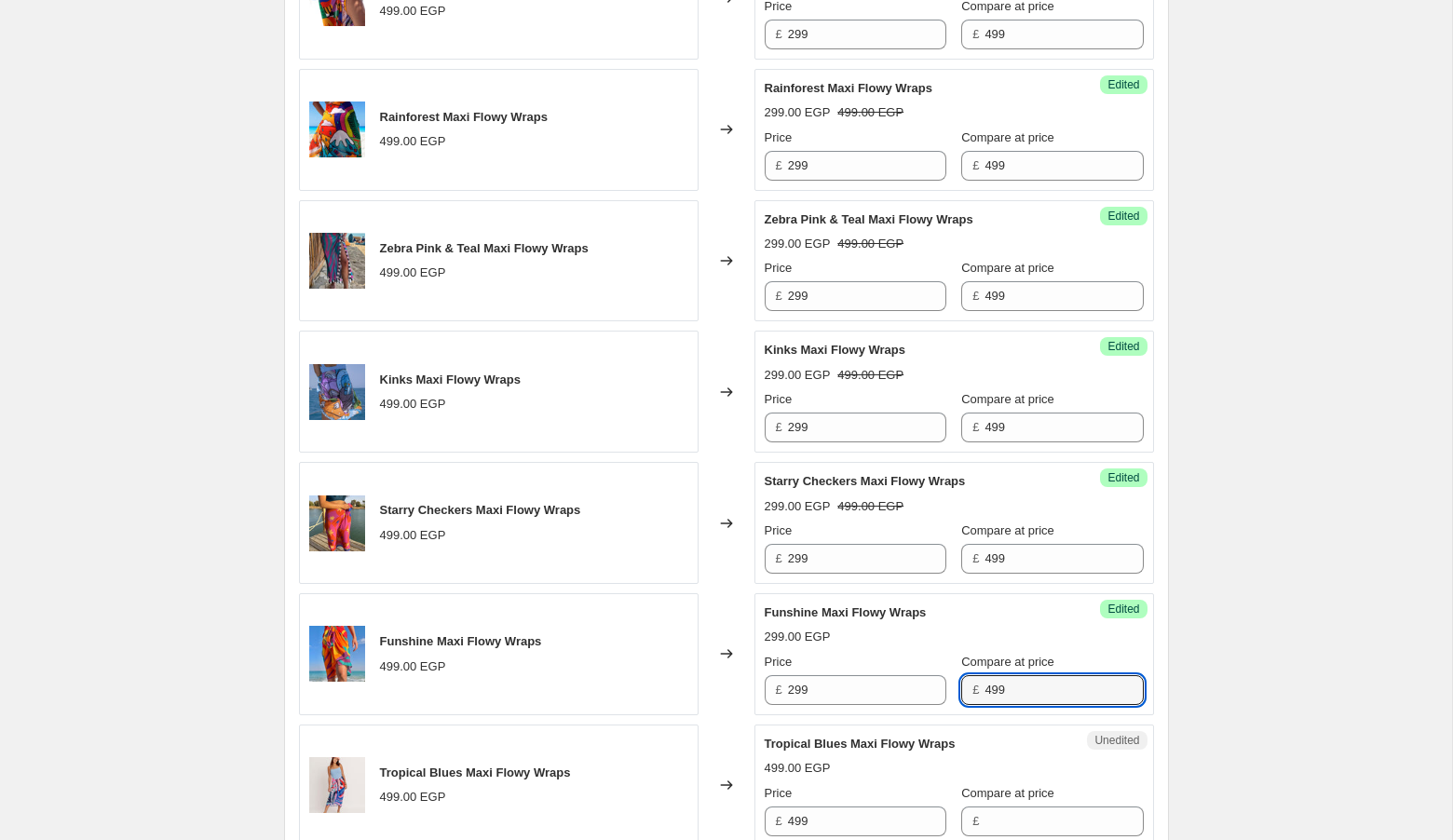 type on "499" 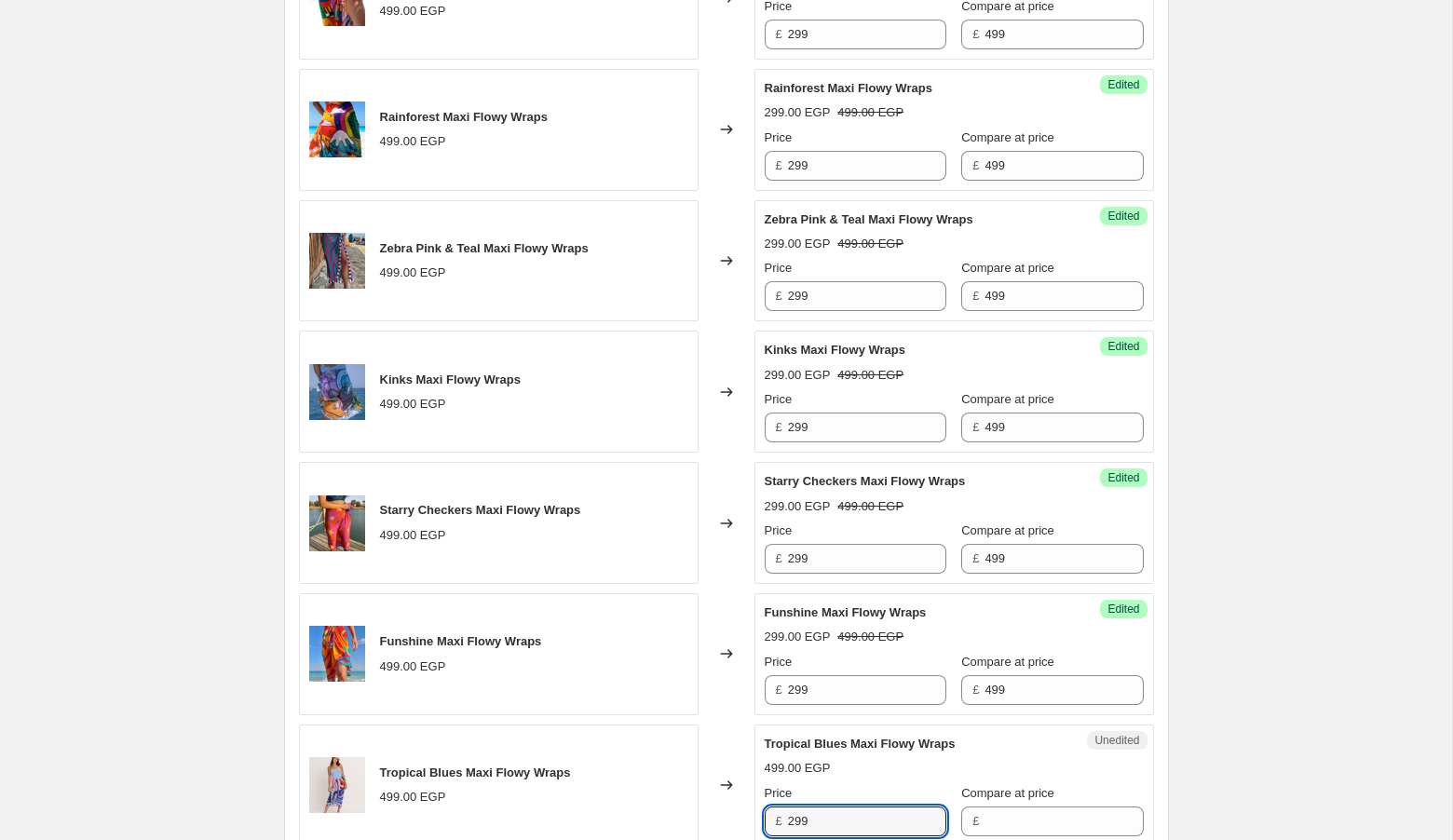type on "299" 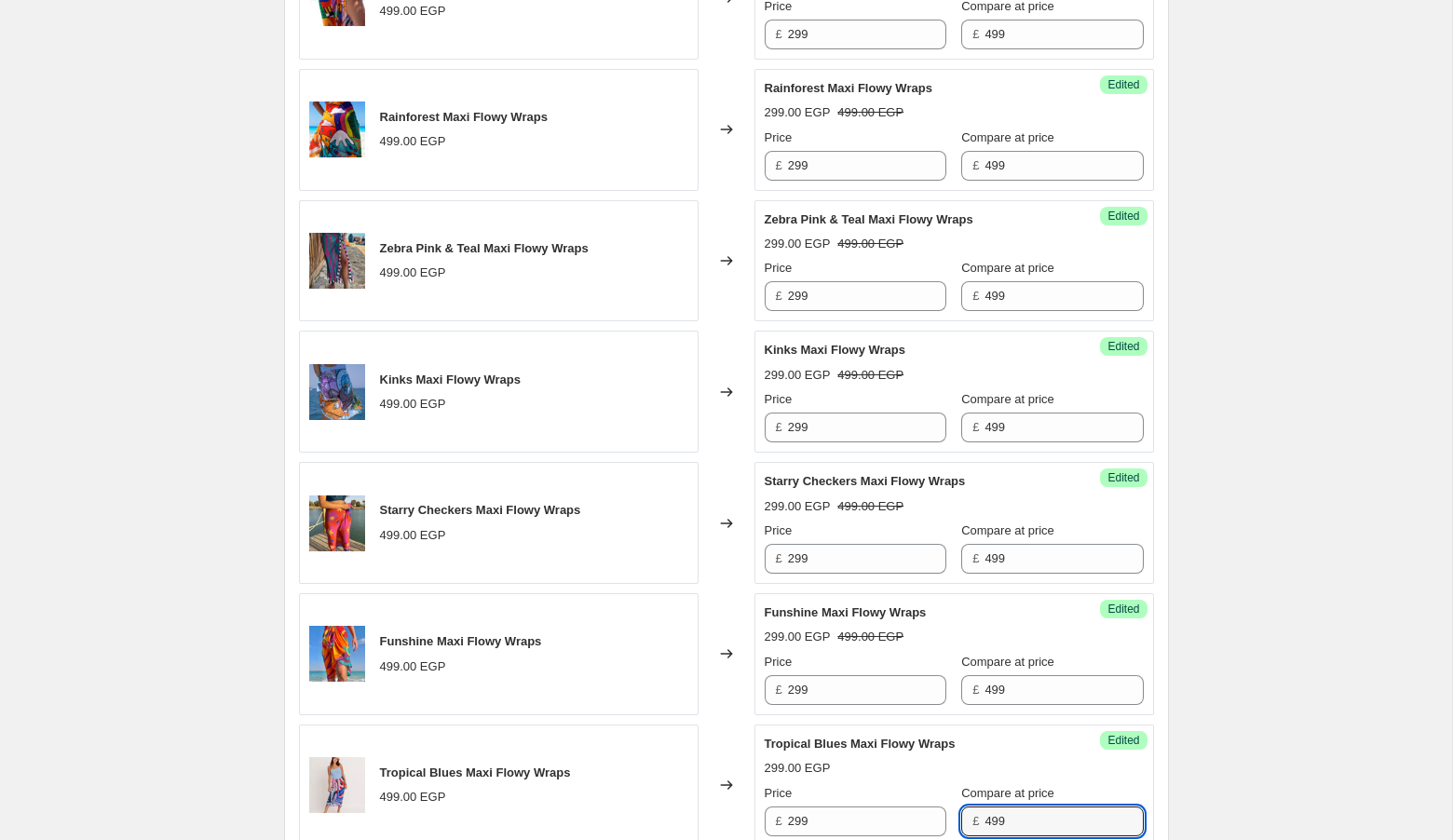 type on "499" 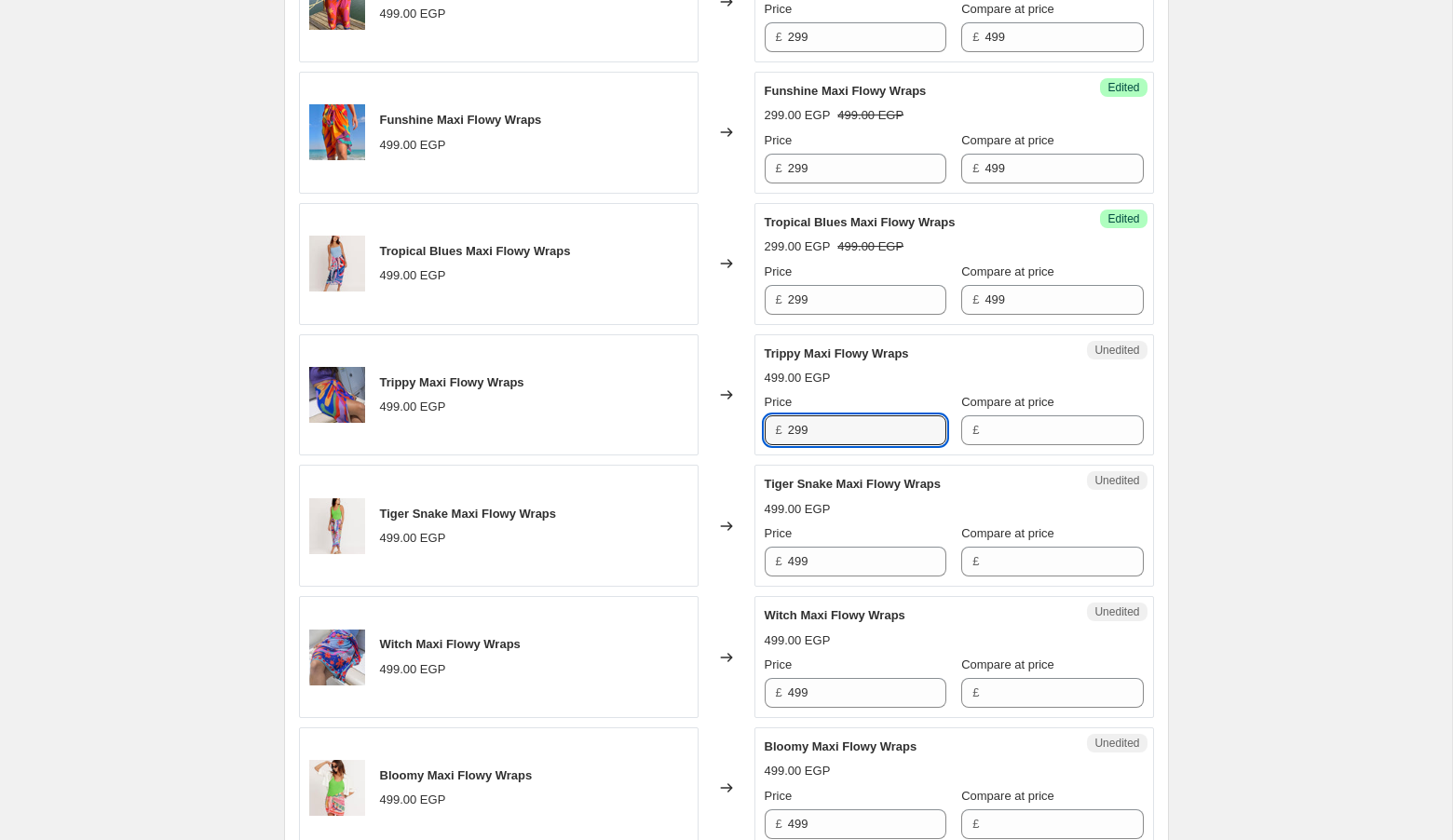 type on "299" 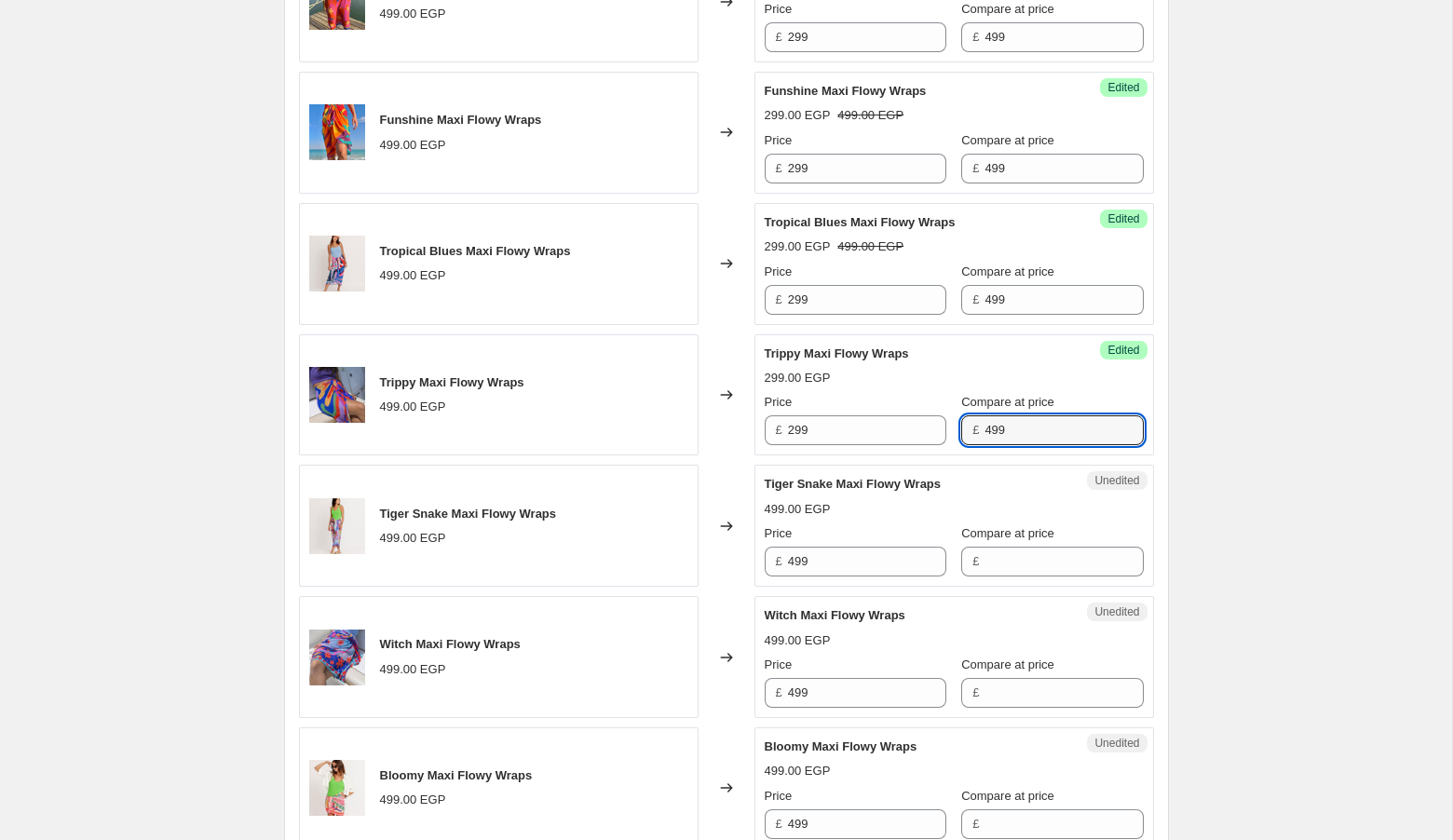 type on "499" 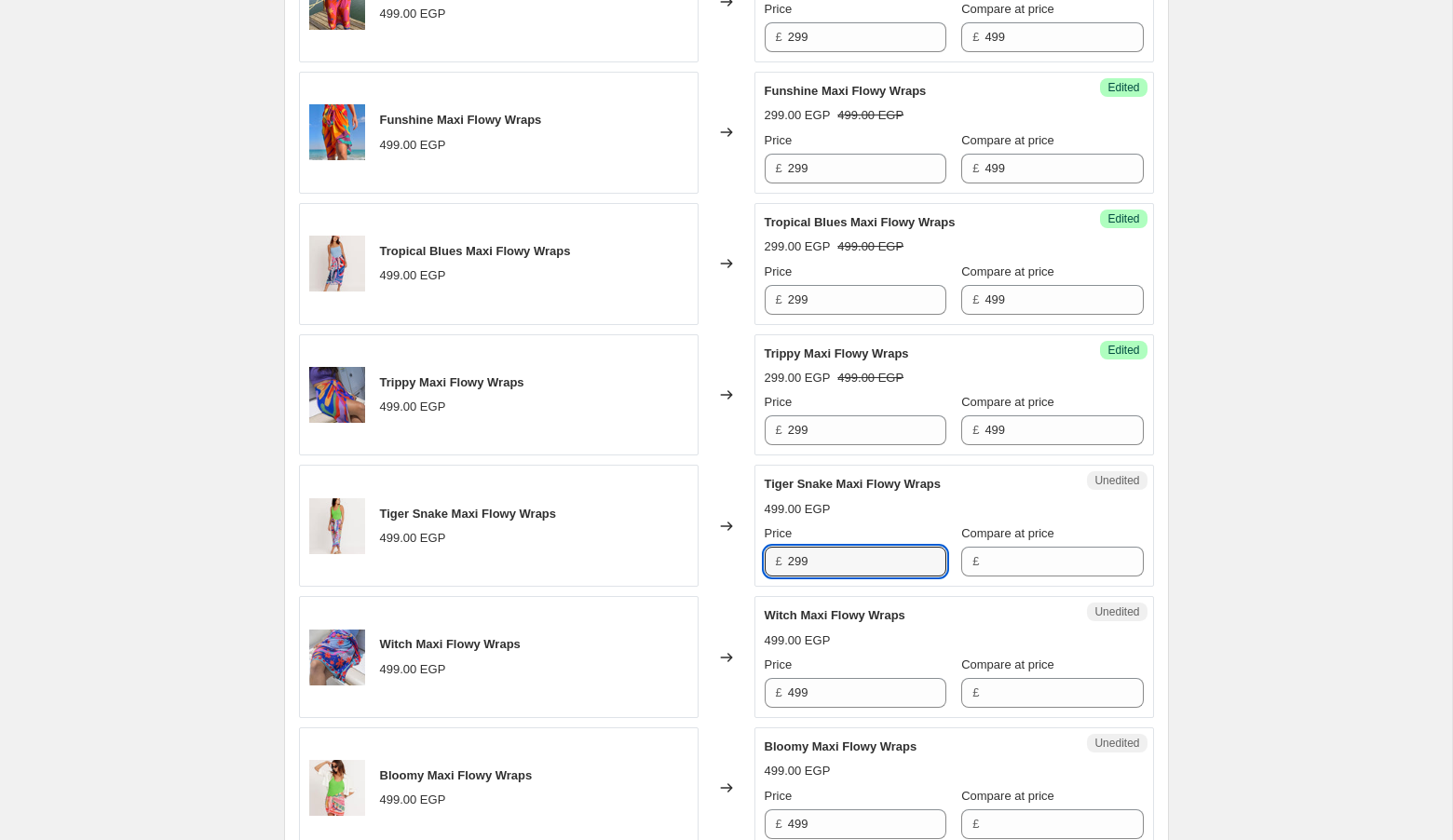 type on "299" 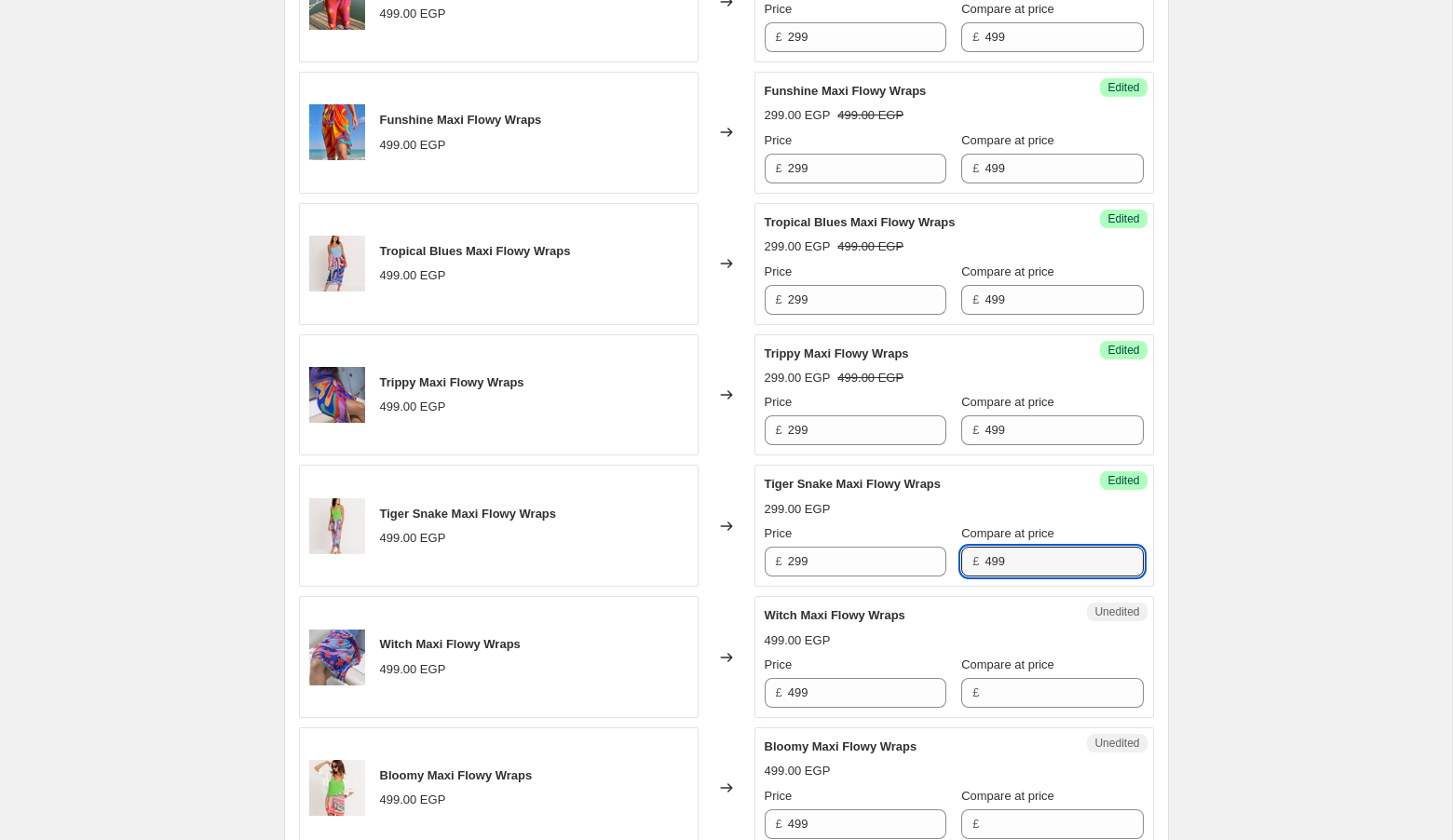 type on "499" 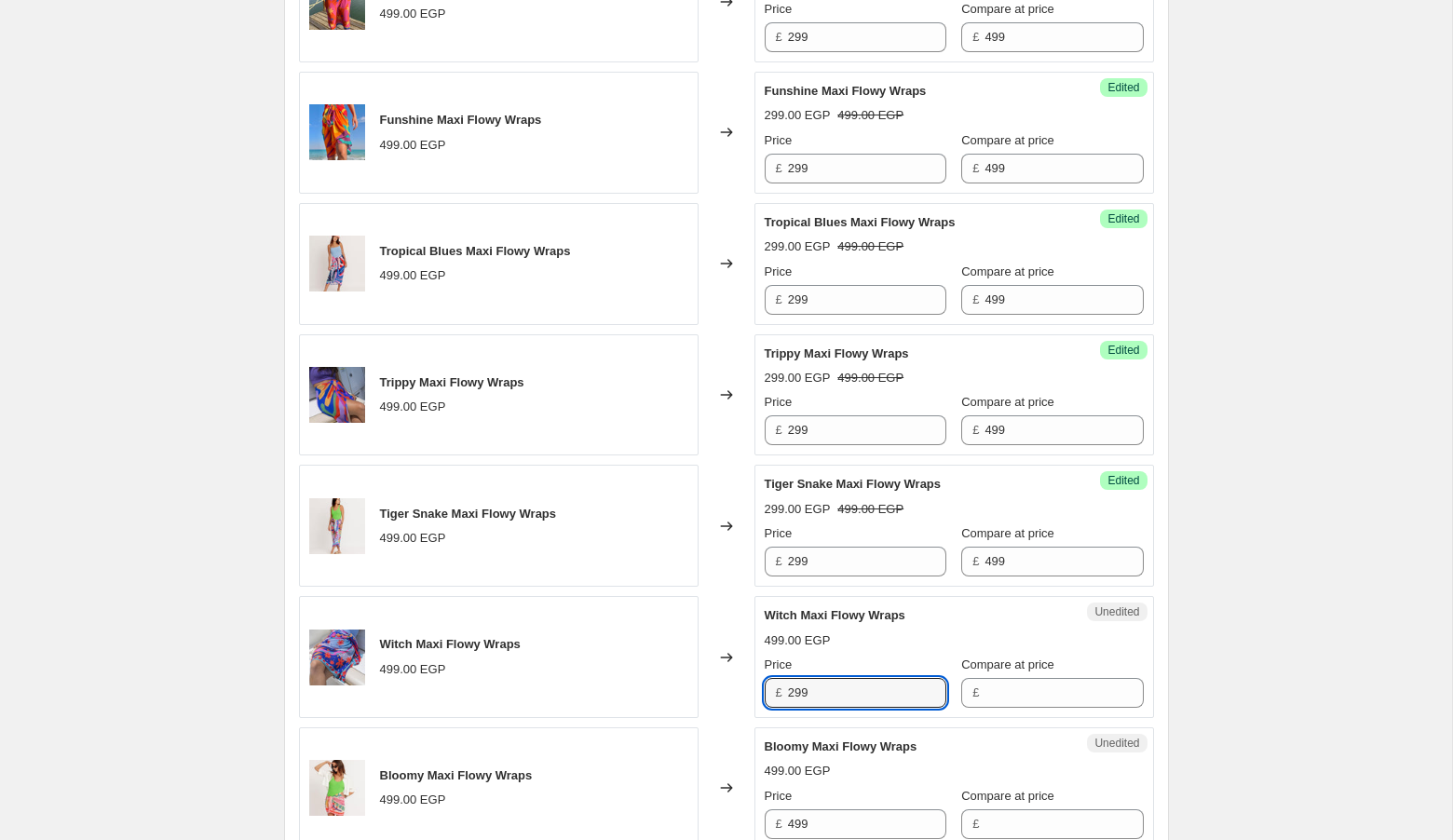 type on "299" 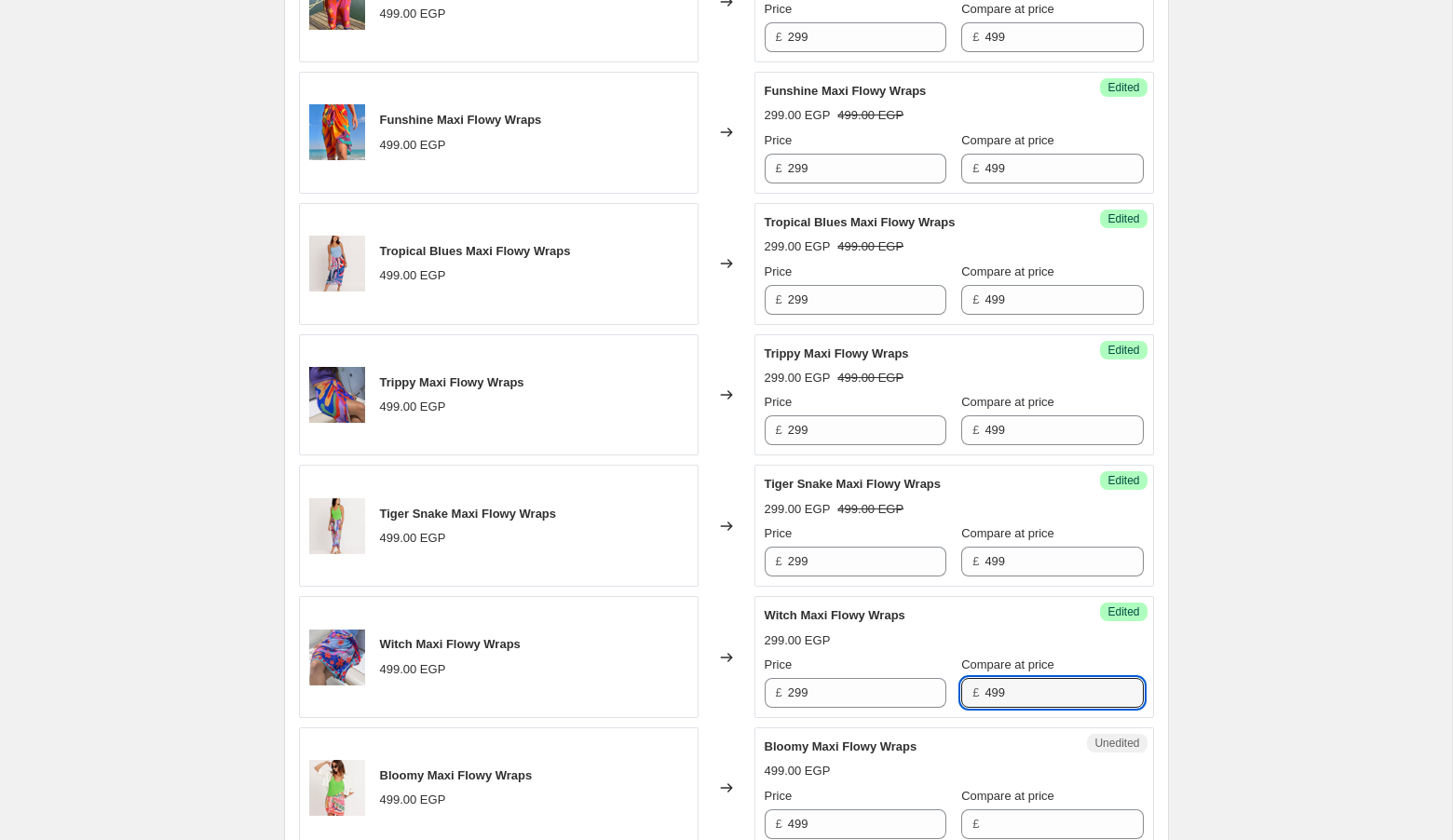 type on "499" 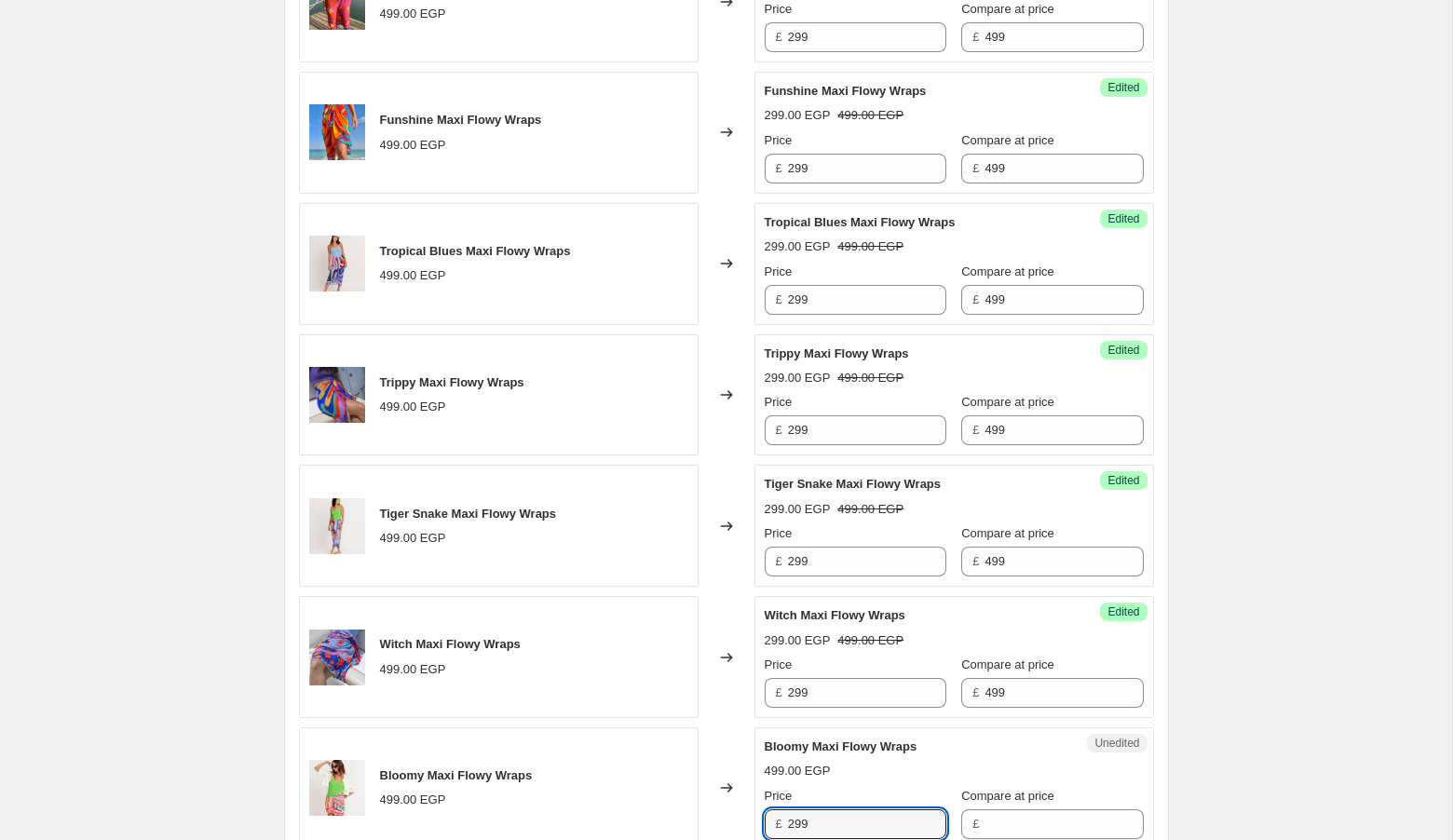 type on "299" 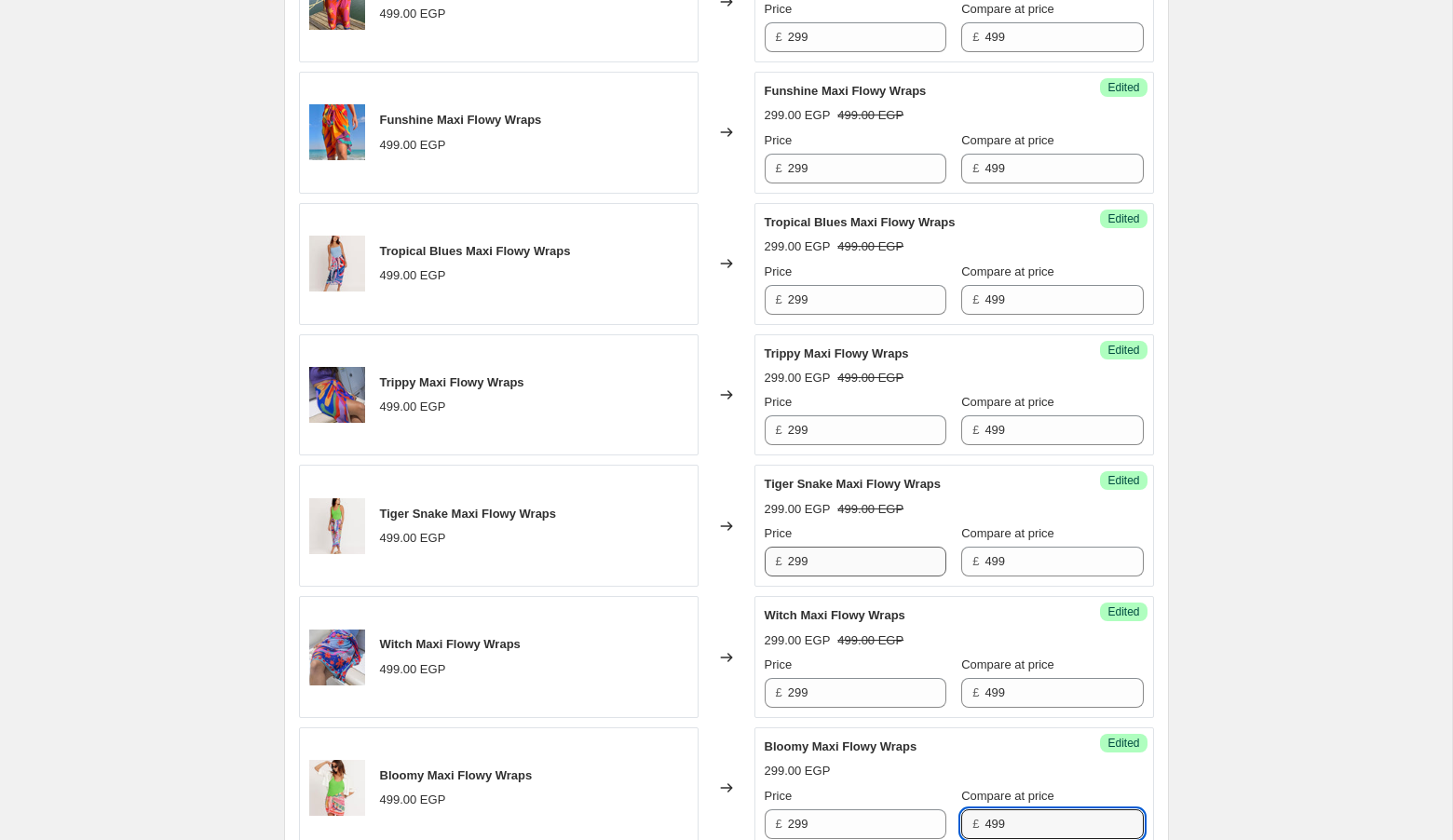 type on "499" 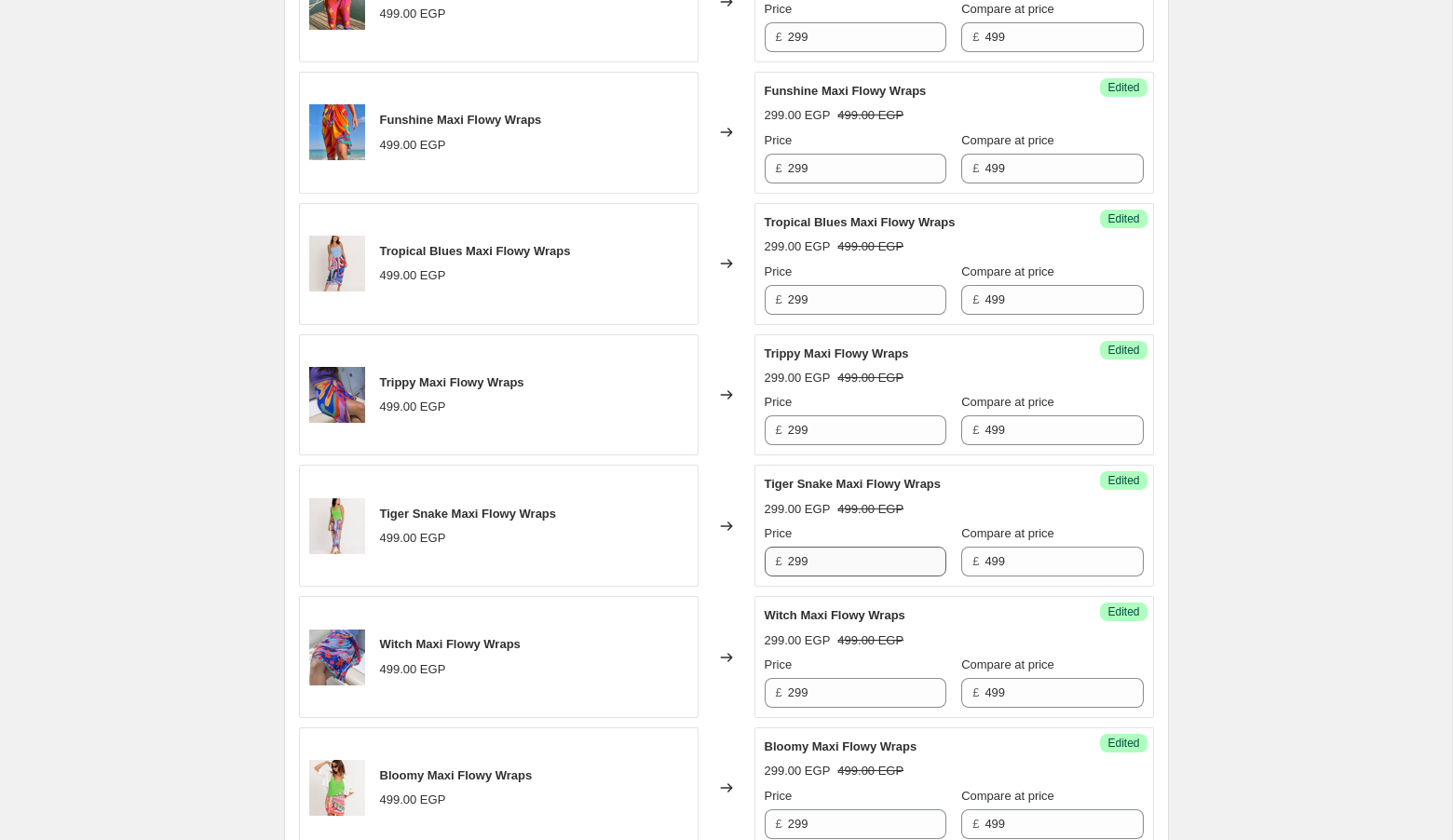 scroll, scrollTop: 2729, scrollLeft: 0, axis: vertical 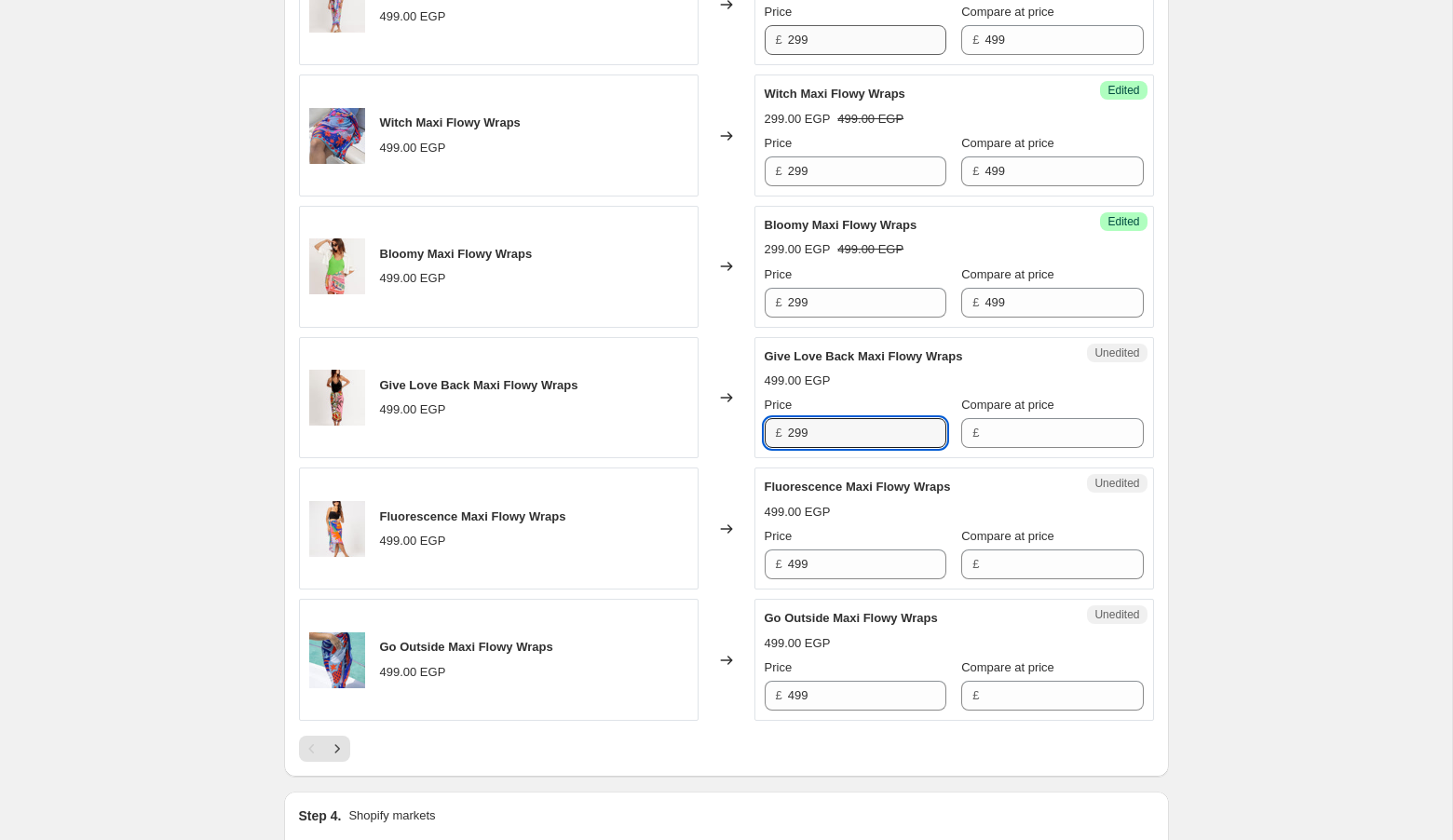 type on "299" 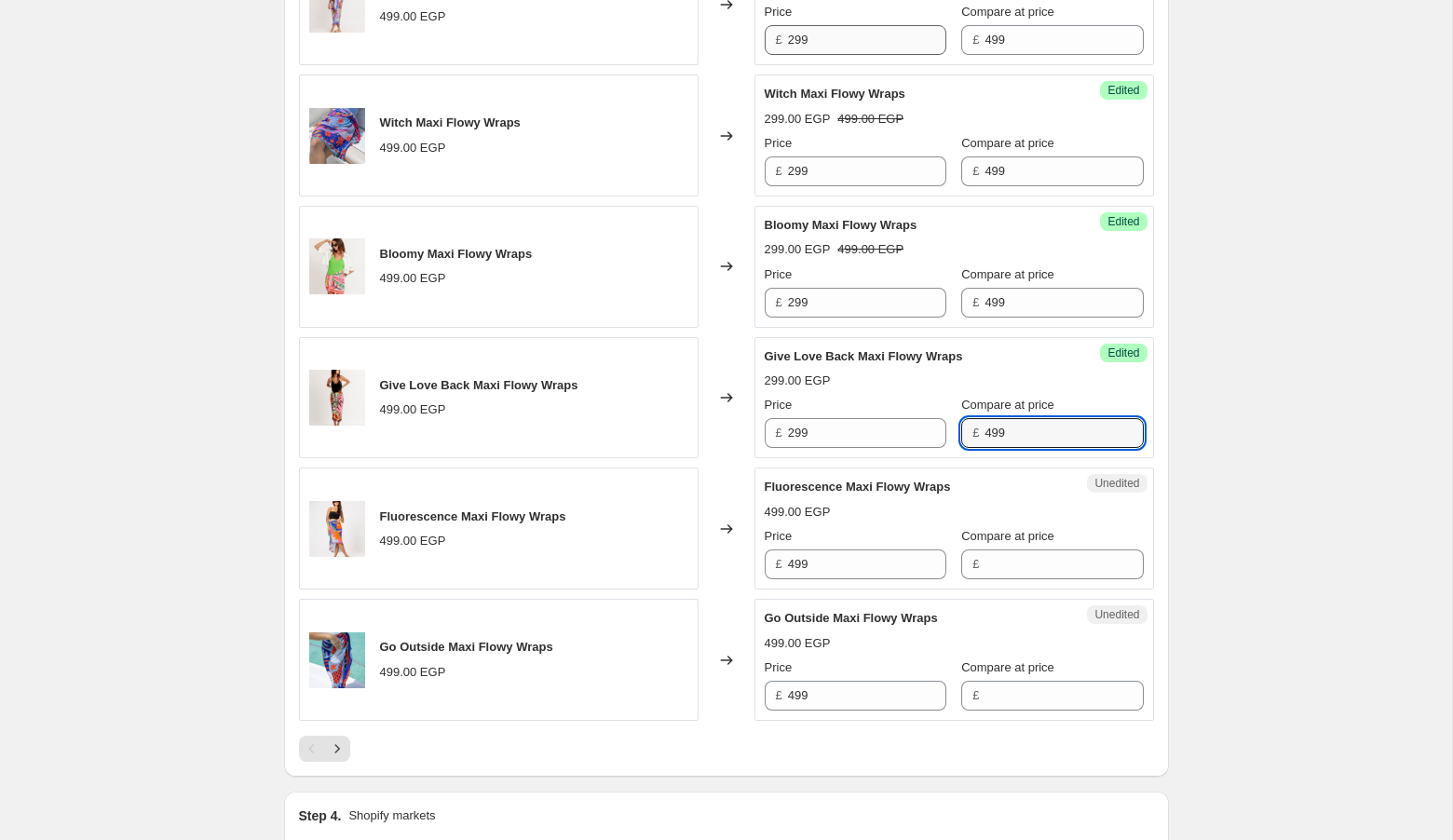 type on "499" 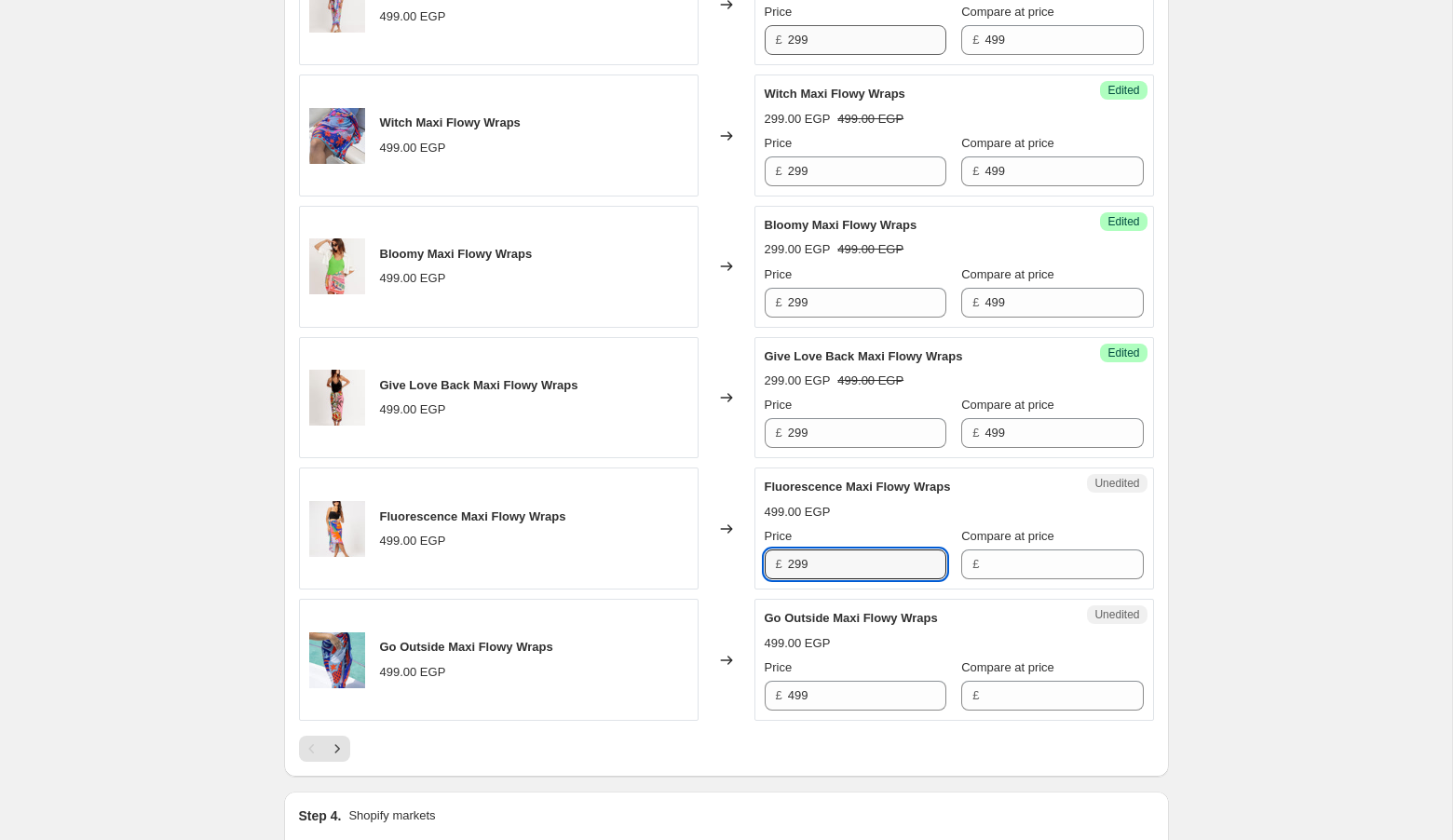 type on "299" 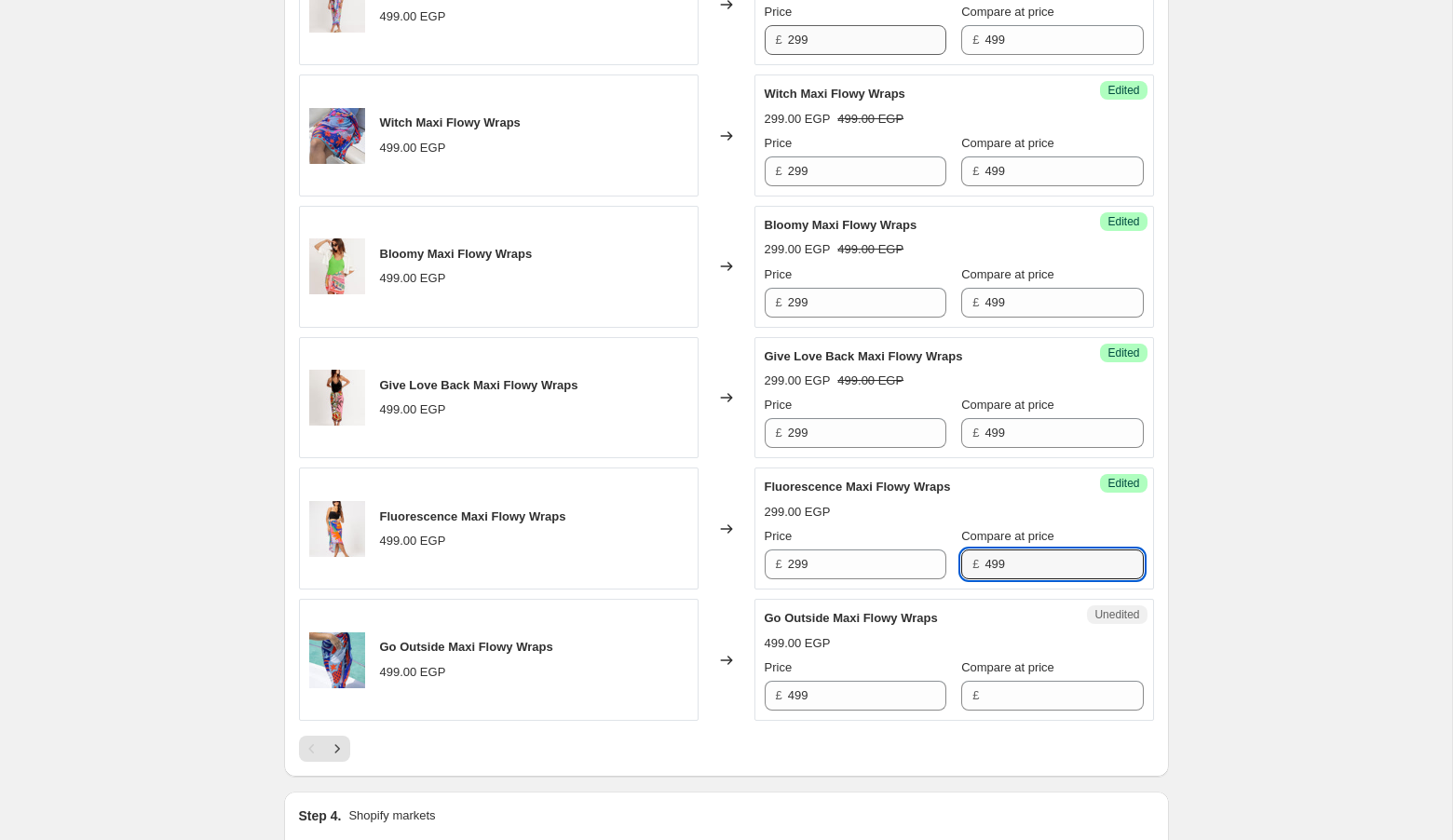 type on "499" 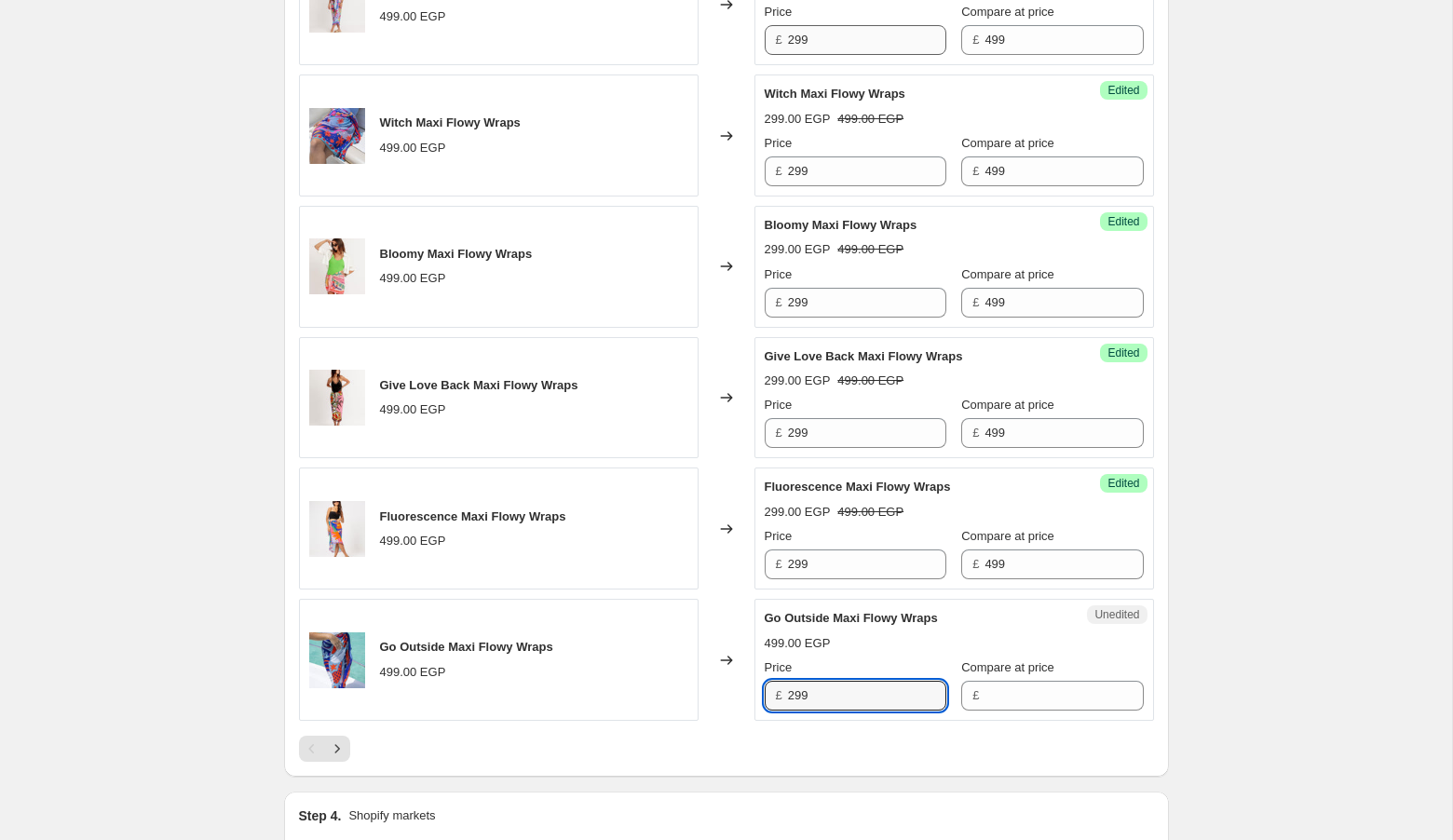 type on "299" 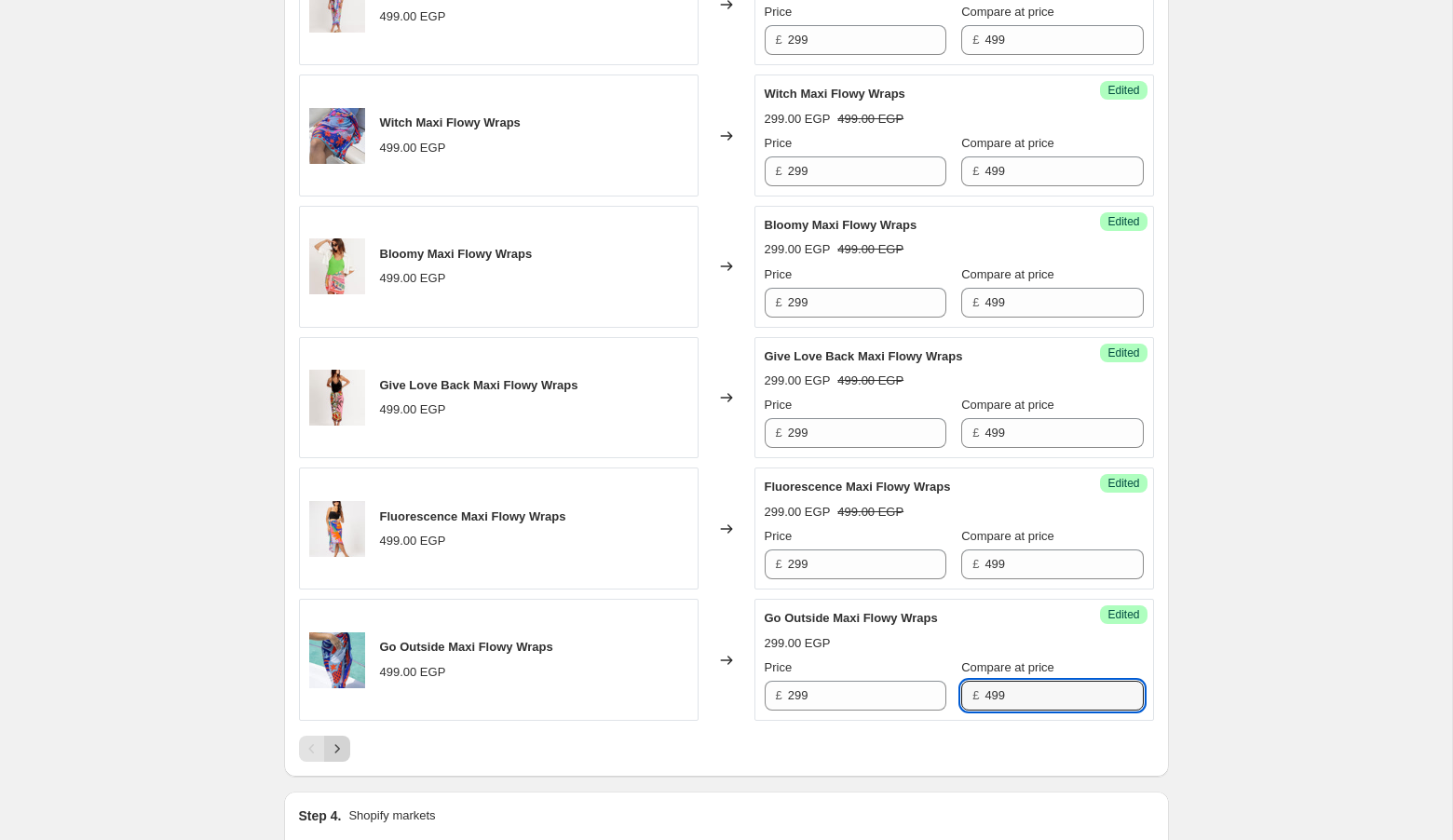 type on "499" 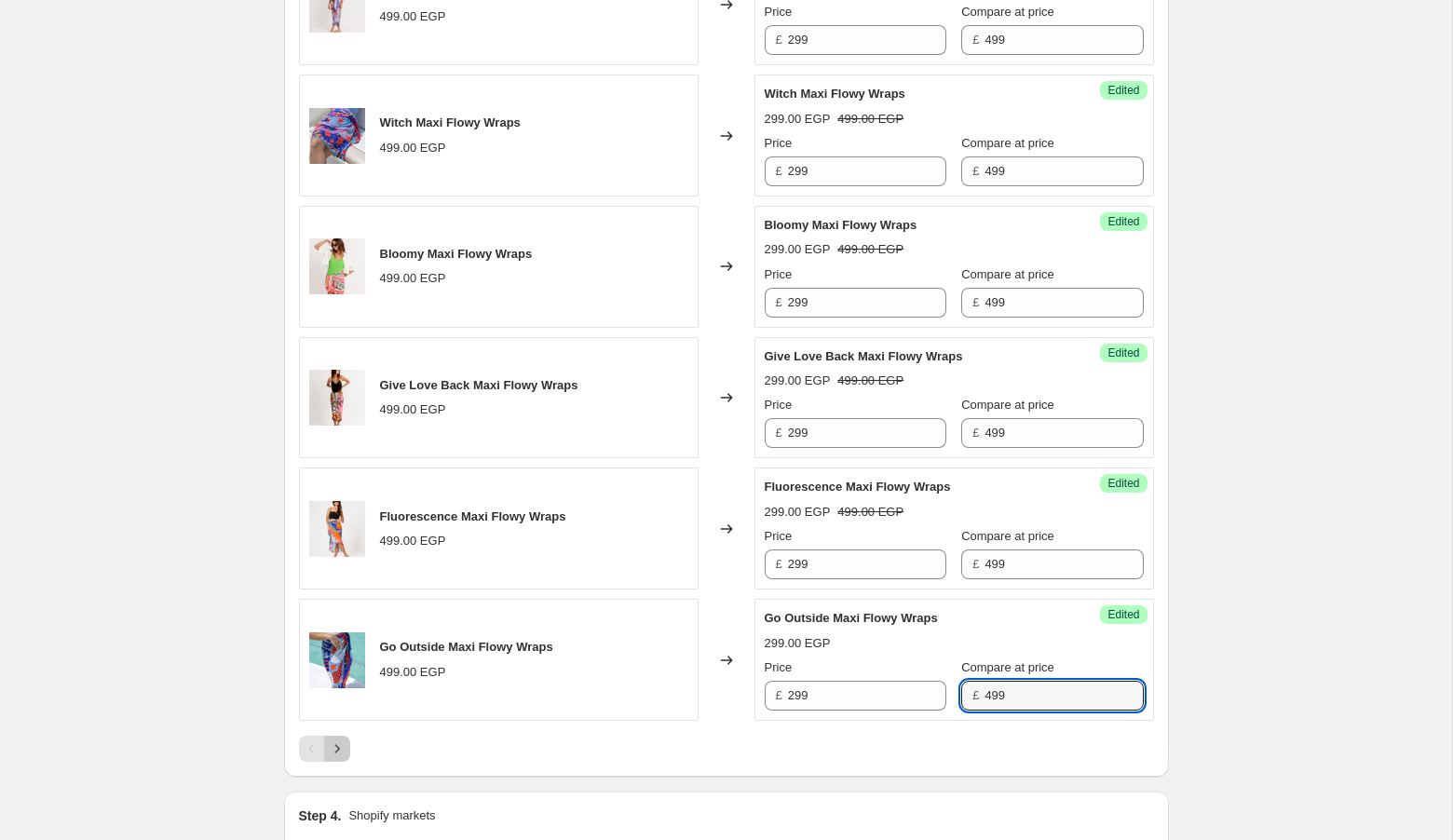 click 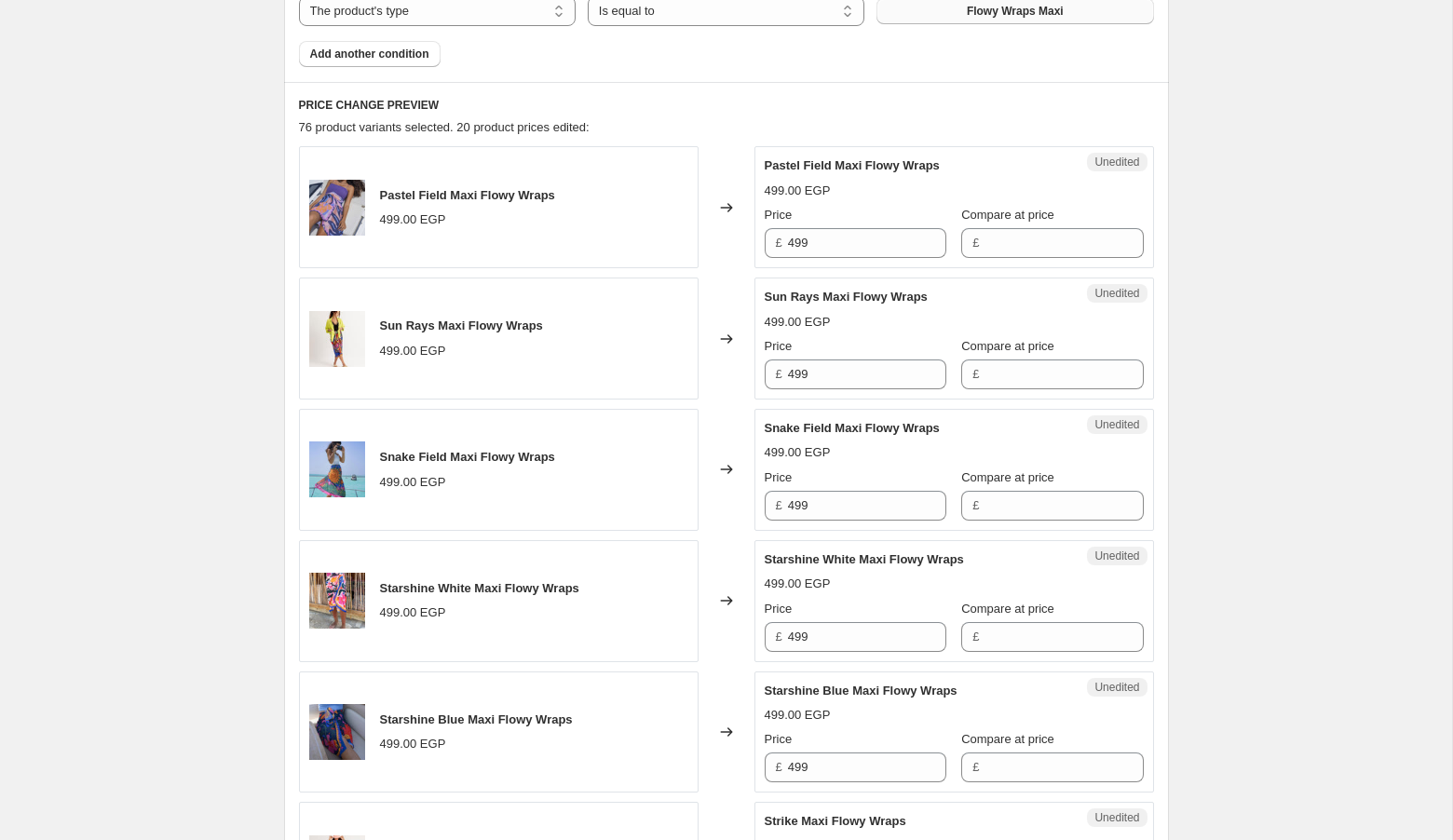 scroll, scrollTop: 705, scrollLeft: 0, axis: vertical 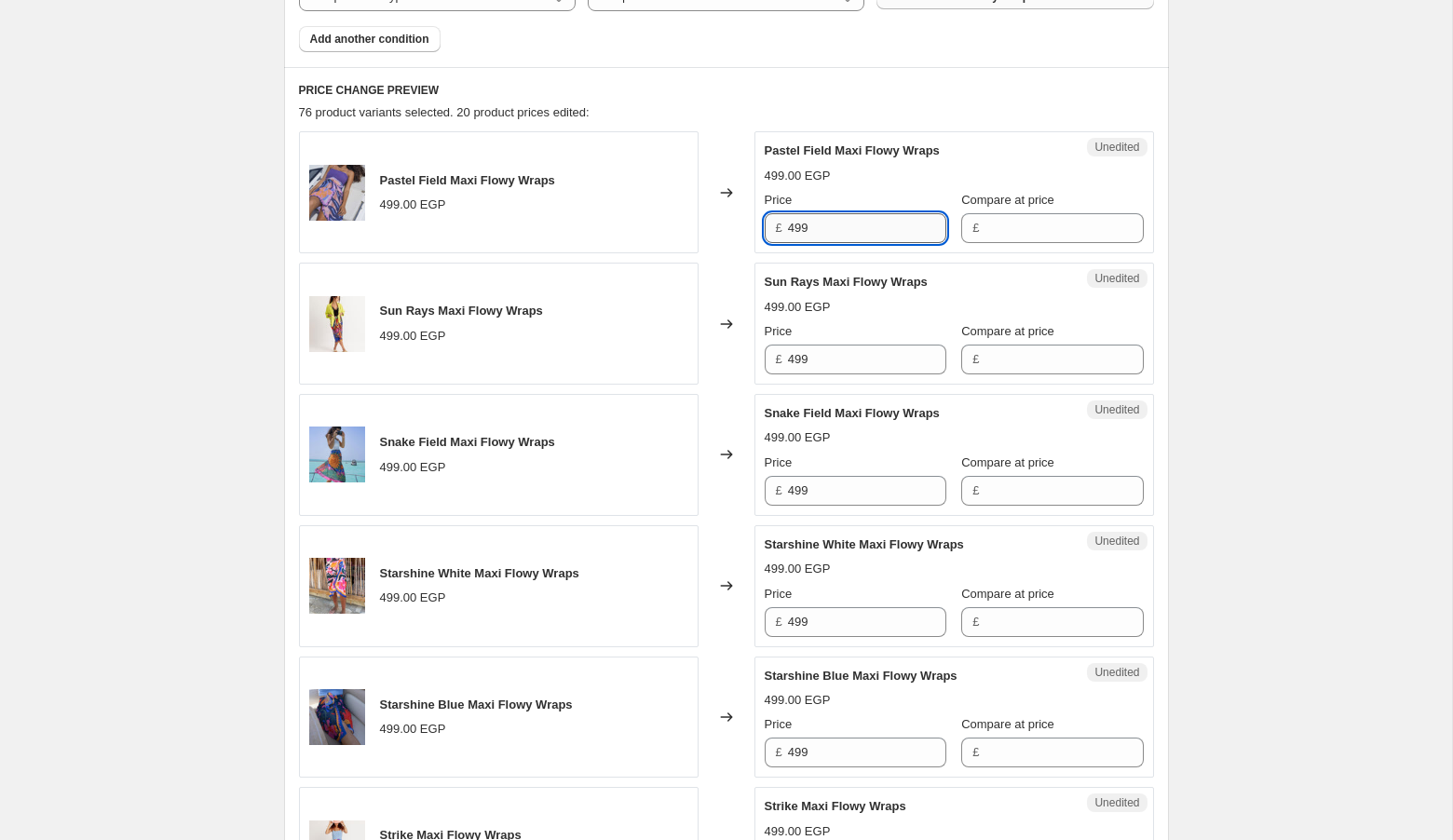 click on "499" at bounding box center (867, 228) 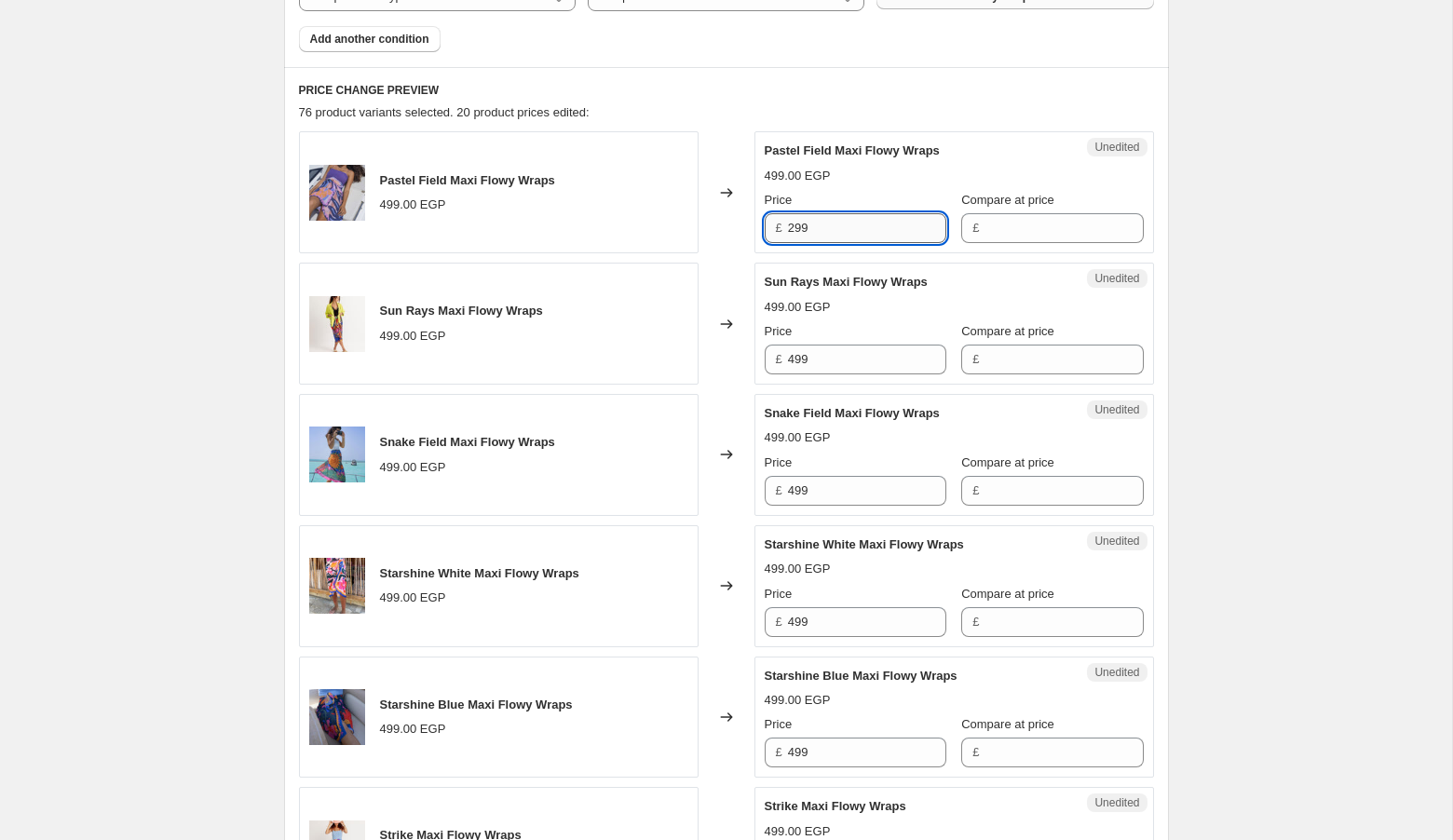 type on "299" 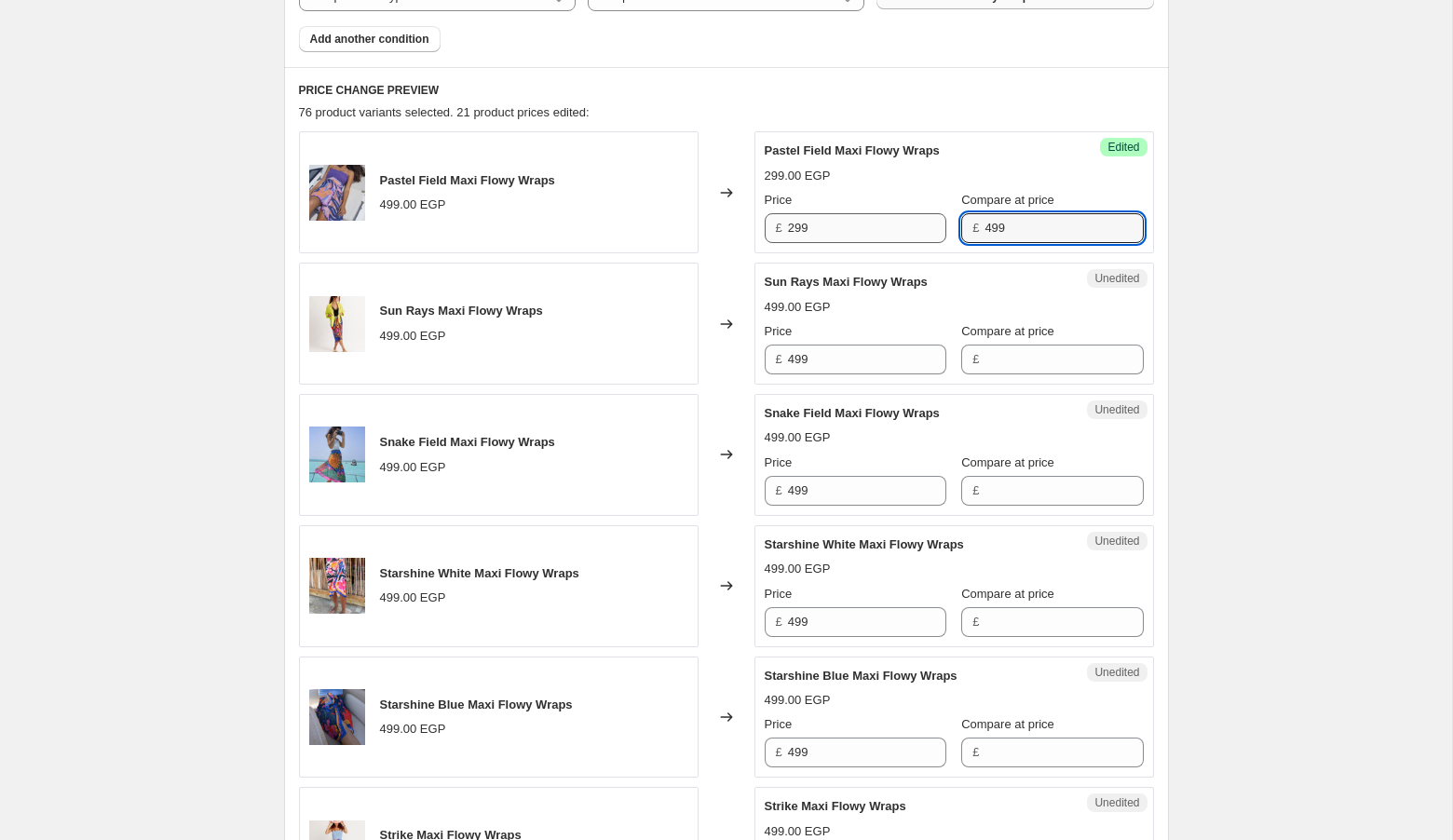 type on "499" 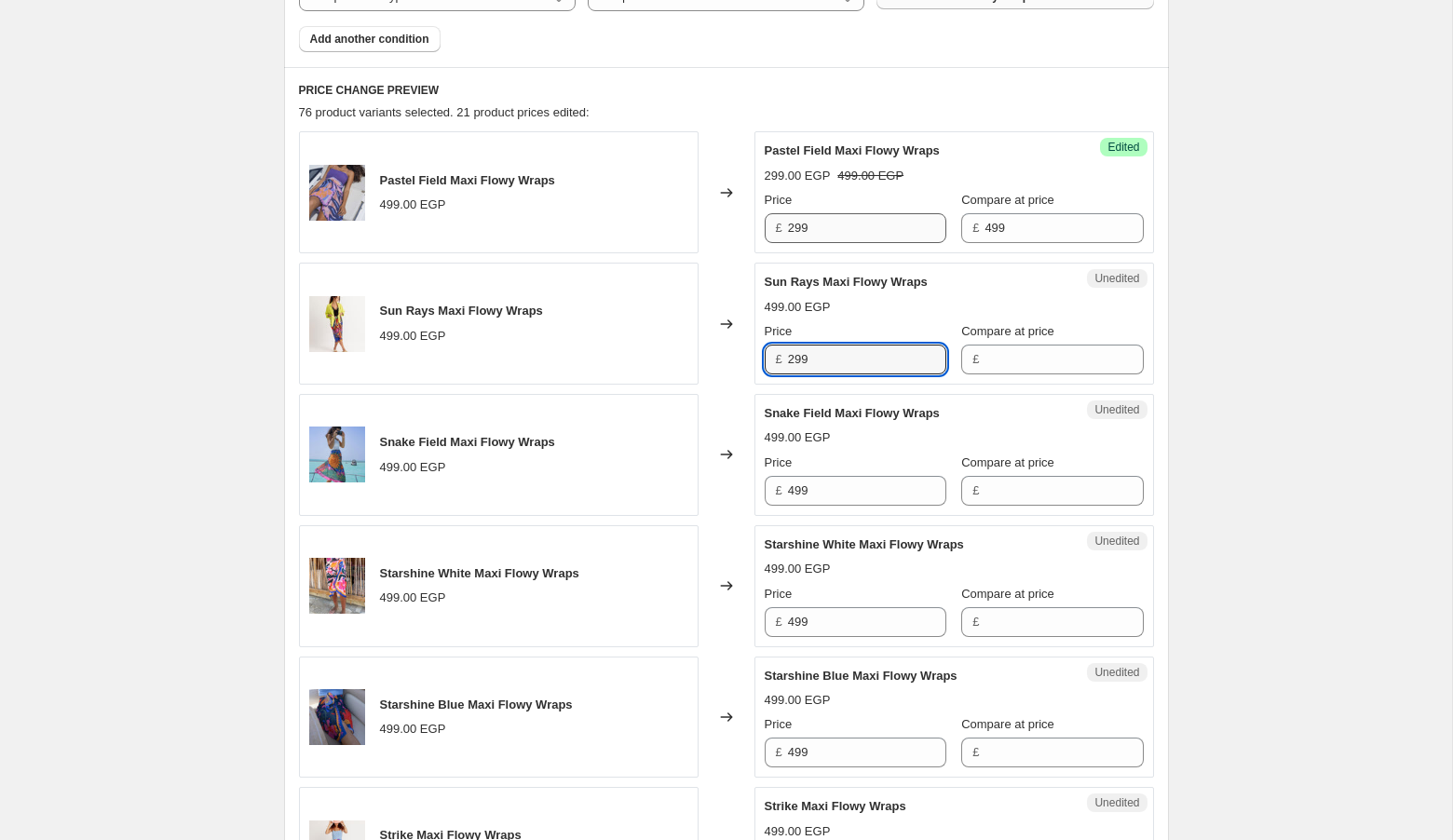 type on "299" 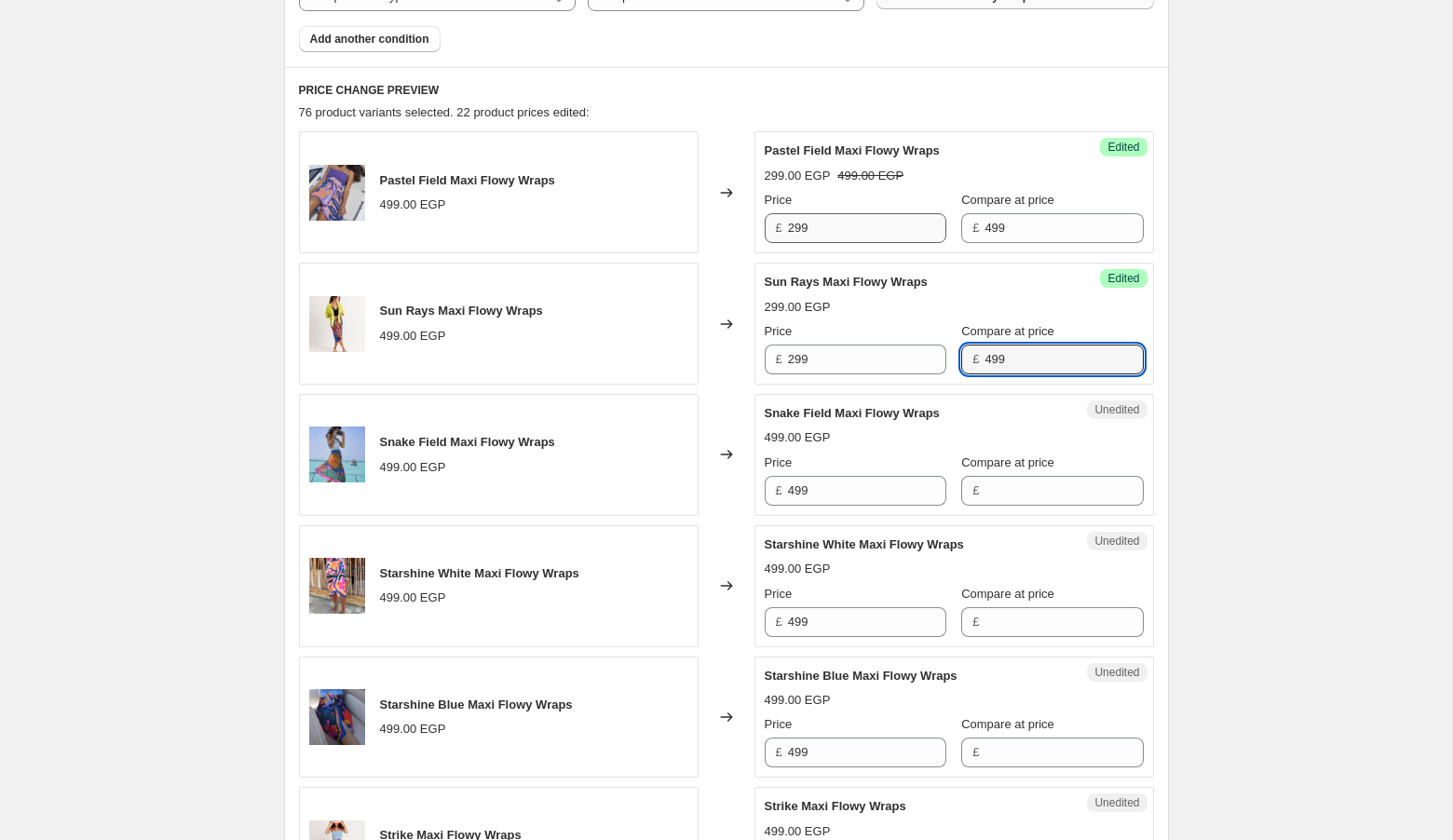 type on "499" 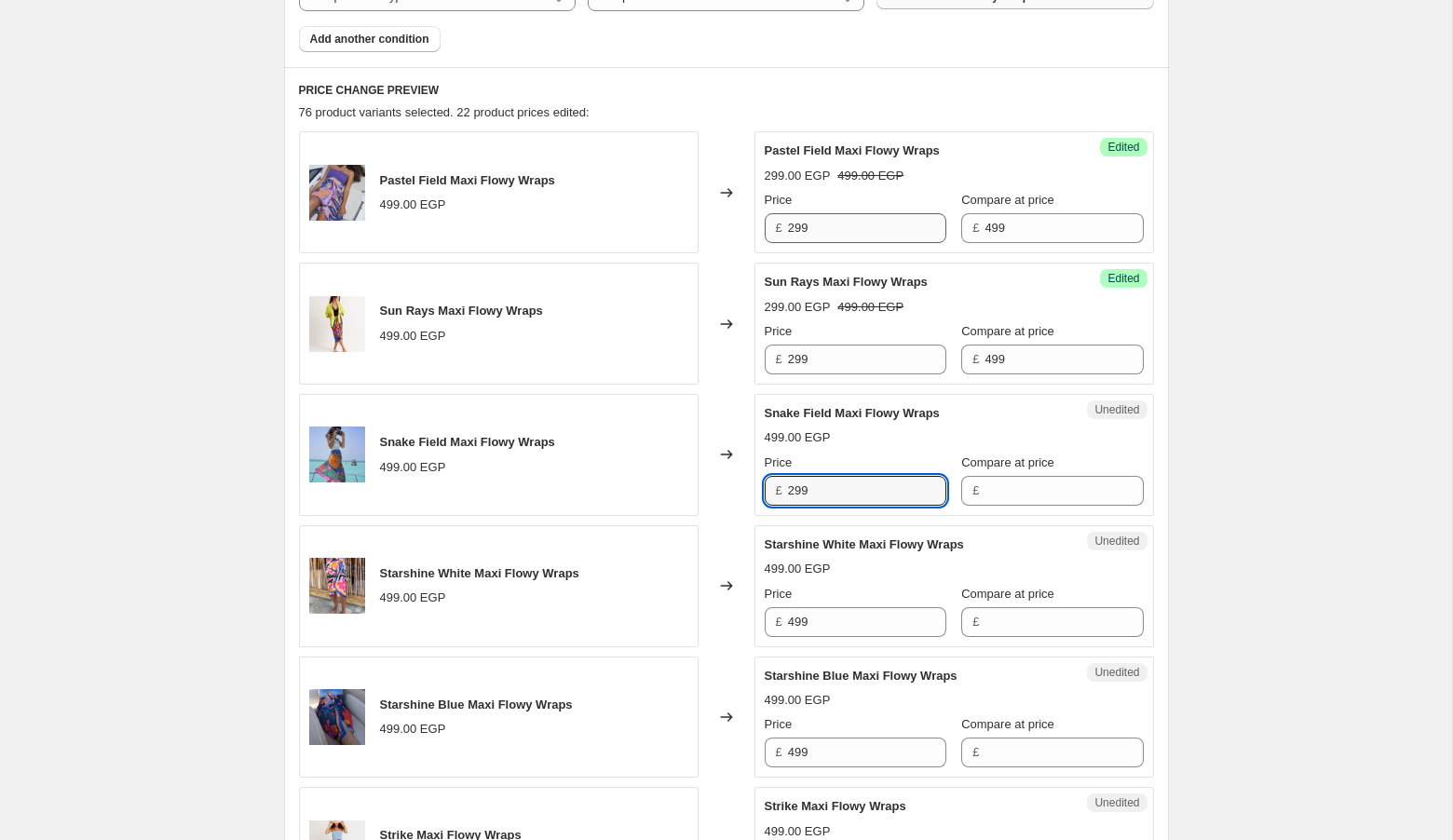 type on "299" 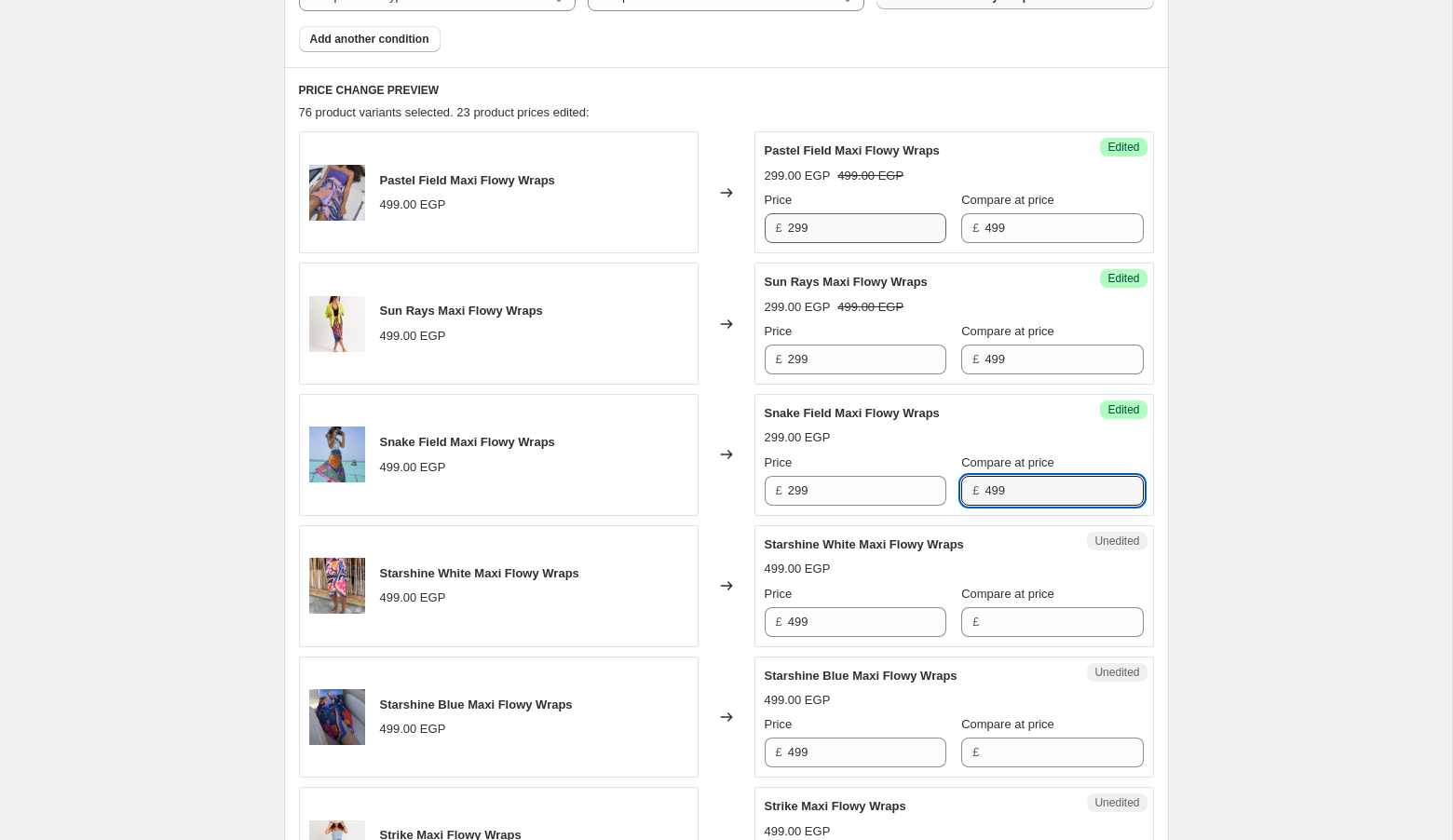 type on "499" 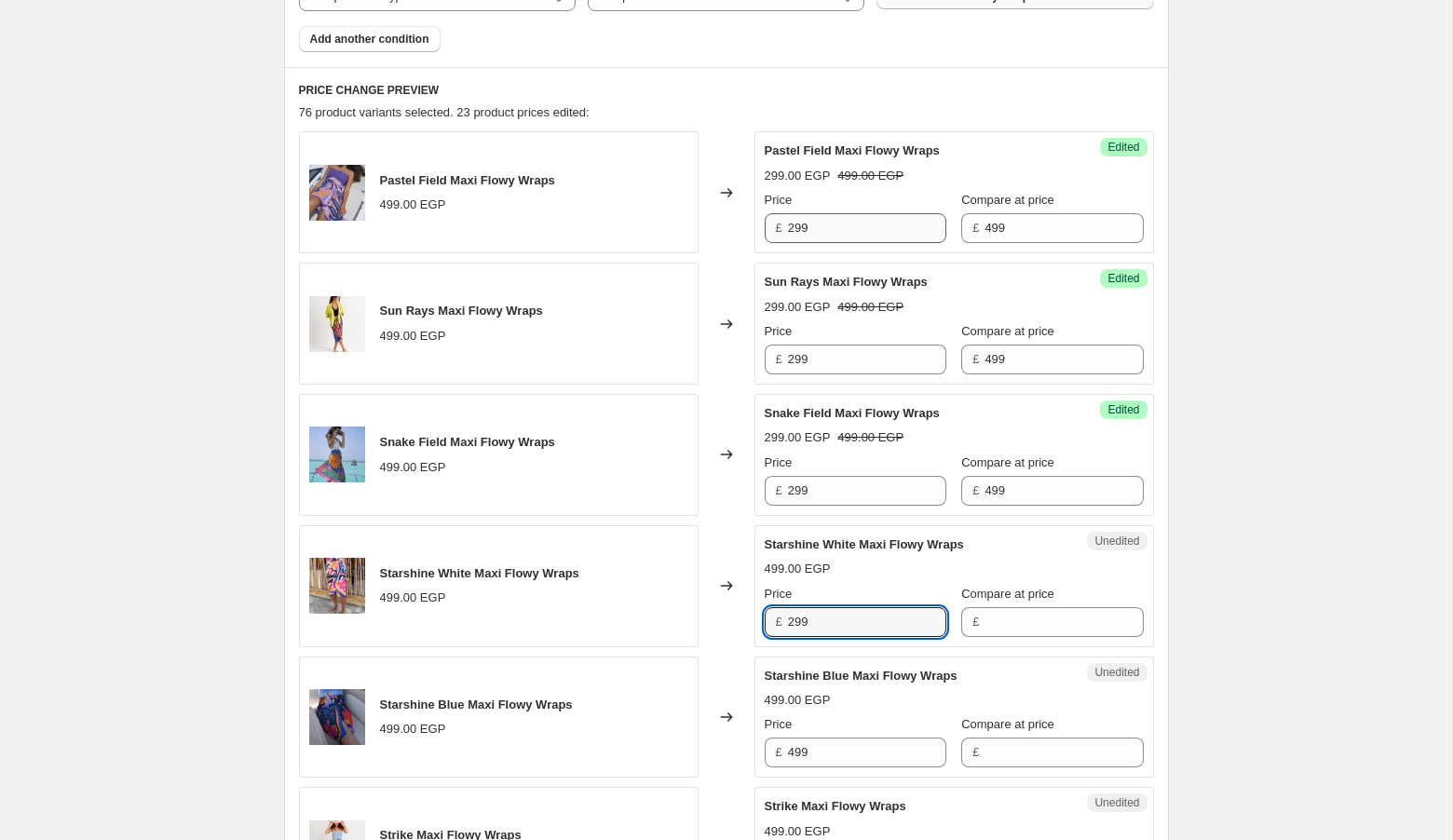 type on "299" 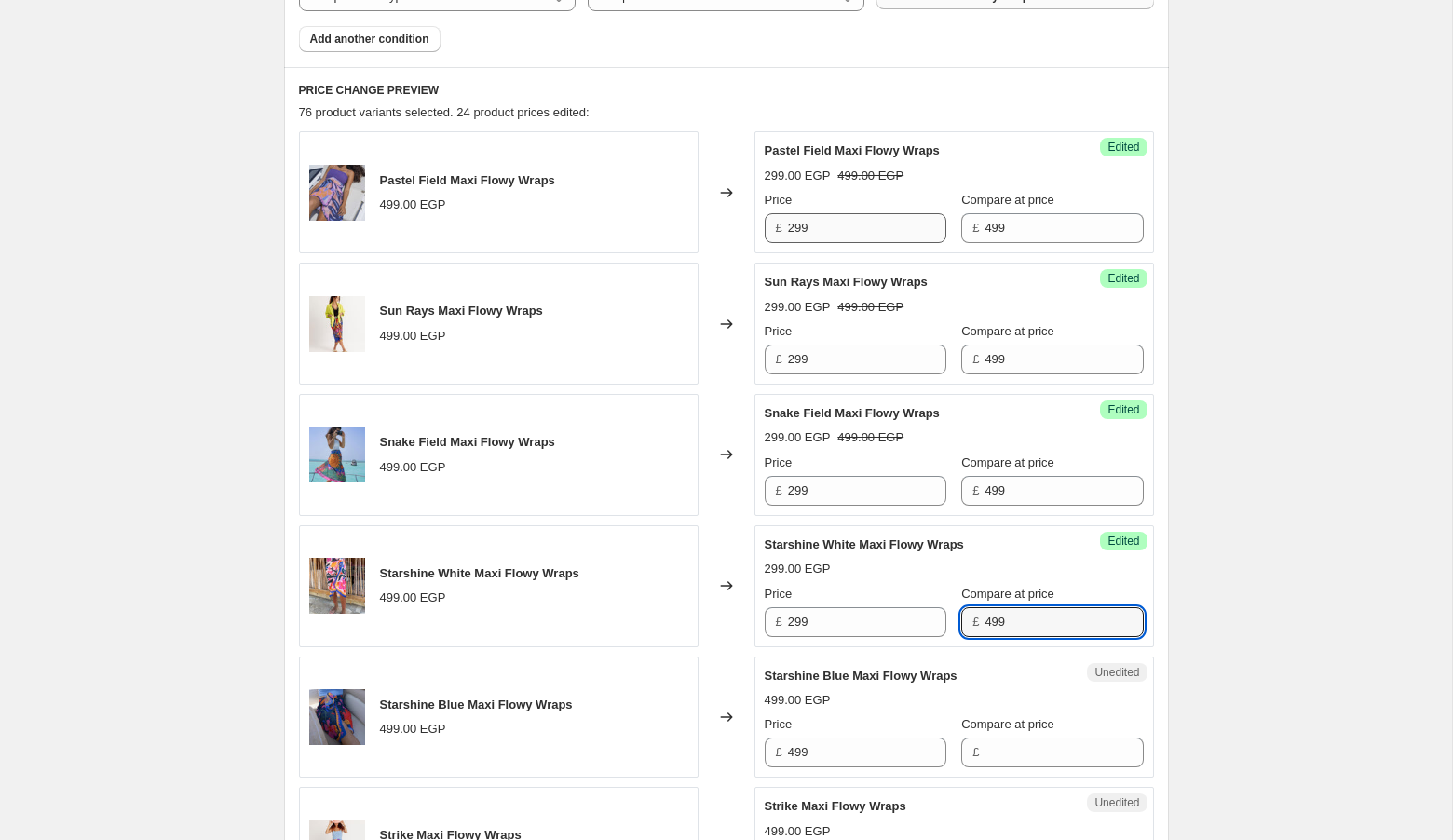 type on "499" 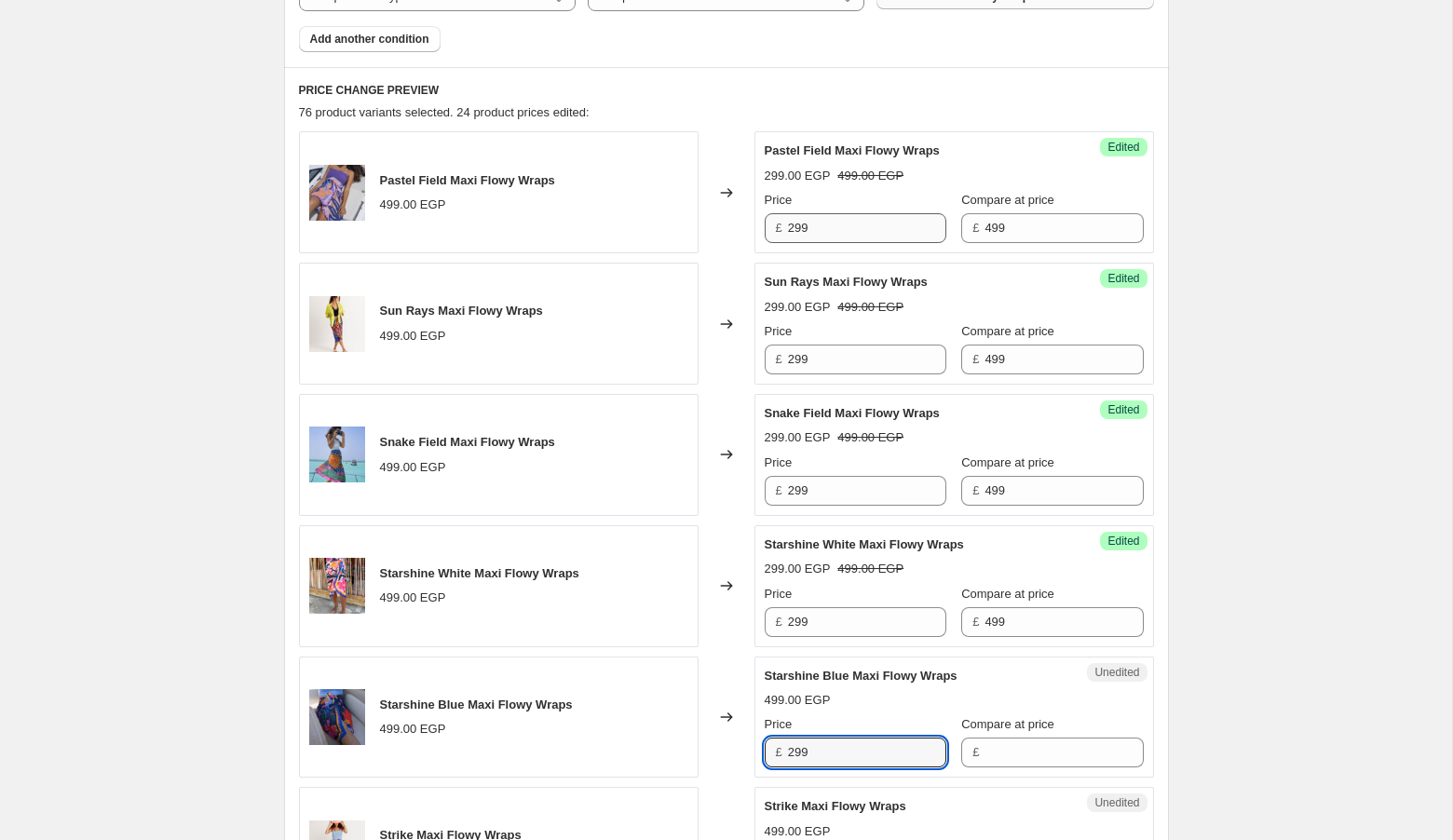 type on "299" 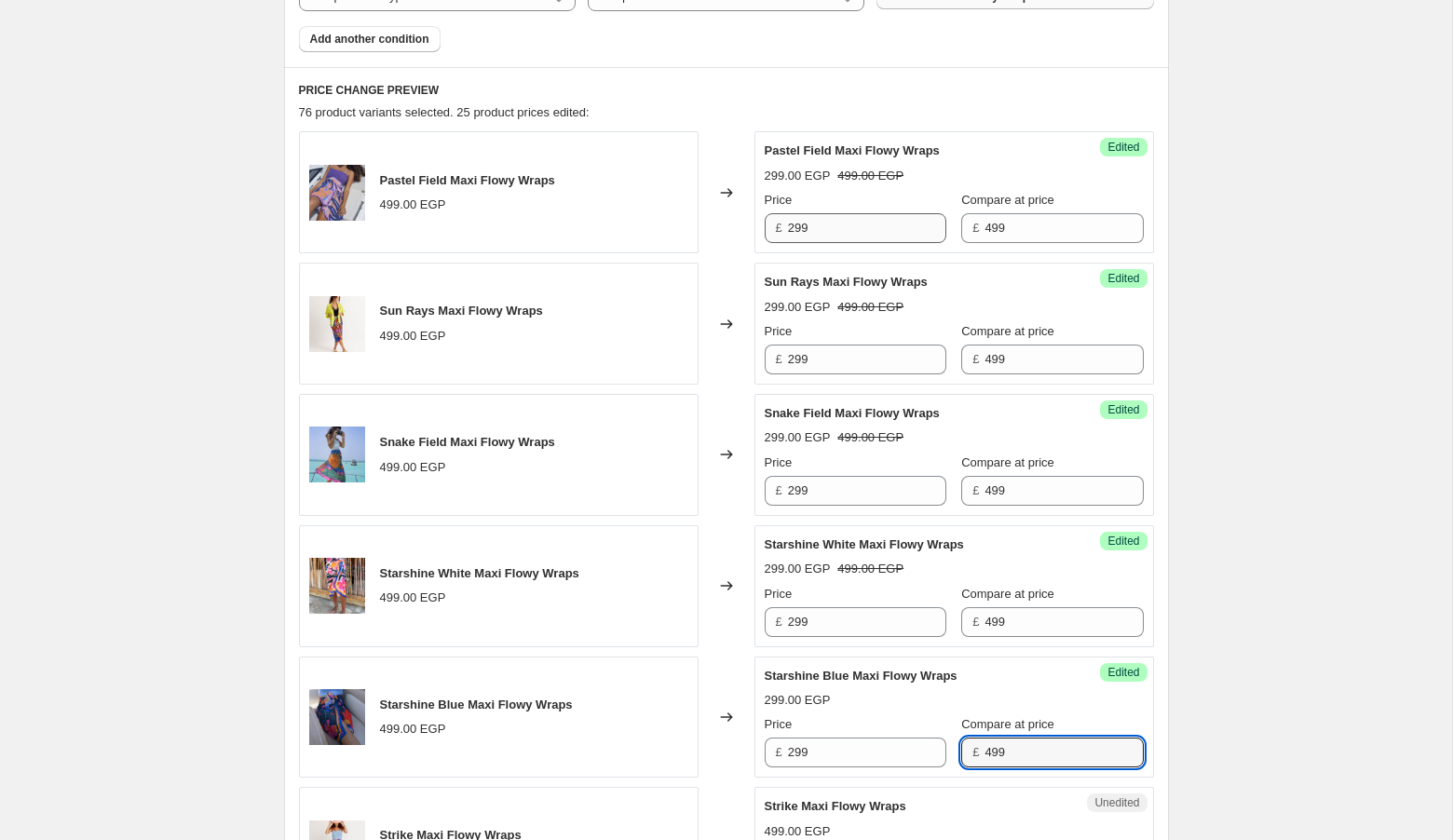 type on "499" 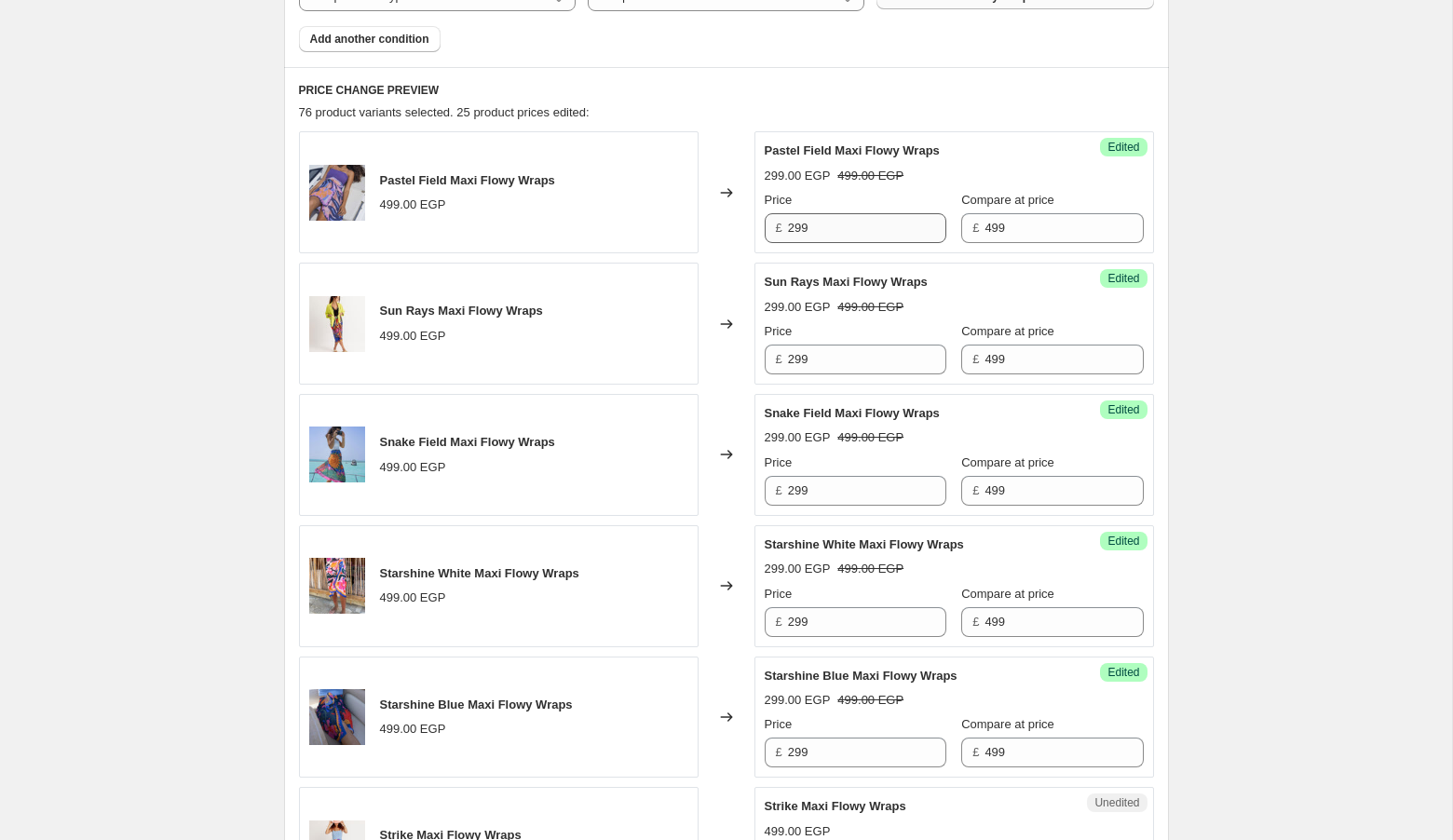 scroll, scrollTop: 1164, scrollLeft: 0, axis: vertical 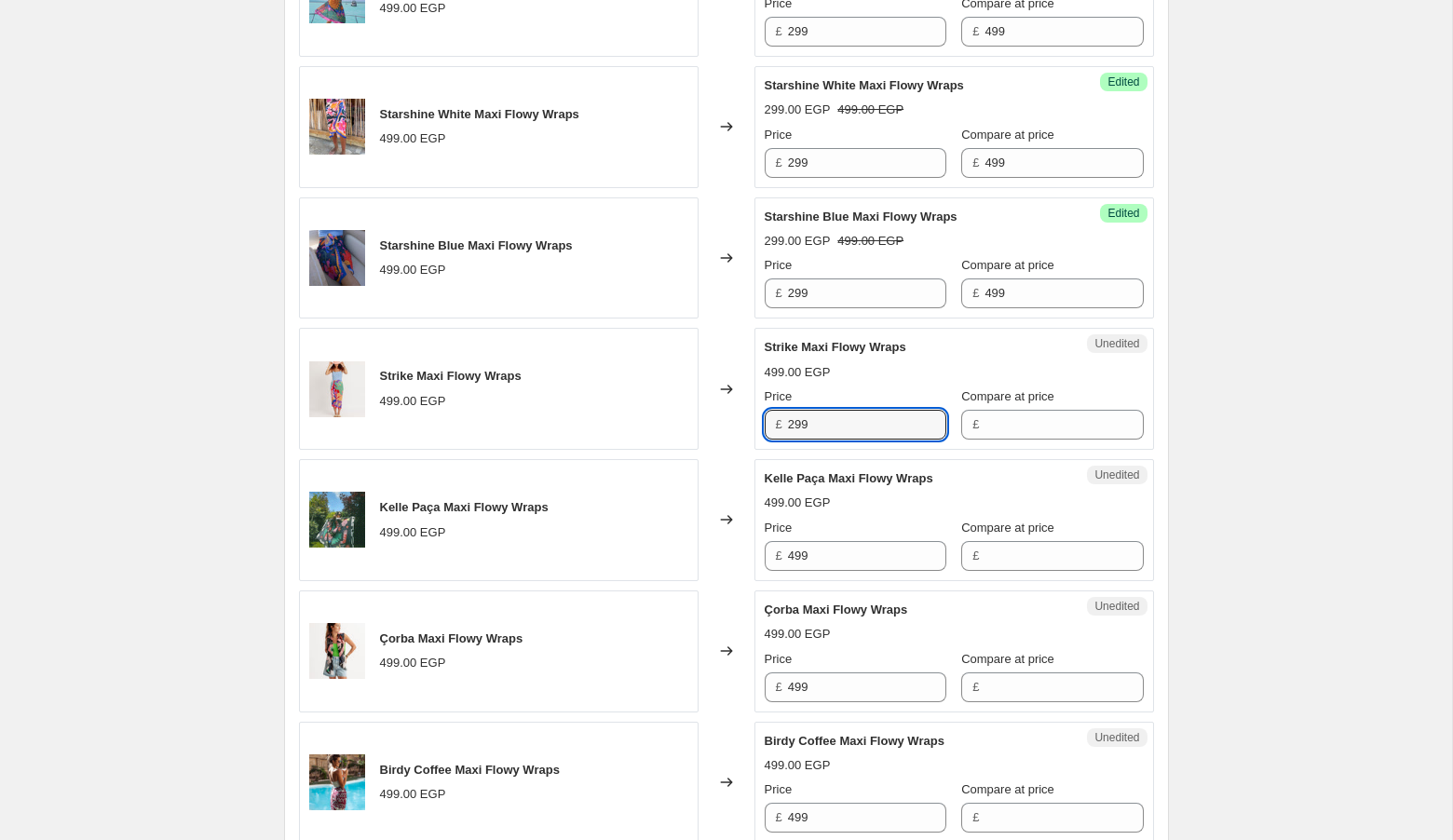 type on "299" 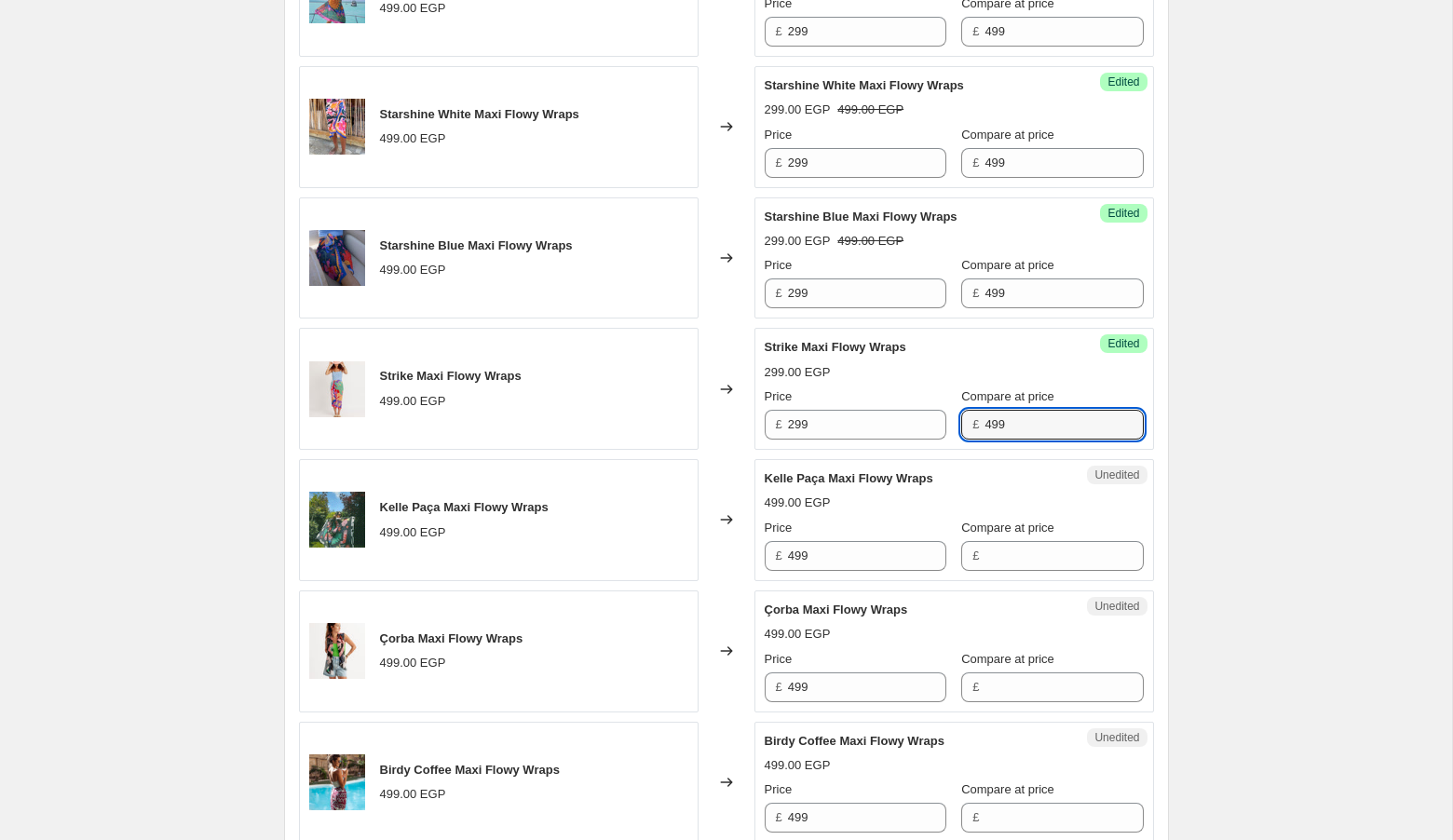 type on "499" 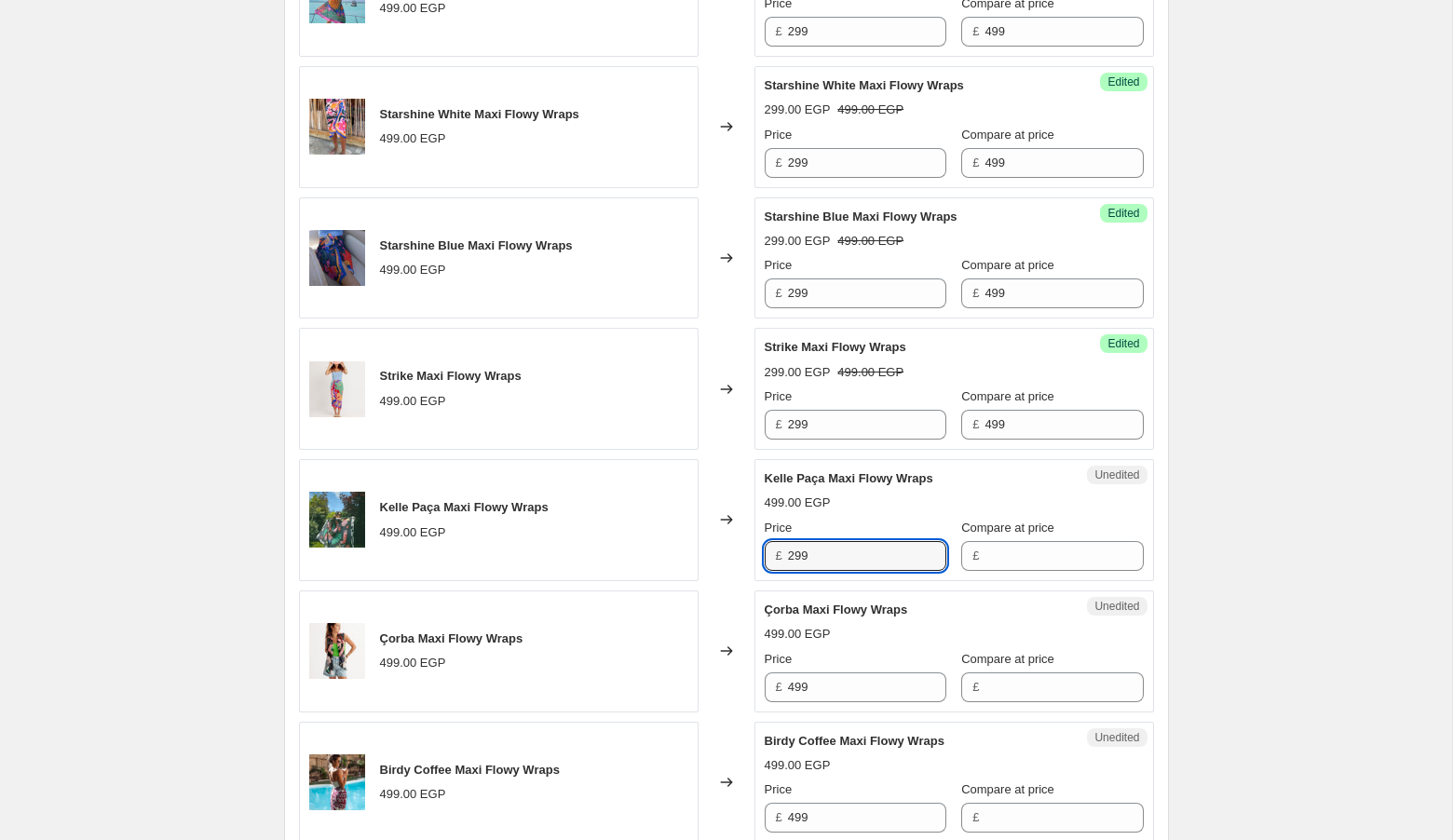 type on "299" 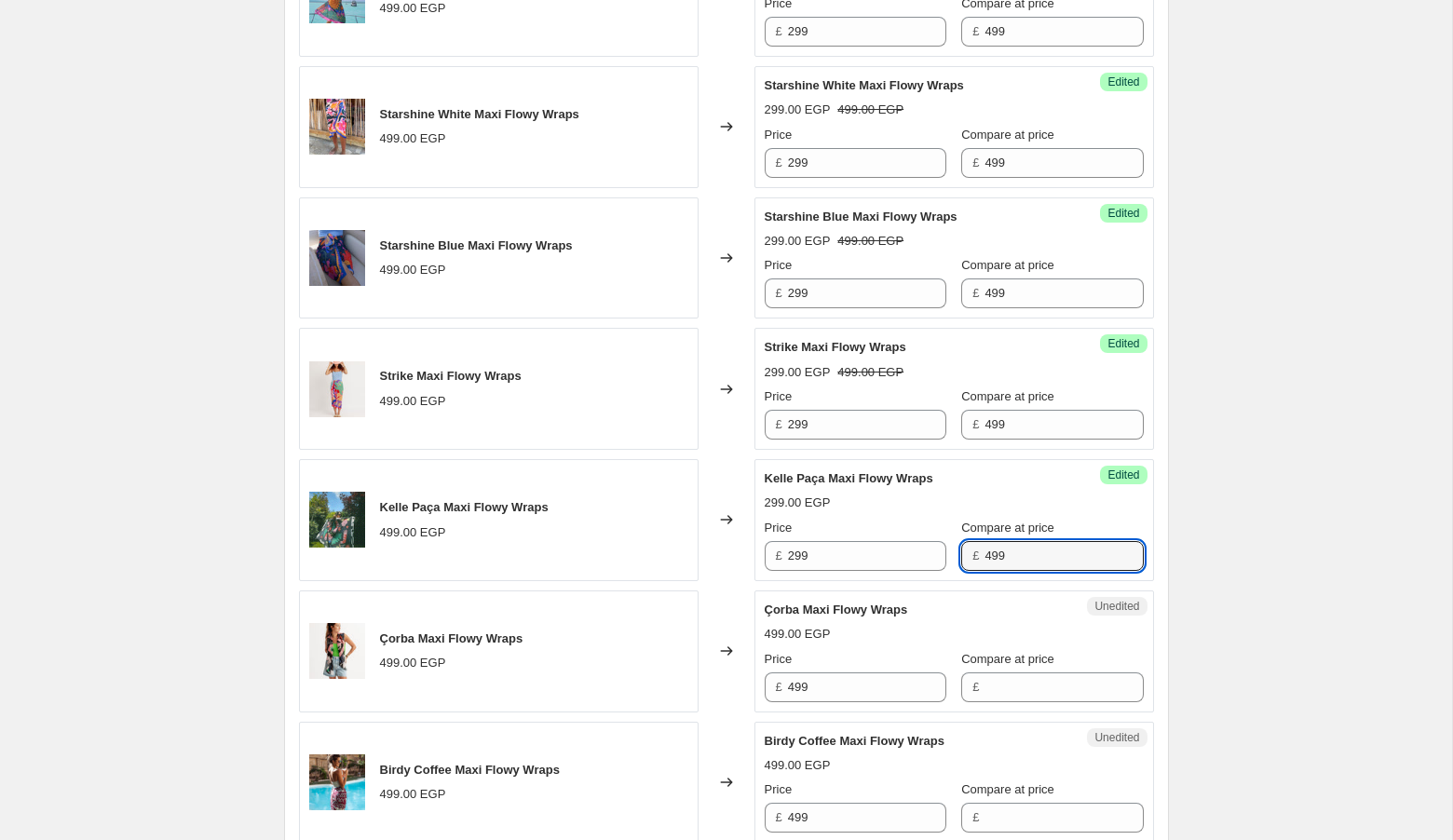 type on "499" 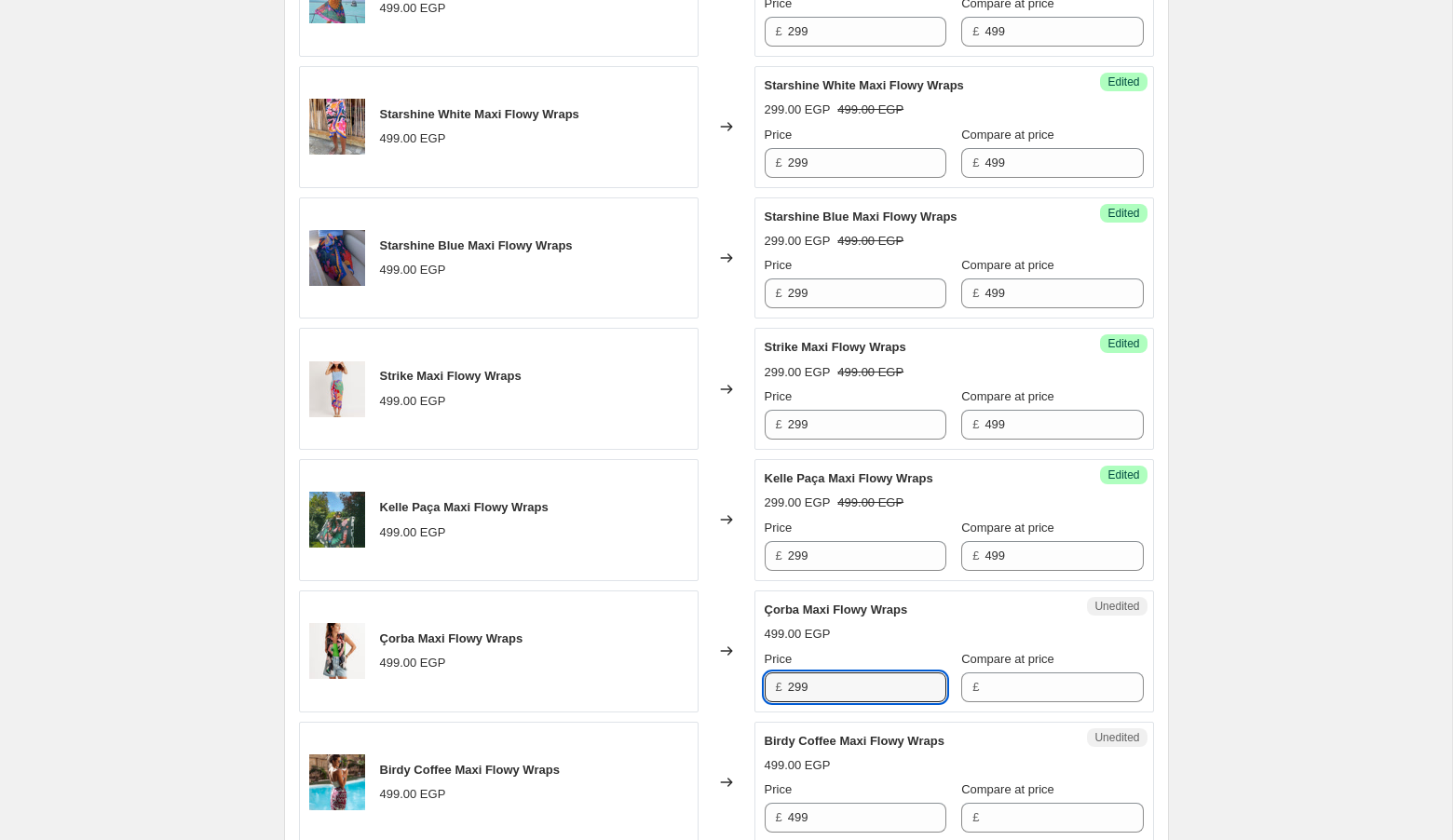 type on "299" 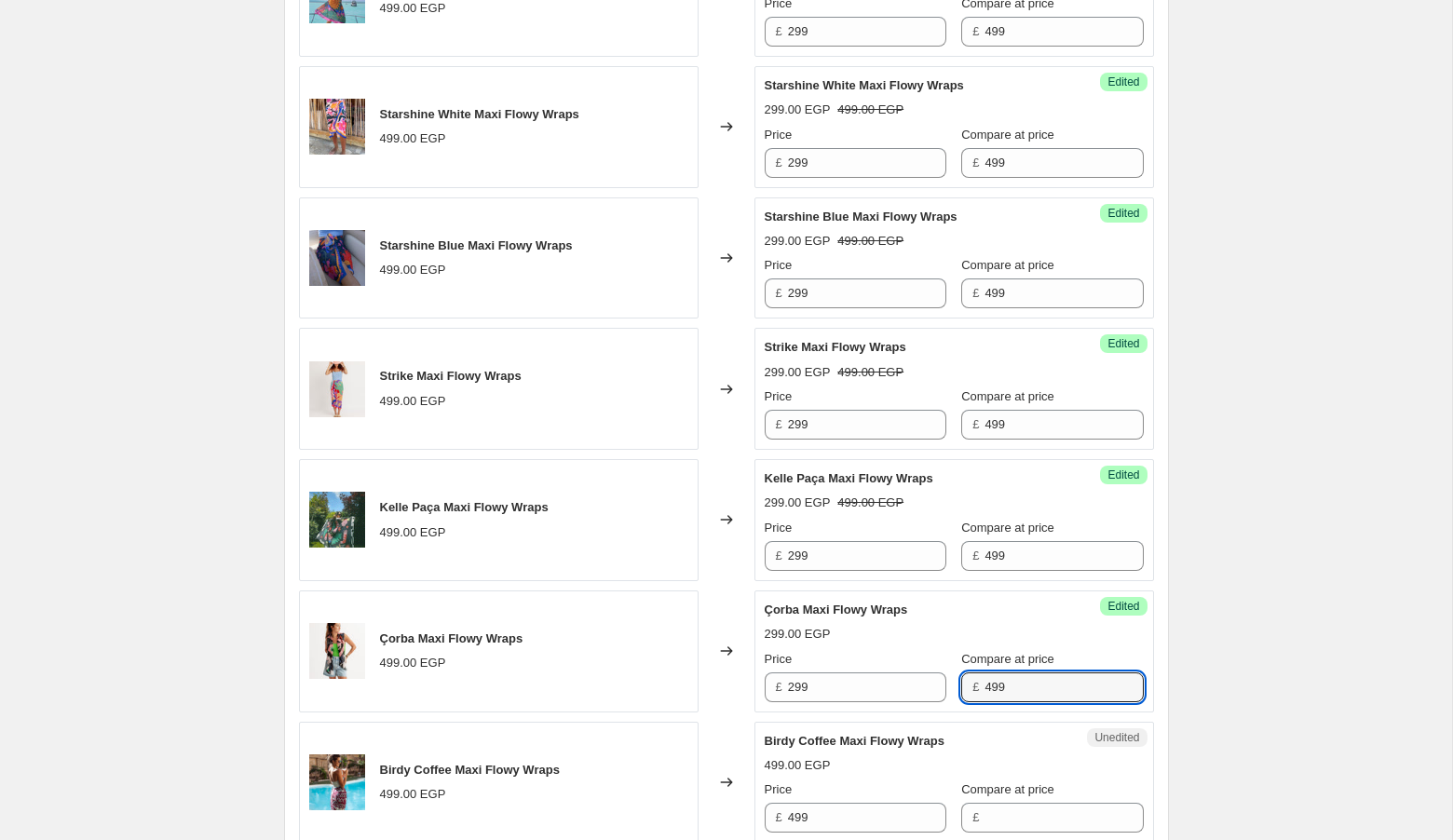 type on "499" 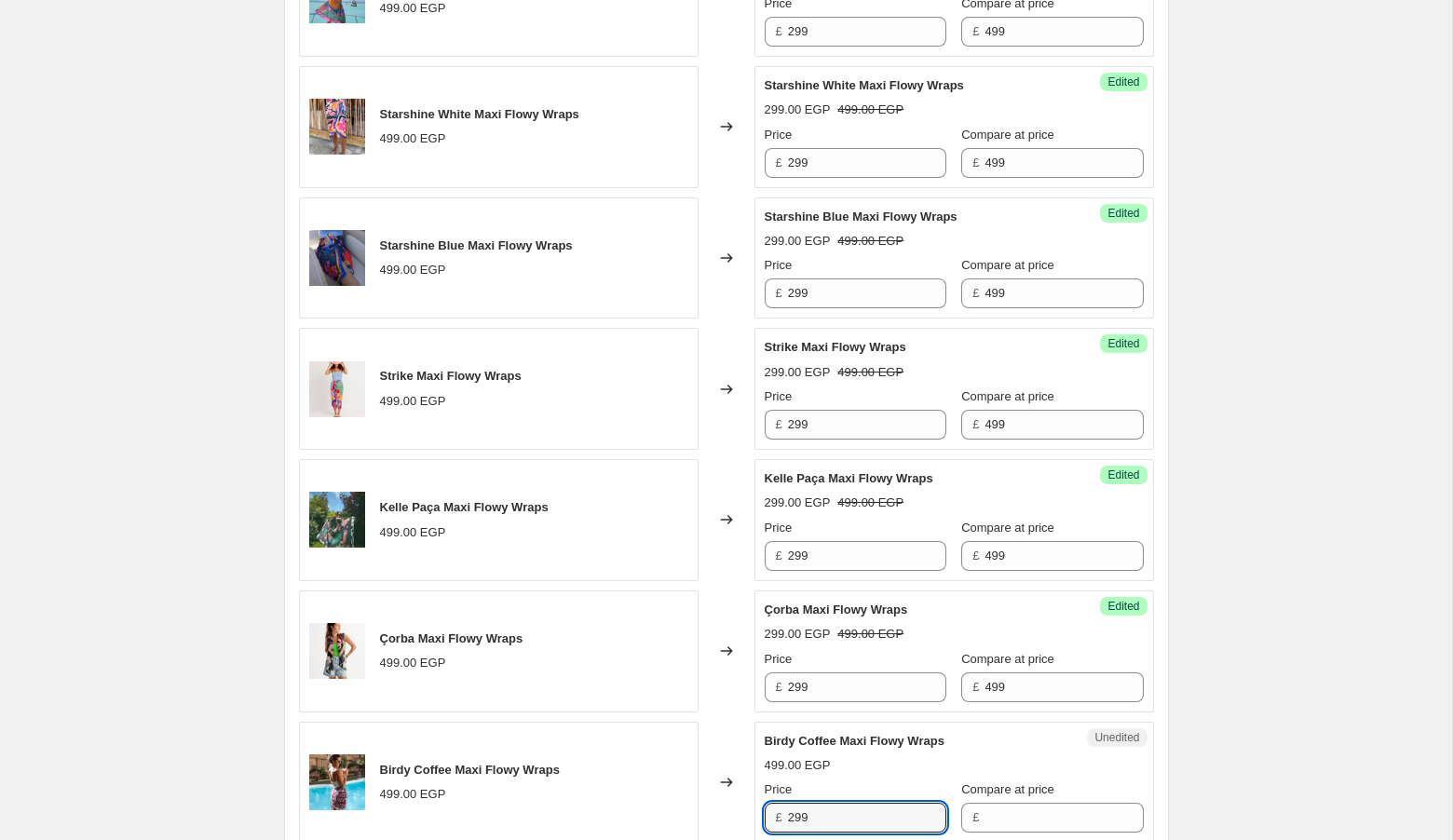 type on "299" 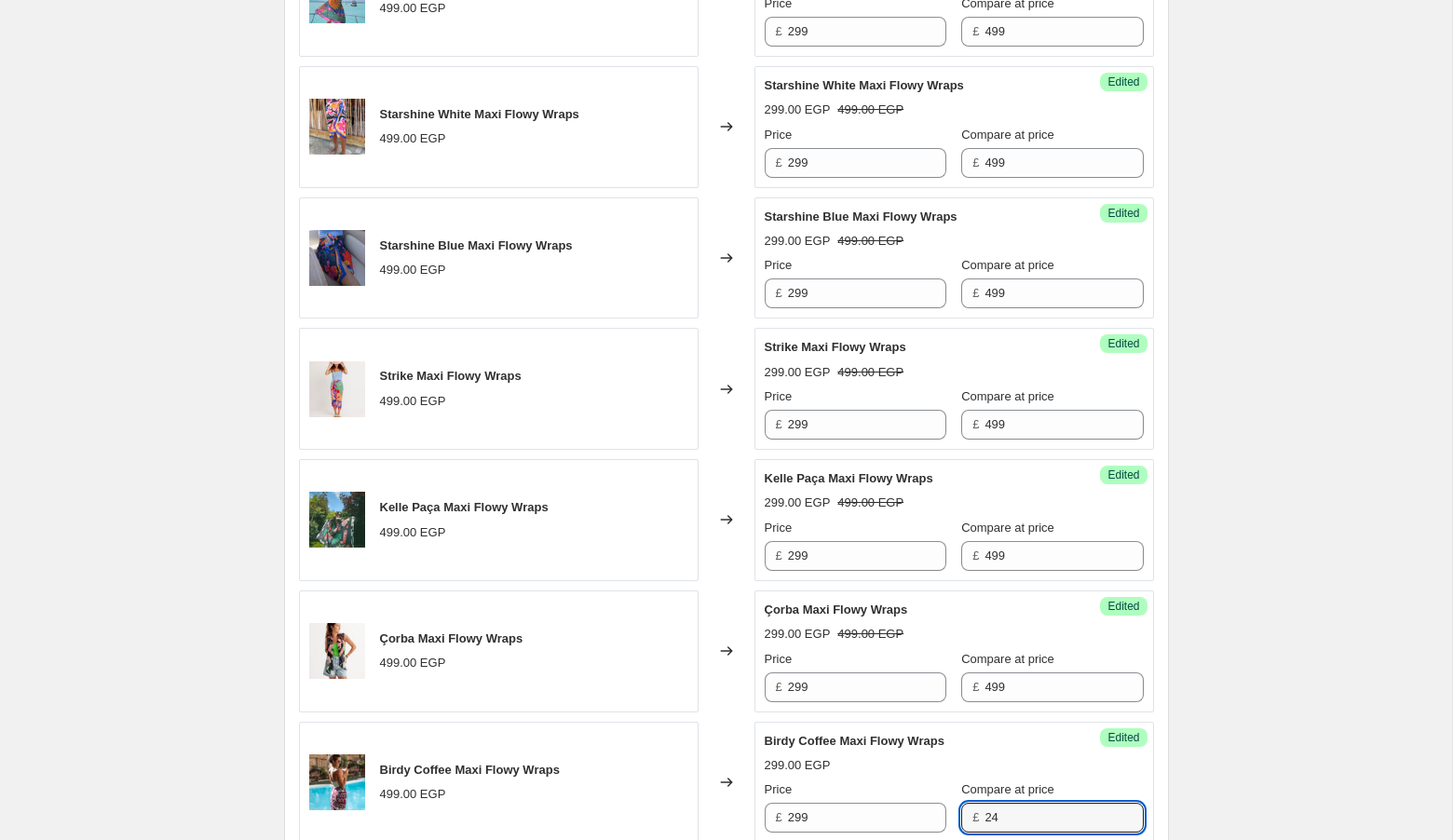 type on "2" 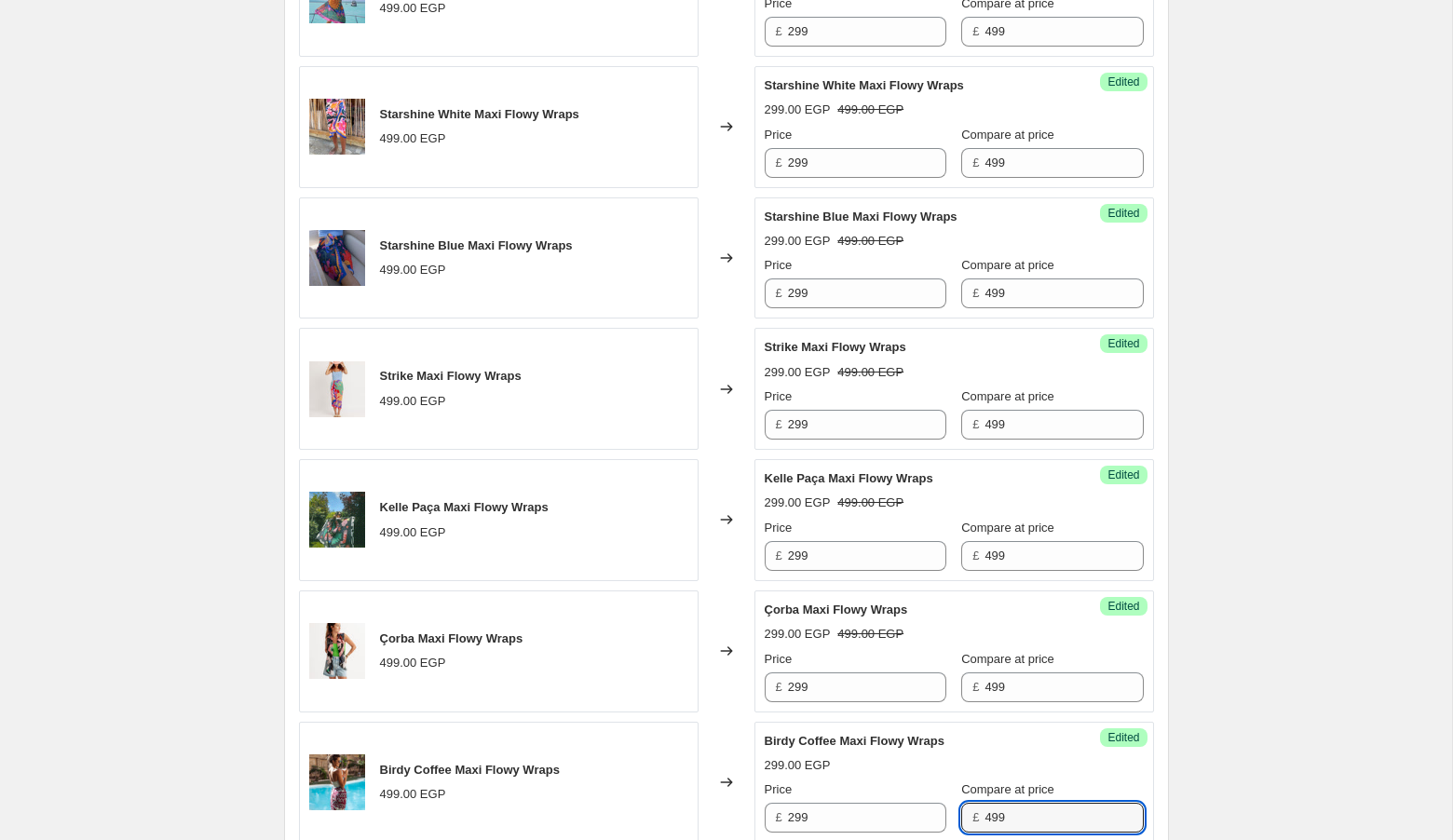 type on "499" 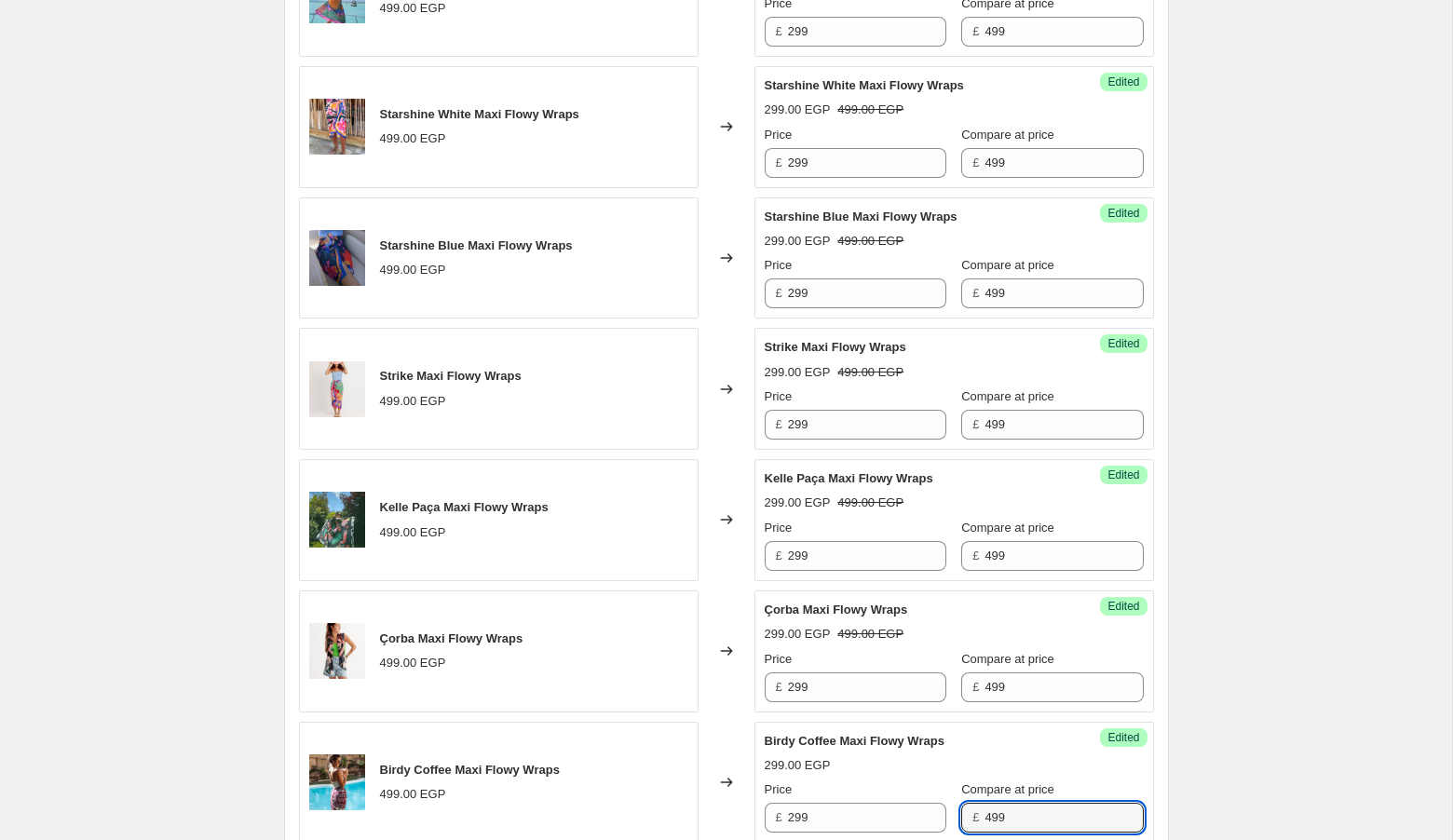 scroll, scrollTop: 1686, scrollLeft: 0, axis: vertical 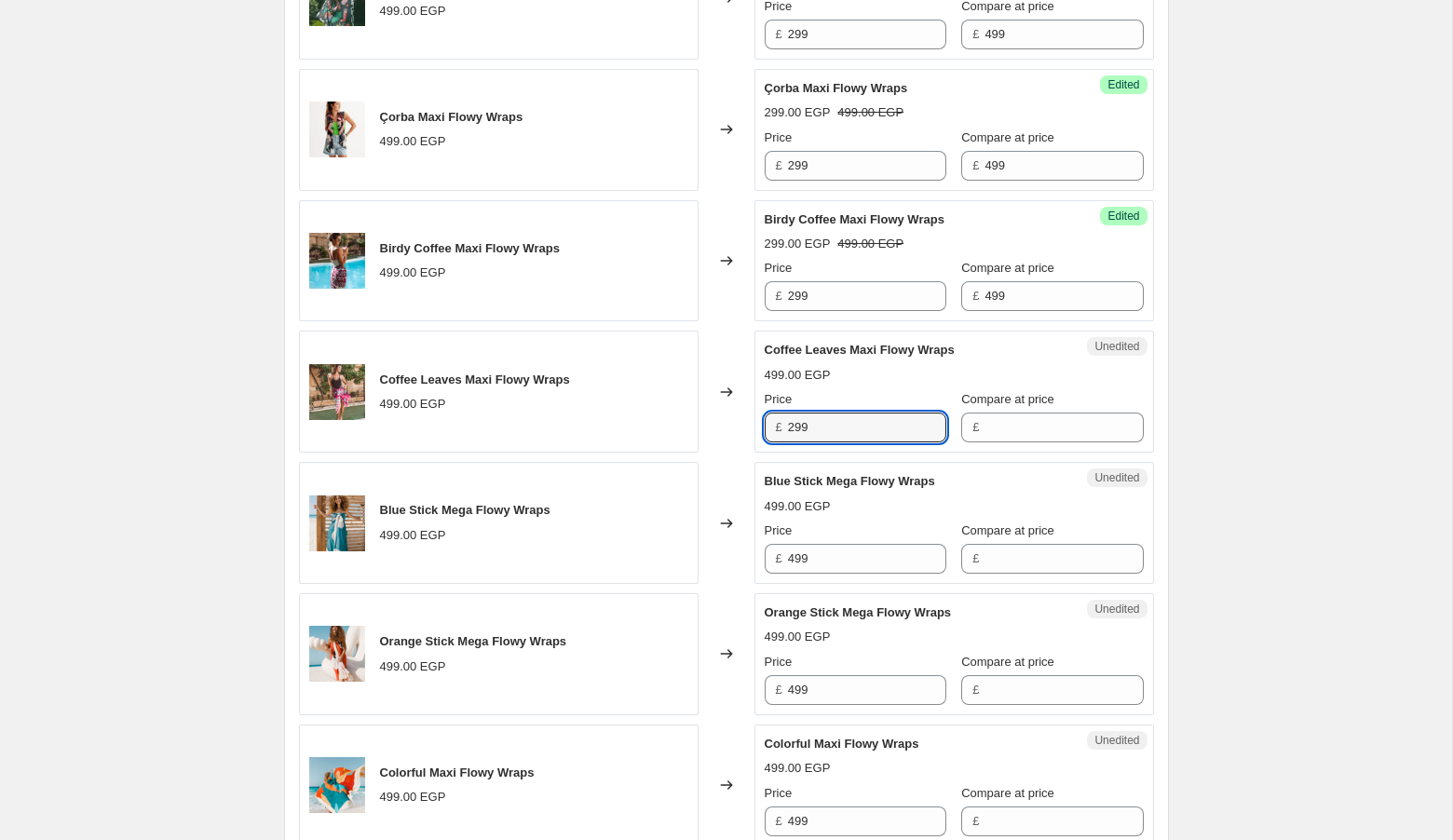 type on "299" 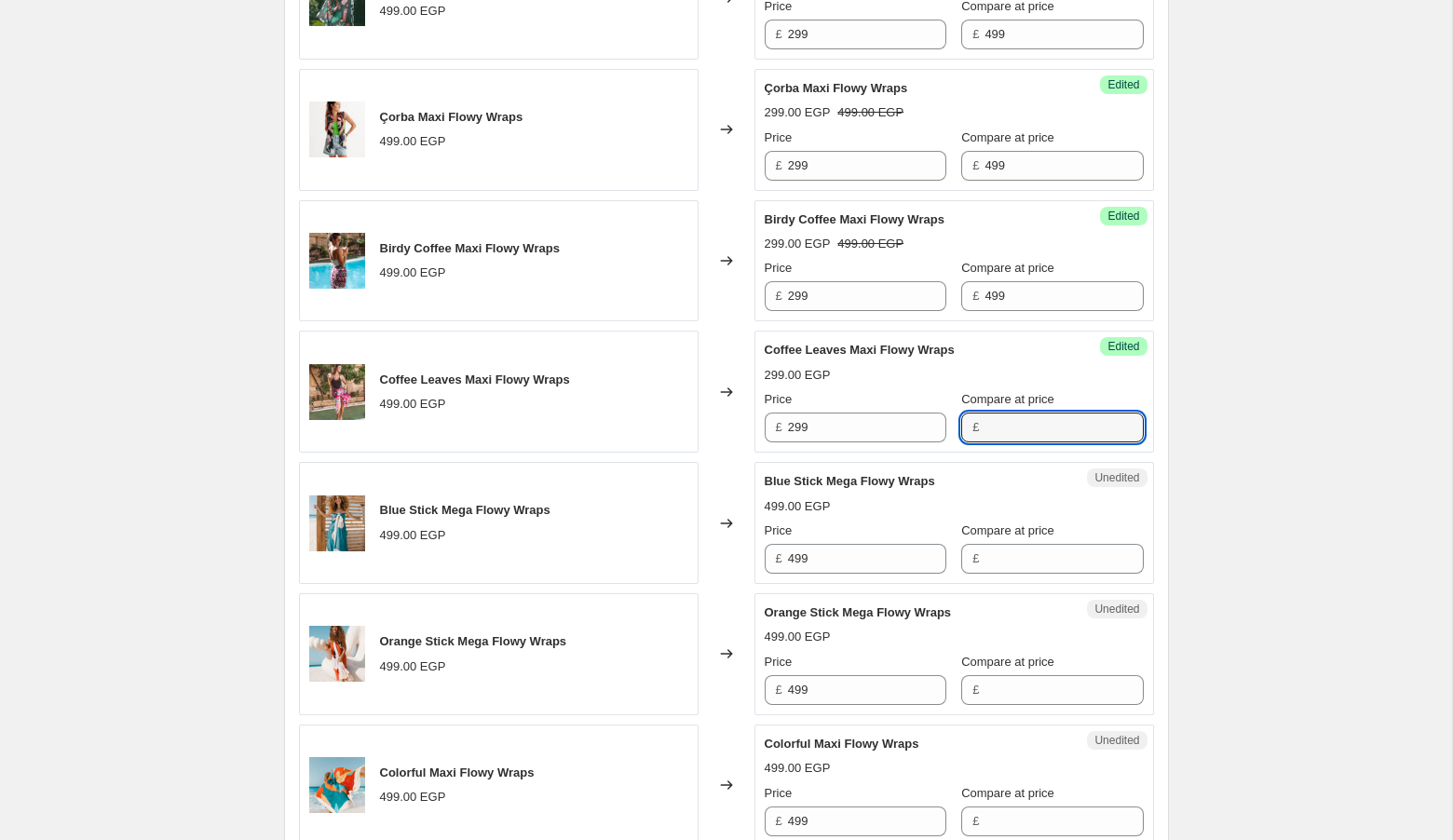 type on "3" 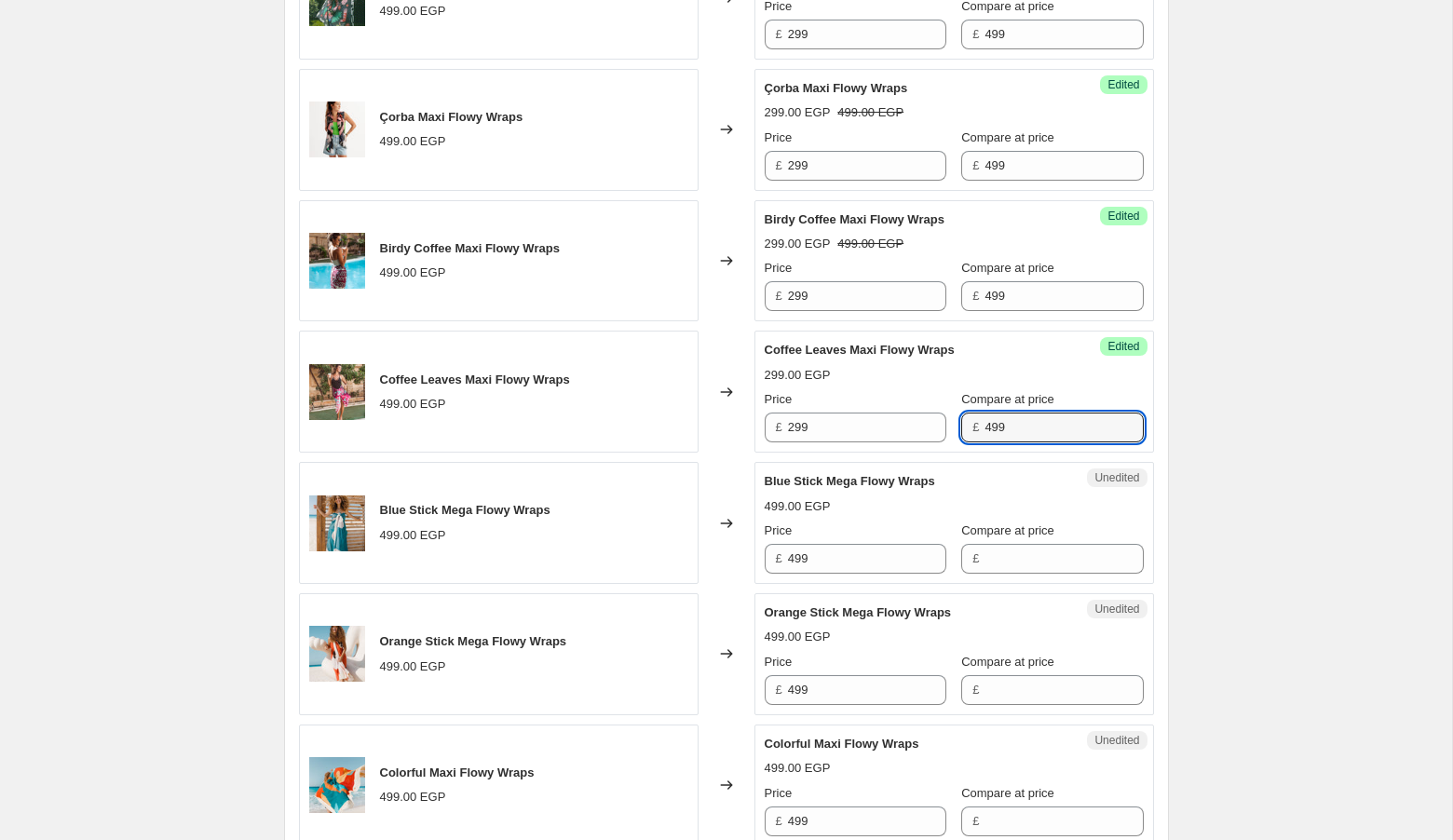 type on "499" 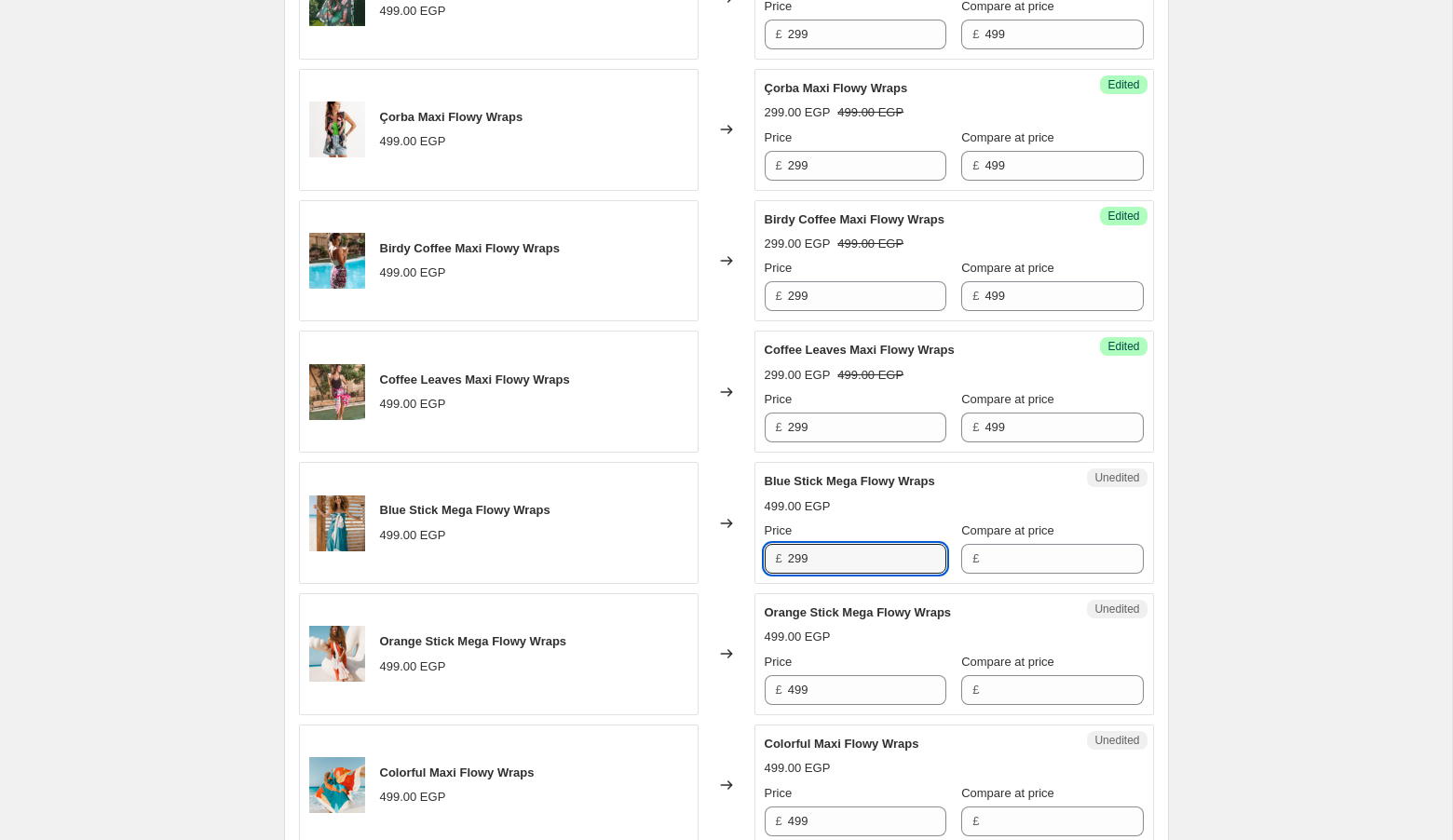 type on "299" 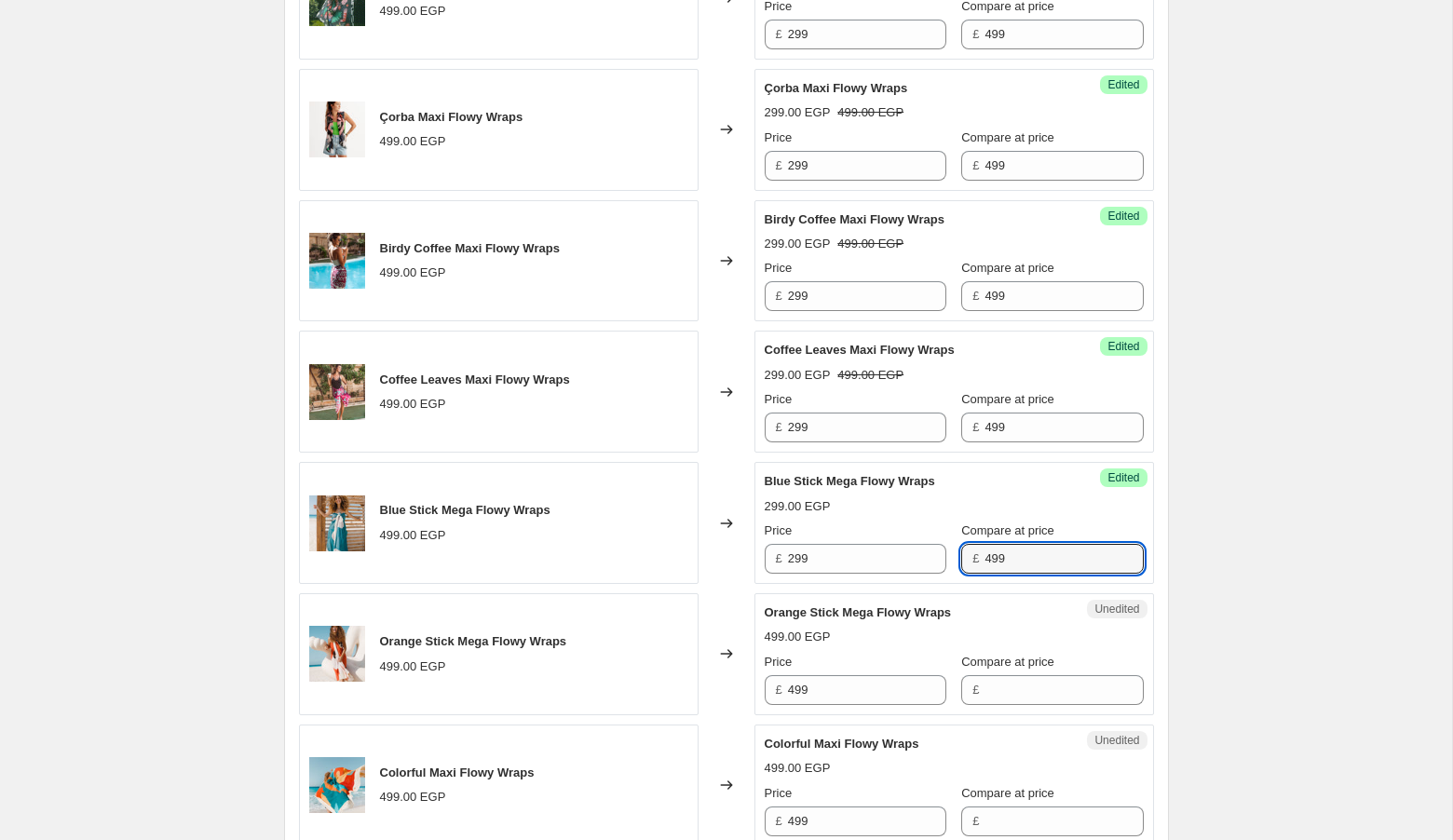 type on "499" 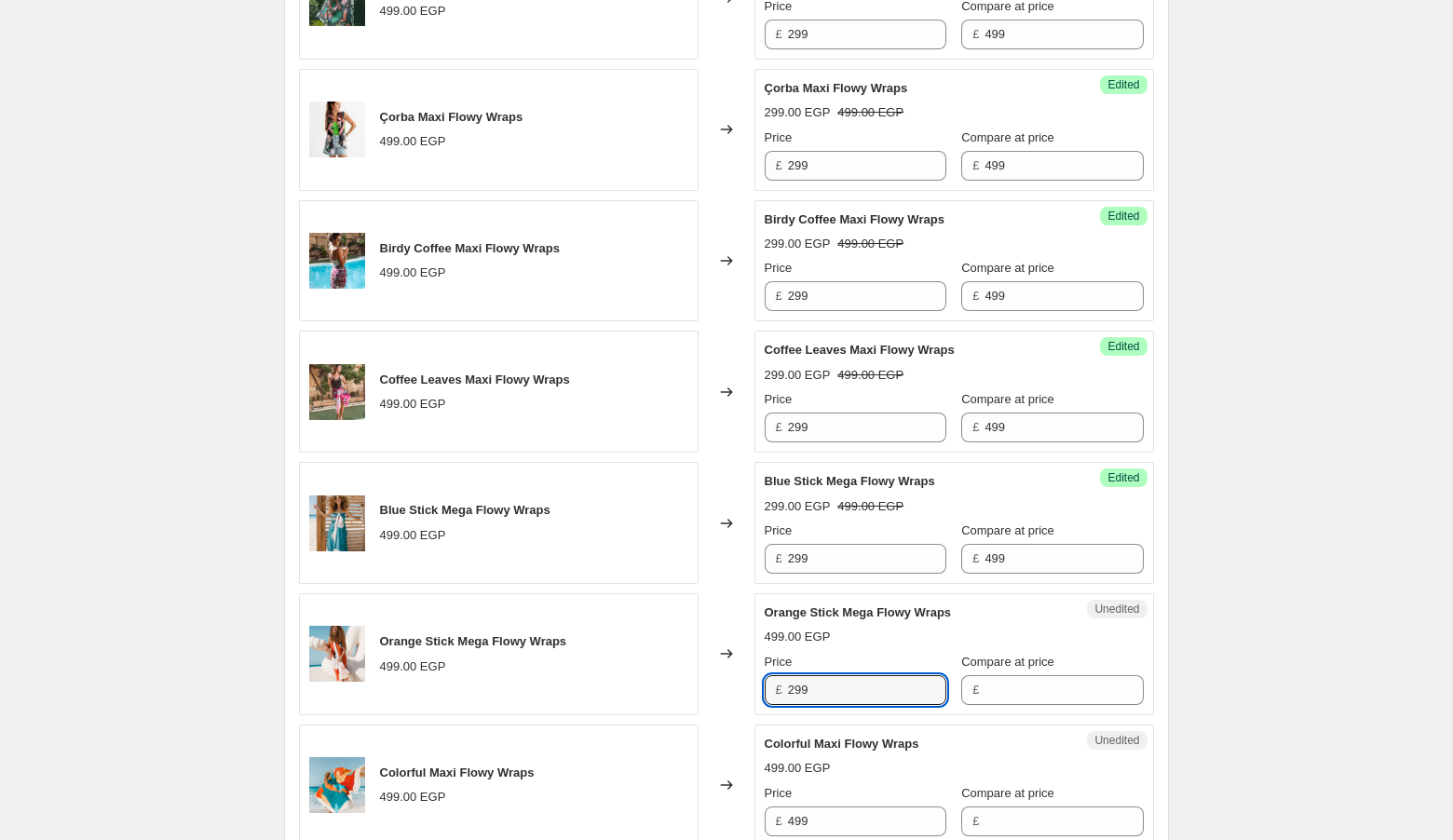 type on "299" 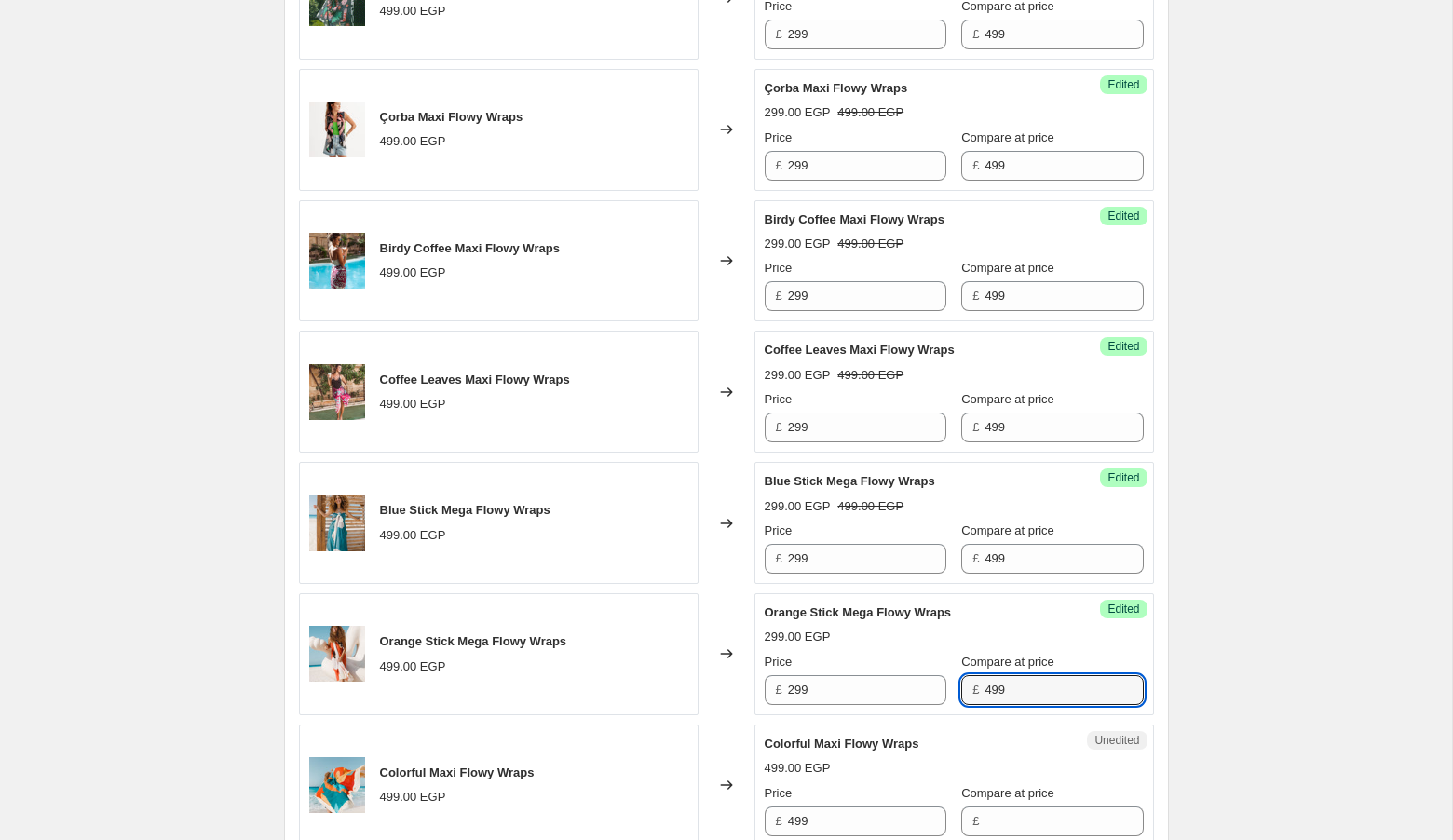 type on "499" 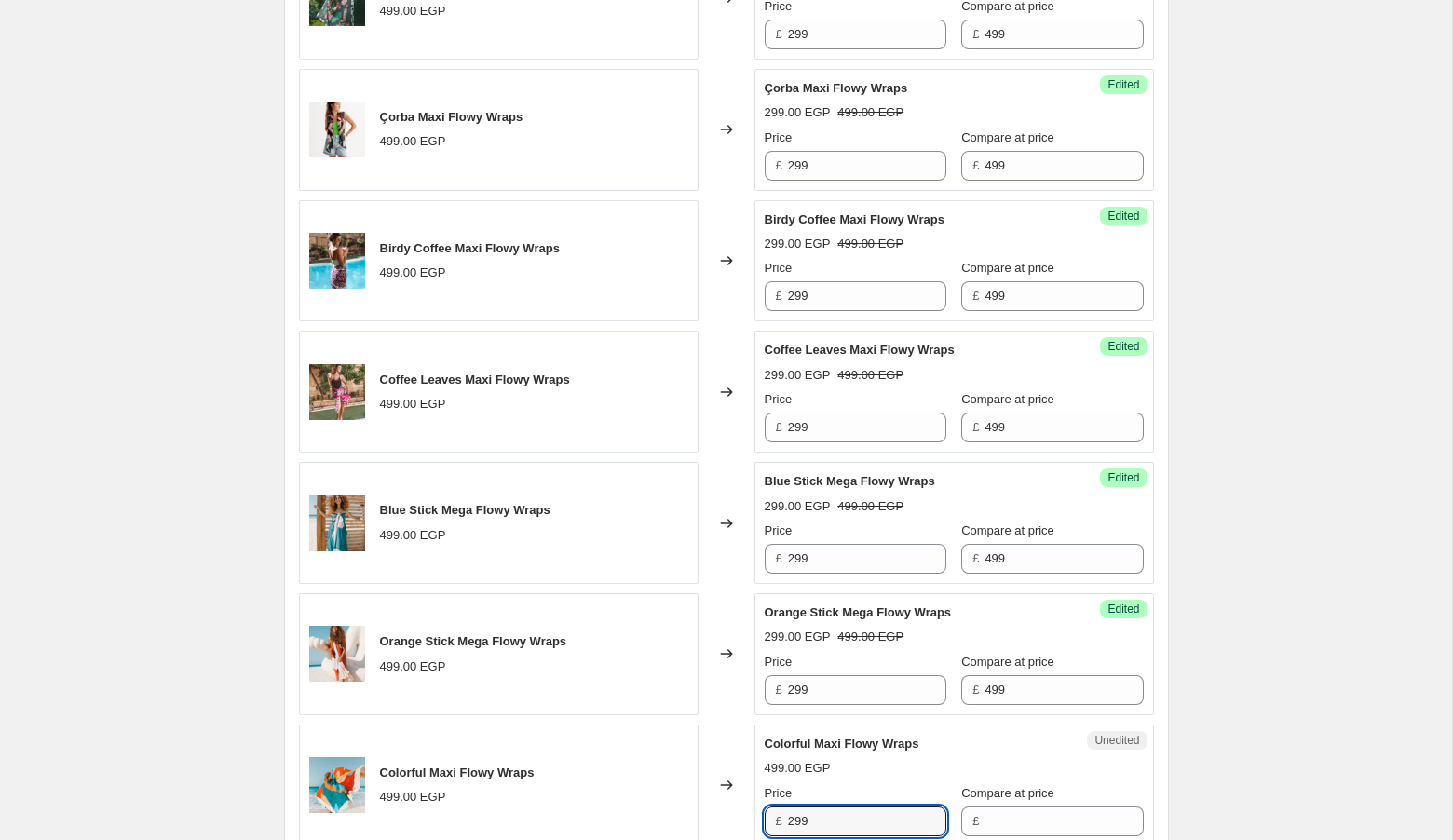 type on "299" 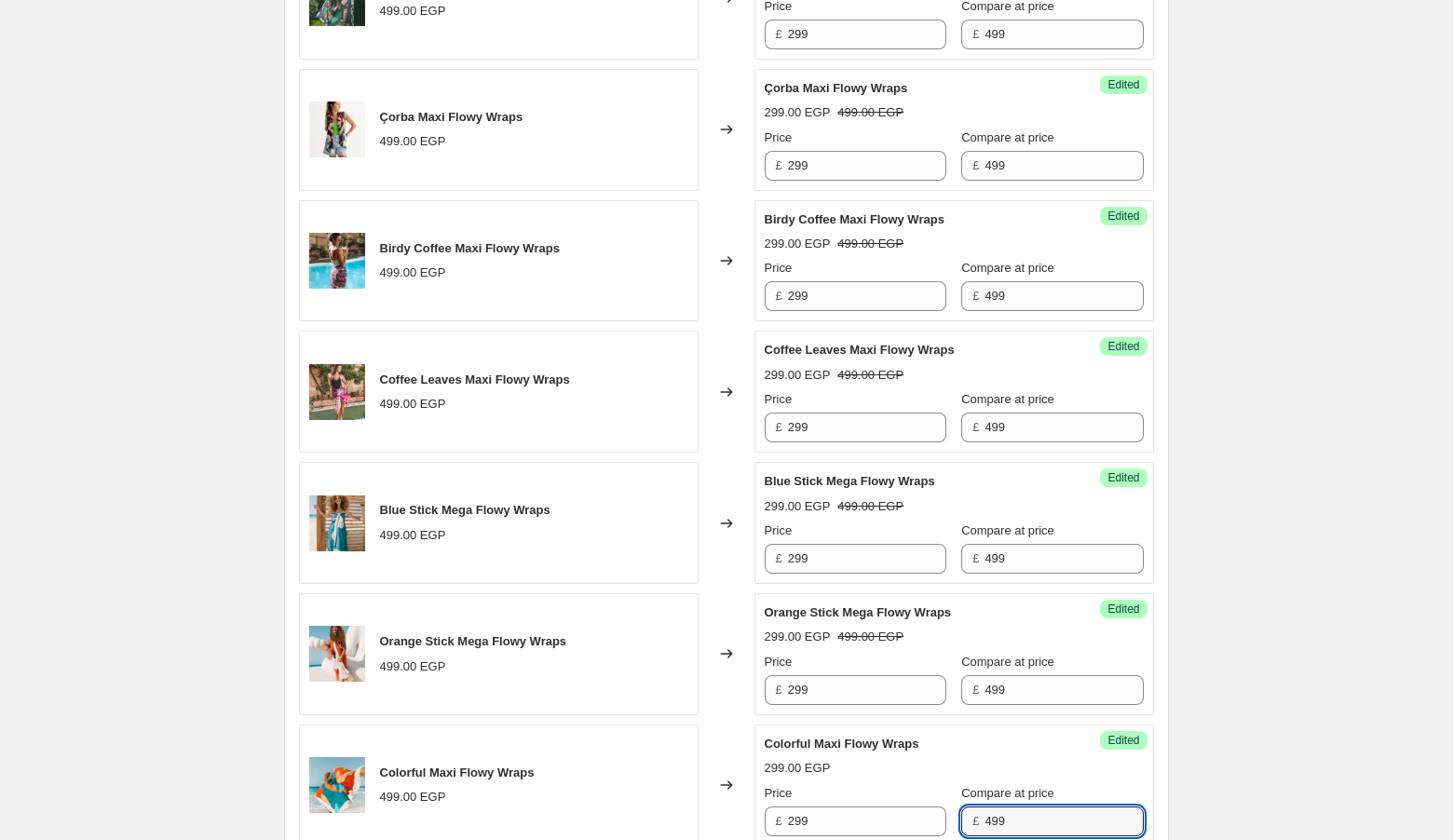 type on "499" 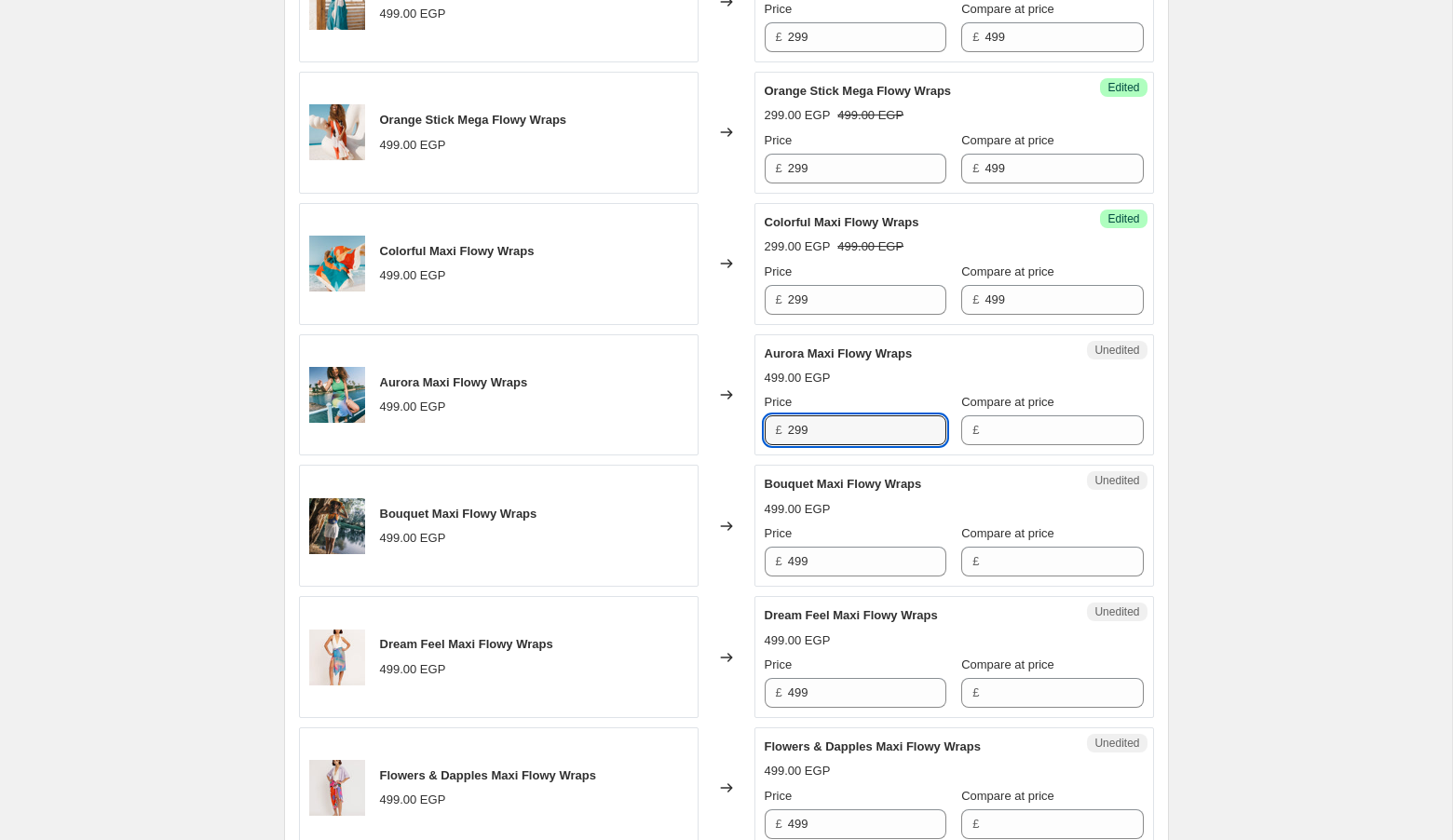 type on "299" 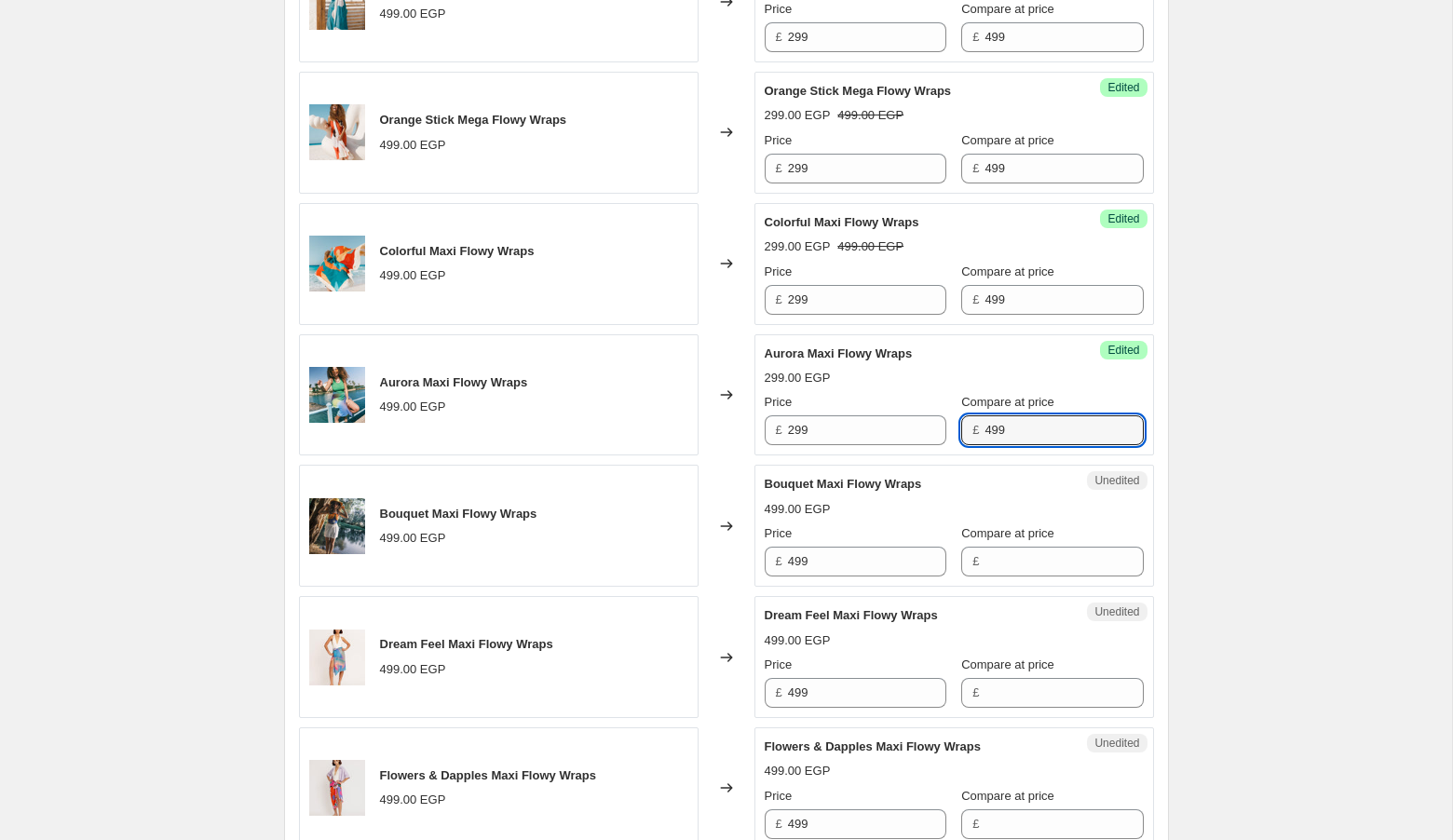 type on "499" 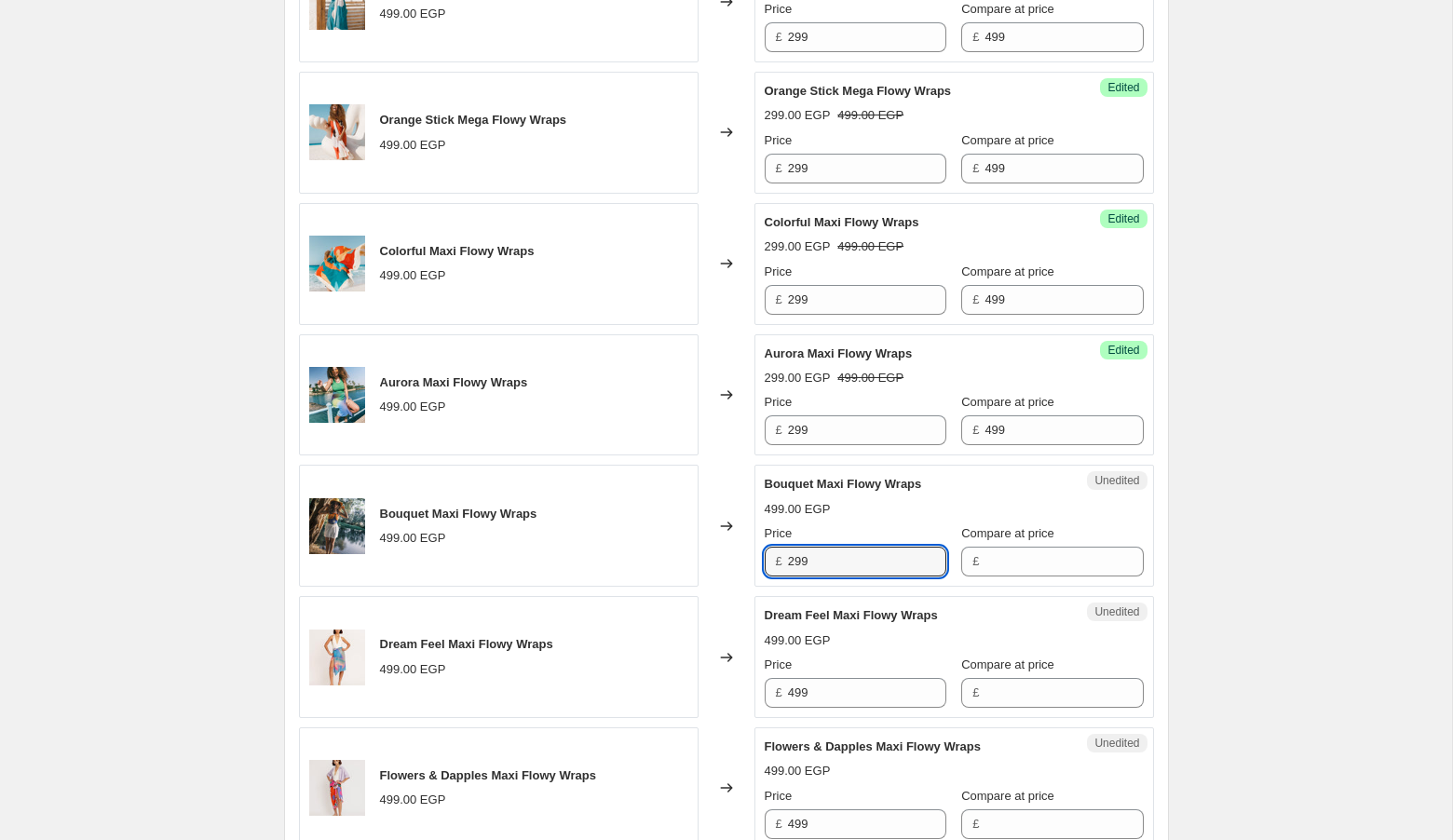 type on "299" 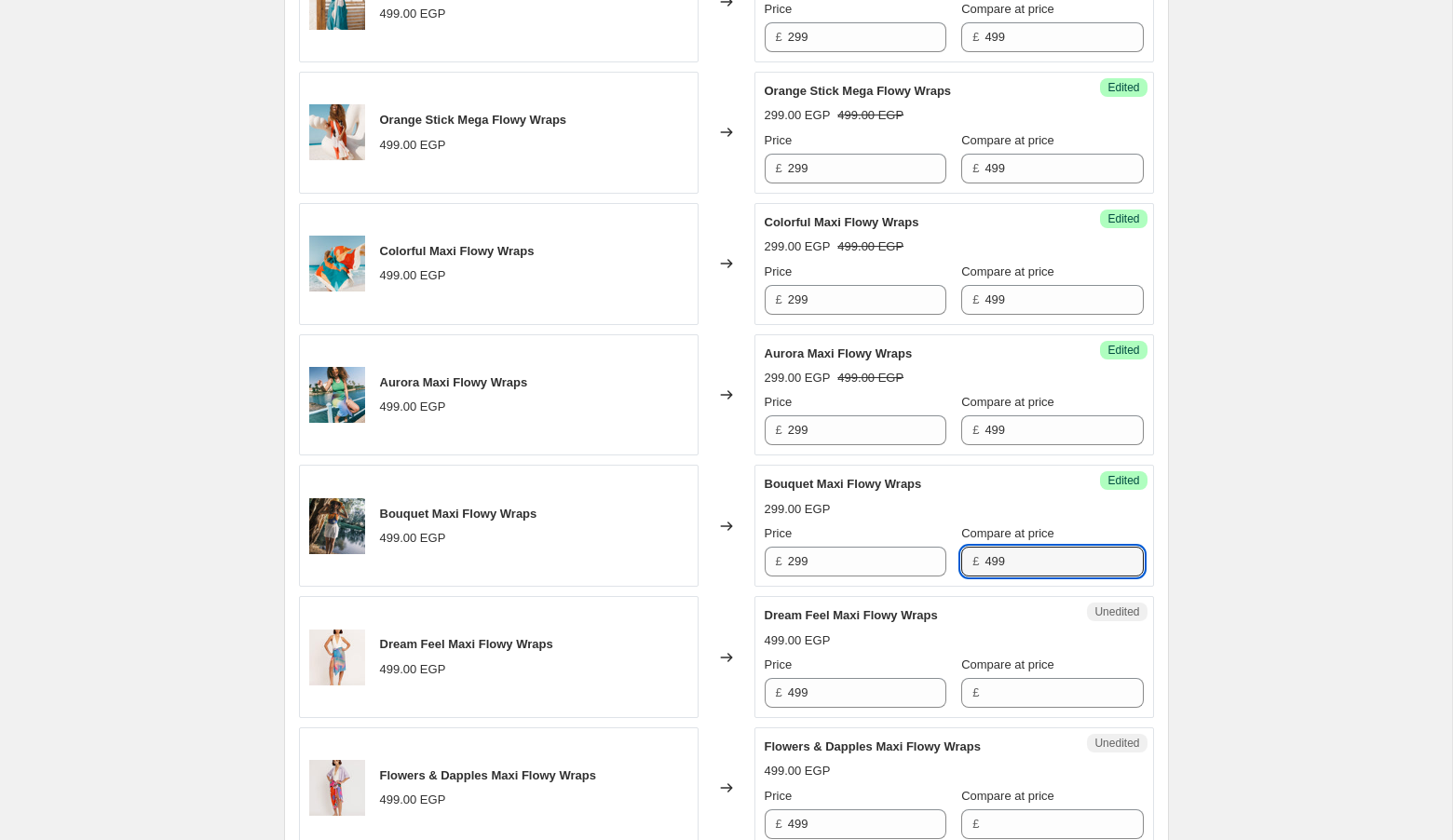 type on "499" 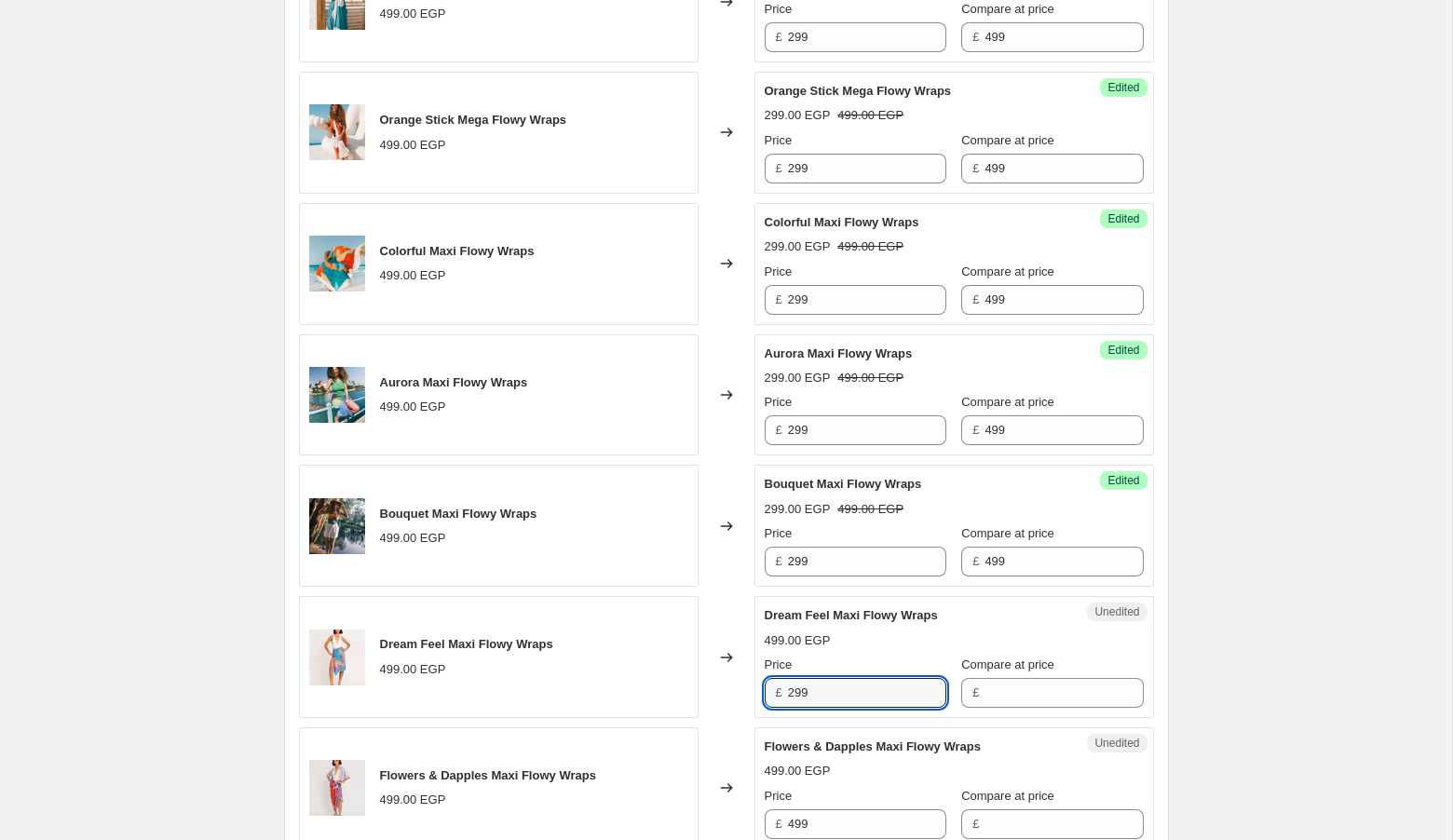 type on "299" 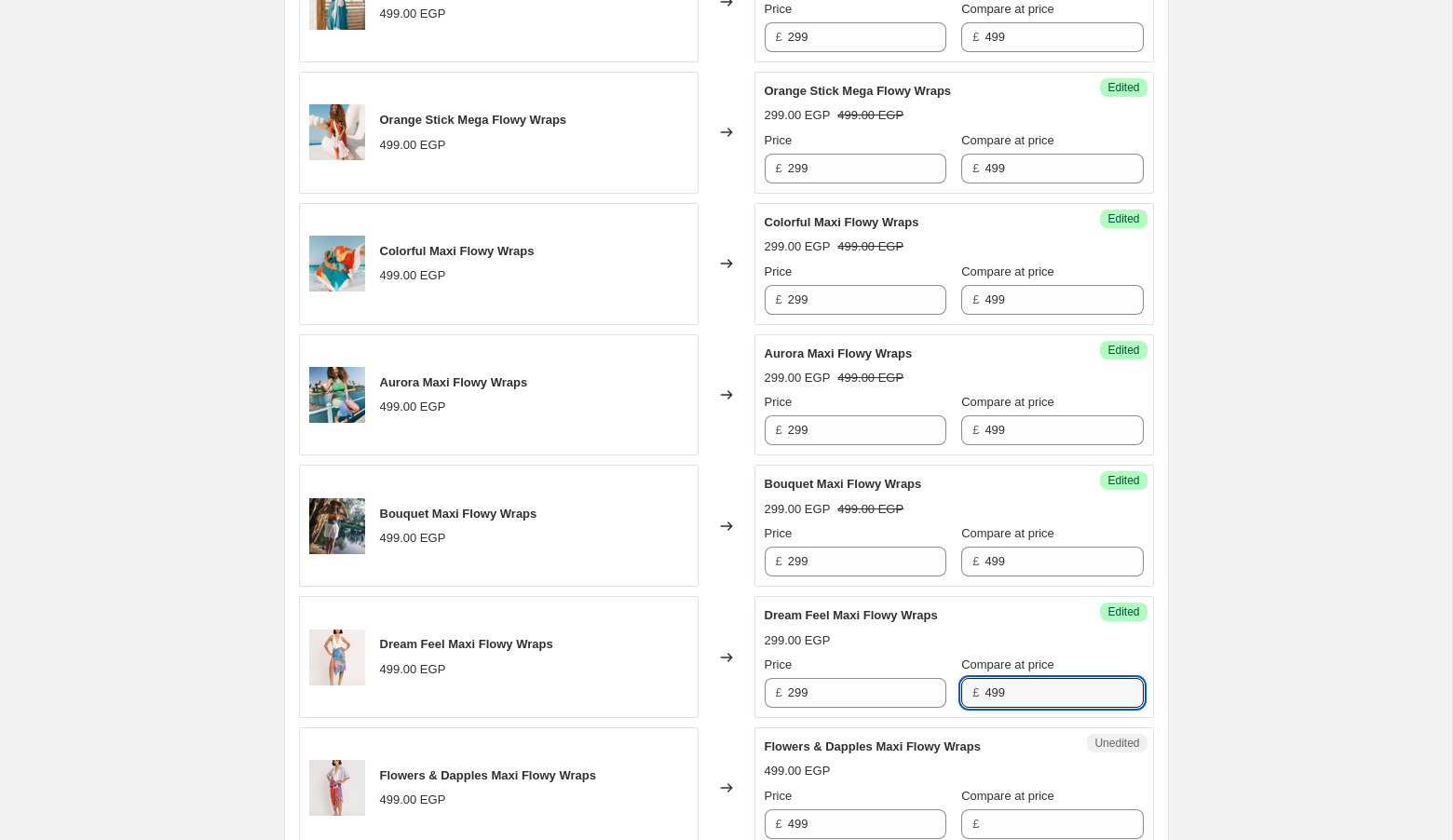 type on "499" 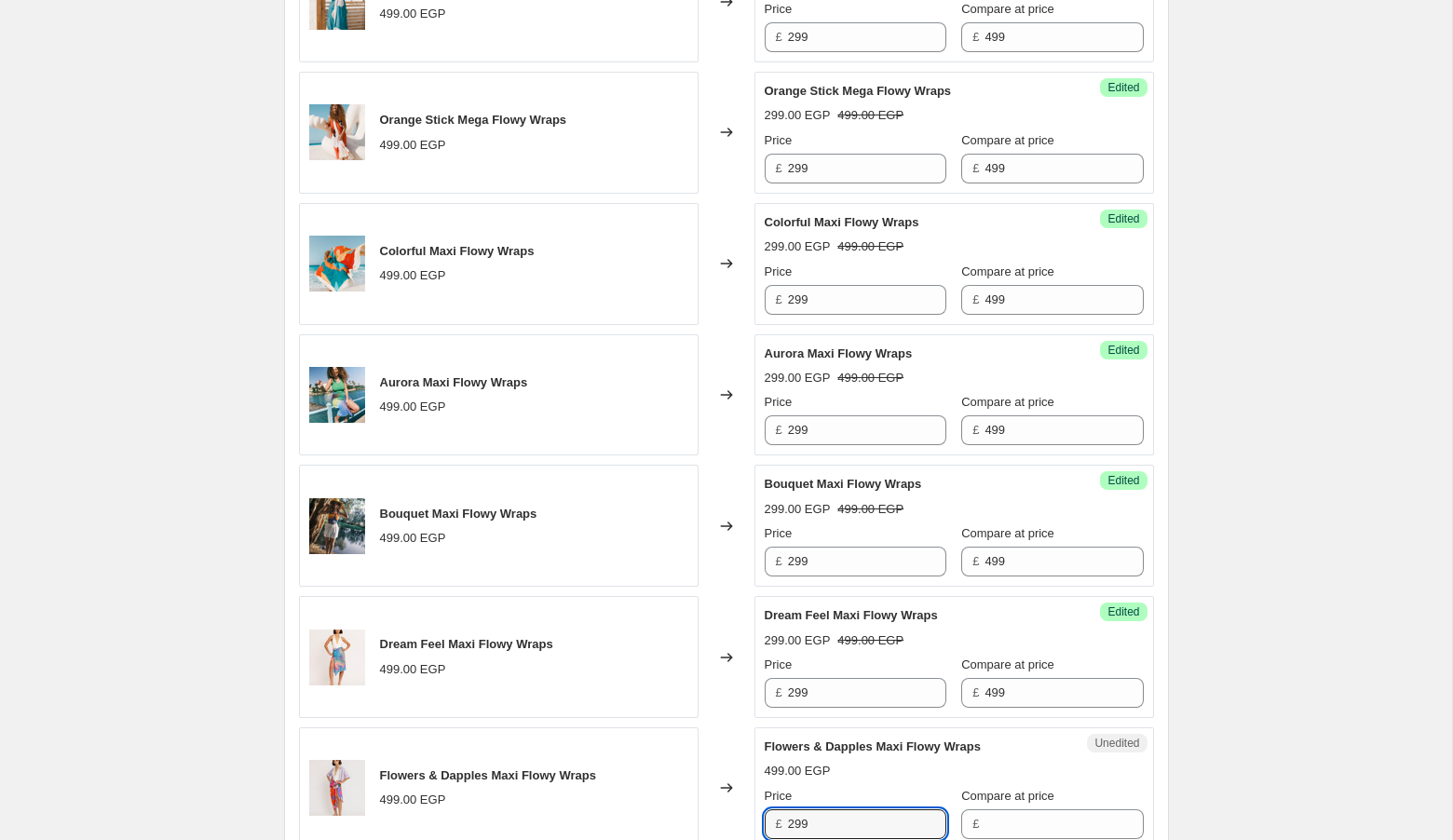 type on "299" 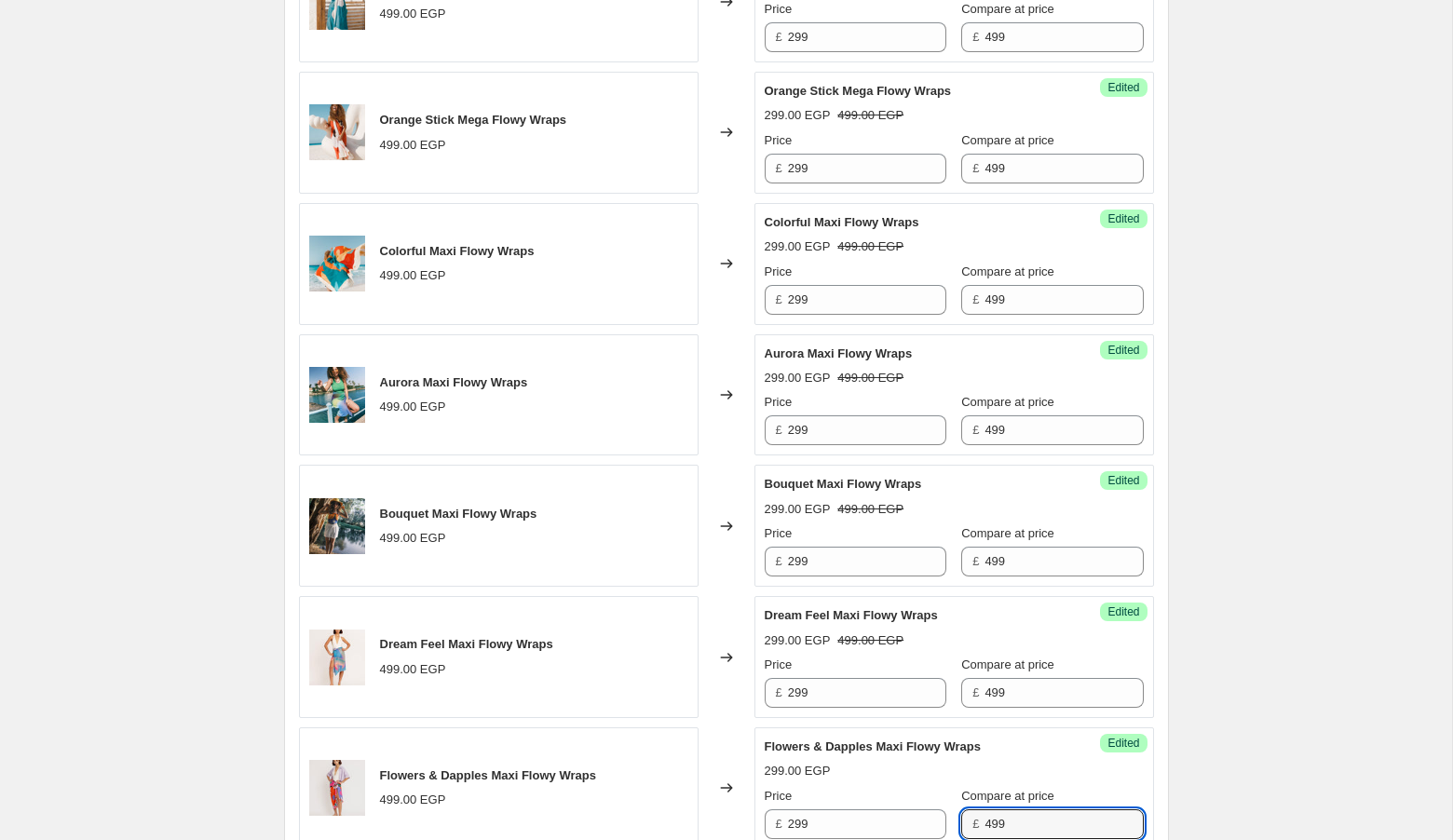 type on "499" 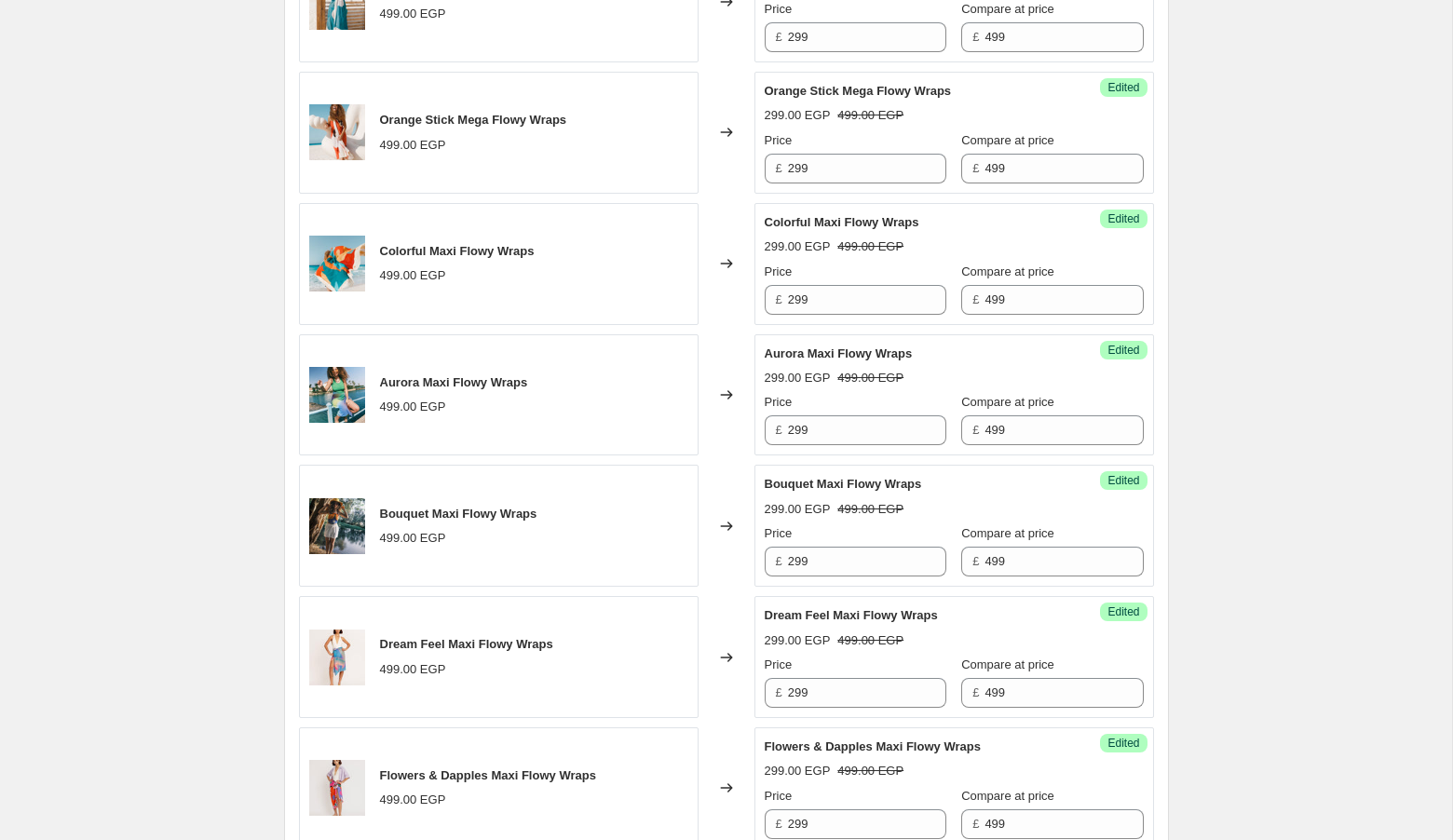 scroll, scrollTop: 2729, scrollLeft: 0, axis: vertical 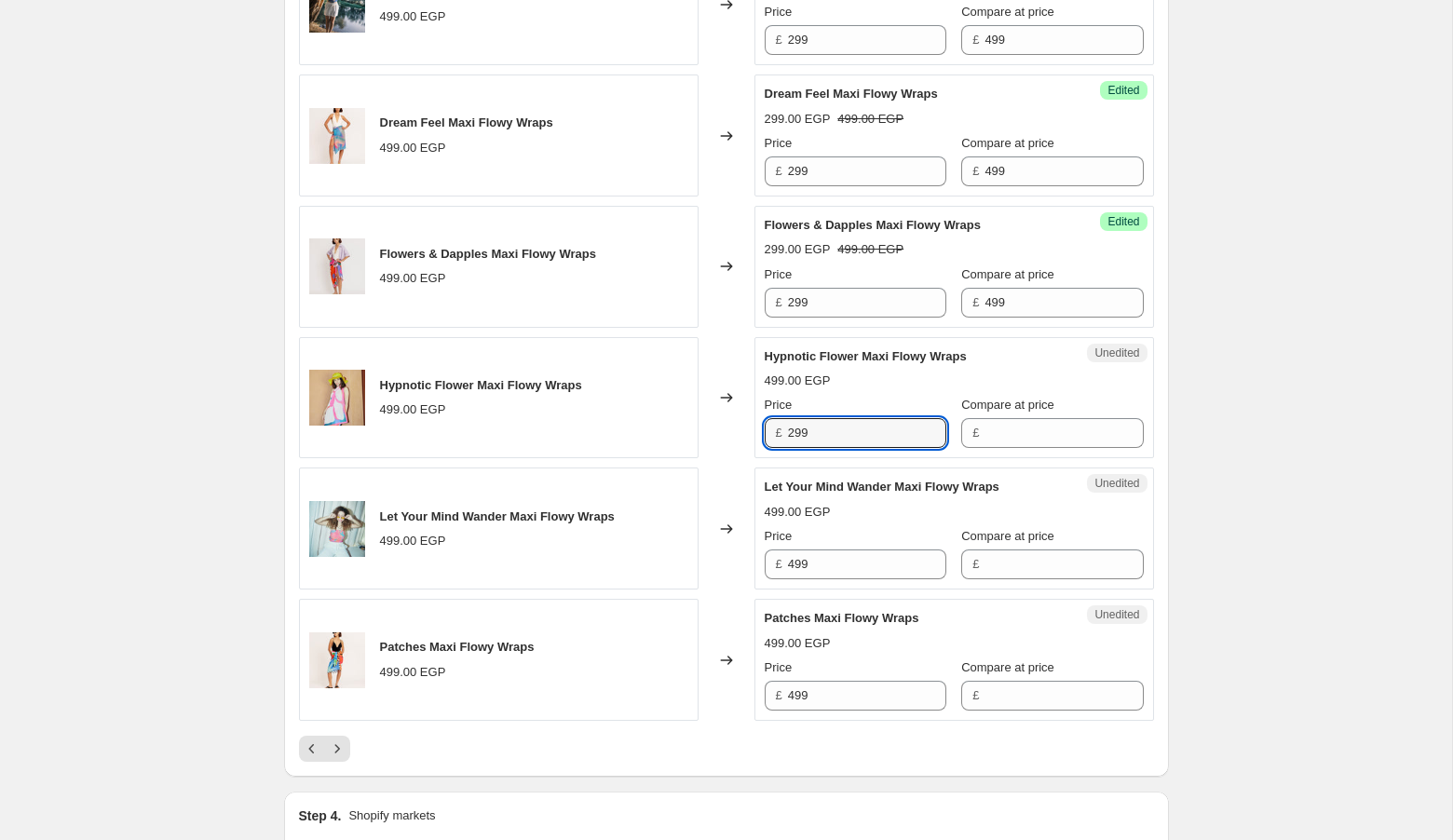 type on "299" 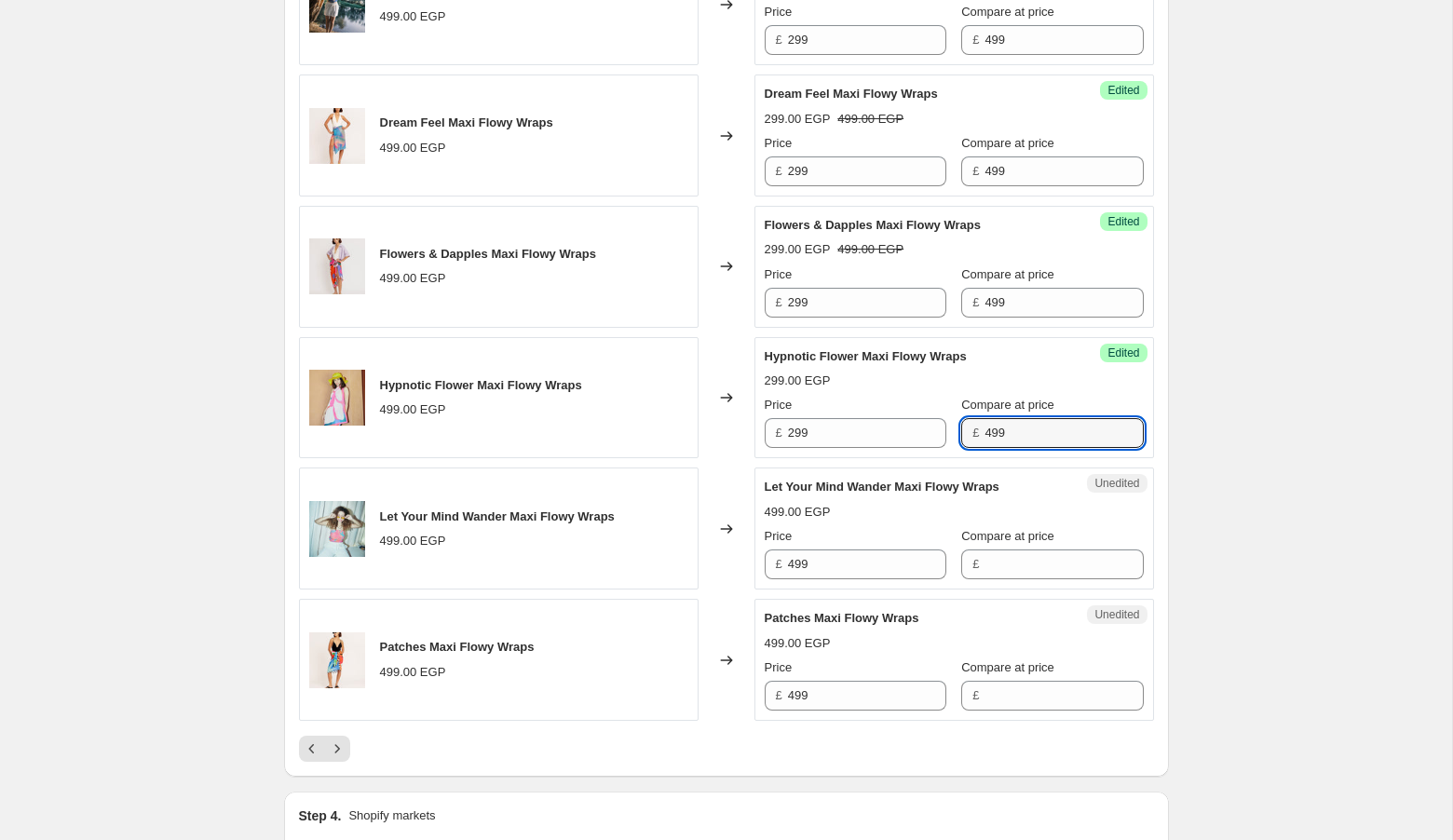type on "499" 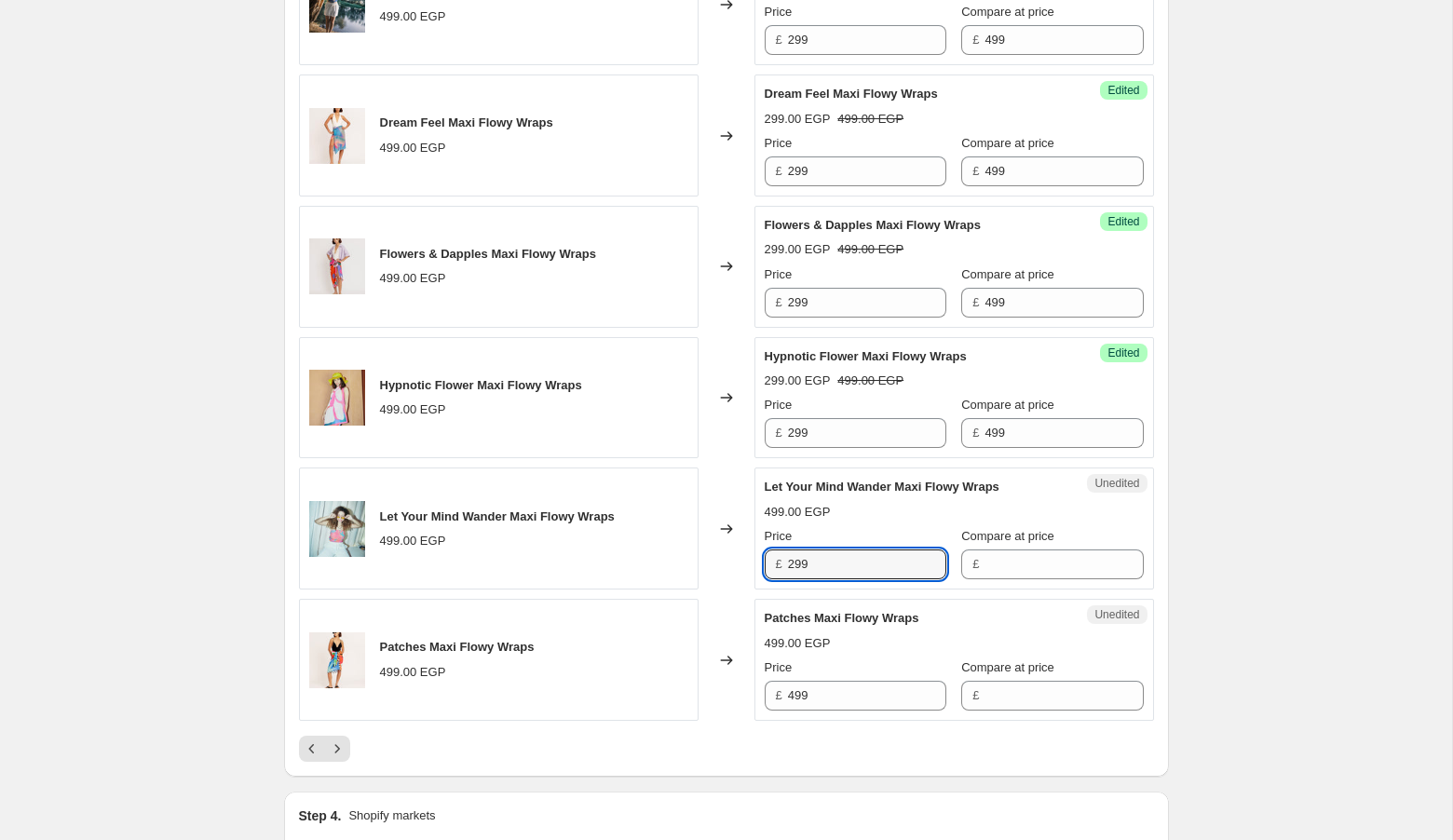 type on "299" 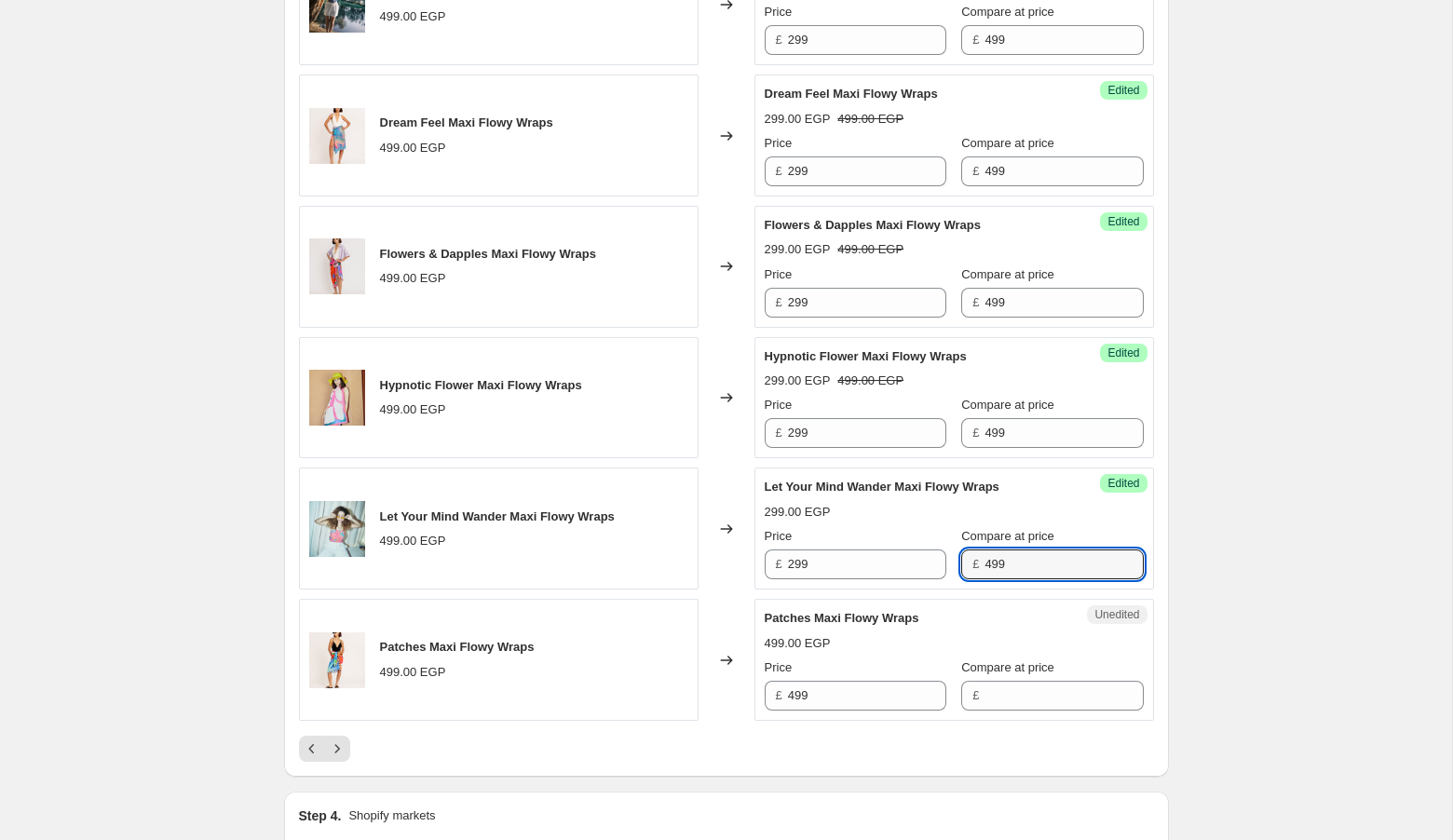 type on "499" 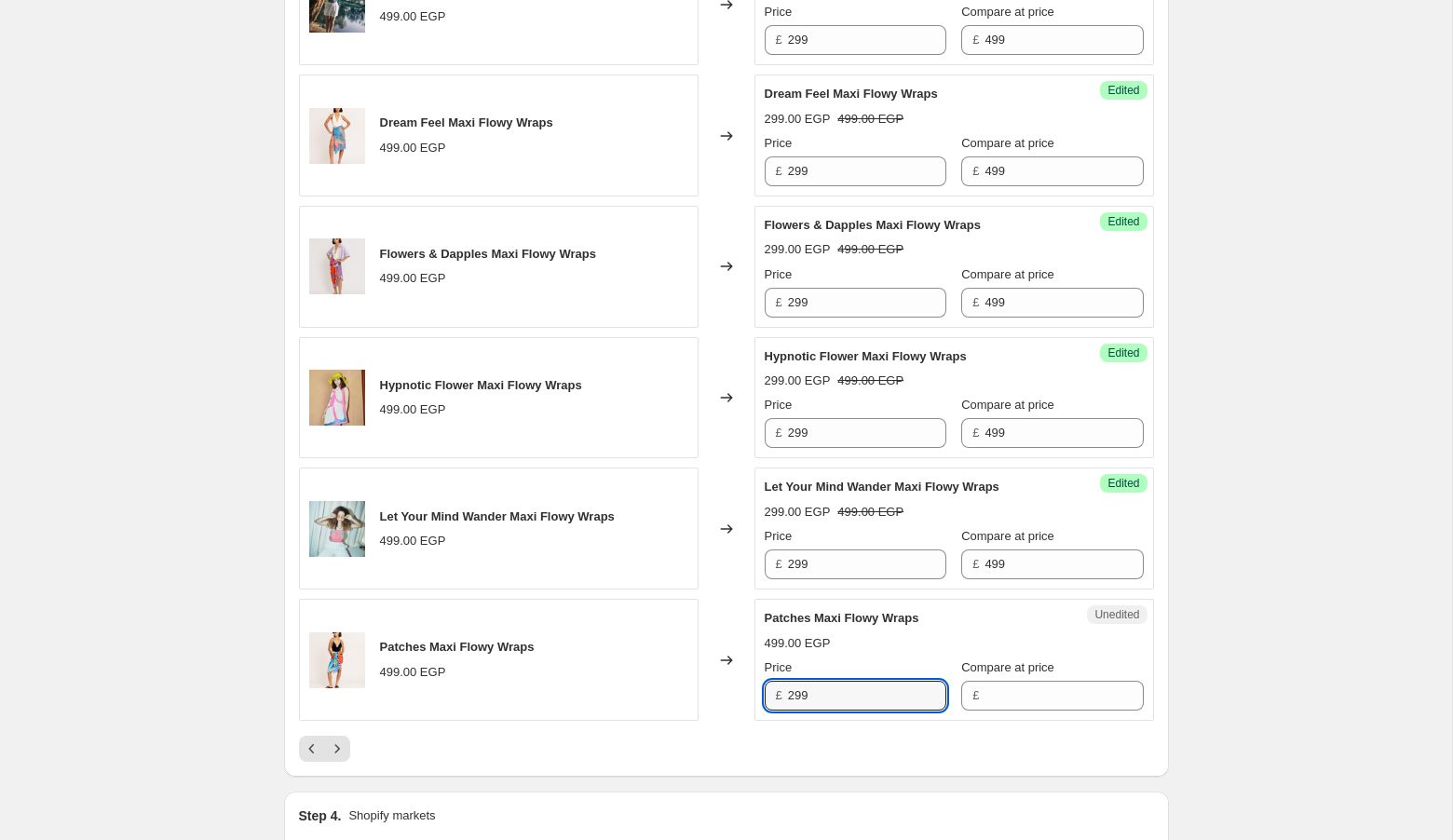 type on "299" 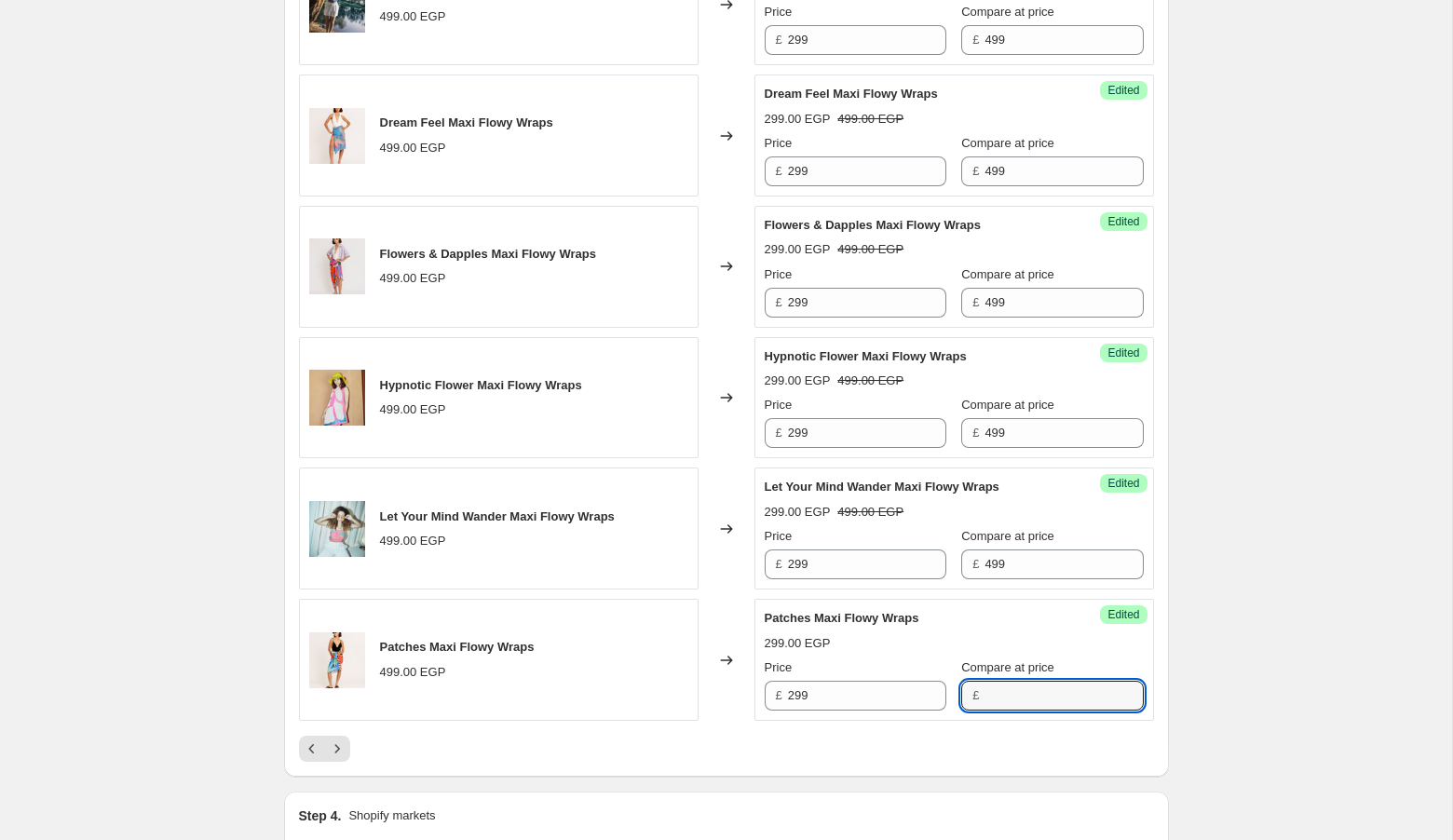 type on "3" 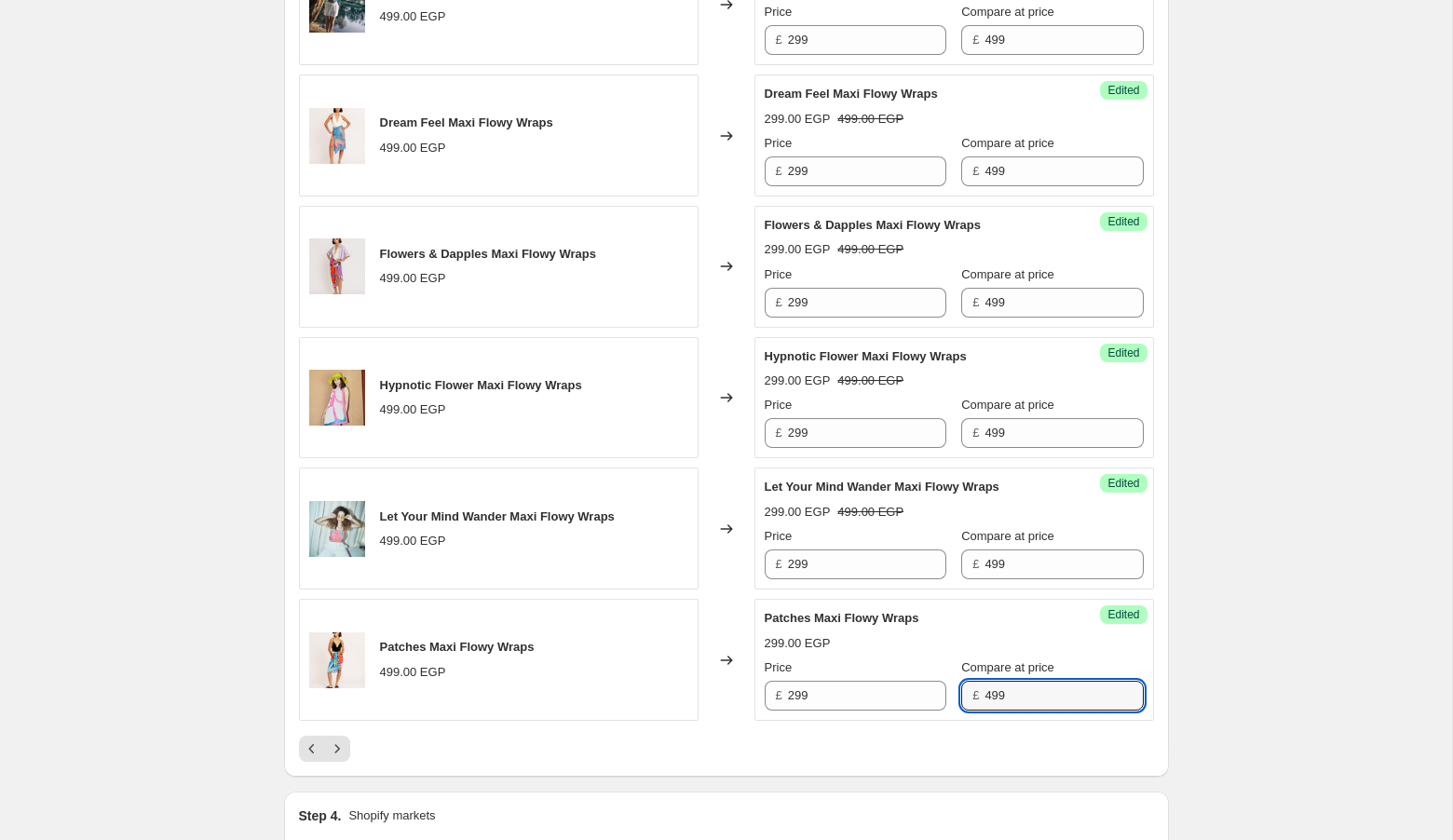 type on "499" 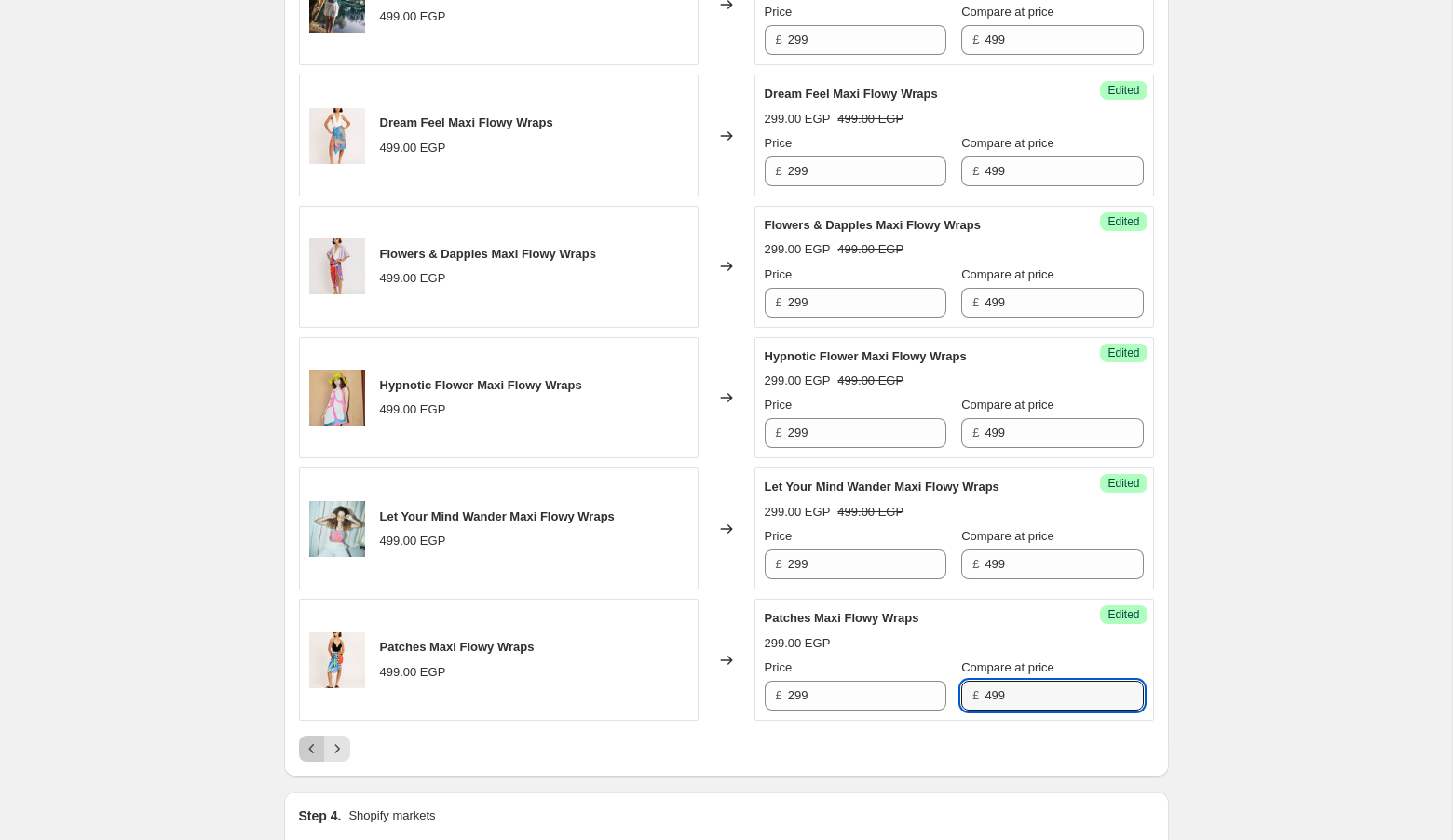 type 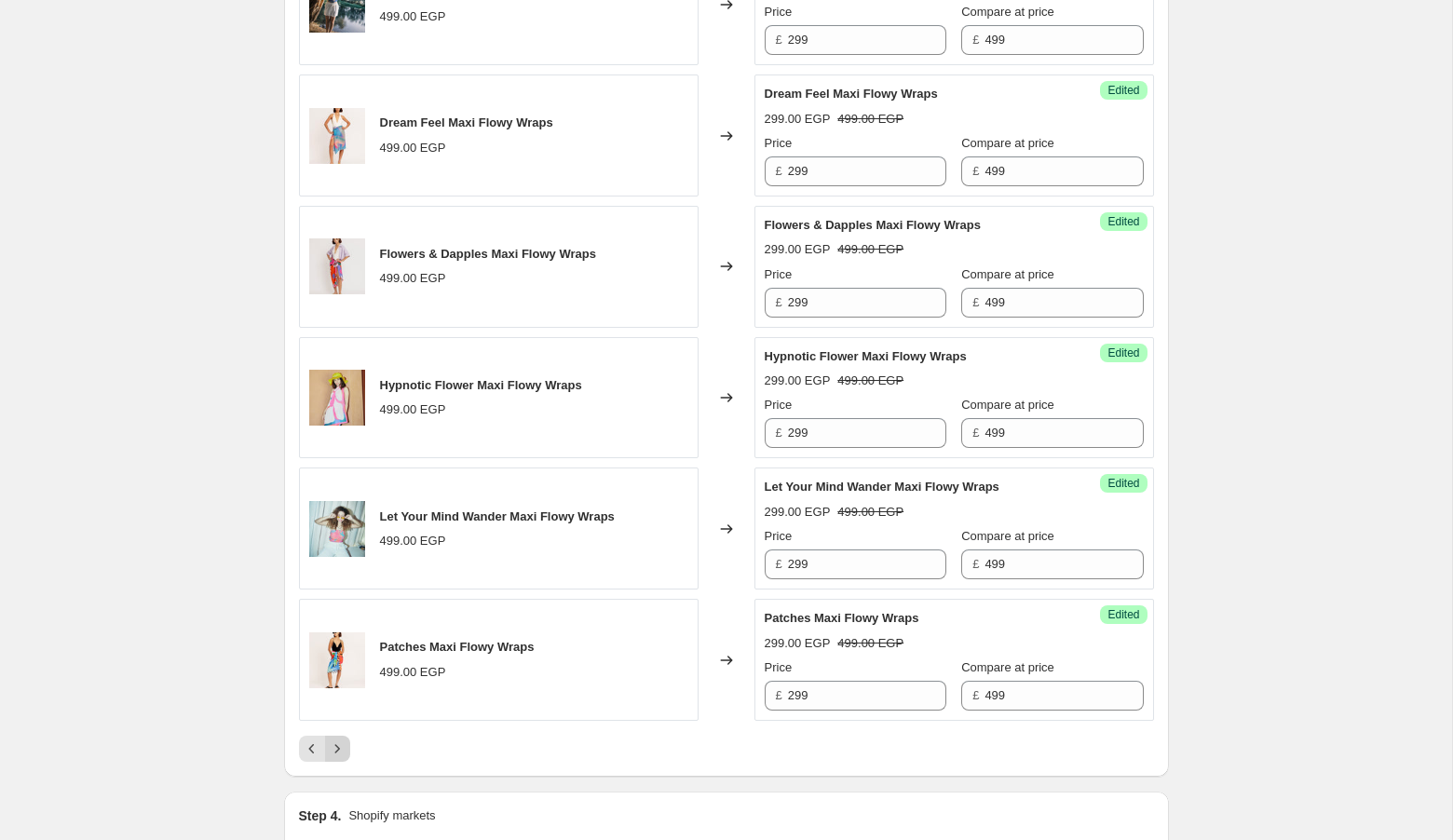 click 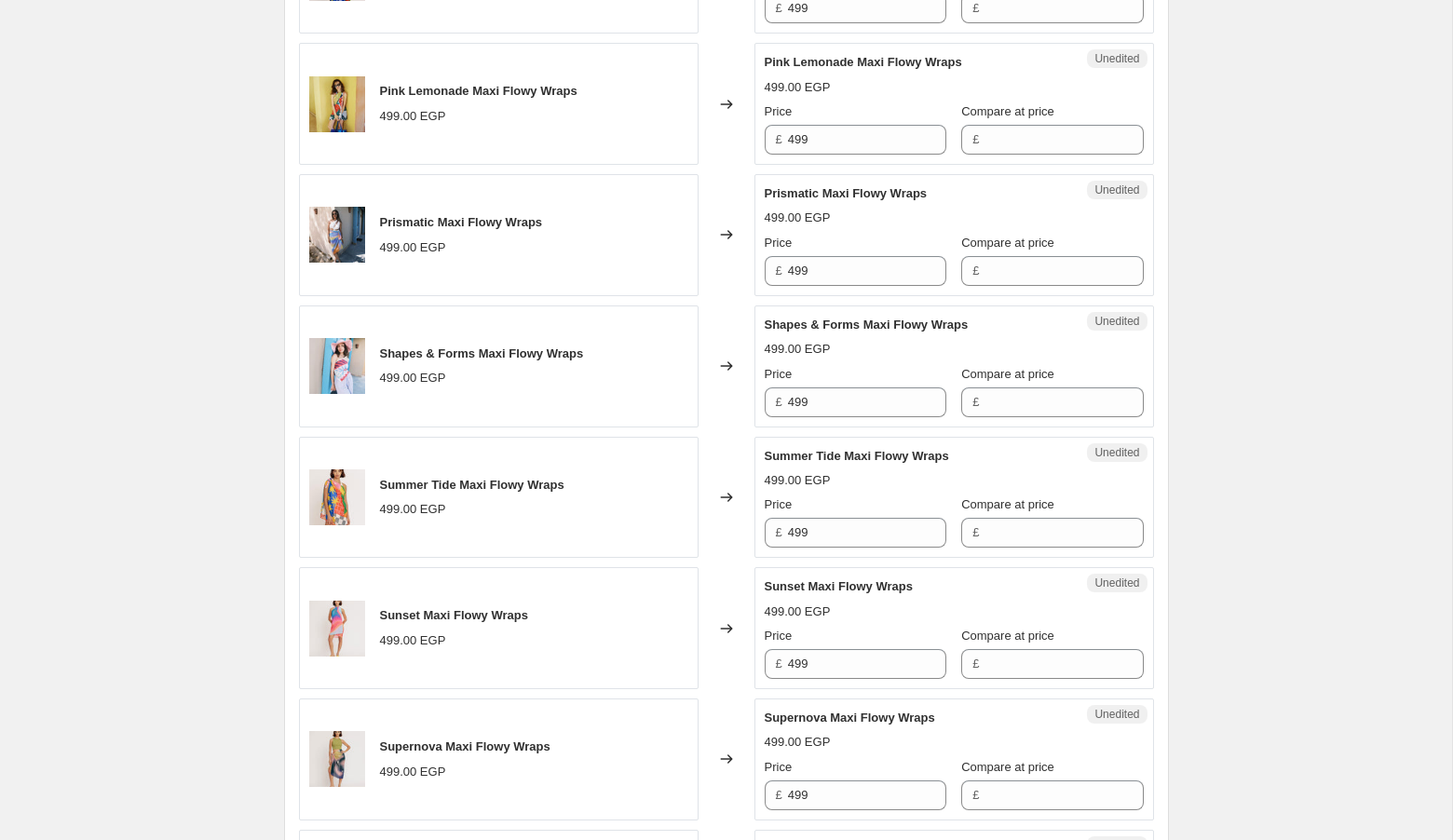 scroll, scrollTop: 677, scrollLeft: 0, axis: vertical 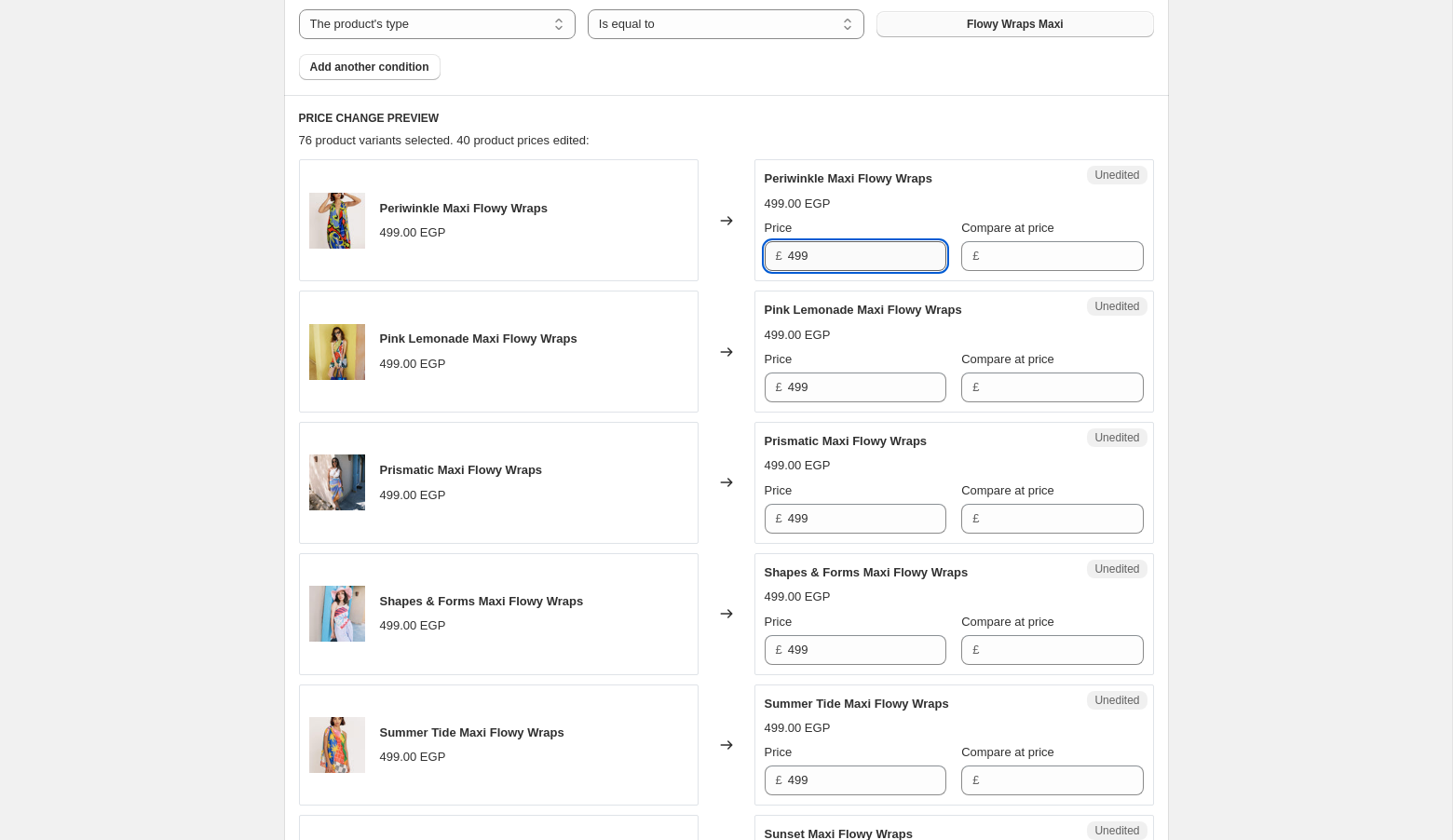 click on "499" at bounding box center (867, 256) 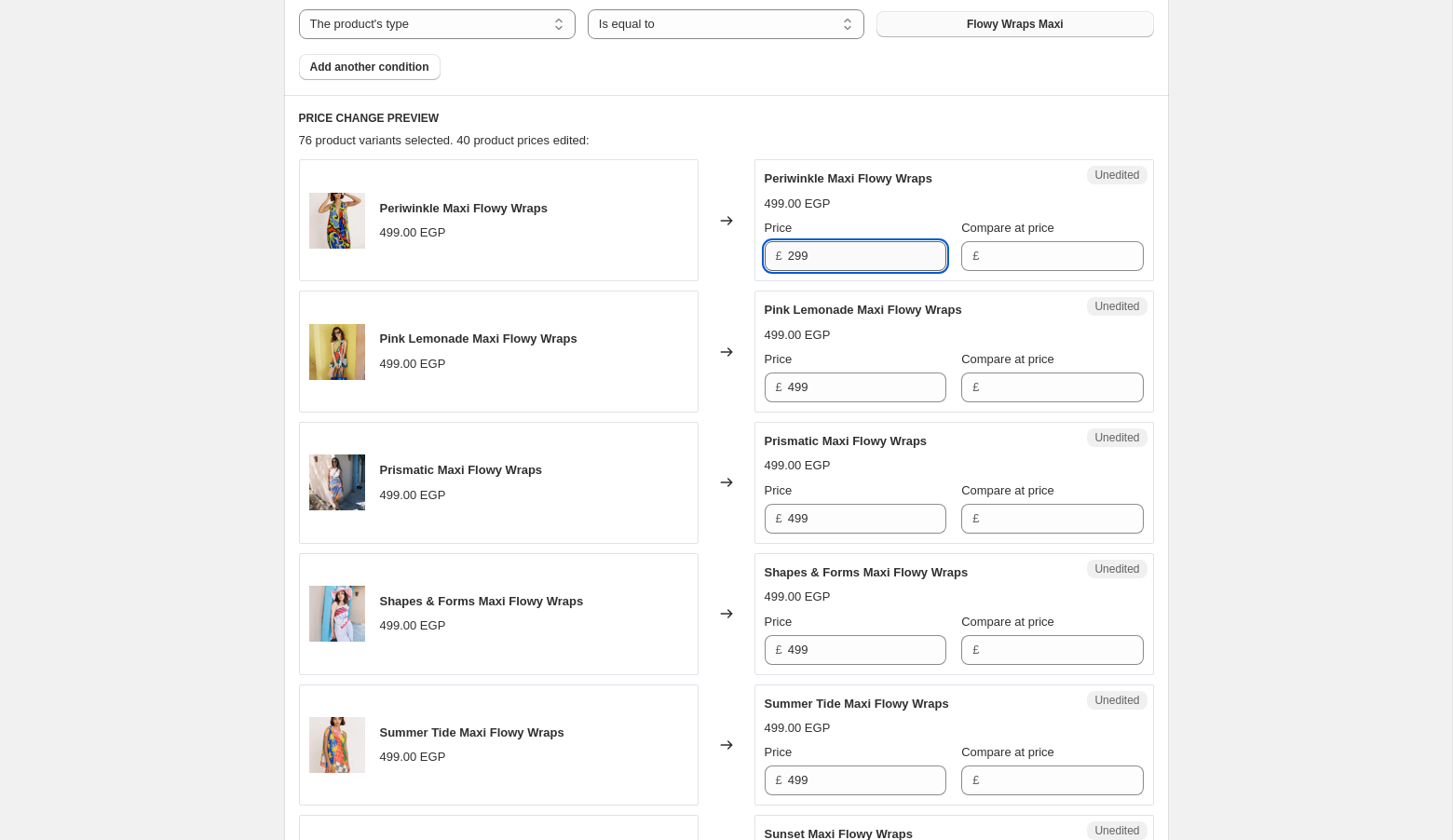 type on "299" 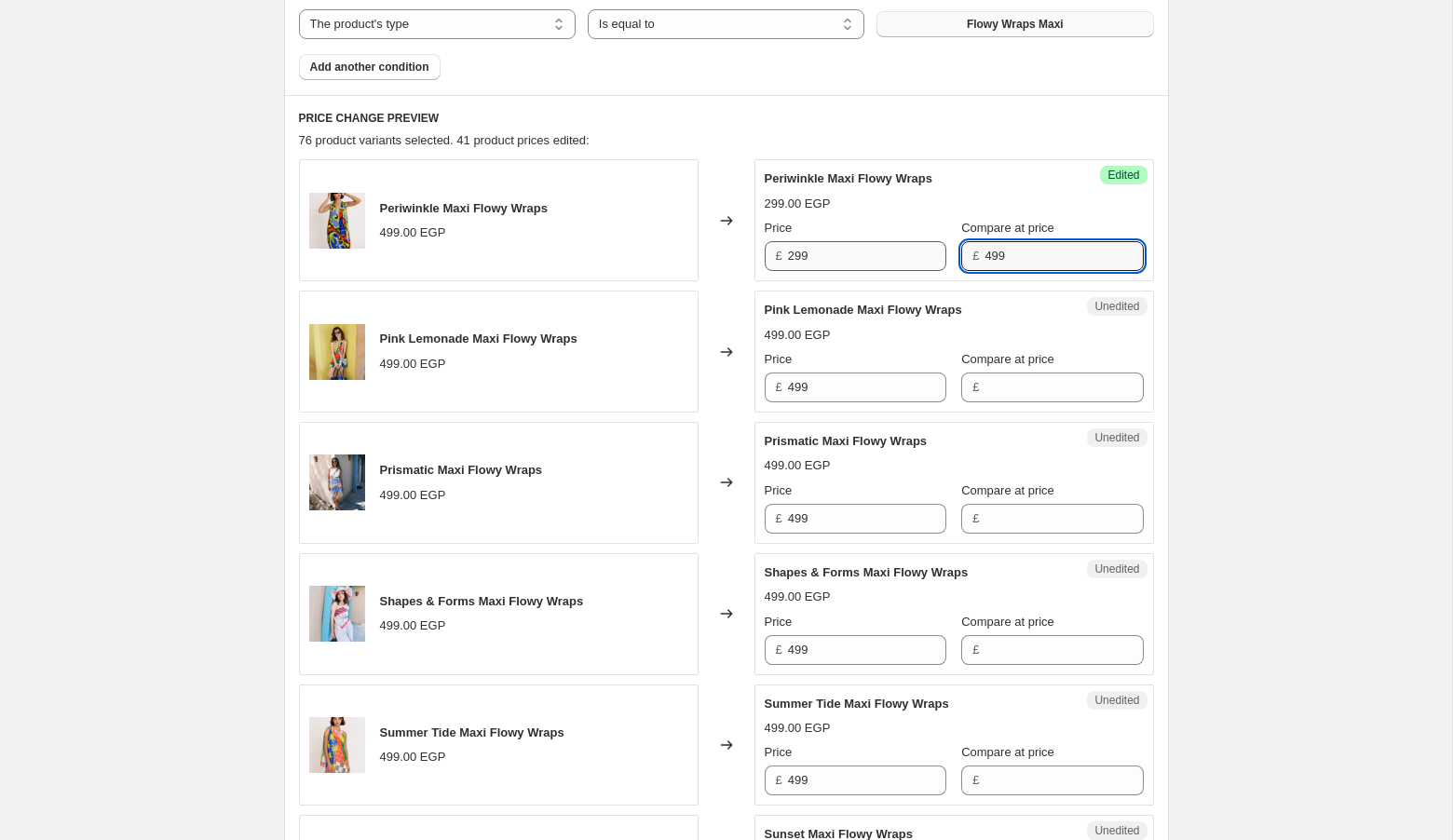 type on "499" 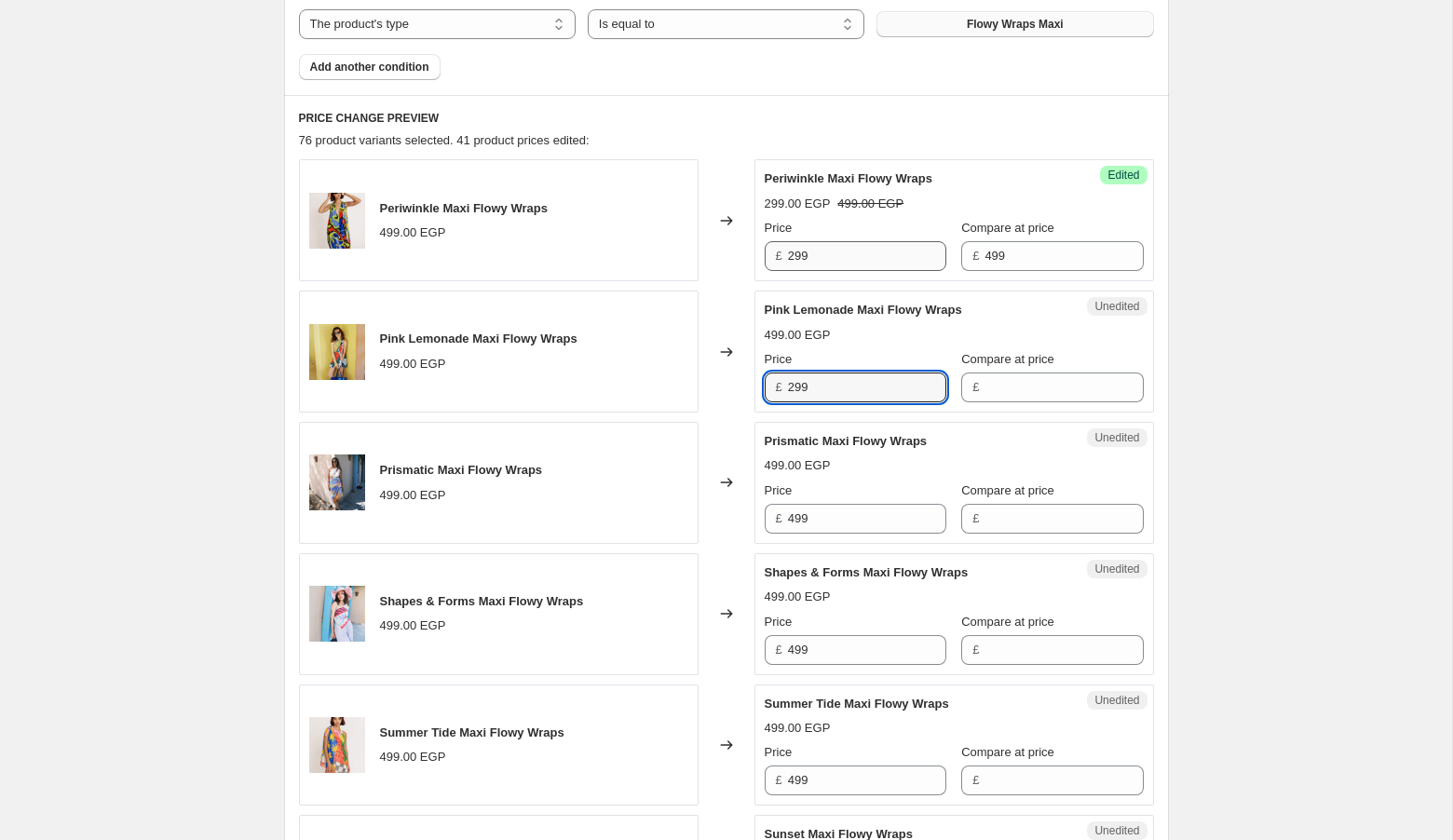 type on "299" 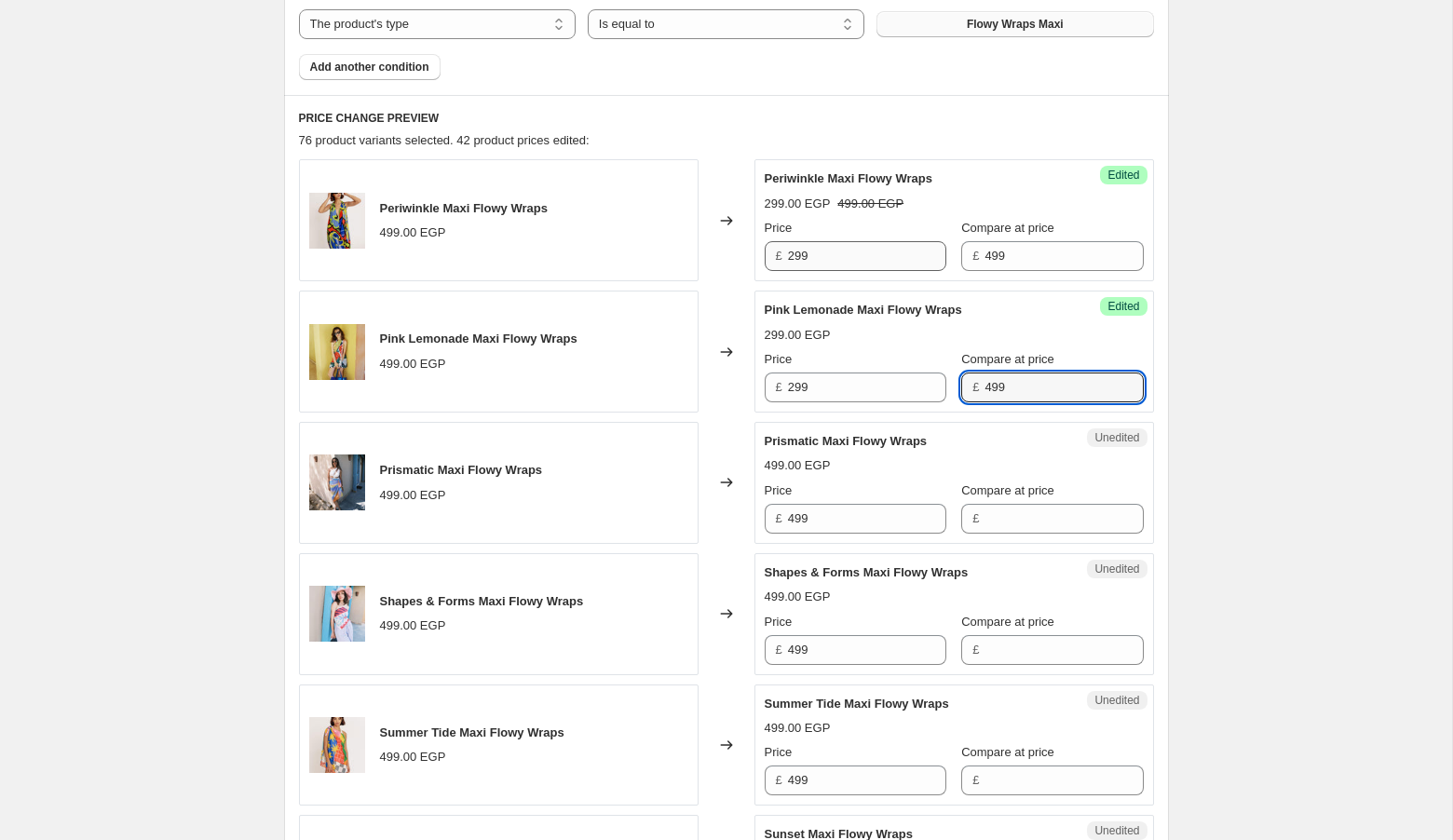 type on "499" 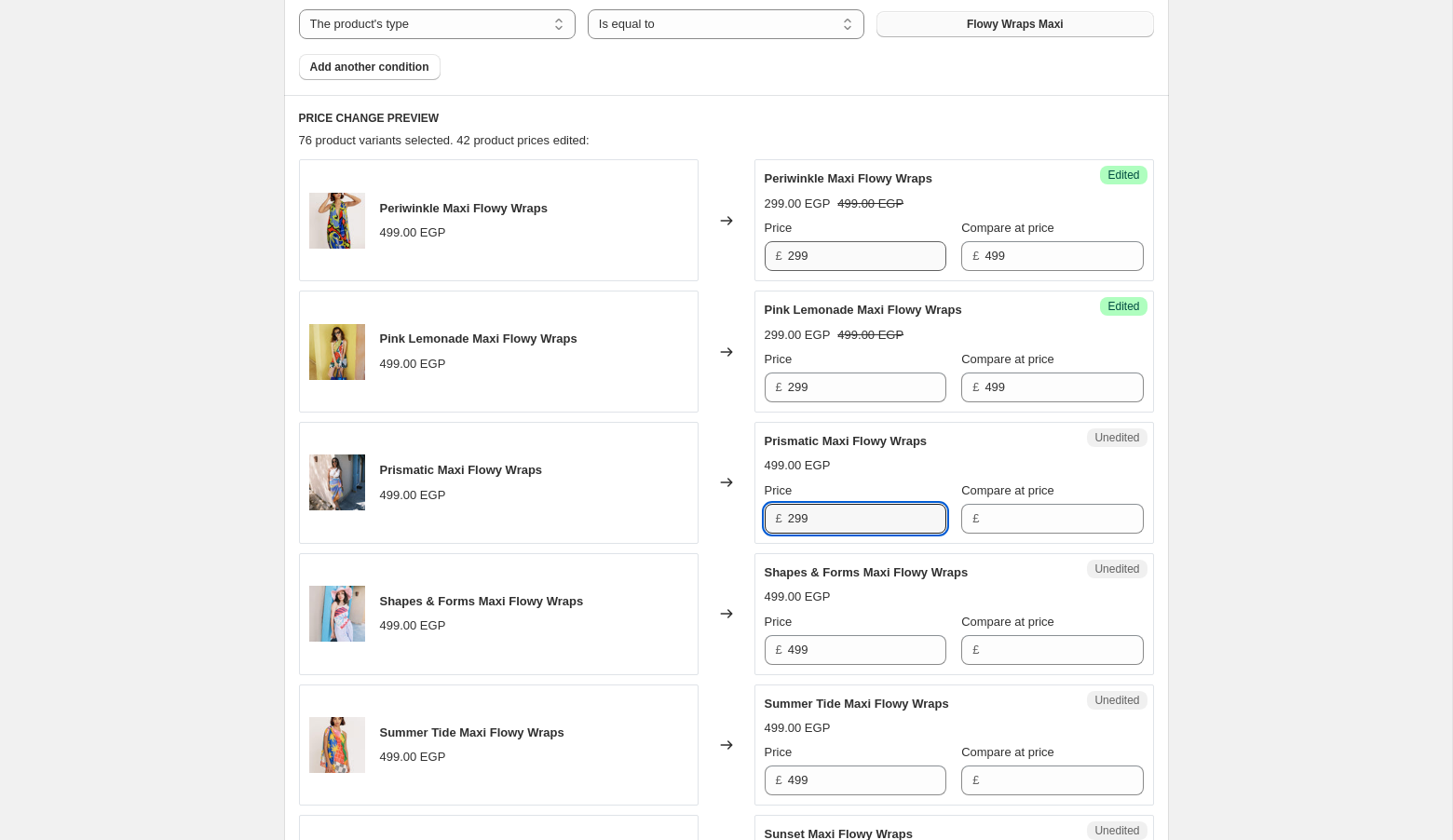type on "299" 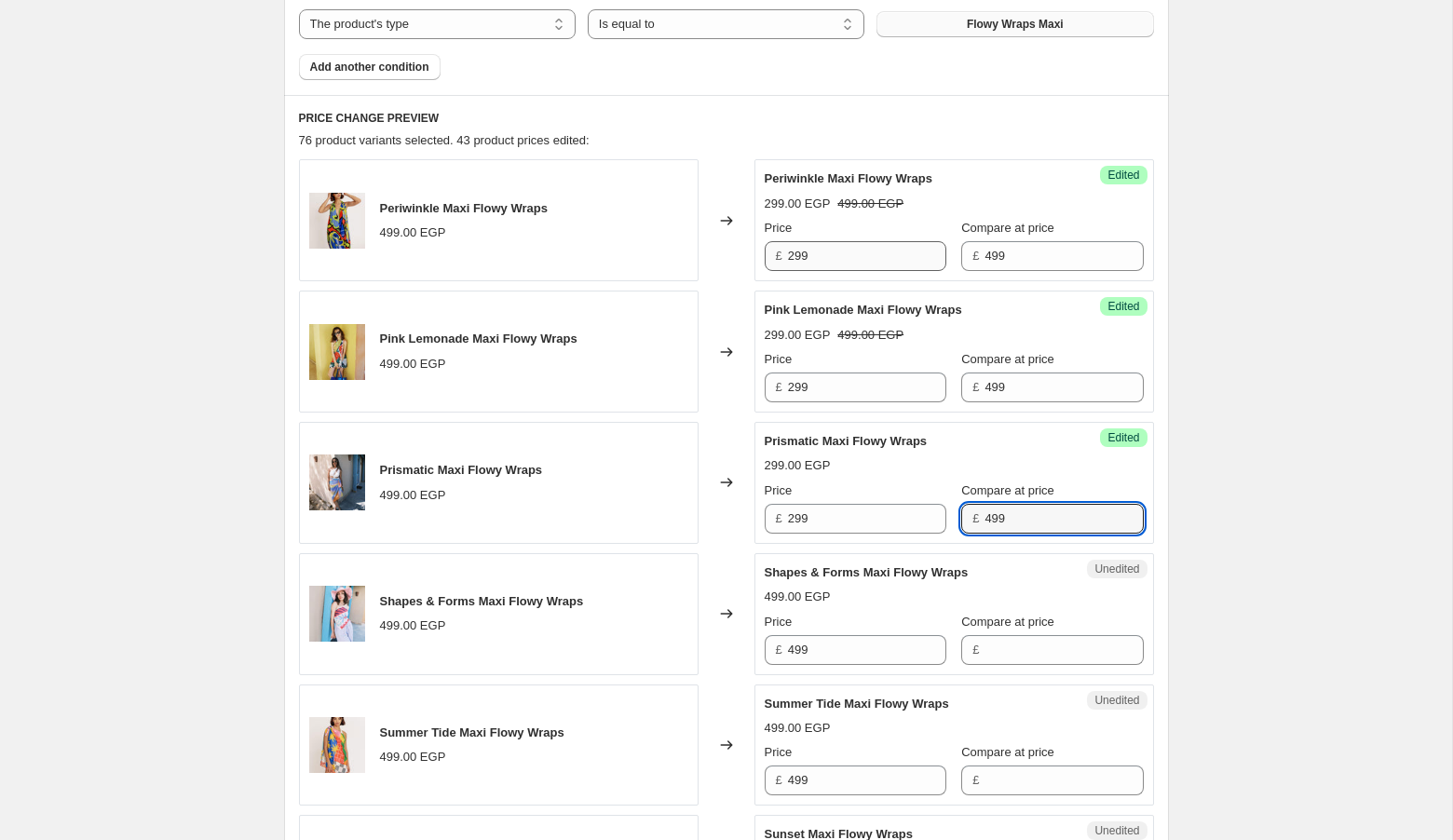 type on "499" 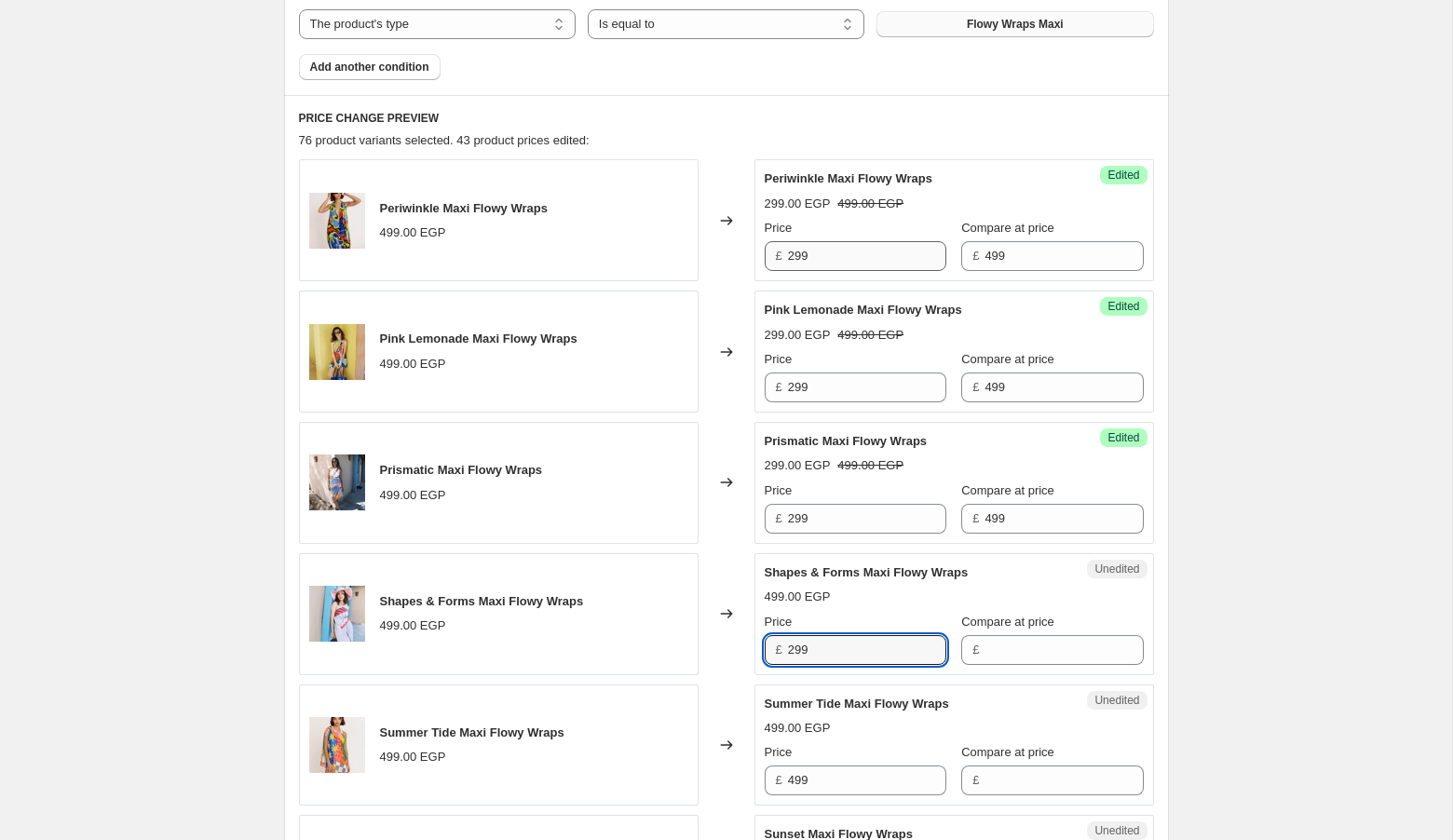 type on "299" 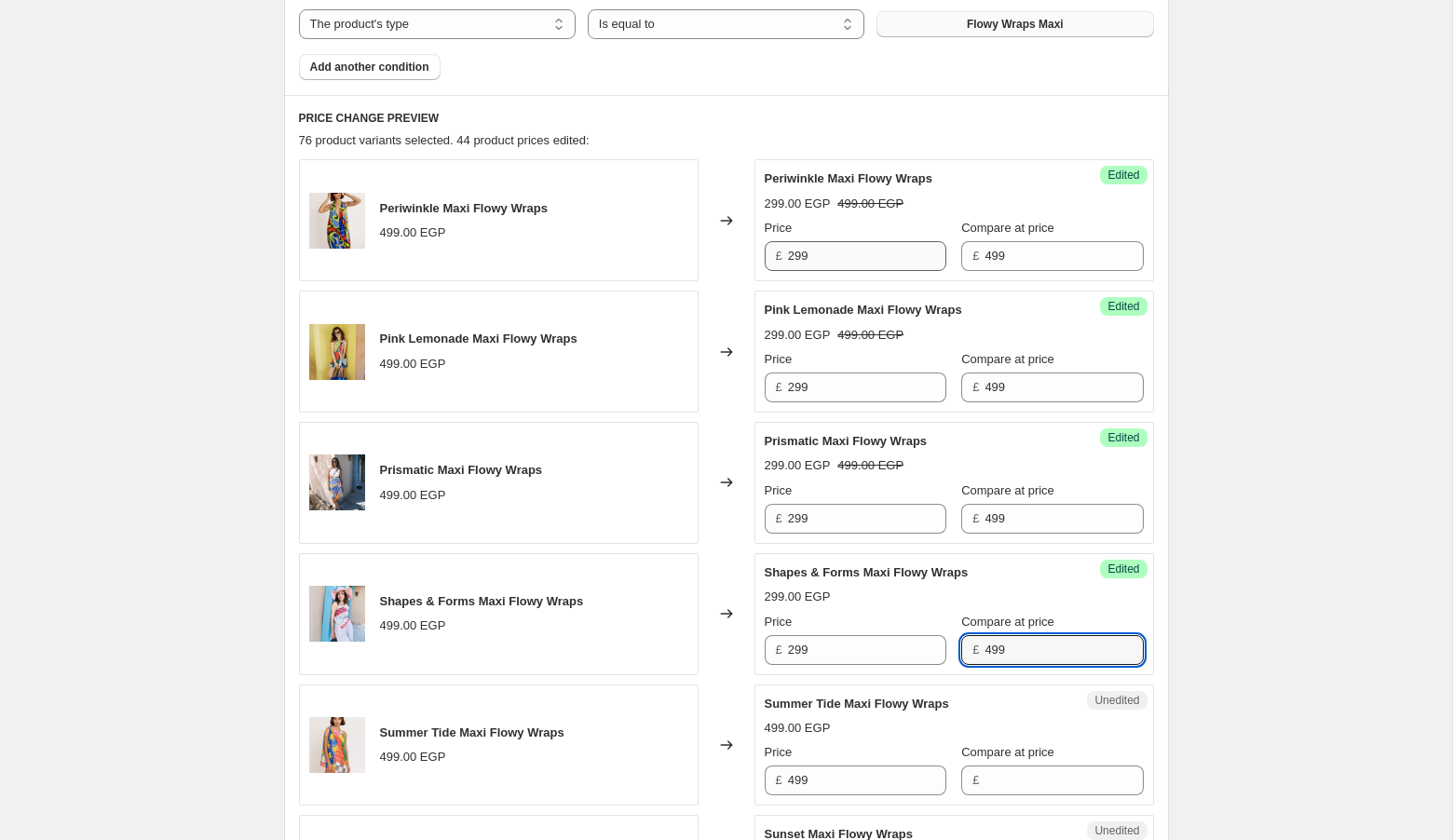 type on "499" 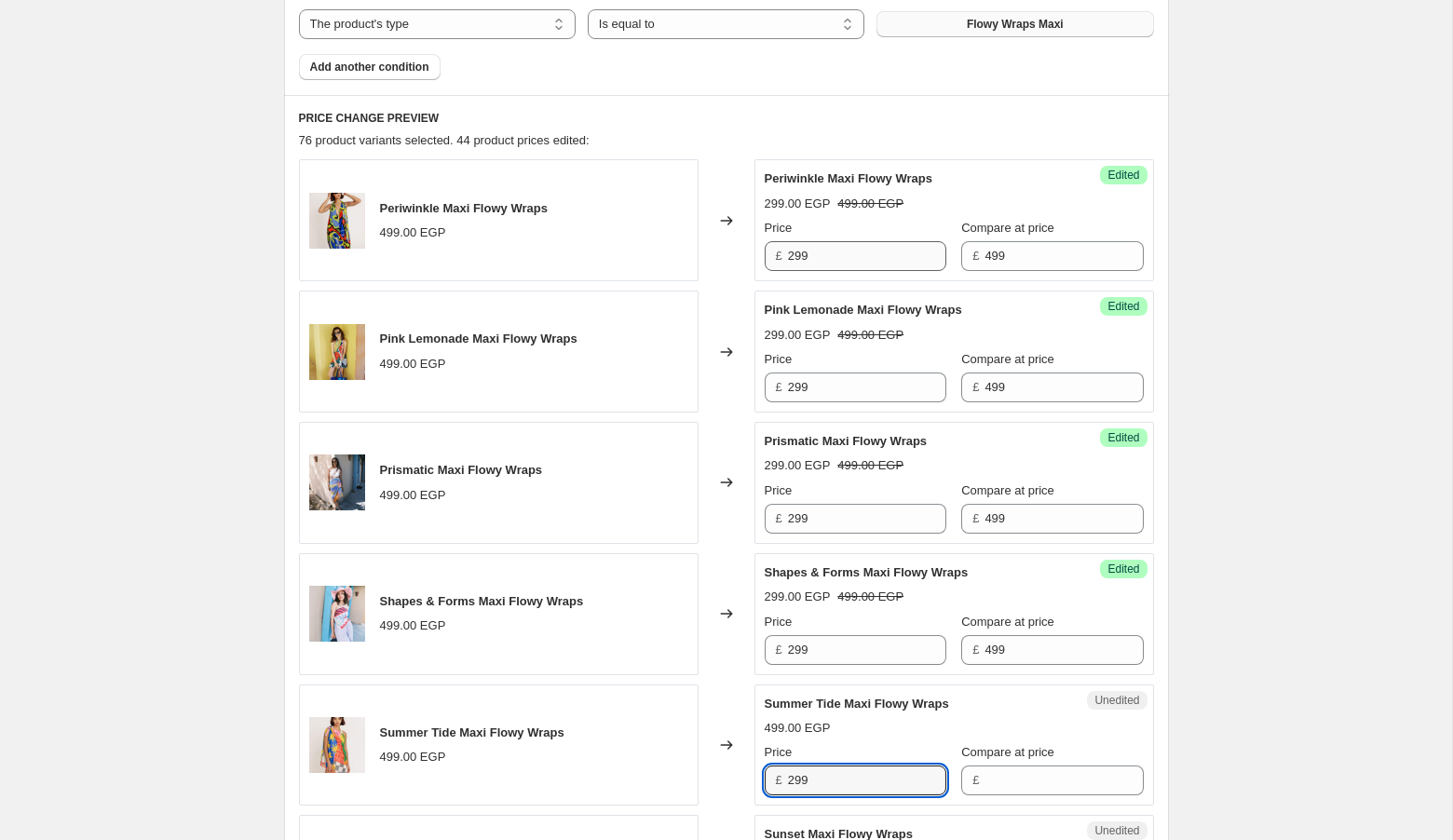type on "299" 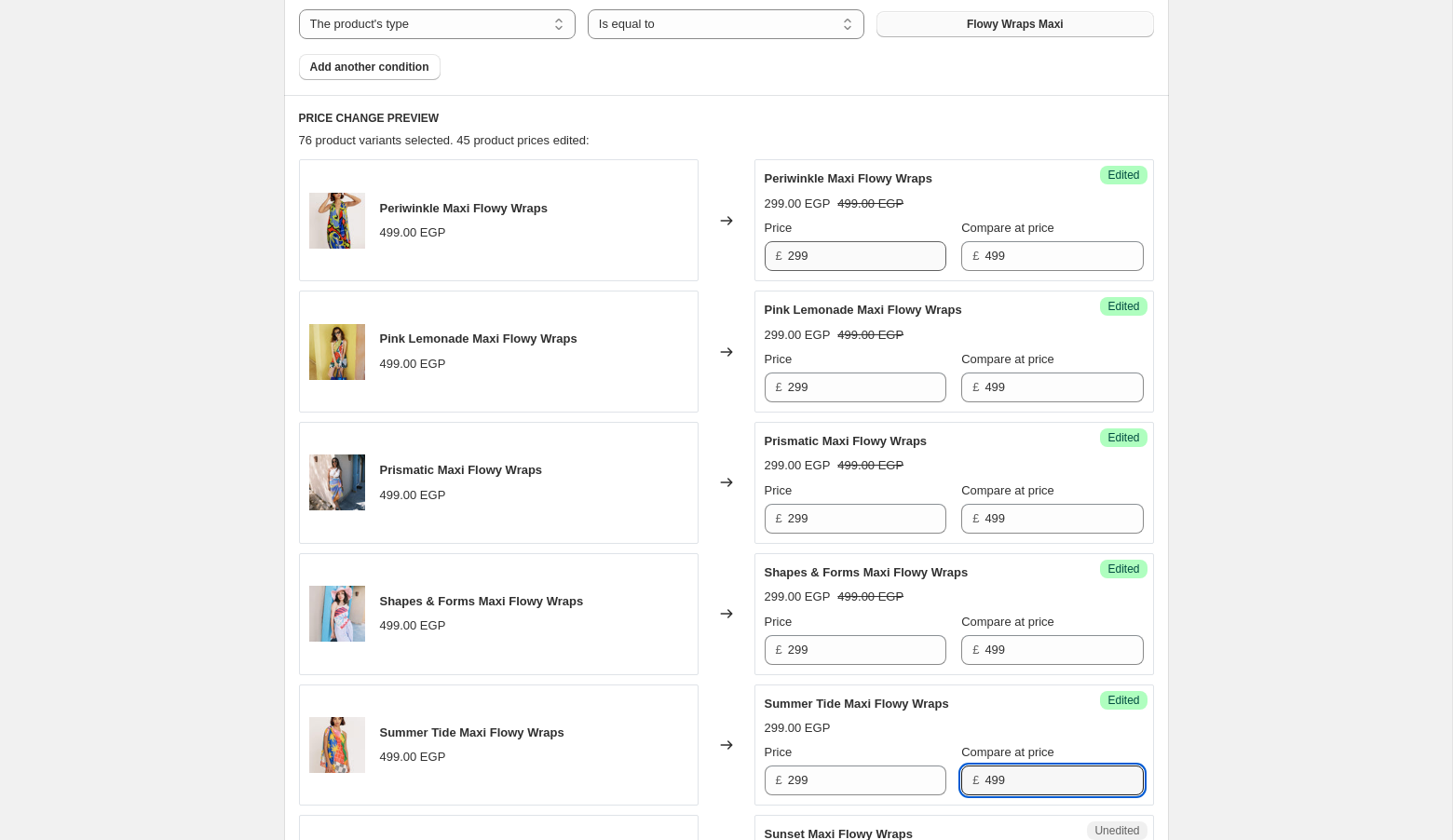 type on "499" 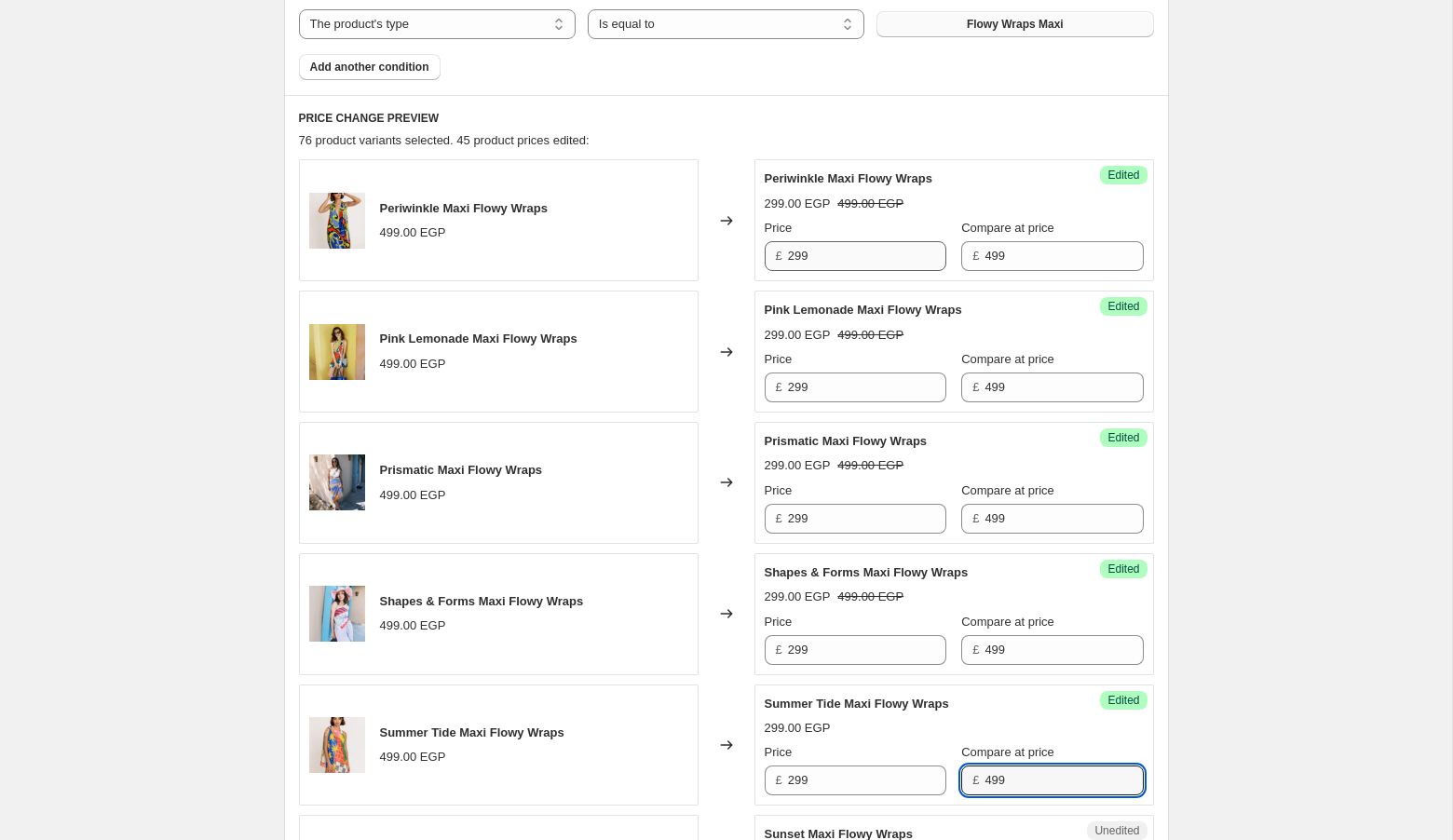 scroll, scrollTop: 1164, scrollLeft: 0, axis: vertical 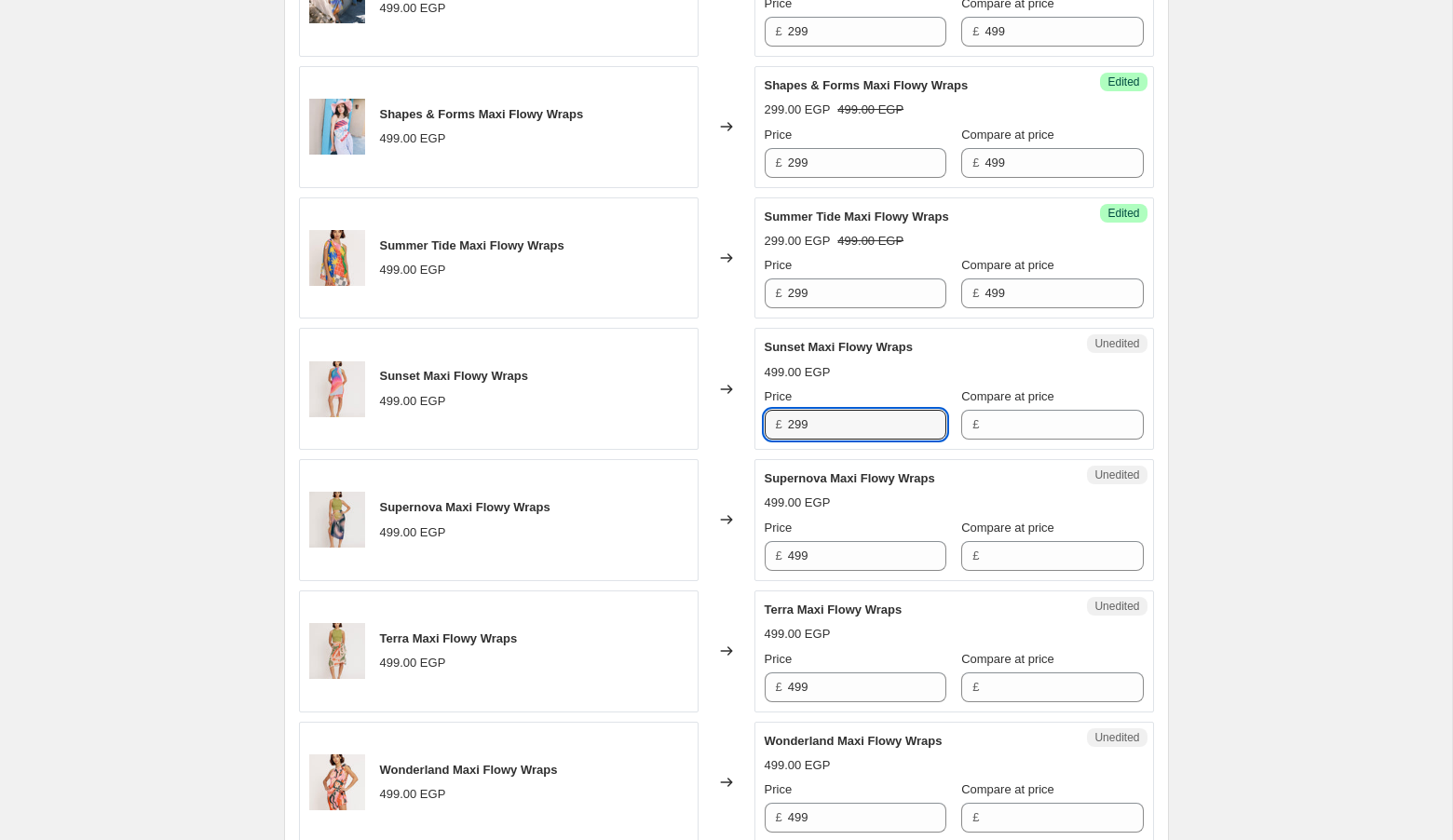 type on "299" 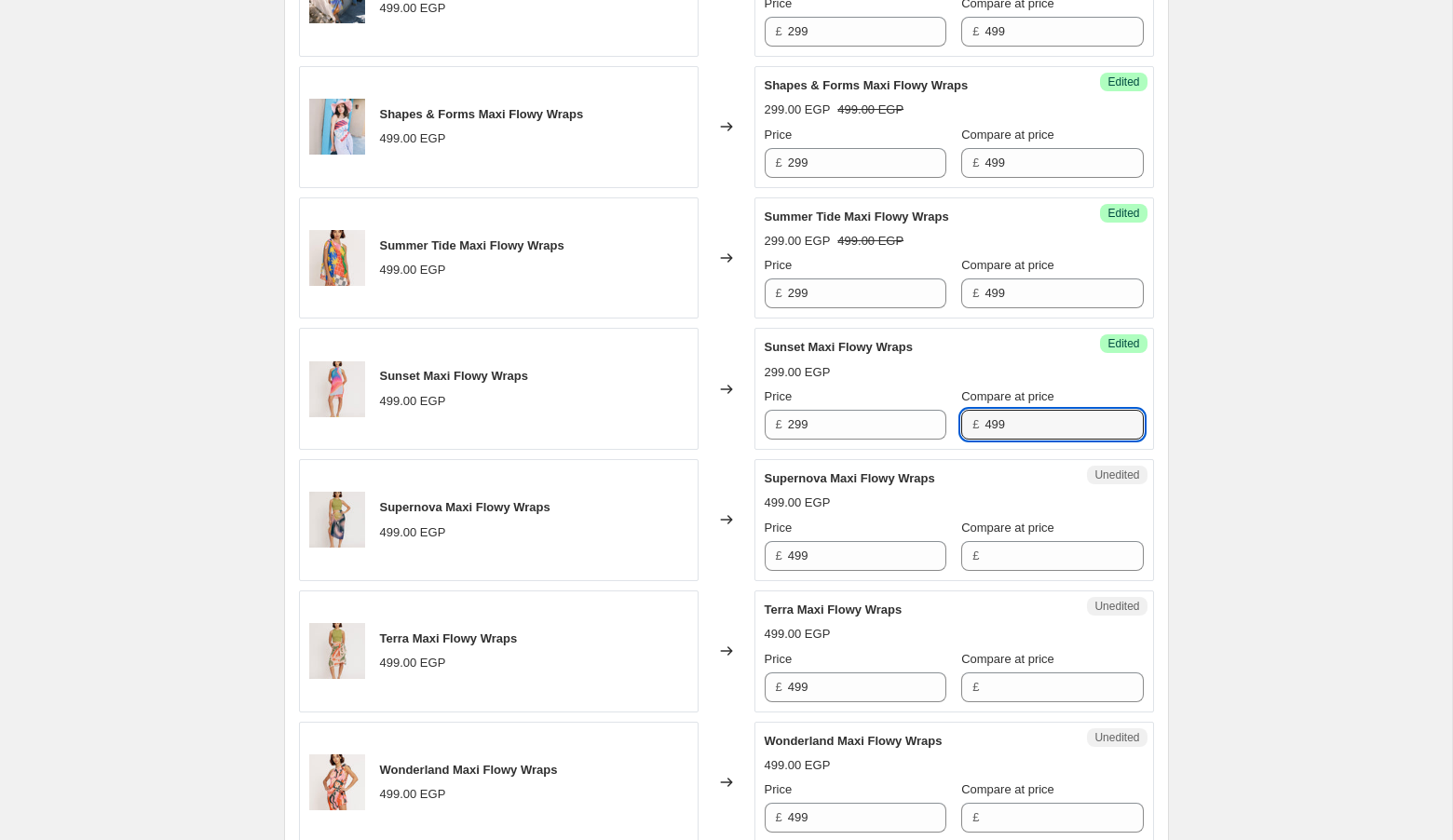 type on "499" 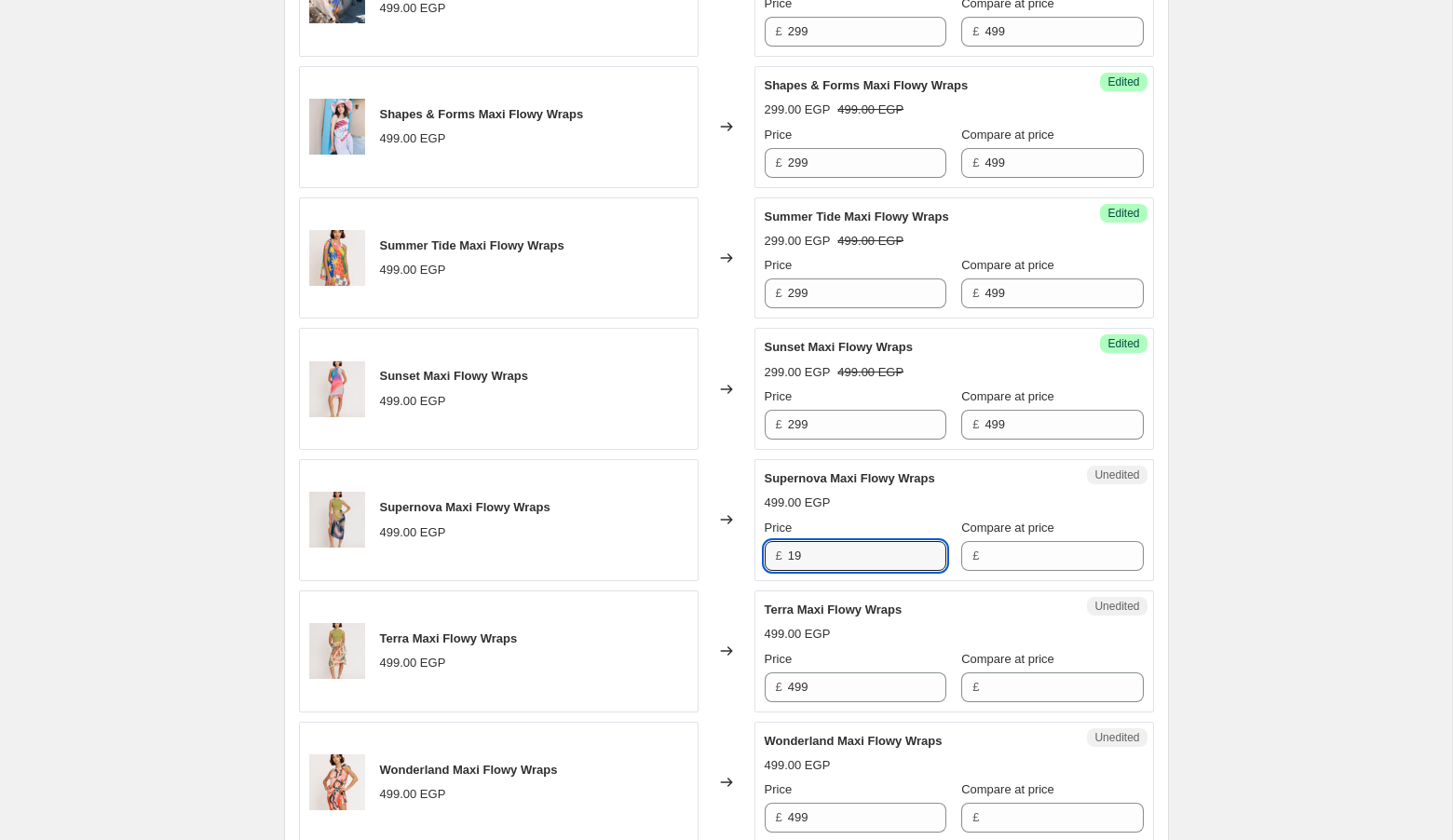 type on "1" 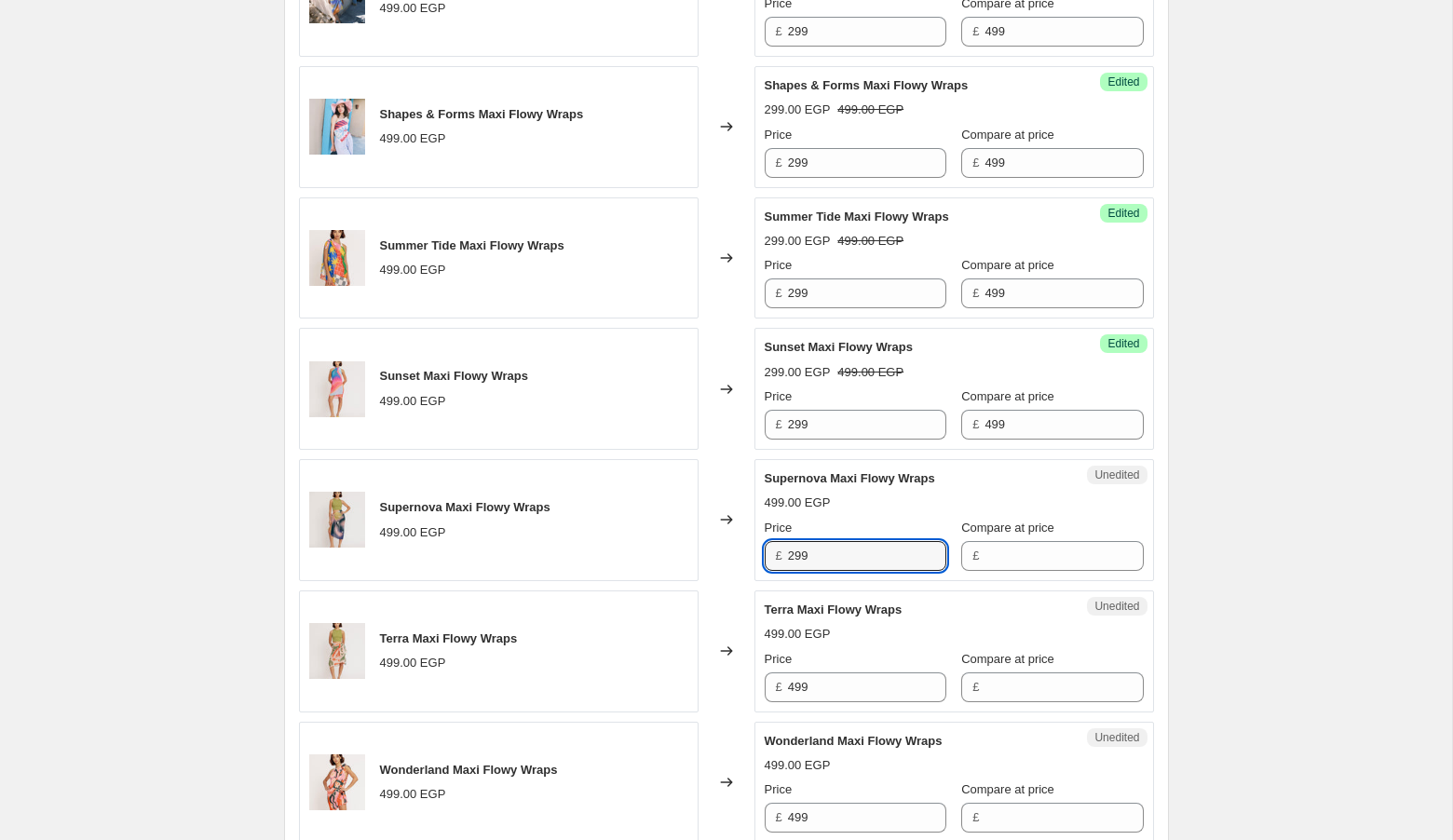 type on "299" 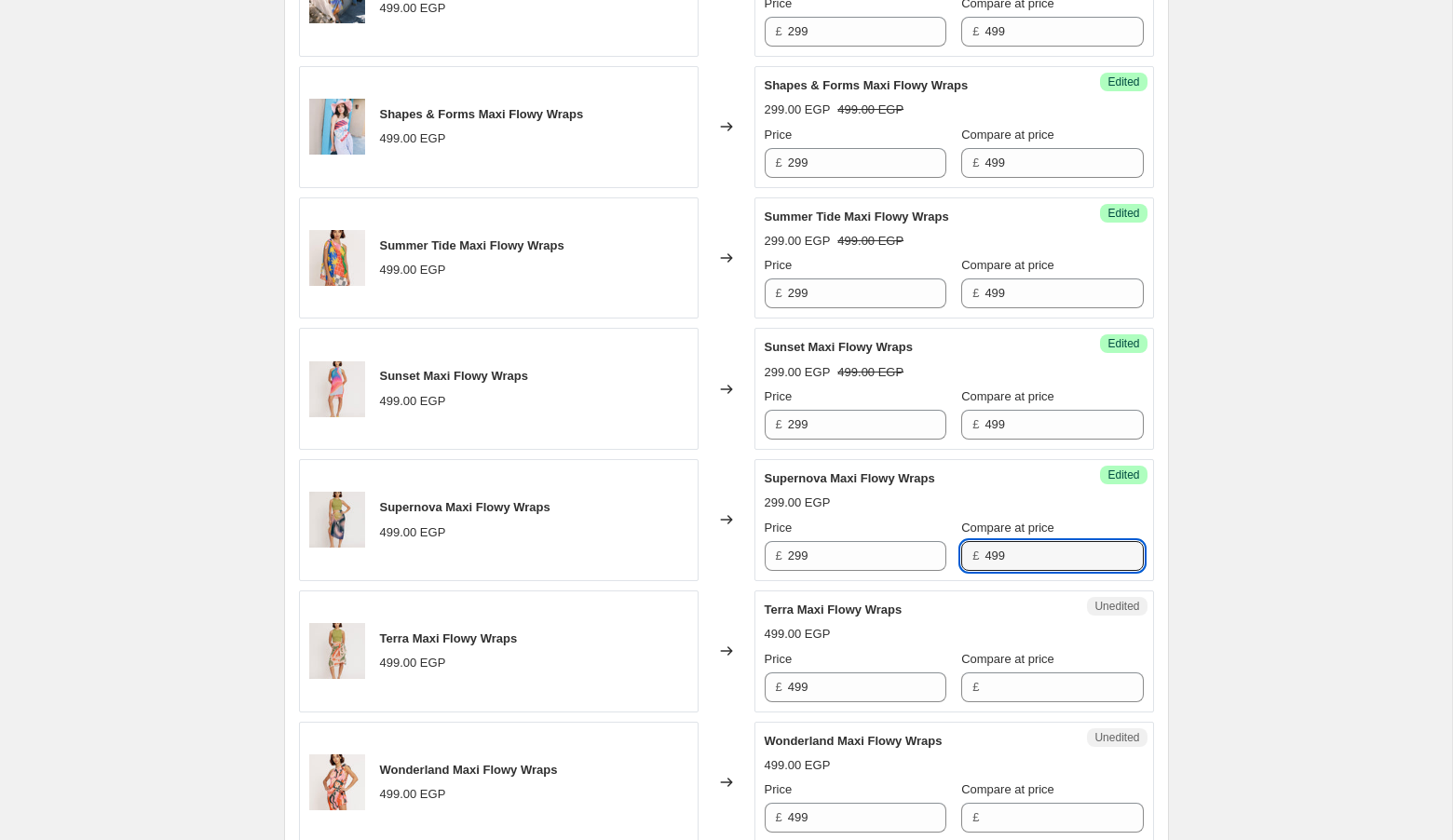 type on "499" 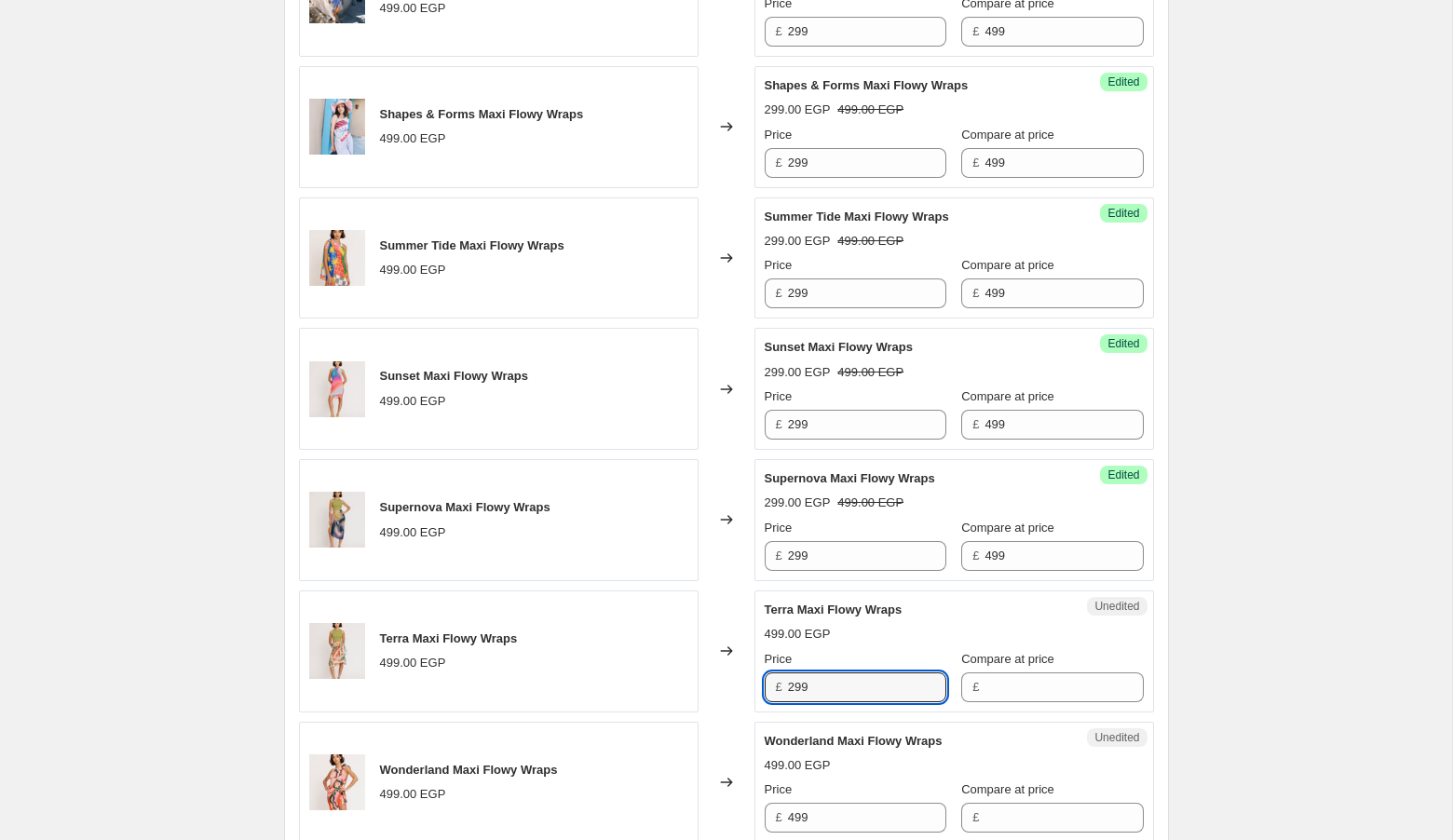 type on "299" 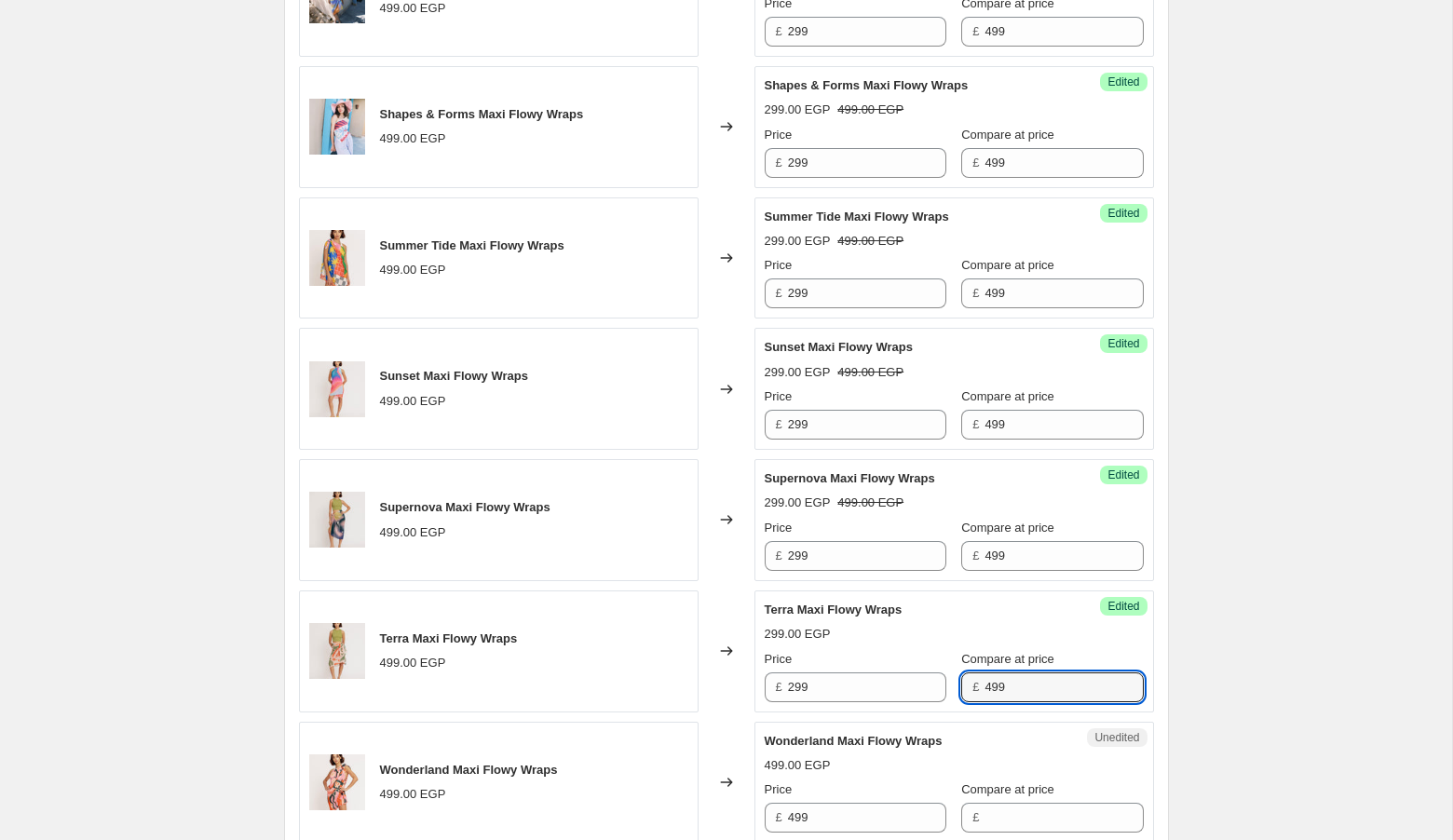 type on "499" 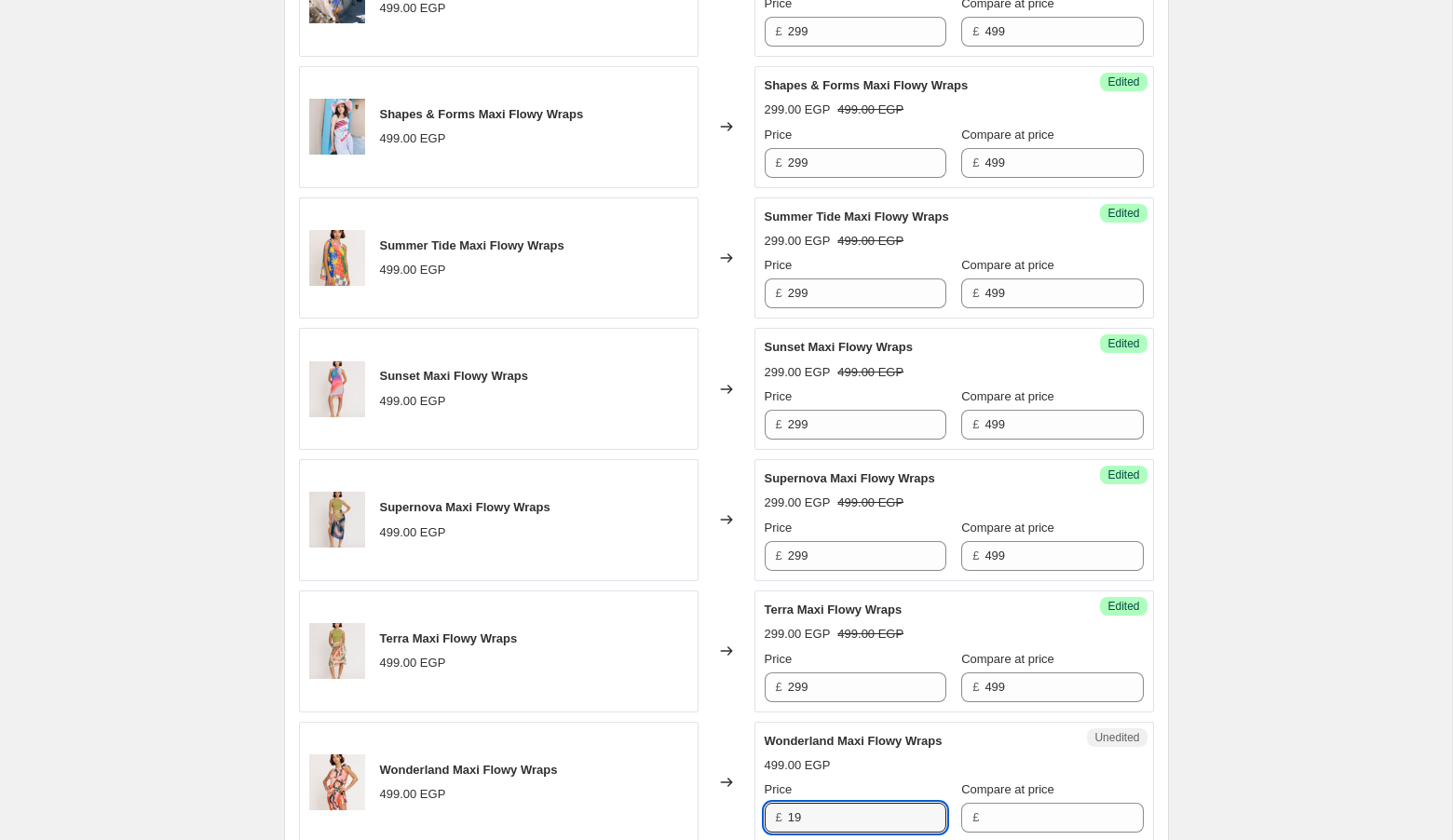 type on "1" 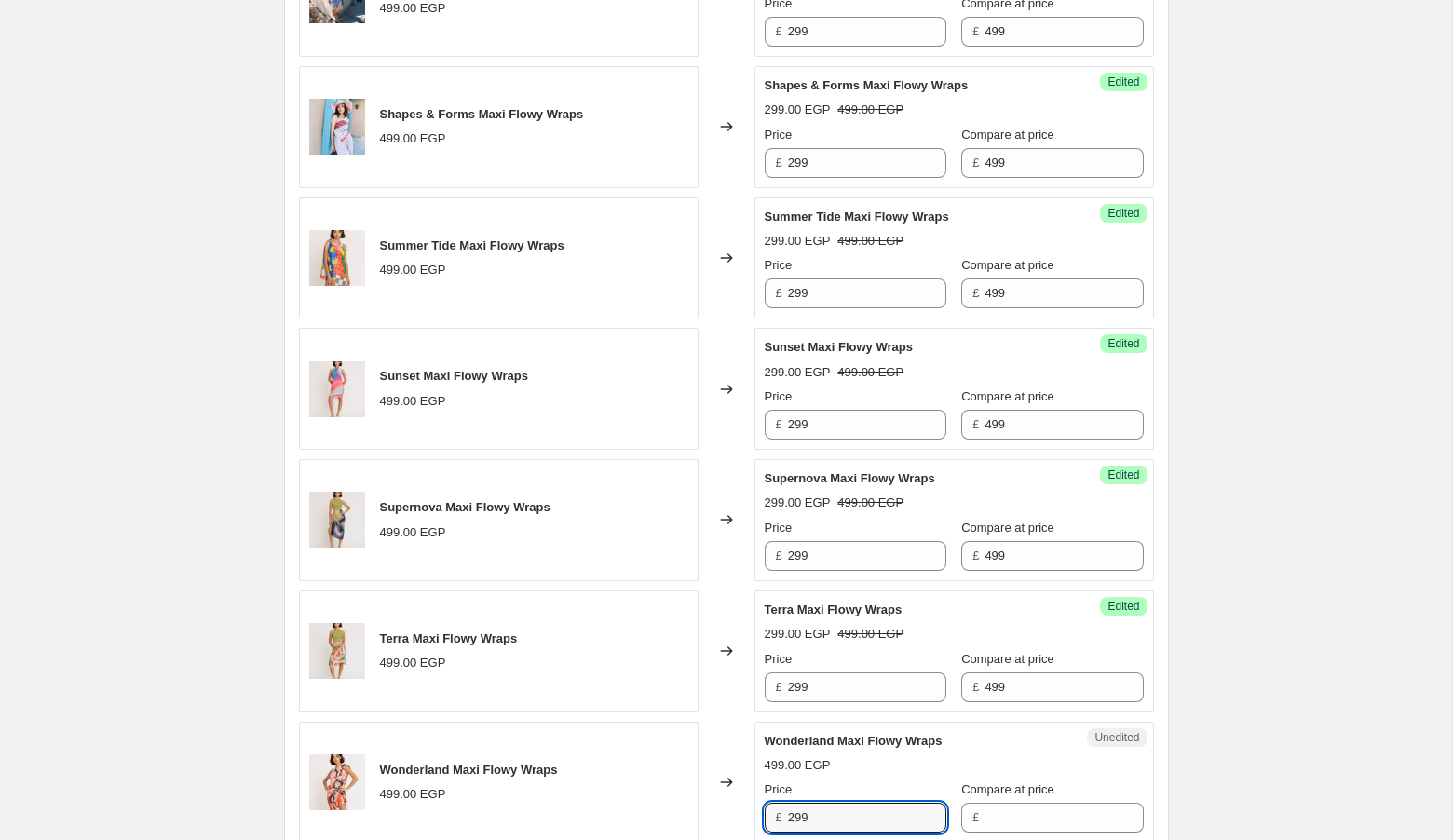 type on "299" 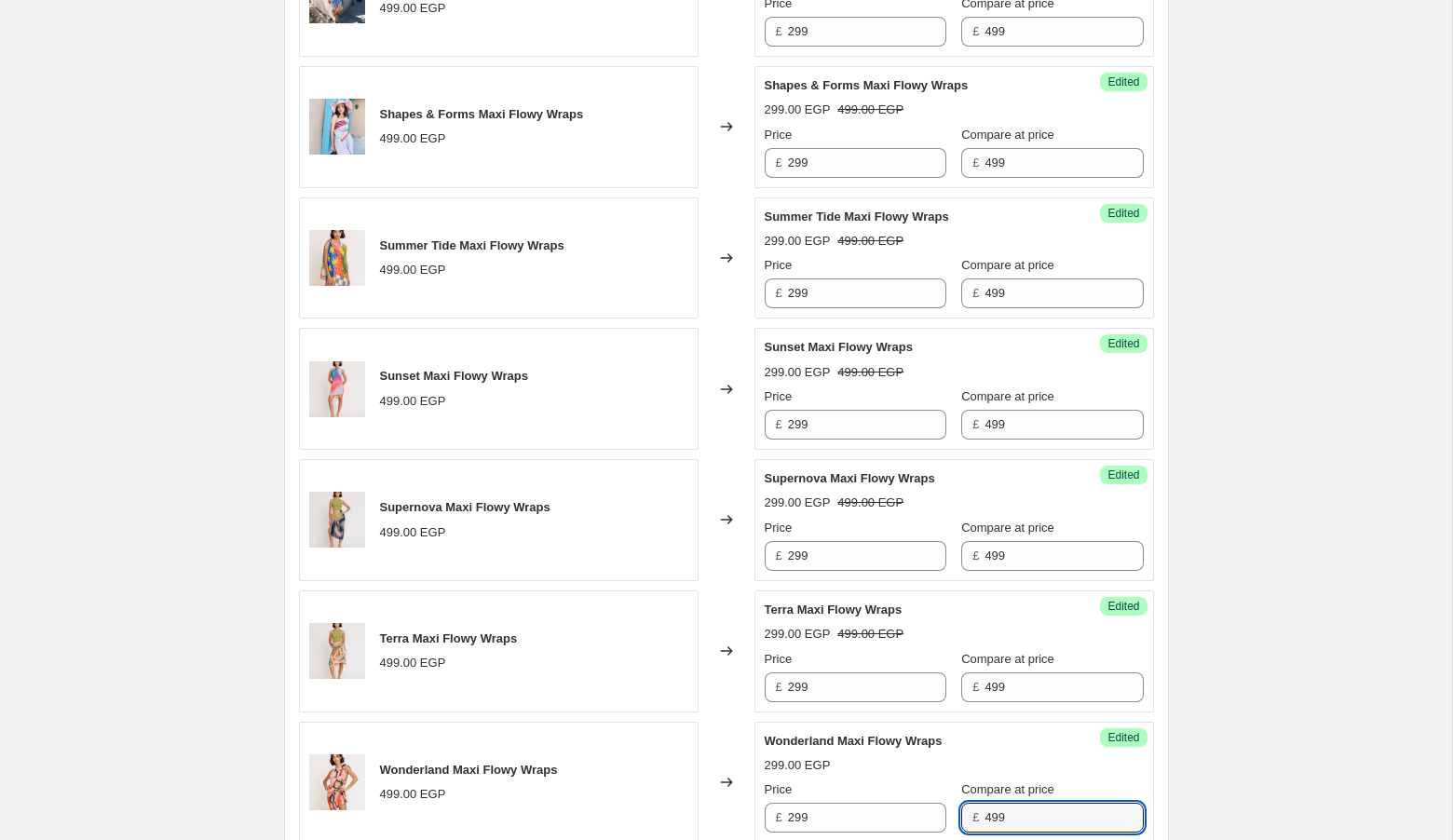 type on "499" 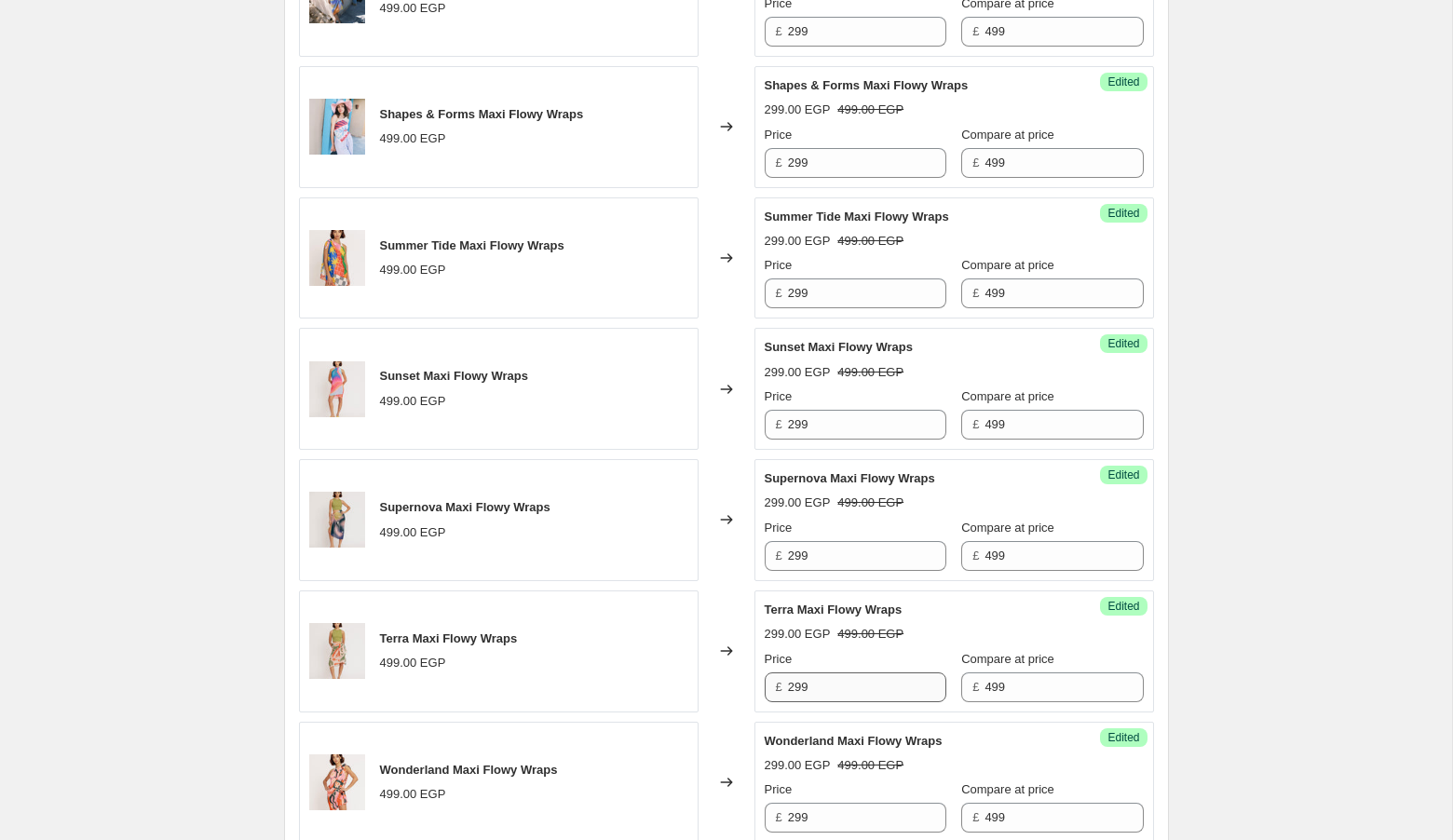 scroll, scrollTop: 1686, scrollLeft: 0, axis: vertical 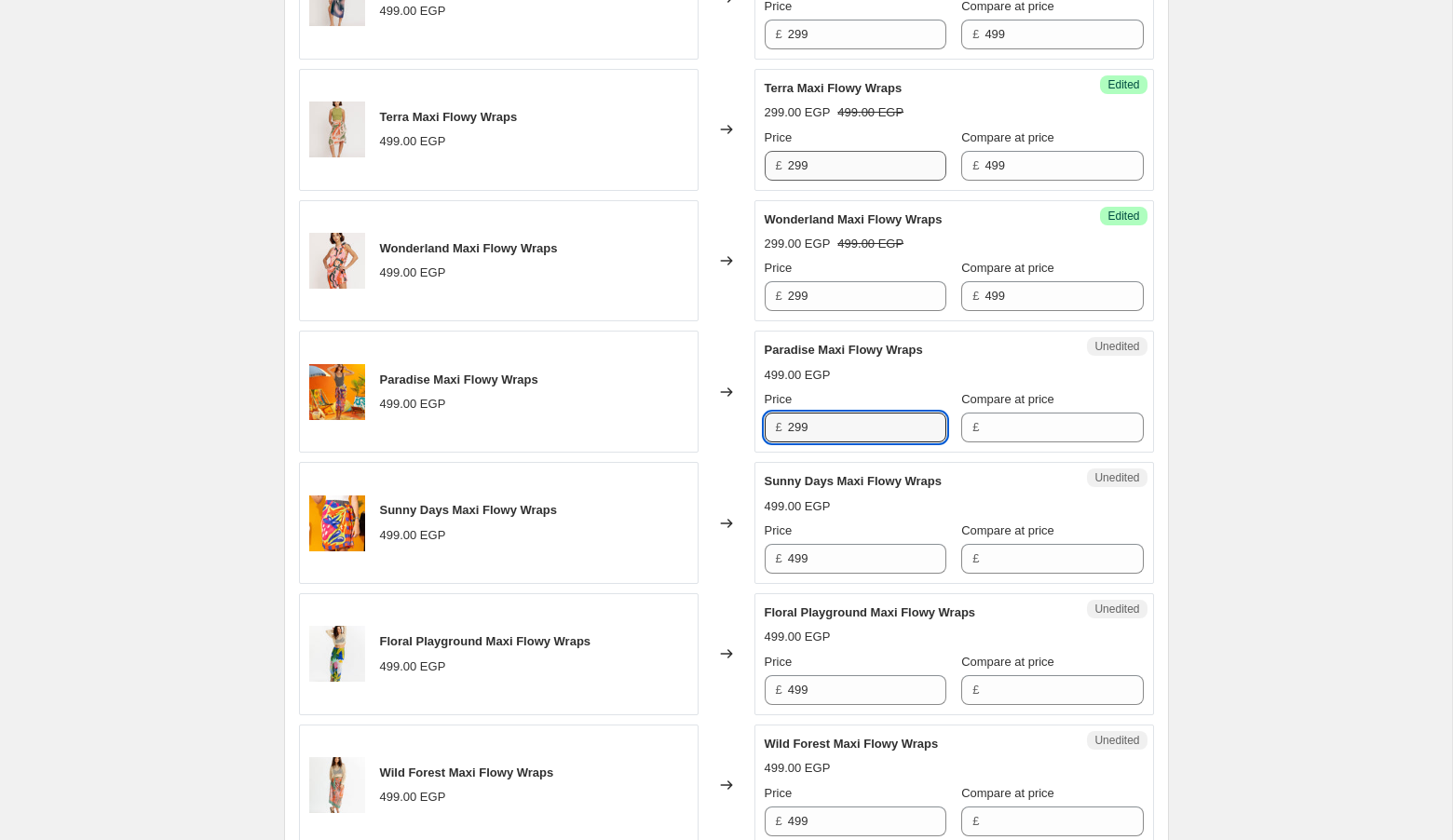 type on "299" 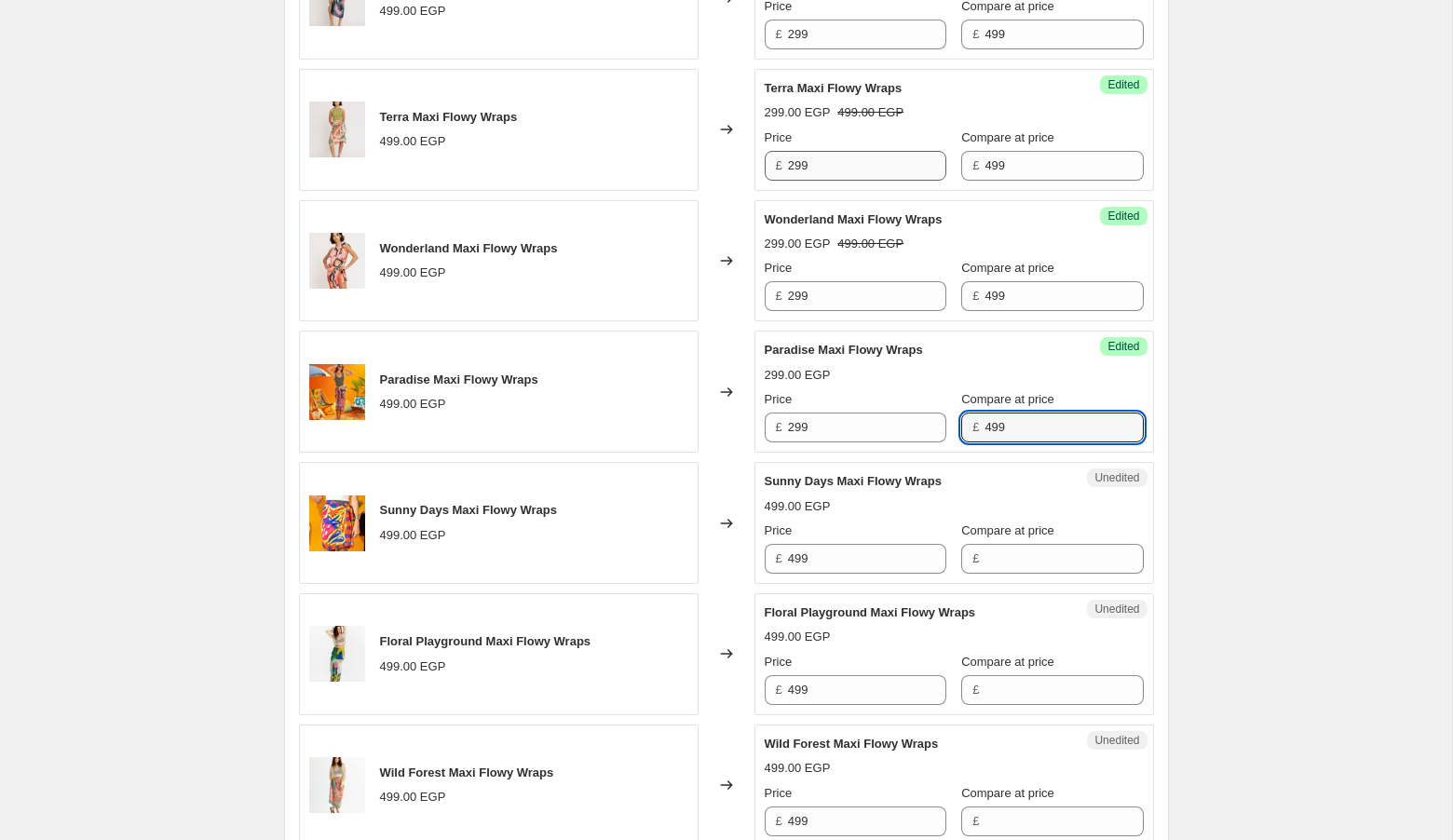 type on "499" 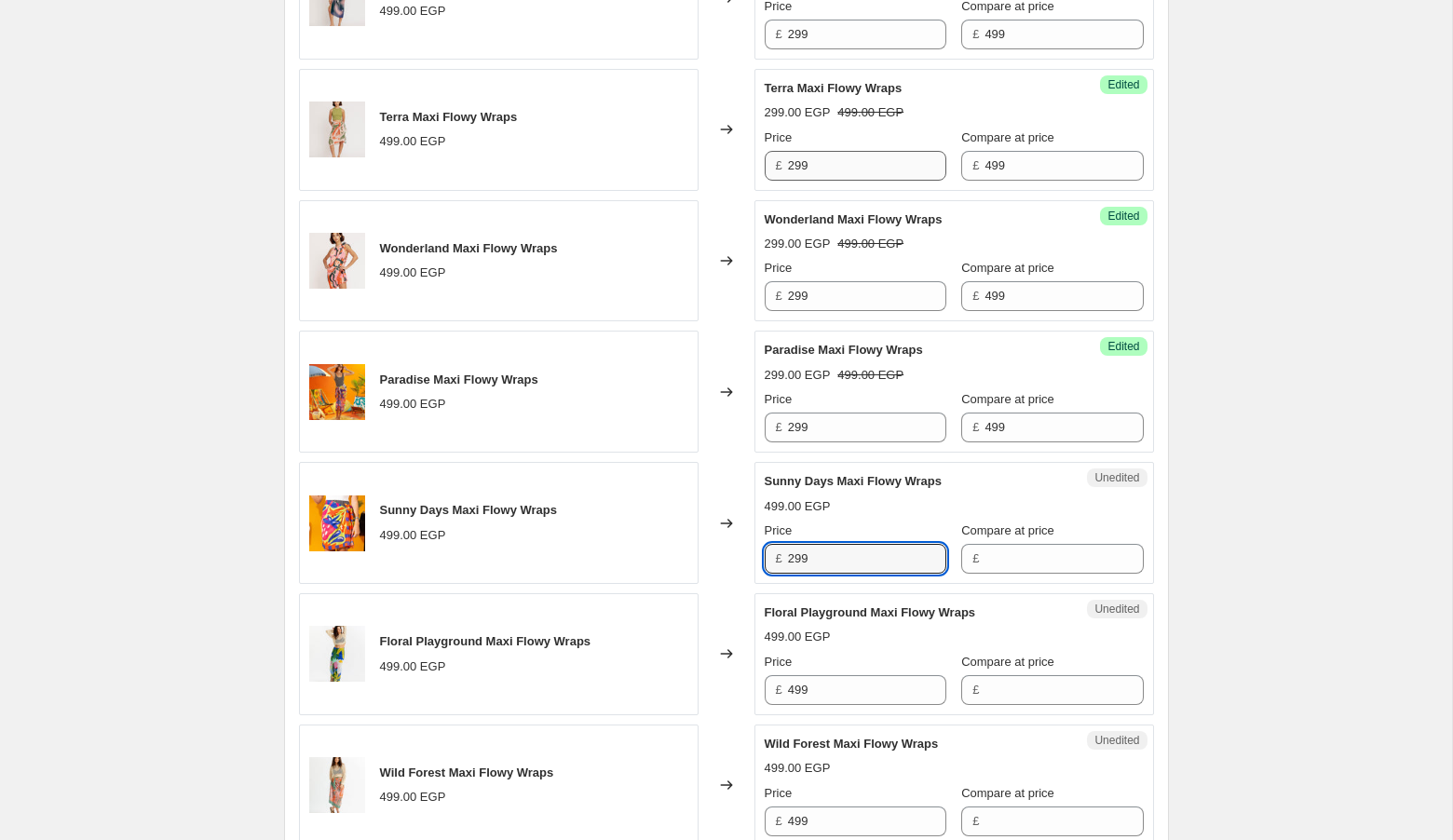 type on "299" 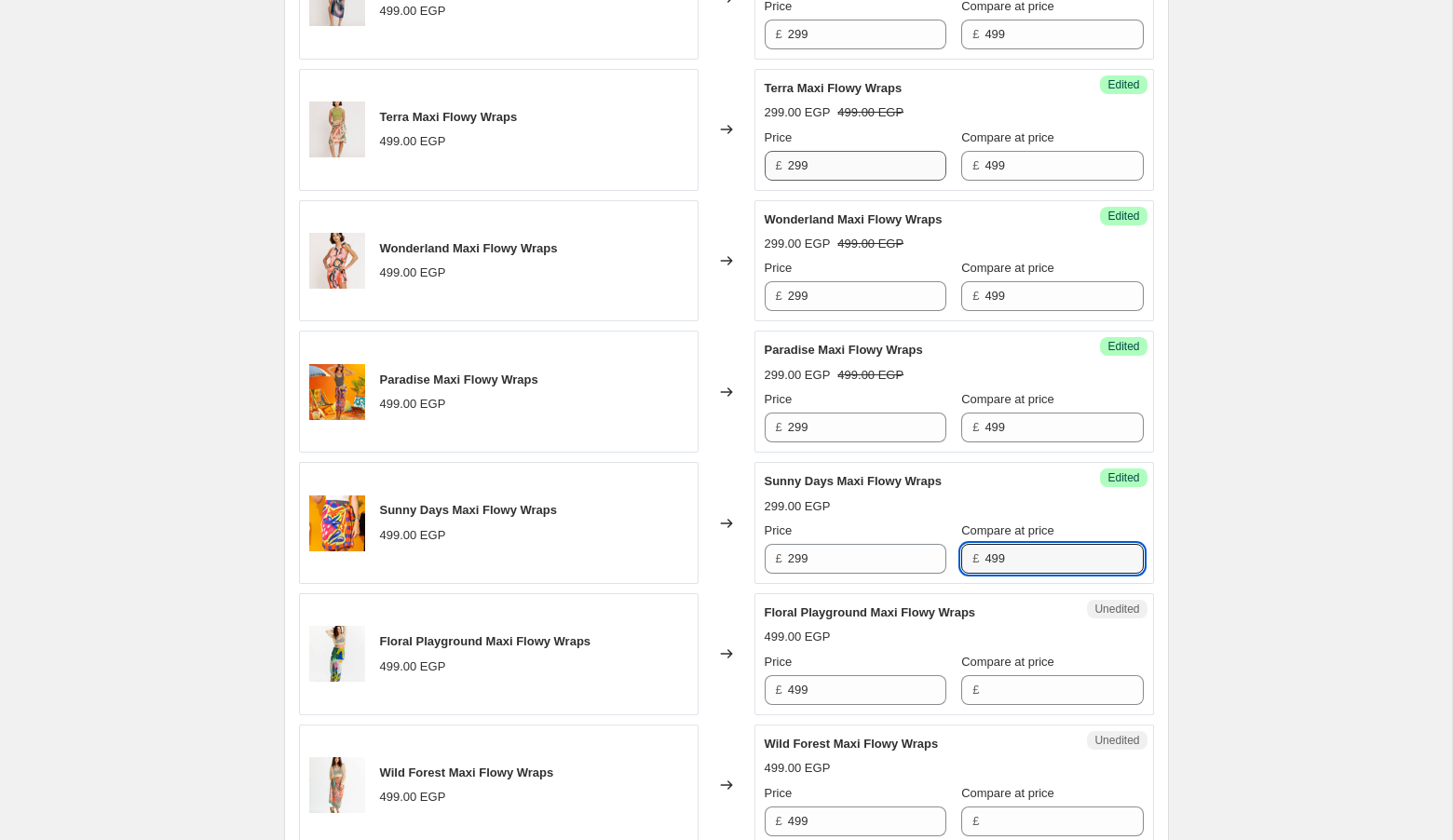 type on "499" 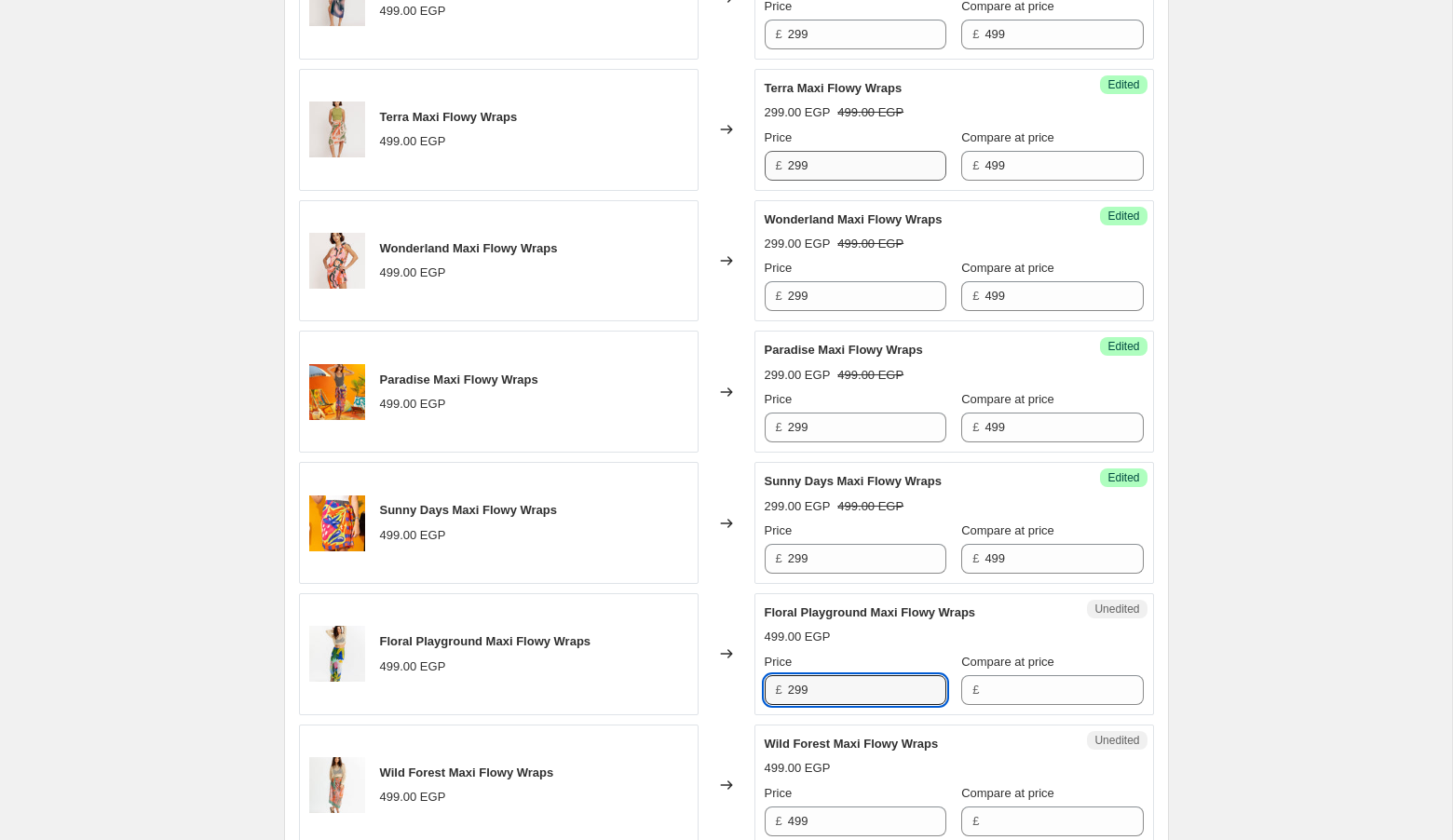 type on "299" 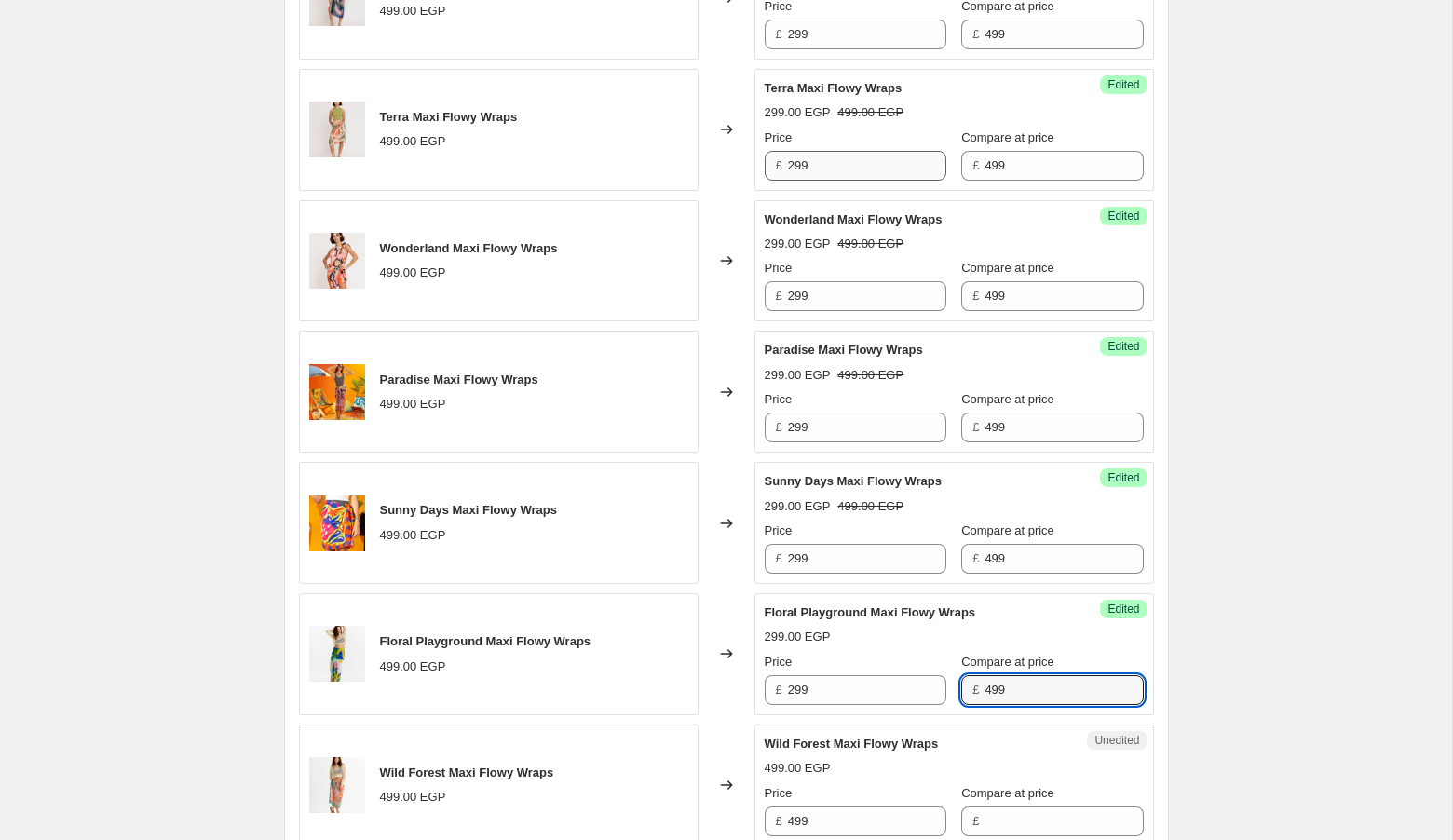 type on "499" 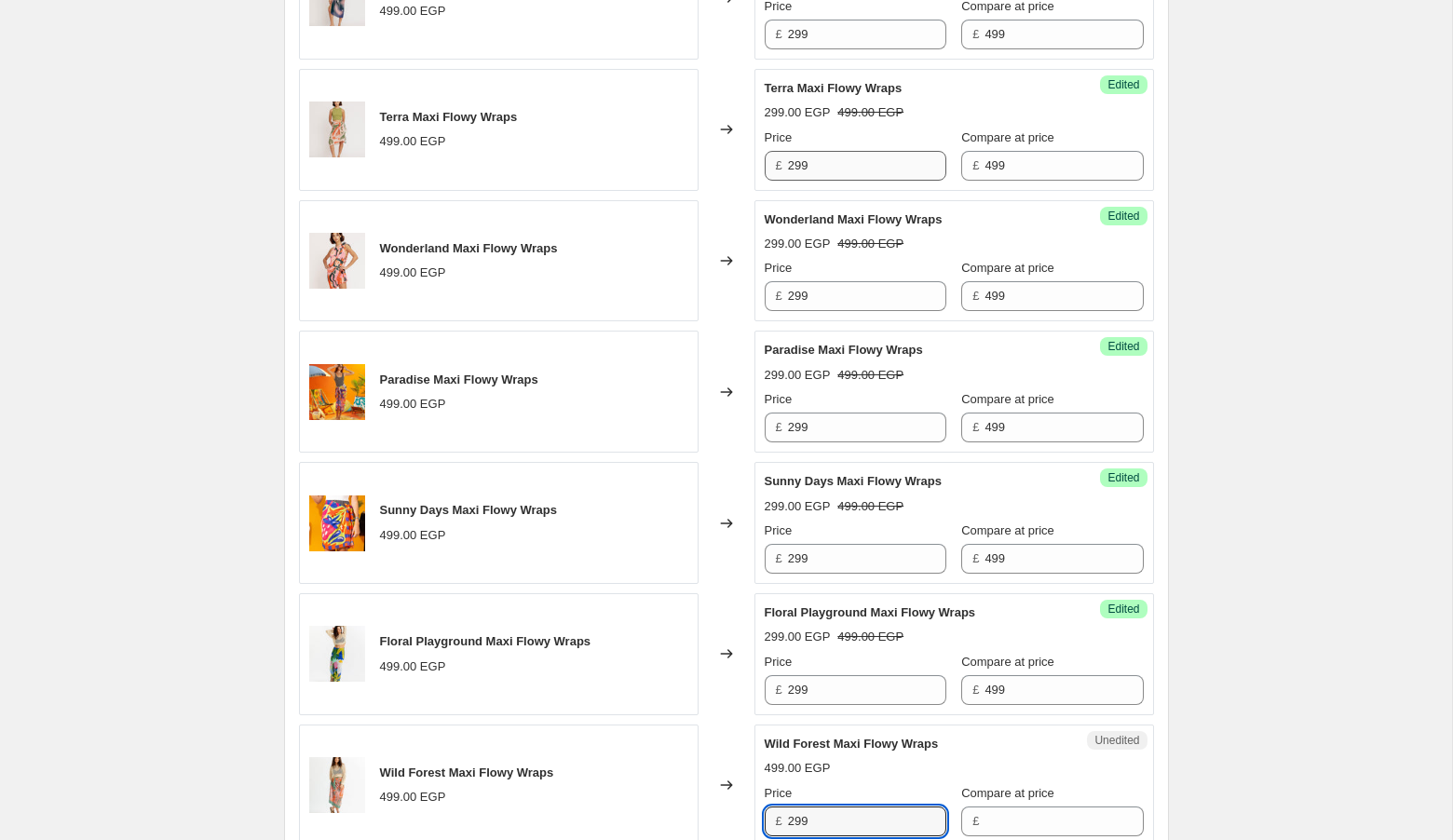 type on "299" 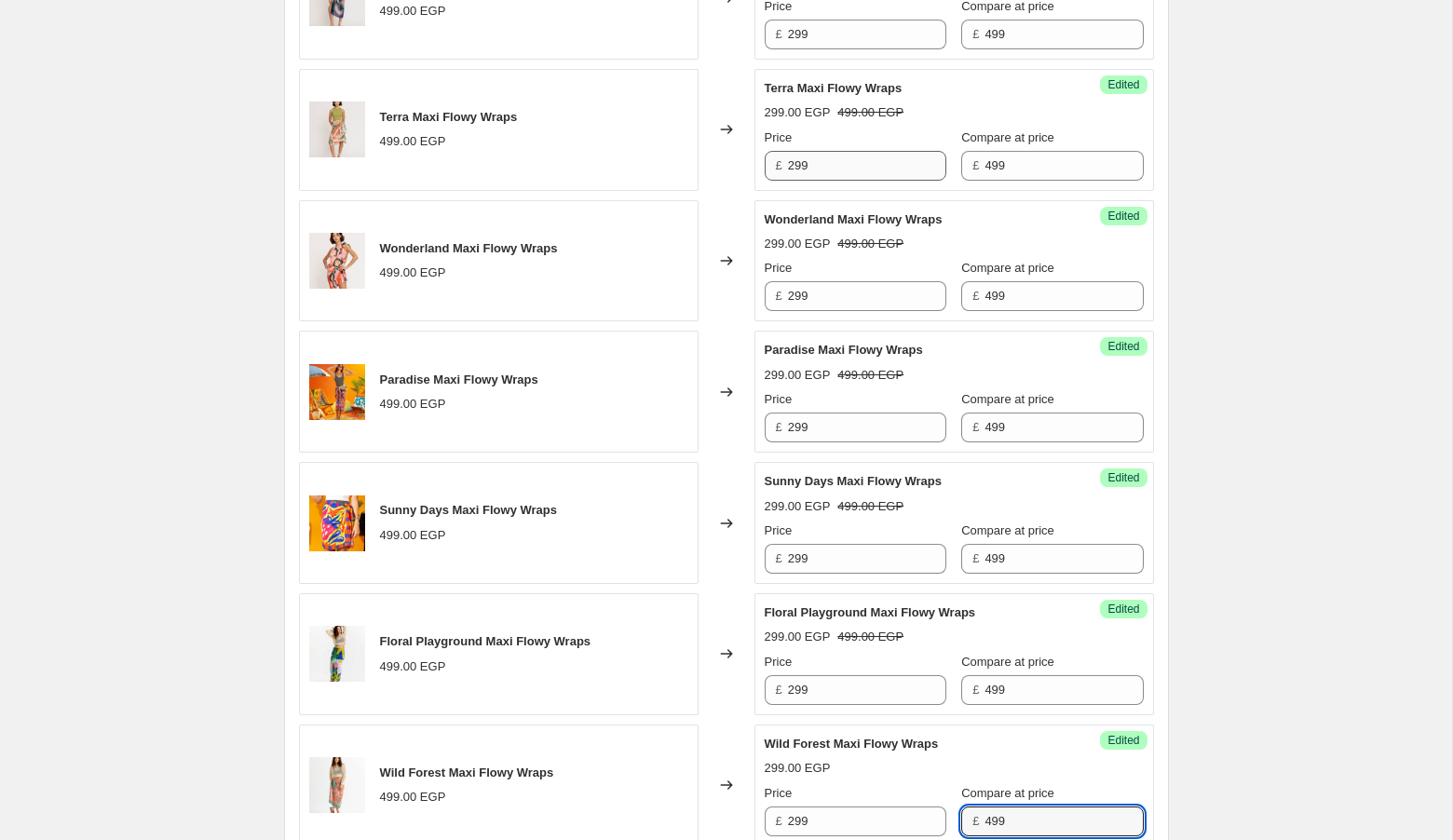 type on "499" 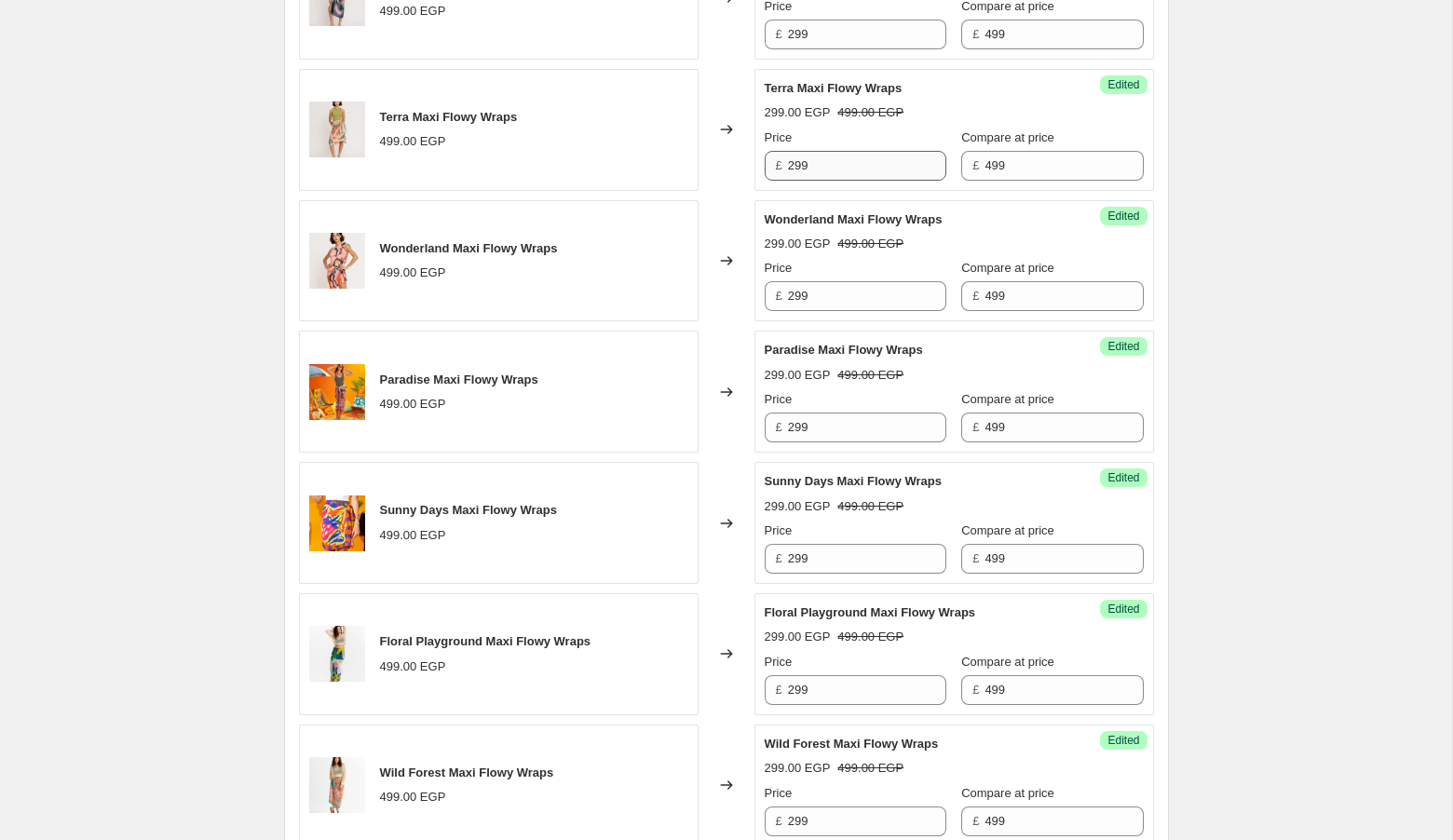 scroll, scrollTop: 2207, scrollLeft: 0, axis: vertical 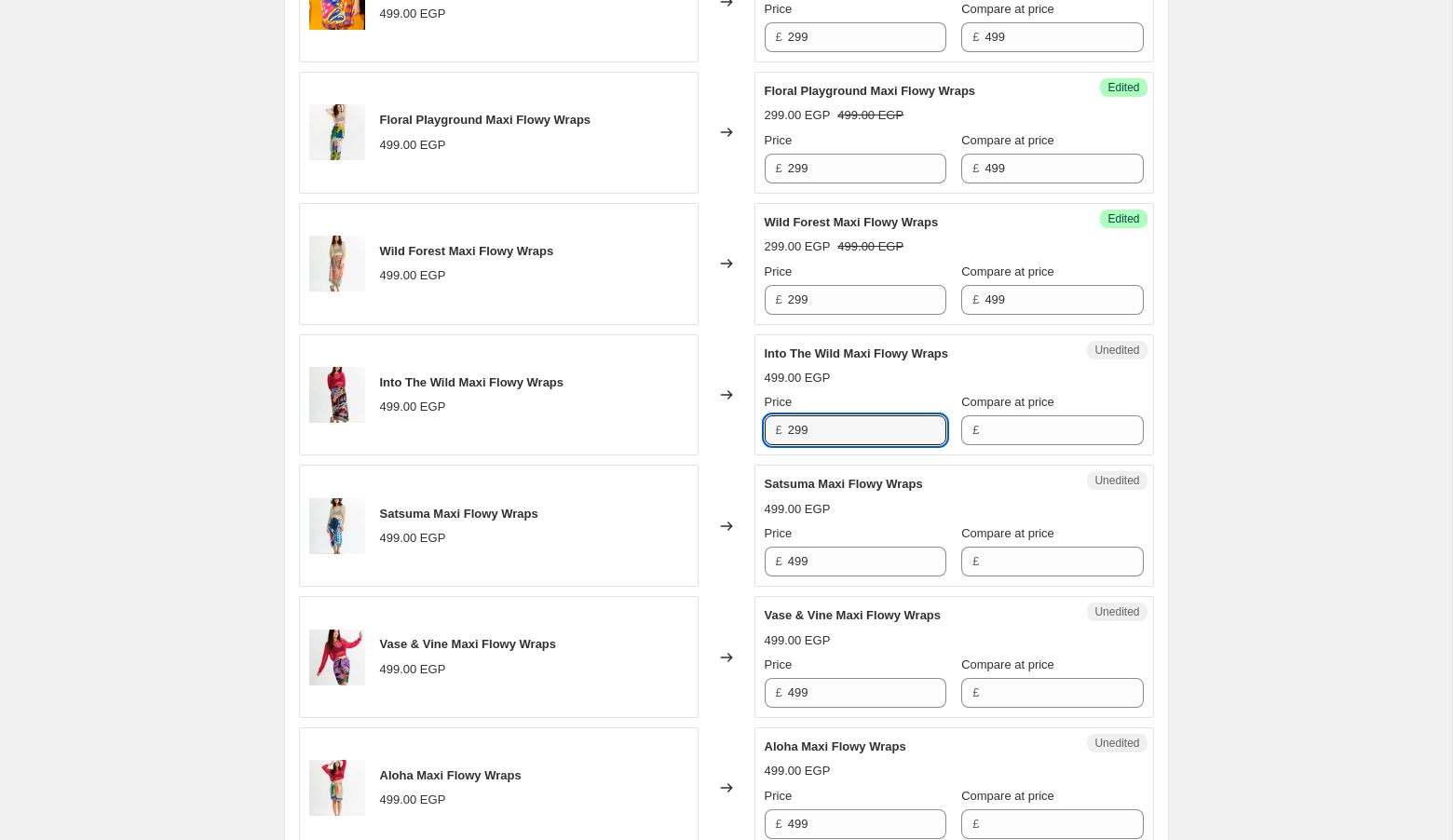 type on "299" 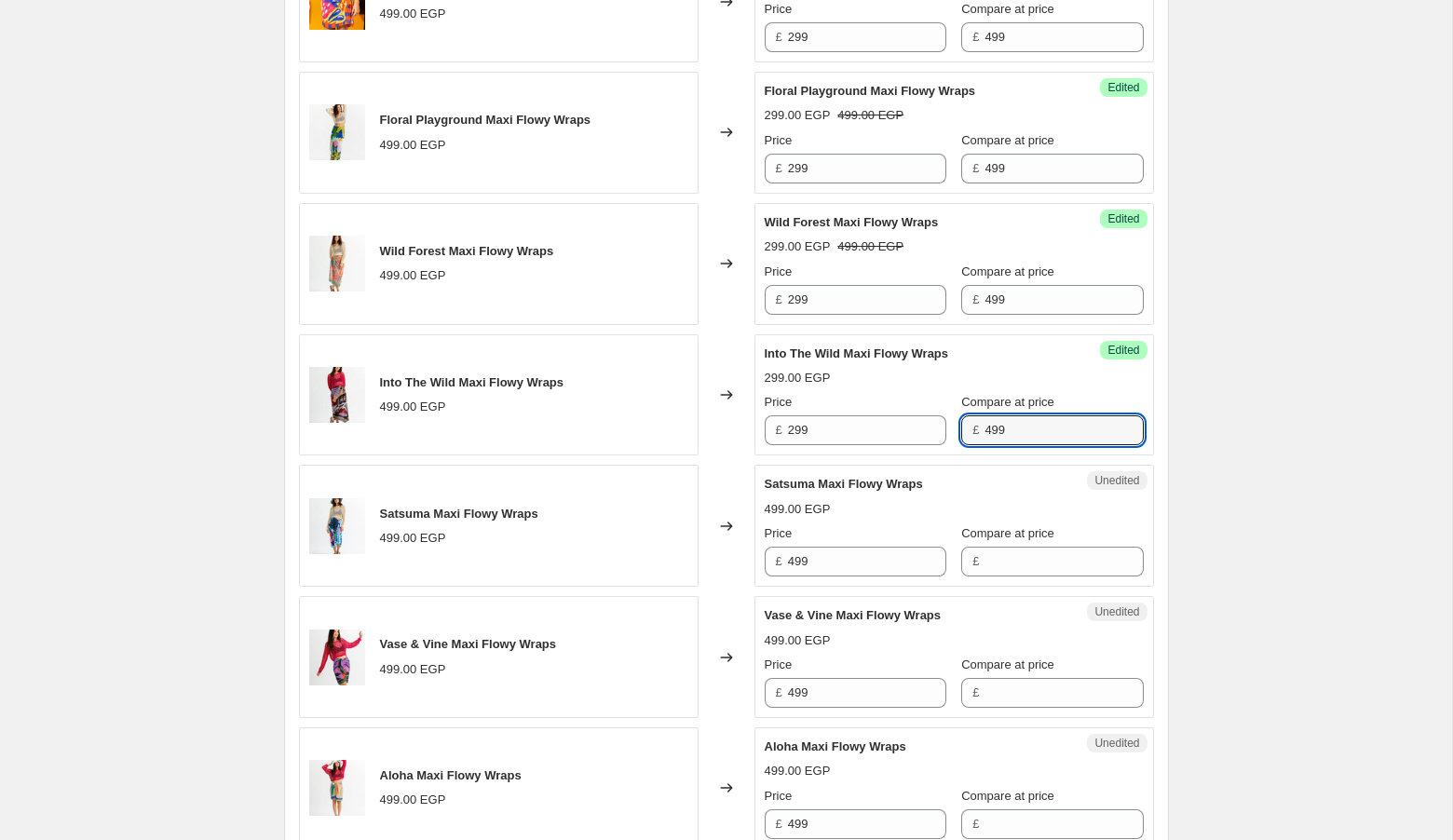 type on "499" 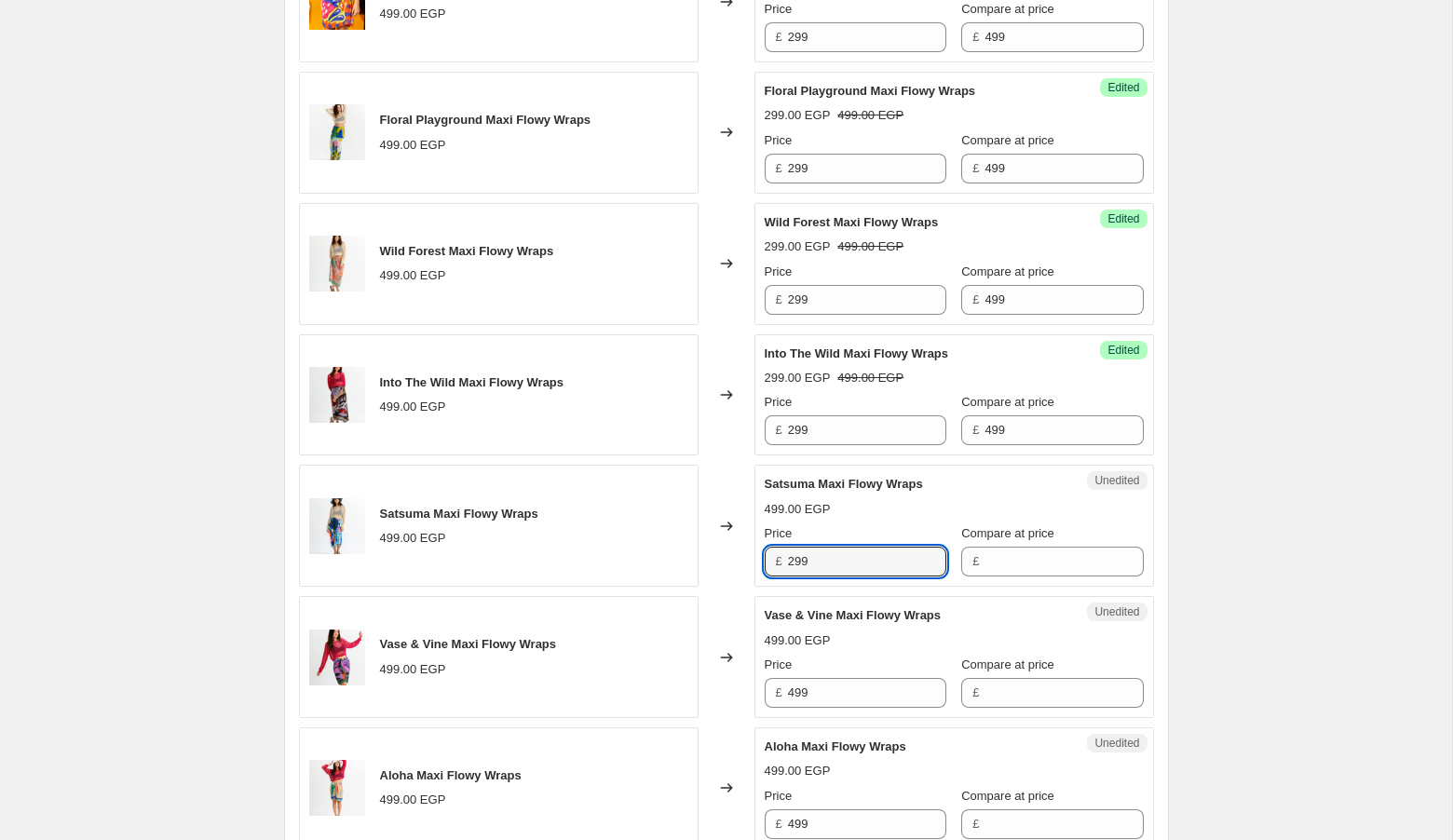 type on "299" 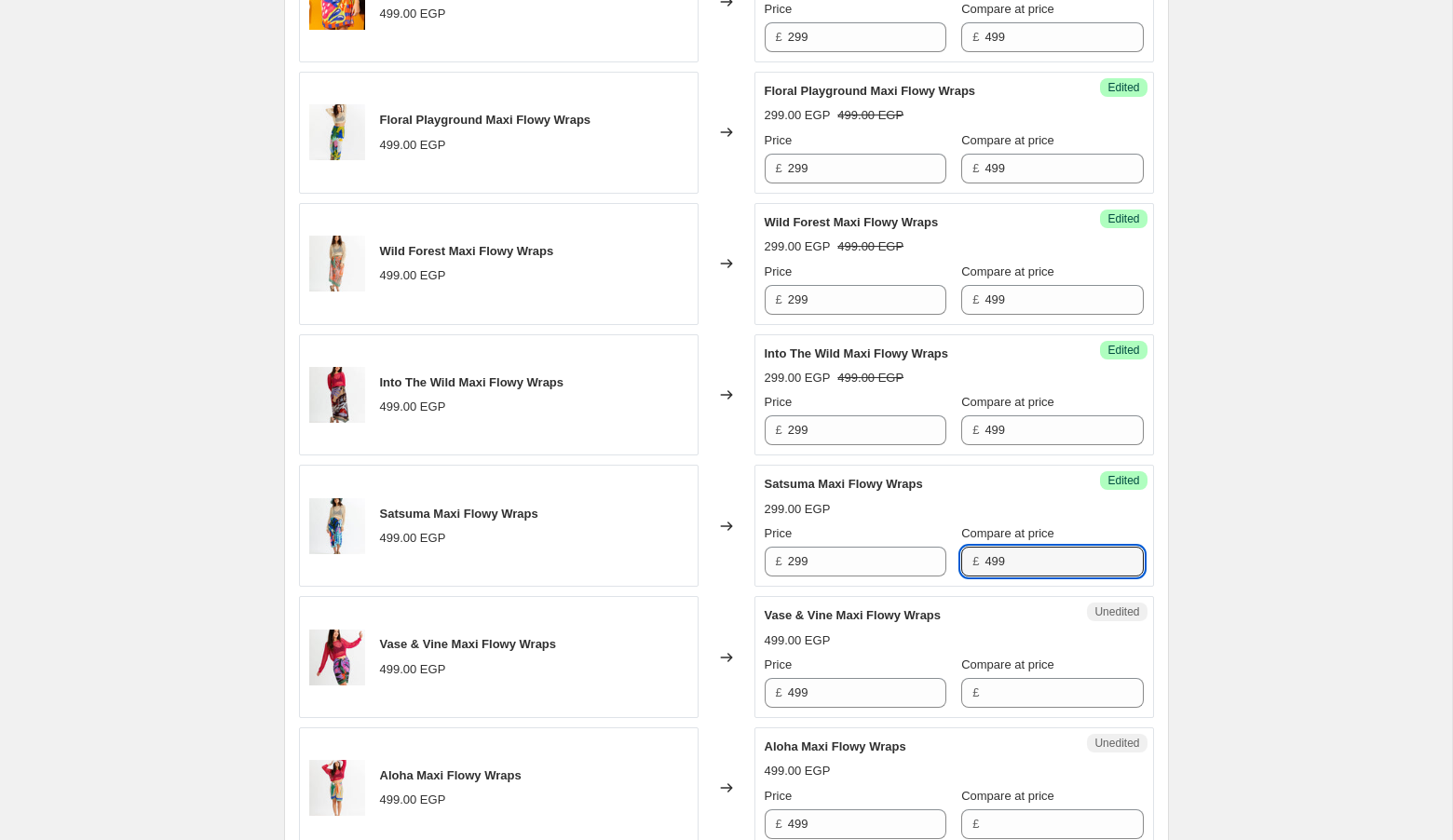 type on "499" 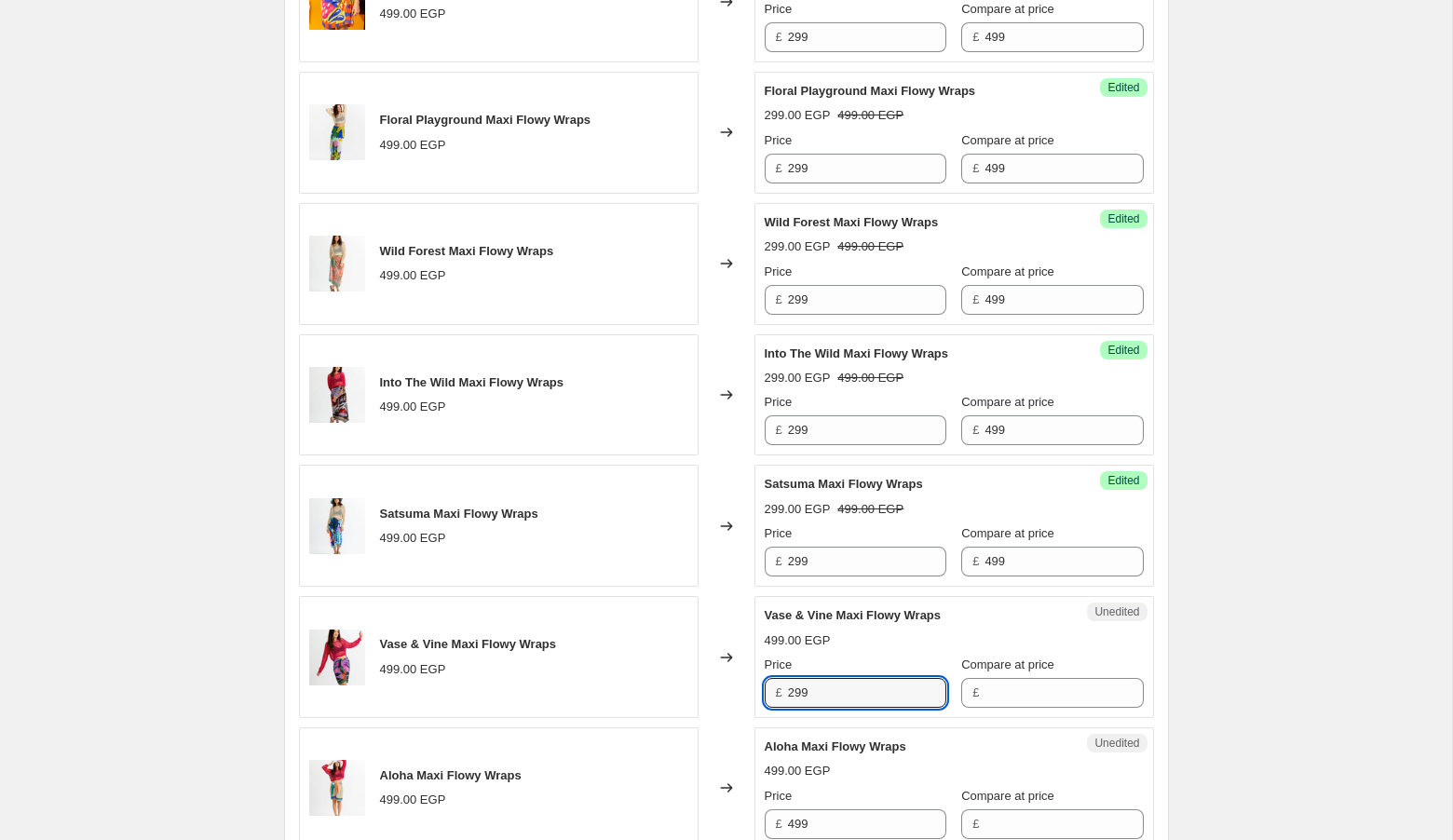 type on "299" 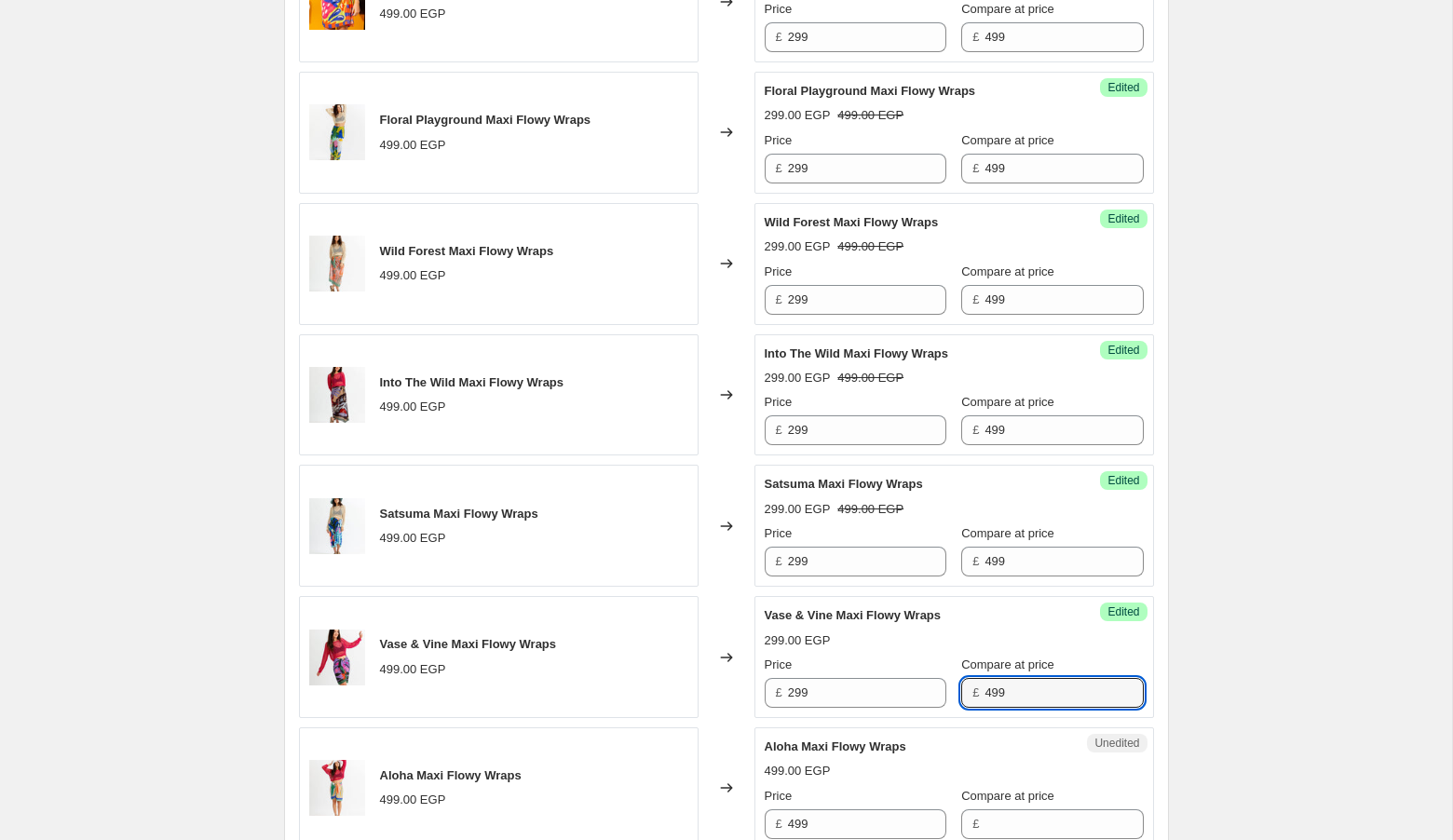 type on "499" 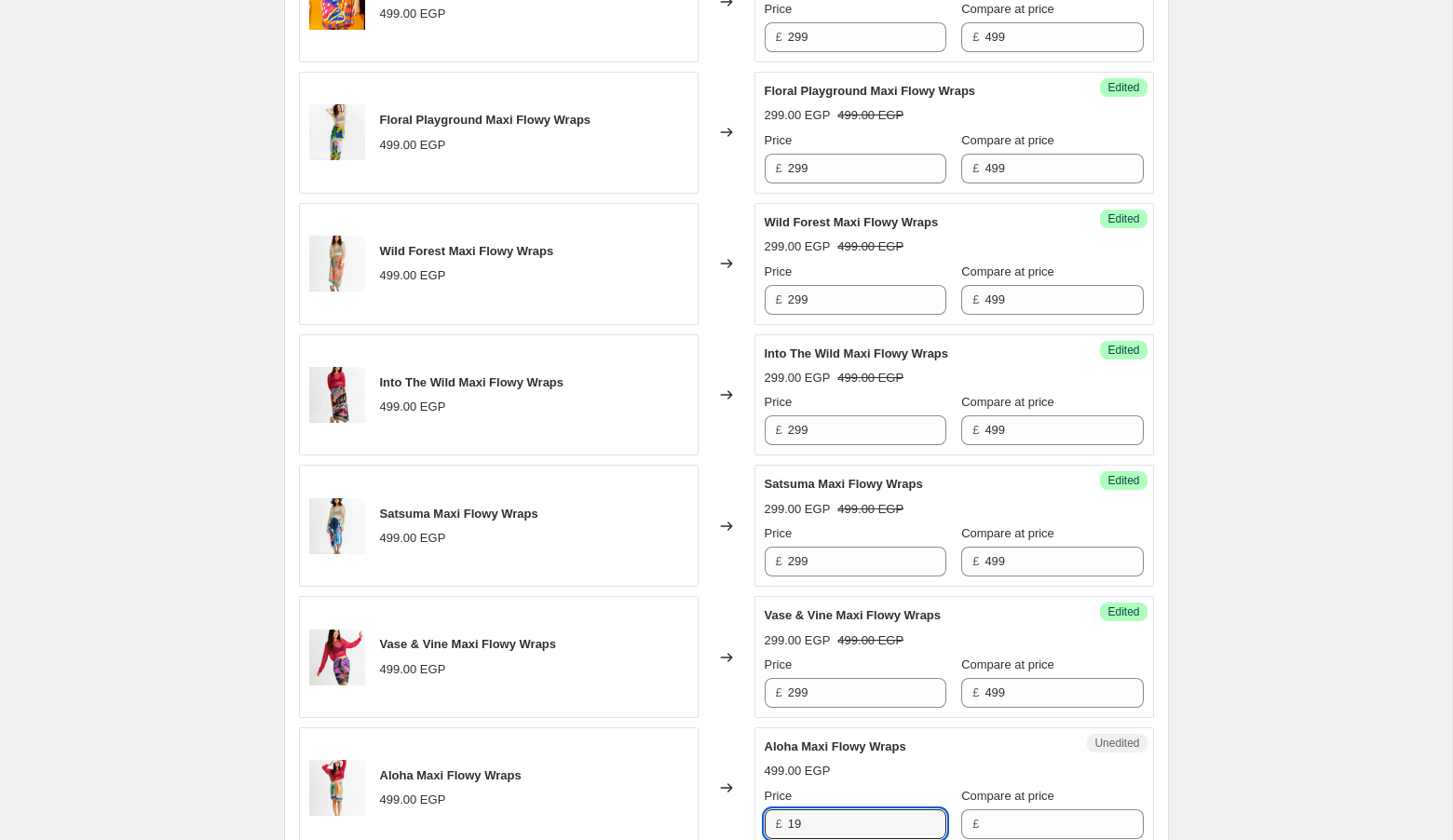 type on "1" 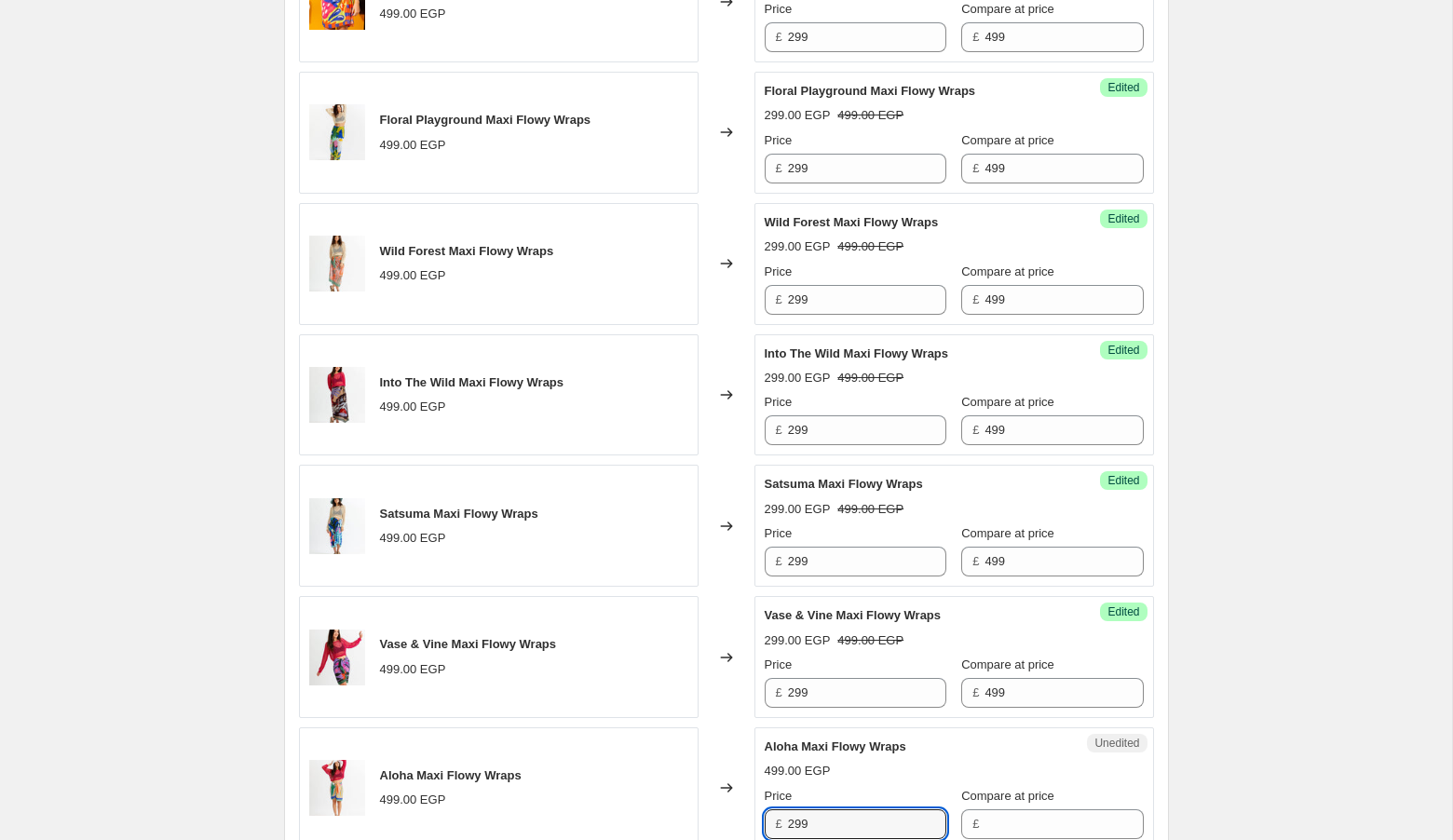 type on "299" 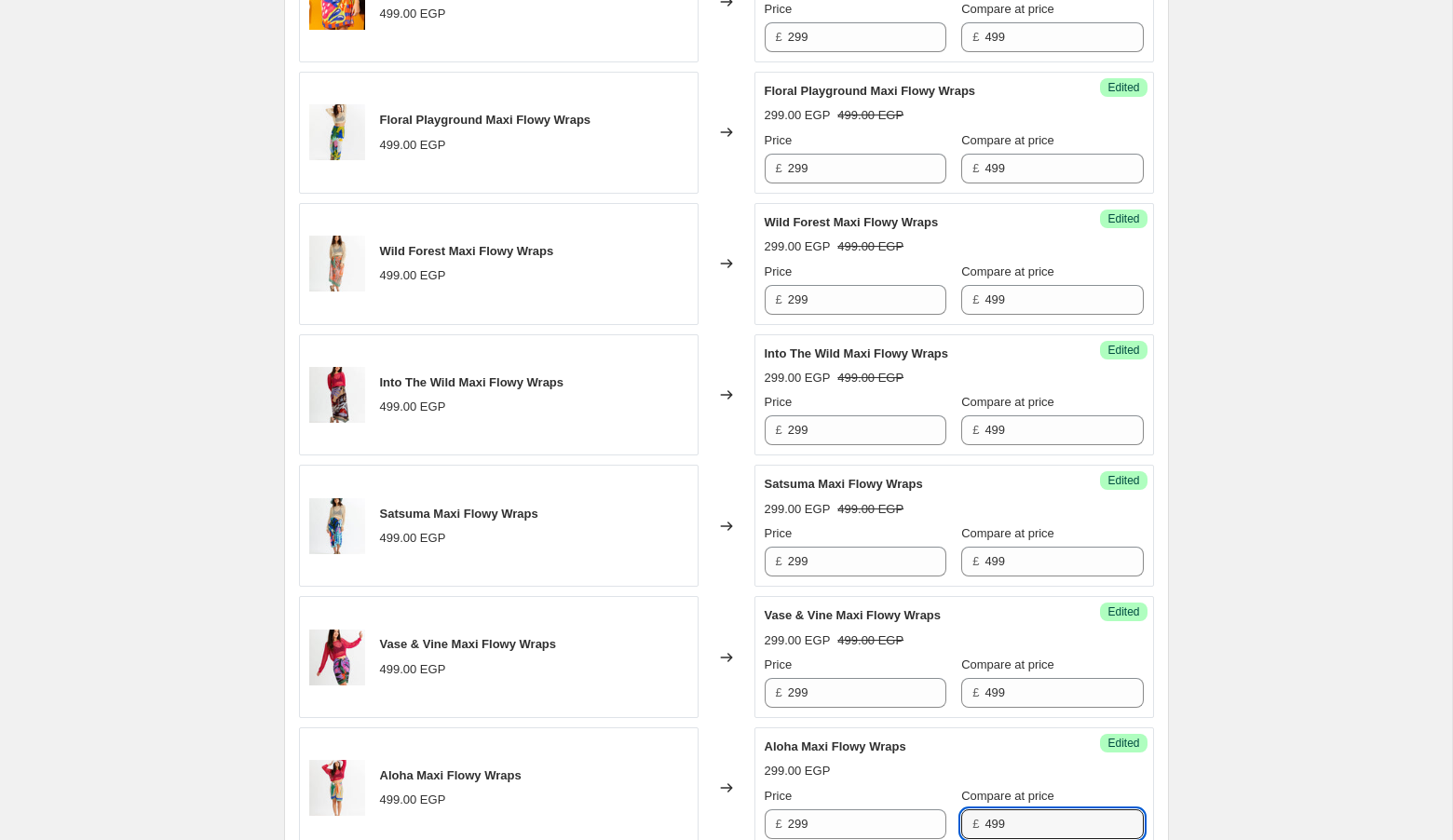 type on "499" 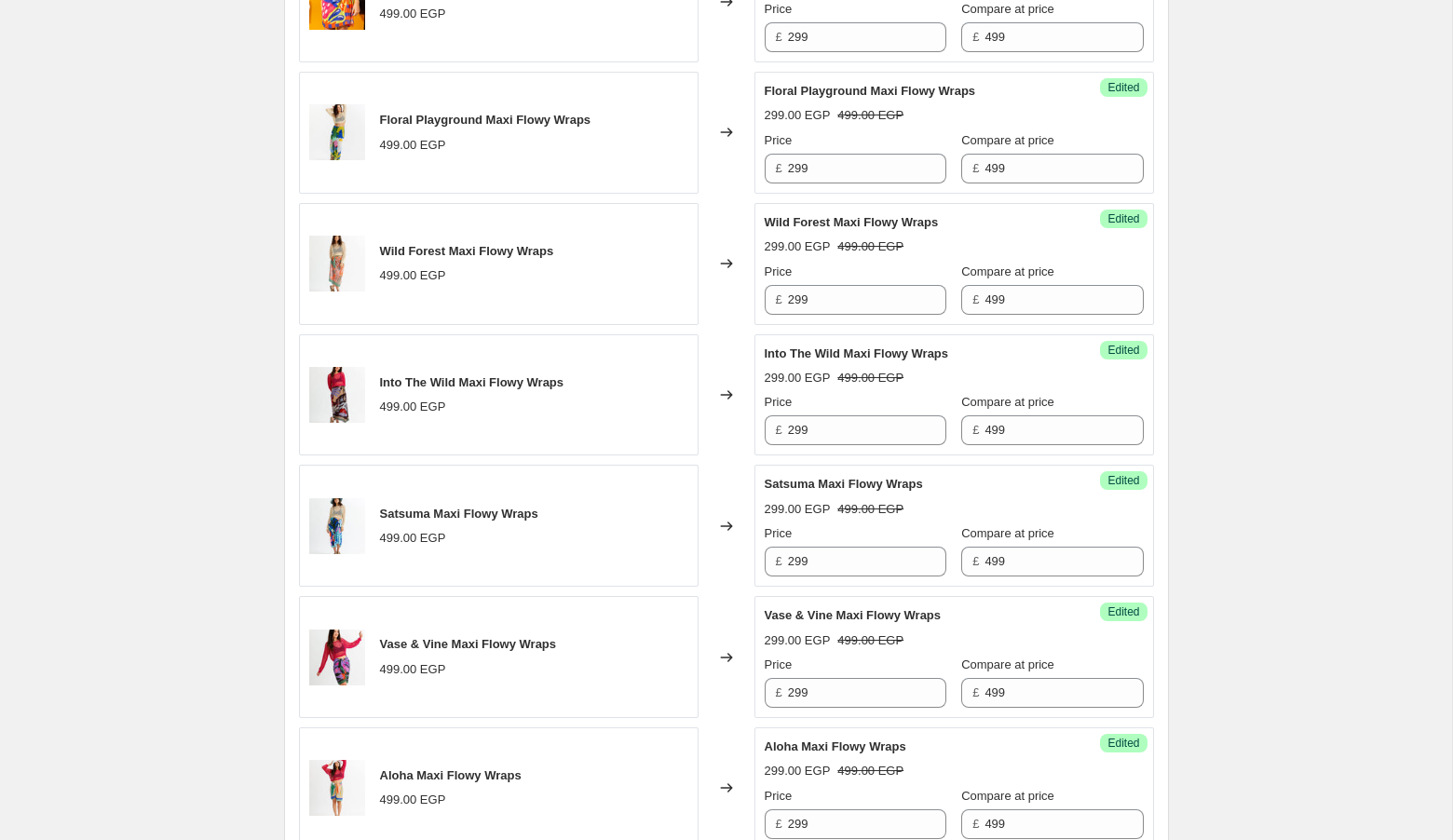 scroll, scrollTop: 2729, scrollLeft: 0, axis: vertical 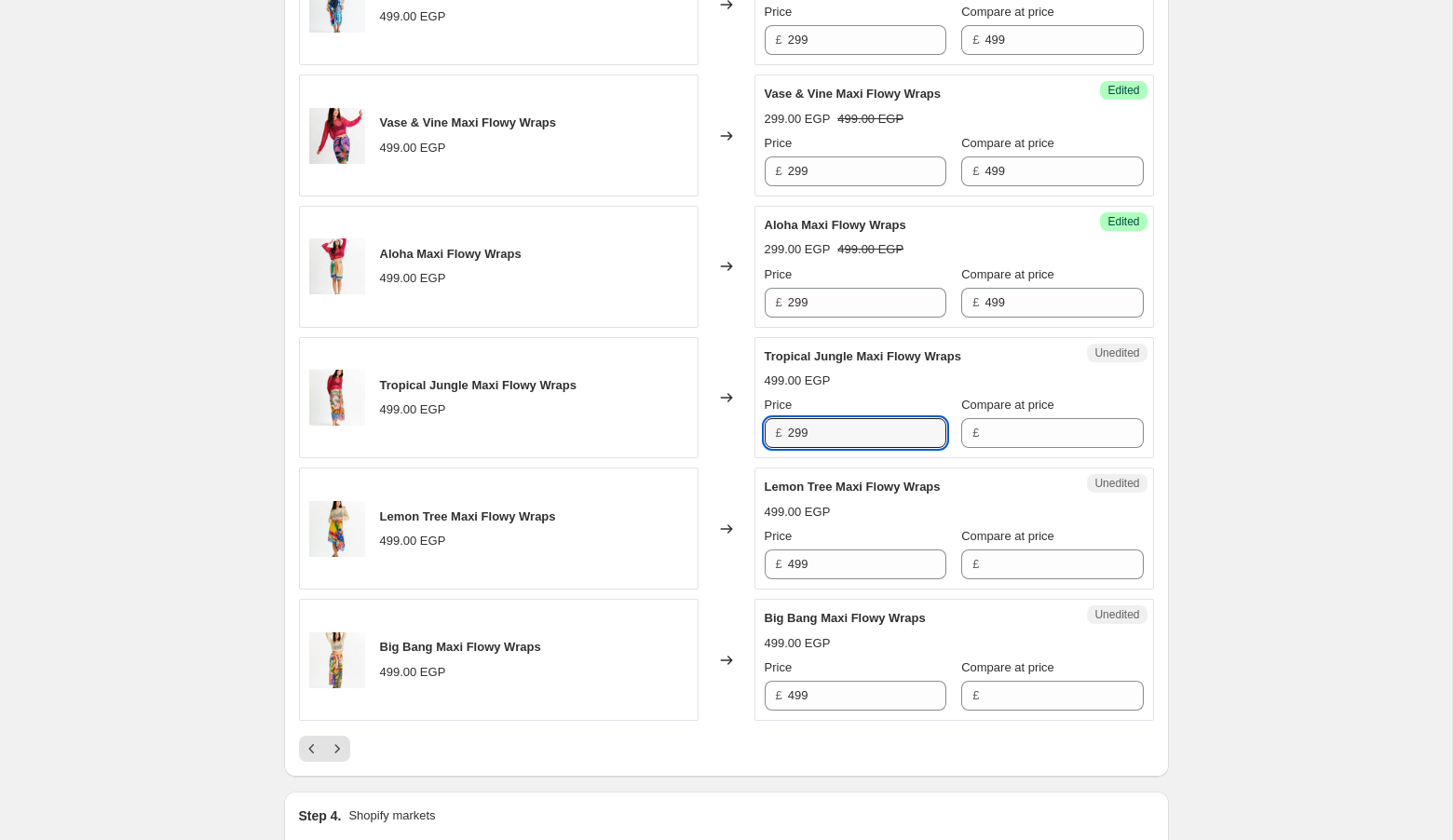 type on "299" 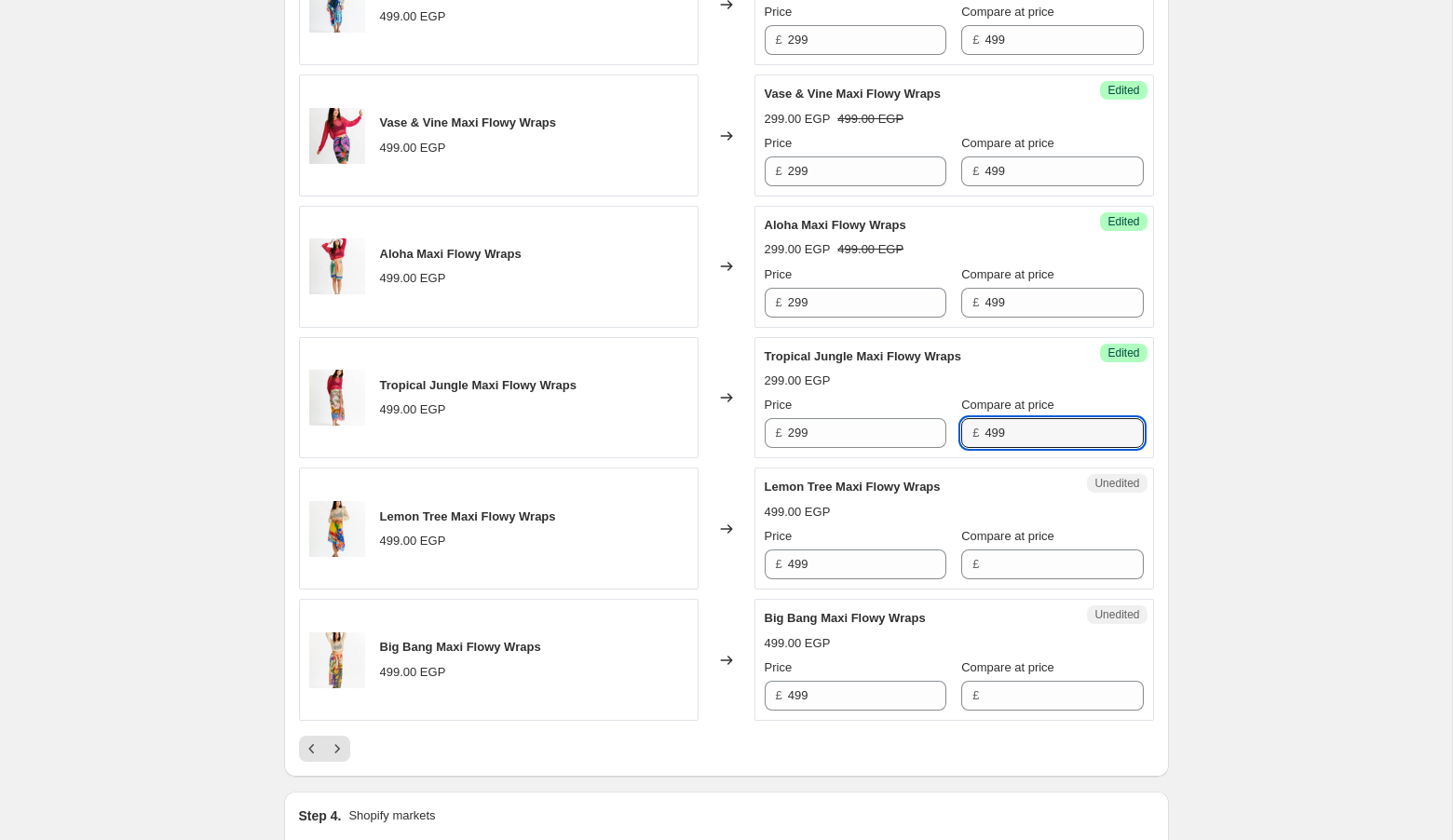 type on "499" 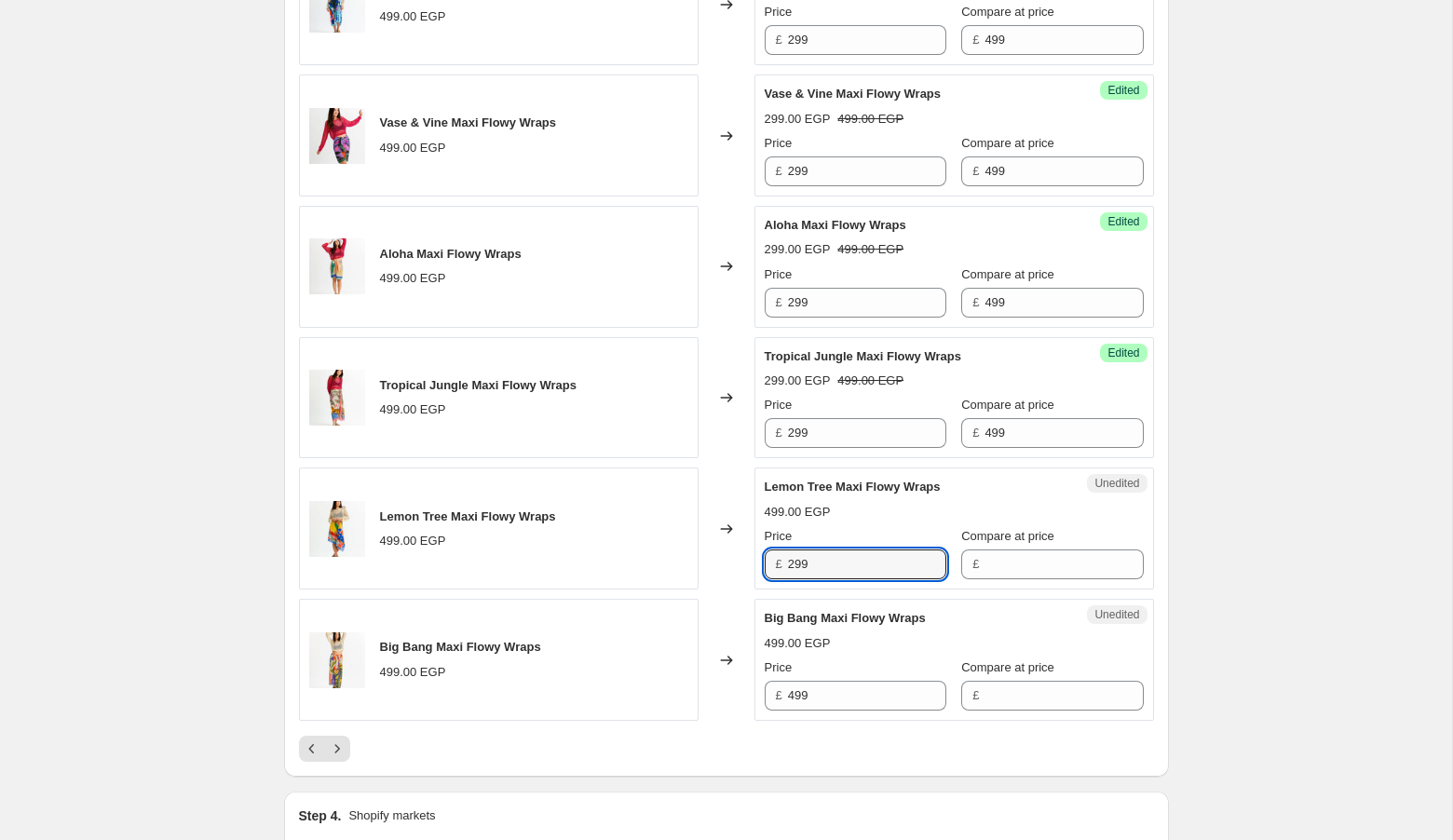 type on "299" 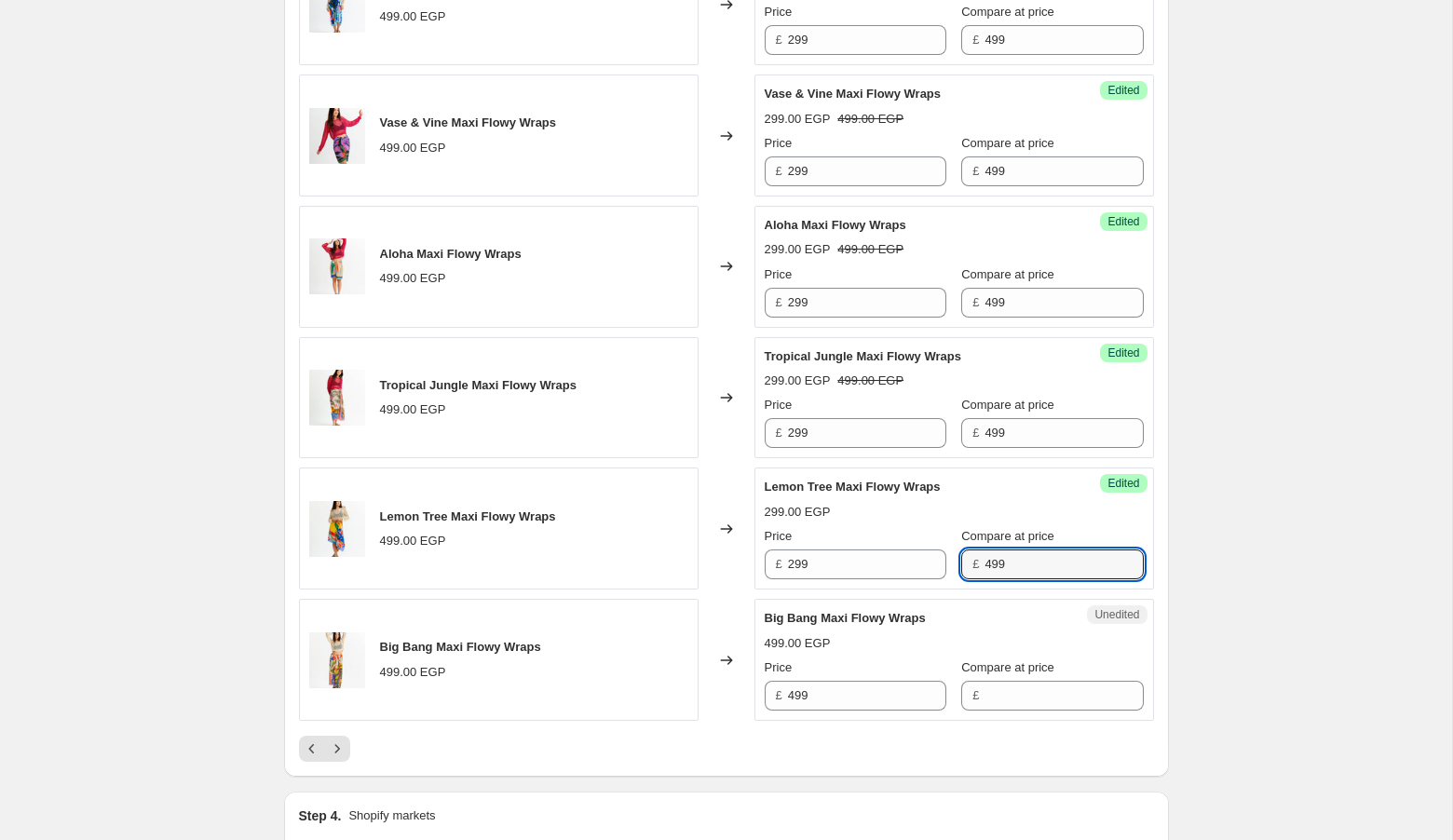 type on "499" 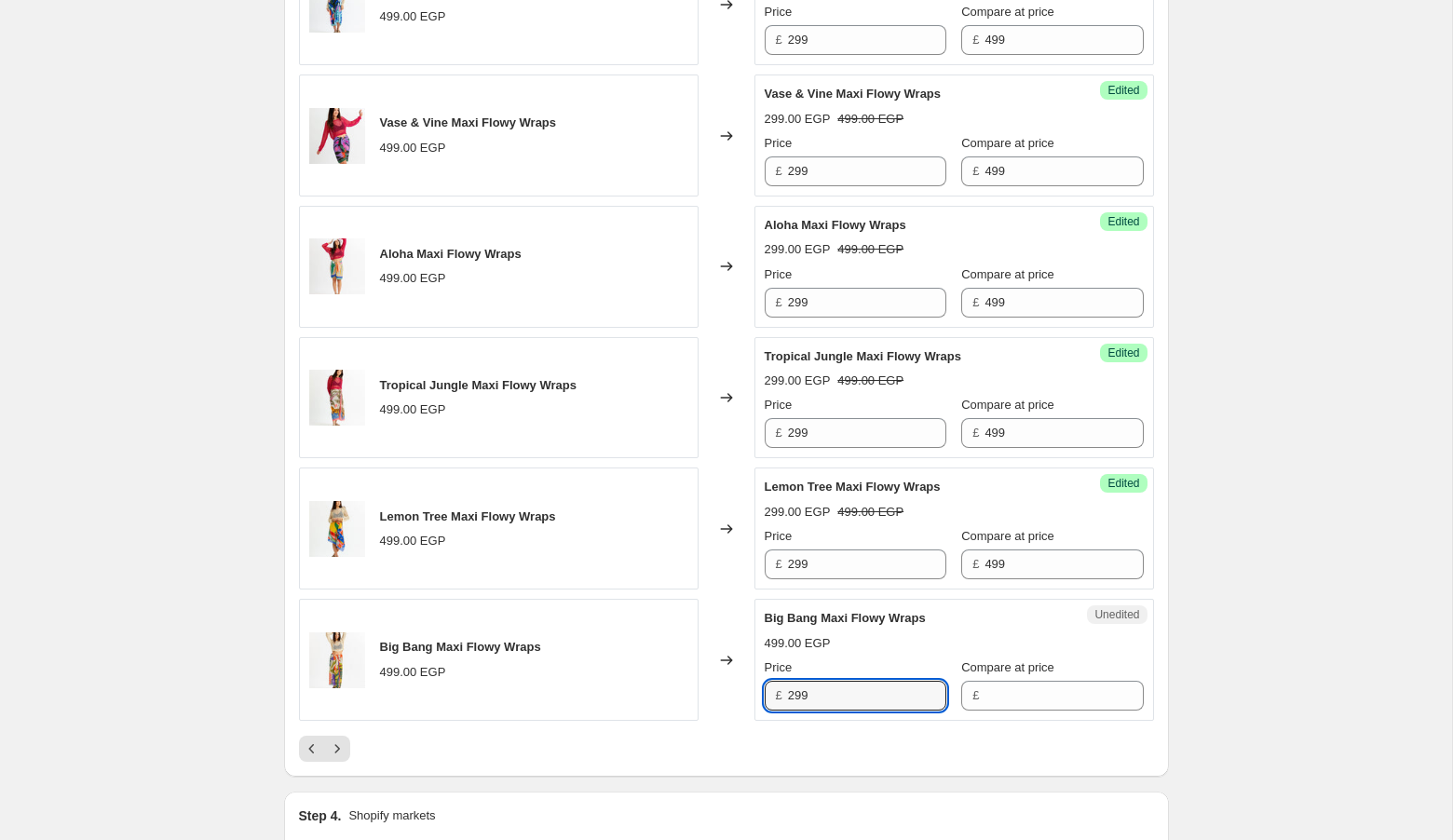 type on "299" 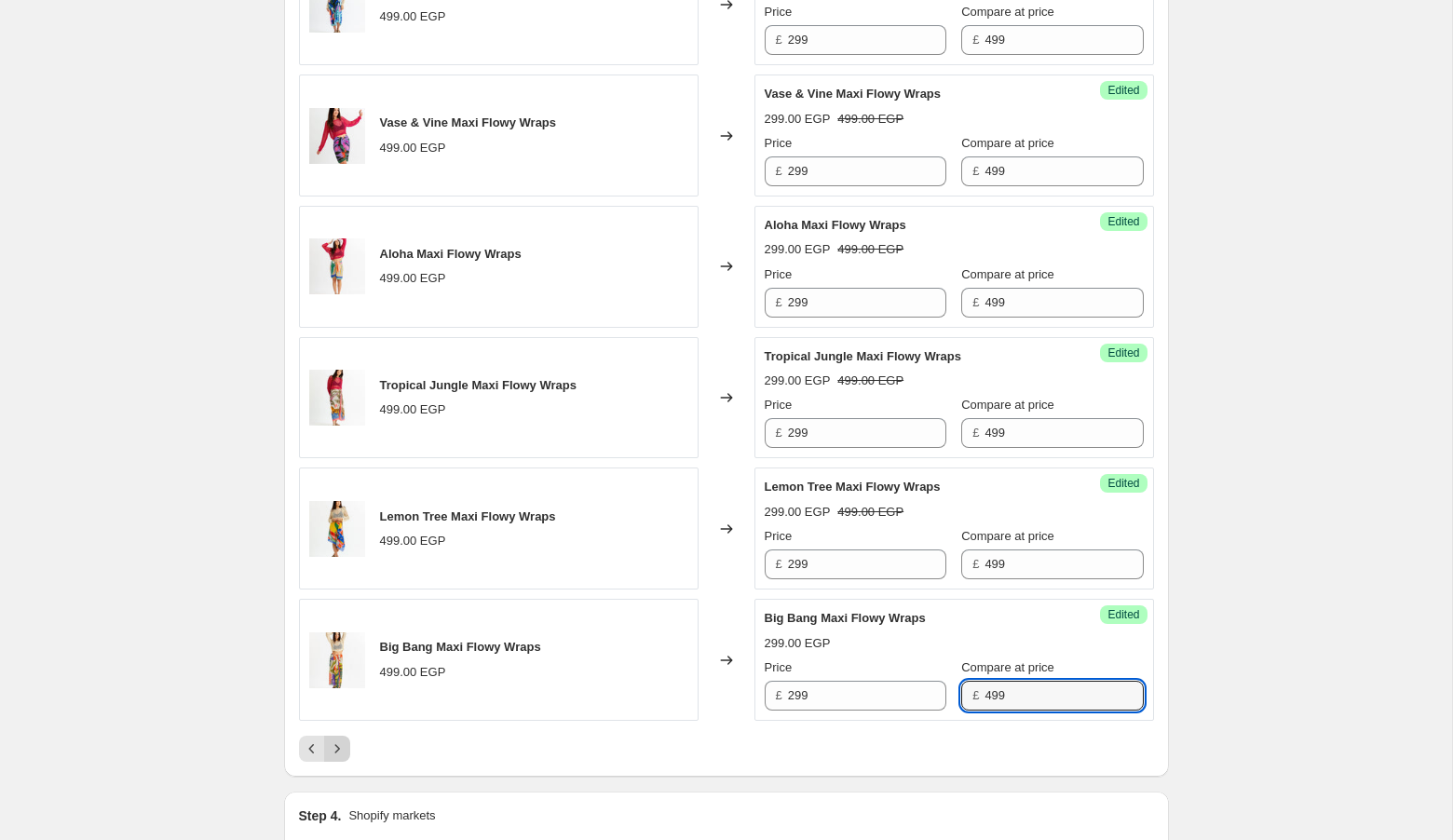type on "499" 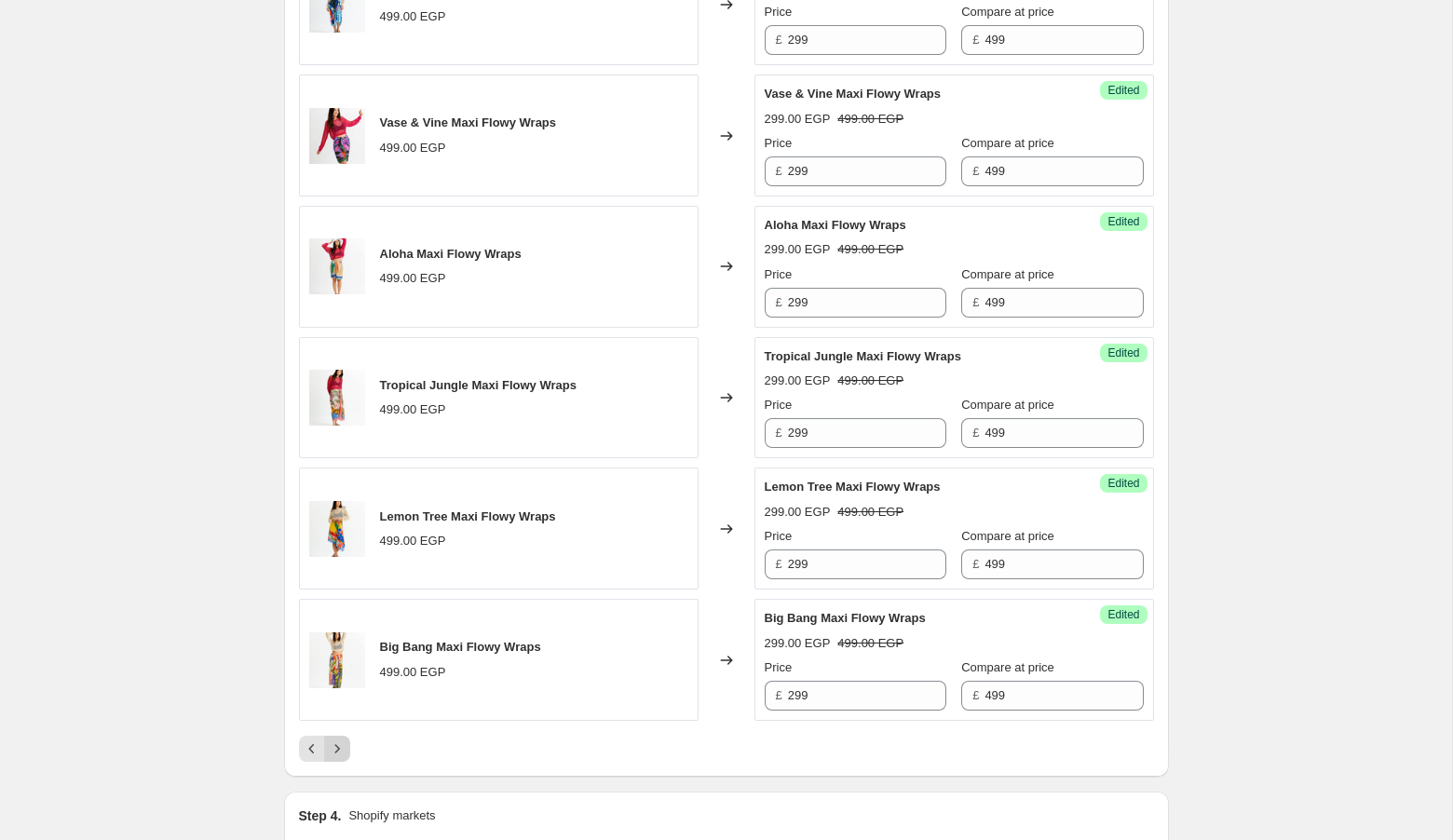 click 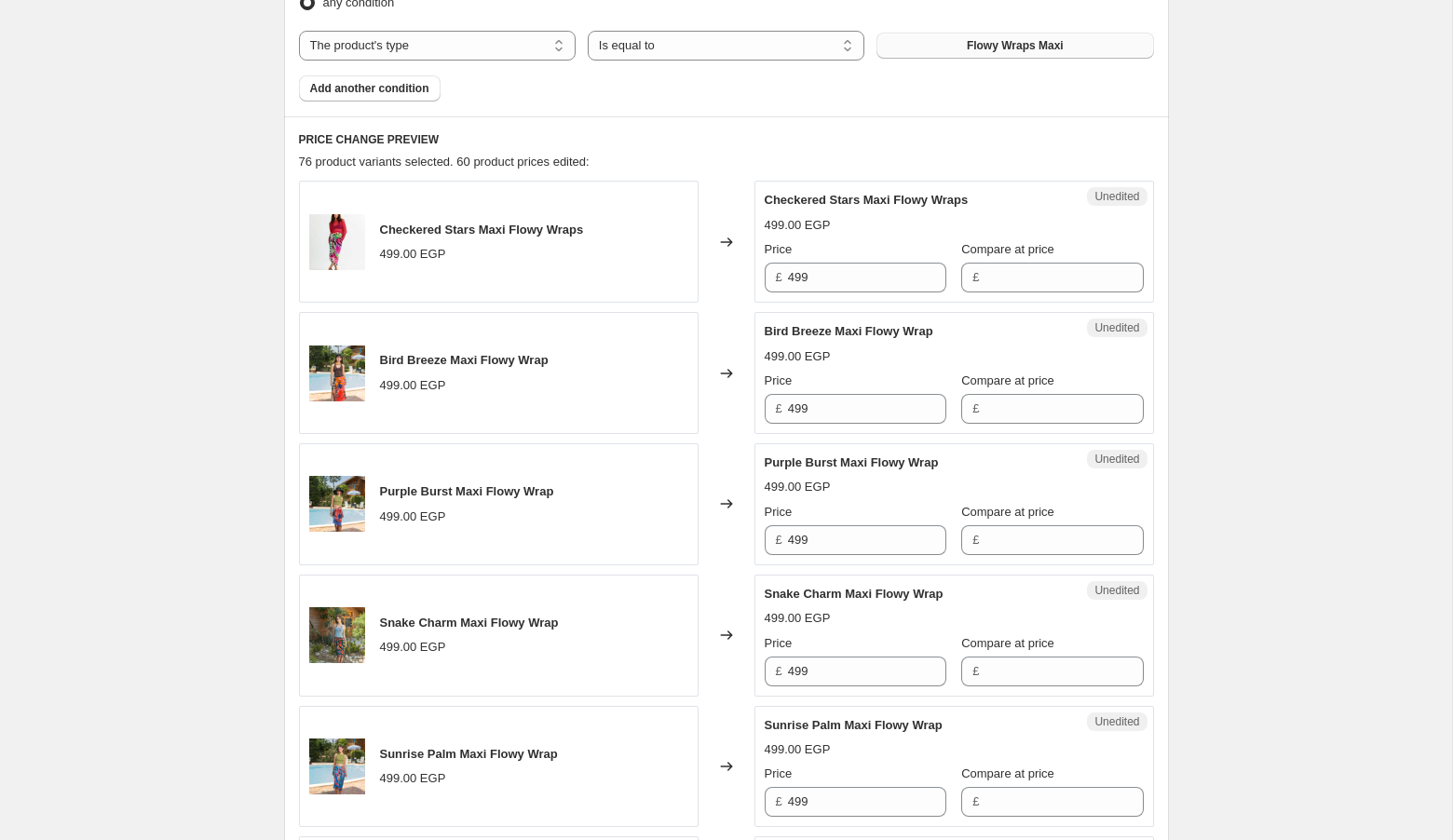scroll, scrollTop: 662, scrollLeft: 0, axis: vertical 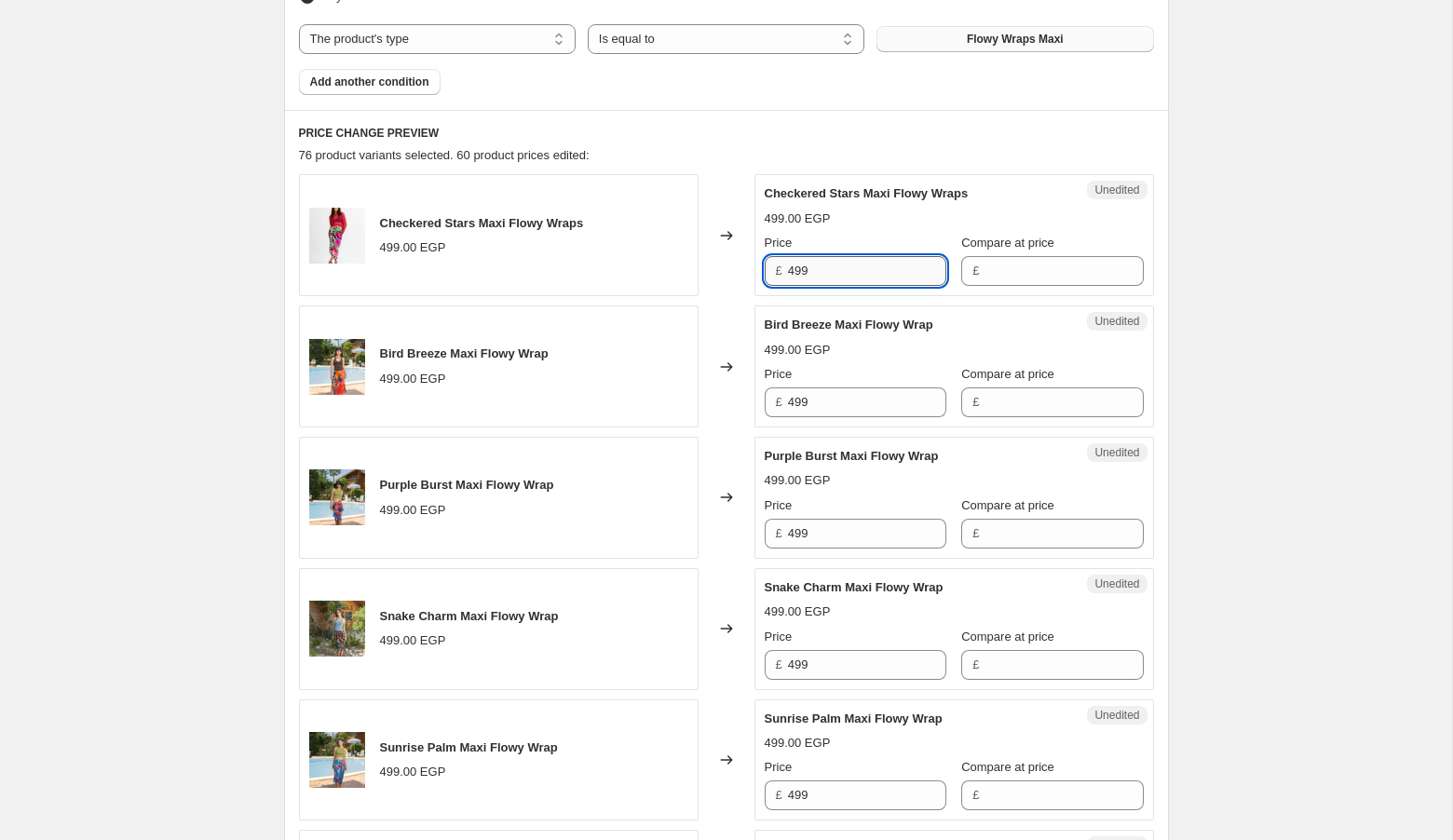 click on "499" at bounding box center (867, 271) 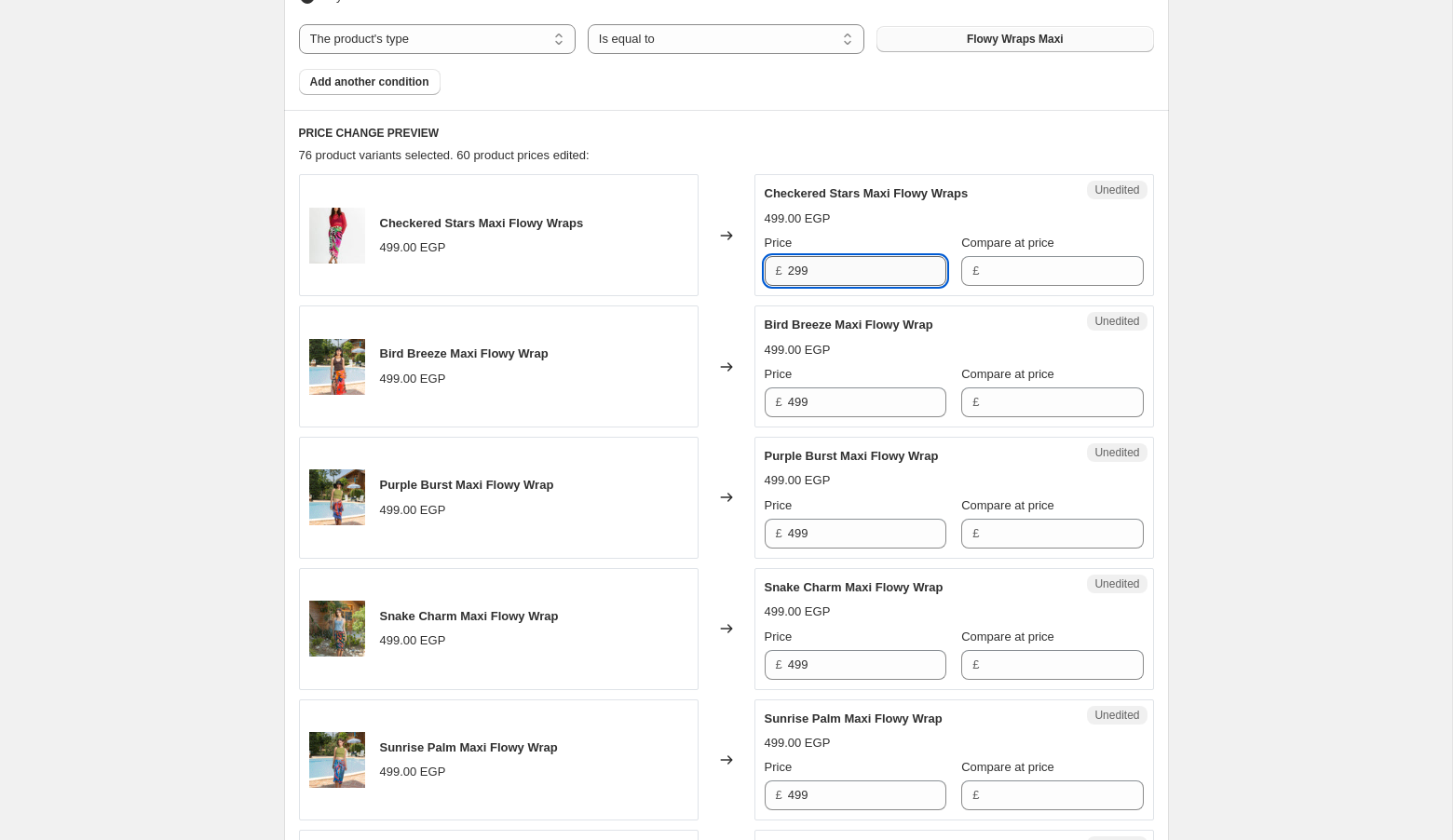 type on "299" 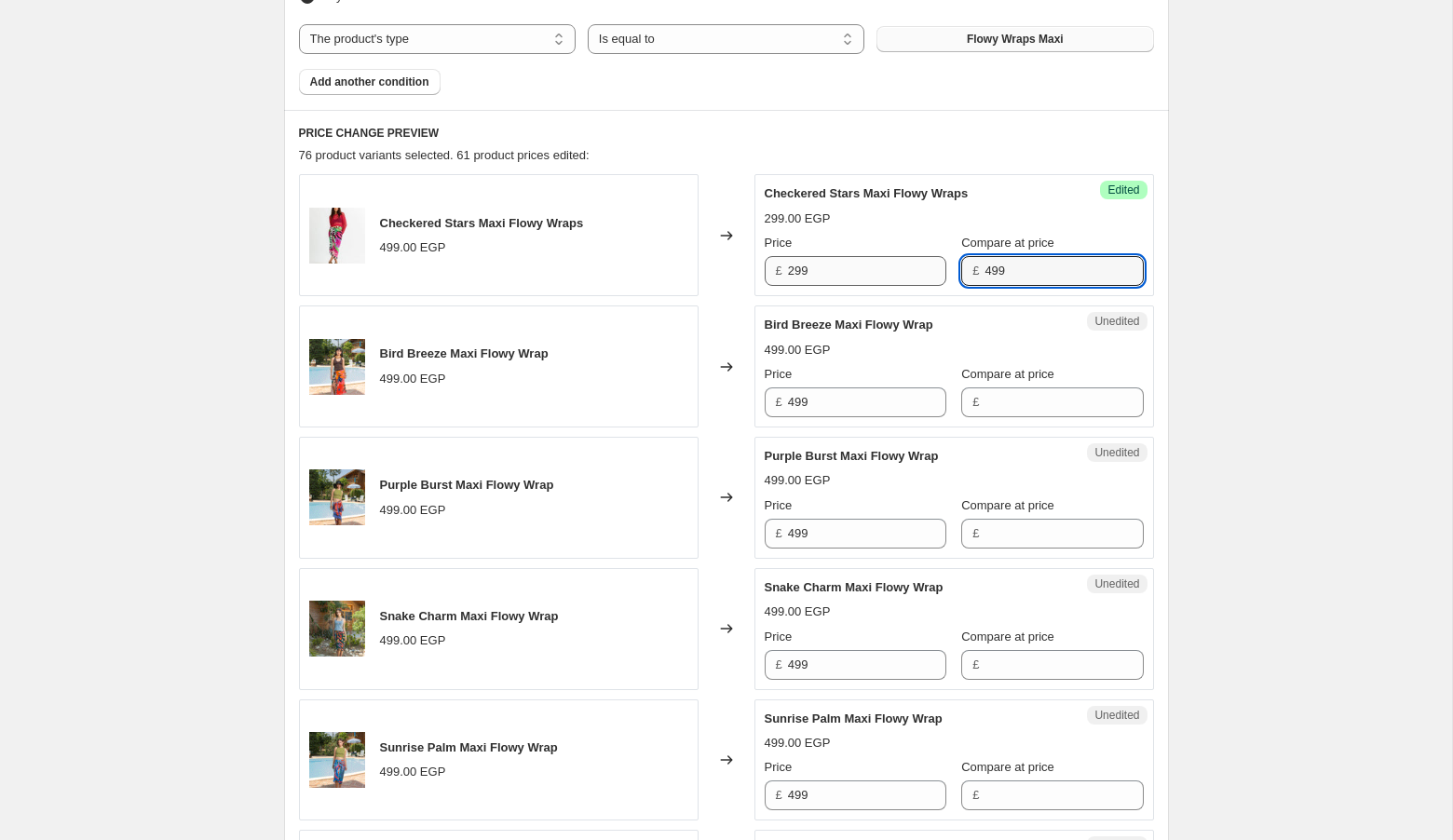 type on "499" 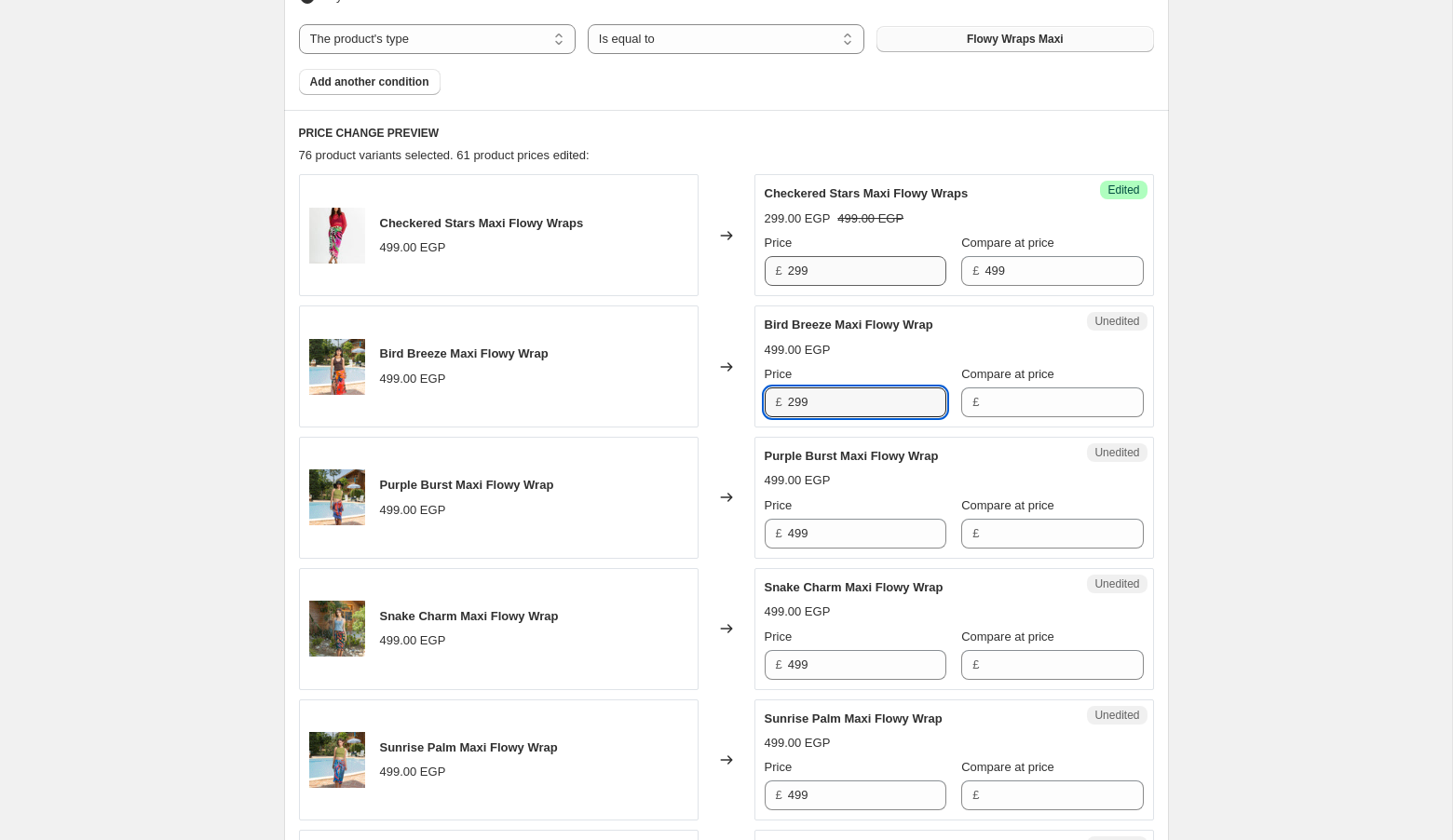 type on "299" 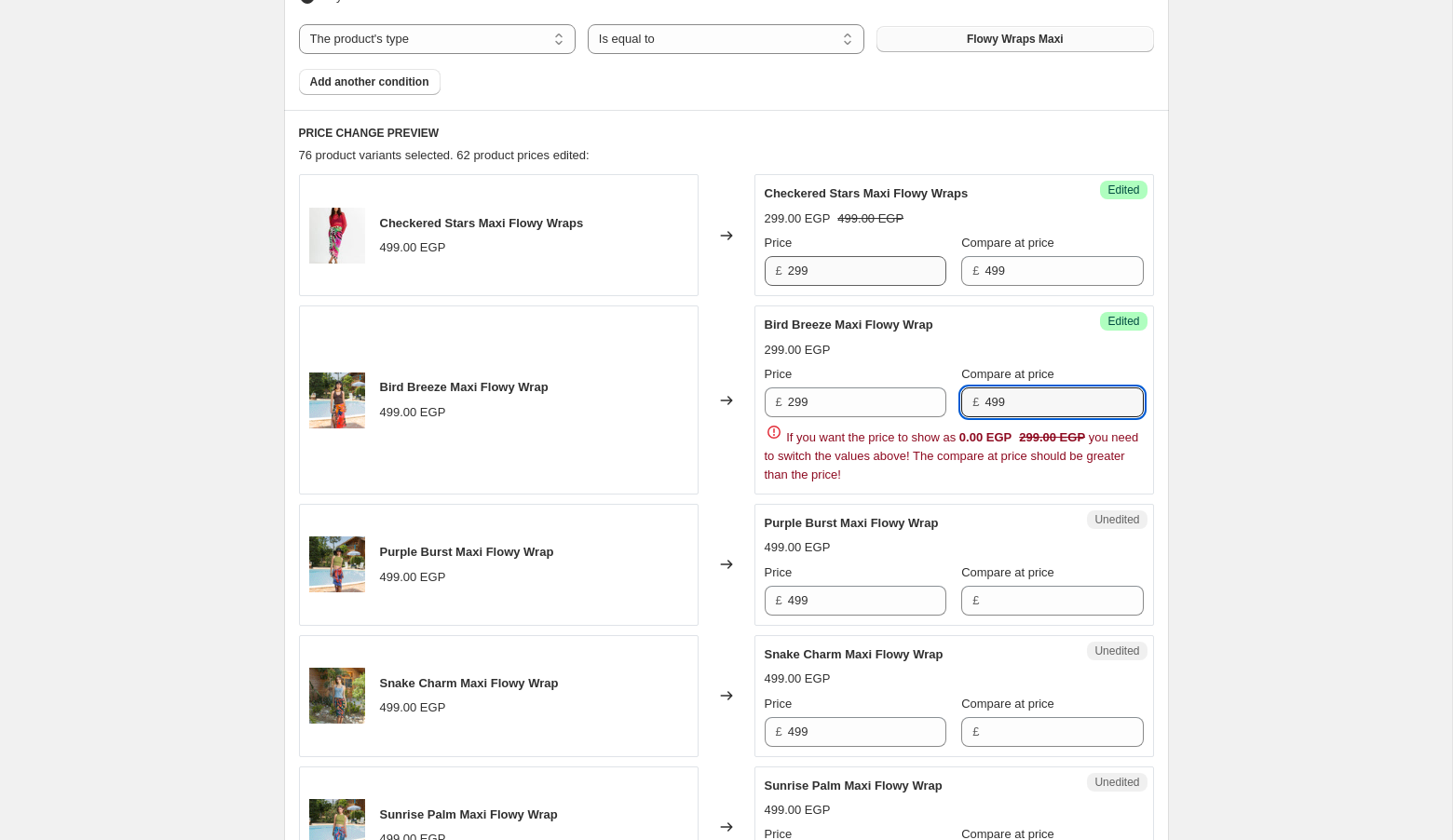 type on "499" 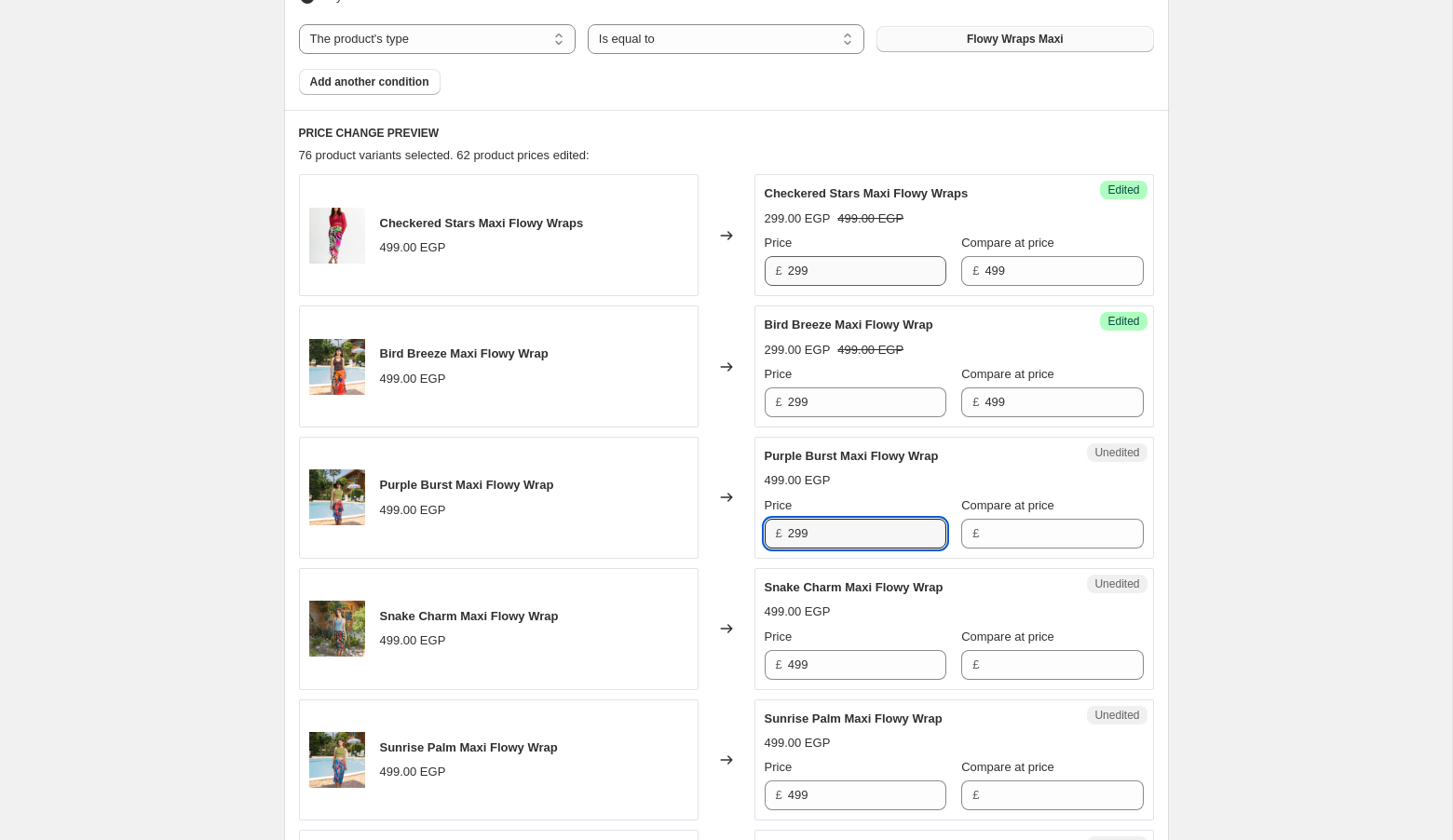 type on "299" 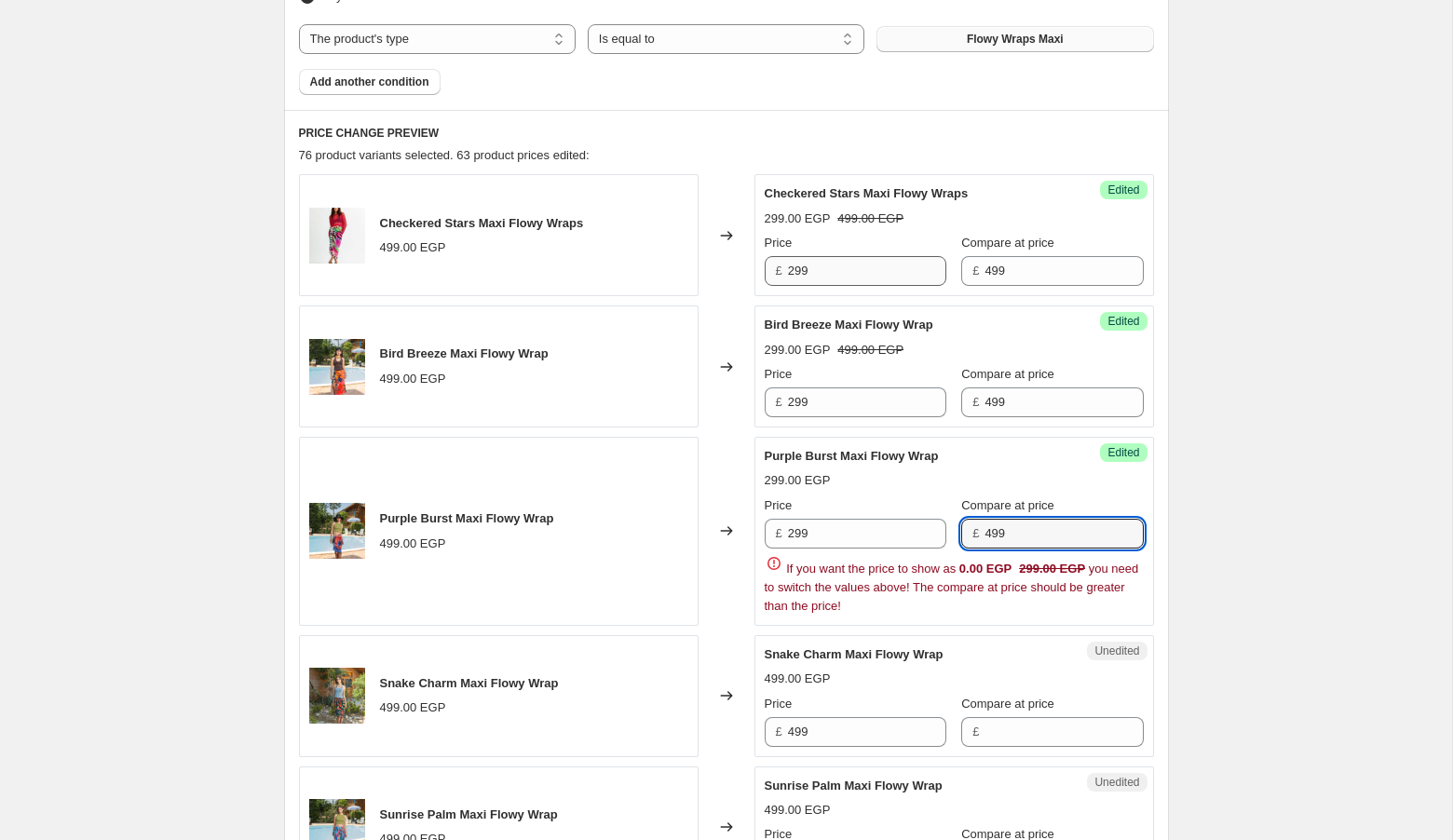type 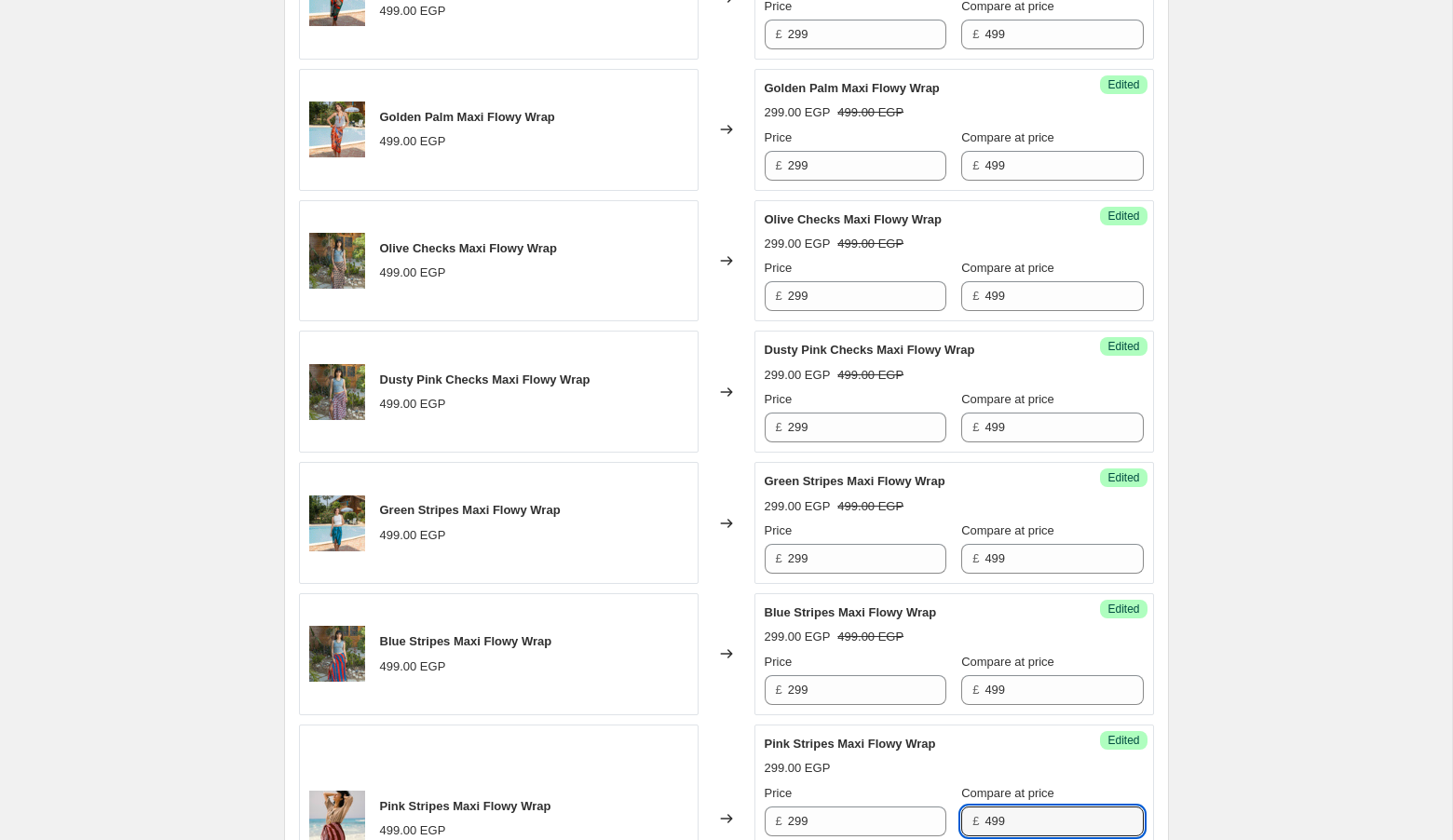 scroll, scrollTop: 2207, scrollLeft: 0, axis: vertical 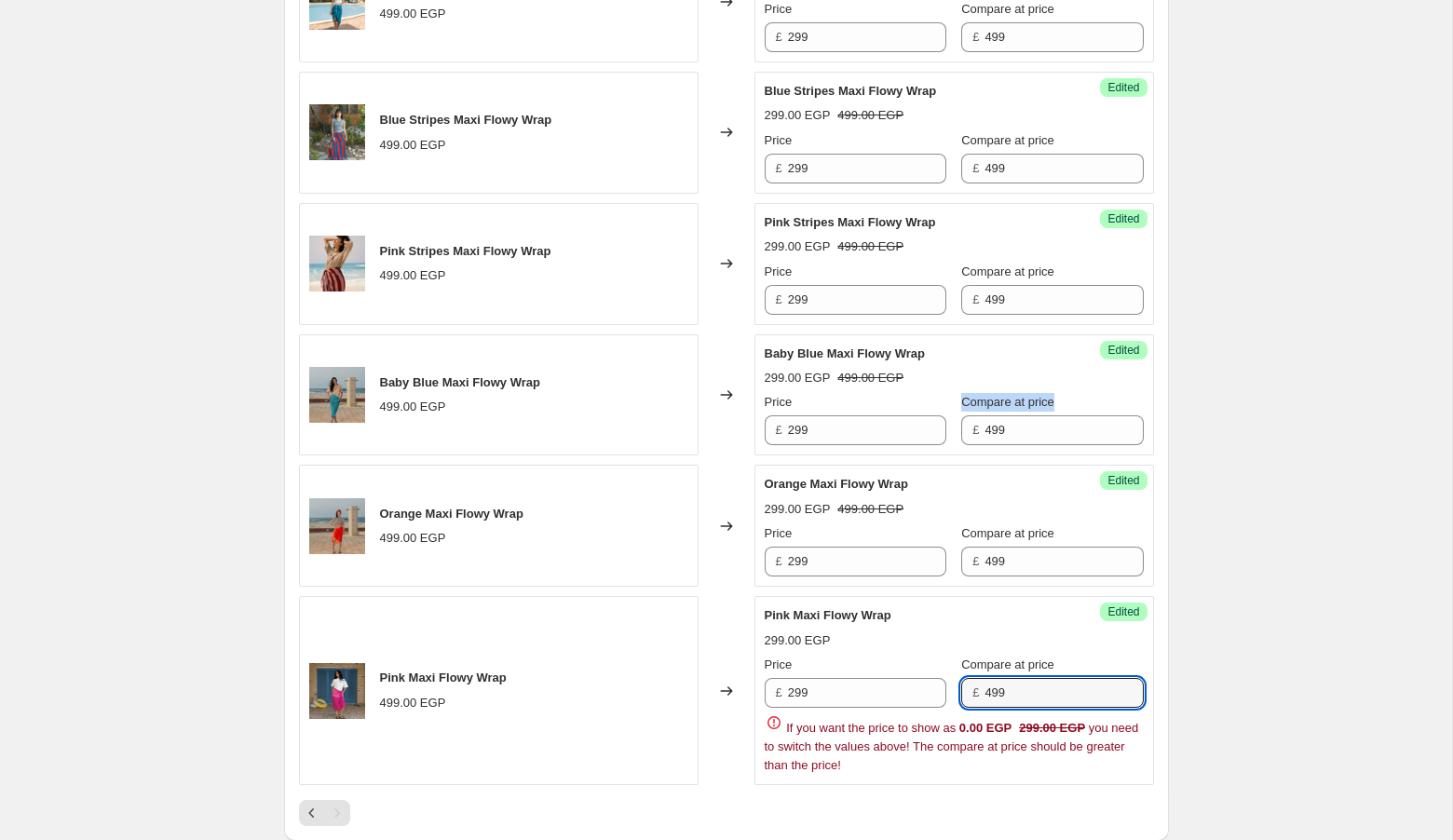 click on "Create new price change job. This page is ready Create new price change job Draft Step 1. Optionally give your price change job a title (eg "March 30% off sale on boots") [DATE], [TIME] Price change job FLOWY WRAPS This title is just for internal use, customers won't see it Step 2. Select how the prices should change Use bulk price change rules Set product prices individually Use CSV upload Select tags to add while price change is active Select tags to remove while price change is active Step 3. Select which products should change in price Select all products, use filters, or select products variants individually All products Filter by product, collection, tag, vendor, product type, variant title, or inventory Select product variants individually Product filters Products must match: all conditions any condition The product The product's collection The product's tag The product's vendor The product's type The product's status The variant's title Inventory quantity The product's type Is equal to Edited" at bounding box center (726, -487) 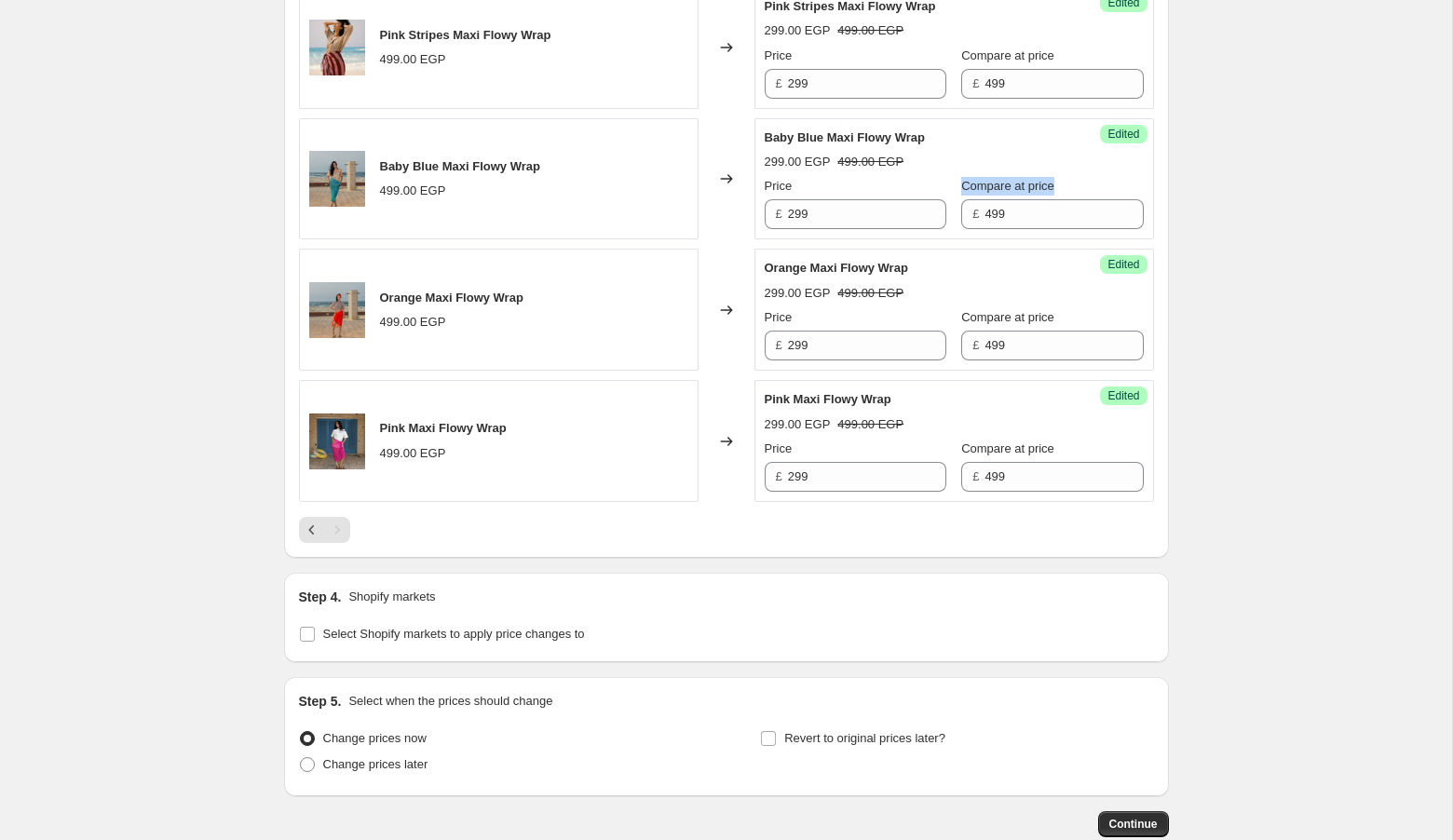 scroll, scrollTop: 2498, scrollLeft: 0, axis: vertical 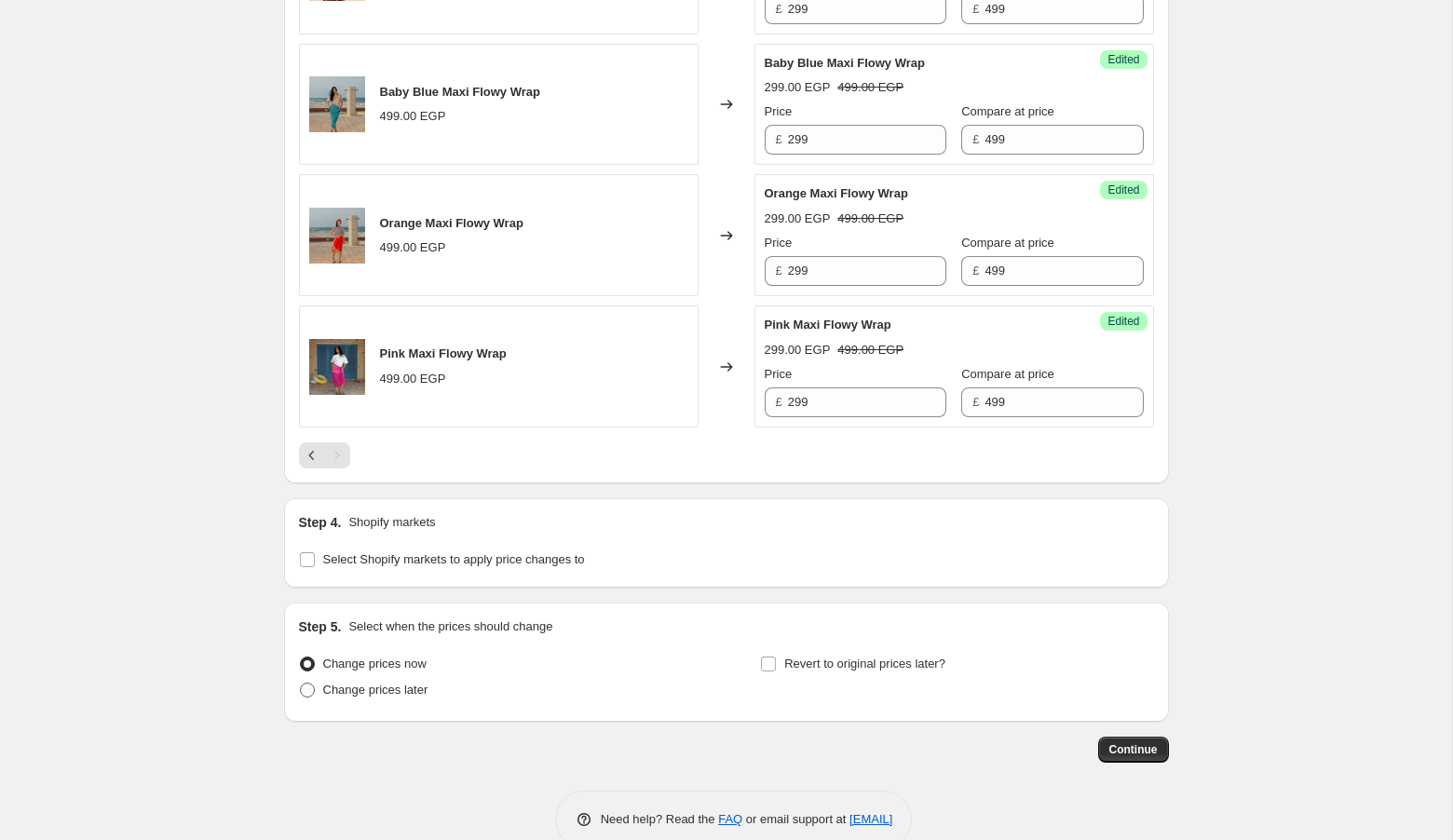 click on "Change prices later" at bounding box center [375, 689] 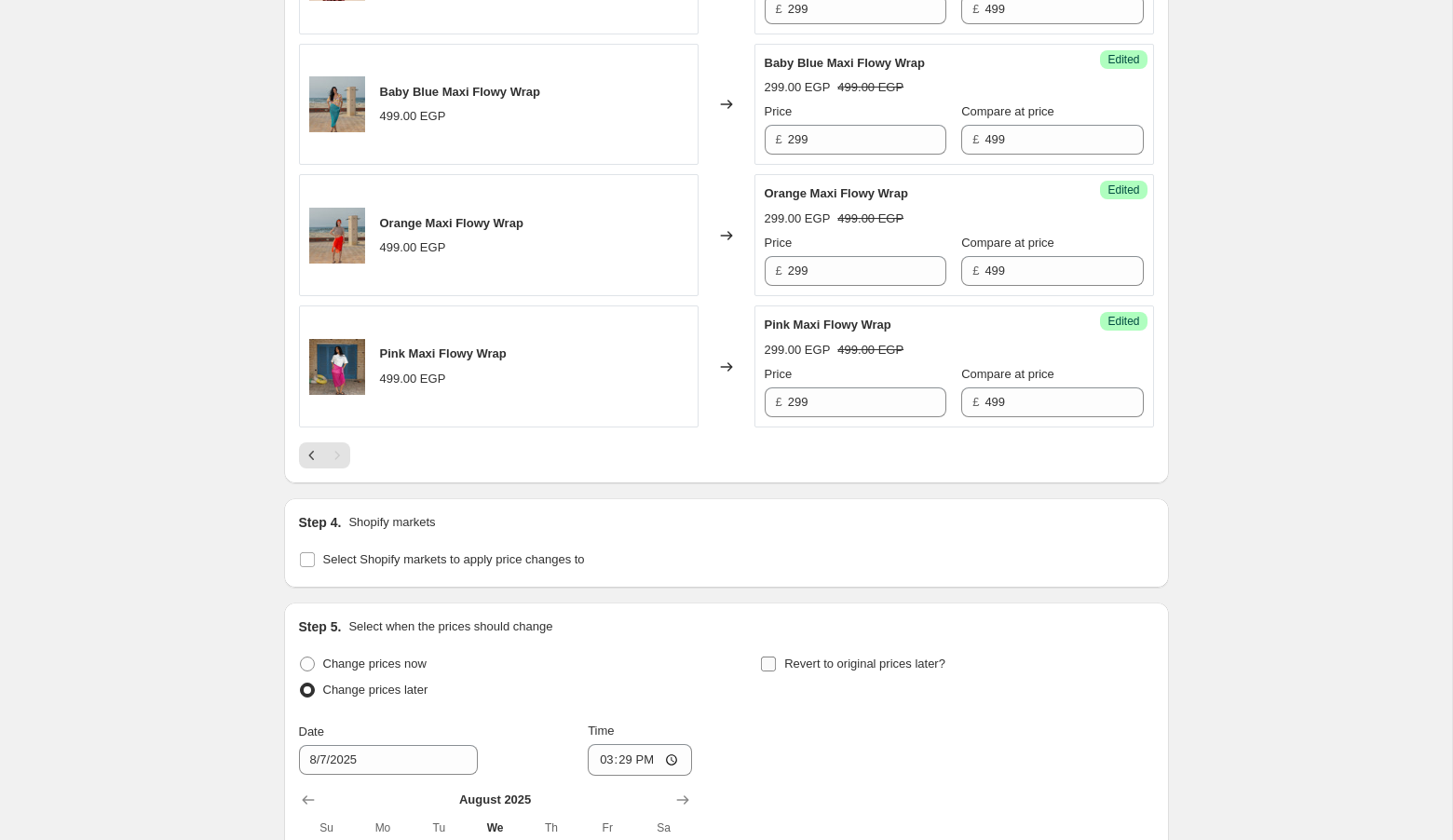 click on "Revert to original prices later?" at bounding box center (864, 664) 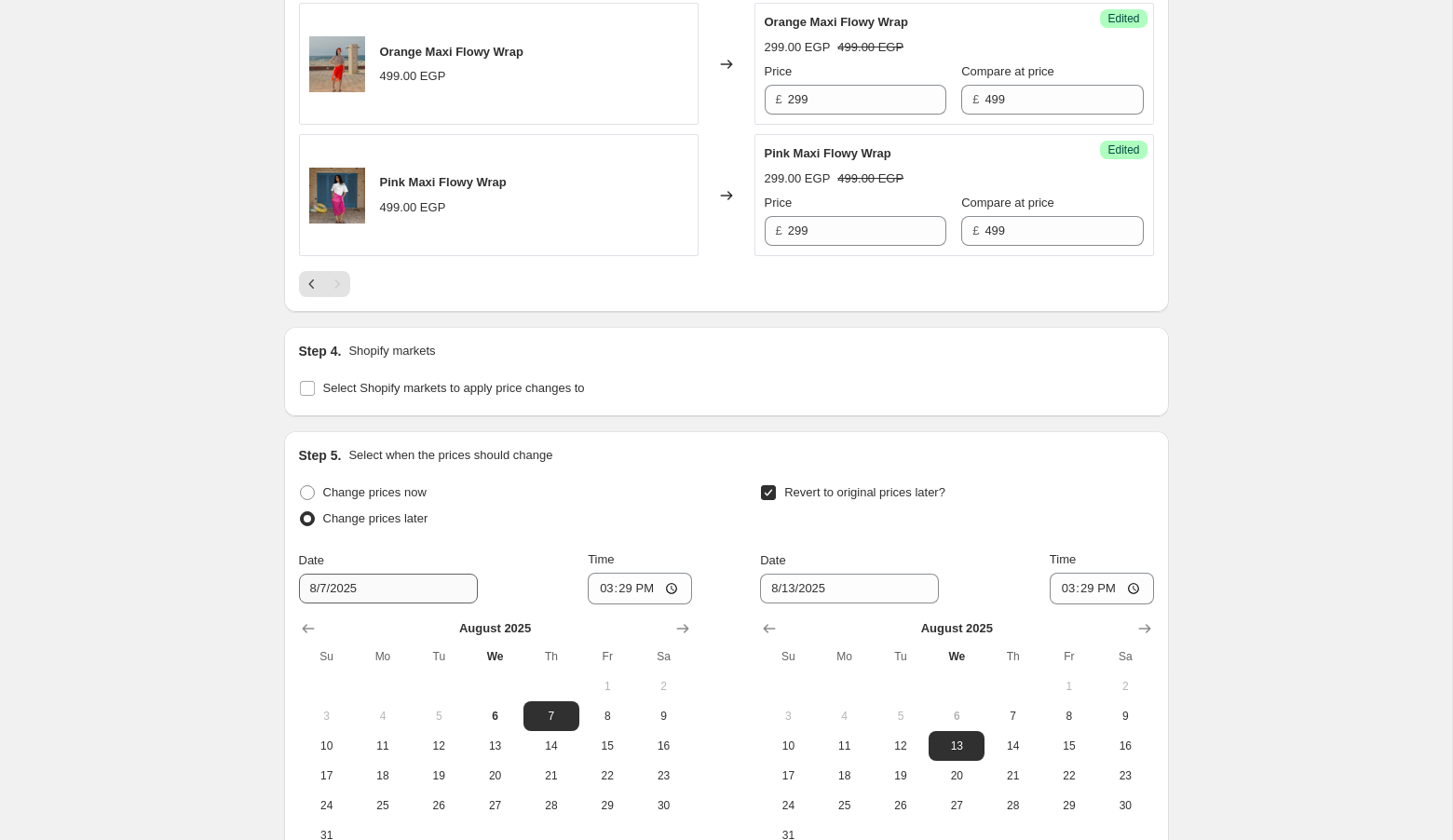 scroll, scrollTop: 2703, scrollLeft: 0, axis: vertical 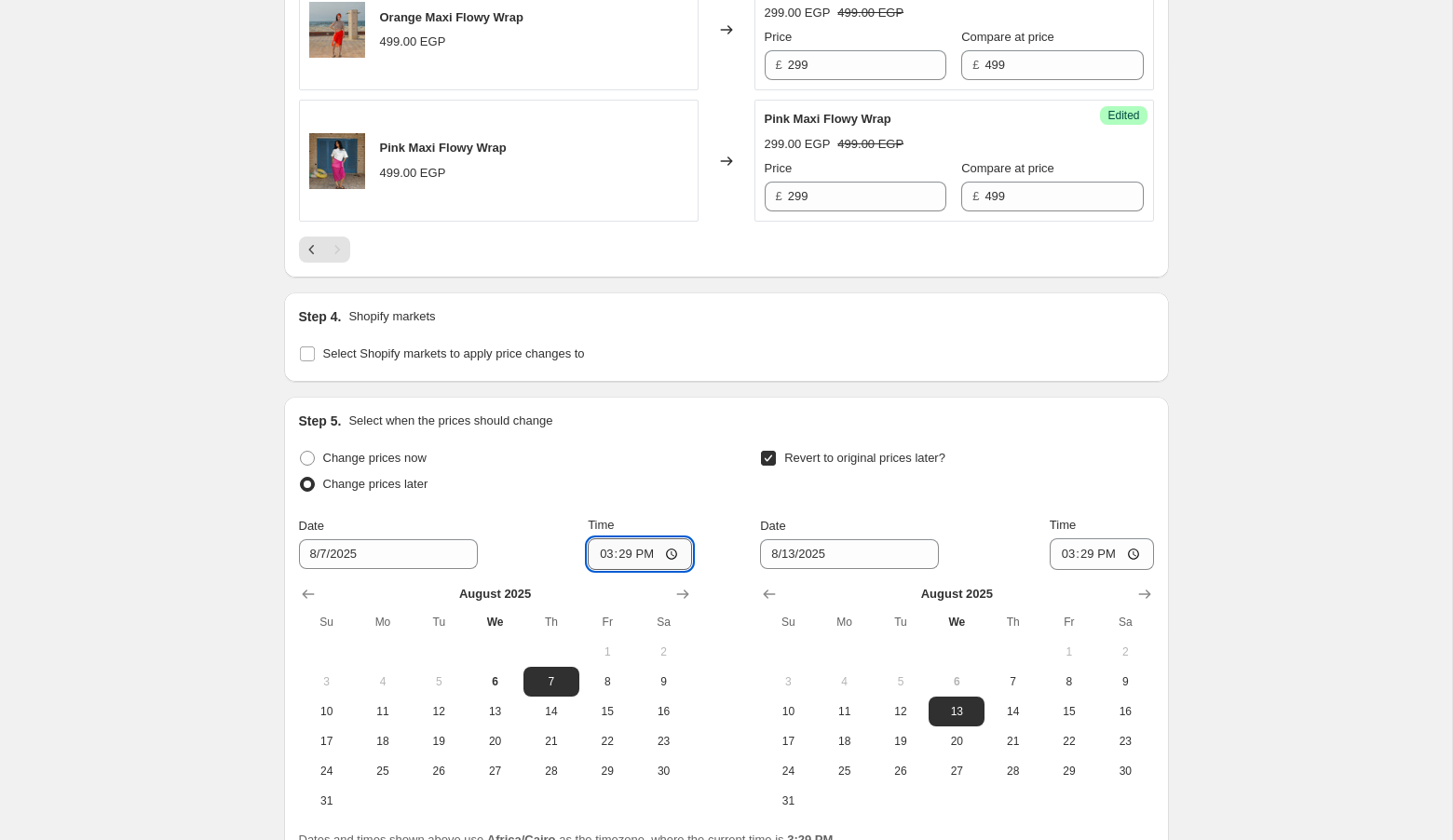 click on "15:29" at bounding box center [640, 554] 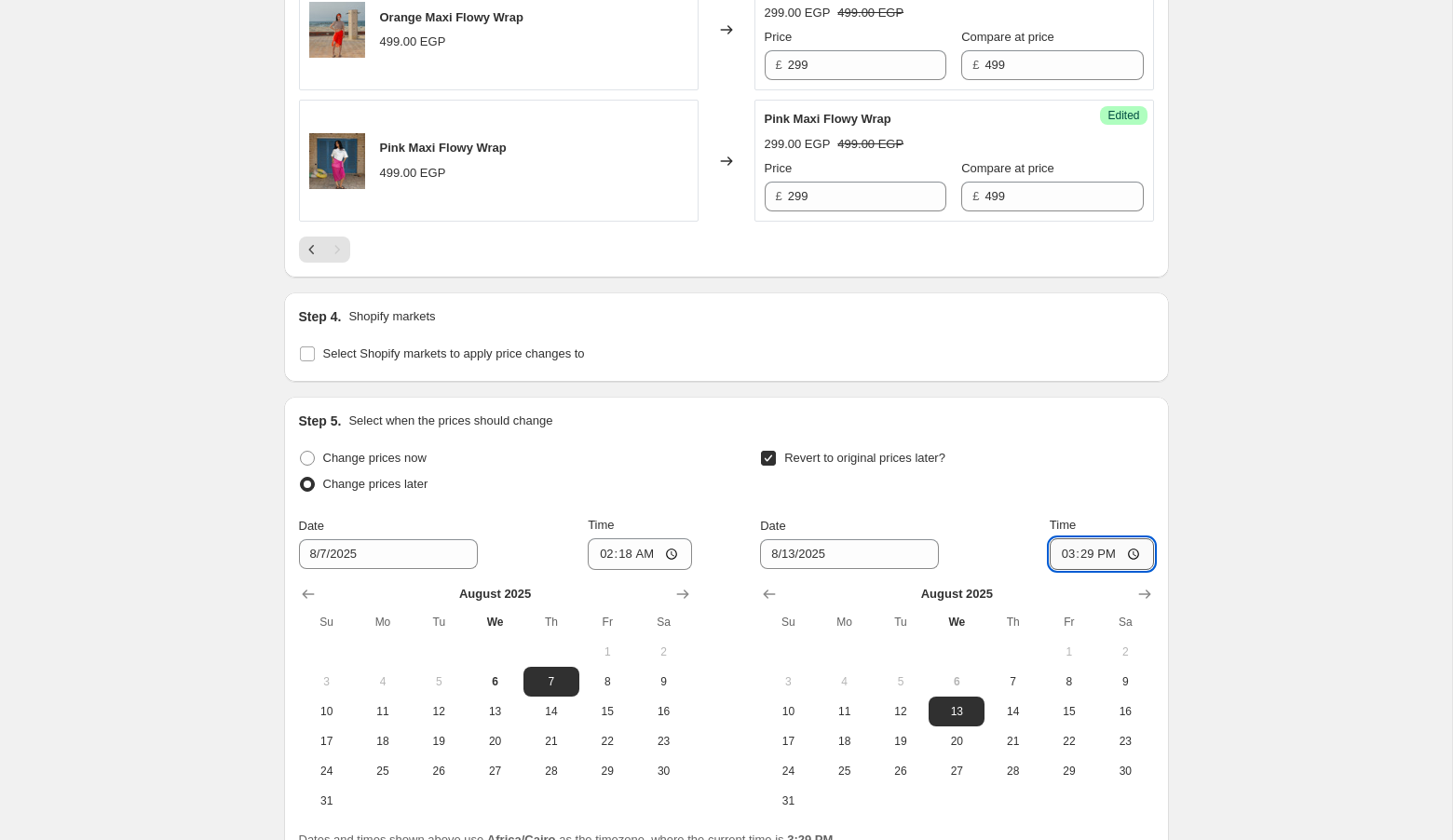 click on "15:29" at bounding box center [1102, 554] 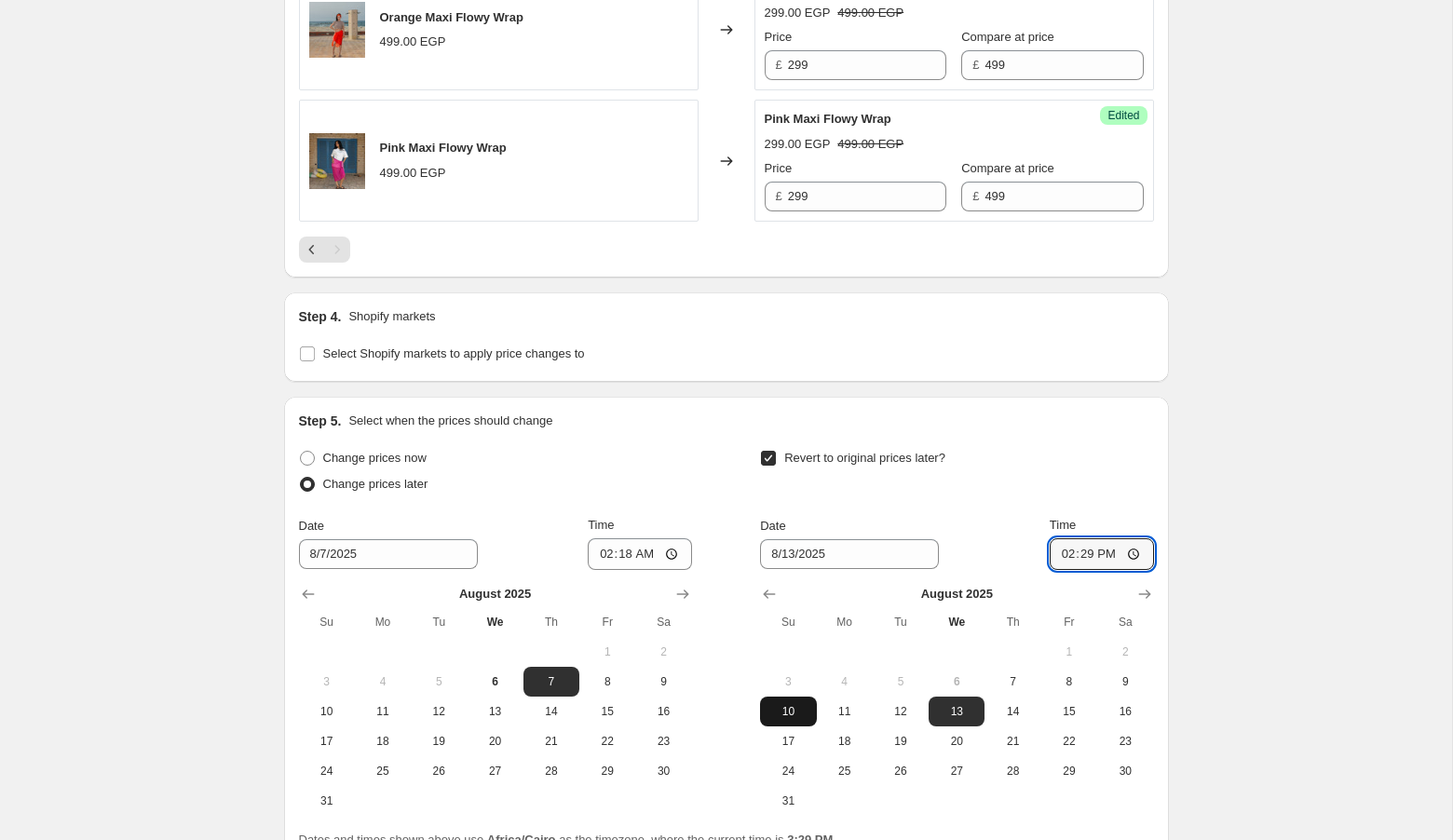 click on "10" at bounding box center [788, 711] 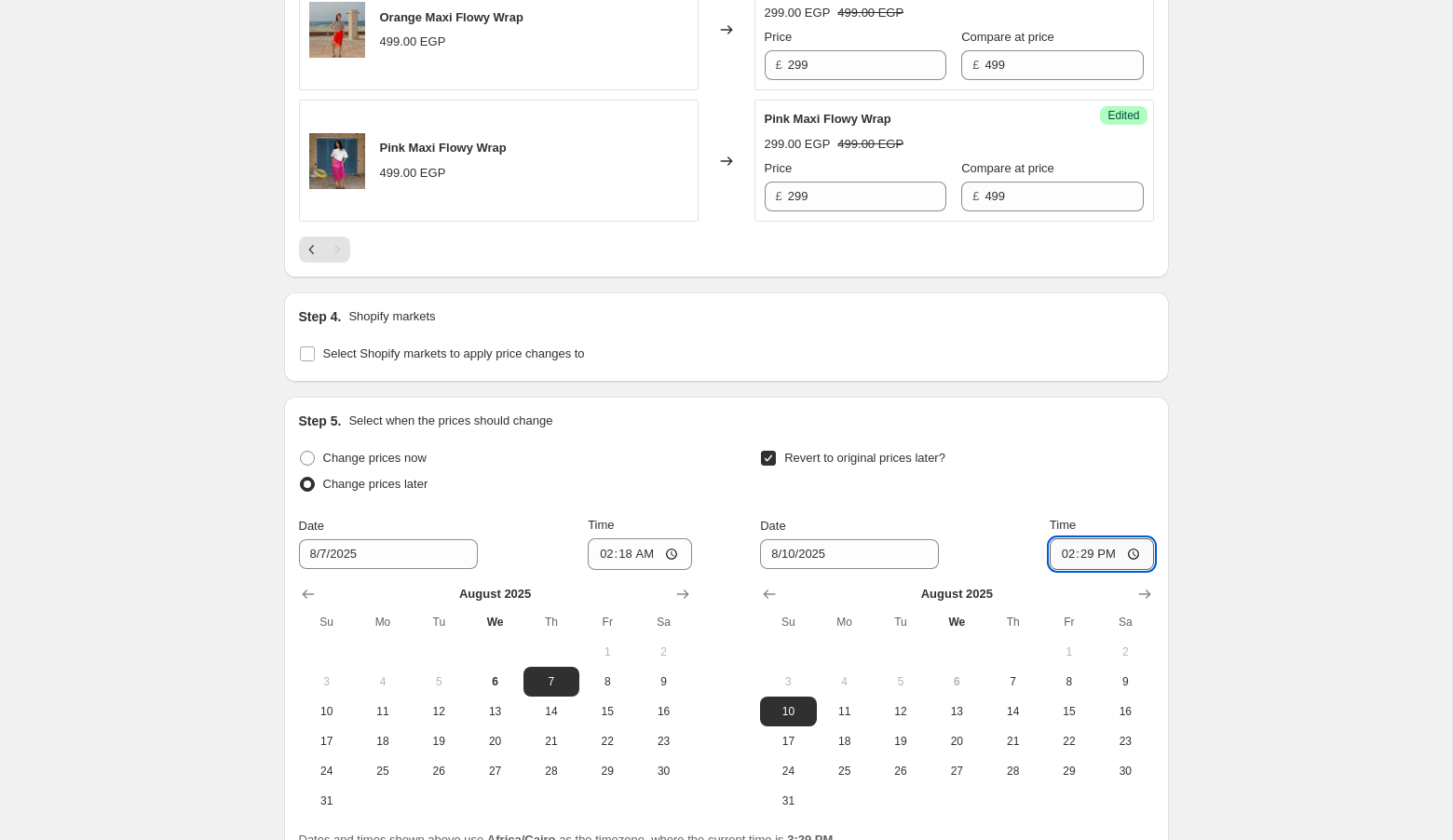 click on "14:29" at bounding box center (1102, 554) 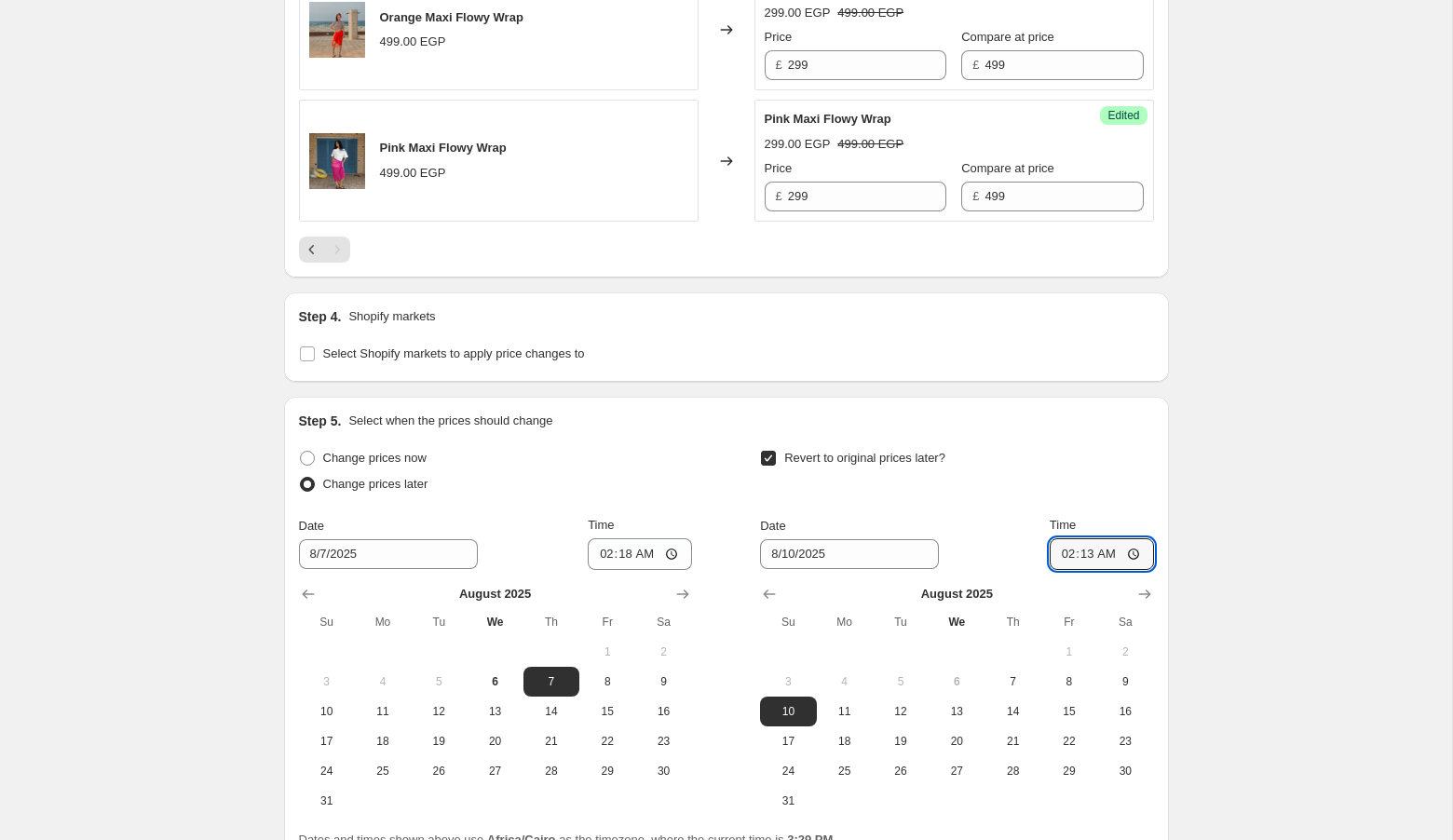 click on "Create new price change job. This page is ready Create new price change job Draft Step 1. Optionally give your price change job a title (eg "March 30% off sale on boots") [DATE], [TIME] Price change job FLOWY WRAPS This title is just for internal use, customers won't see it Step 2. Select how the prices should change Use bulk price change rules Set product prices individually Use CSV upload Select tags to add while price change is active Select tags to remove while price change is active Step 3. Select which products should change in price Select all products, use filters, or select products variants individually All products Filter by product, collection, tag, vendor, product type, variant title, or inventory Select product variants individually Product filters Products must match: all conditions any condition The product The product's collection The product's tag The product's vendor The product's type The product's status The variant's title Inventory quantity The product's type Is equal to Edited" at bounding box center (726, -843) 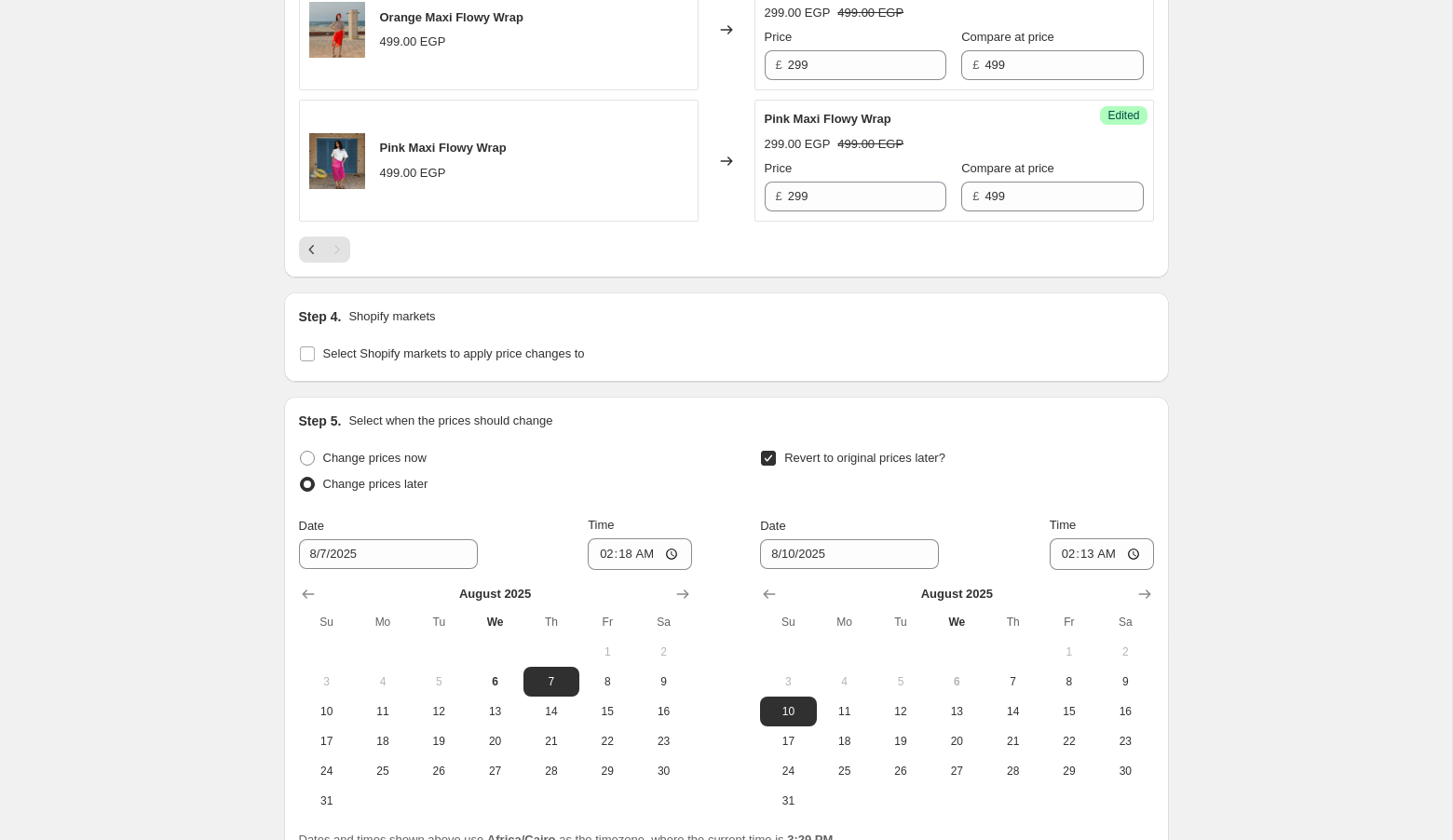 scroll, scrollTop: 2868, scrollLeft: 0, axis: vertical 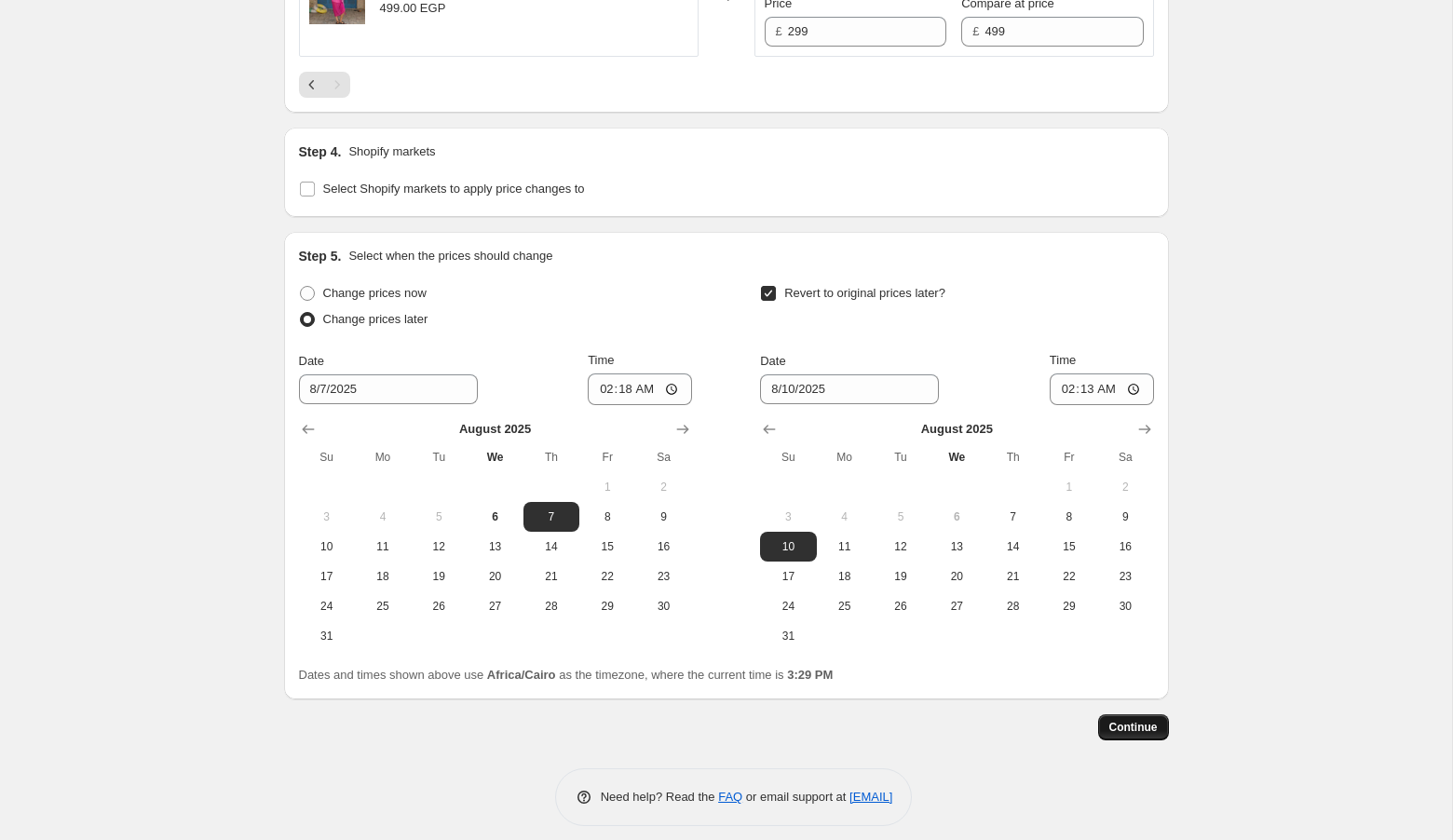 click on "Continue" at bounding box center [1134, 727] 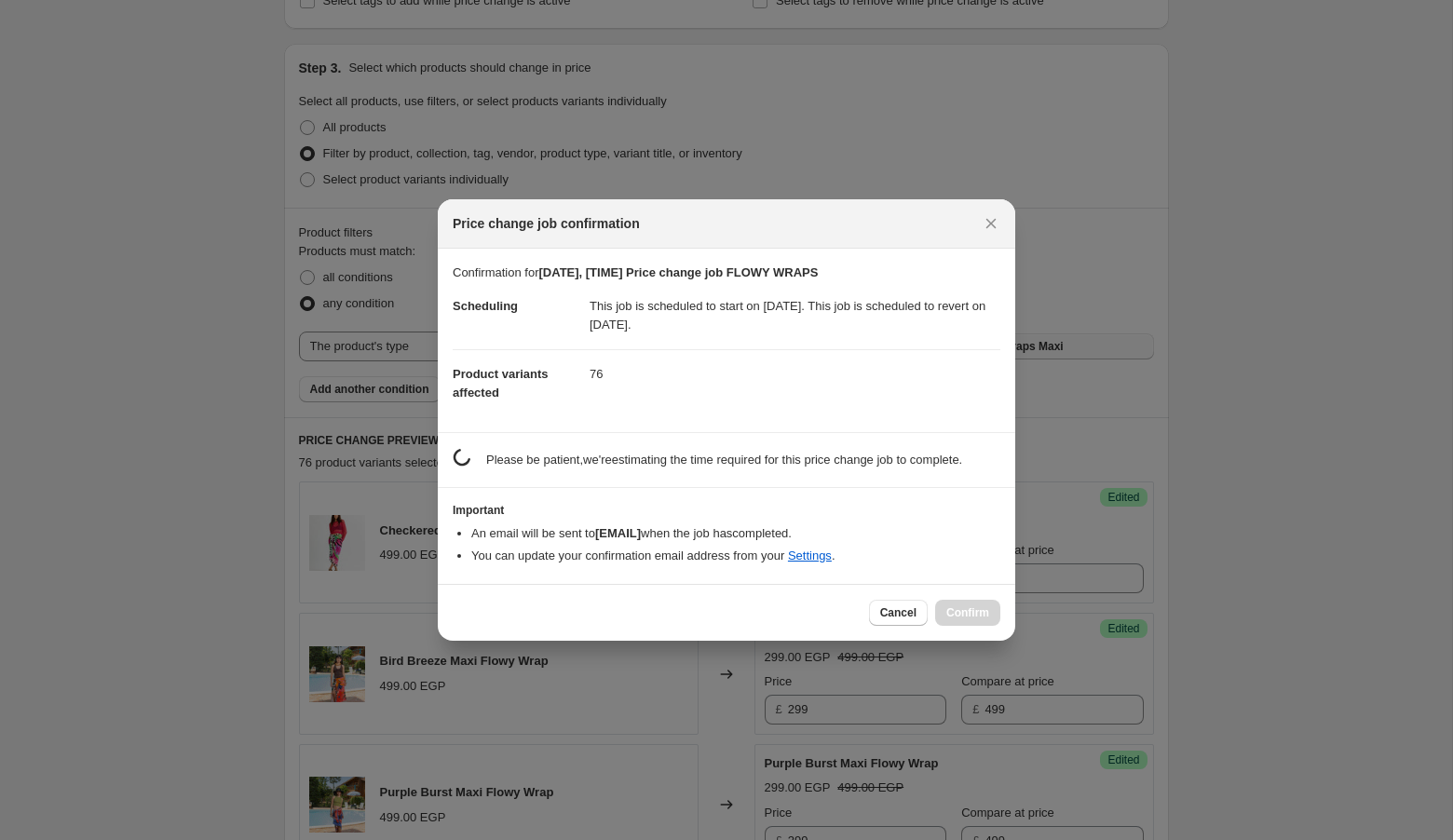 scroll, scrollTop: 2868, scrollLeft: 0, axis: vertical 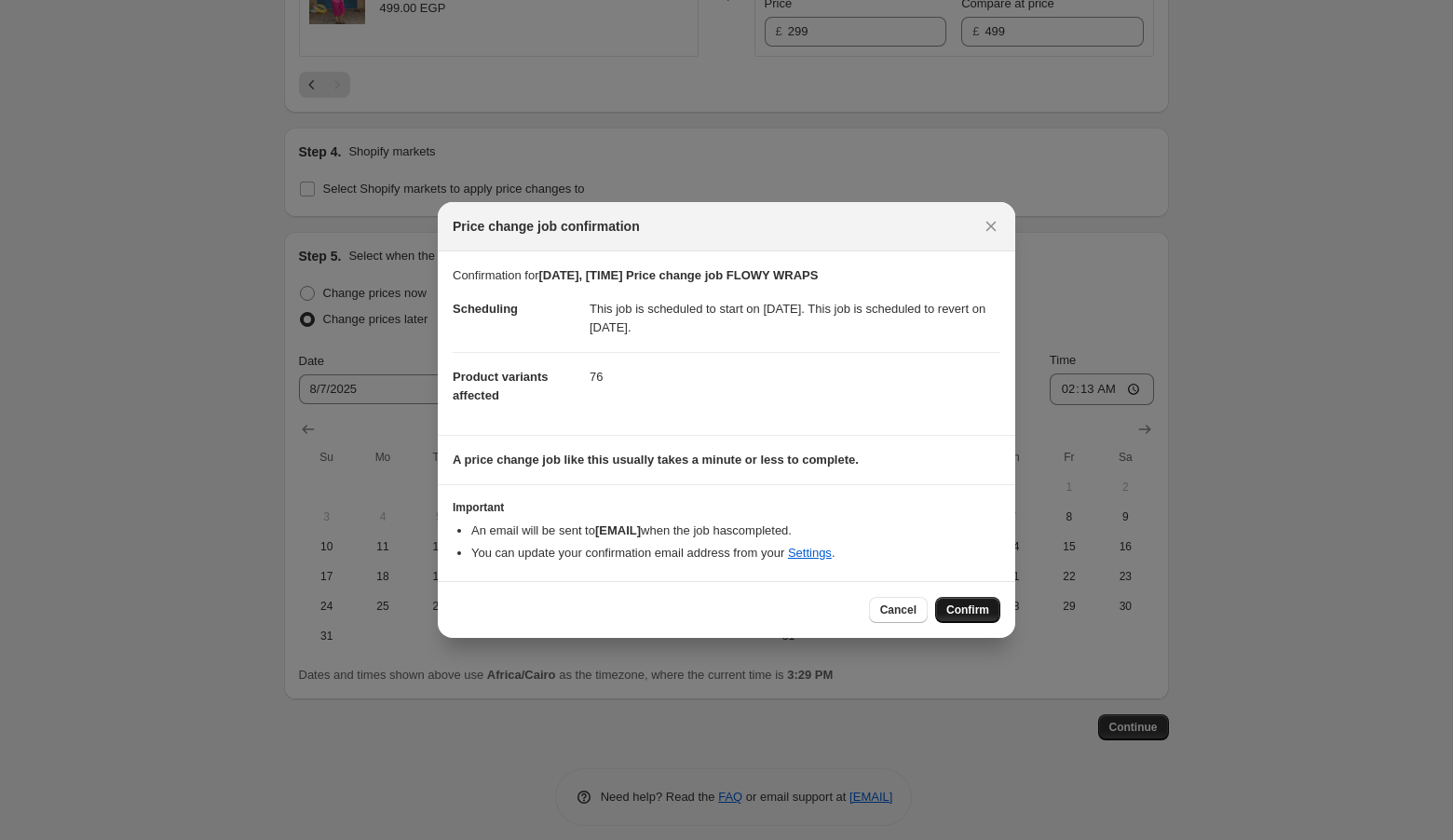 click on "Confirm" at bounding box center [968, 610] 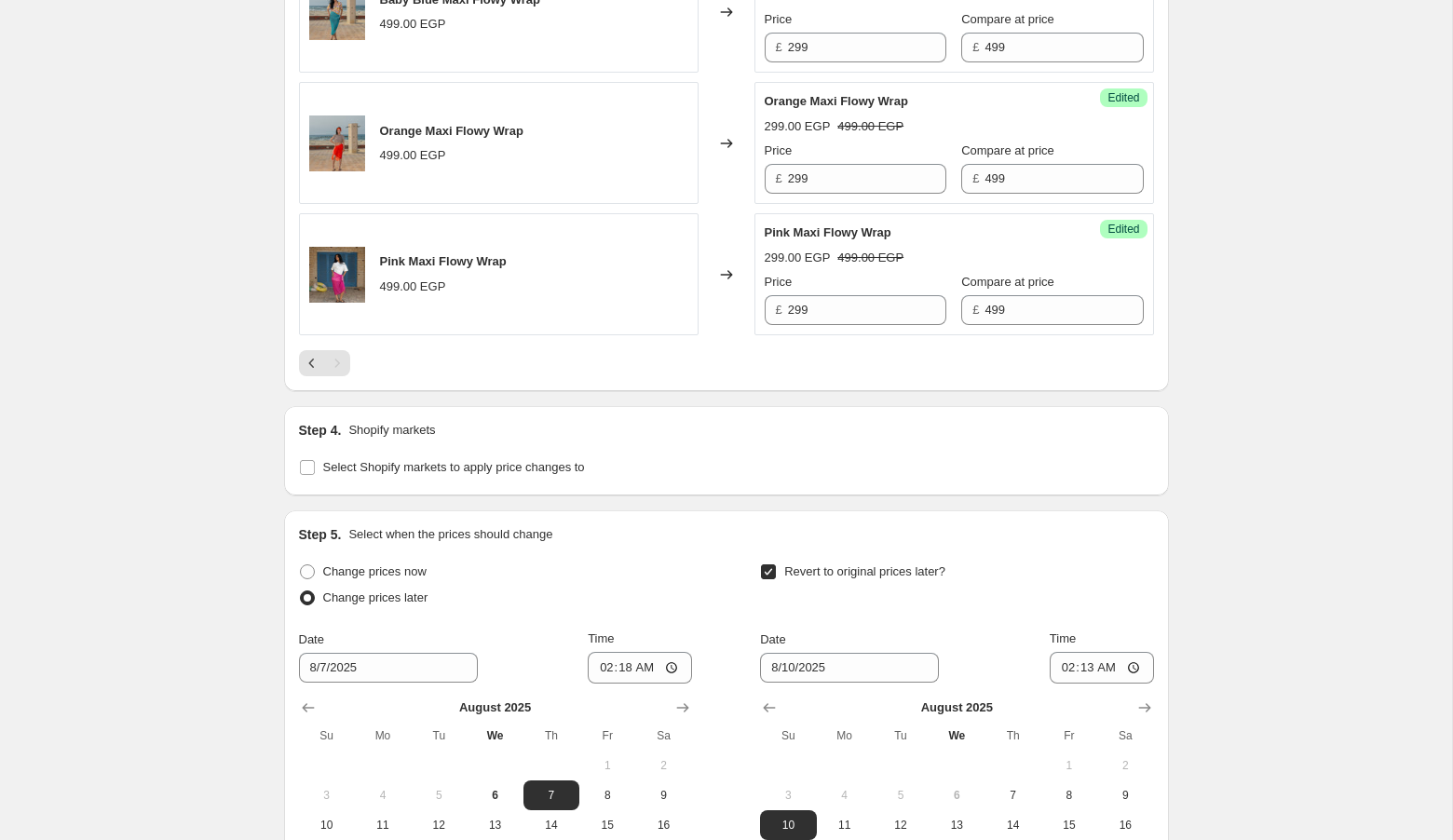 scroll, scrollTop: 2982, scrollLeft: 0, axis: vertical 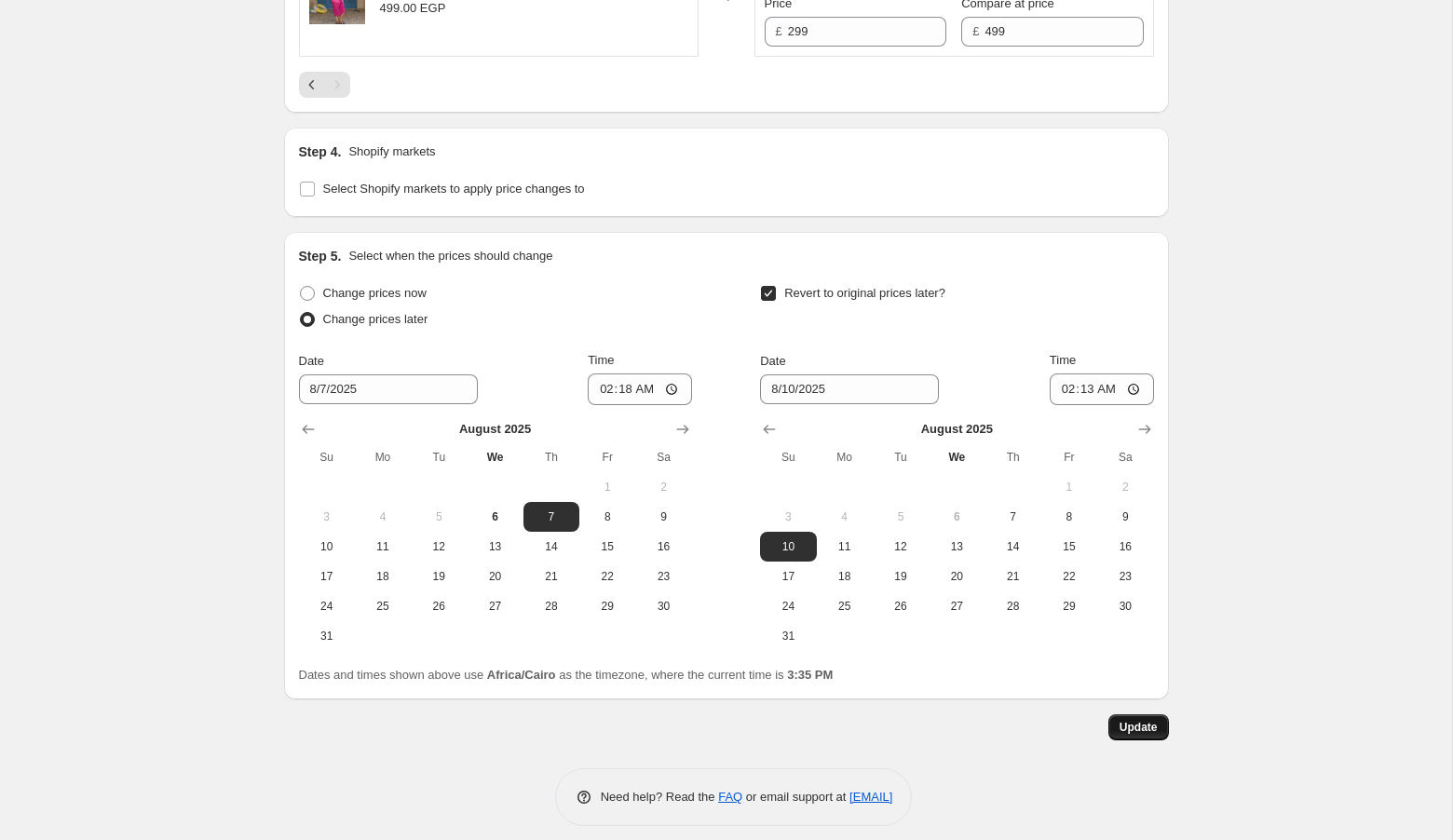 click on "Update" at bounding box center [1138, 727] 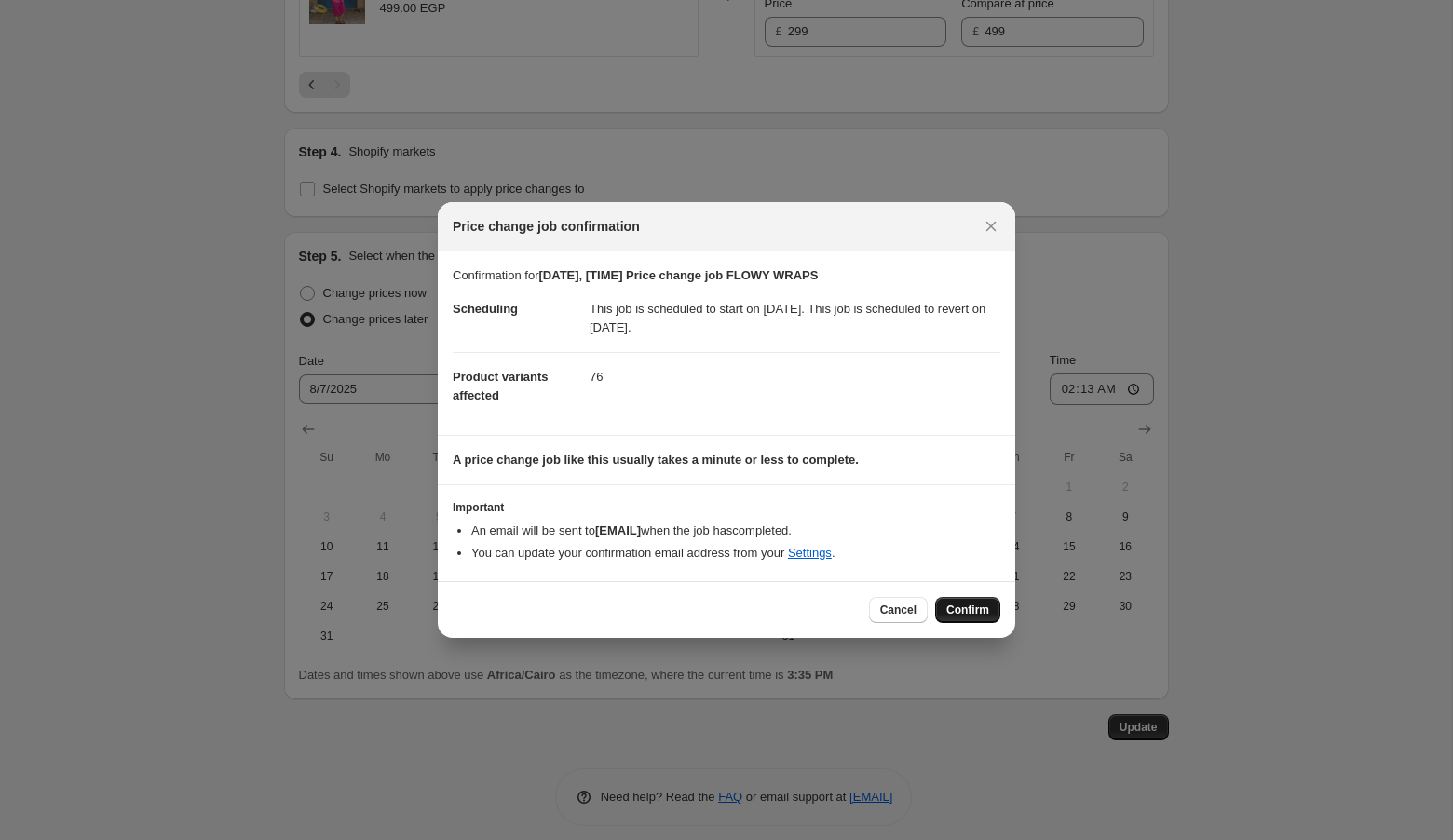 click on "Confirm" at bounding box center [968, 610] 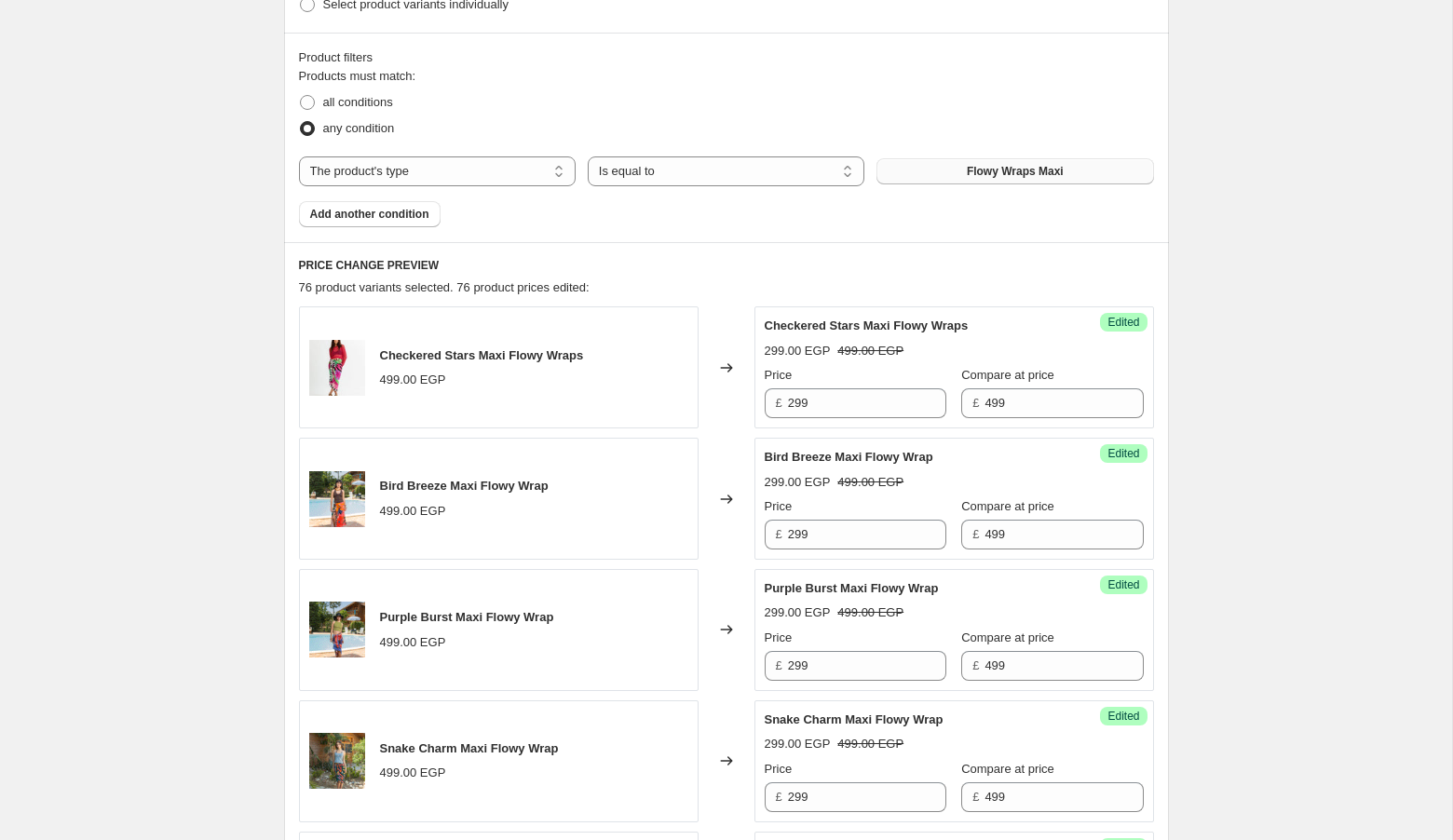 scroll, scrollTop: 0, scrollLeft: 0, axis: both 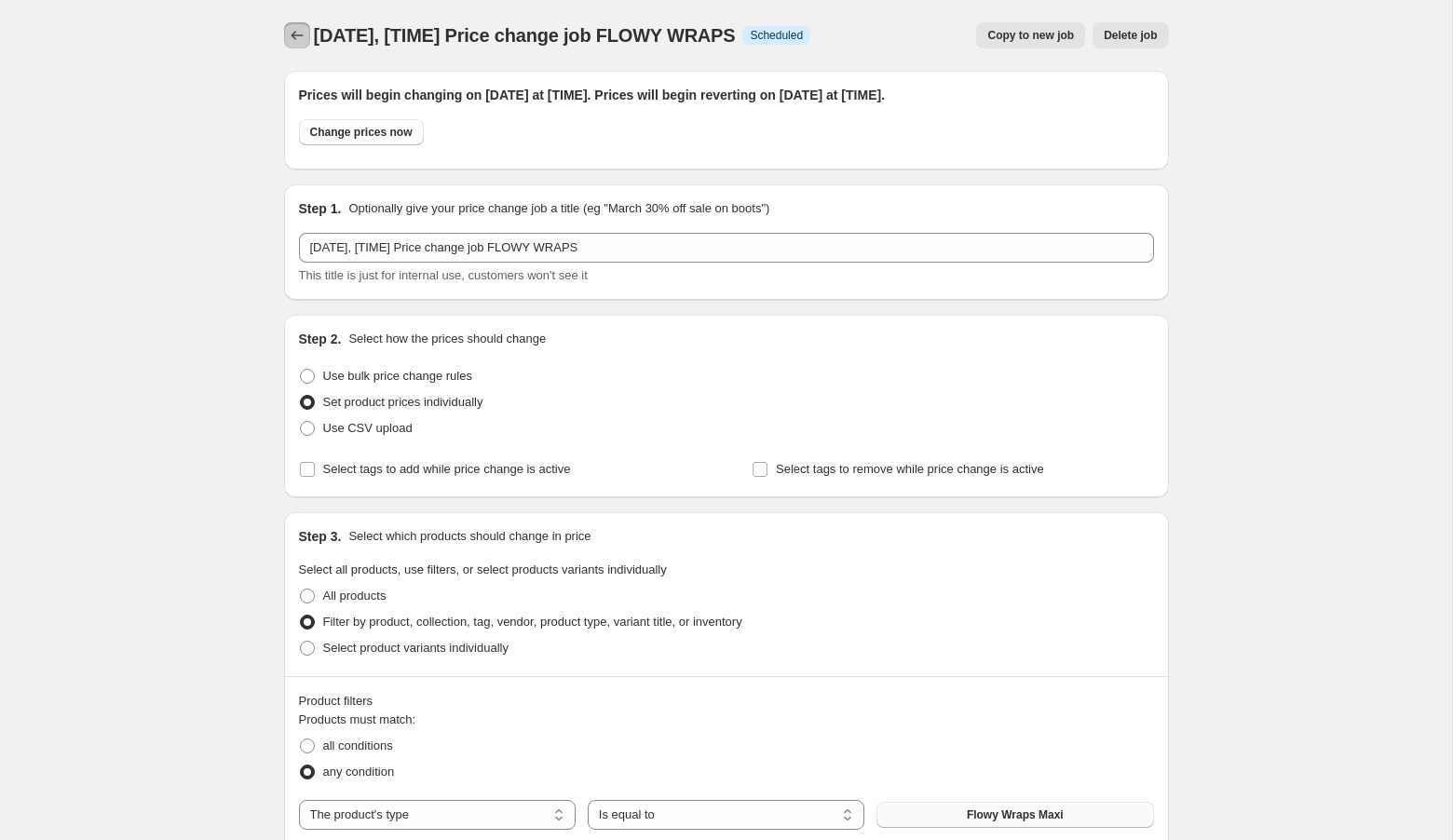 click at bounding box center (297, 35) 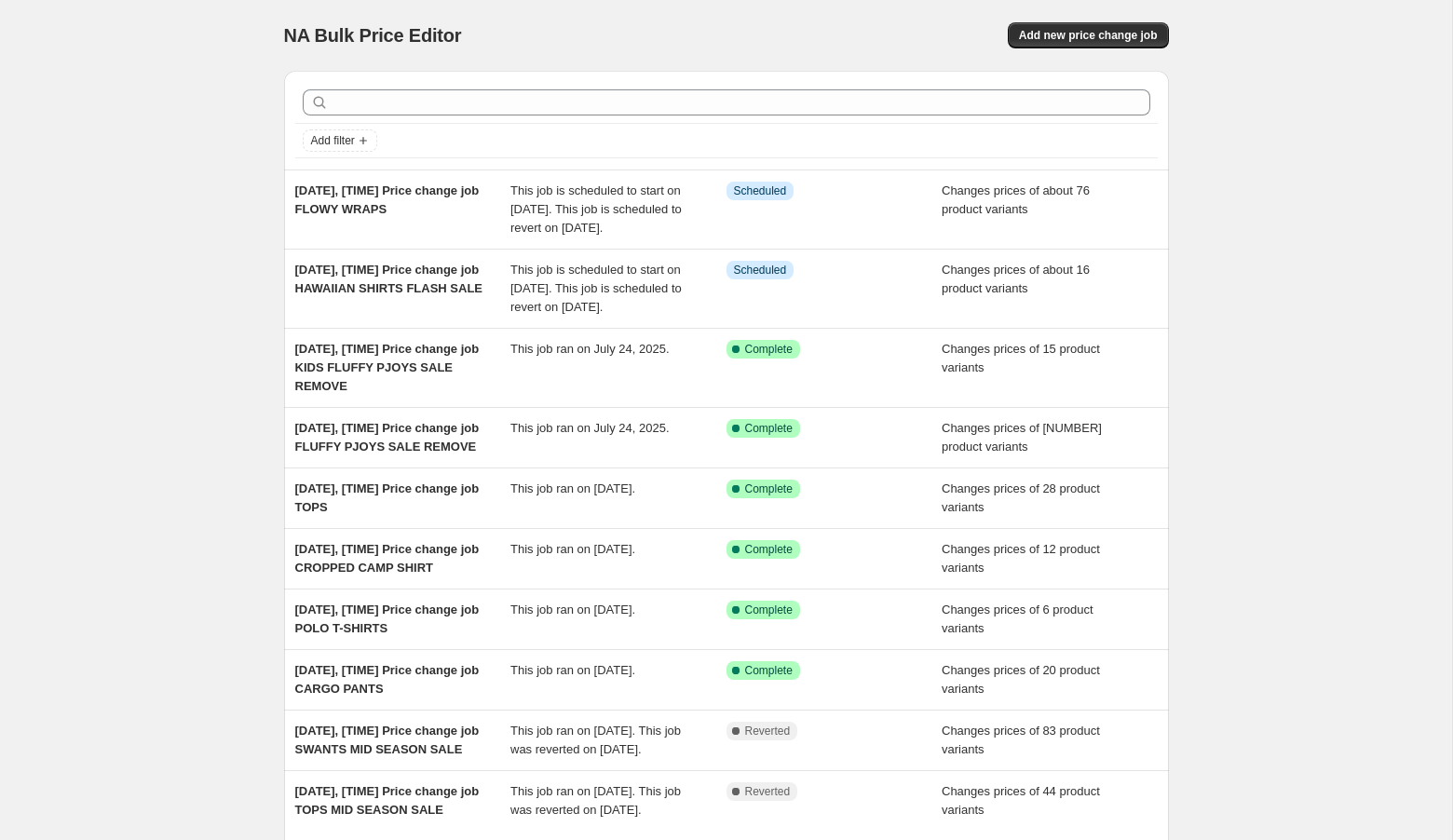 click on "NA Bulk Price Editor. This page is ready NA Bulk Price Editor Add new price change job" at bounding box center (726, 35) 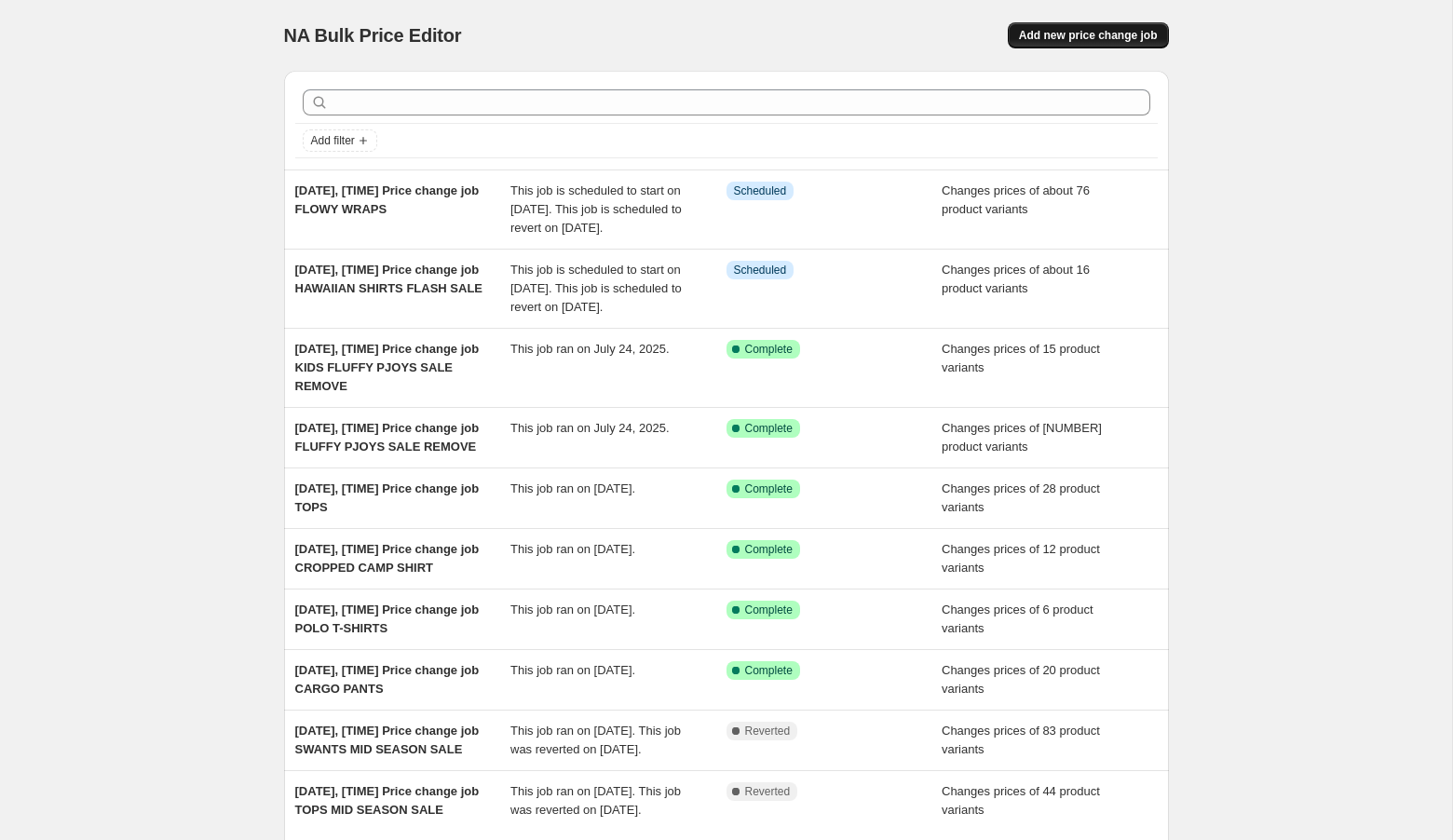 click on "Add new price change job" at bounding box center (1088, 35) 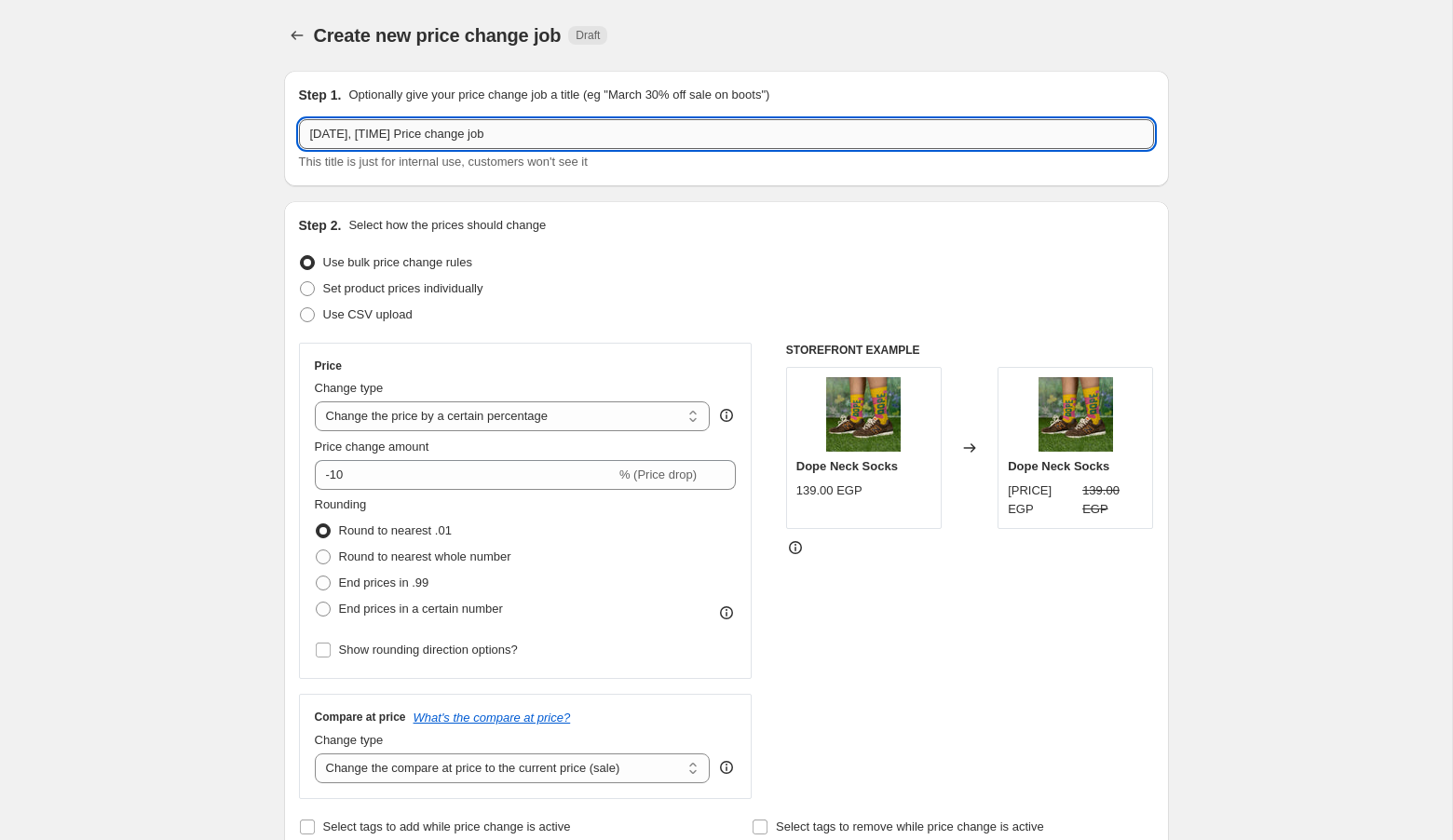 click on "[DATE], [TIME] Price change job" at bounding box center [726, 134] 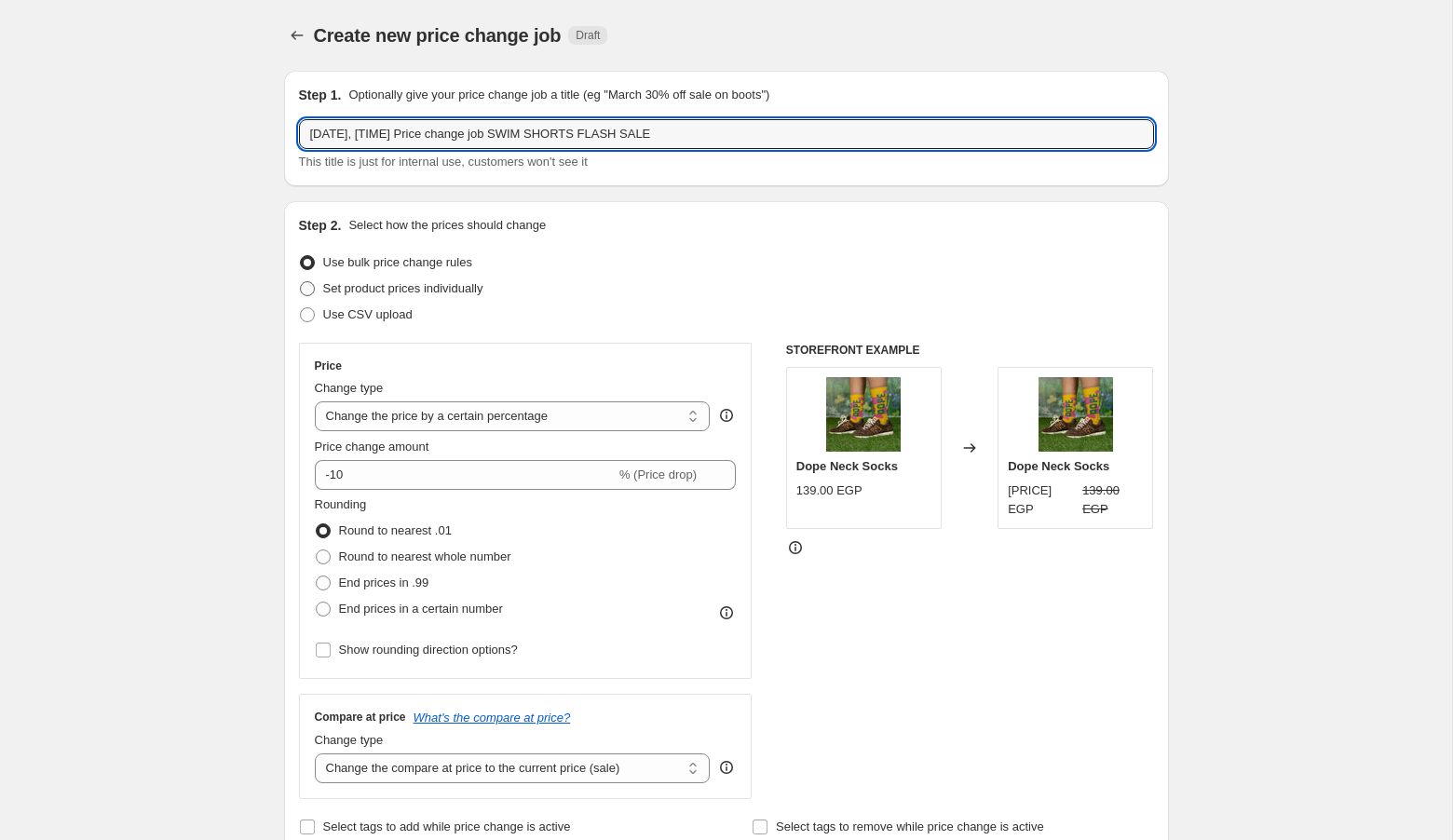 click on "Set product prices individually" at bounding box center (403, 288) 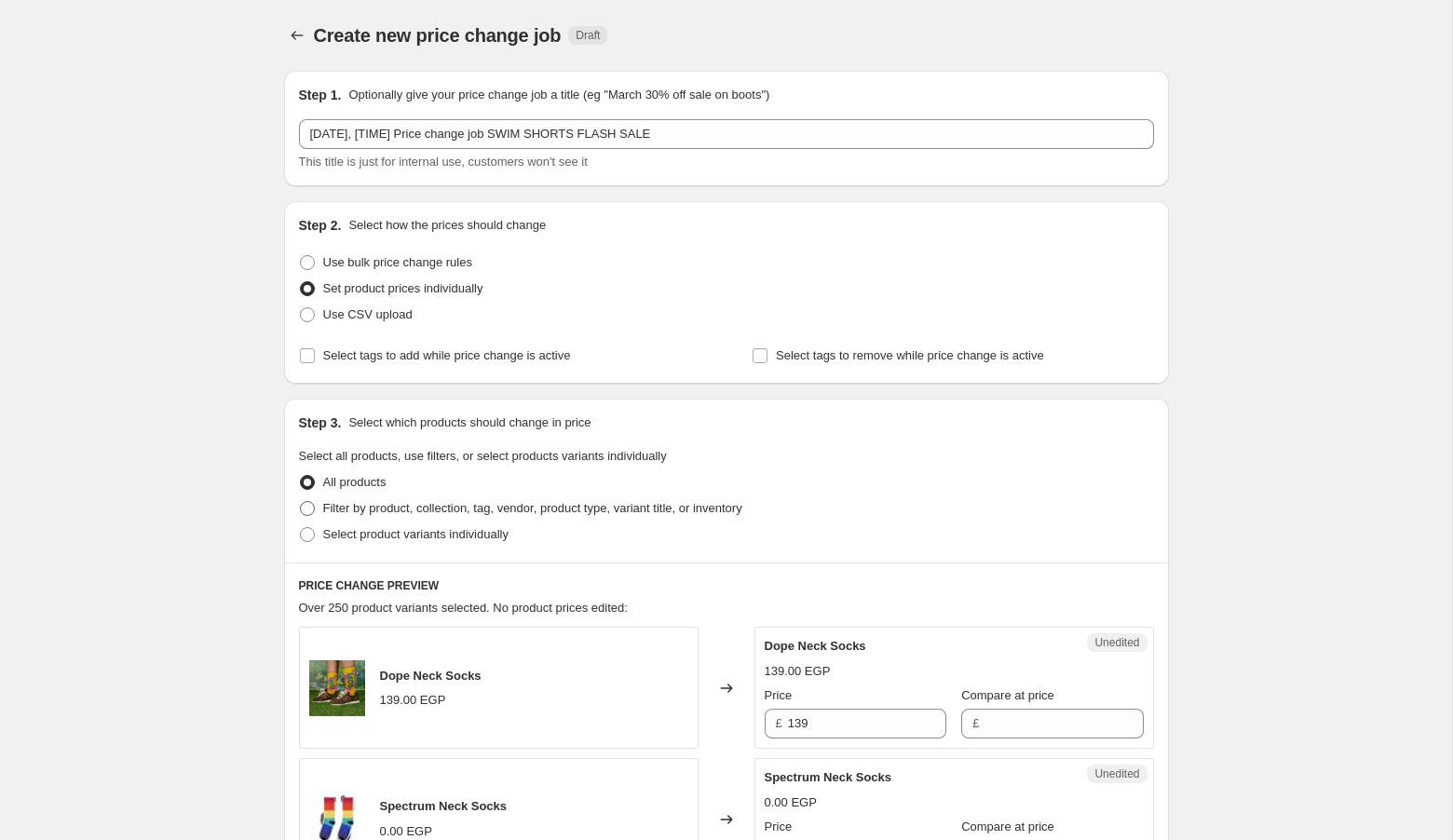 click on "Filter by product, collection, tag, vendor, product type, variant title, or inventory" at bounding box center [533, 508] 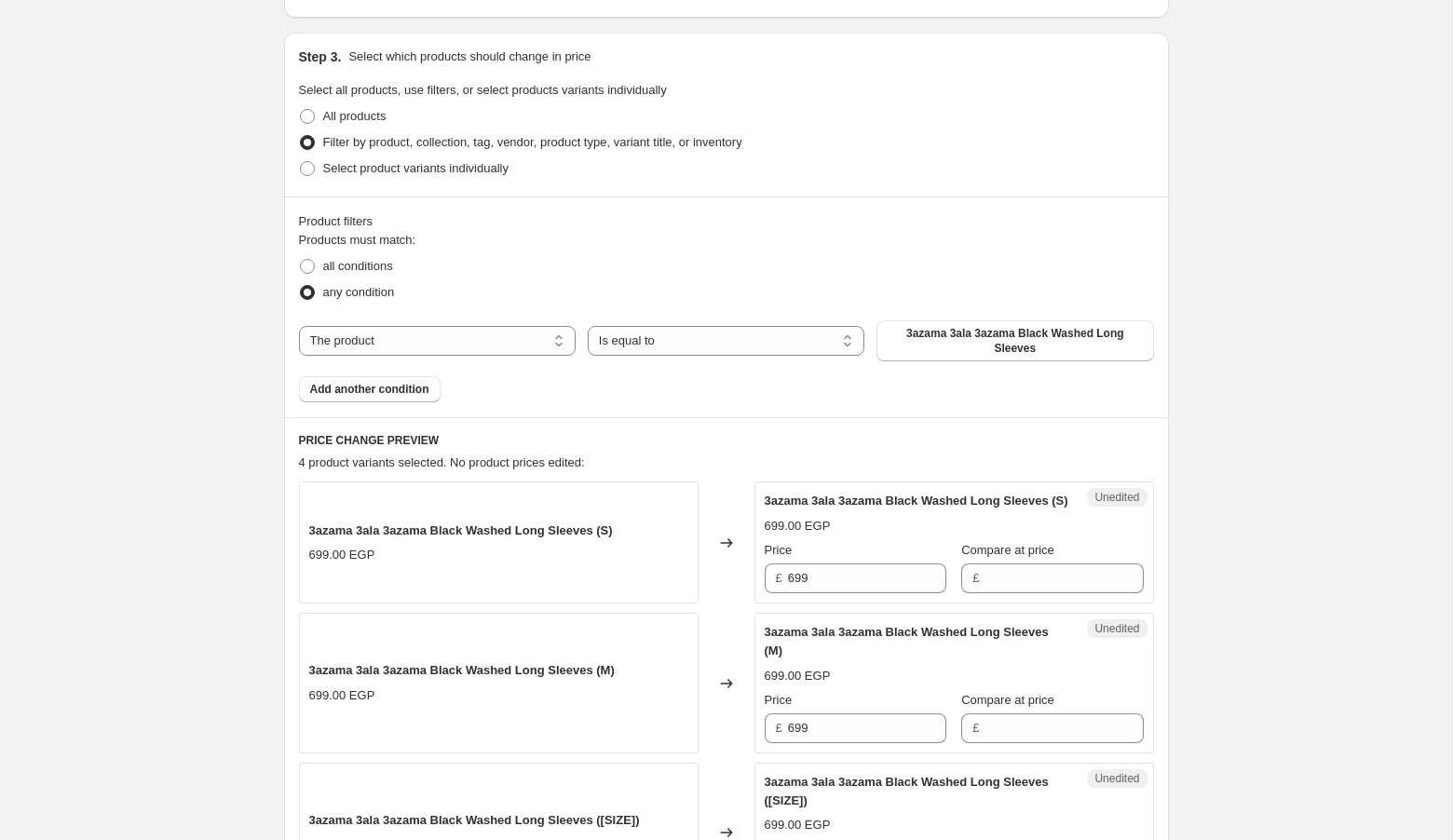 scroll, scrollTop: 391, scrollLeft: 0, axis: vertical 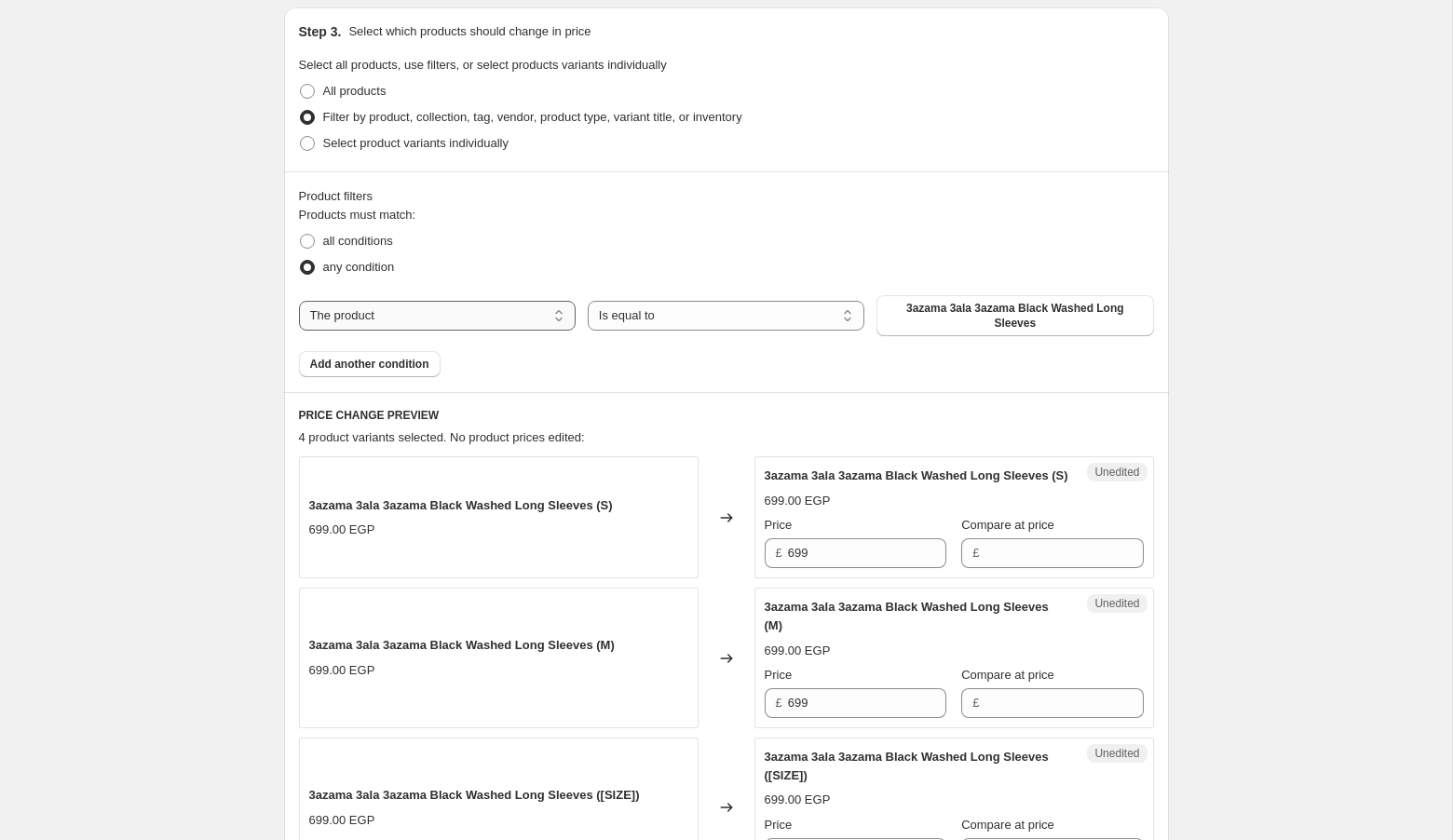click on "The product The product's collection The product's tag The product's vendor The product's type The product's status The variant's title Inventory quantity" at bounding box center [437, 316] 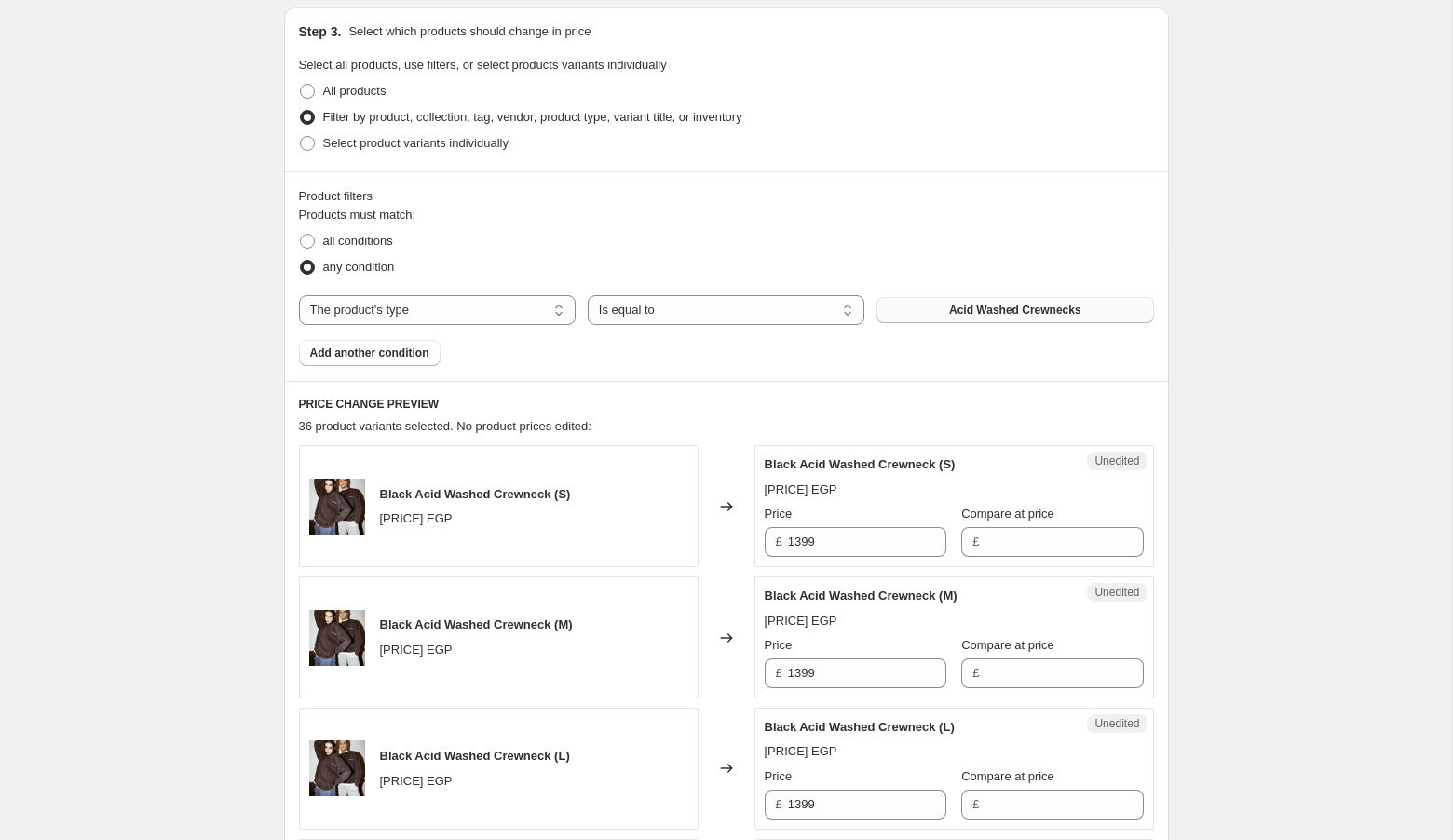 click on "Acid Washed Crewnecks" at bounding box center (1015, 310) 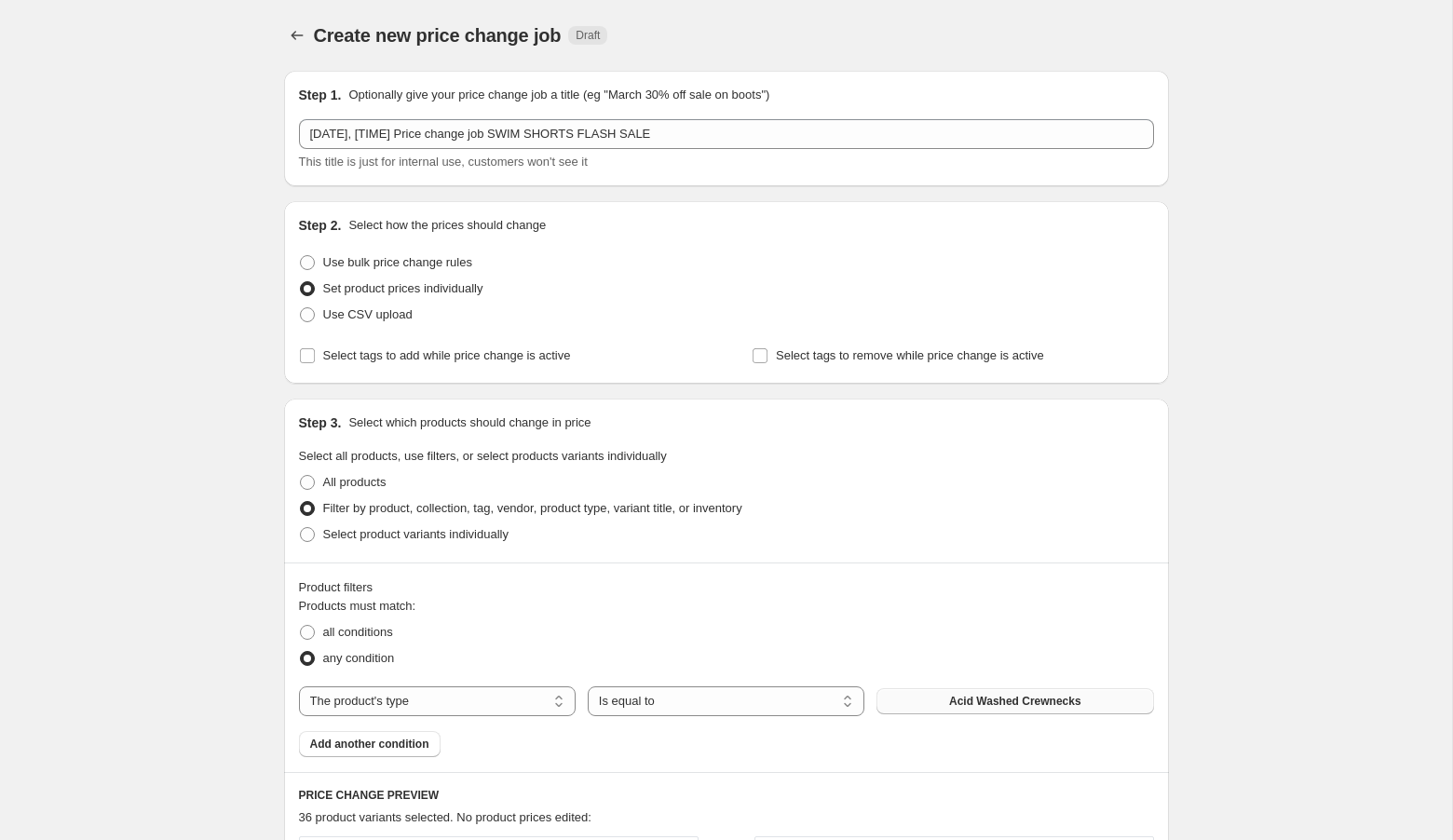 scroll, scrollTop: 391, scrollLeft: 0, axis: vertical 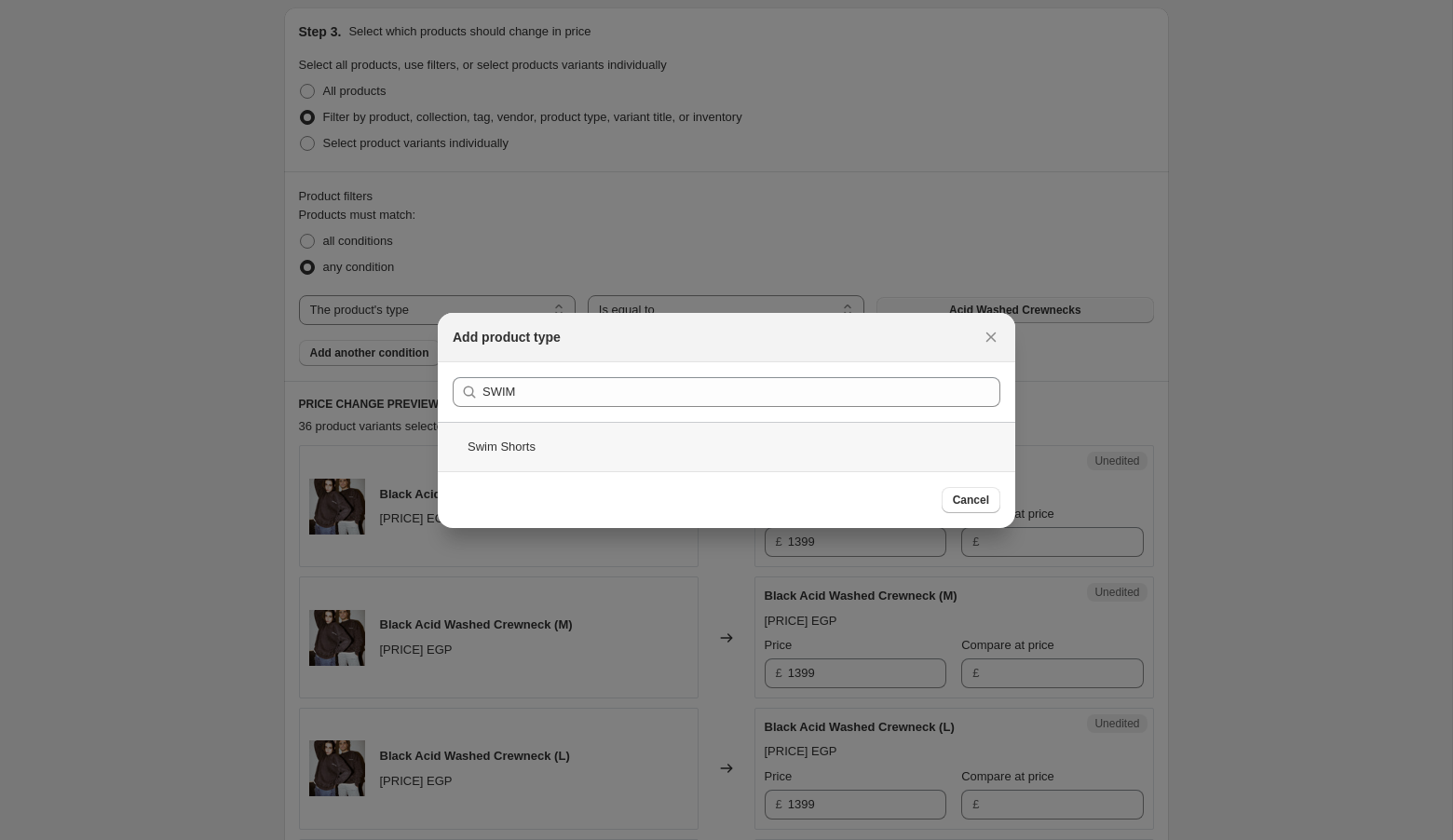 click on "Swim Shorts" at bounding box center [726, 446] 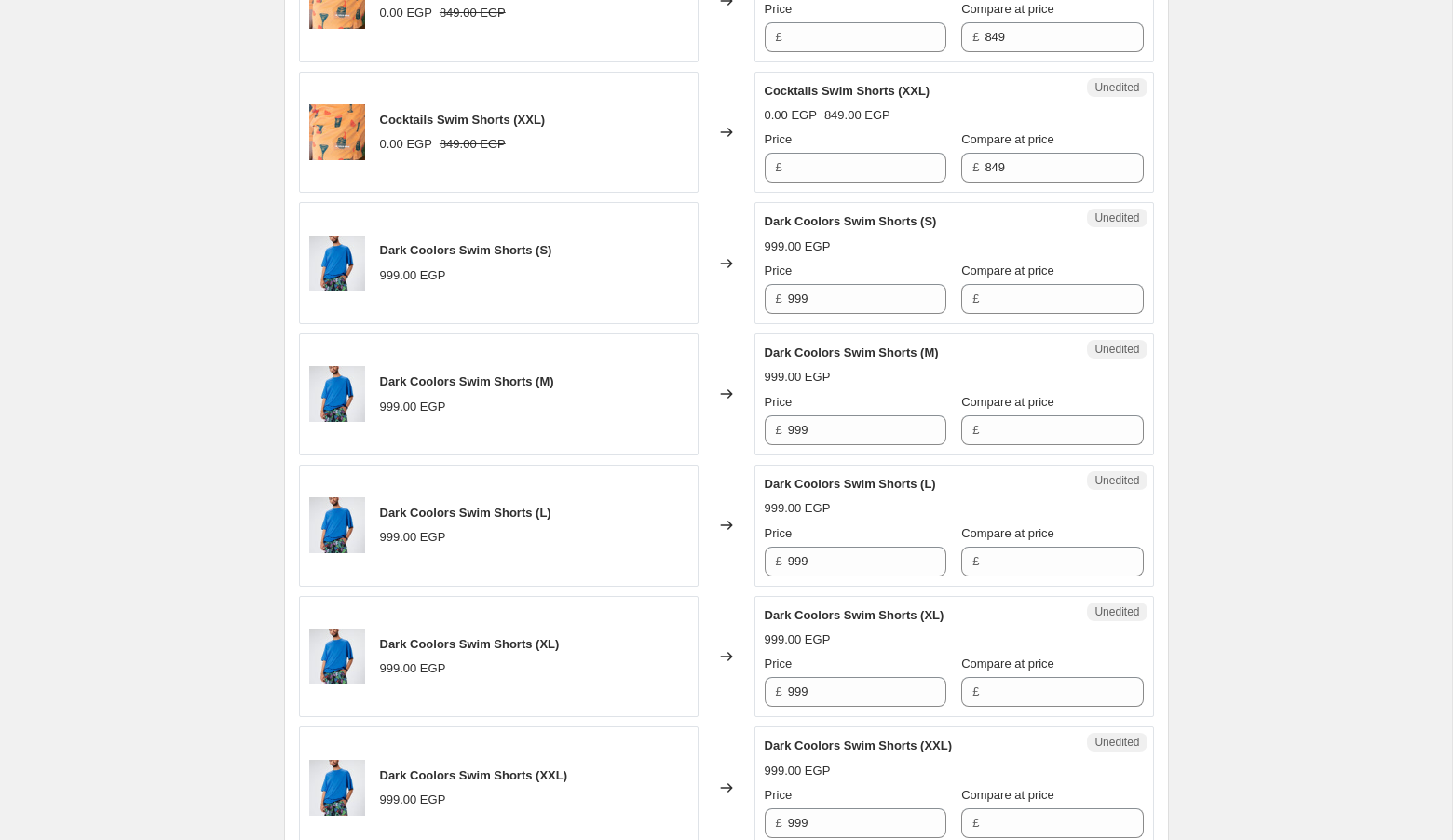 scroll, scrollTop: 1279, scrollLeft: 0, axis: vertical 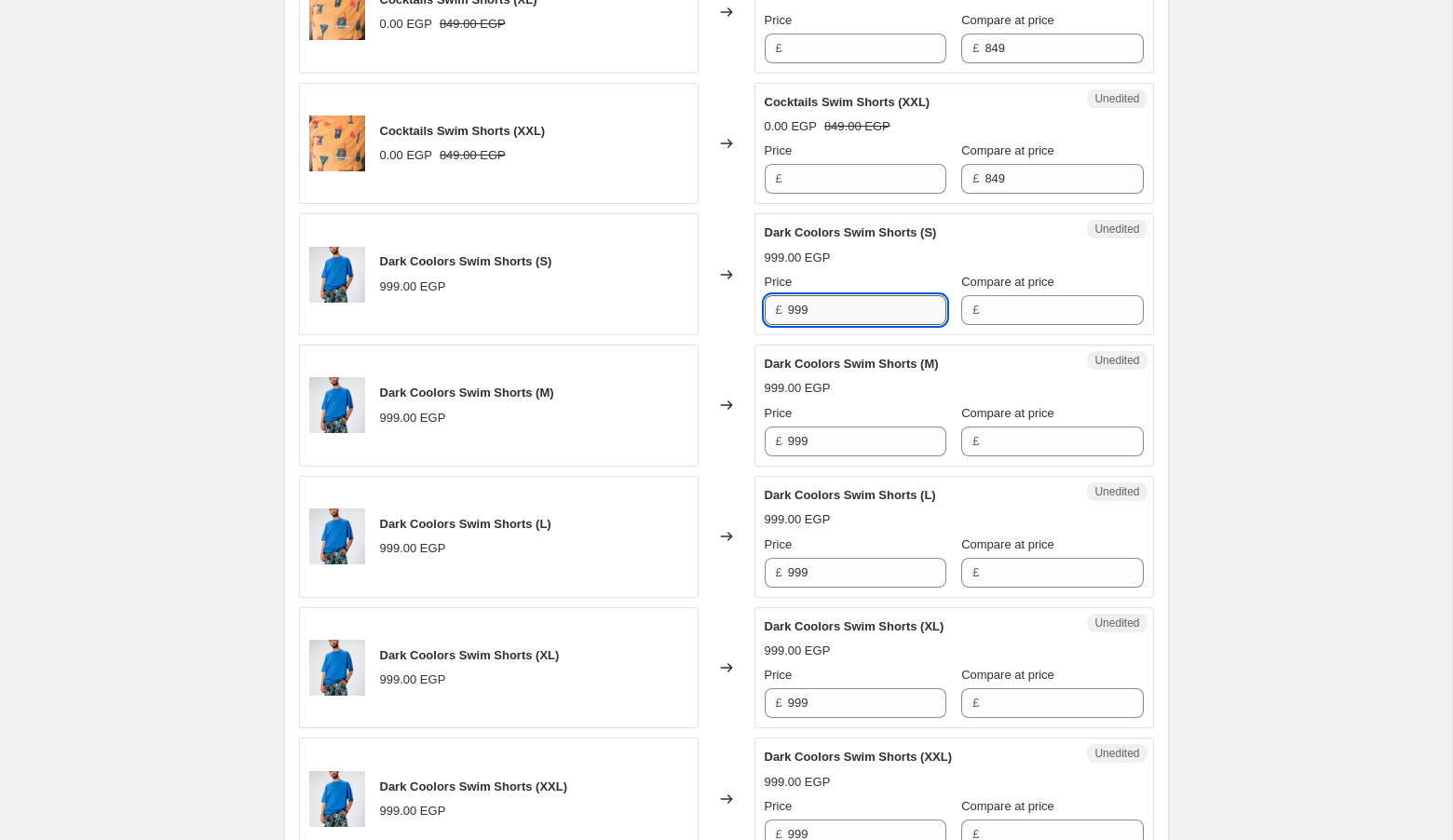 click on "999" at bounding box center (867, 310) 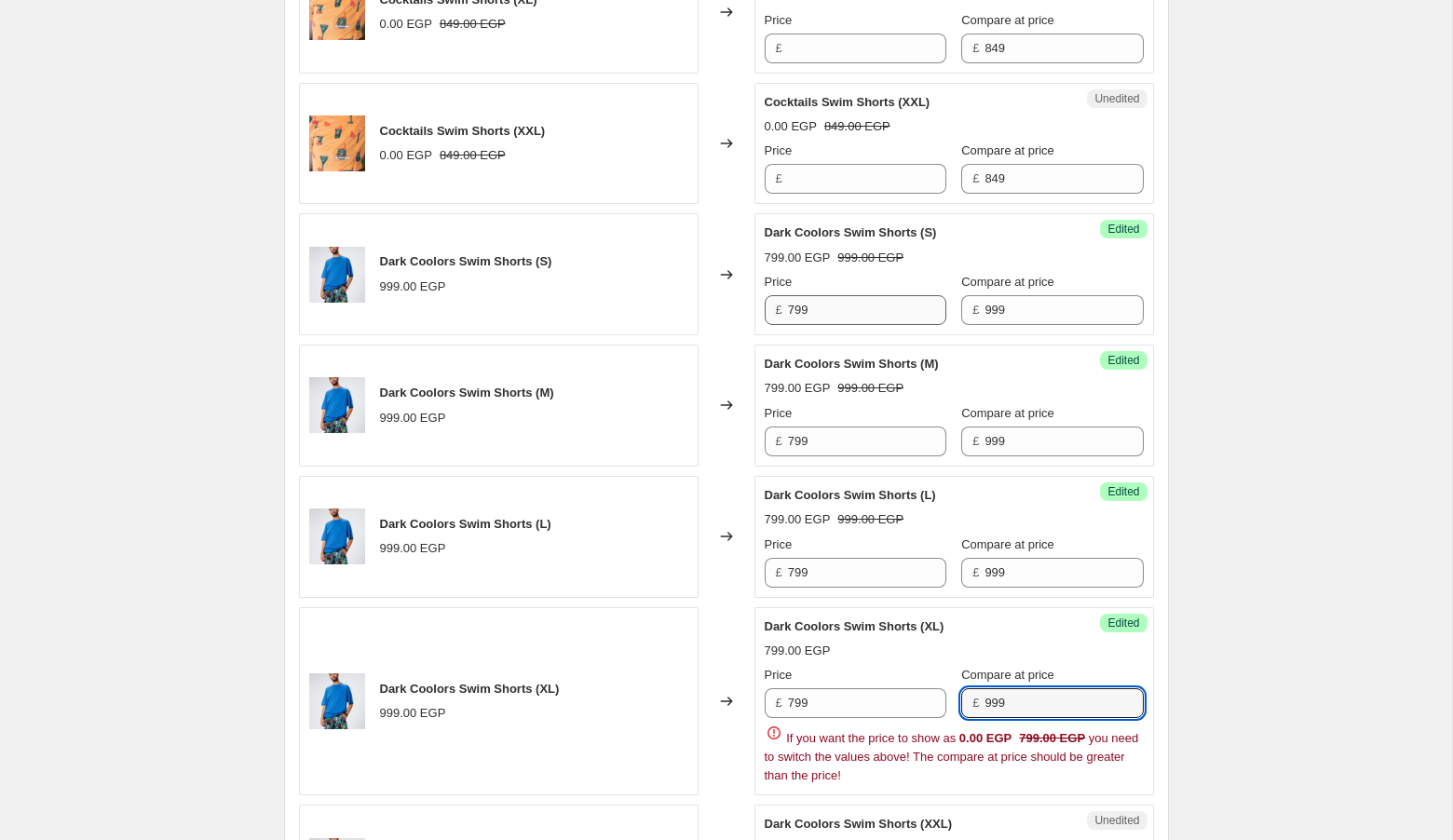 scroll, scrollTop: 1280, scrollLeft: 0, axis: vertical 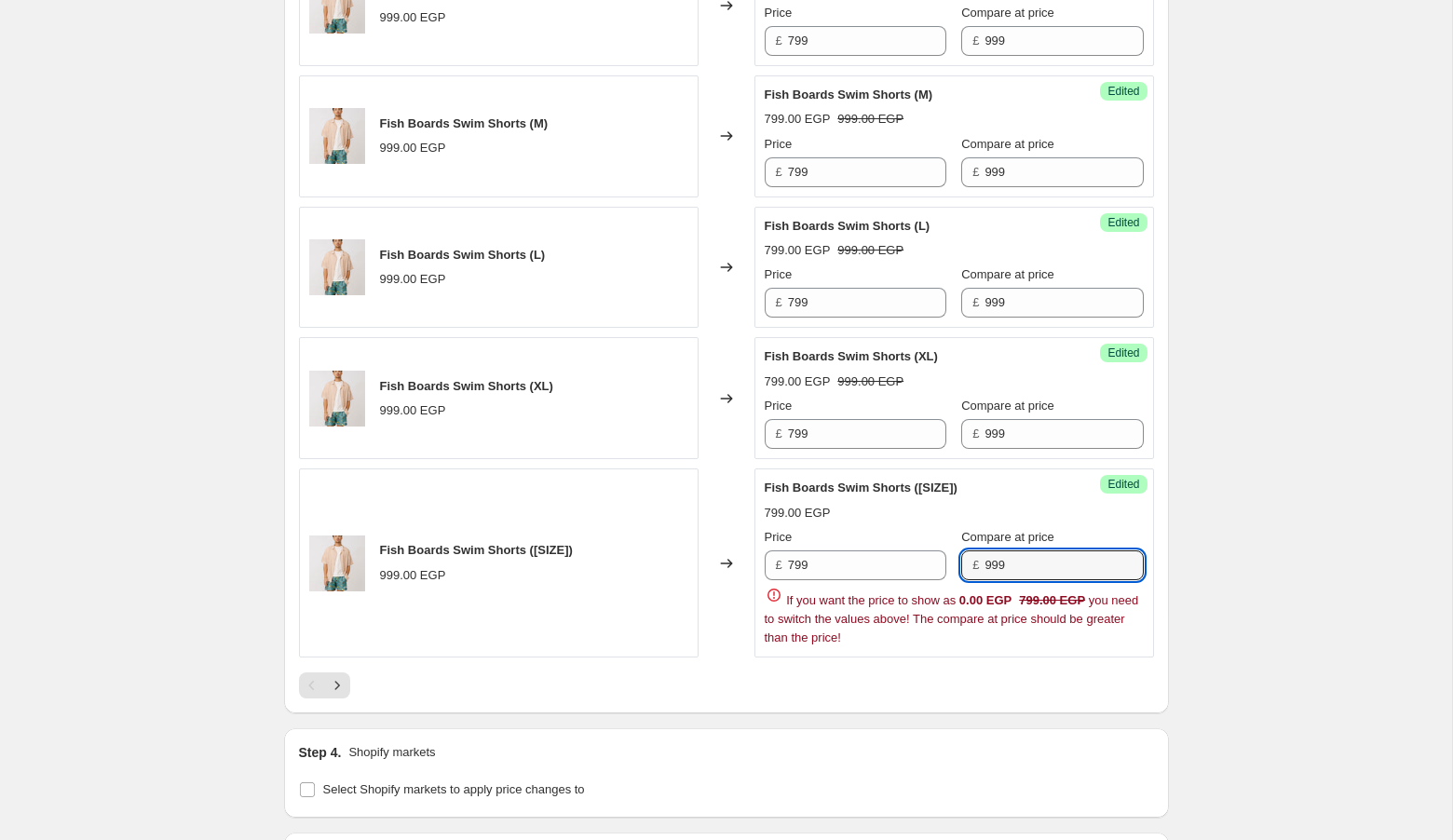 click on "Create new price change job. This page is ready Create new price change job Draft Step 1. Optionally give your price change job a title (eg "March 30% off sale on boots") [DATE], [TIME] Price change job SWIM SHORTS FLASH SALE This title is just for internal use, customers won't see it Step 2. Select how the prices should change Use bulk price change rules Set product prices individually Use CSV upload Select tags to add while price change is active Select tags to remove while price change is active Step 3. Select which products should change in price Select all products, use filters, or select products variants individually All products Filter by product, collection, tag, vendor, product type, variant title, or inventory Select product variants individually Product filters Products must match: all conditions any condition The product The product's collection The product's tag The product's vendor The product's type The product's status The variant's title Inventory quantity The product's type Price" at bounding box center [726, -876] 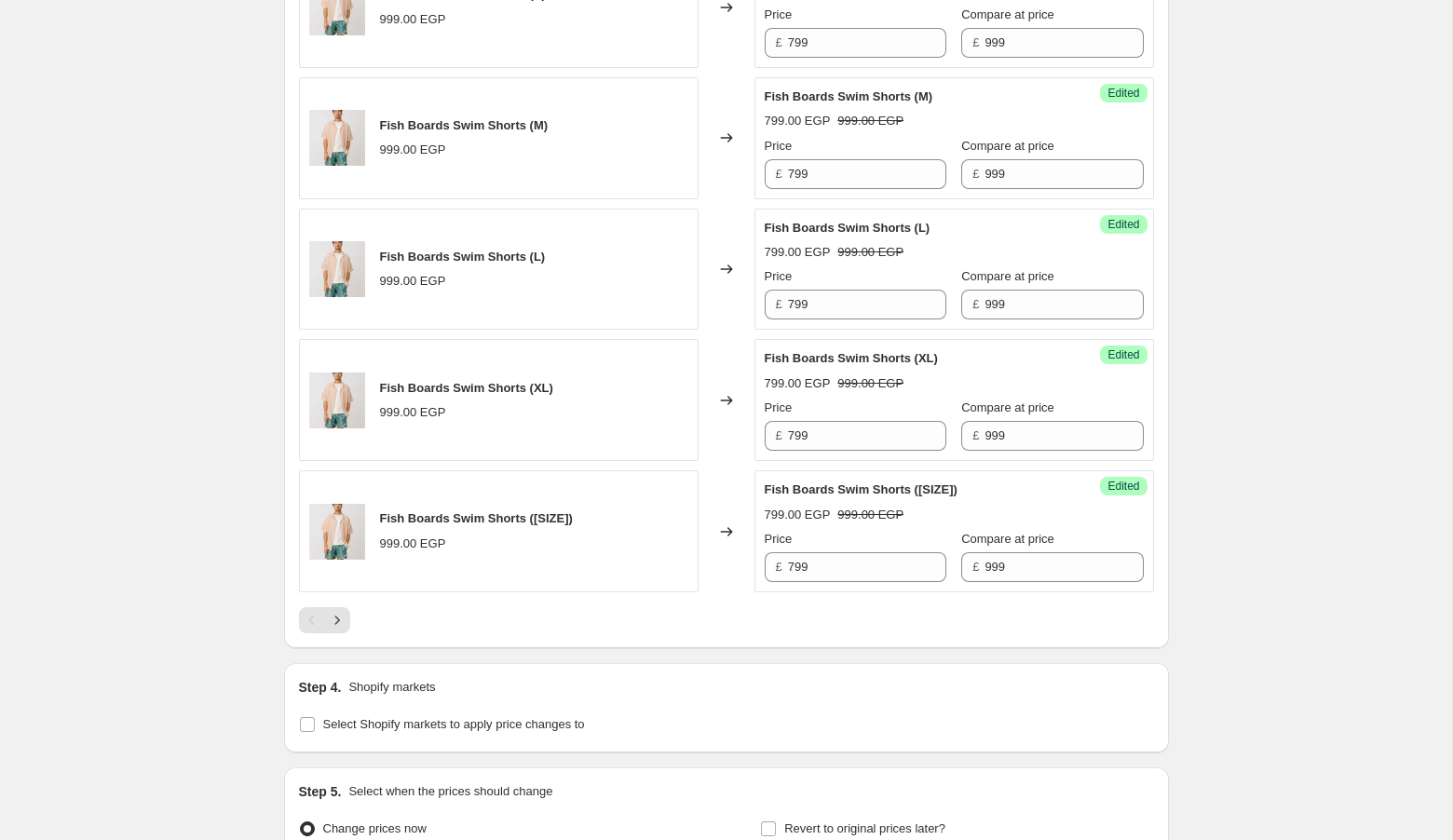scroll, scrollTop: 3042, scrollLeft: 0, axis: vertical 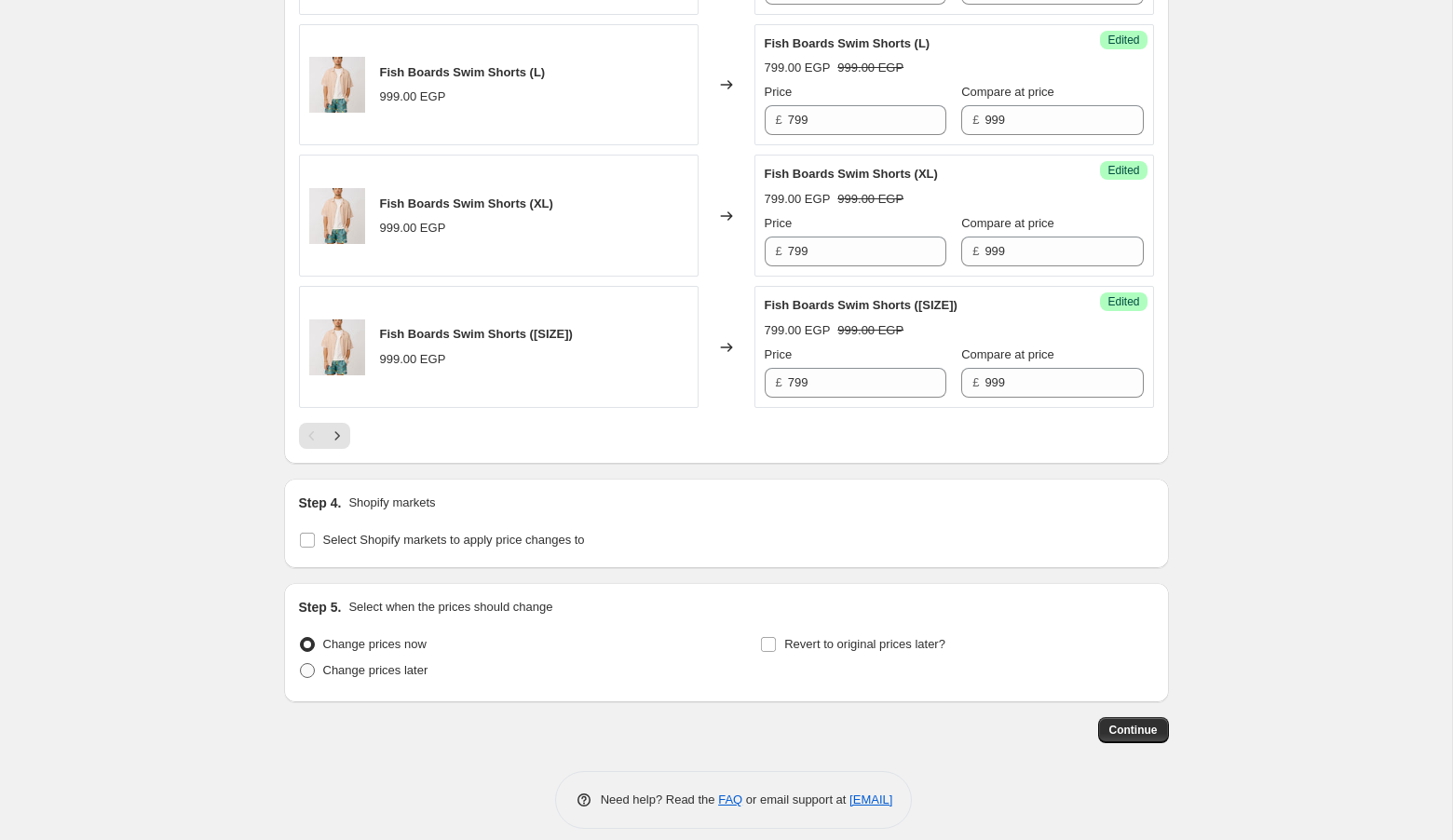 click on "Change prices later" at bounding box center (375, 671) 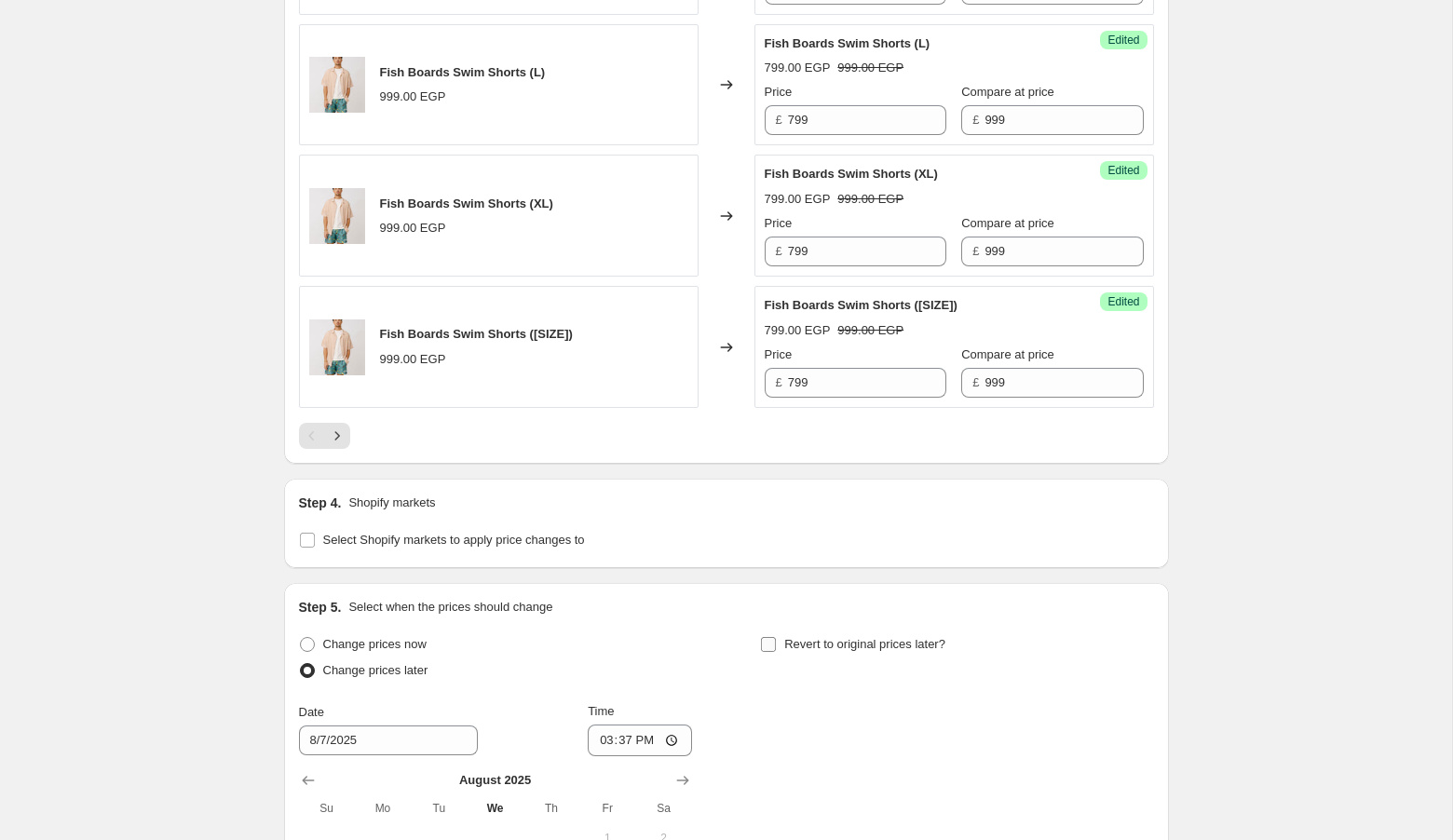 click on "Revert to original prices later?" at bounding box center (852, 644) 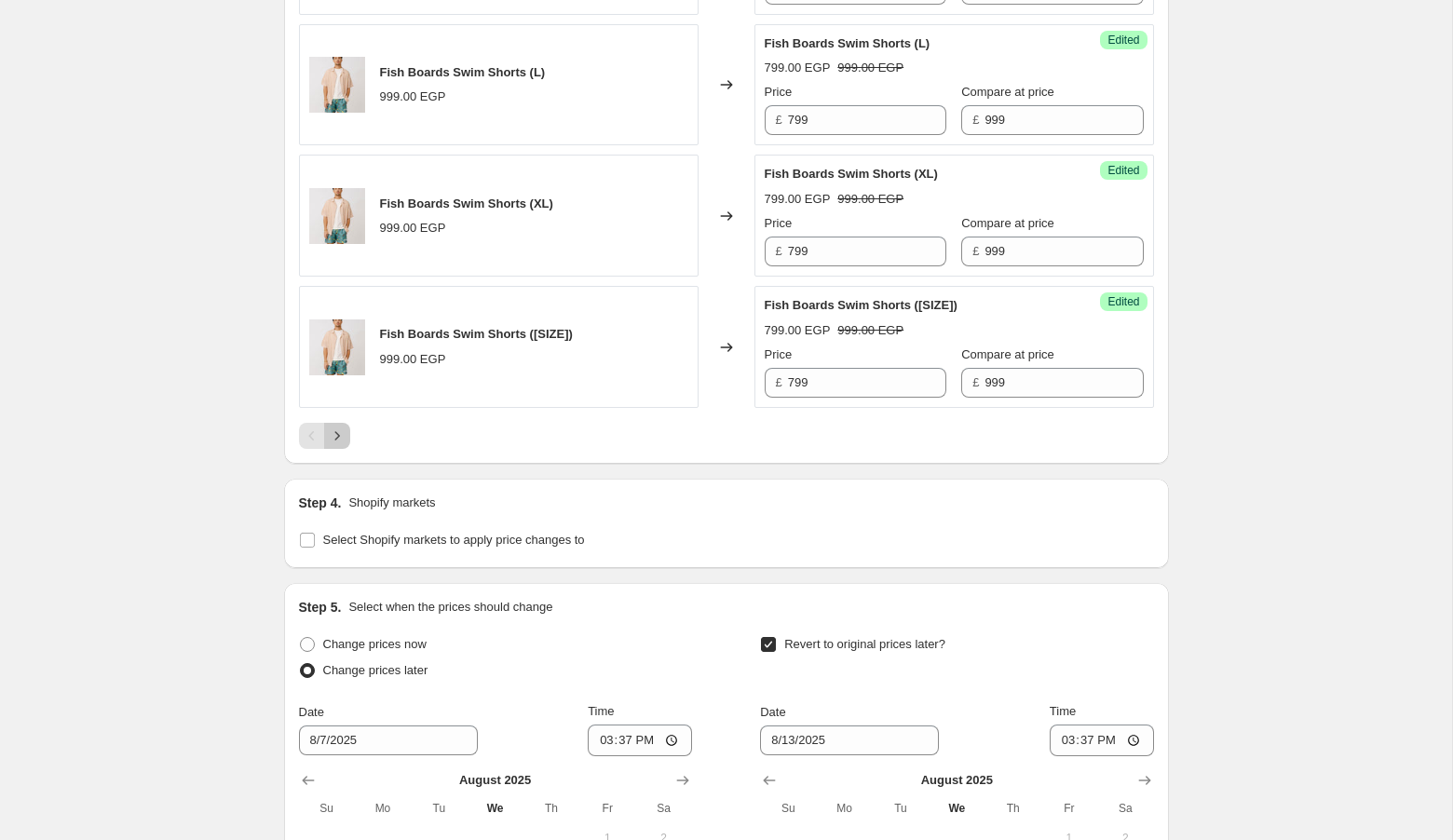 click 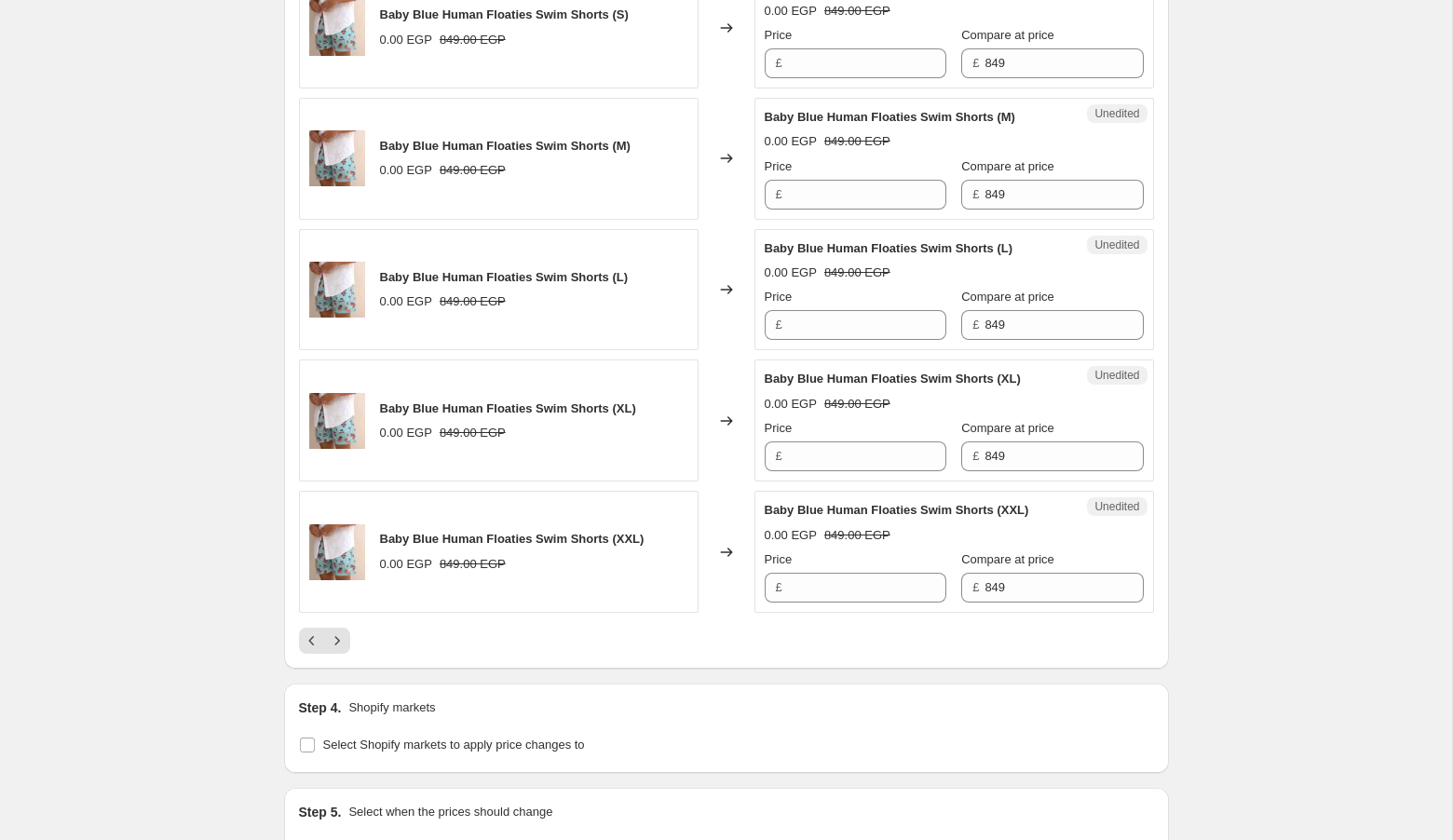 scroll, scrollTop: 2845, scrollLeft: 0, axis: vertical 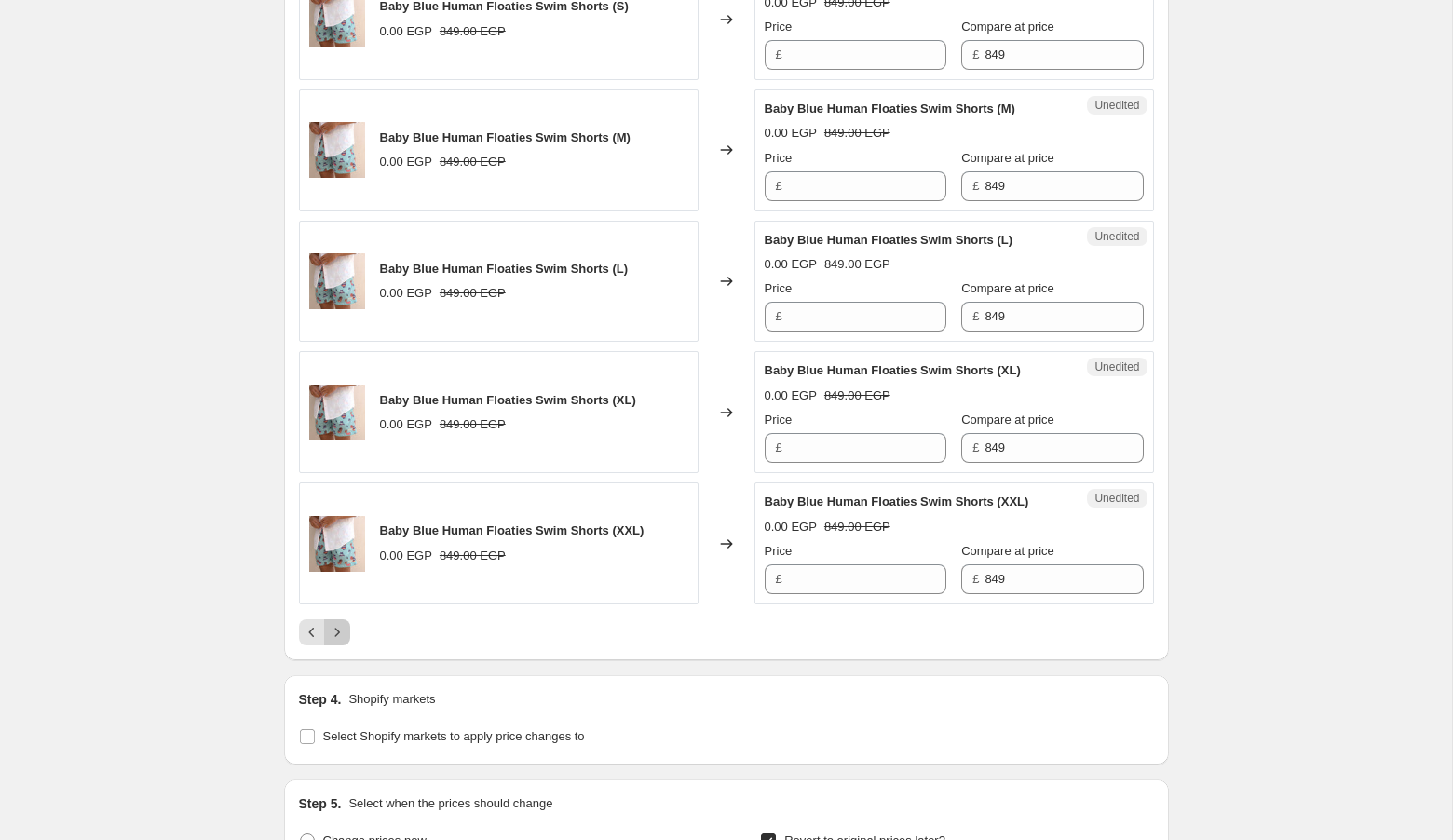 click 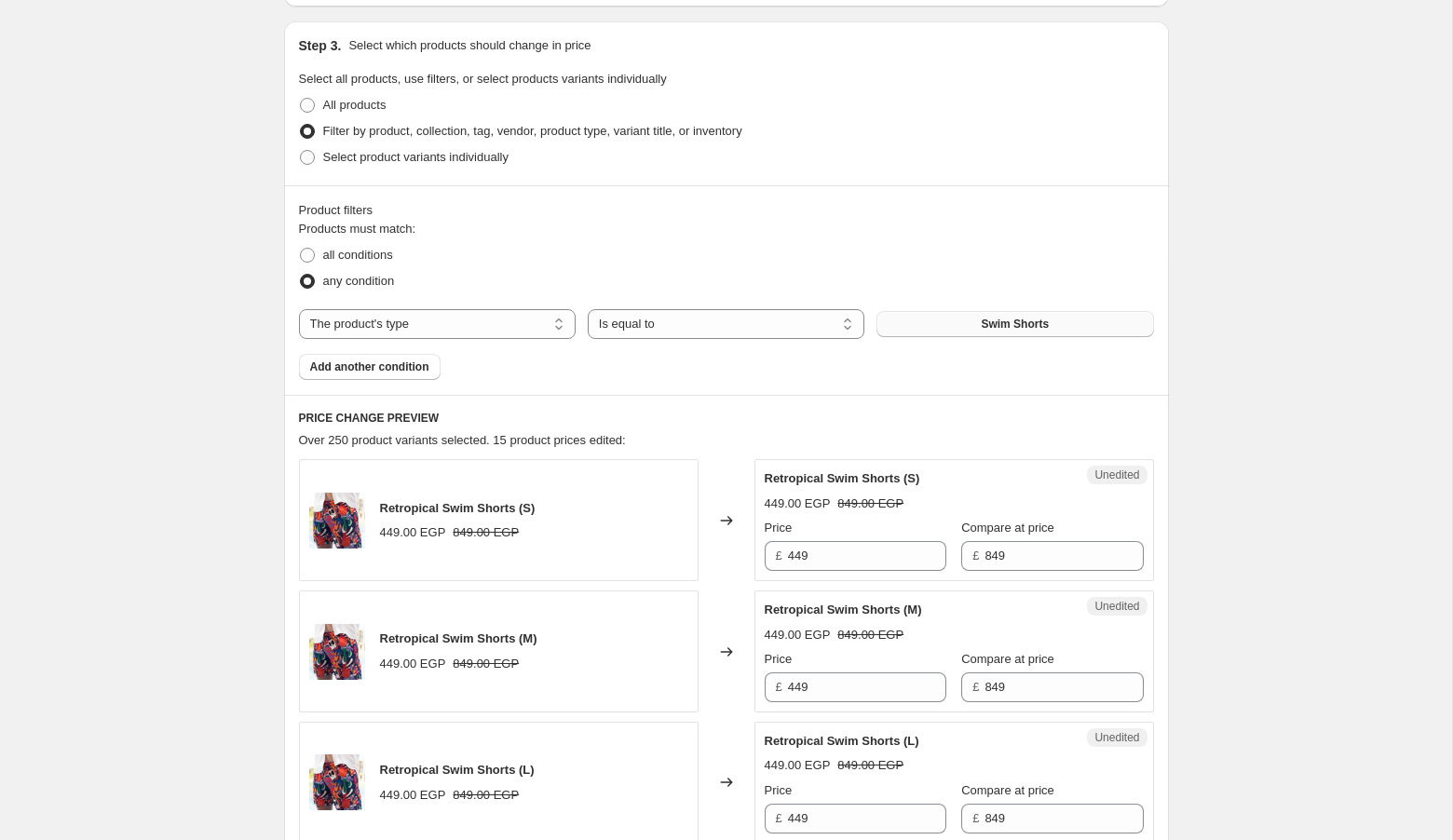 scroll, scrollTop: 382, scrollLeft: 0, axis: vertical 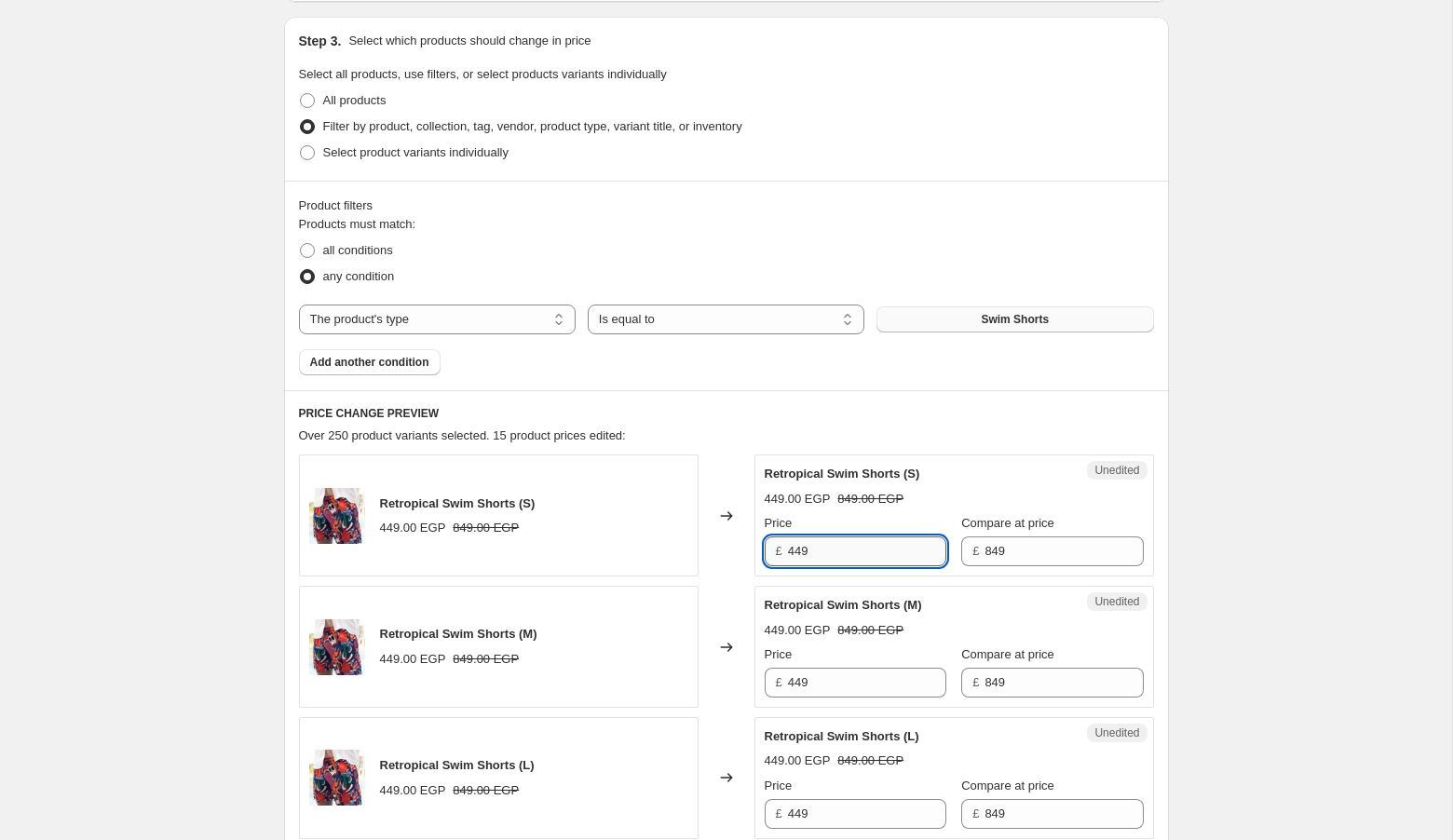 click on "449" at bounding box center [867, 551] 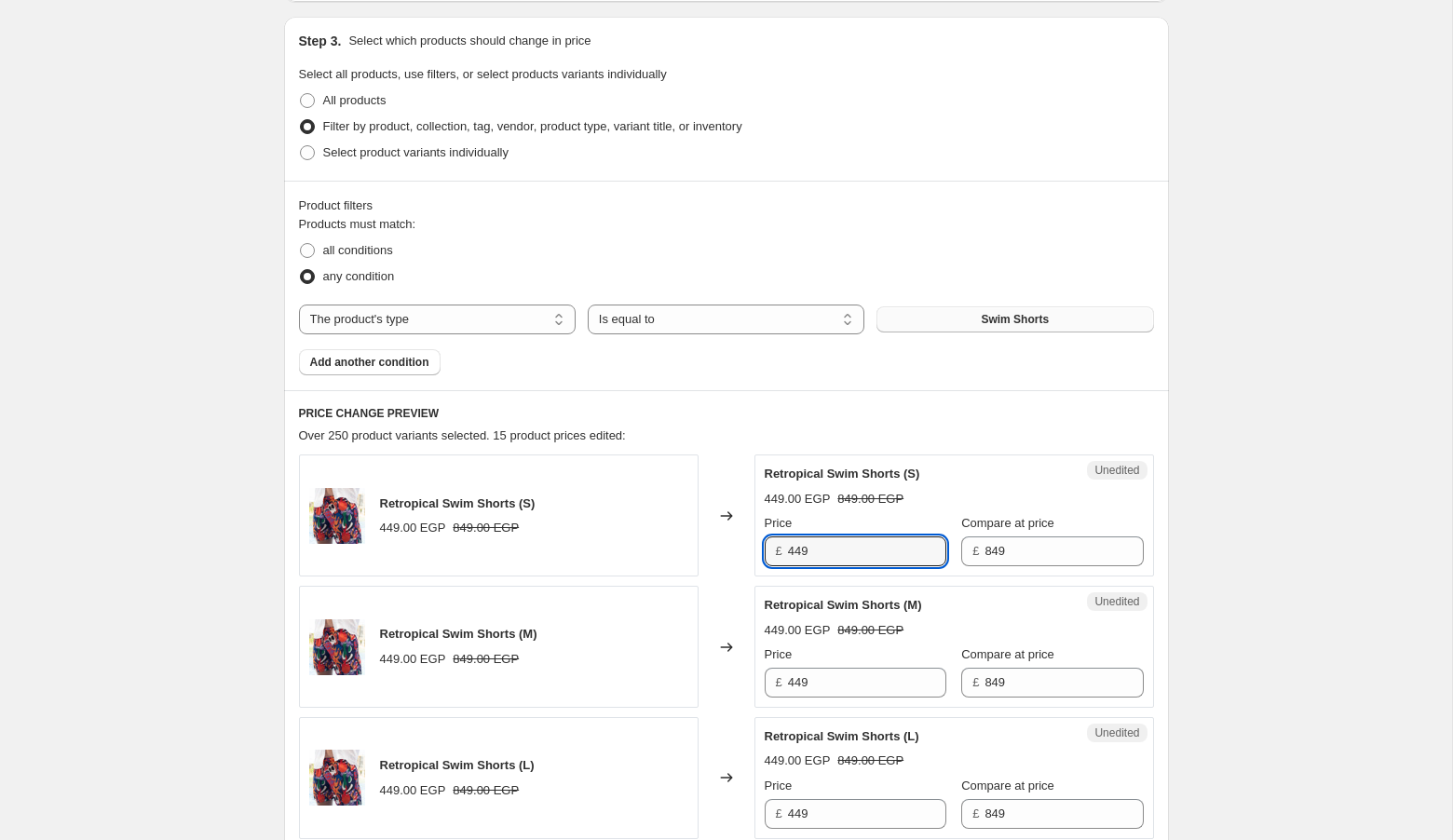 click on "Step 3. Select which products should change in price Select all products, use filters, or select products variants individually All products Filter by product, collection, tag, vendor, product type, variant title, or inventory Select product variants individually" at bounding box center (726, 99) 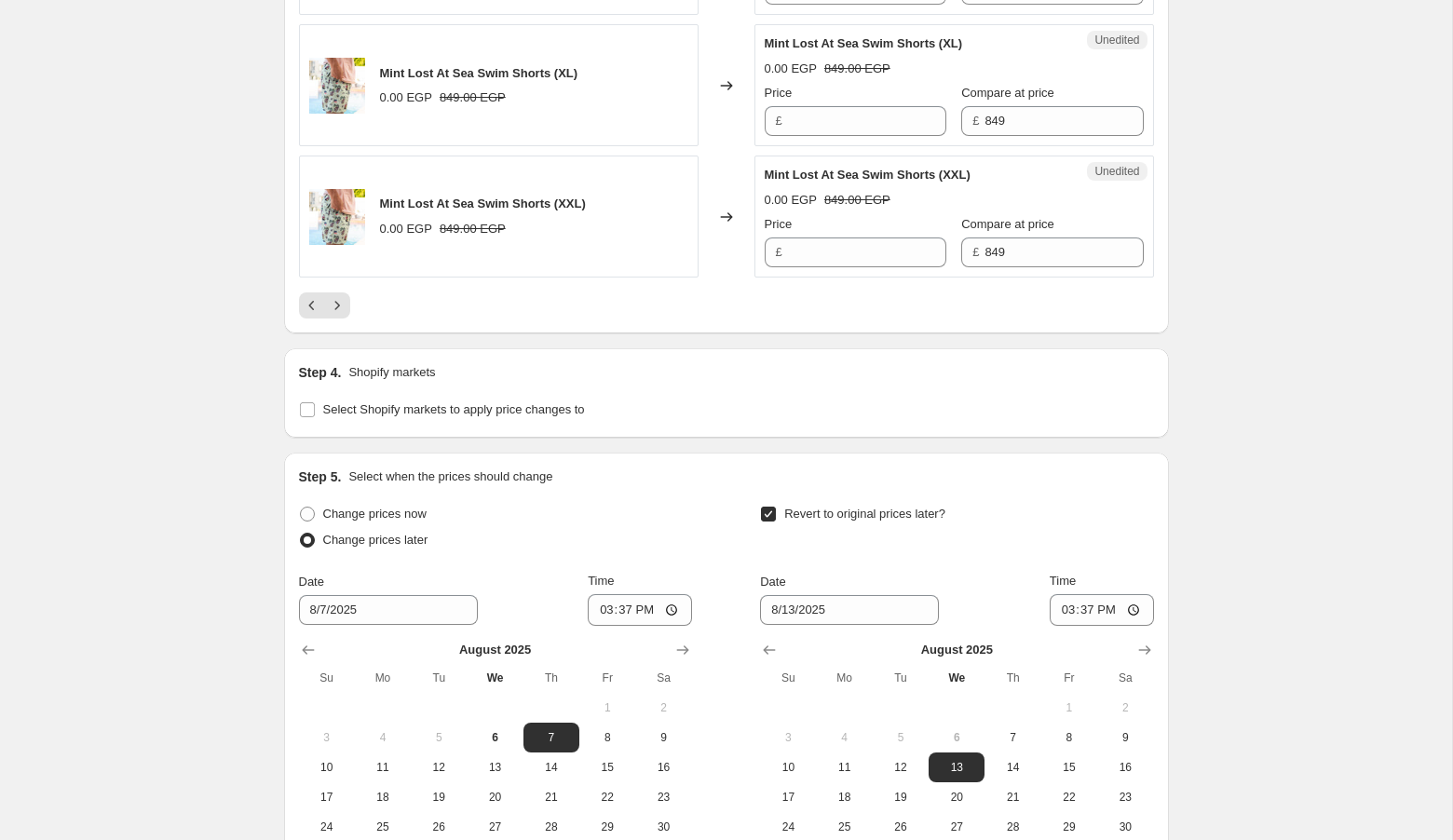 scroll, scrollTop: 3390, scrollLeft: 0, axis: vertical 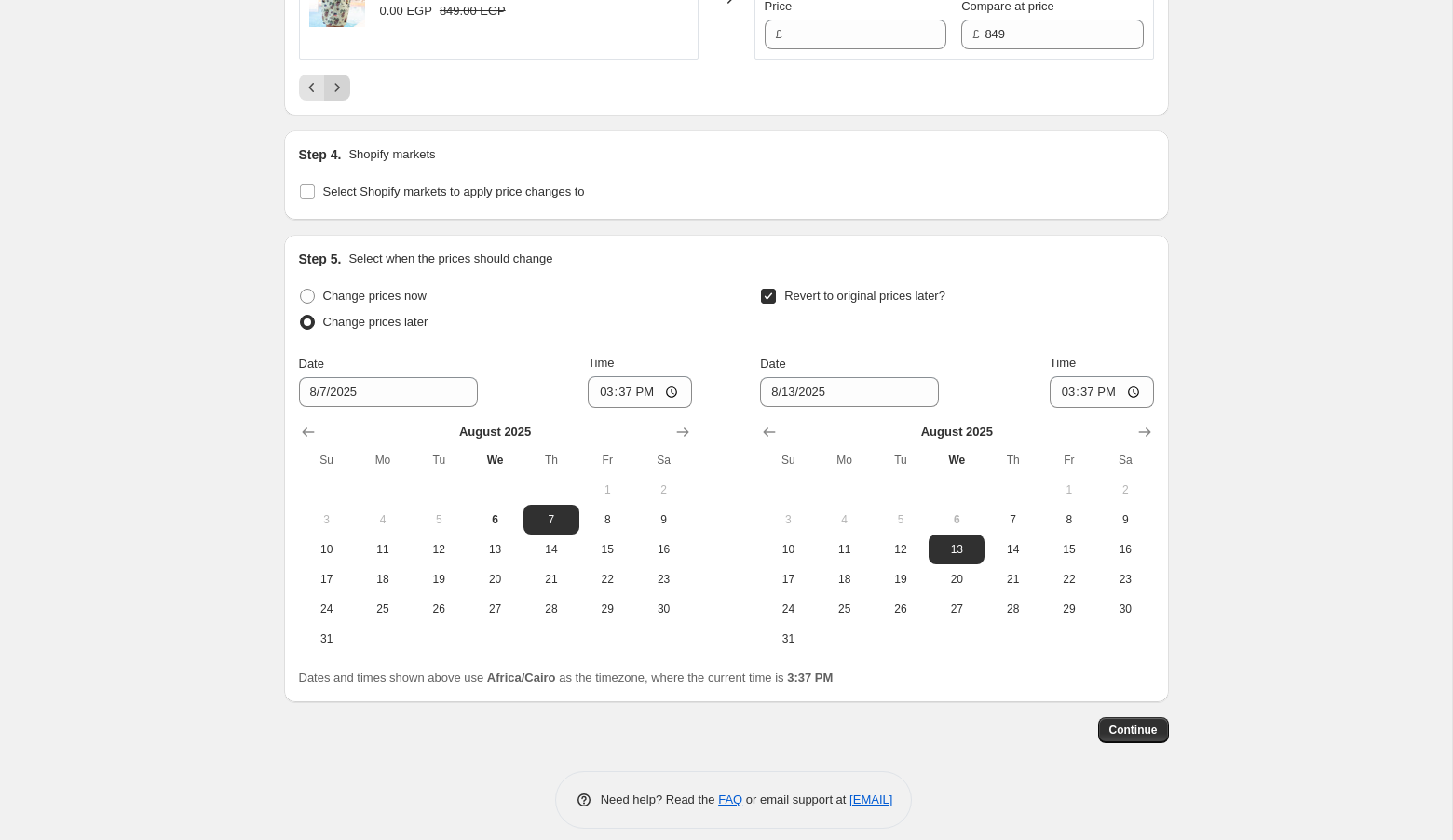 click 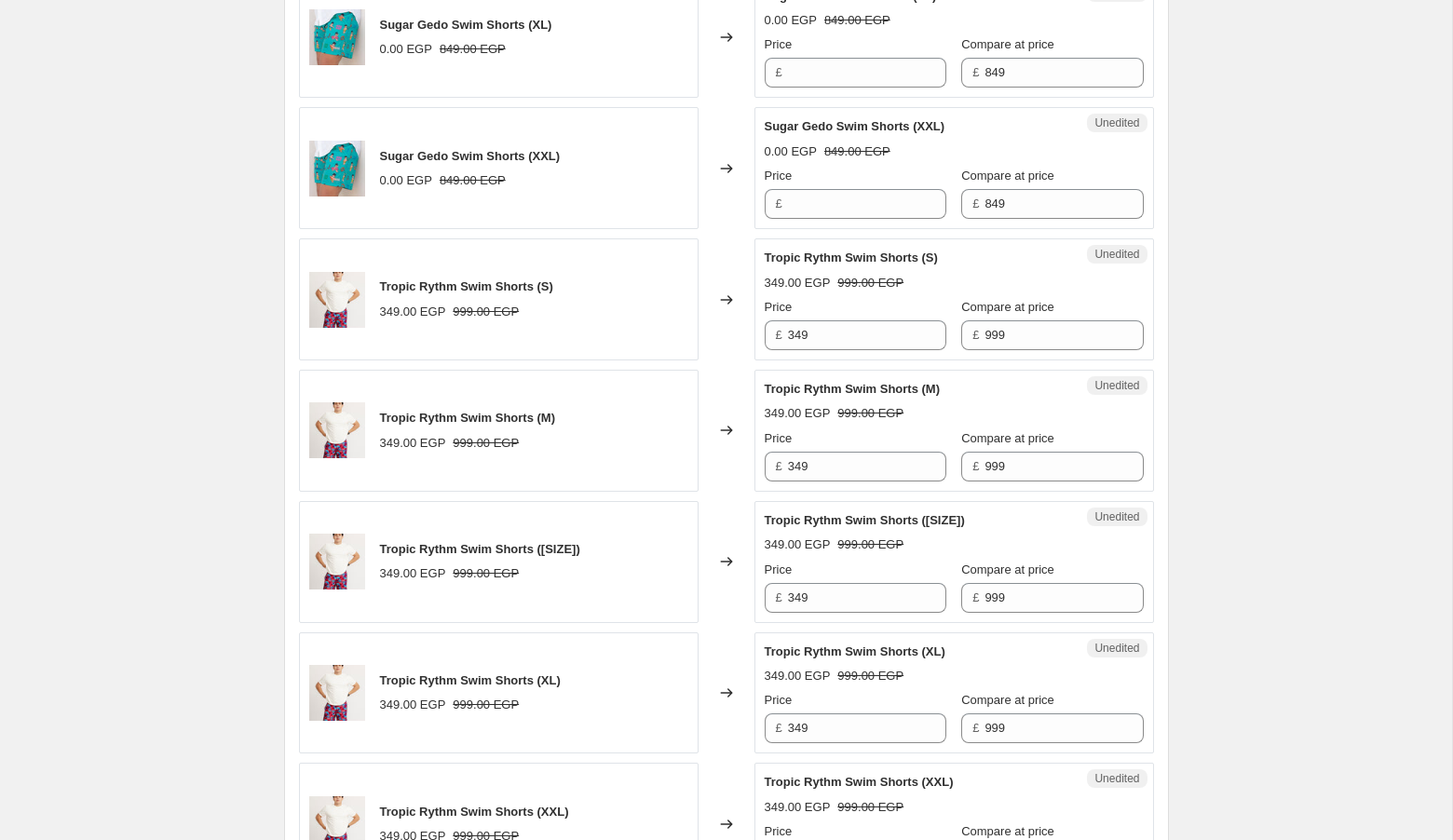 scroll, scrollTop: 1905, scrollLeft: 0, axis: vertical 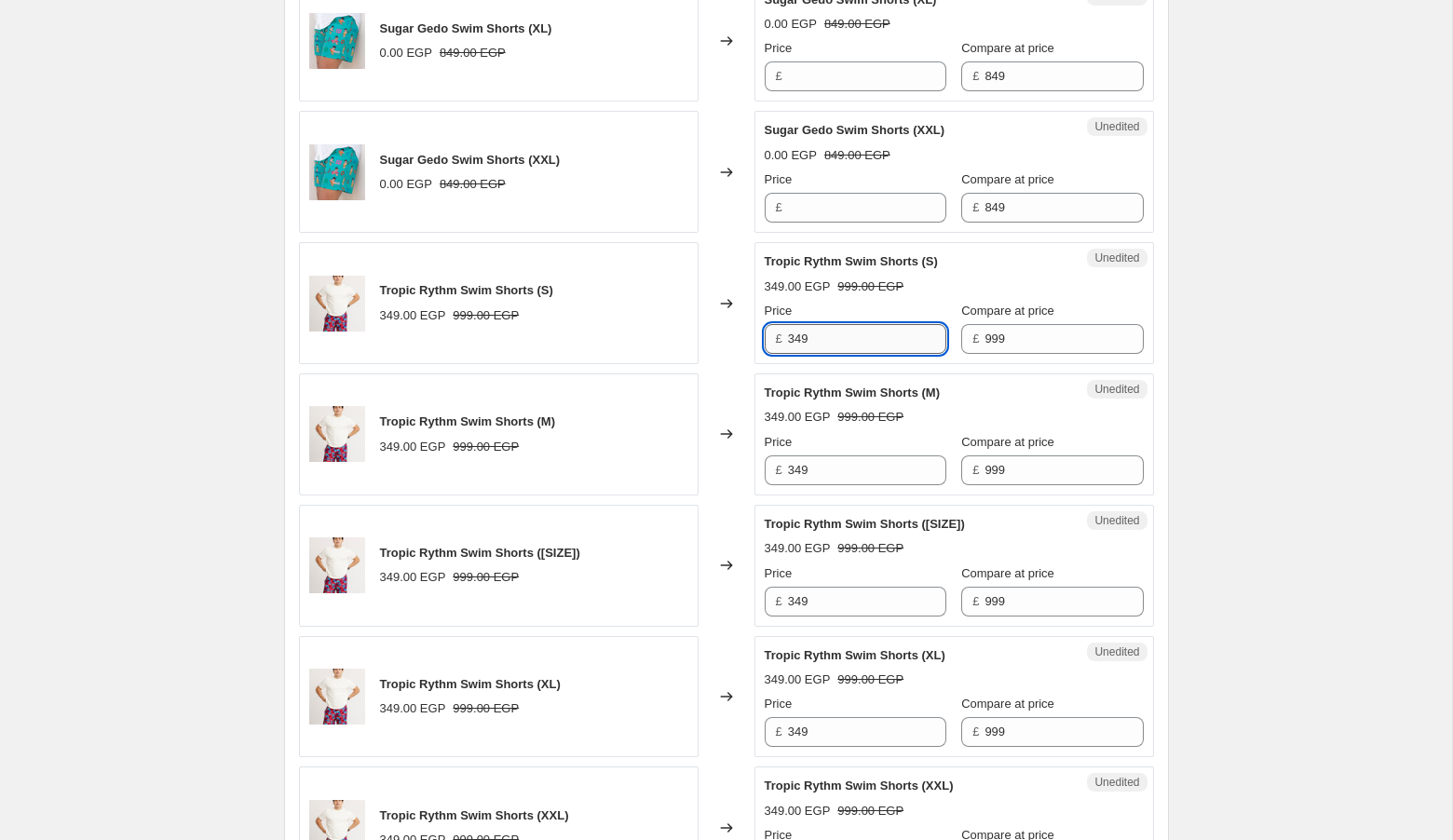click on "349" at bounding box center (867, 339) 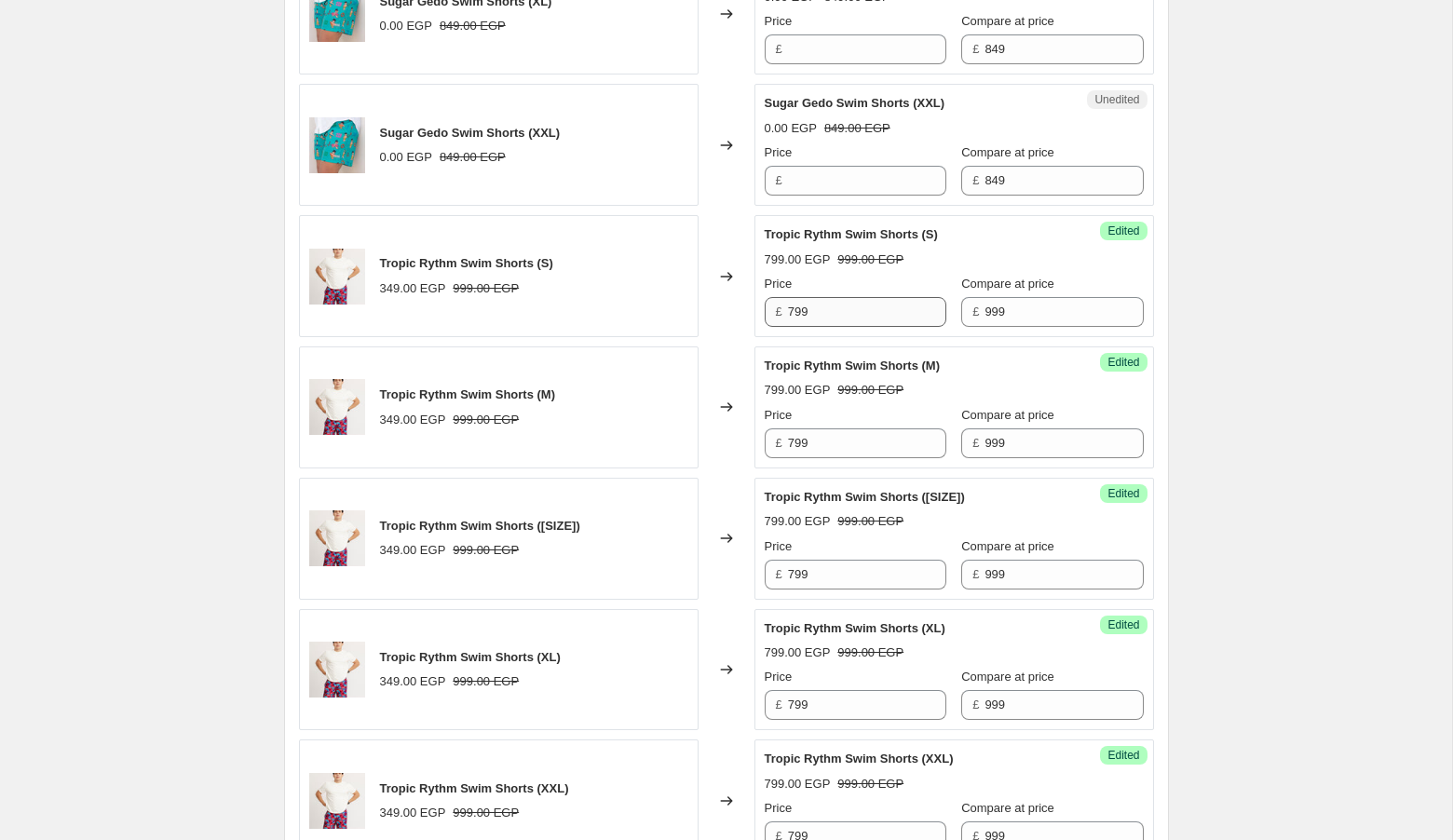 scroll, scrollTop: 2468, scrollLeft: 0, axis: vertical 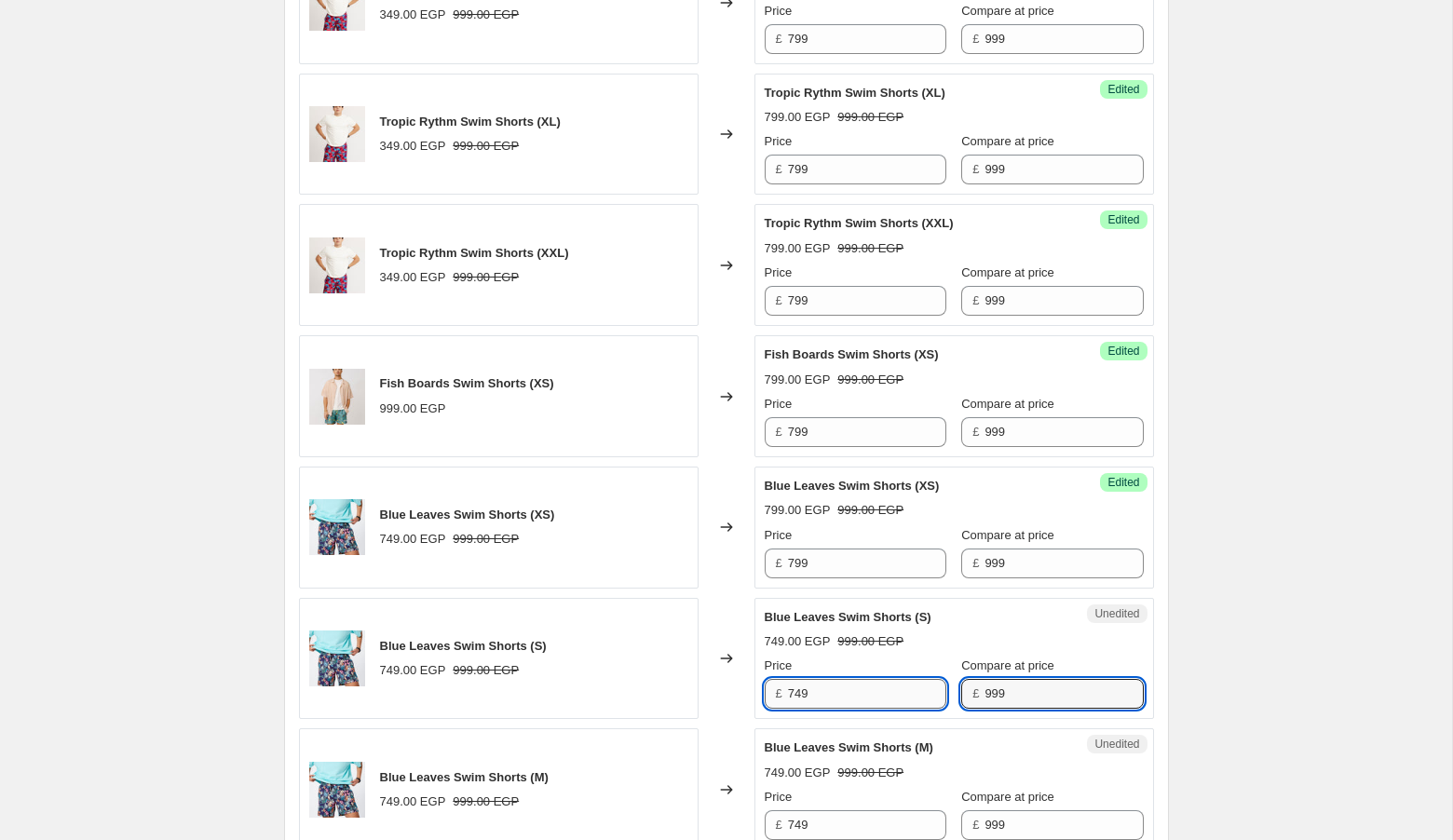 click on "749" at bounding box center [867, 694] 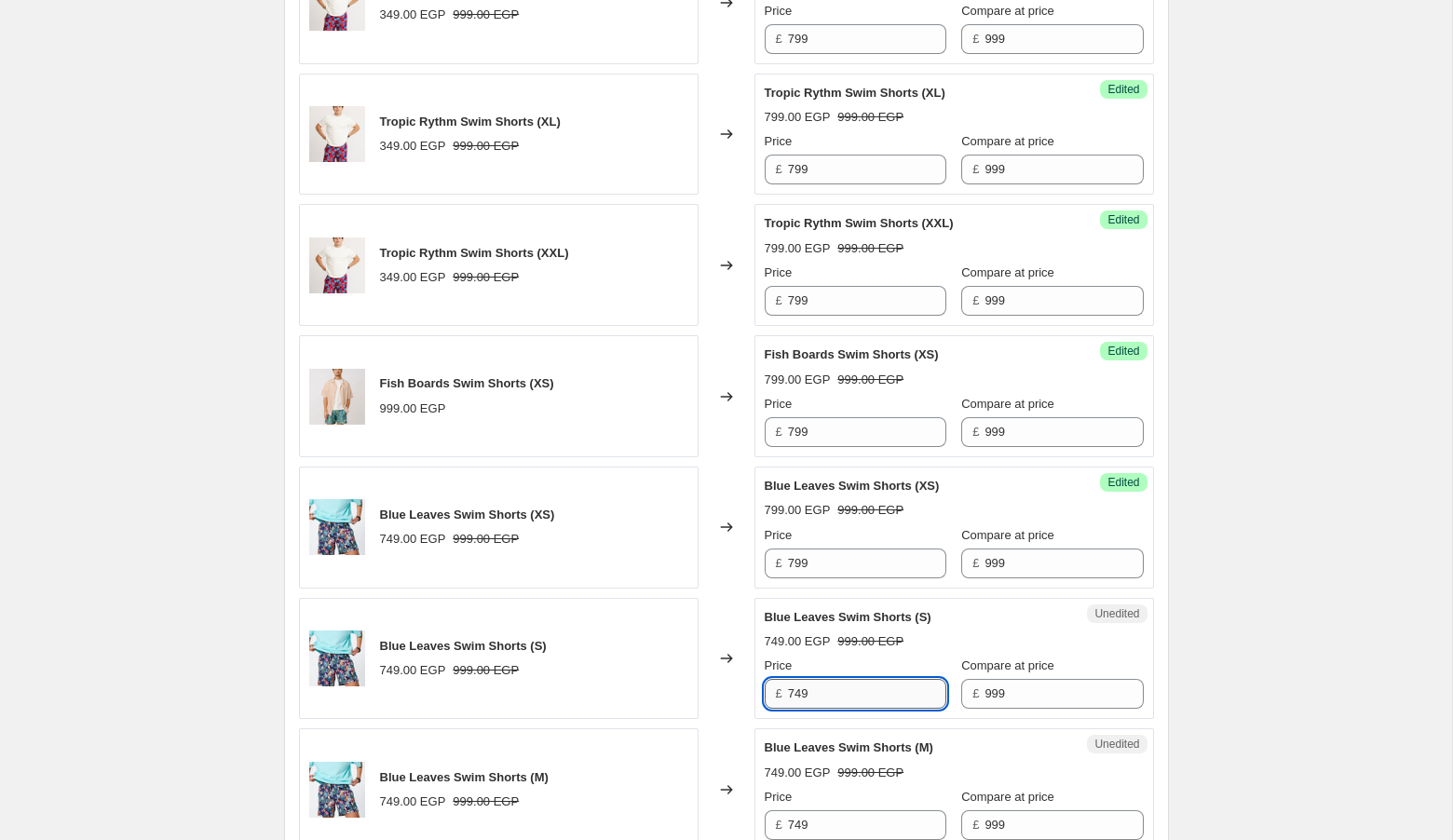 click on "749" at bounding box center (867, 694) 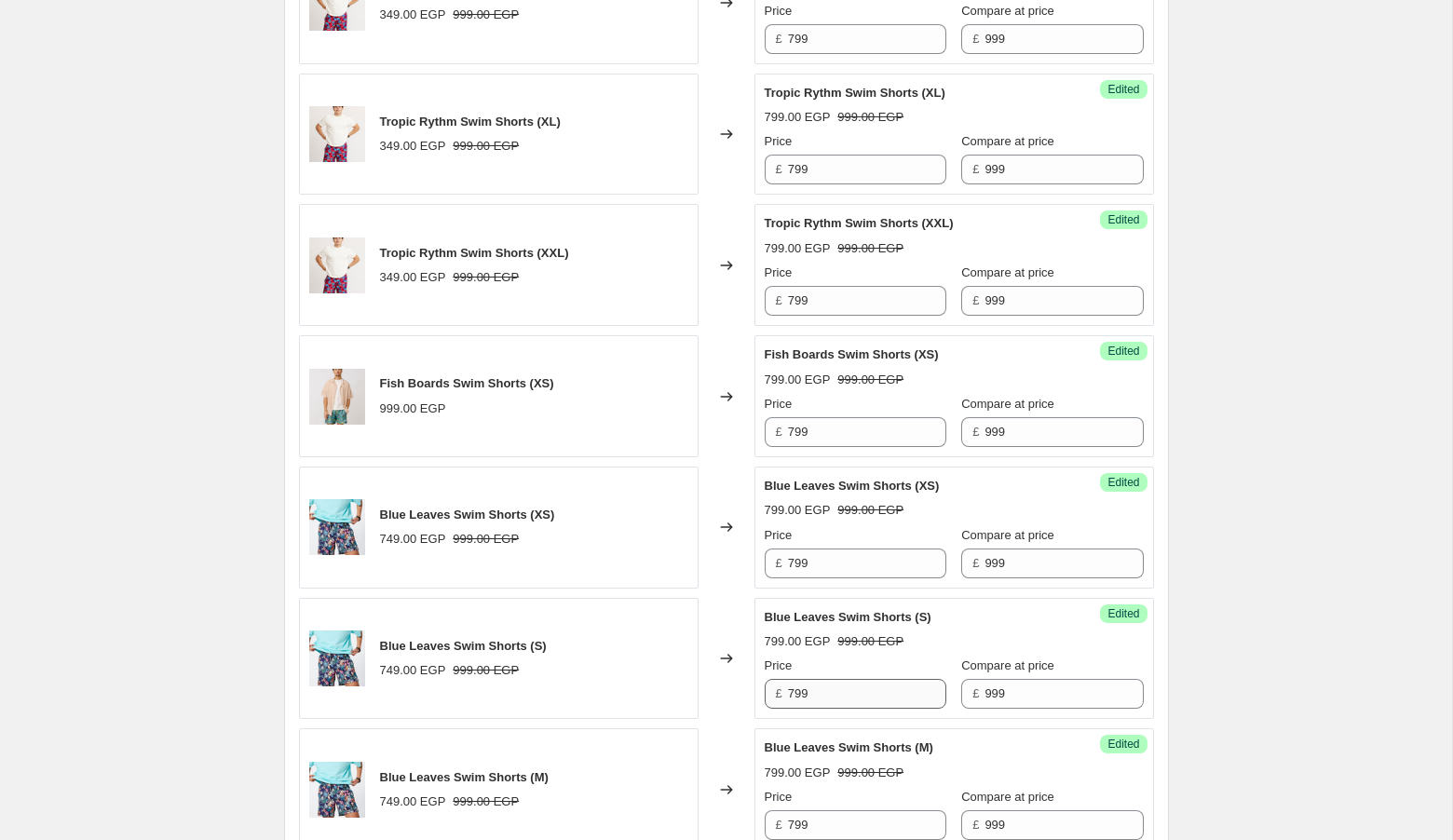 scroll, scrollTop: 2989, scrollLeft: 0, axis: vertical 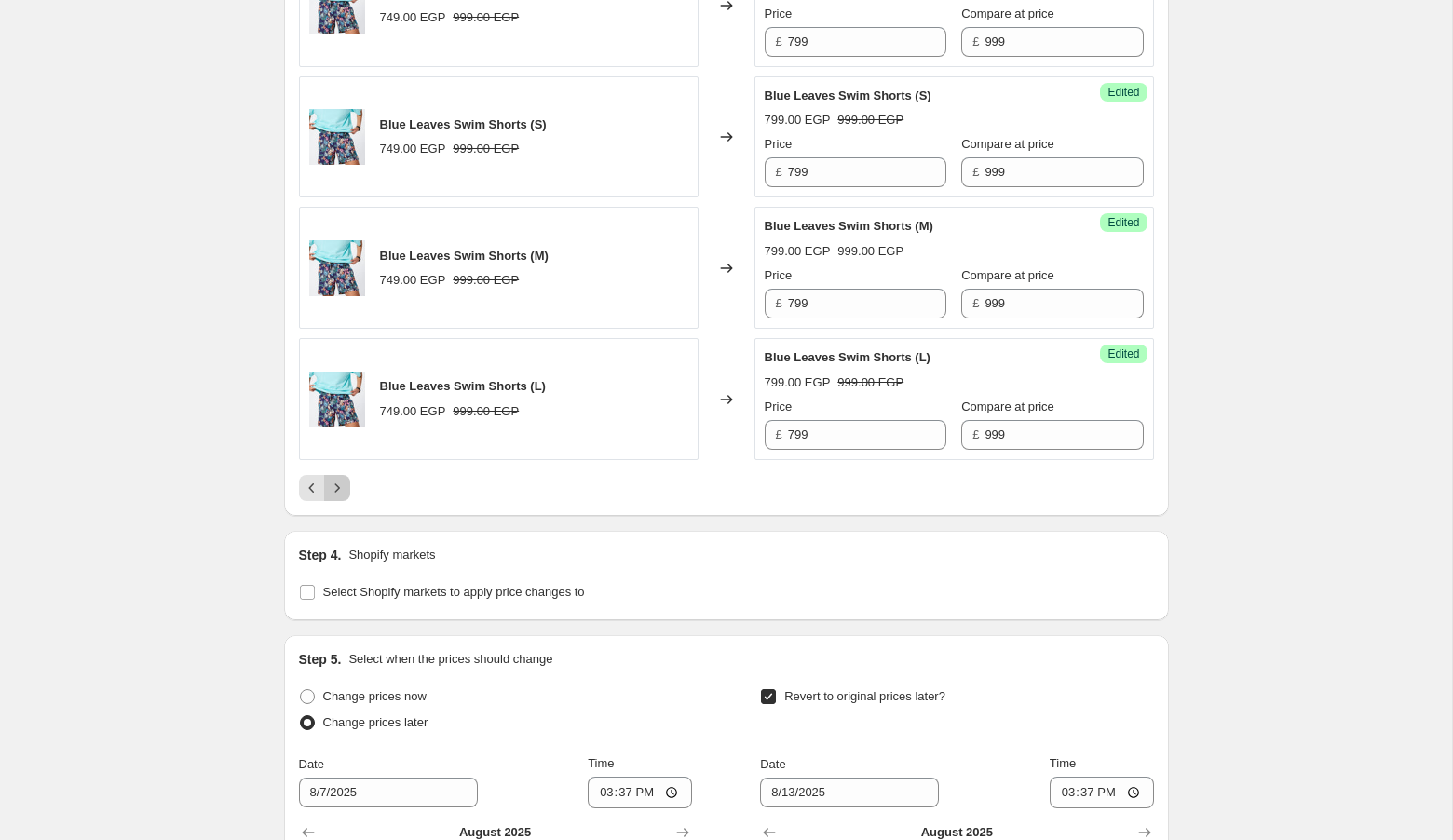 click 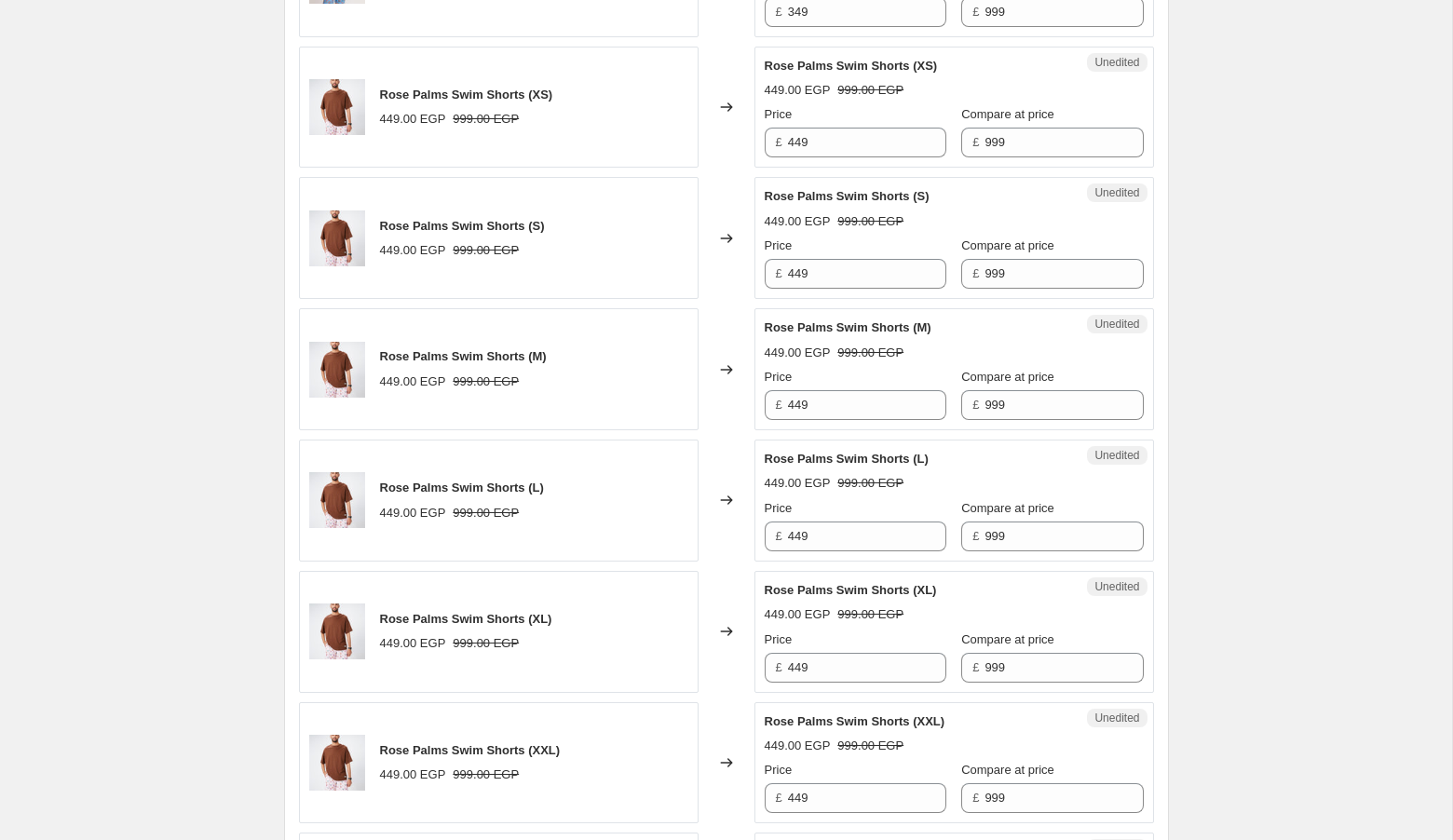scroll, scrollTop: 1821, scrollLeft: 0, axis: vertical 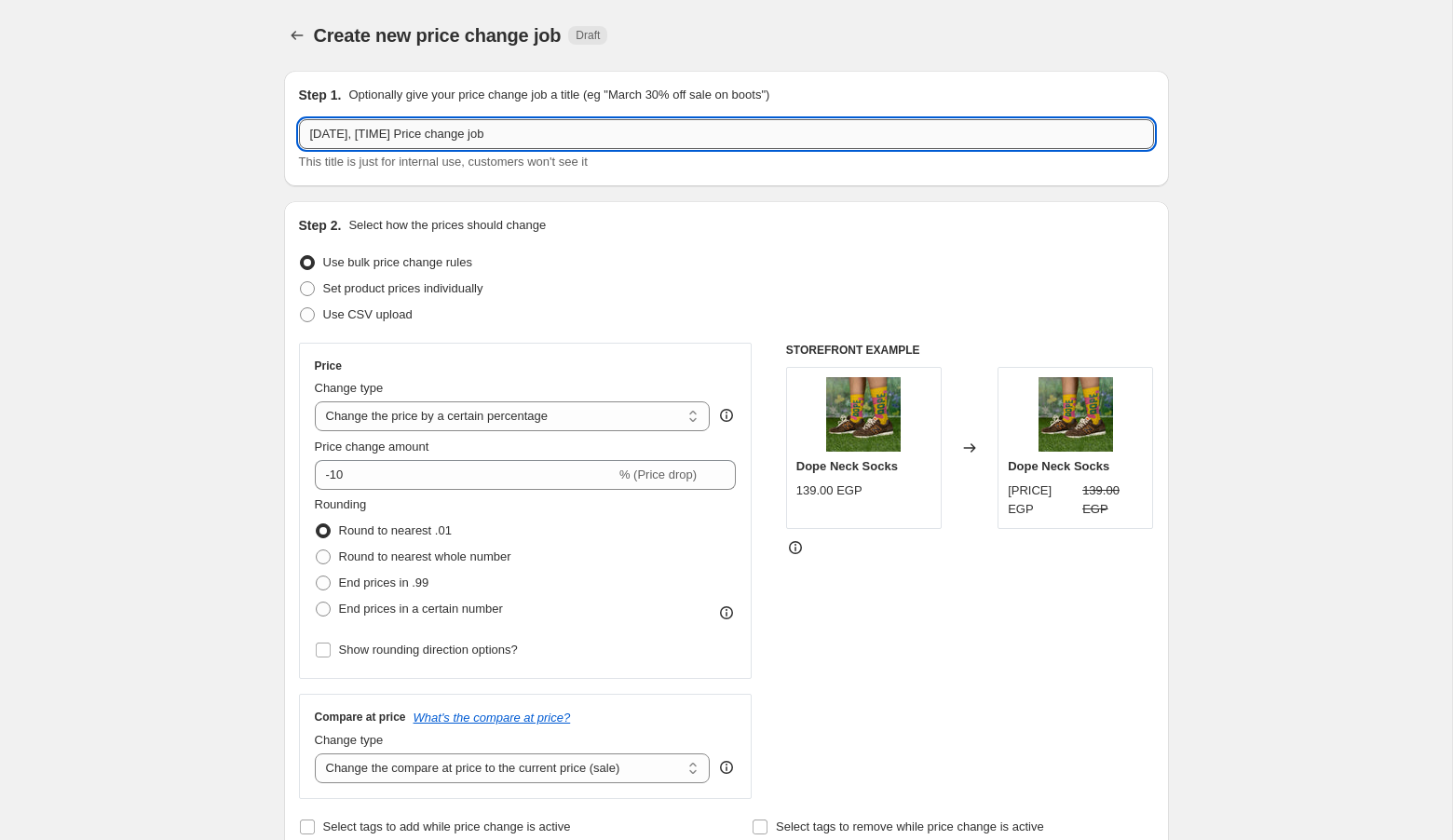 click on "[DATE], [TIME] Price change job" at bounding box center (726, 134) 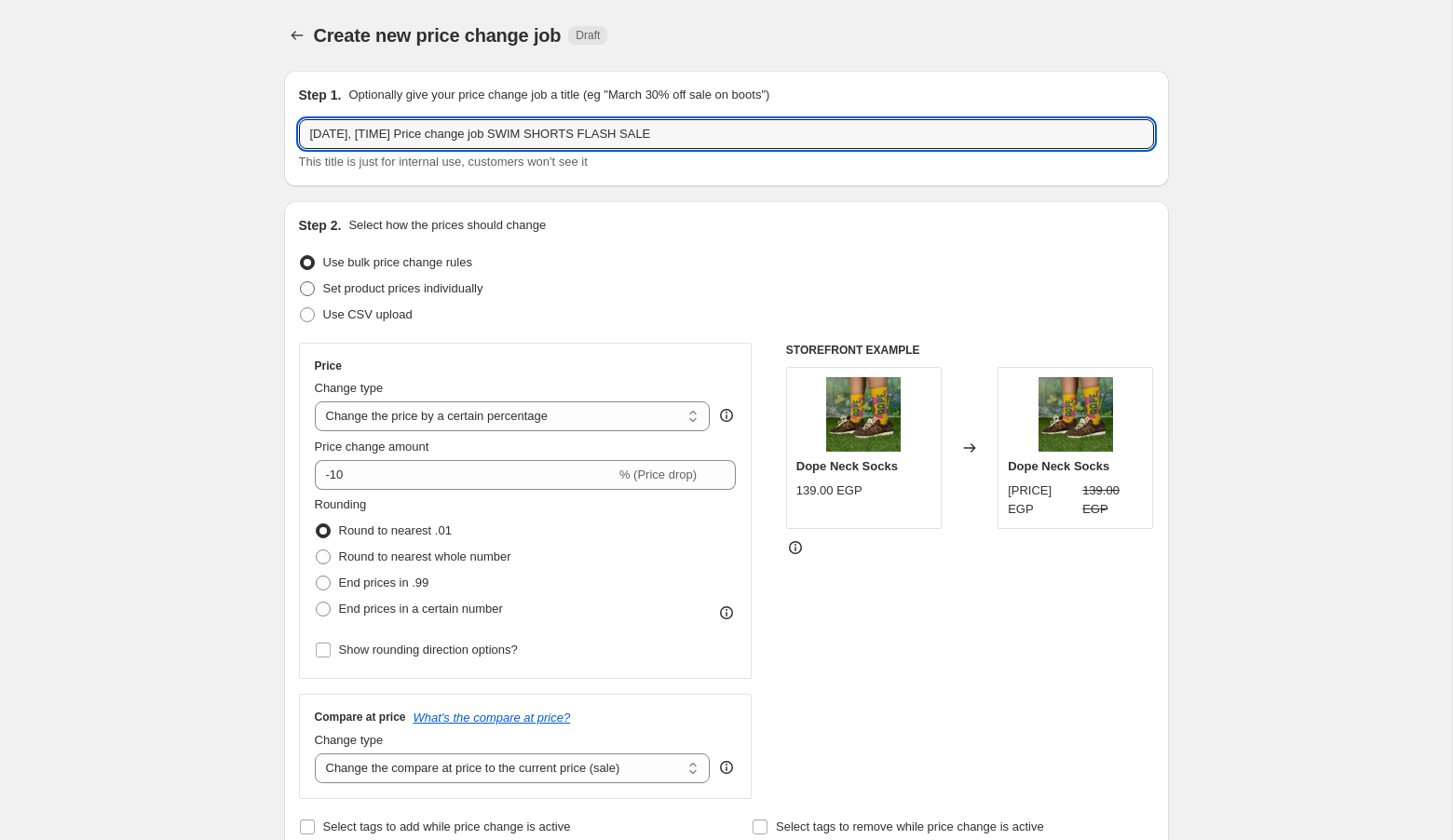 click on "Set product prices individually" at bounding box center [403, 288] 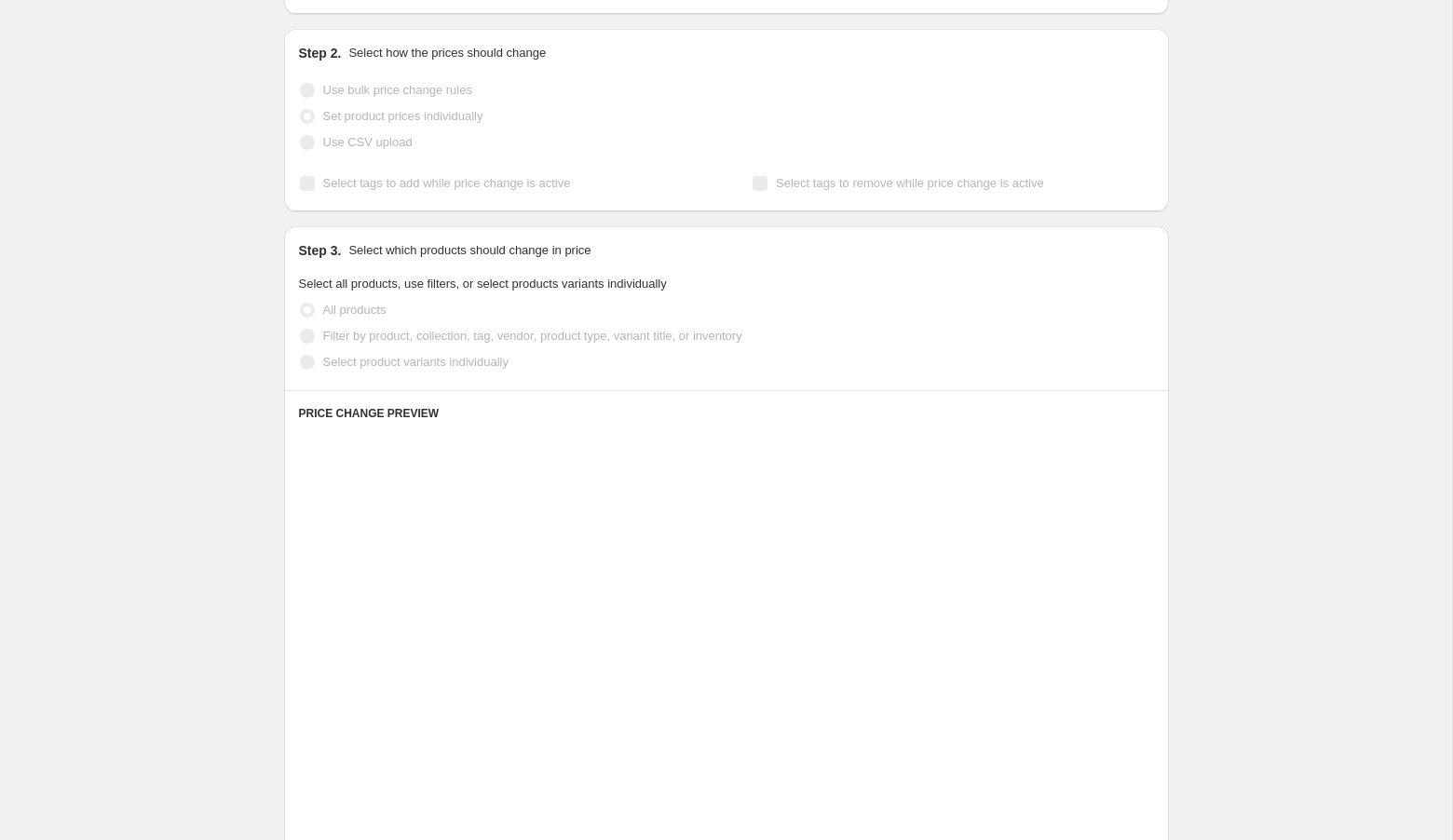scroll, scrollTop: 175, scrollLeft: 0, axis: vertical 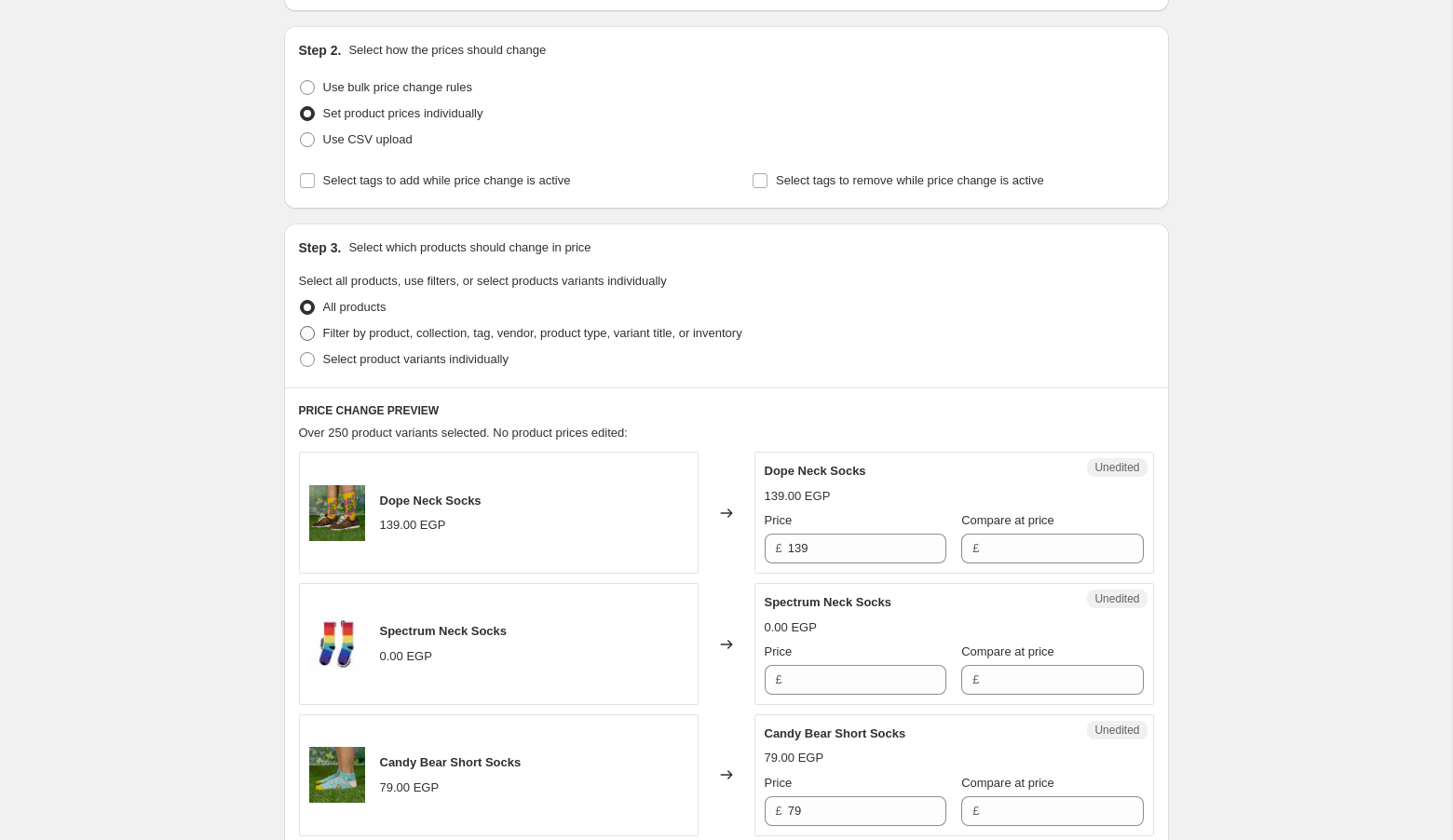 click on "Filter by product, collection, tag, vendor, product type, variant title, or inventory" at bounding box center [533, 333] 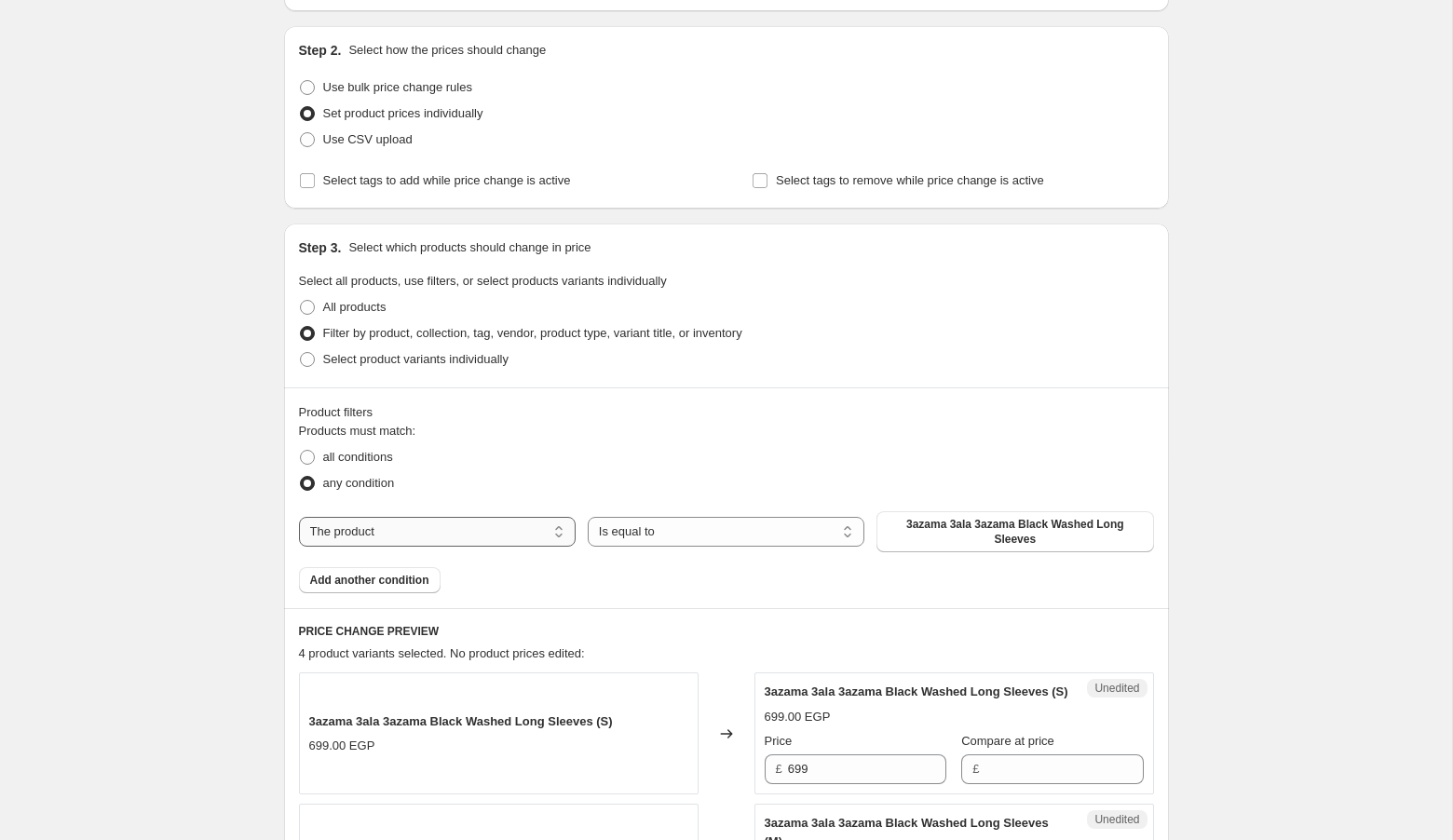 click on "The product The product's collection The product's tag The product's vendor The product's type The product's status The variant's title Inventory quantity" at bounding box center [437, 532] 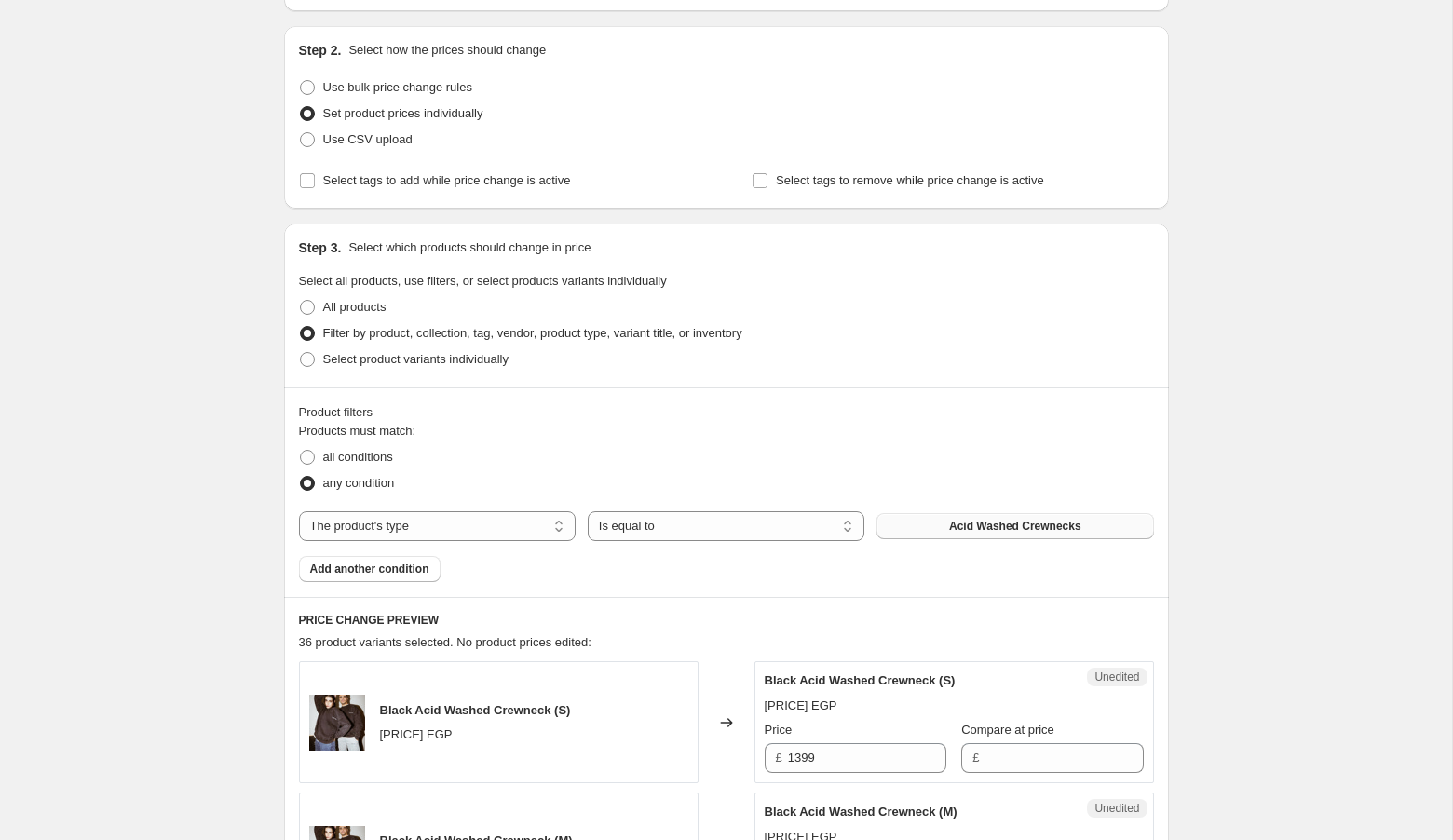 click on "Acid Washed Crewnecks" at bounding box center [1015, 526] 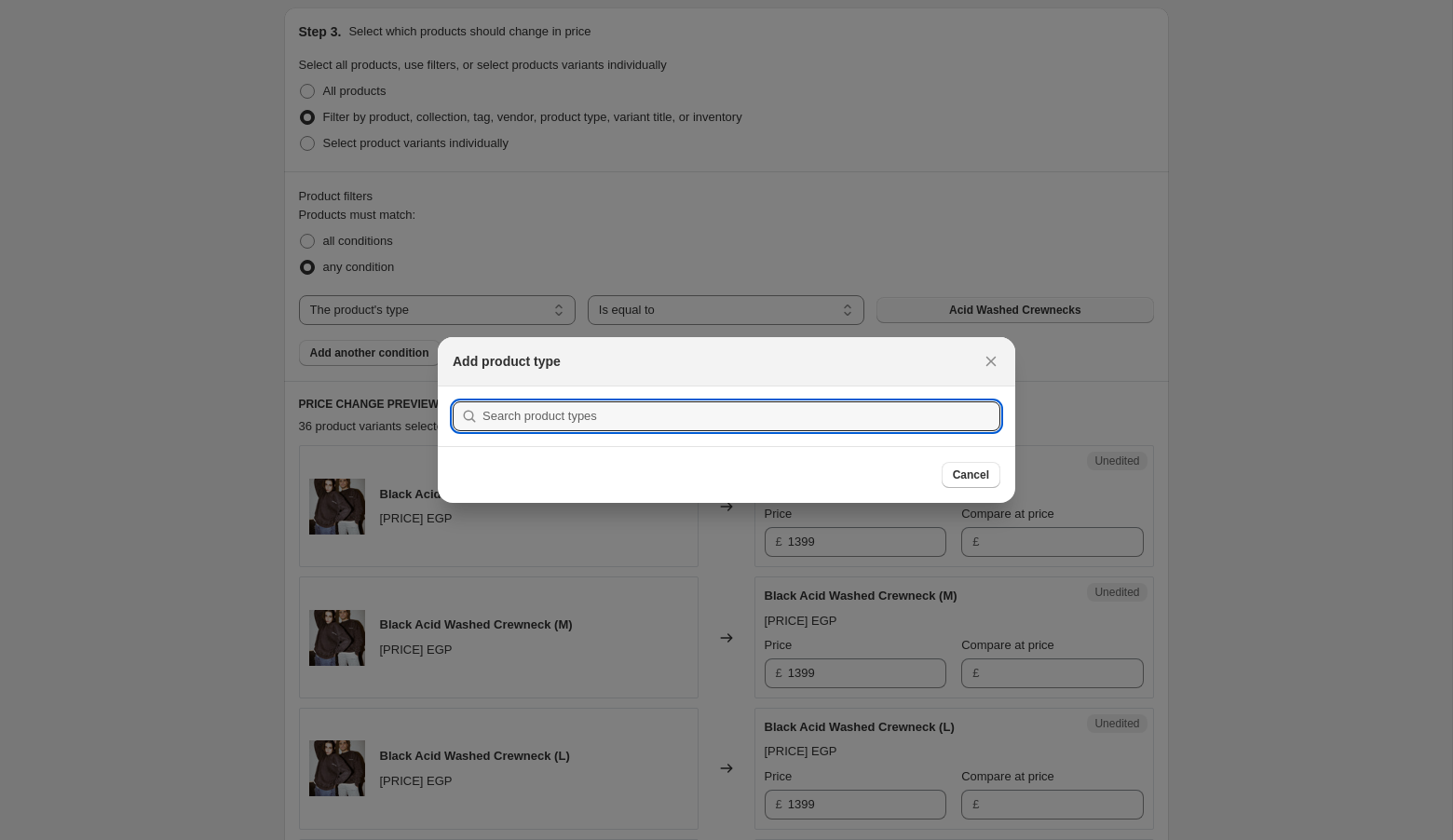 scroll, scrollTop: 175, scrollLeft: 0, axis: vertical 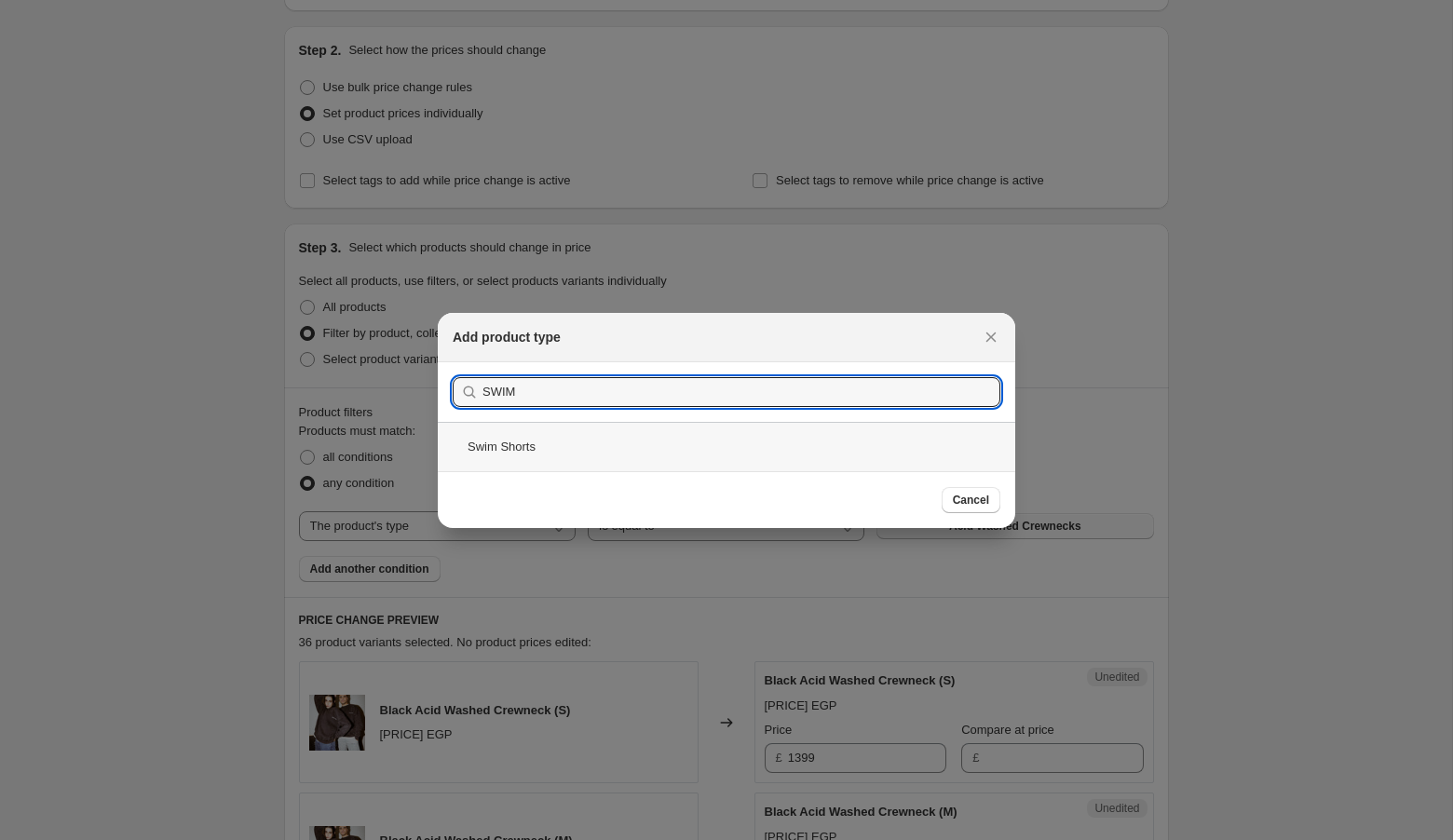 click on "Swim Shorts" at bounding box center [726, 446] 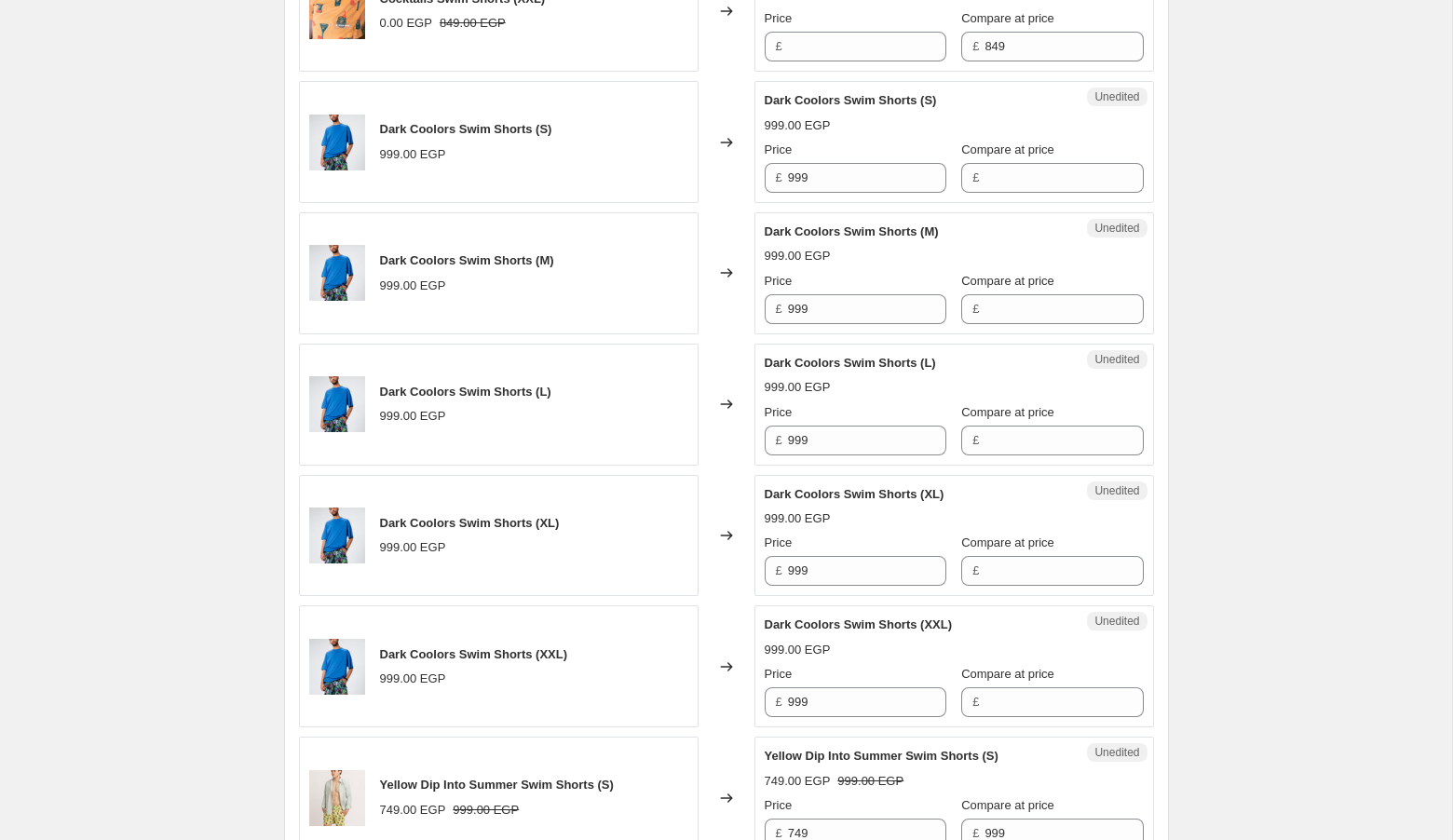 scroll, scrollTop: 1402, scrollLeft: 0, axis: vertical 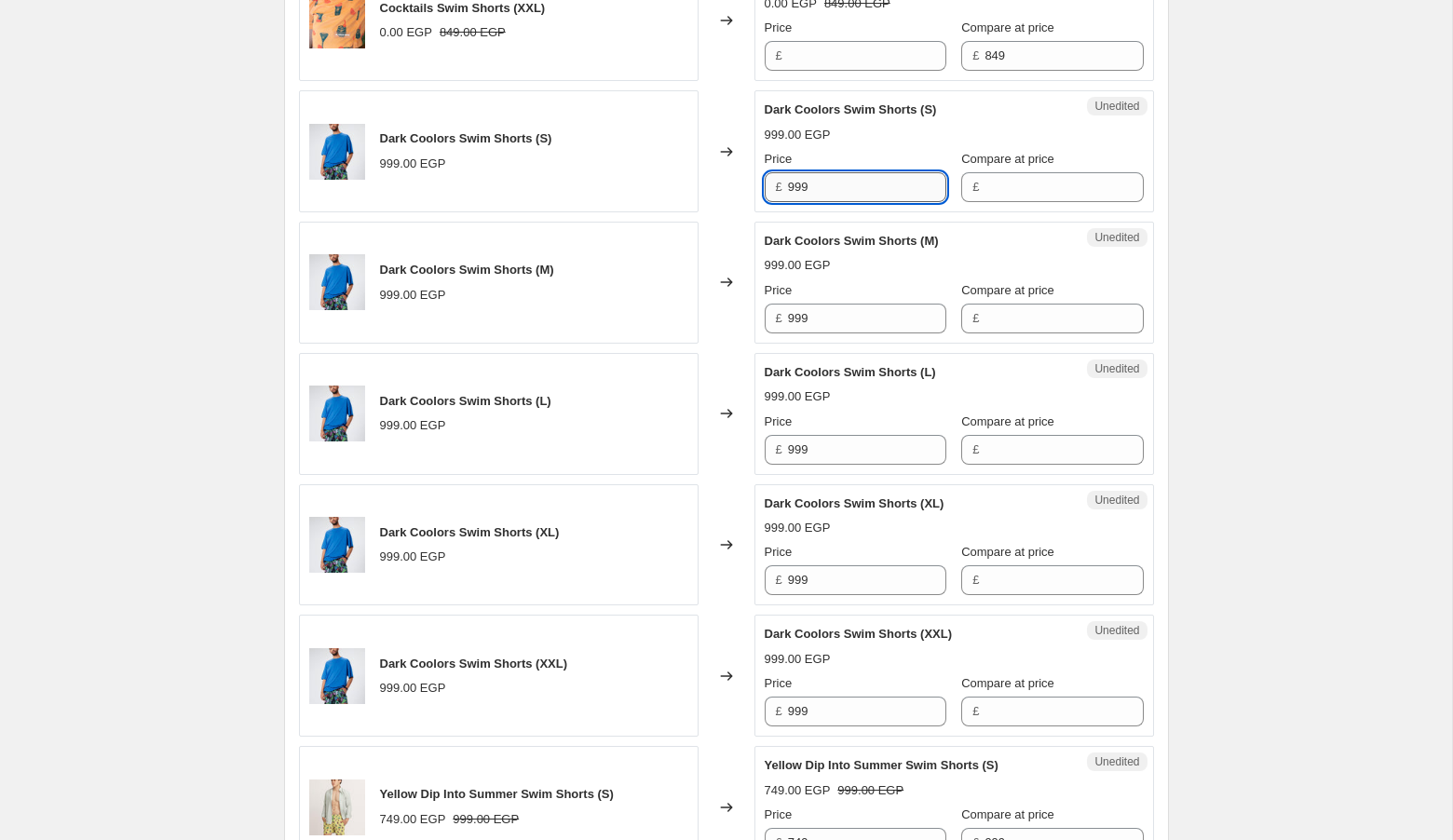 click on "999" at bounding box center (867, 187) 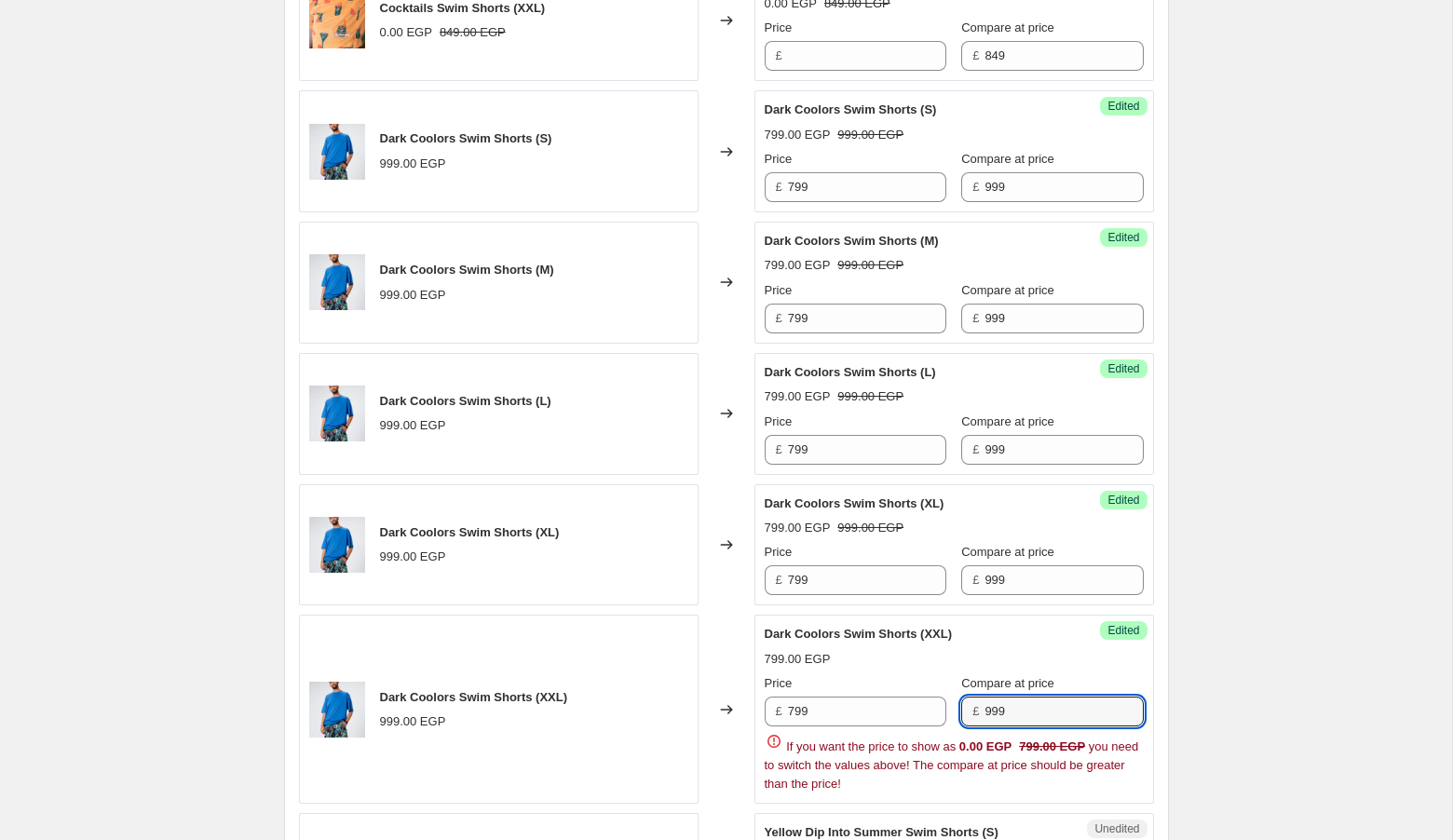 click on "Create new price change job. This page is ready Create new price change job Draft Step 1. Optionally give your price change job a title (eg "March 30% off sale on boots") [DATE], [TIME] Price change job SWIM SHORTS FLASH SALE This title is just for internal use, customers won't see it Step 2. Select how the prices should change Use bulk price change rules Set product prices individually Use CSV upload Select tags to add while price change is active Select tags to remove while price change is active Step 3. Select which products should change in price Select all products, use filters, or select products variants individually All products Filter by product, collection, tag, vendor, product type, variant title, or inventory Select product variants individually Product filters Products must match: all conditions any condition The product The product's collection The product's tag The product's vendor The product's type The product's status The variant's title Inventory quantity The product's type Price" at bounding box center [726, 581] 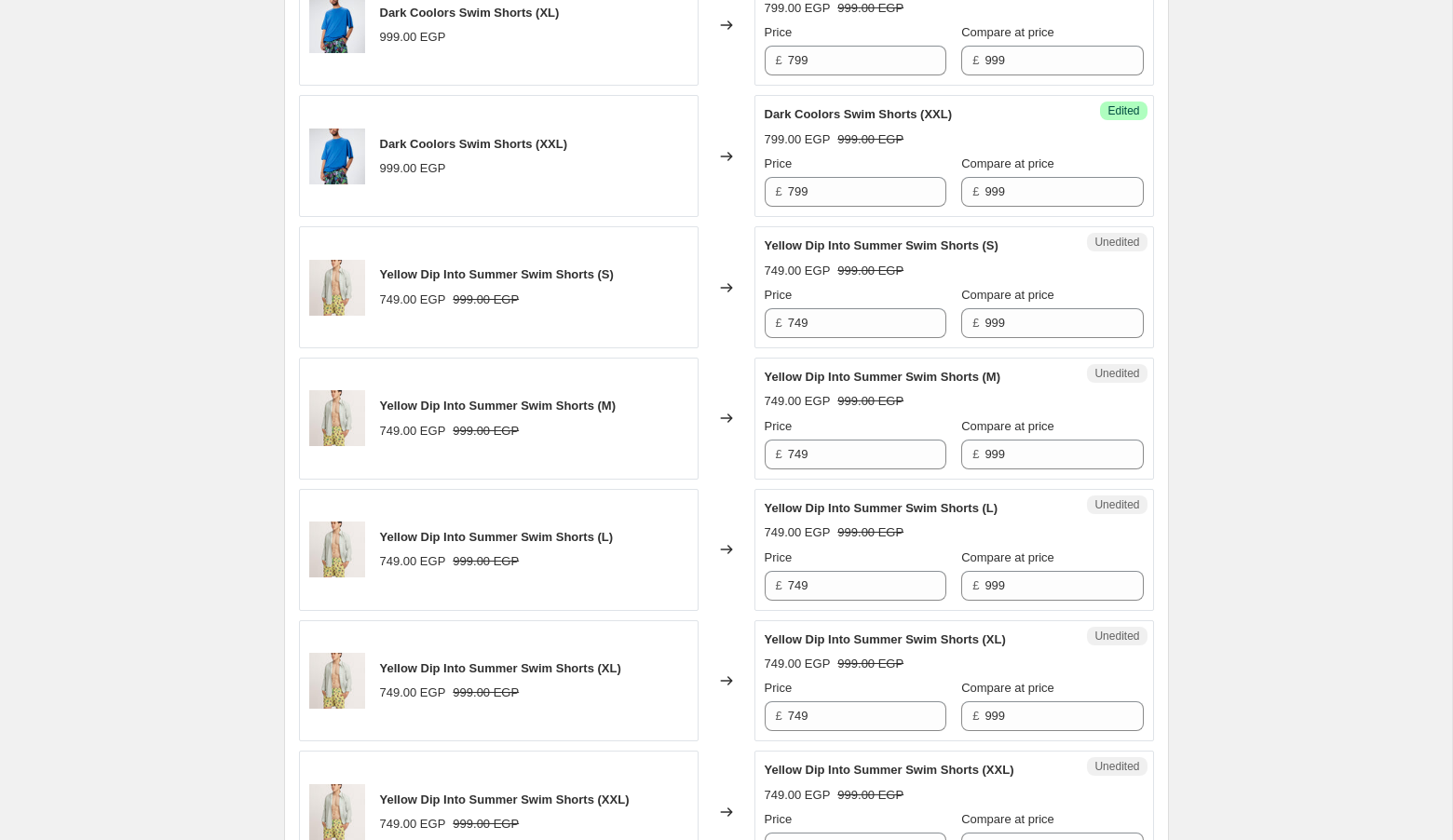 scroll, scrollTop: 1923, scrollLeft: 0, axis: vertical 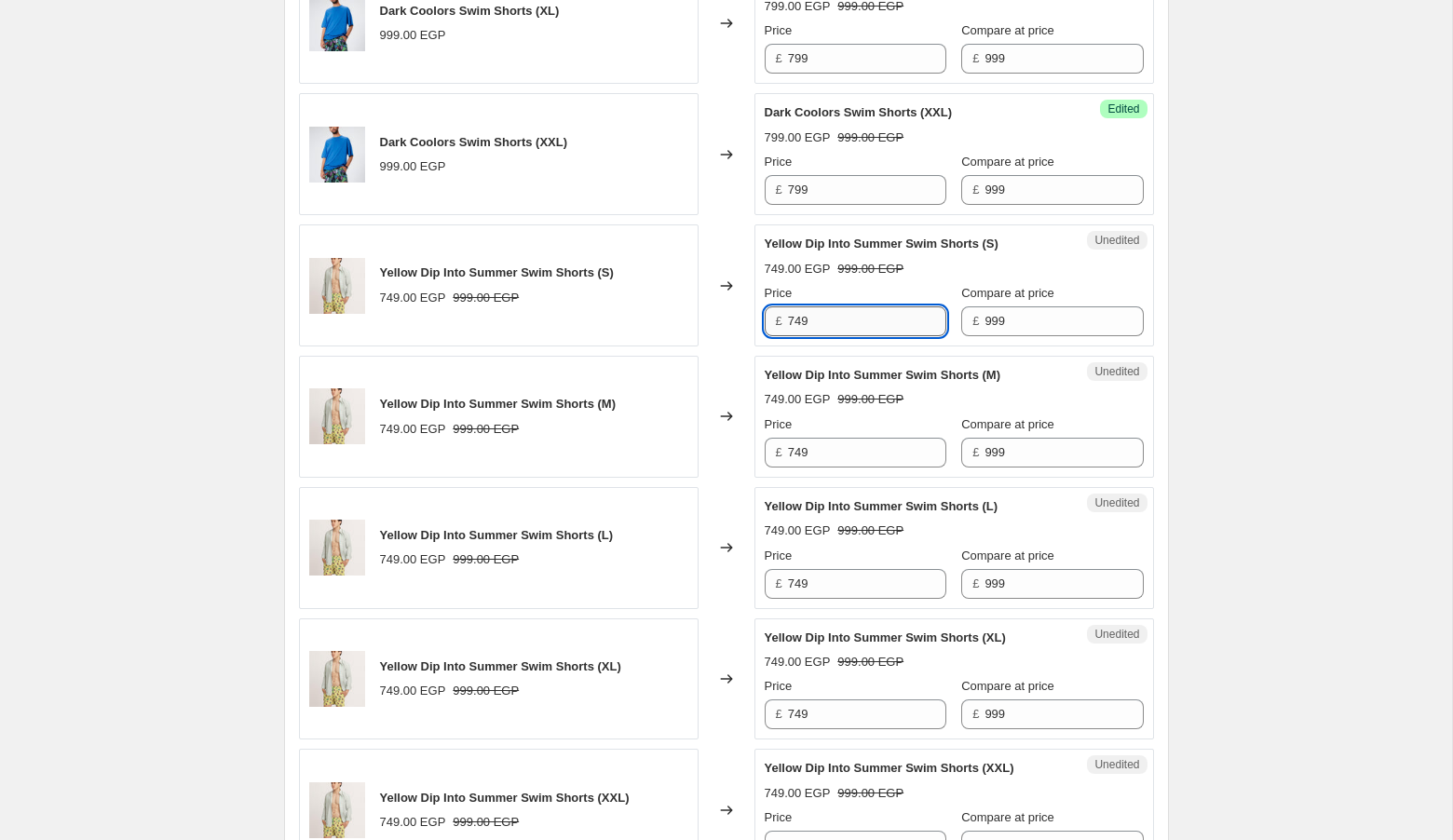 click on "749" at bounding box center [867, 321] 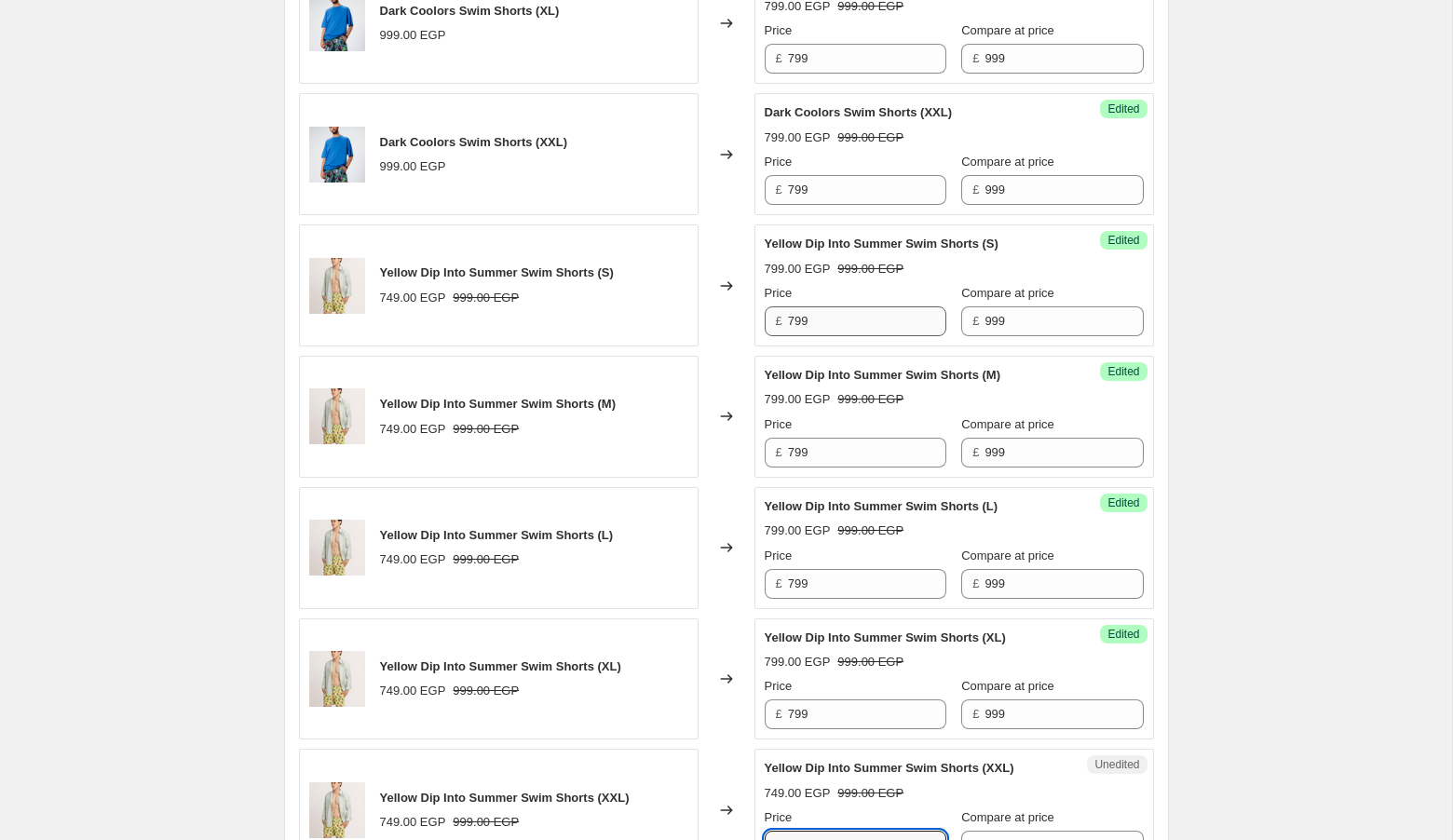 scroll, scrollTop: 1932, scrollLeft: 0, axis: vertical 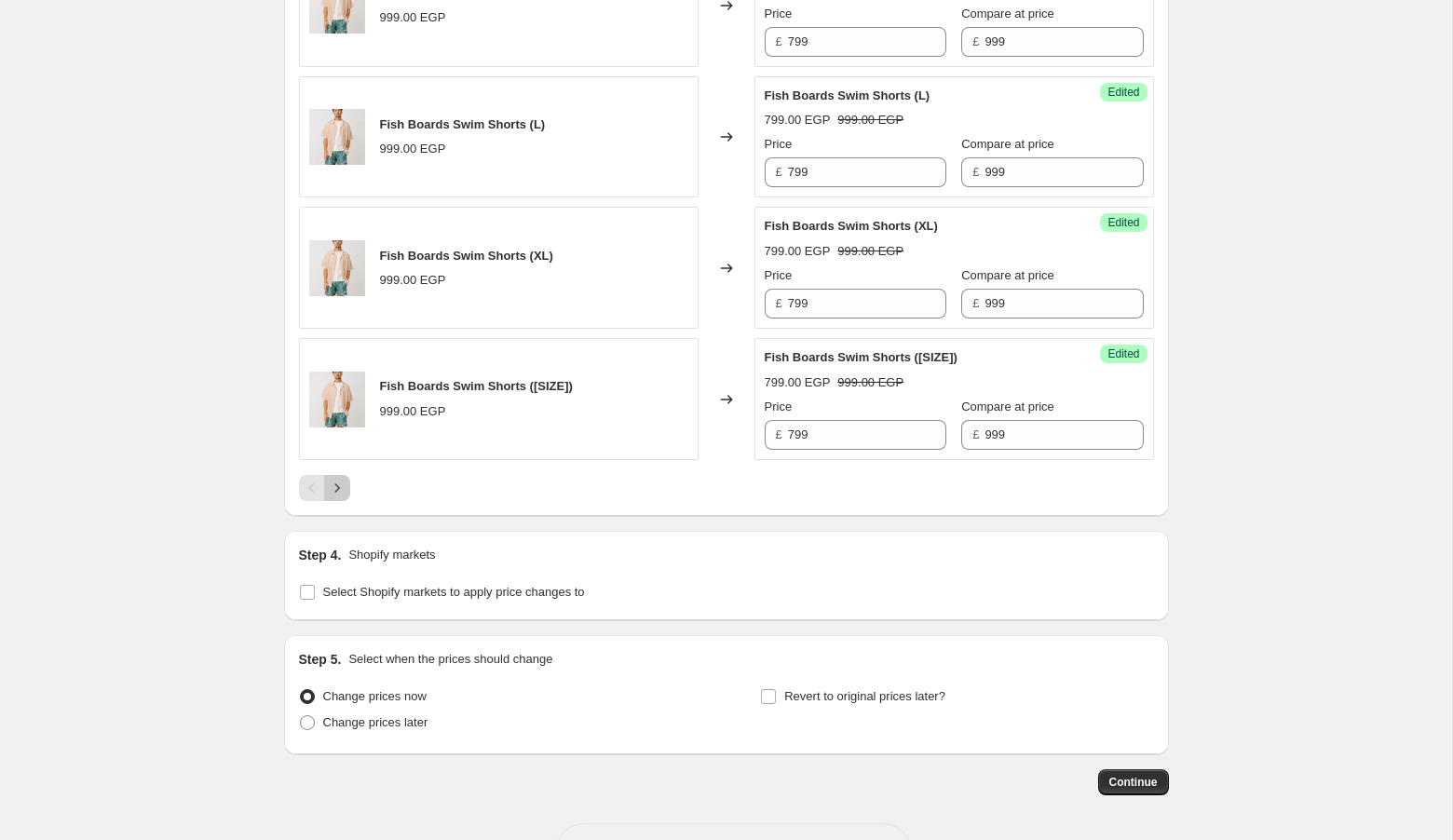 click on "Step 1. Optionally give your price change job a title (eg "March 30% off sale on boots") [DATE], [TIME] Price change job SWIM SHORTS FLASH SALE This title is just for internal use, customers won't see it Step 2. Select how the prices should change Use bulk price change rules Set product prices individually Use CSV upload Select tags to add while price change is active Select tags to remove while price change is active Step 3. Select which products should change in price Select all products, use filters, or select products variants individually All products Filter by product, collection, tag, vendor, product type, variant title, or inventory Select product variants individually Product filters Products must match: all conditions any condition The product The product's collection The product's tag The product's vendor The product's type The product's status The variant's title Inventory quantity The product's type Is equal to Is not equal to Is equal to Swim Shorts Add another condition [PRICE] EGP Price" at bounding box center (719, -1069) 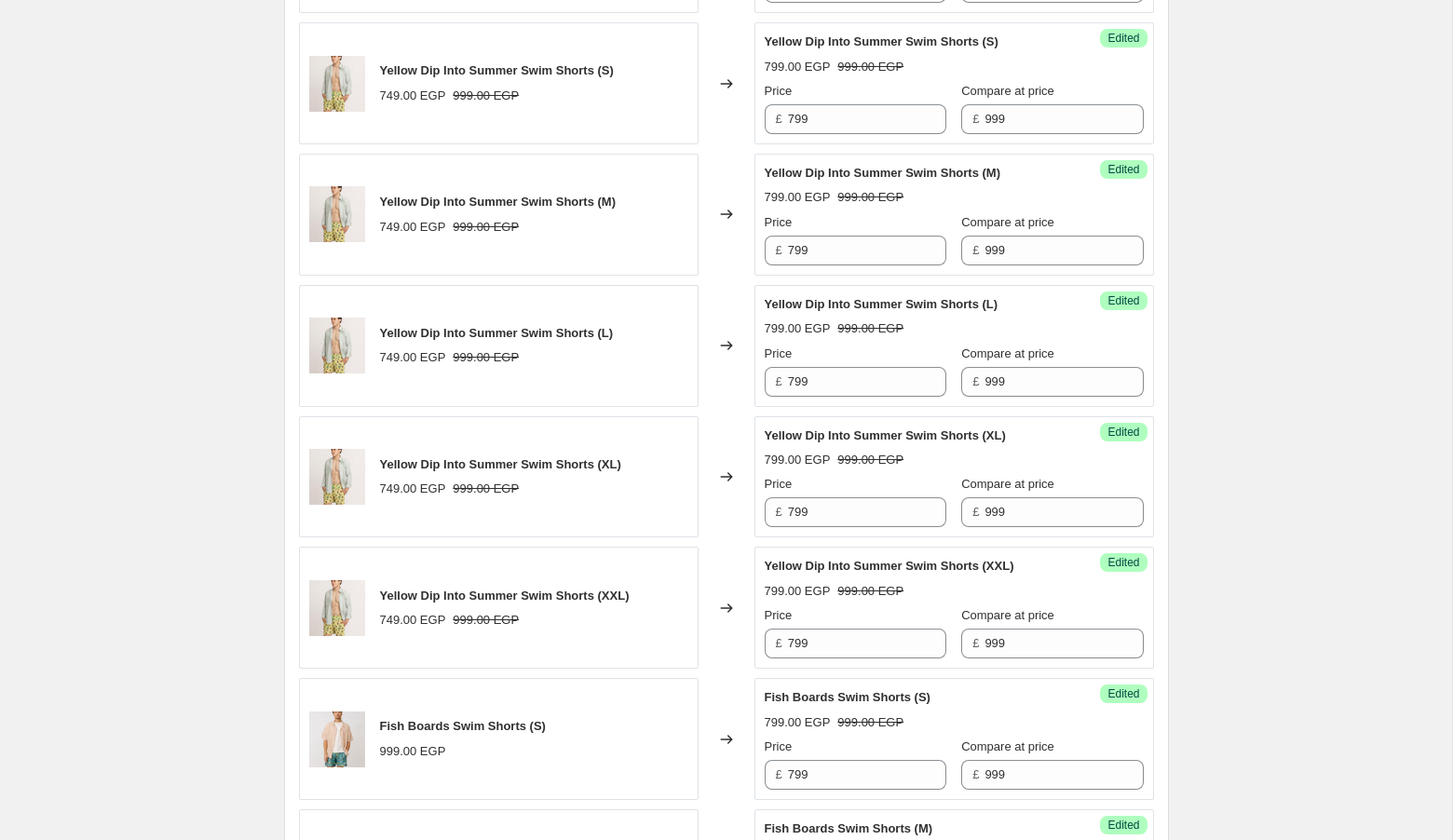 scroll, scrollTop: 3042, scrollLeft: 0, axis: vertical 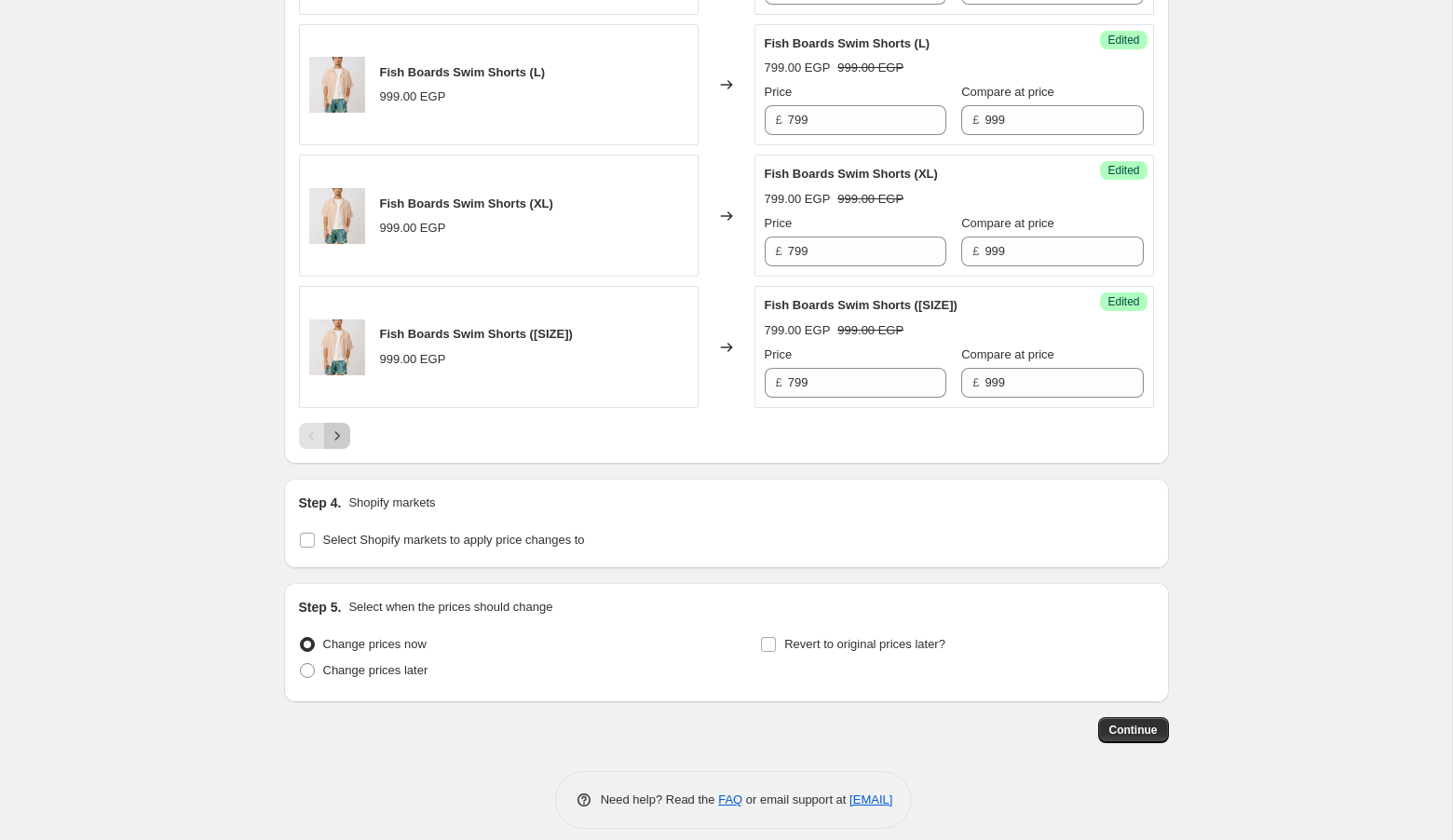 click 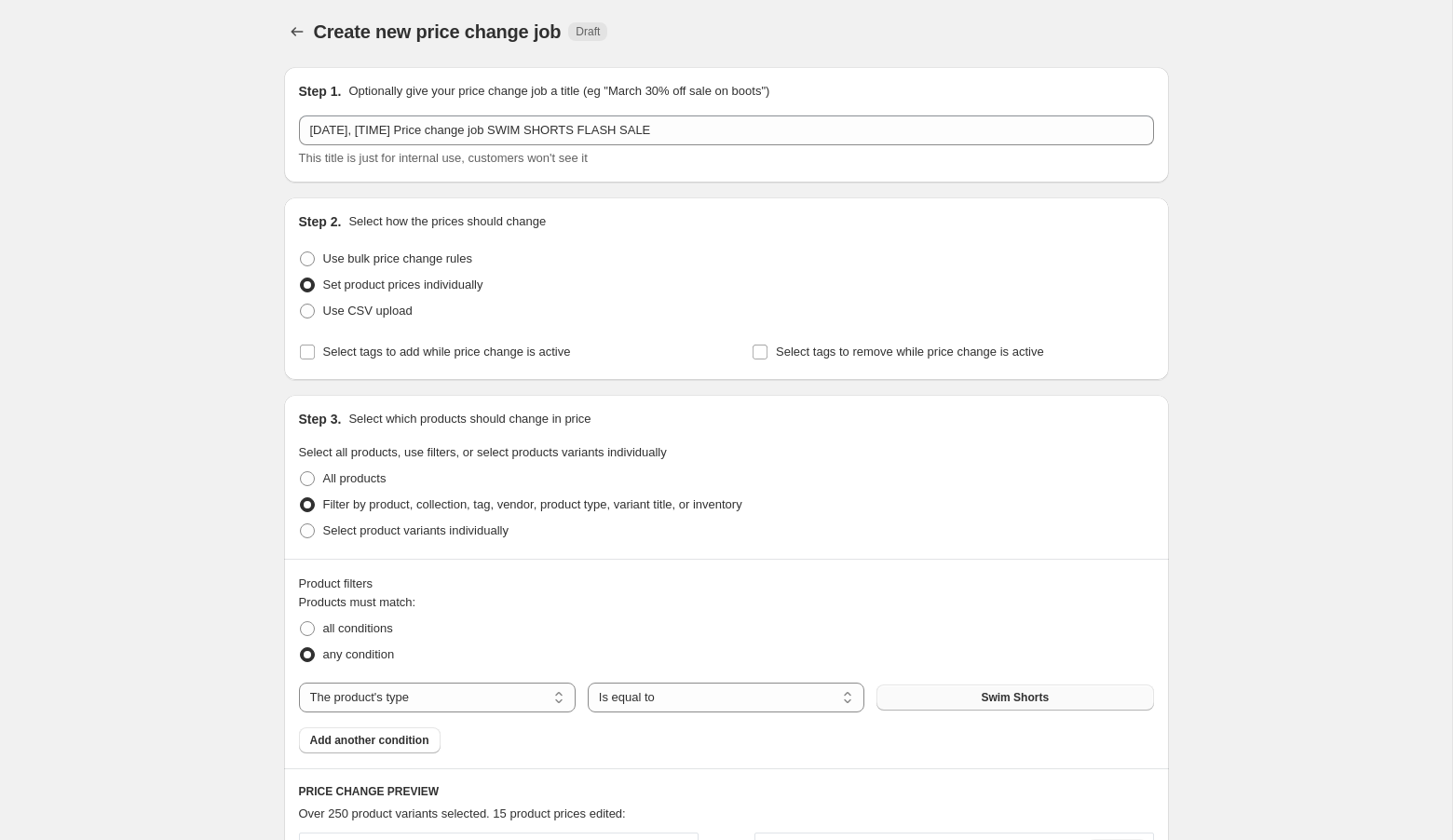 scroll, scrollTop: 0, scrollLeft: 0, axis: both 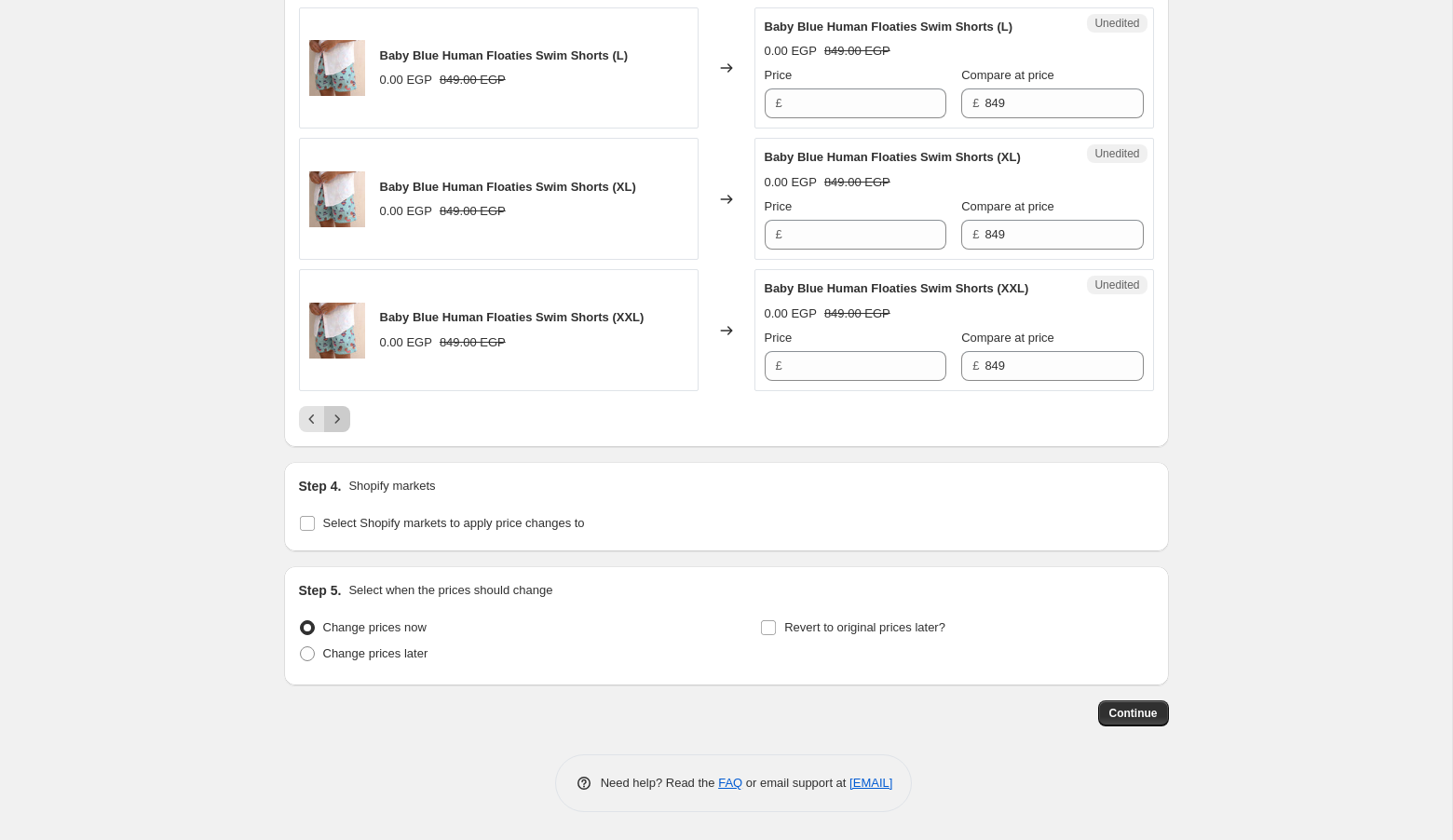 click 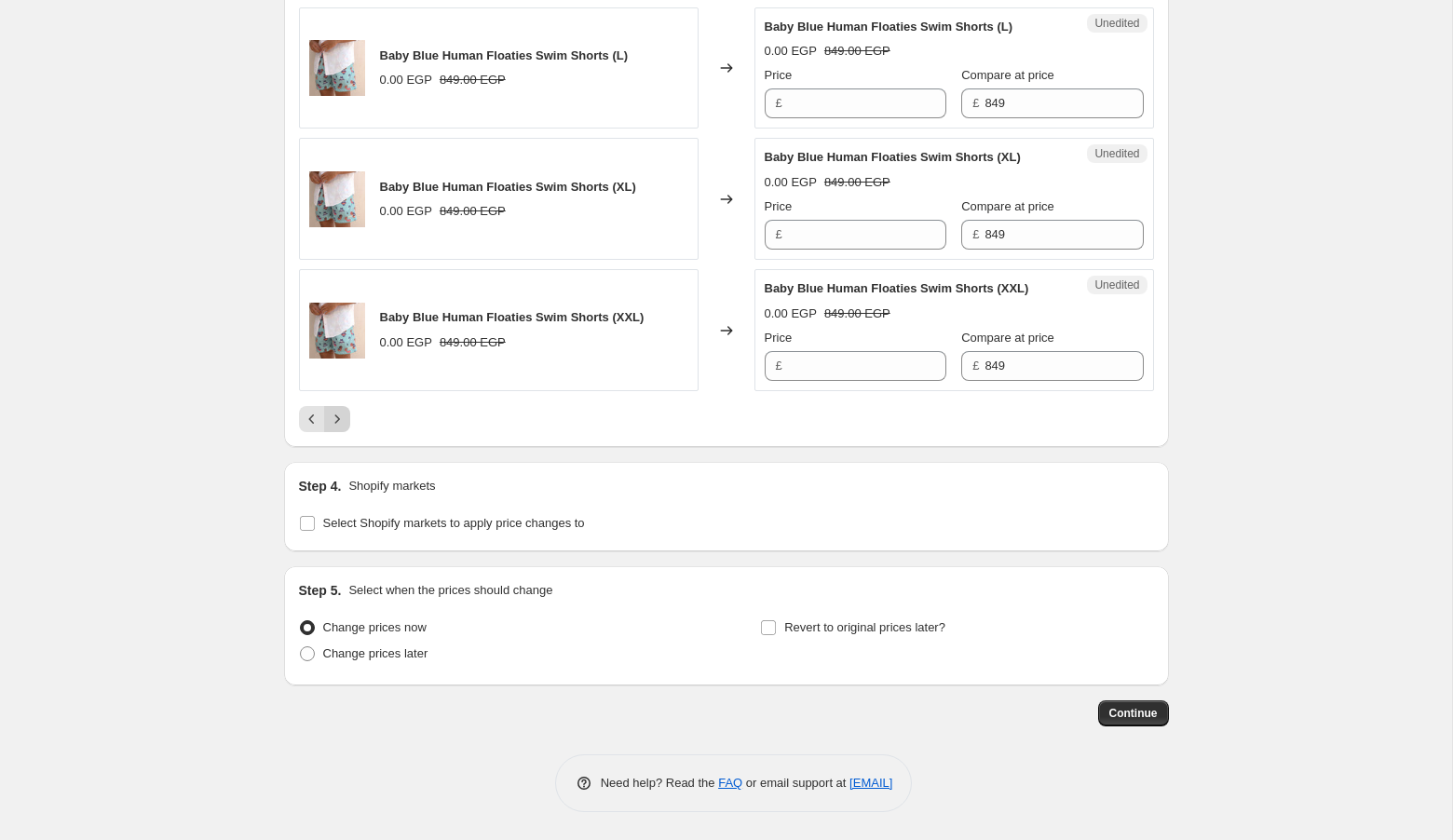 scroll, scrollTop: 3042, scrollLeft: 0, axis: vertical 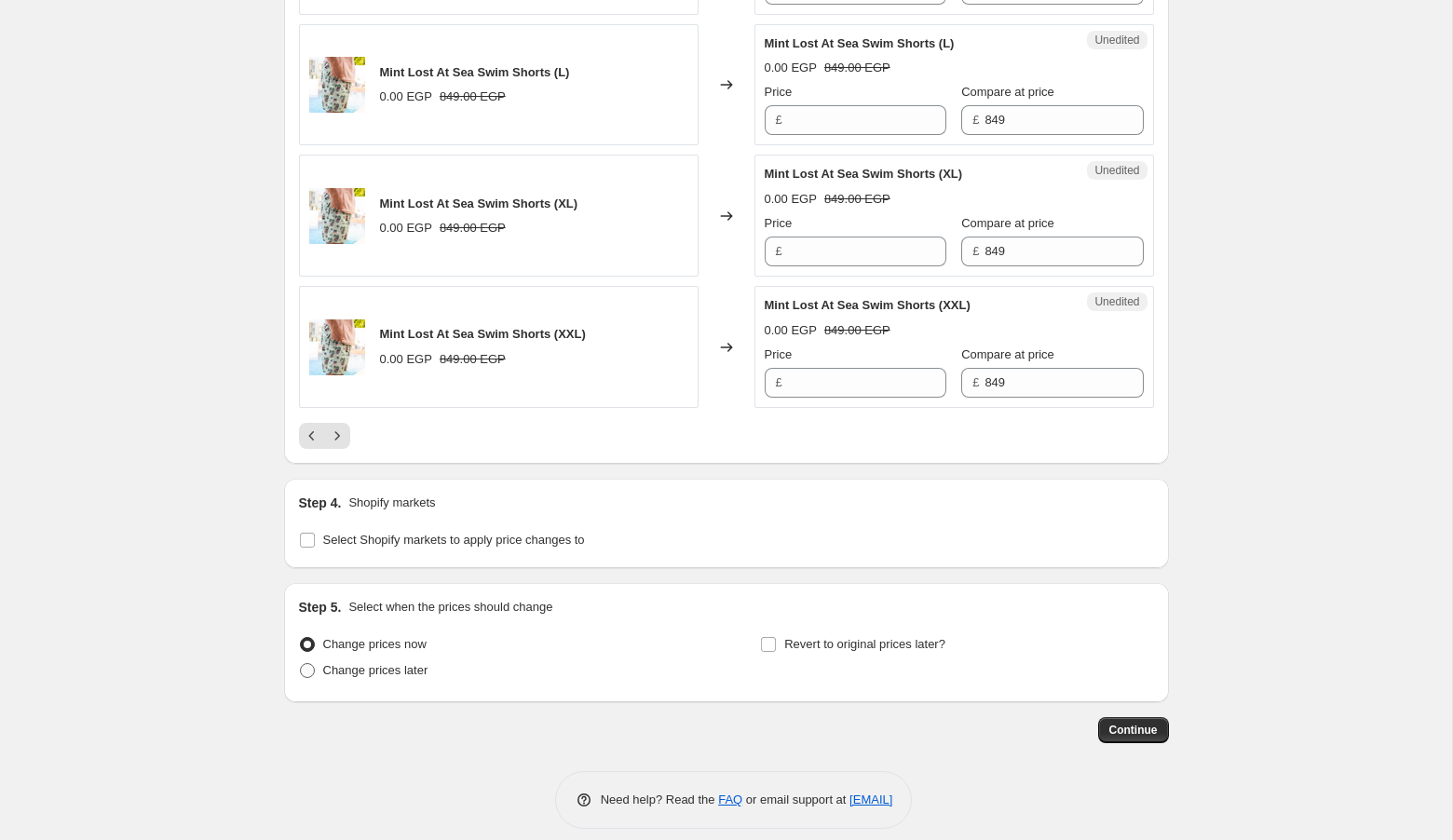 click on "Change prices later" at bounding box center (375, 670) 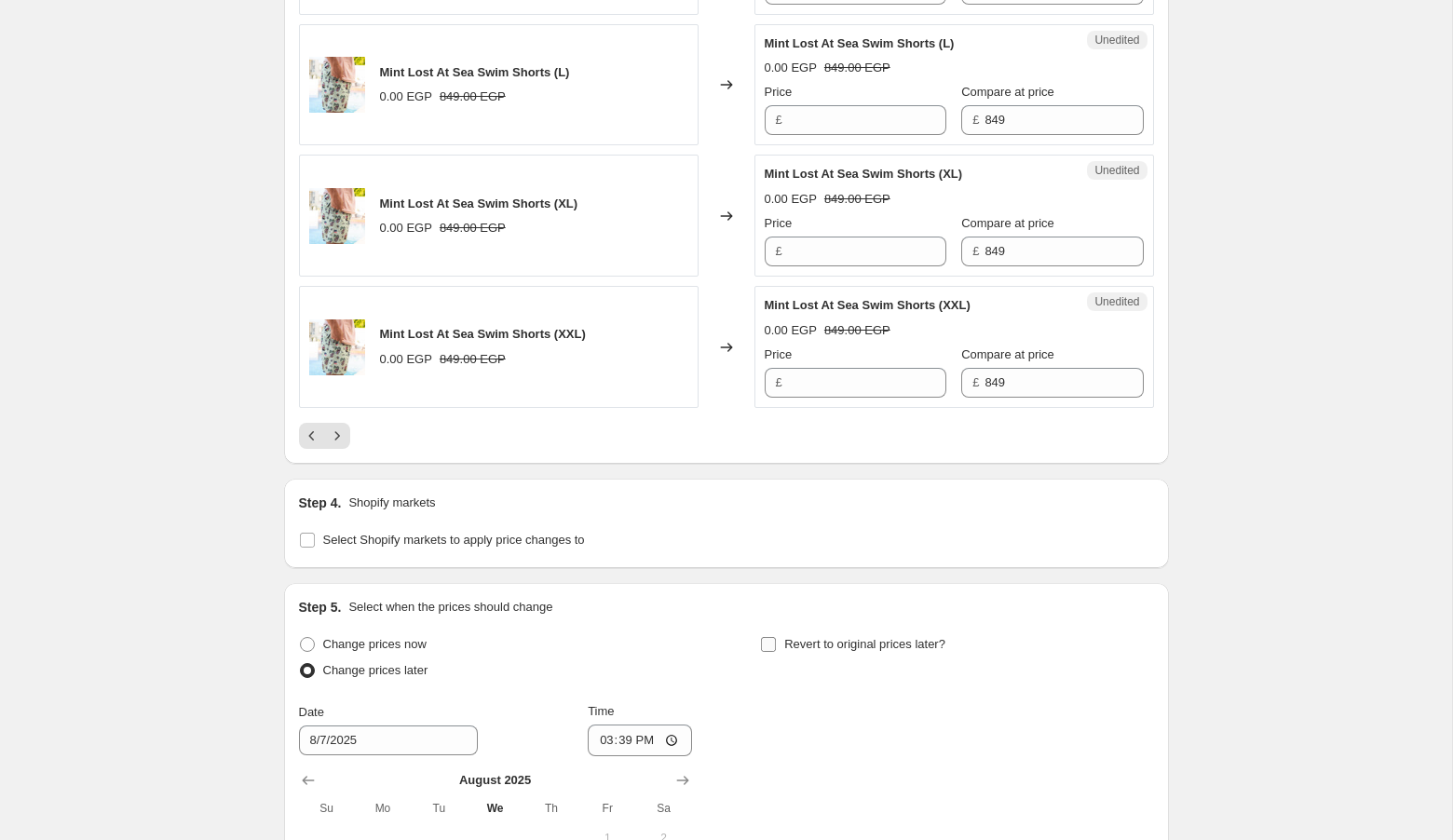 click on "Revert to original prices later?" at bounding box center [852, 644] 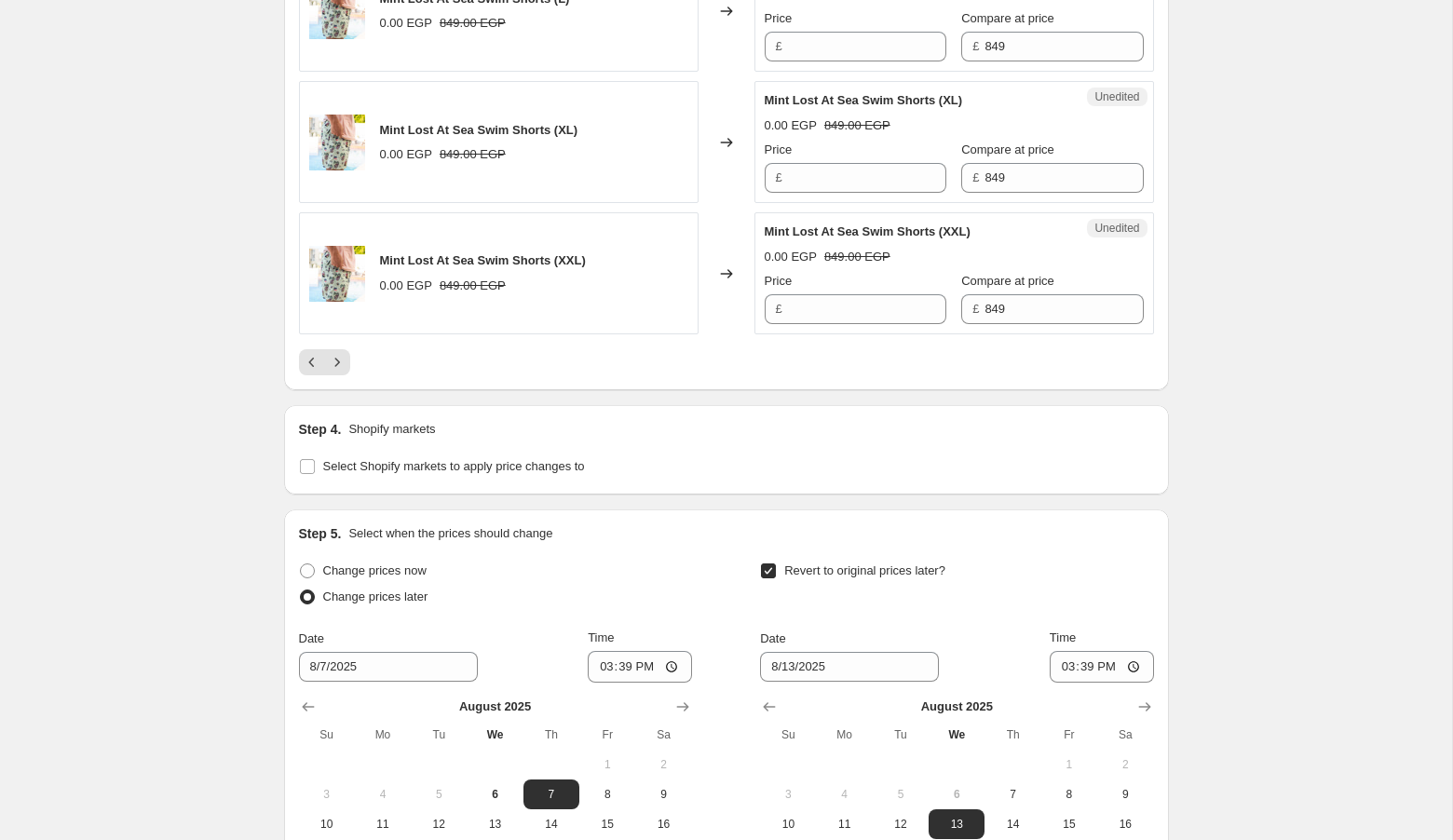 scroll, scrollTop: 3390, scrollLeft: 0, axis: vertical 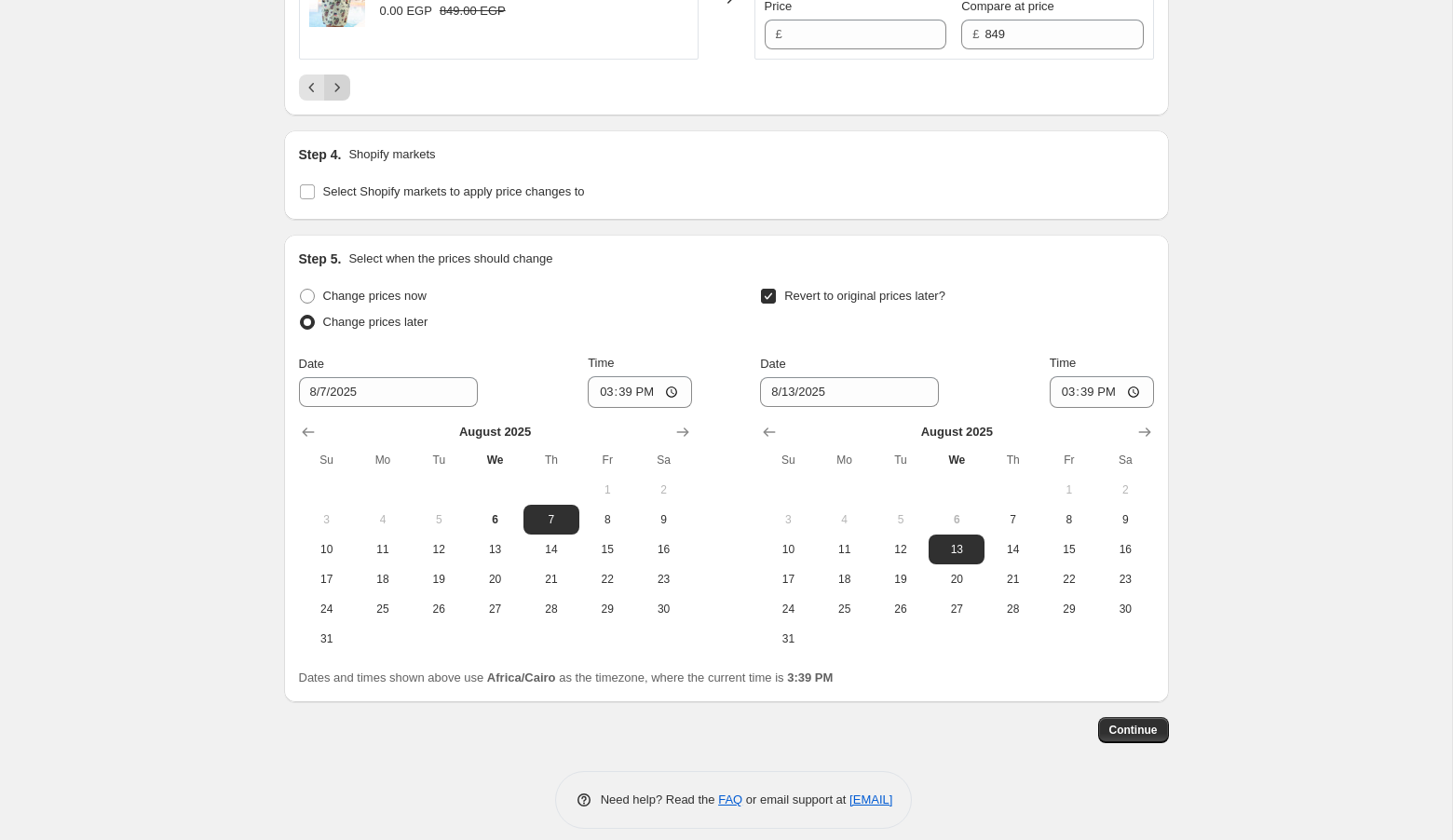 click 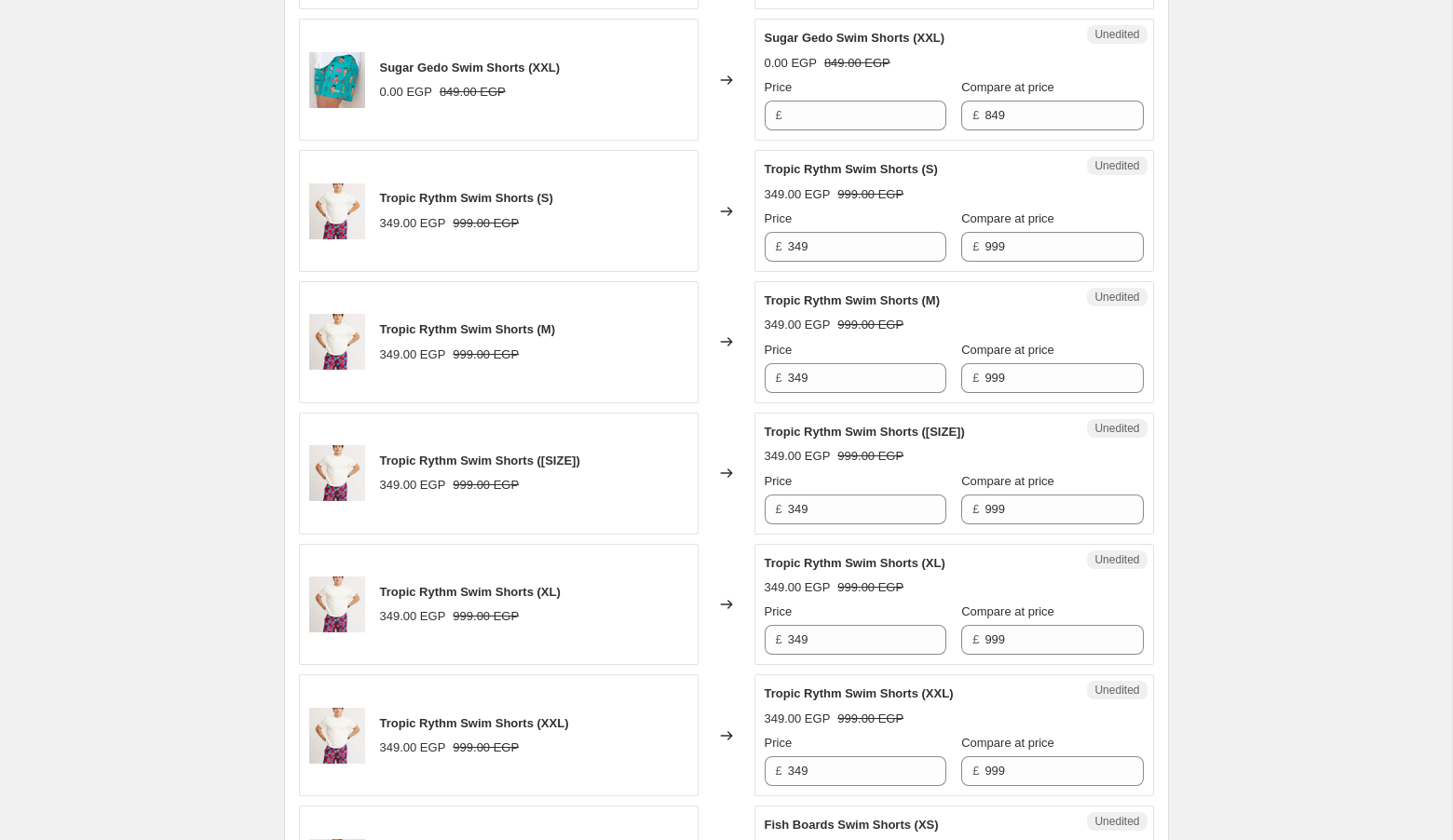 scroll, scrollTop: 1988, scrollLeft: 0, axis: vertical 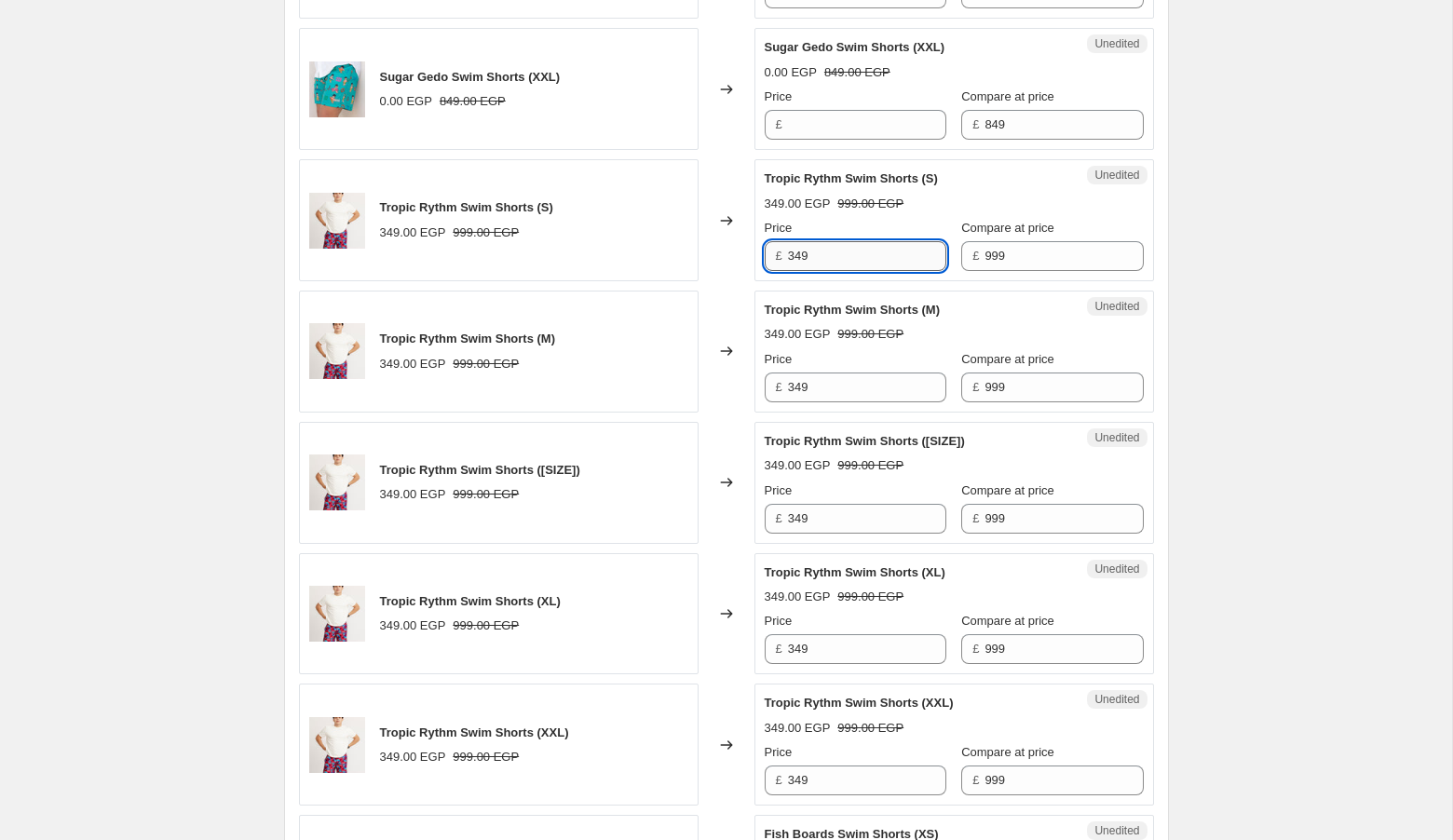 click on "349" at bounding box center [867, 256] 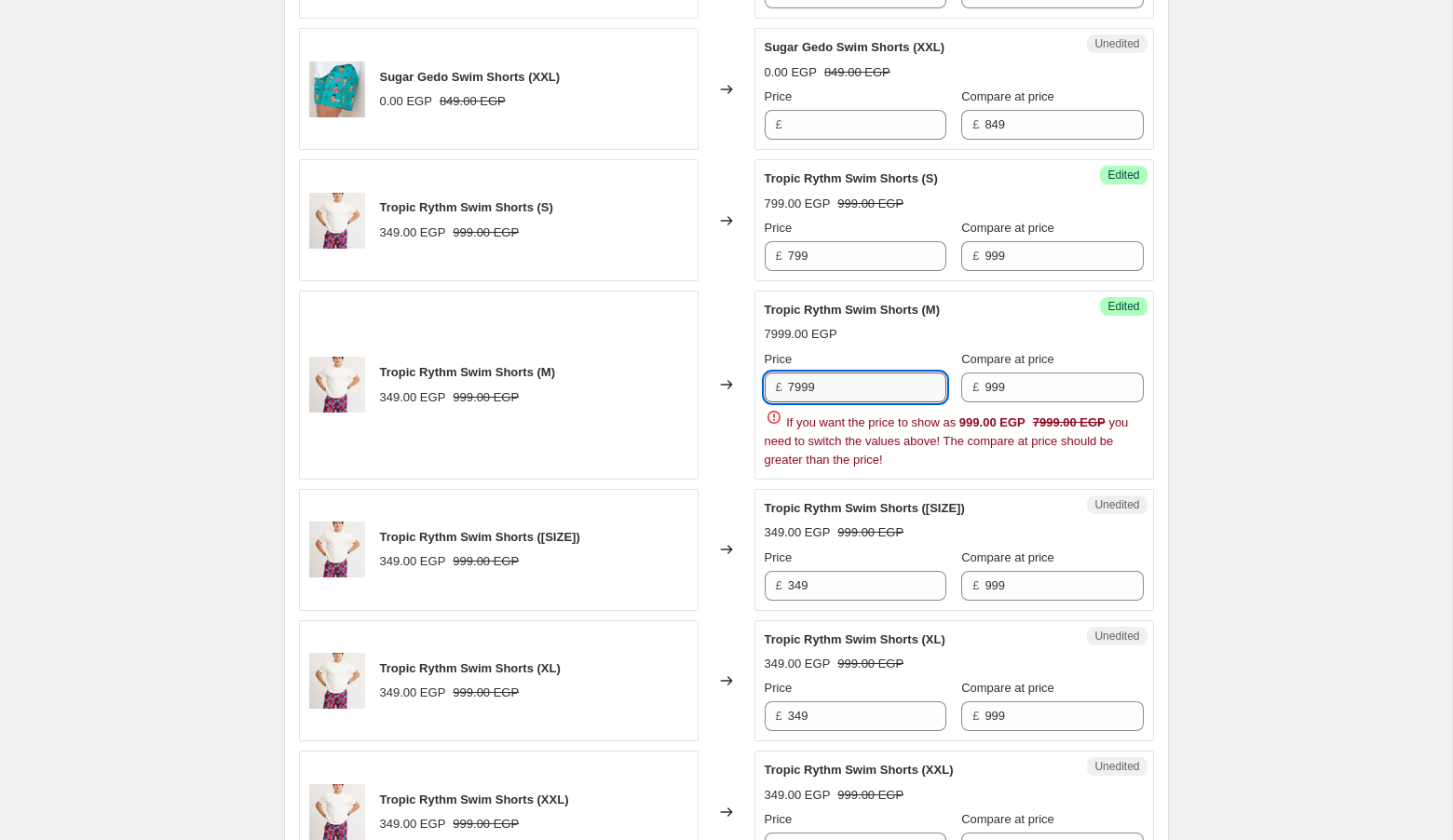 click on "7999" at bounding box center (867, 387) 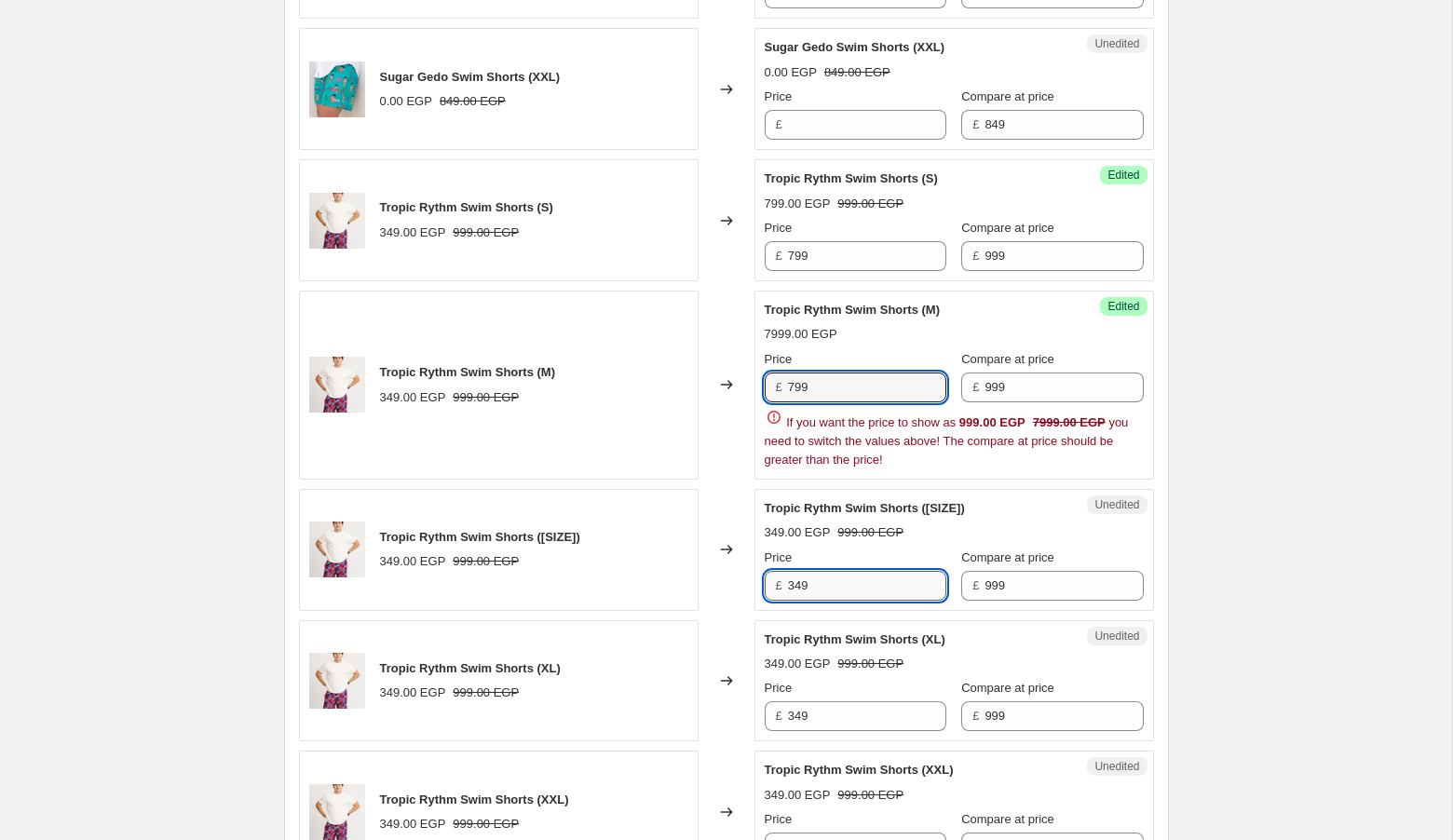 click on "Sea Blitz Swim Shorts (S) 0.00 EGP 849.00 EGP Changed to Unedited Sea Blitz Swim Shorts (S) 0.00 EGP 849.00 EGP Price £ Compare at price £ 849 Sea Blitz Swim Shorts (M) 0.00 EGP 849.00 EGP Changed to Unedited Sea Blitz Swim Shorts (M) 0.00 EGP 849.00 EGP Price £ Compare at price £ 849 Sea Blitz Swim Shorts (L) 0.00 EGP 849.00 EGP Changed to Unedited Sea Blitz Swim Shorts (L) 0.00 EGP 849.00 EGP Price £ Compare at price £ 849 Sea Blitz Swim Shorts (XL) 0.00 EGP 849.00 EGP Changed to Unedited Sea Blitz Swim Shorts (XL) 0.00 EGP 849.00 EGP Price £ Compare at price £ 849 Sea Blitz Swim Shorts (XXL) 0.00 EGP 849.00 EGP Changed to Unedited Sea Blitz Swim Shorts (XXL) 0.00 EGP 849.00 EGP Price £ Compare at price £ 849 Sugar Gedo Swim Shorts (S) 0.00 EGP 849.00 EGP Changed to Unedited Sugar Gedo Swim Shorts (S) 0.00 EGP 849.00 EGP Price £ Compare at price £ 849 Sugar Gedo Swim Shorts (M) 0.00 EGP 849.00 EGP Changed to Unedited Sugar Gedo Swim Shorts (M) 0.00 EGP 849.00 EGP Price £ Compare at price £ 849" at bounding box center [726, 188] 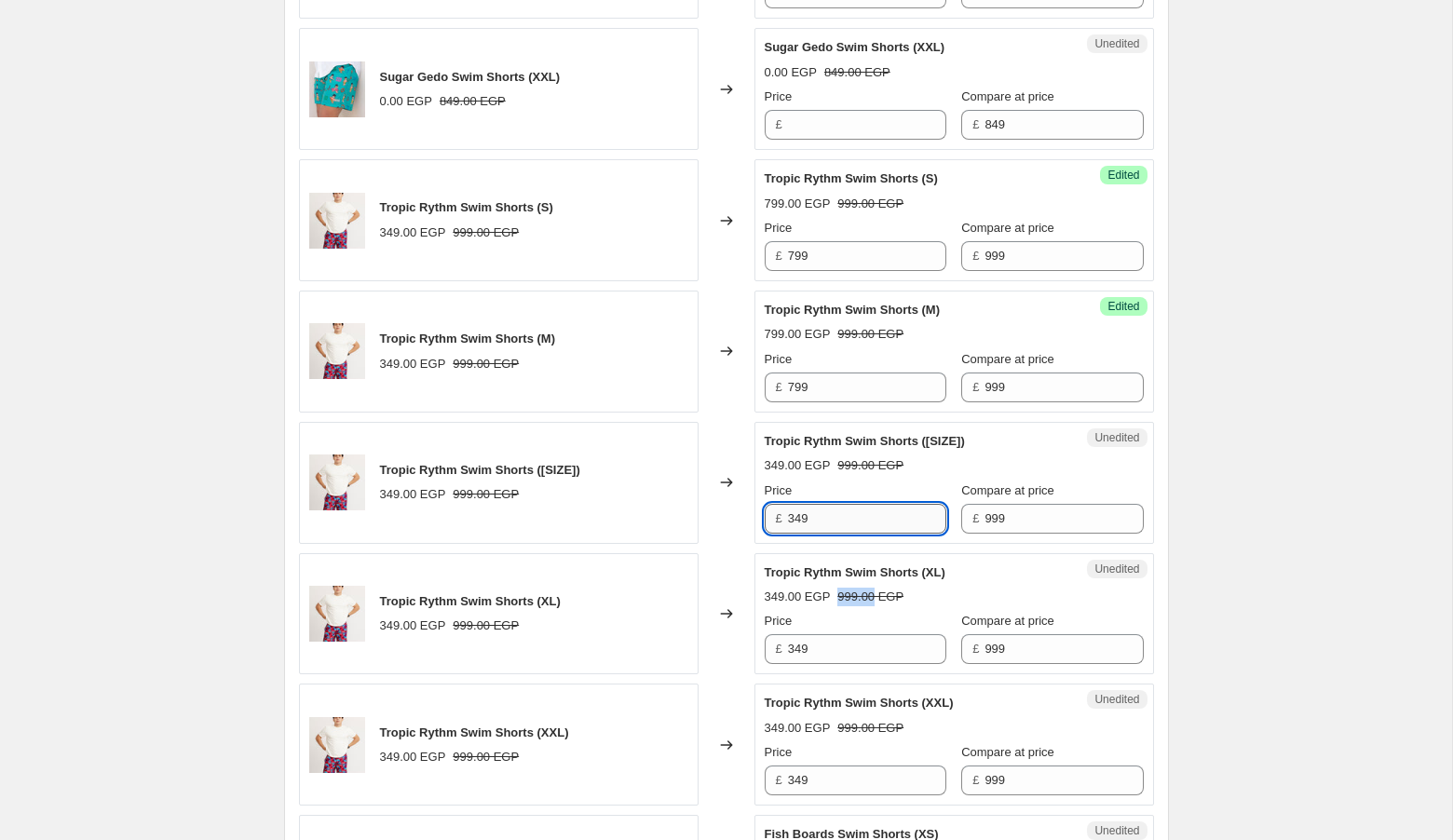 click on "Tropic Rythm Swim Shorts ([SIZE]) [PRICE] EGP [PRICE] EGP Price £ [PRICE] Compare at price £ [PRICE]" at bounding box center [954, 614] 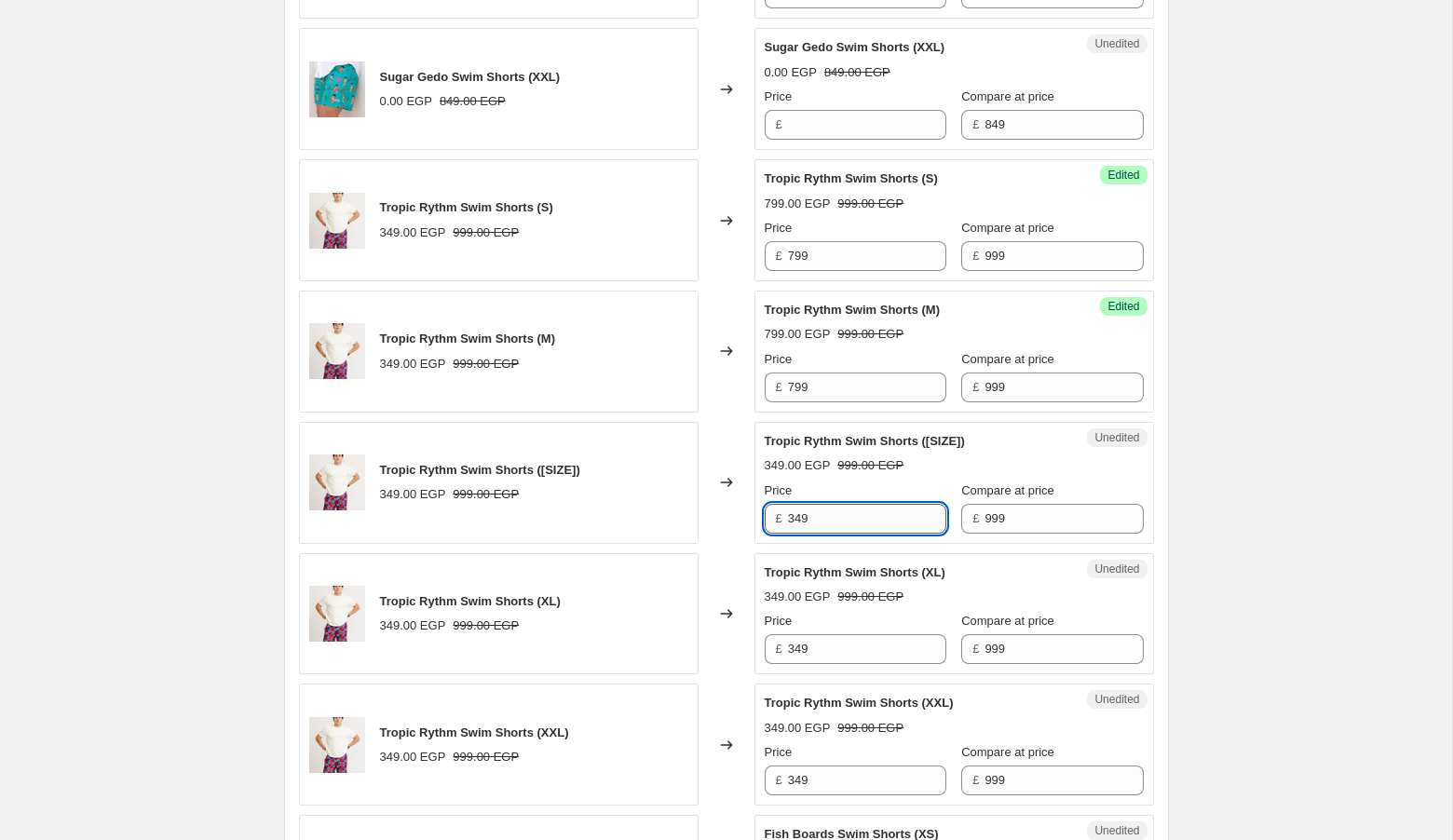 click on "349" at bounding box center (867, 519) 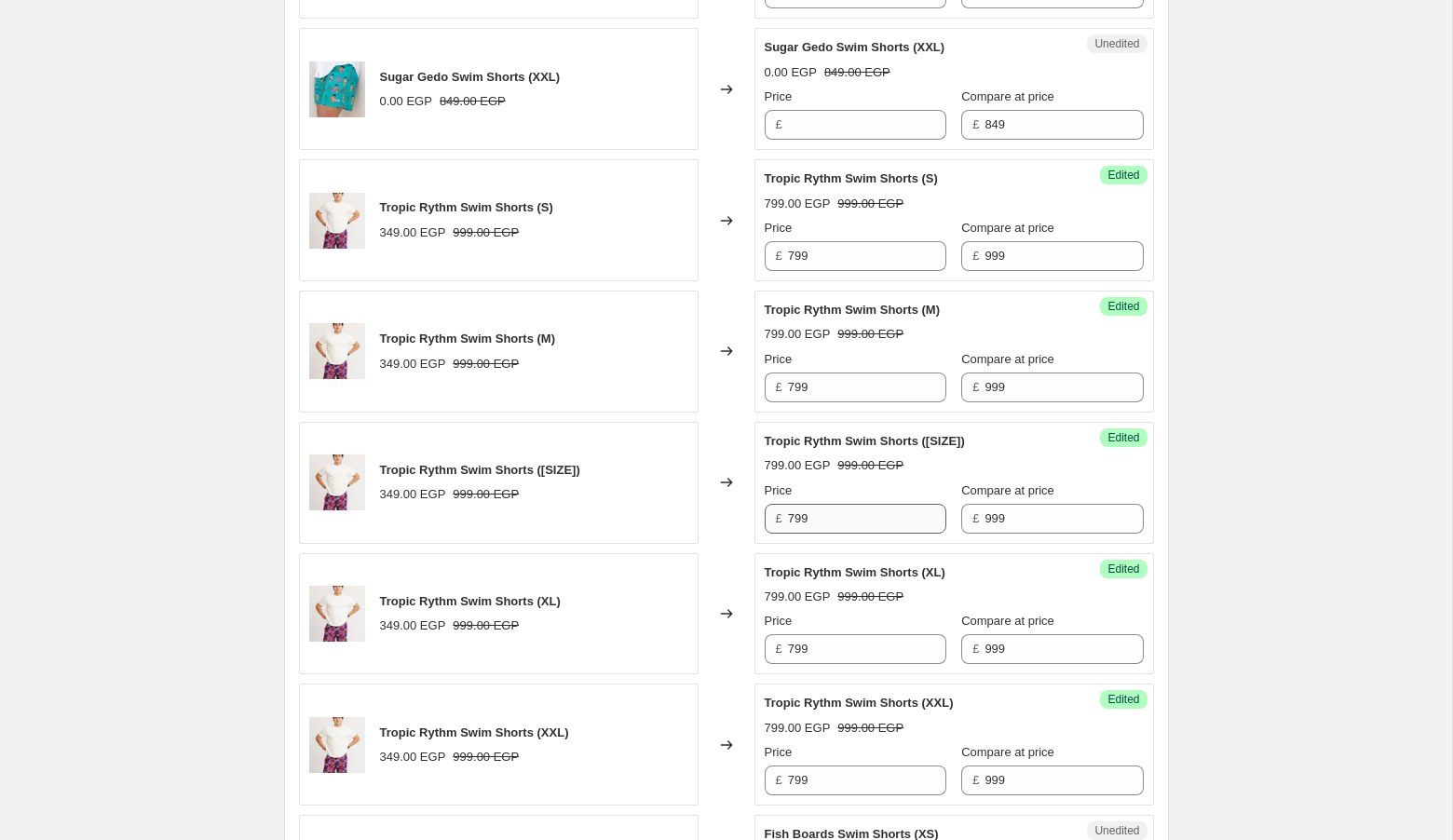 scroll, scrollTop: 2468, scrollLeft: 0, axis: vertical 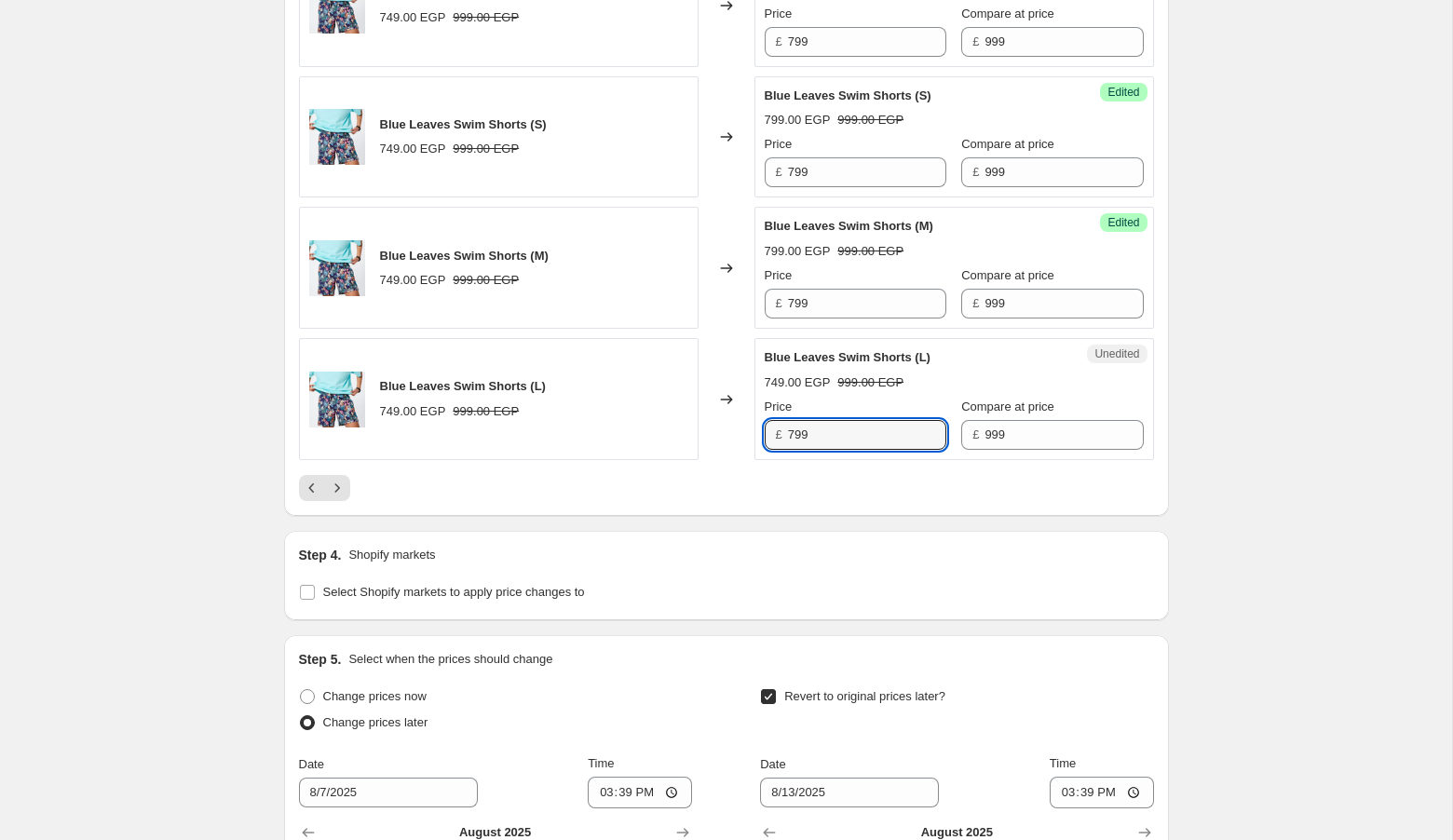 click on "Step 4. Shopify markets Select Shopify markets to apply price changes to" at bounding box center (726, 576) 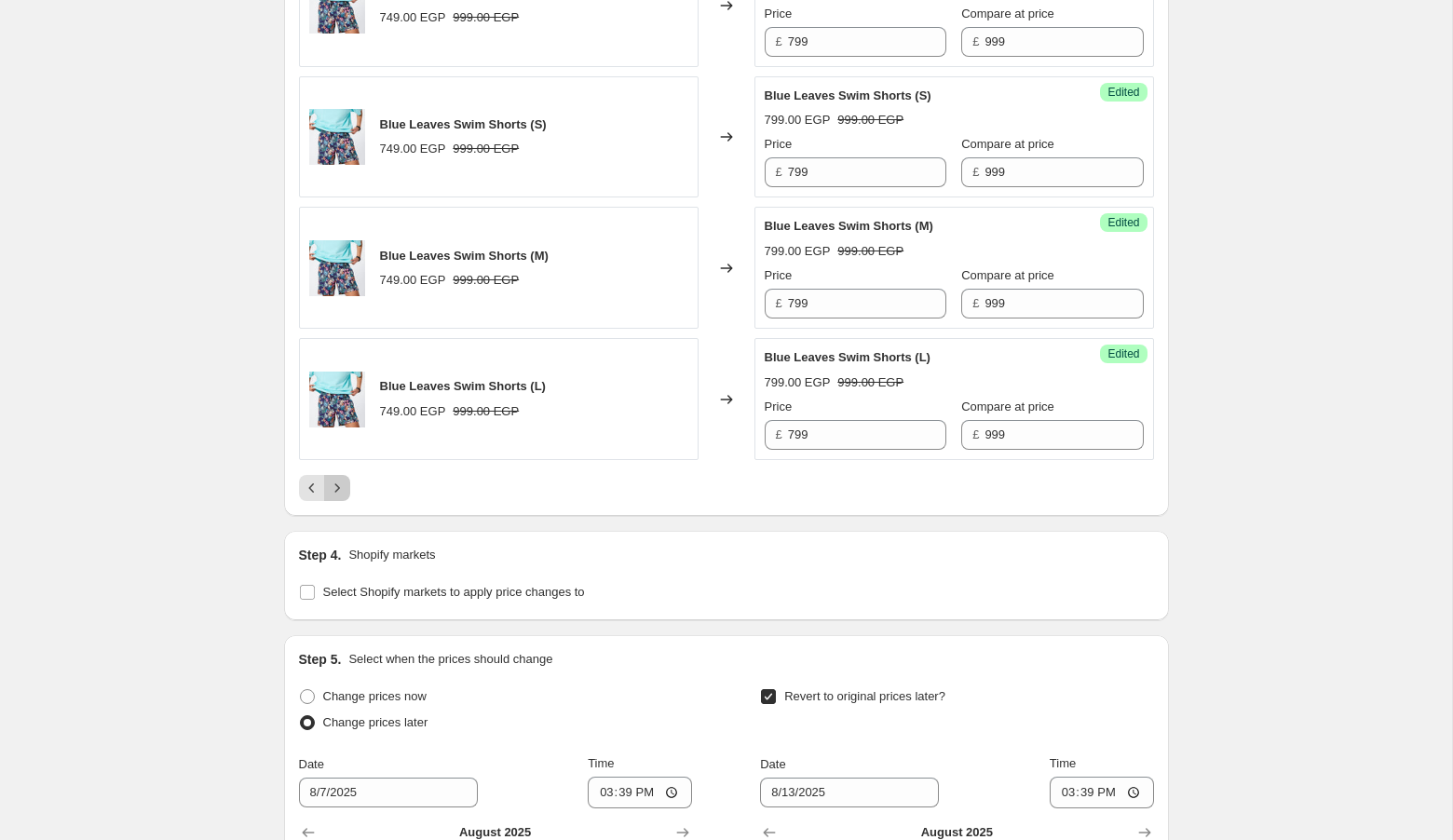 click at bounding box center (337, 488) 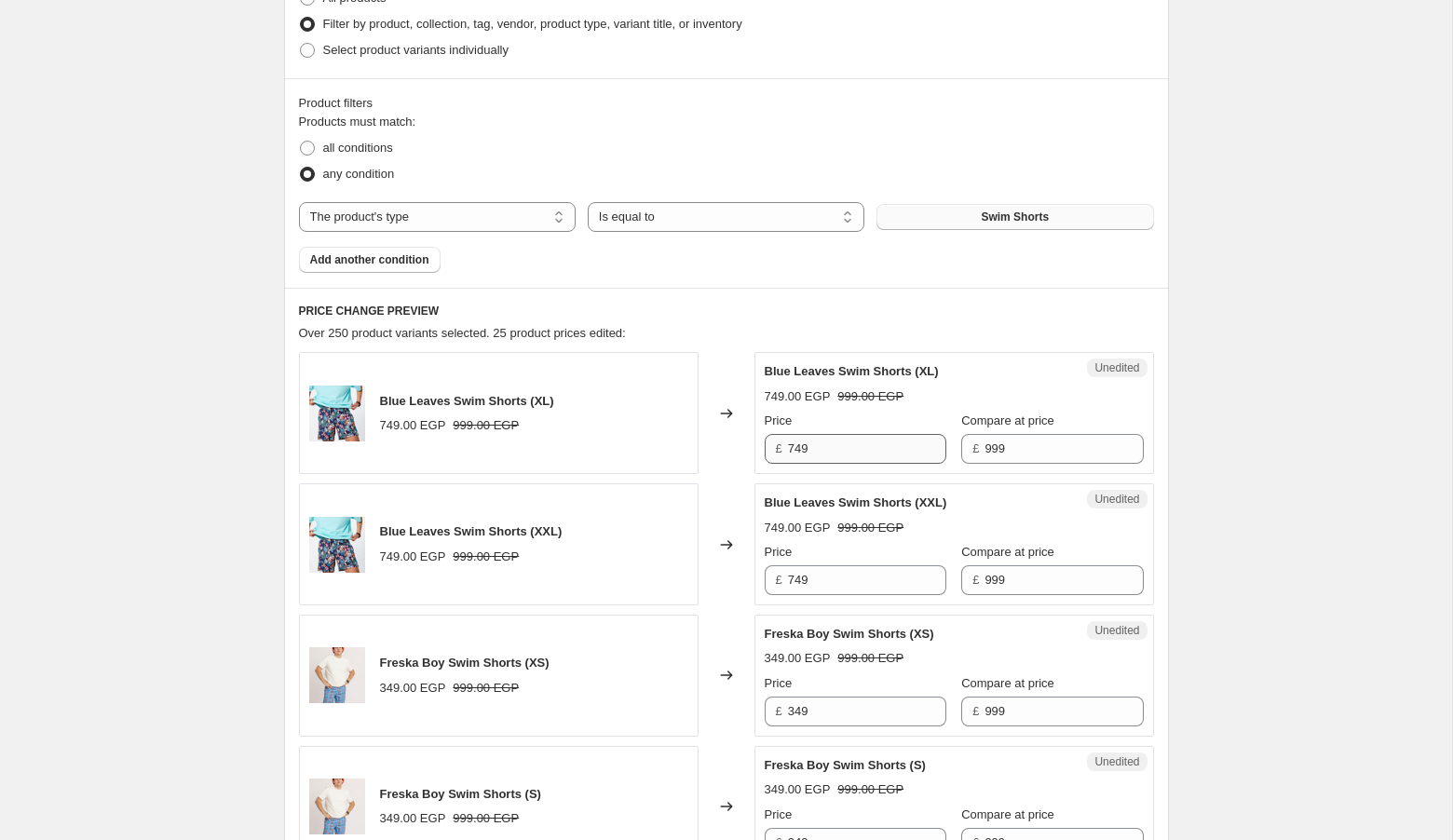 scroll, scrollTop: 476, scrollLeft: 0, axis: vertical 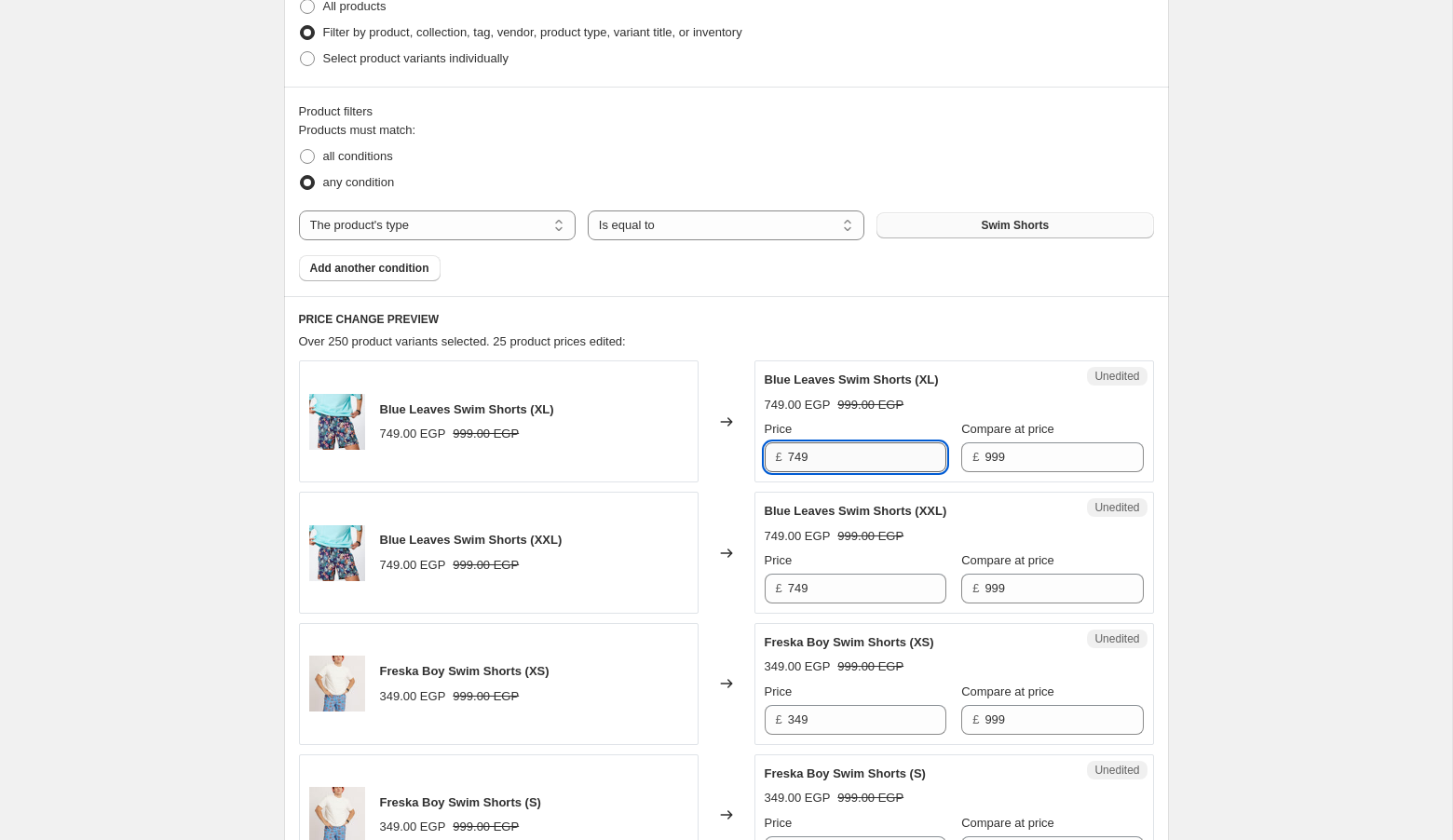 click on "749" at bounding box center [867, 457] 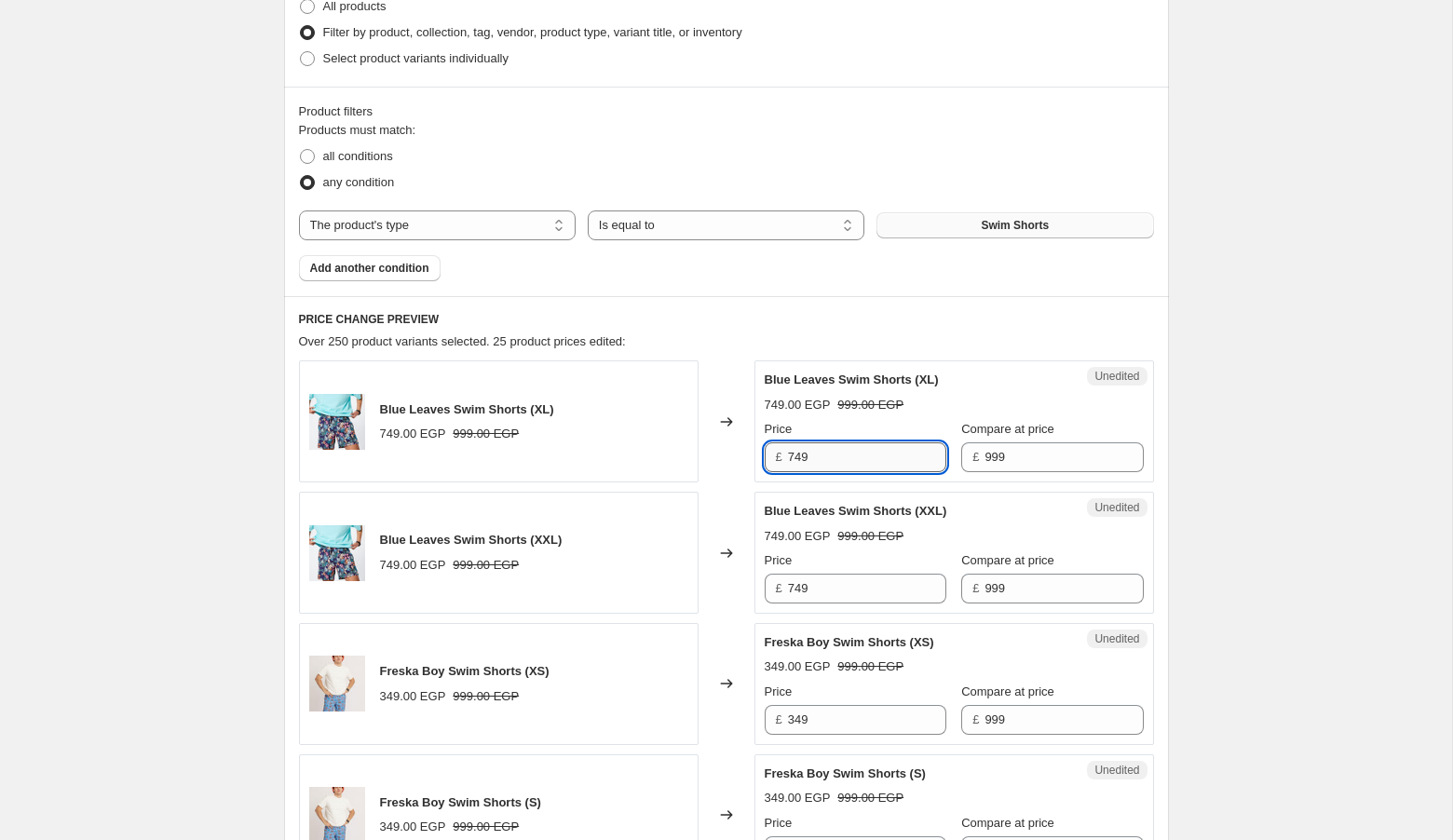 click on "749" at bounding box center (867, 457) 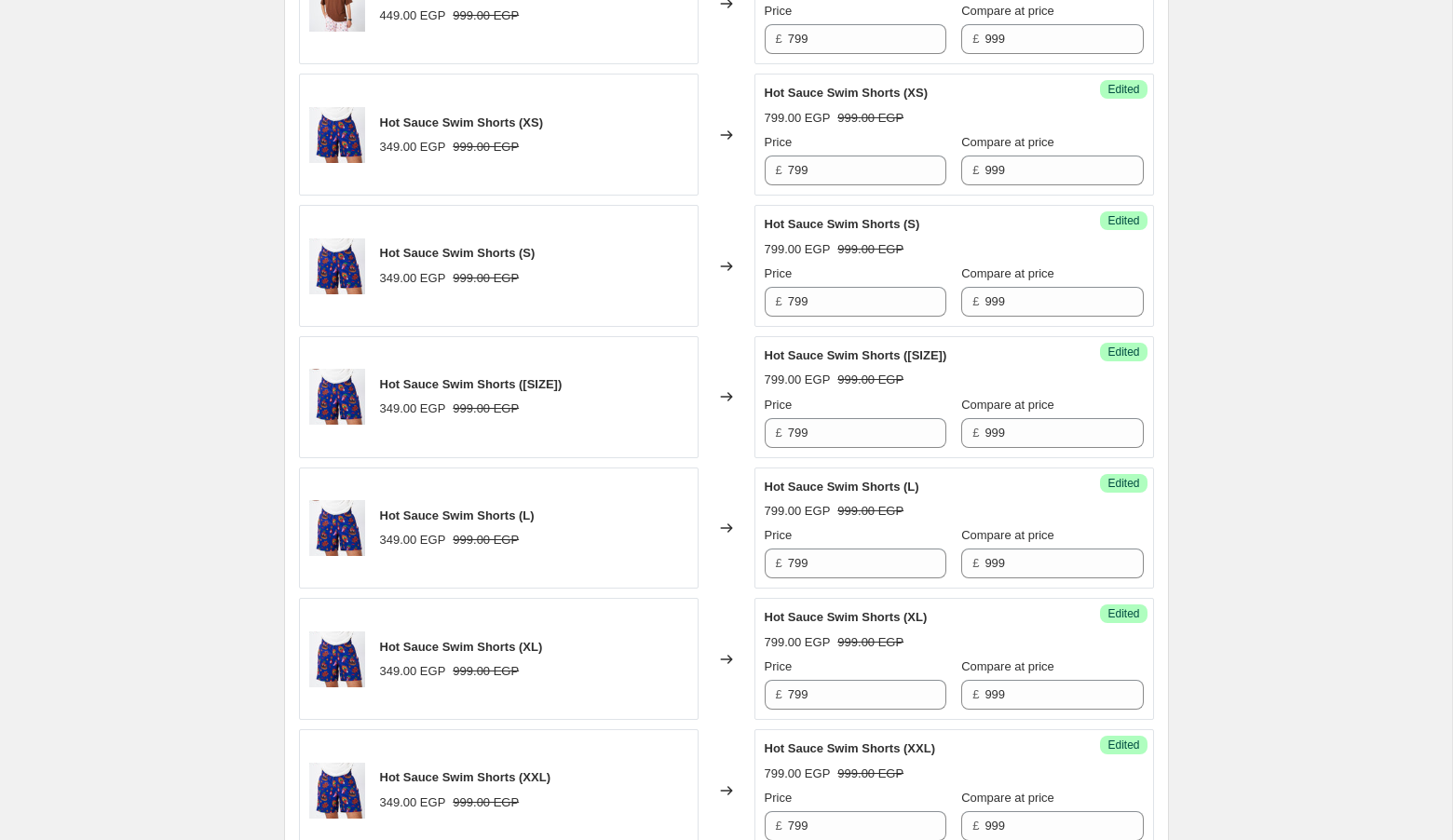 scroll, scrollTop: 3042, scrollLeft: 0, axis: vertical 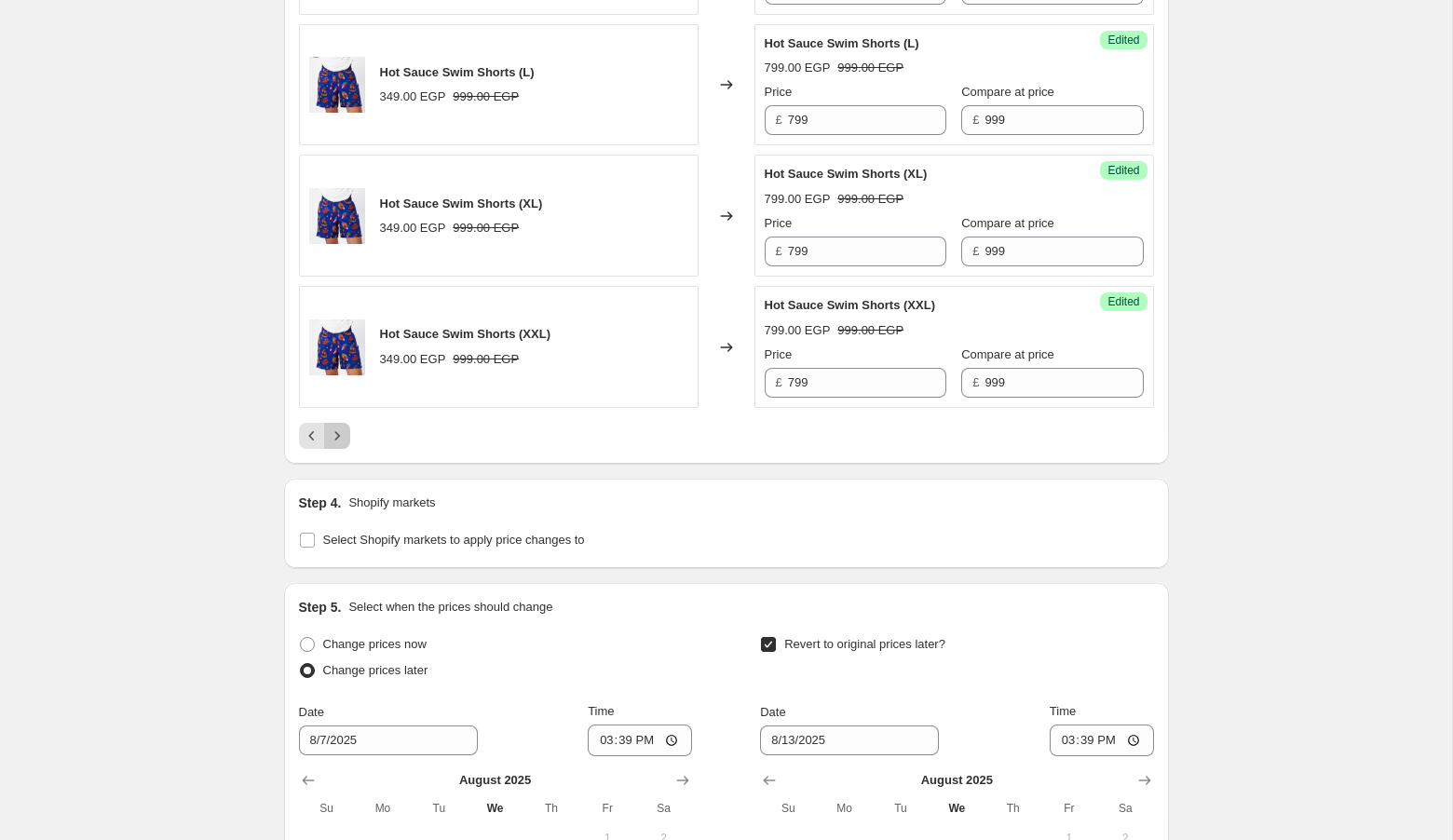 click at bounding box center (337, 436) 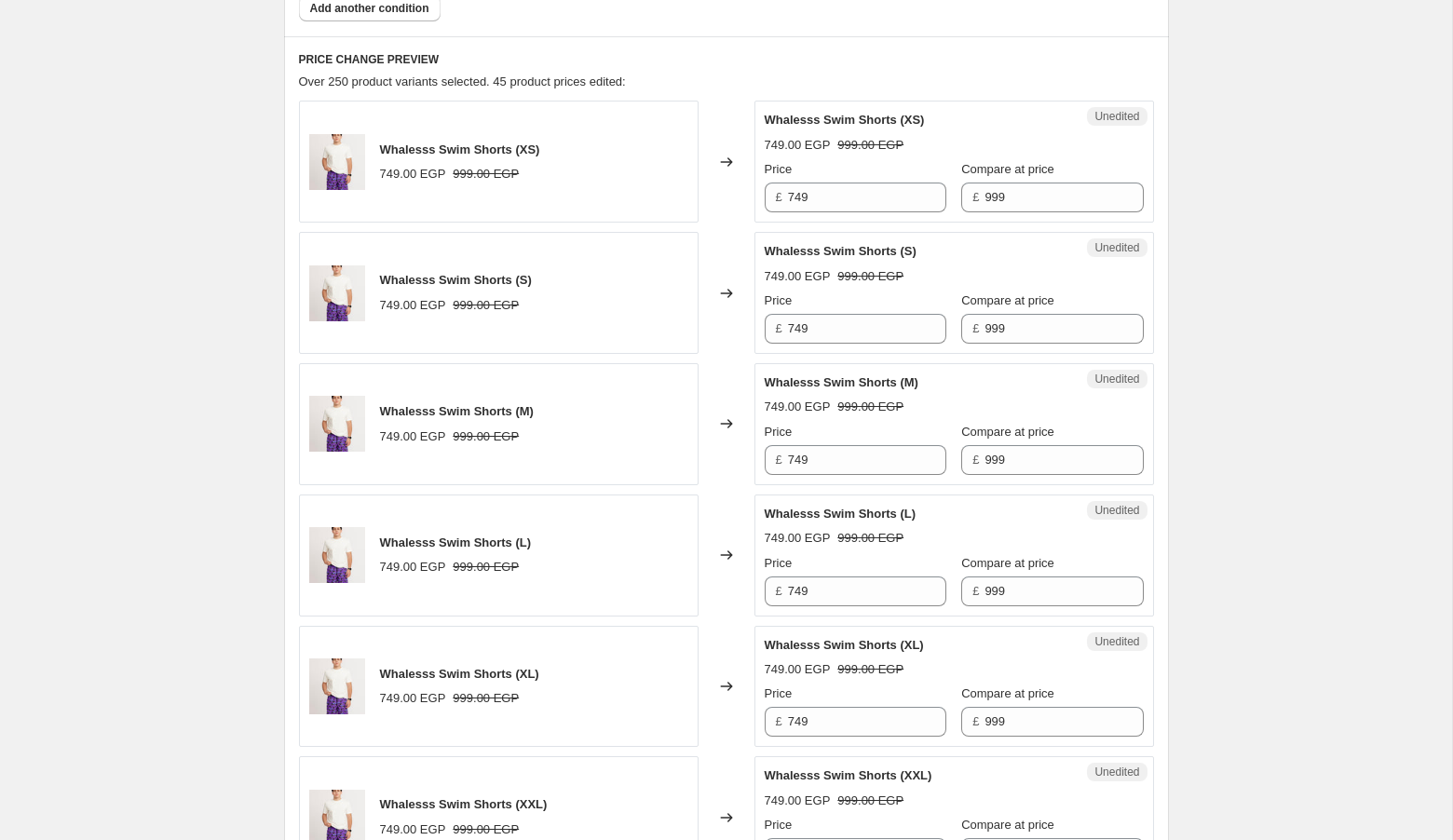 scroll, scrollTop: 728, scrollLeft: 0, axis: vertical 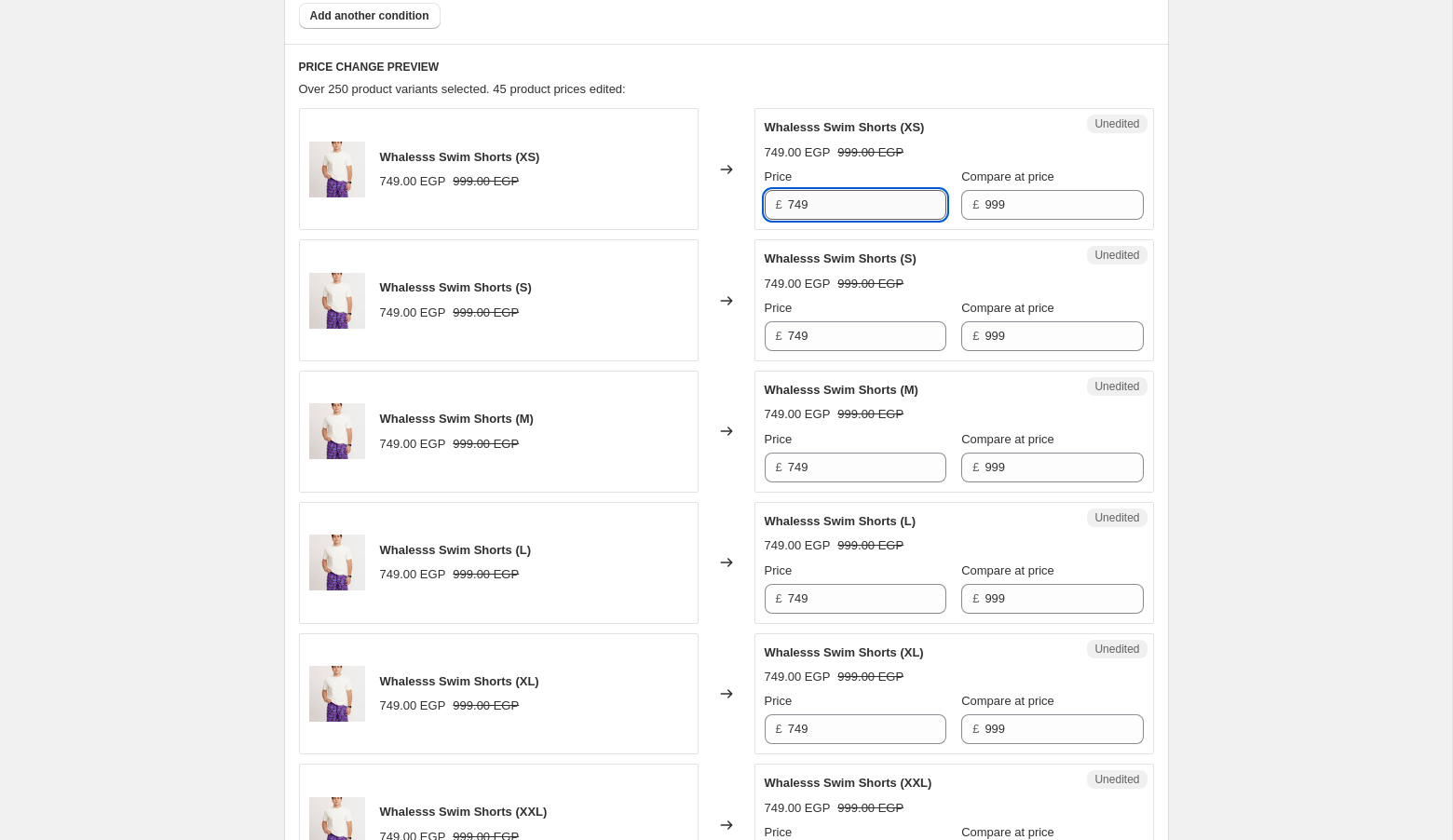 click on "749" at bounding box center (867, 205) 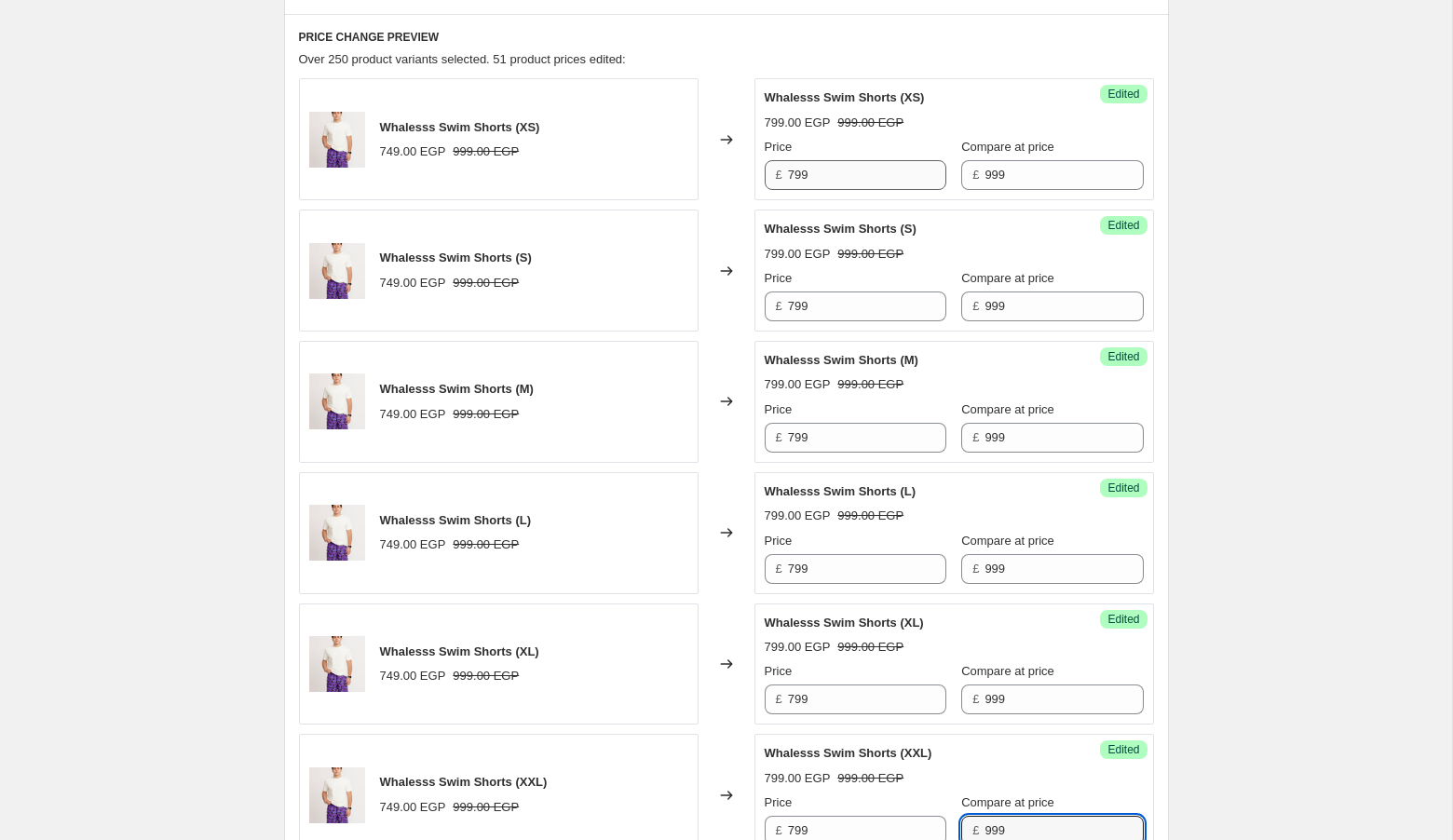 scroll, scrollTop: 1294, scrollLeft: 0, axis: vertical 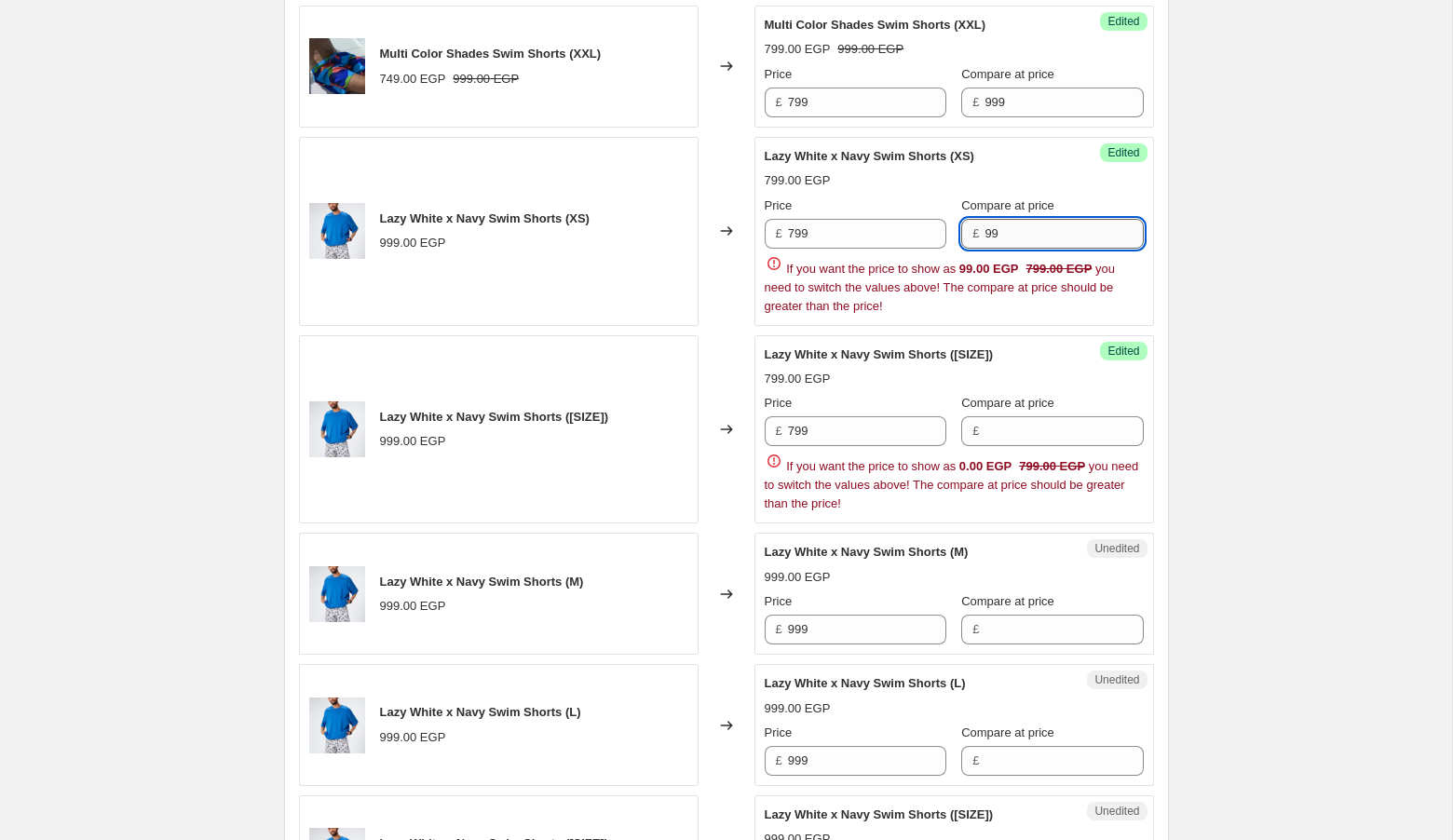 click on "99" at bounding box center [1064, 234] 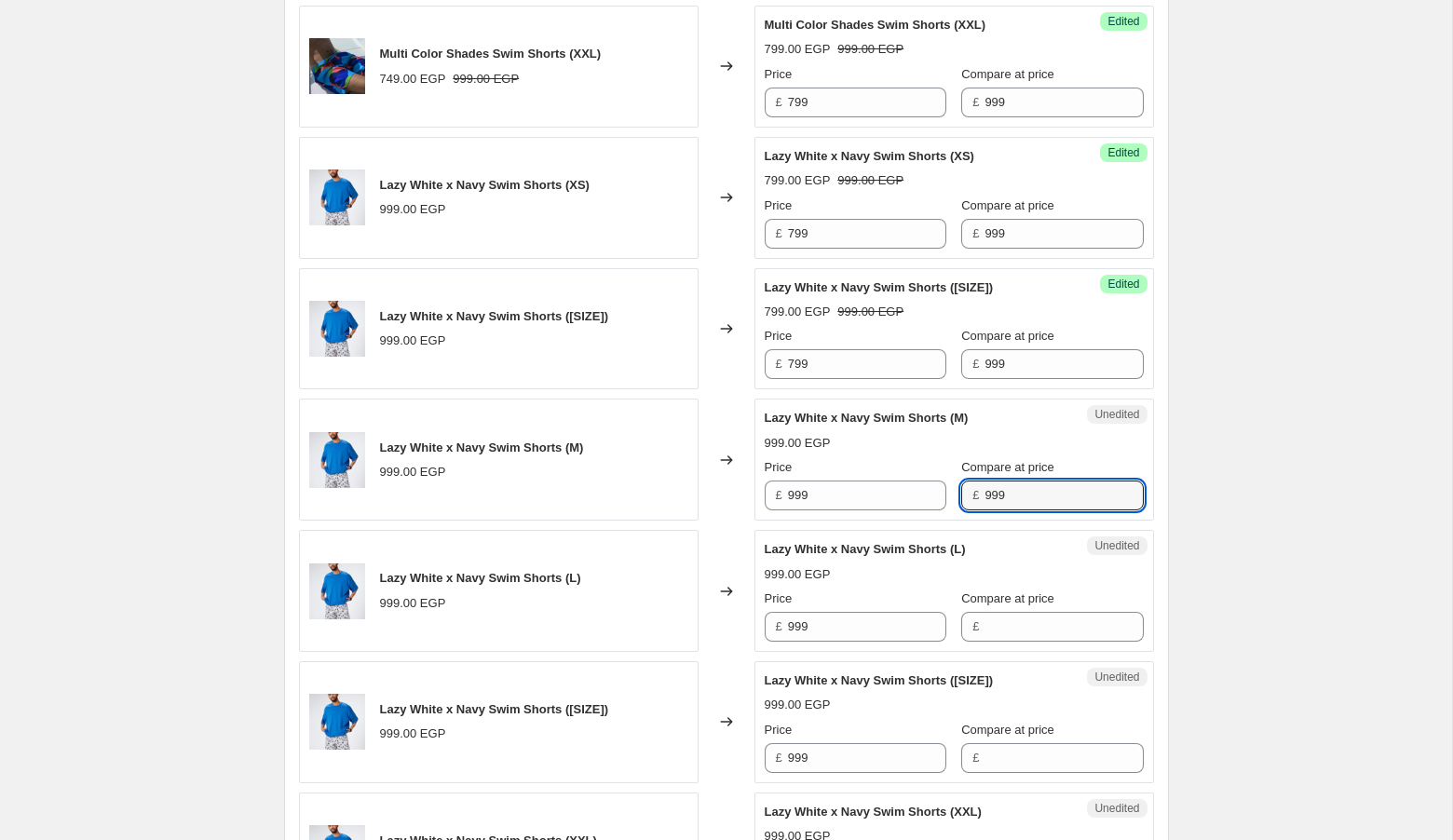 click on "Unedited Lazy White x Navy Swim Shorts ([SIZE]) [PRICE] EGP Price £ [PRICE] Compare at price £ [PRICE]" at bounding box center [954, 459] 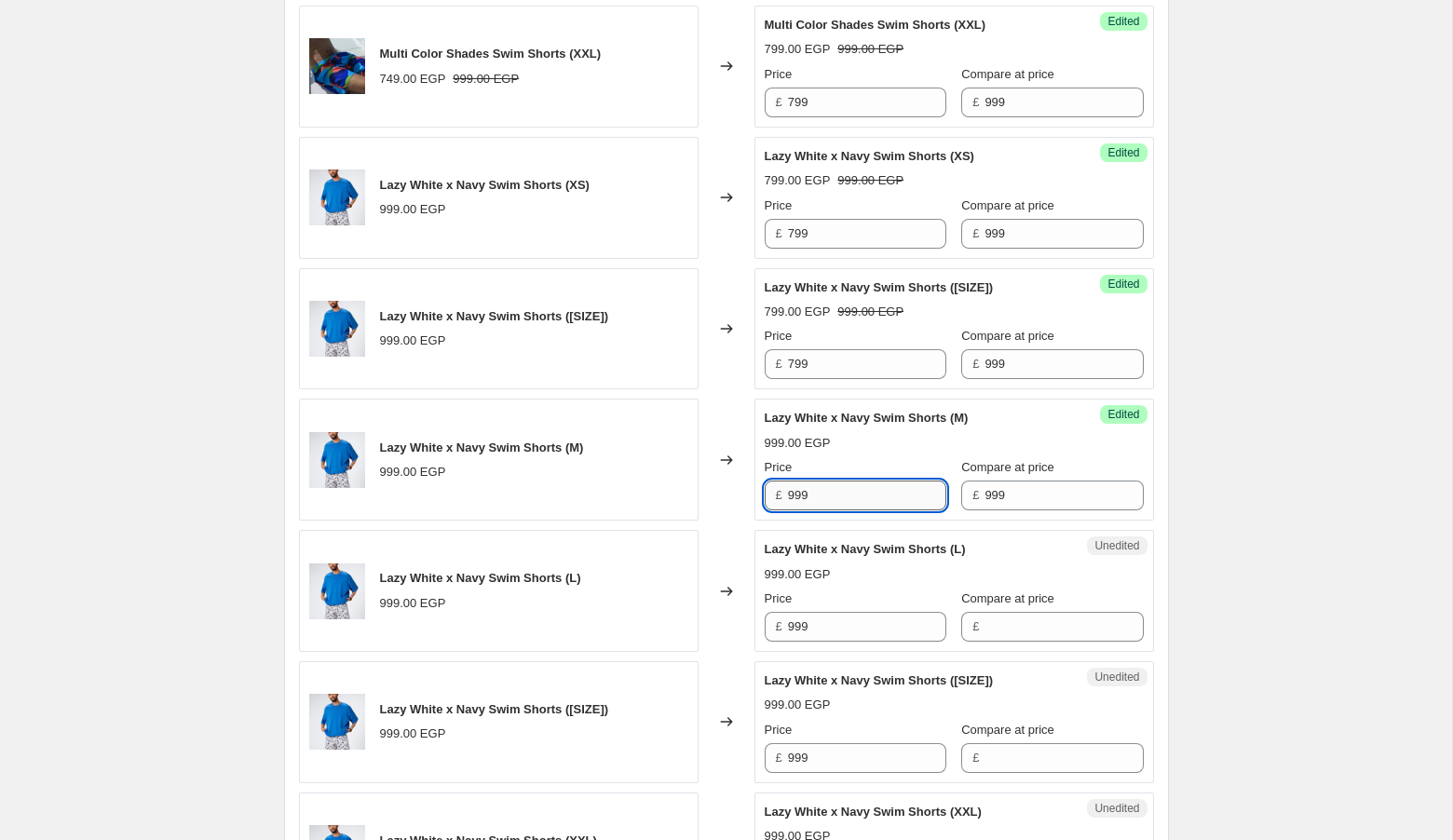 click on "999" at bounding box center [867, 495] 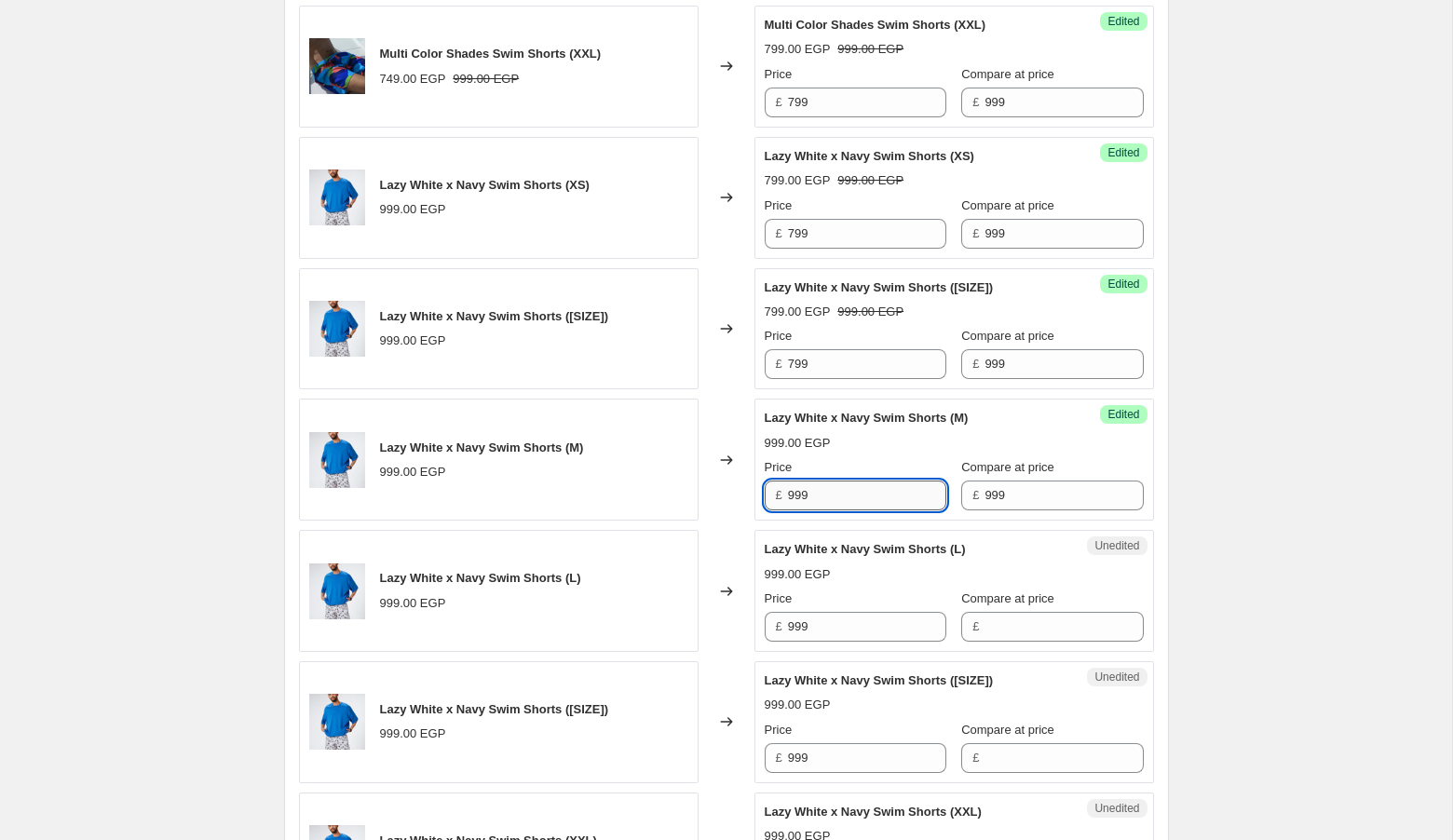 click on "999" at bounding box center (867, 495) 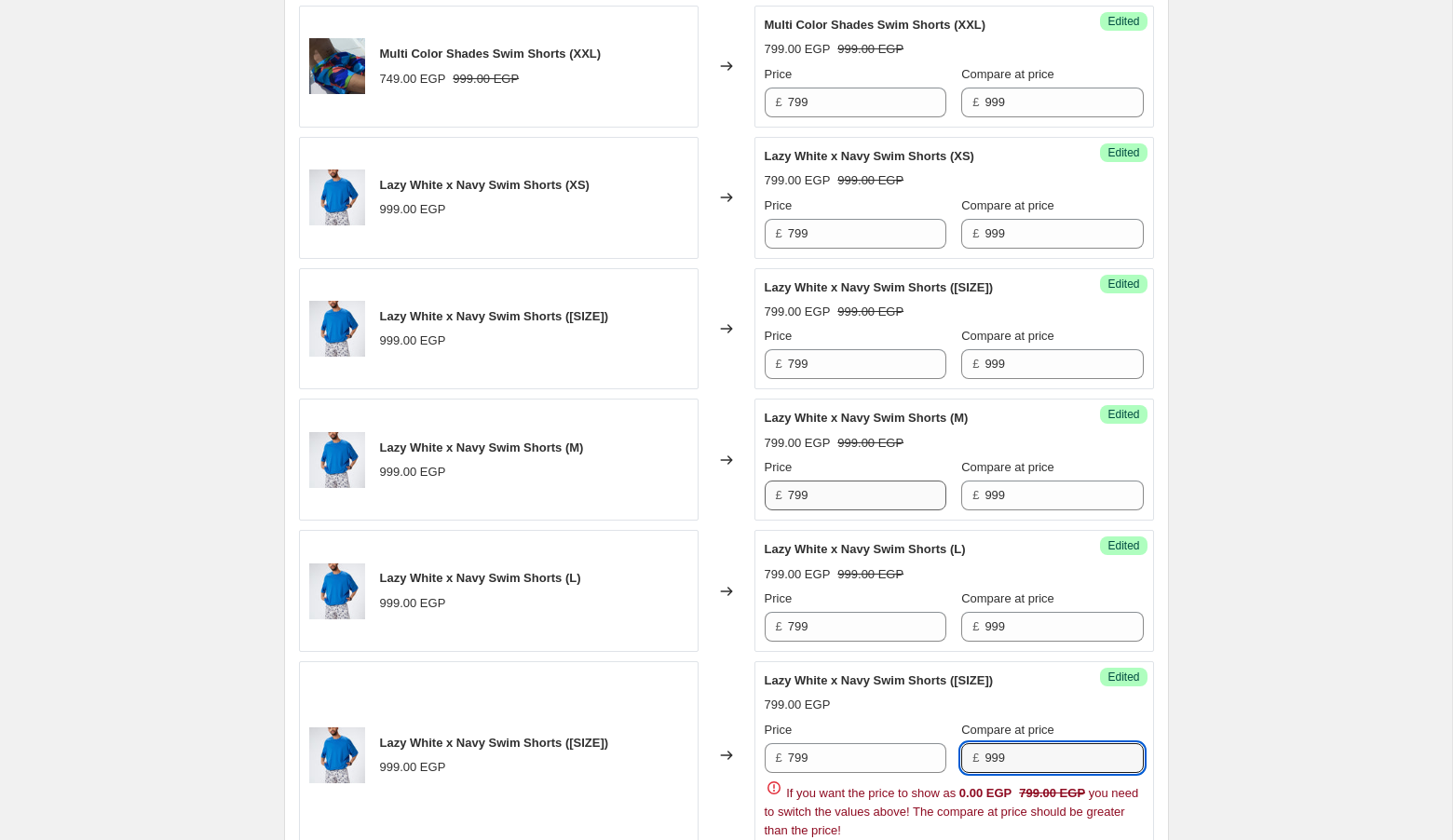 scroll, scrollTop: 2729, scrollLeft: 0, axis: vertical 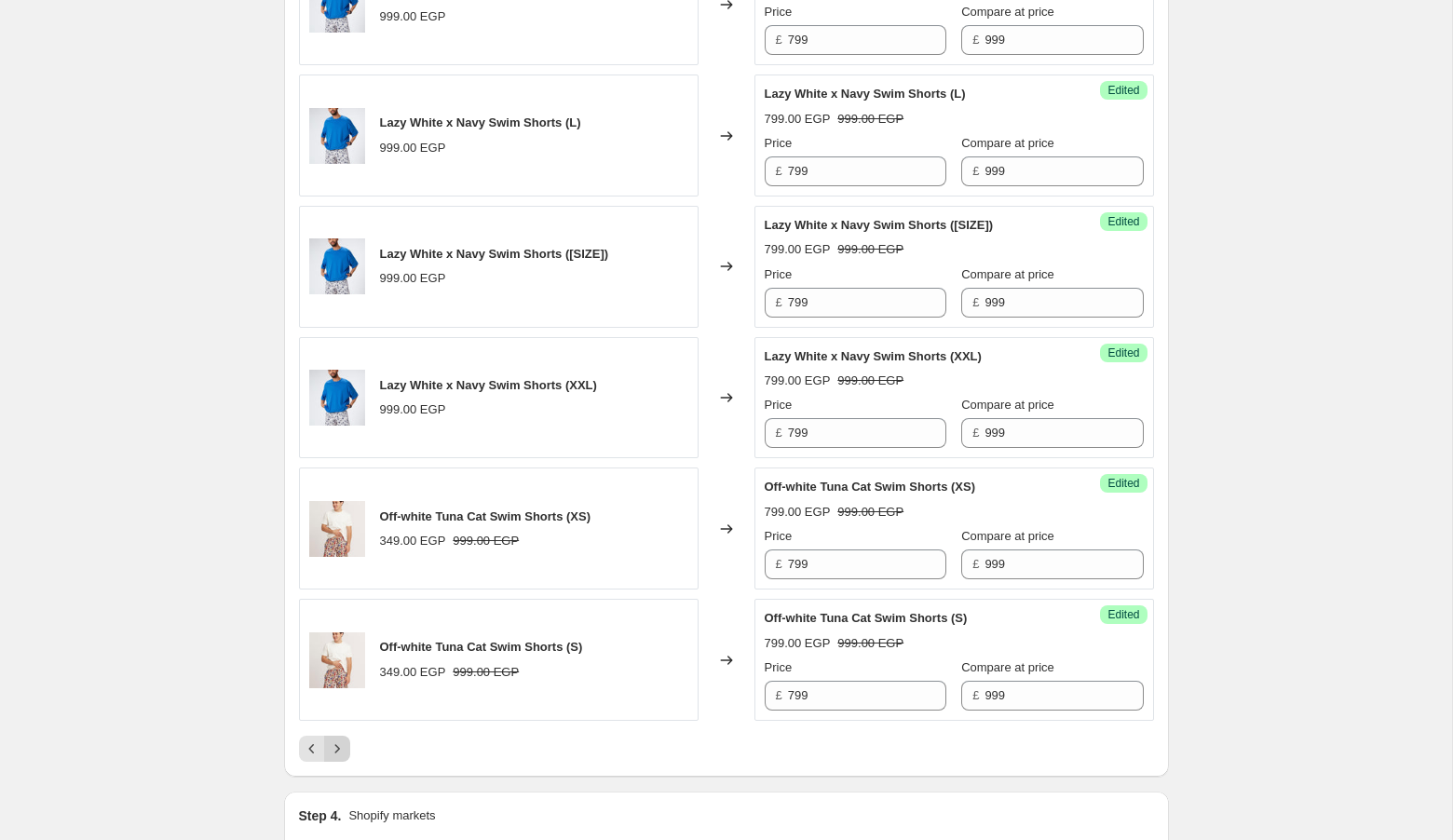 click 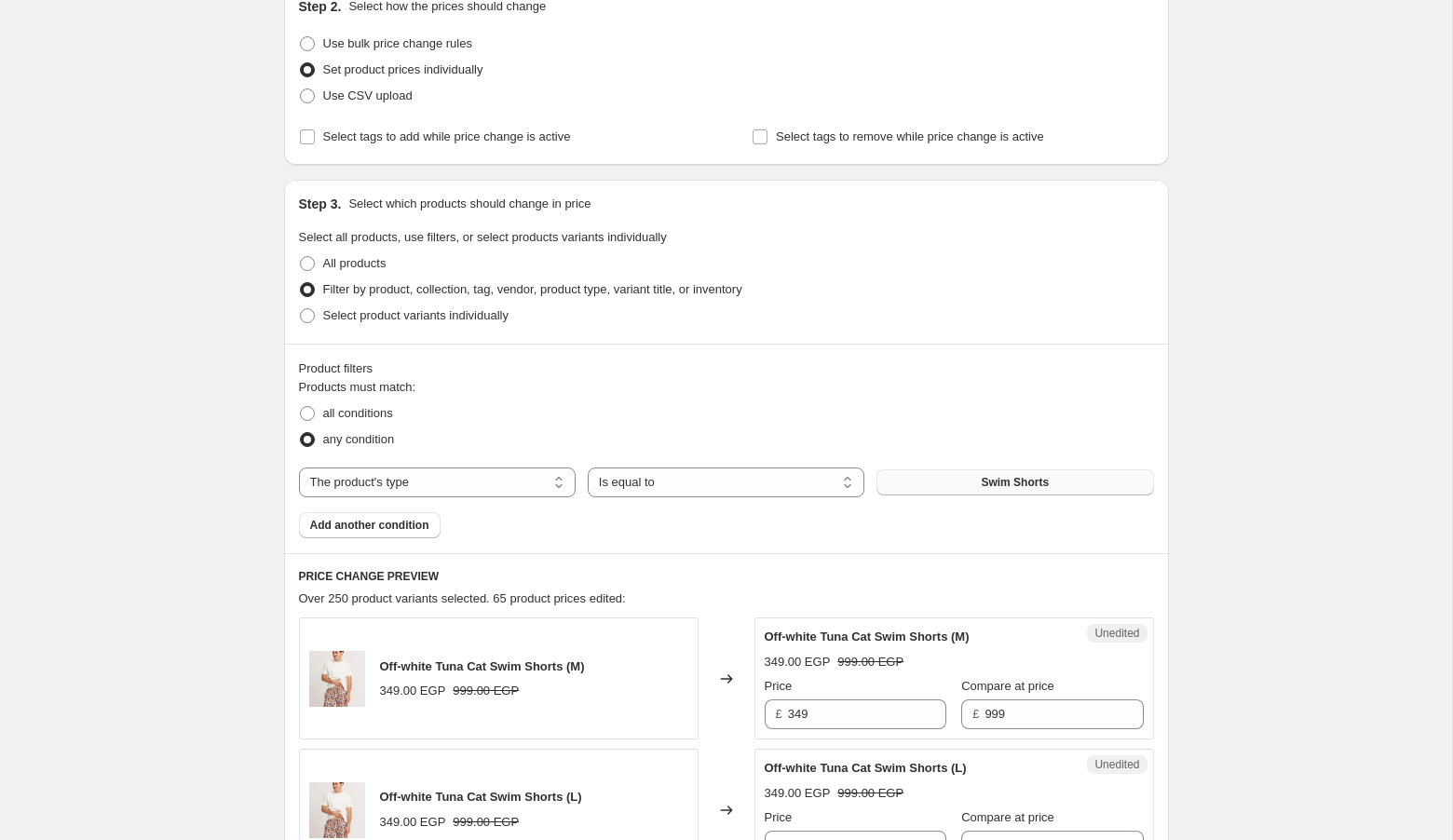 scroll, scrollTop: 216, scrollLeft: 0, axis: vertical 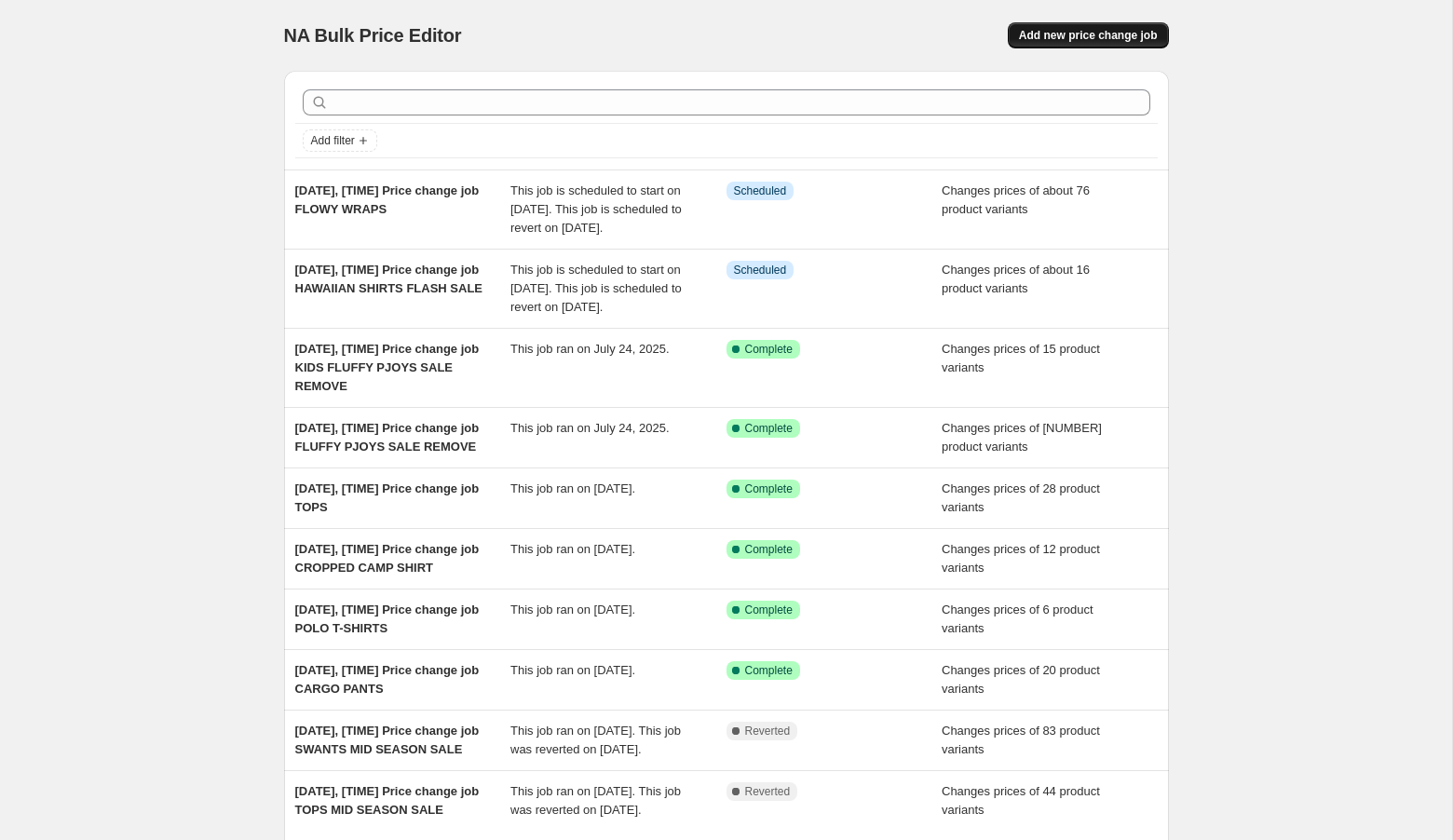 click on "Add new price change job" at bounding box center [1088, 35] 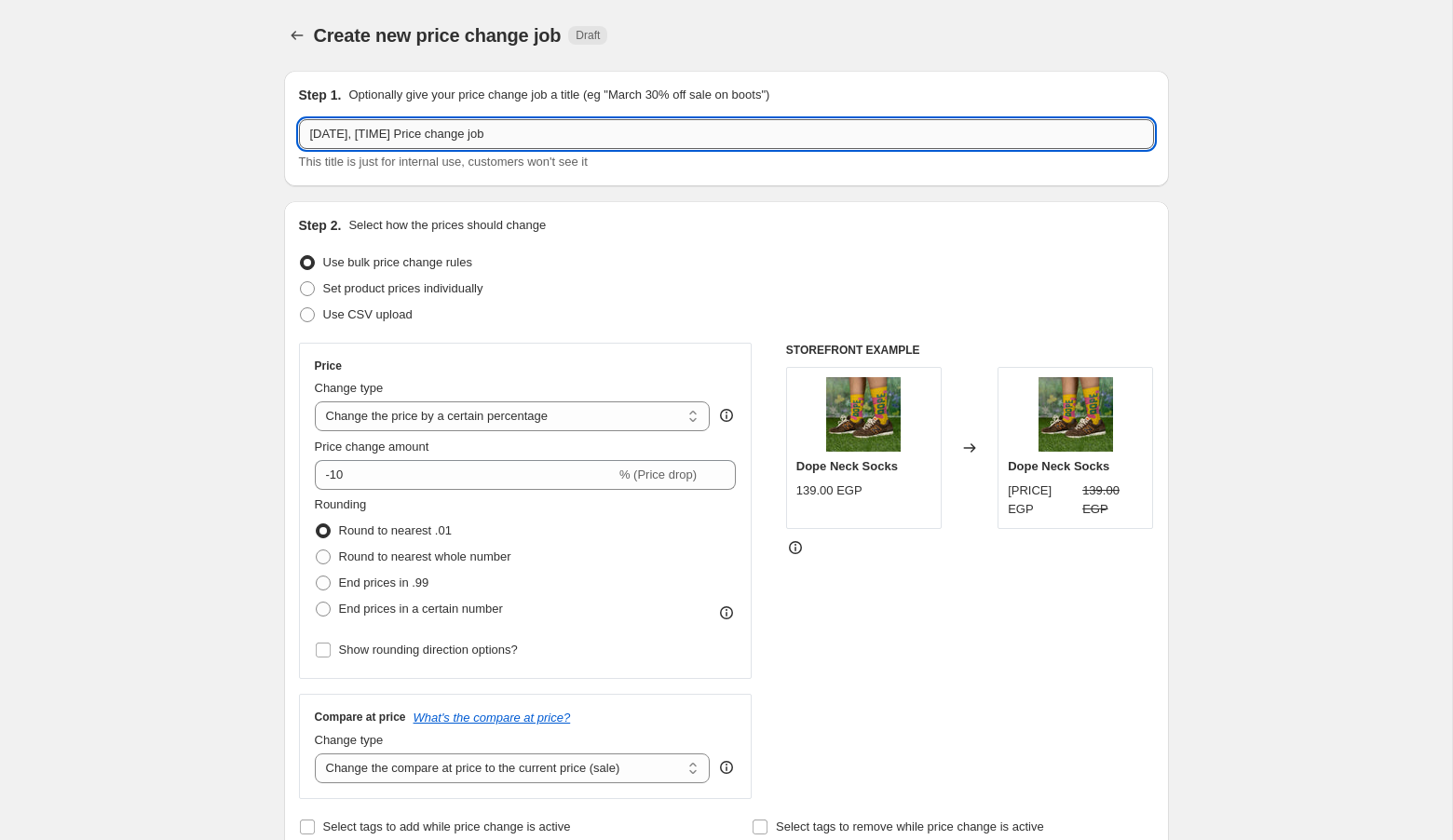 click on "[DATE], [TIME] Price change job" at bounding box center [726, 134] 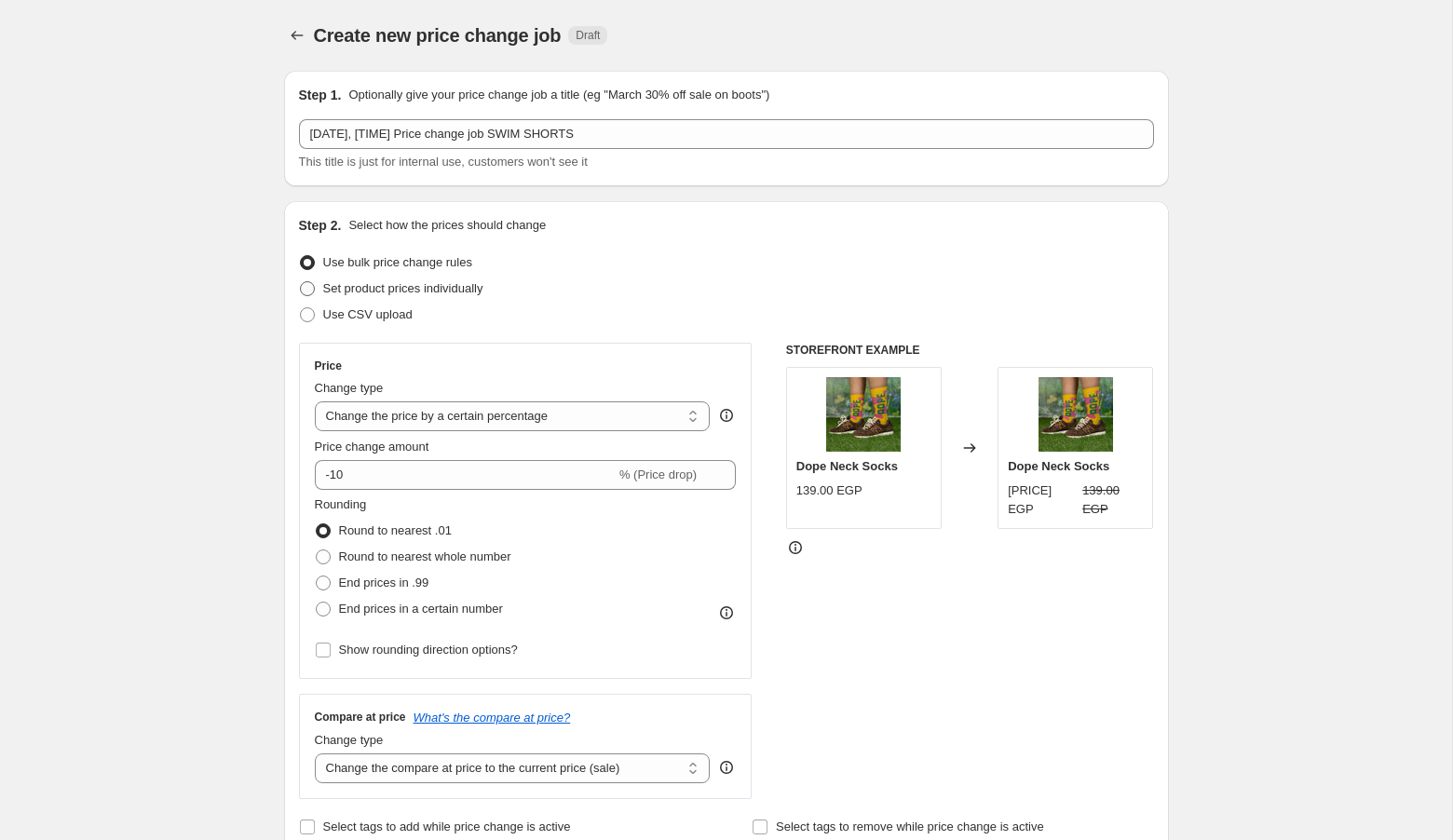 click on "Set product prices individually" at bounding box center [403, 288] 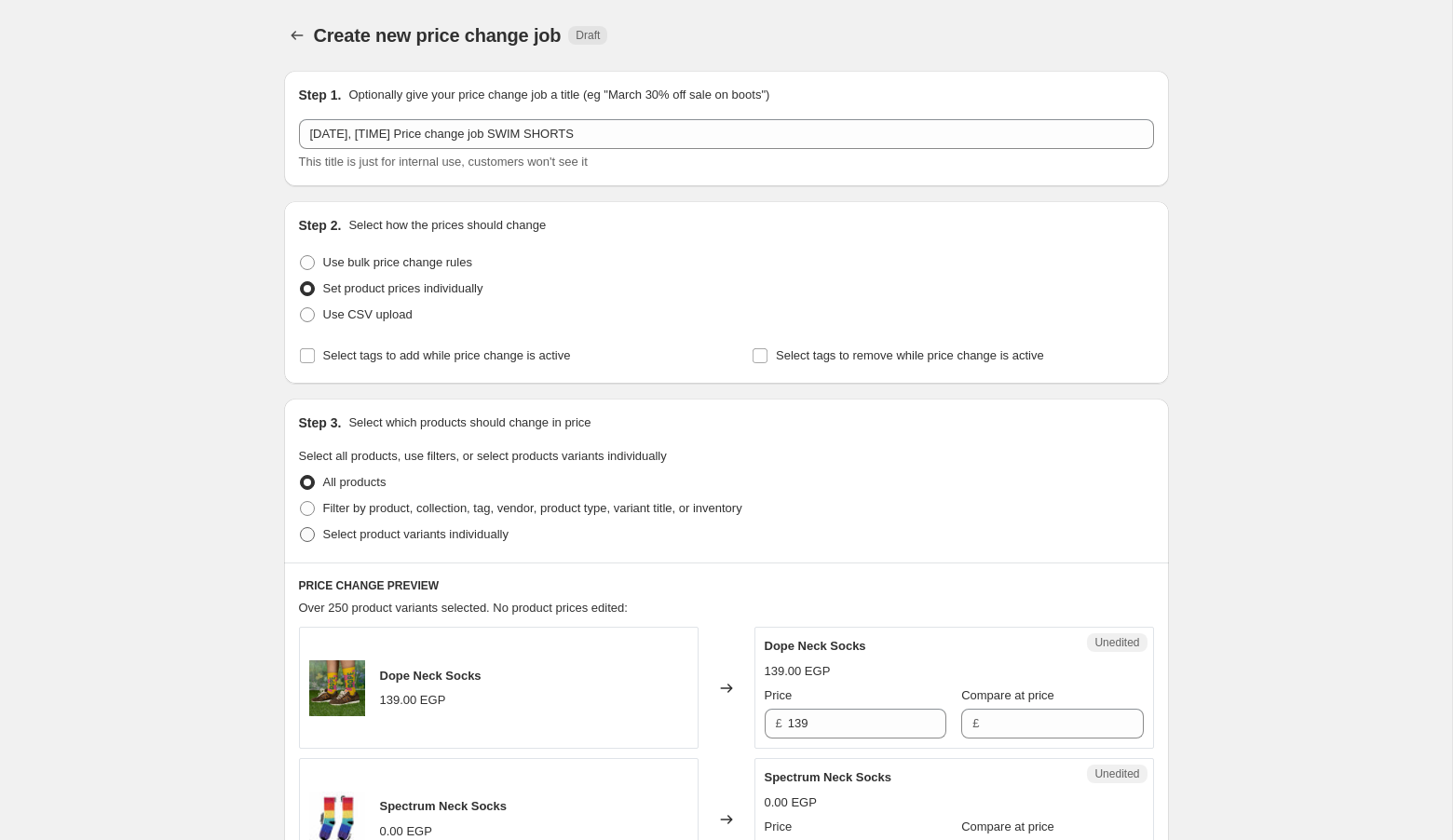 click on "Select product variants individually" at bounding box center (403, 535) 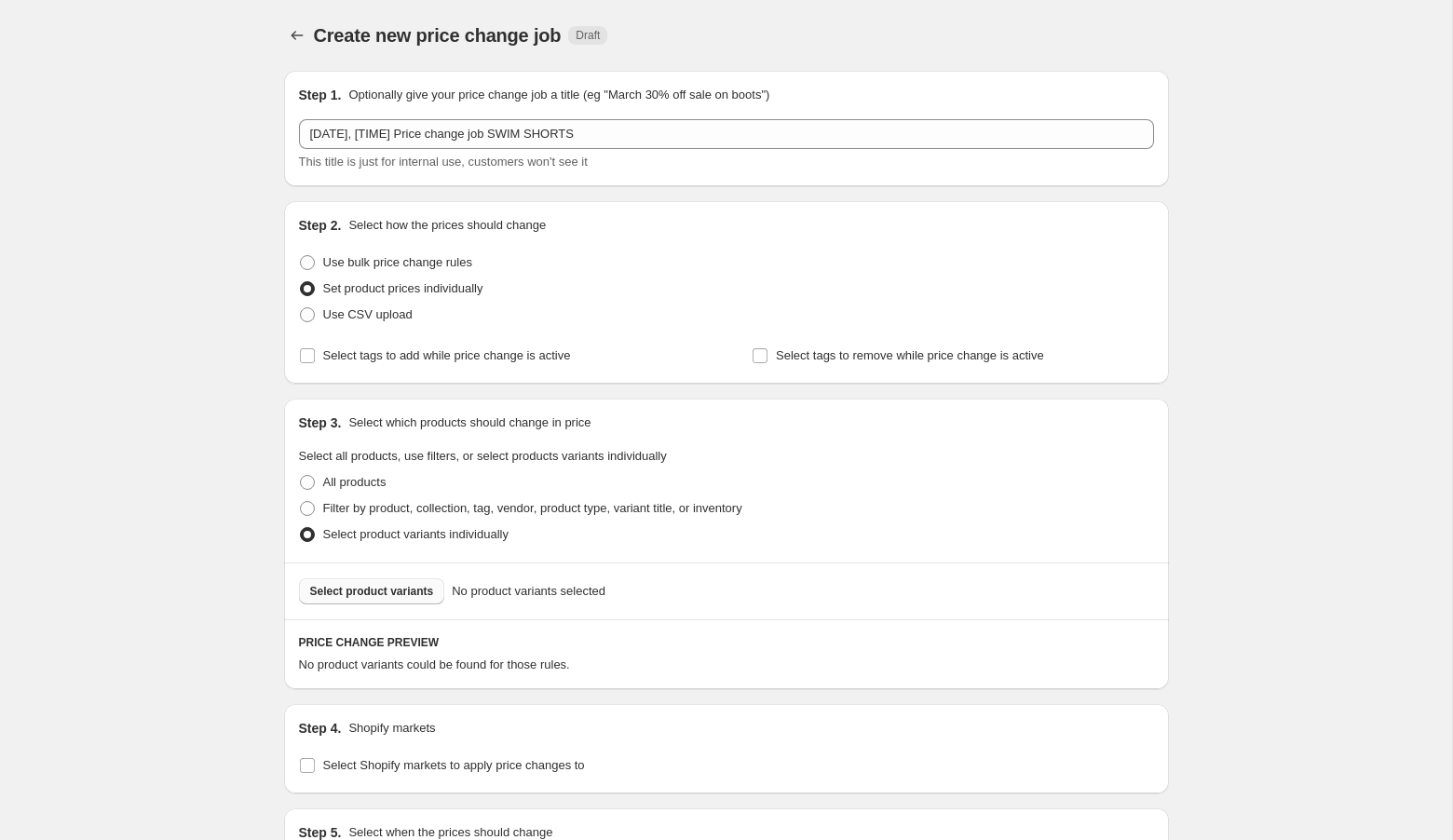 click on "Select product variants" at bounding box center [372, 591] 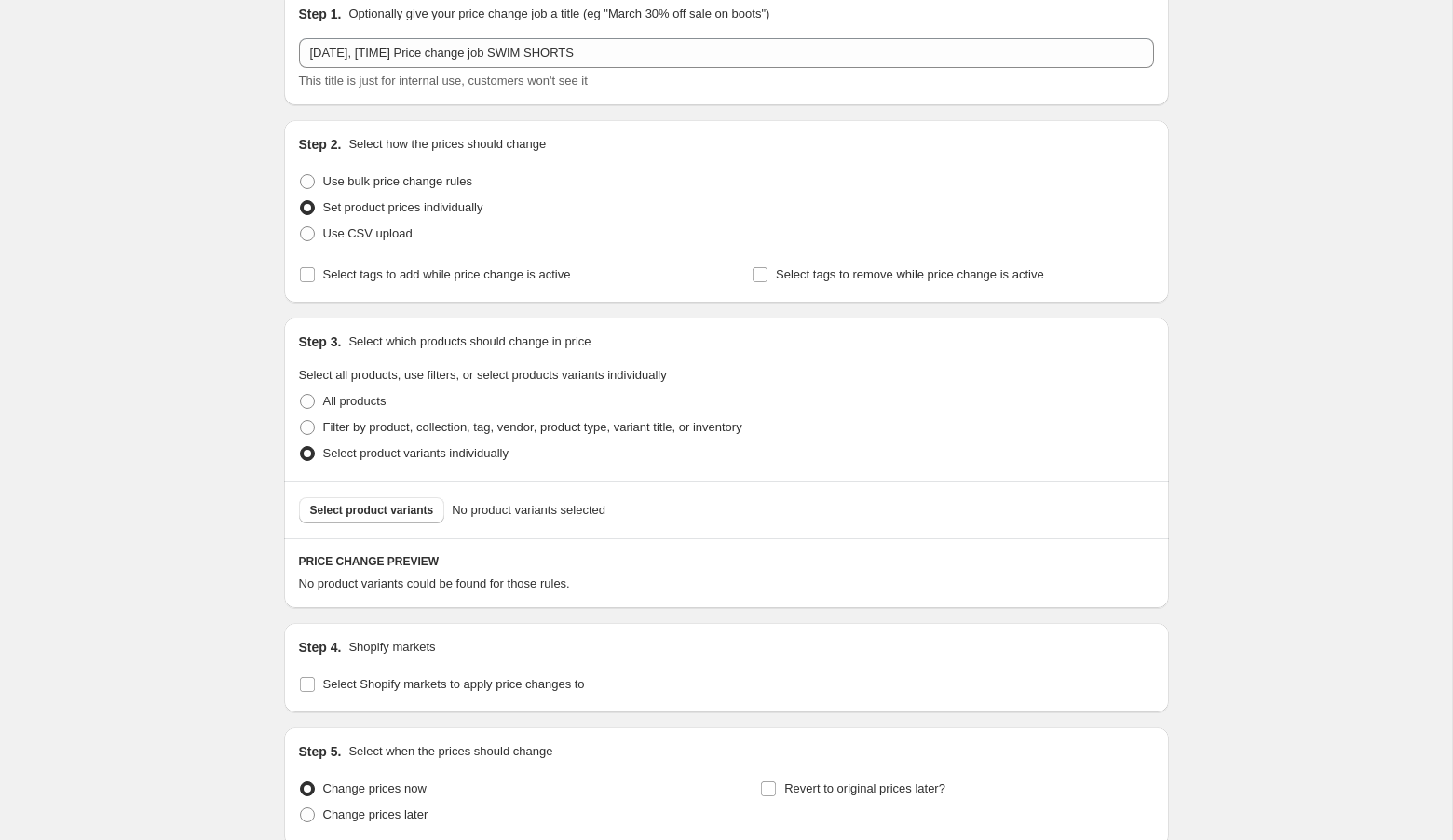 scroll, scrollTop: 86, scrollLeft: 0, axis: vertical 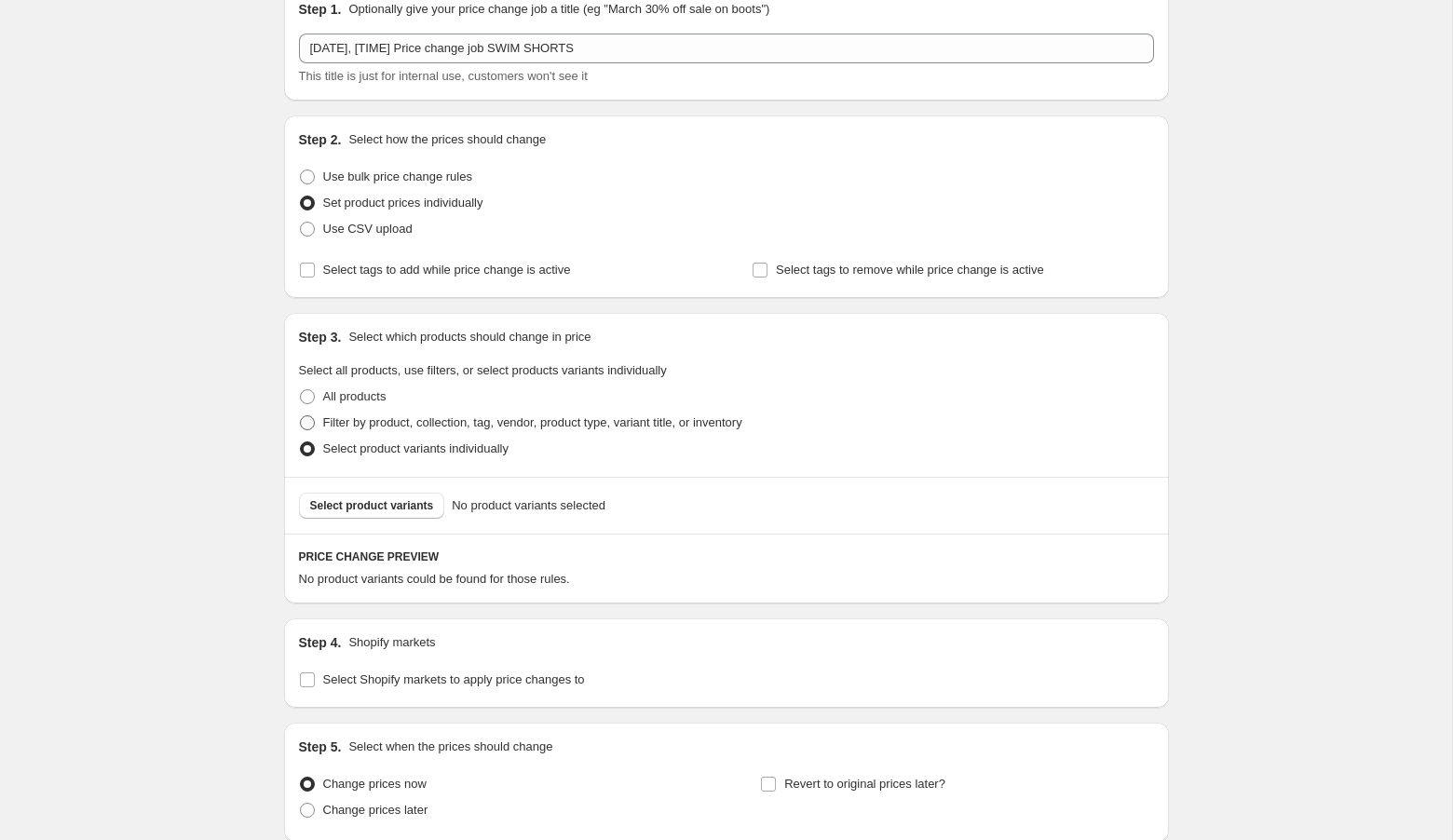 click on "Filter by product, collection, tag, vendor, product type, variant title, or inventory" at bounding box center [533, 422] 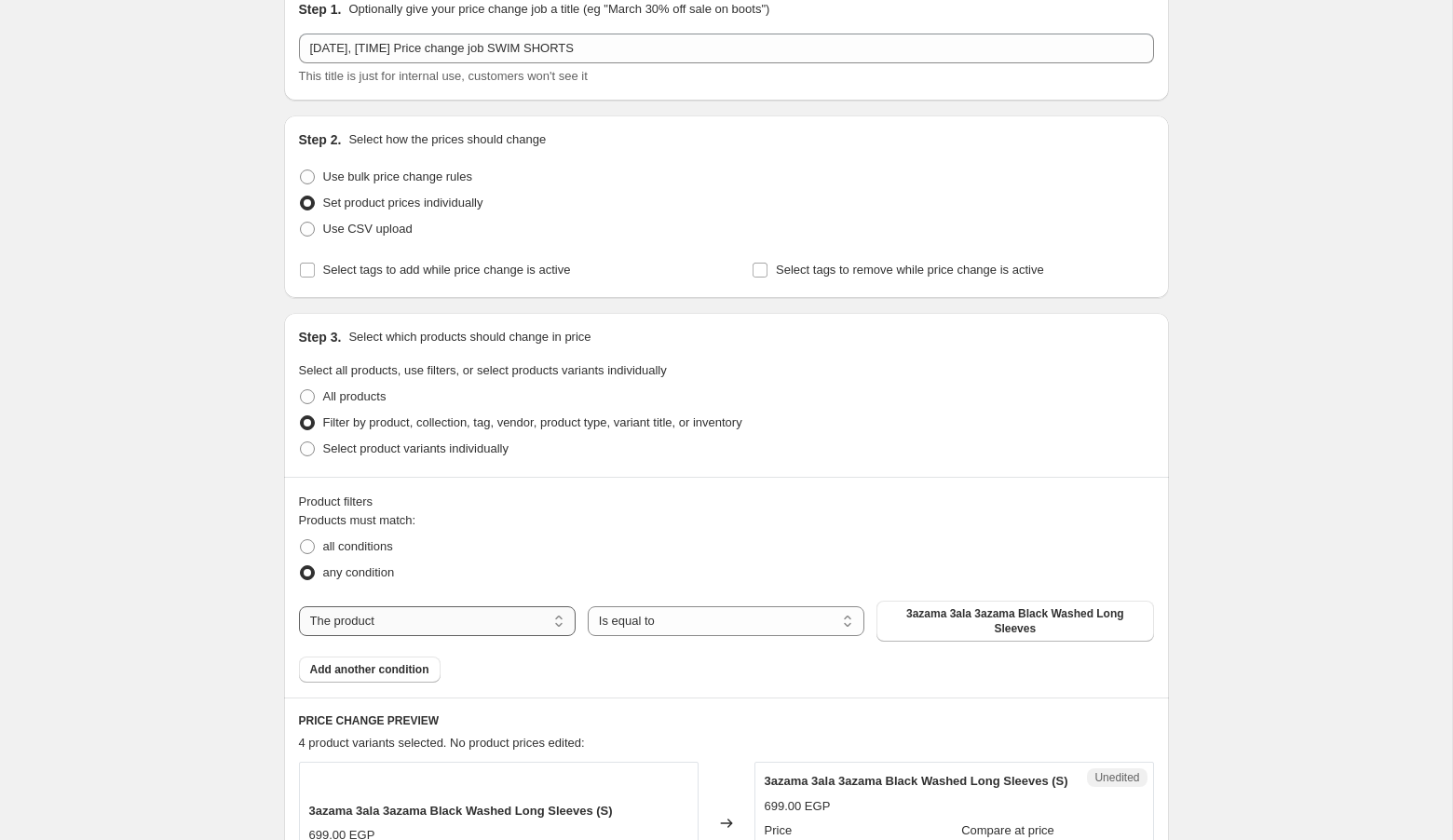 click on "The product The product's collection The product's tag The product's vendor The product's type The product's status The variant's title Inventory quantity" at bounding box center [437, 621] 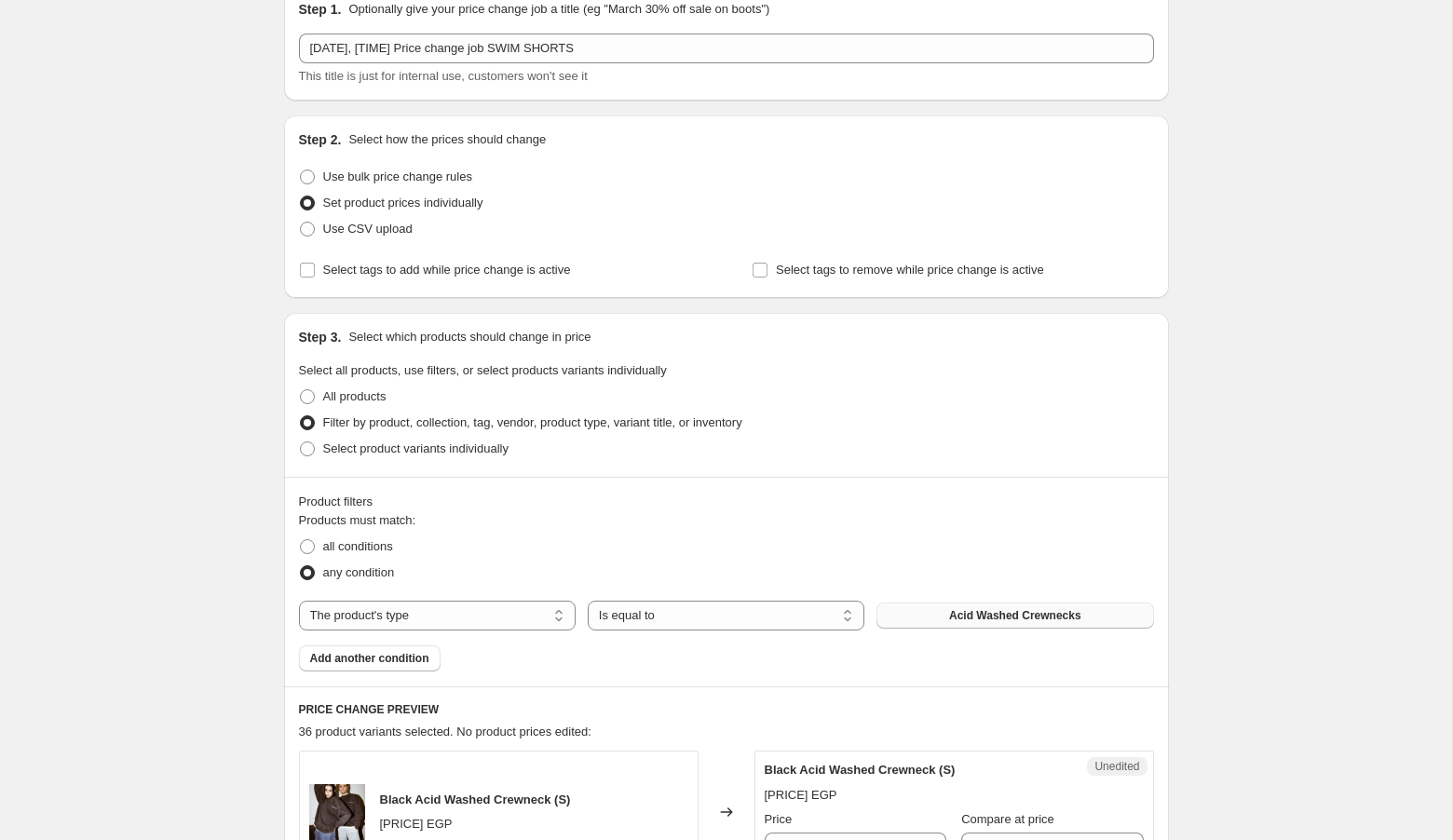 click on "Acid Washed Crewnecks" at bounding box center (1015, 616) 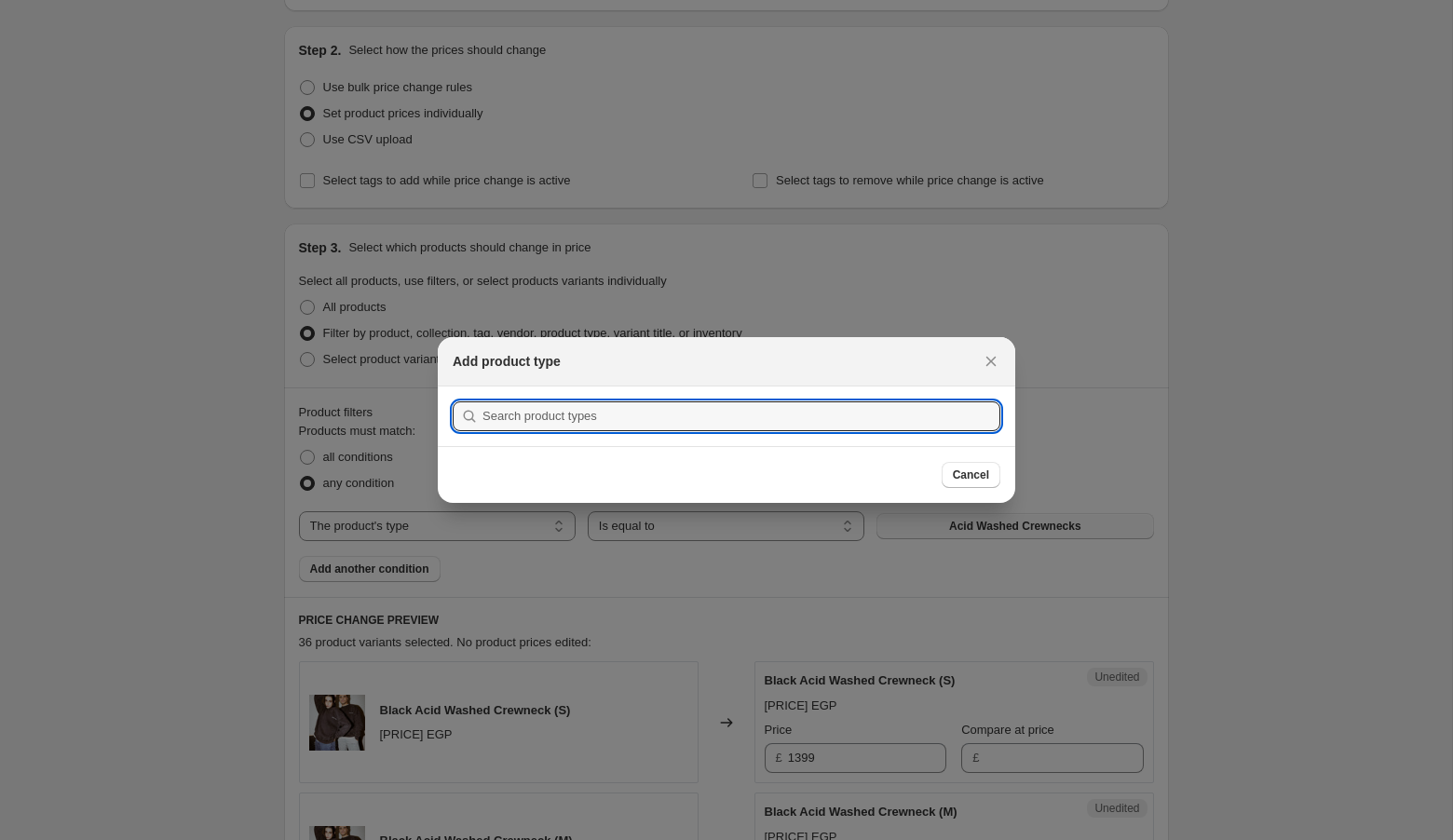 scroll, scrollTop: 86, scrollLeft: 0, axis: vertical 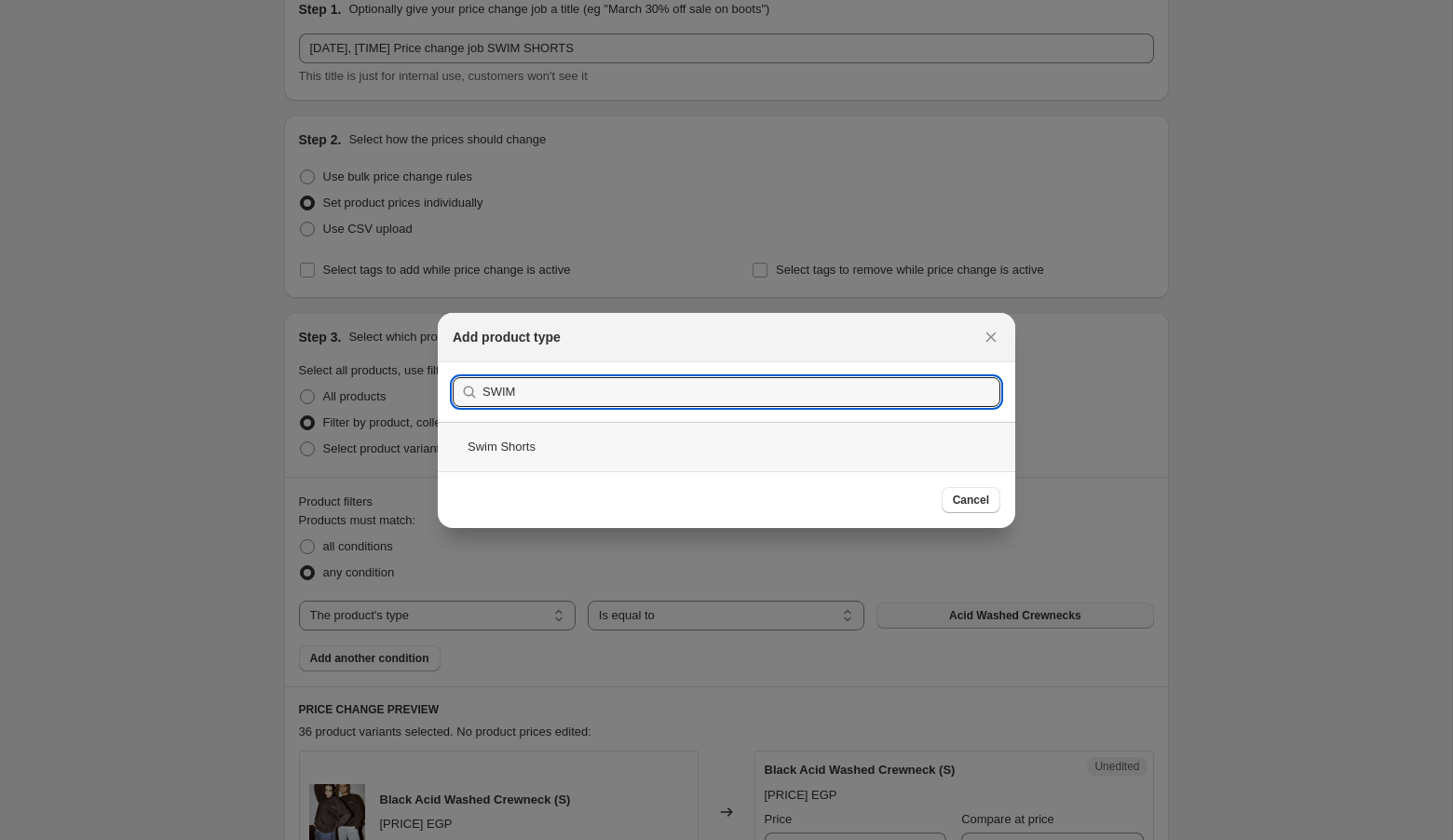 click on "Swim Shorts" at bounding box center (726, 446) 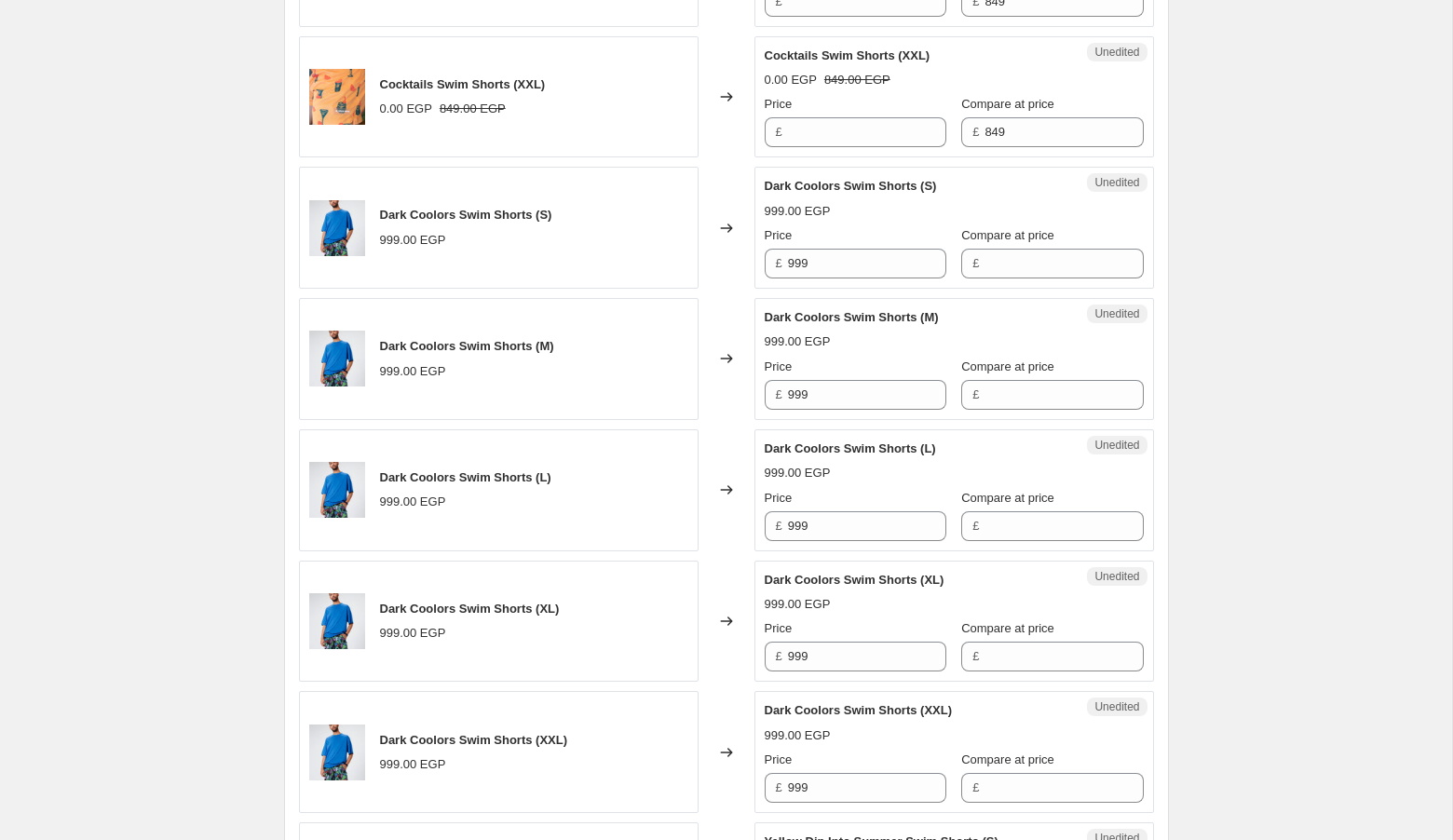 scroll, scrollTop: 1320, scrollLeft: 0, axis: vertical 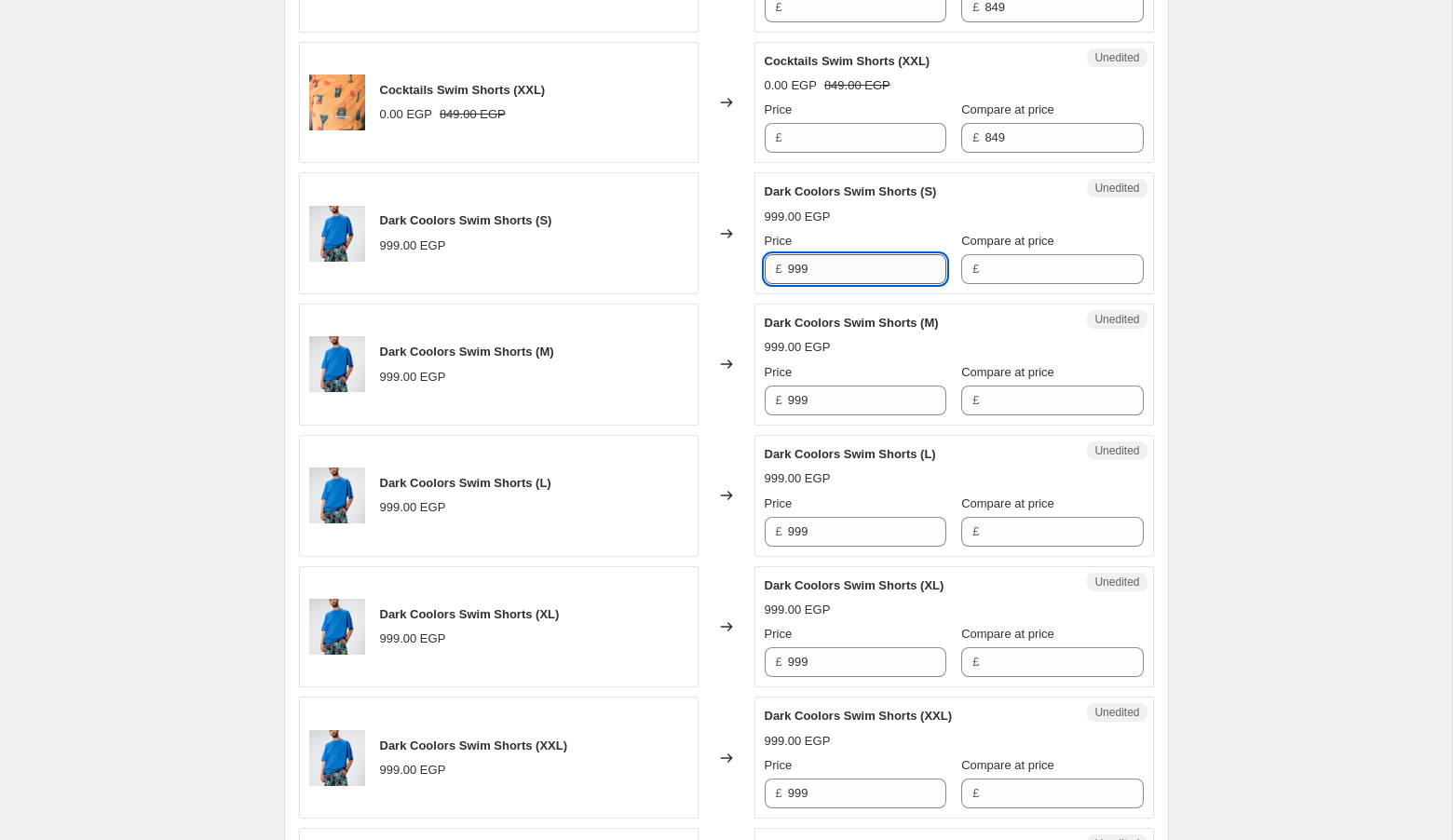 click on "999" at bounding box center [867, 269] 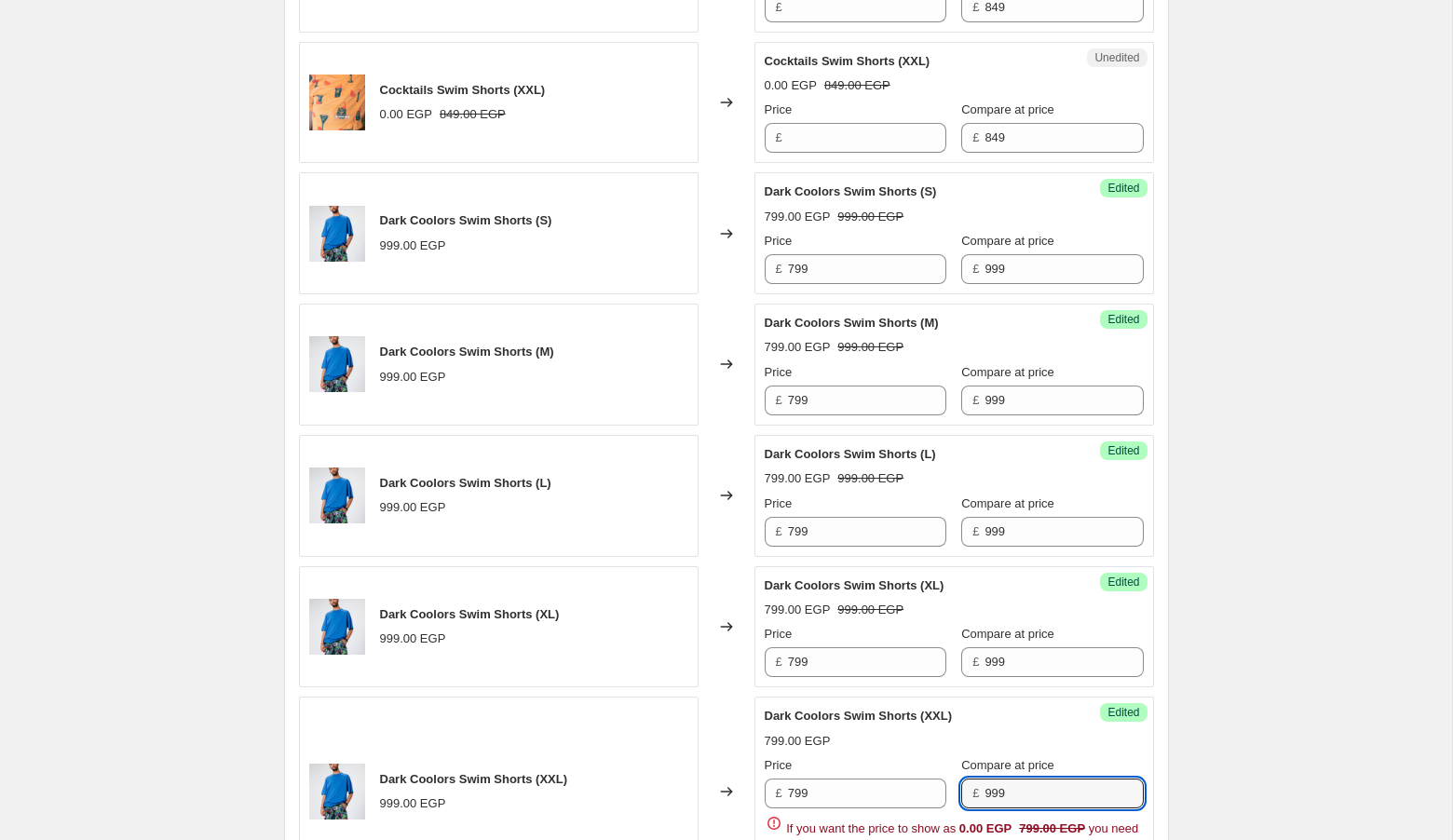 scroll, scrollTop: 1816, scrollLeft: 0, axis: vertical 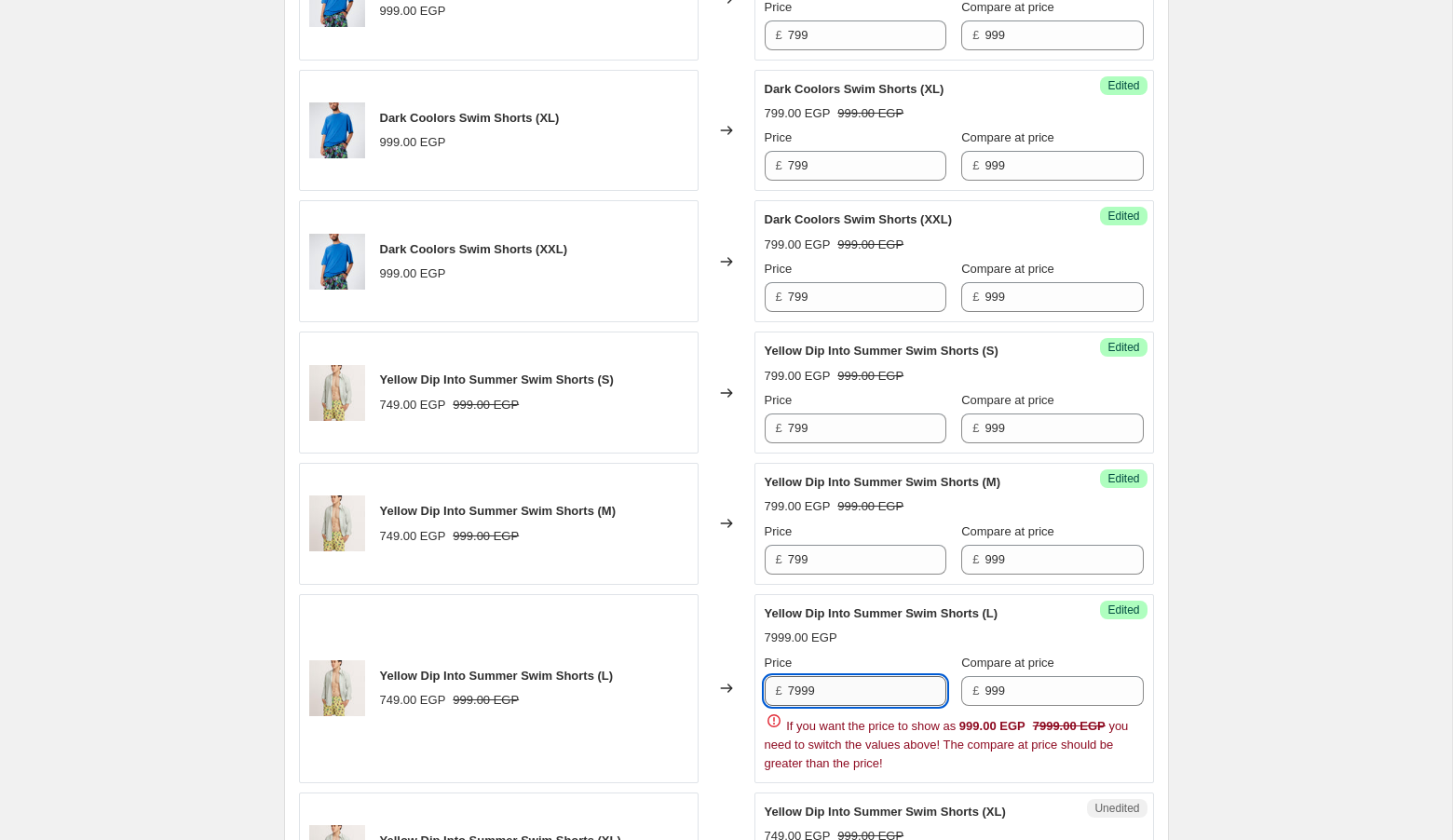 click on "7999" at bounding box center [867, 691] 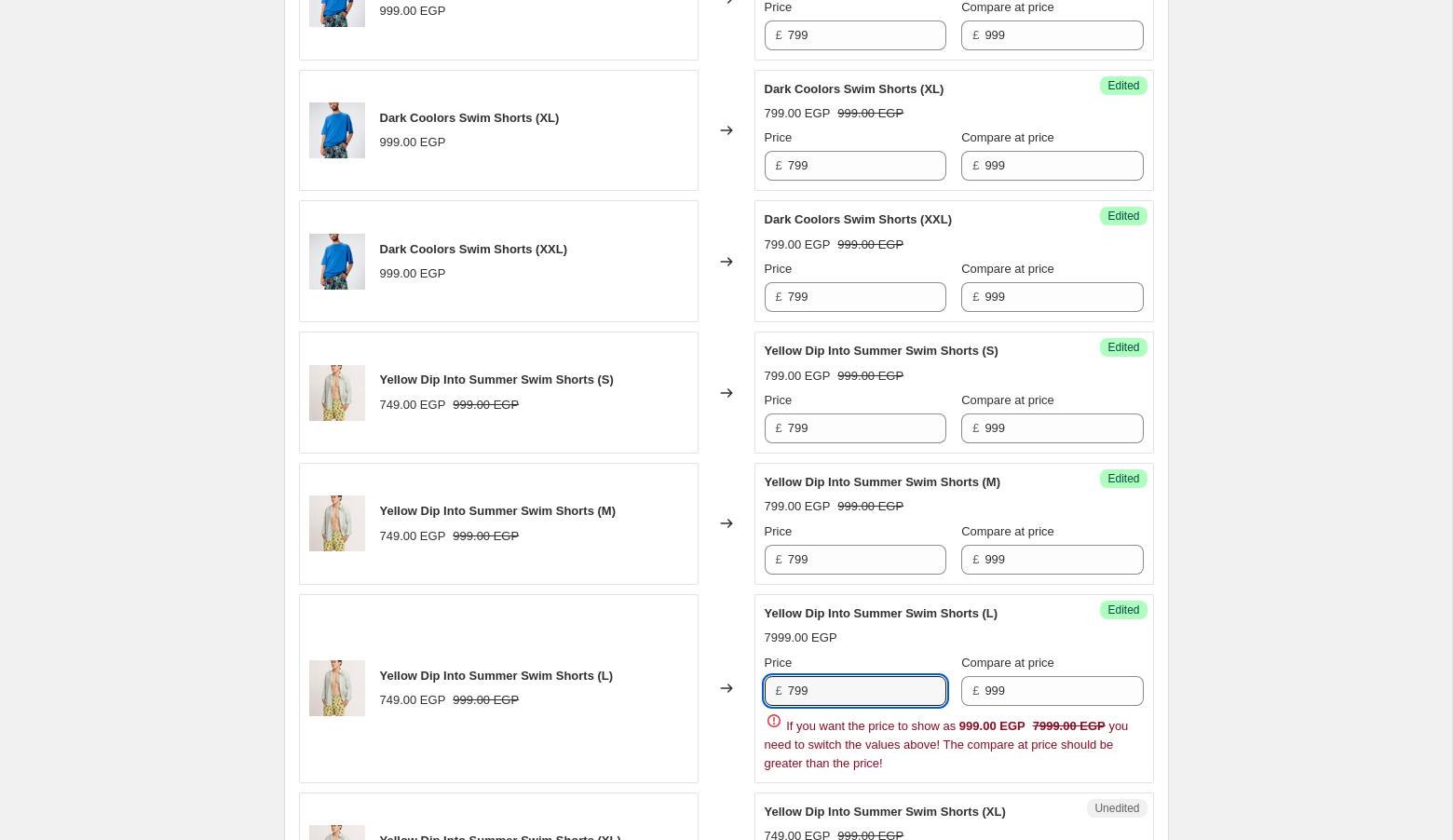 click on "Create new price change job. This page is ready Create new price change job Draft Step 1. Optionally give your price change job a title (eg "March 30% off sale on boots") [DATE], [TIME] Price change job SWIM SHORTS This title is just for internal use, customers won't see it Step 2. Select how the prices should change Use bulk price change rules Set product prices individually Use CSV upload Select tags to add while price change is active Select tags to remove while price change is active Step 3. Select which products should change in price Select all products, use filters, or select products variants individually All products Filter by product, collection, tag, vendor, product type, variant title, or inventory Select product variants individually Product filters Products must match: all conditions any condition The product The product's collection The product's tag The product's vendor The product's type The product's status The variant's title Inventory quantity The product's type Is equal to Price" at bounding box center (726, 167) 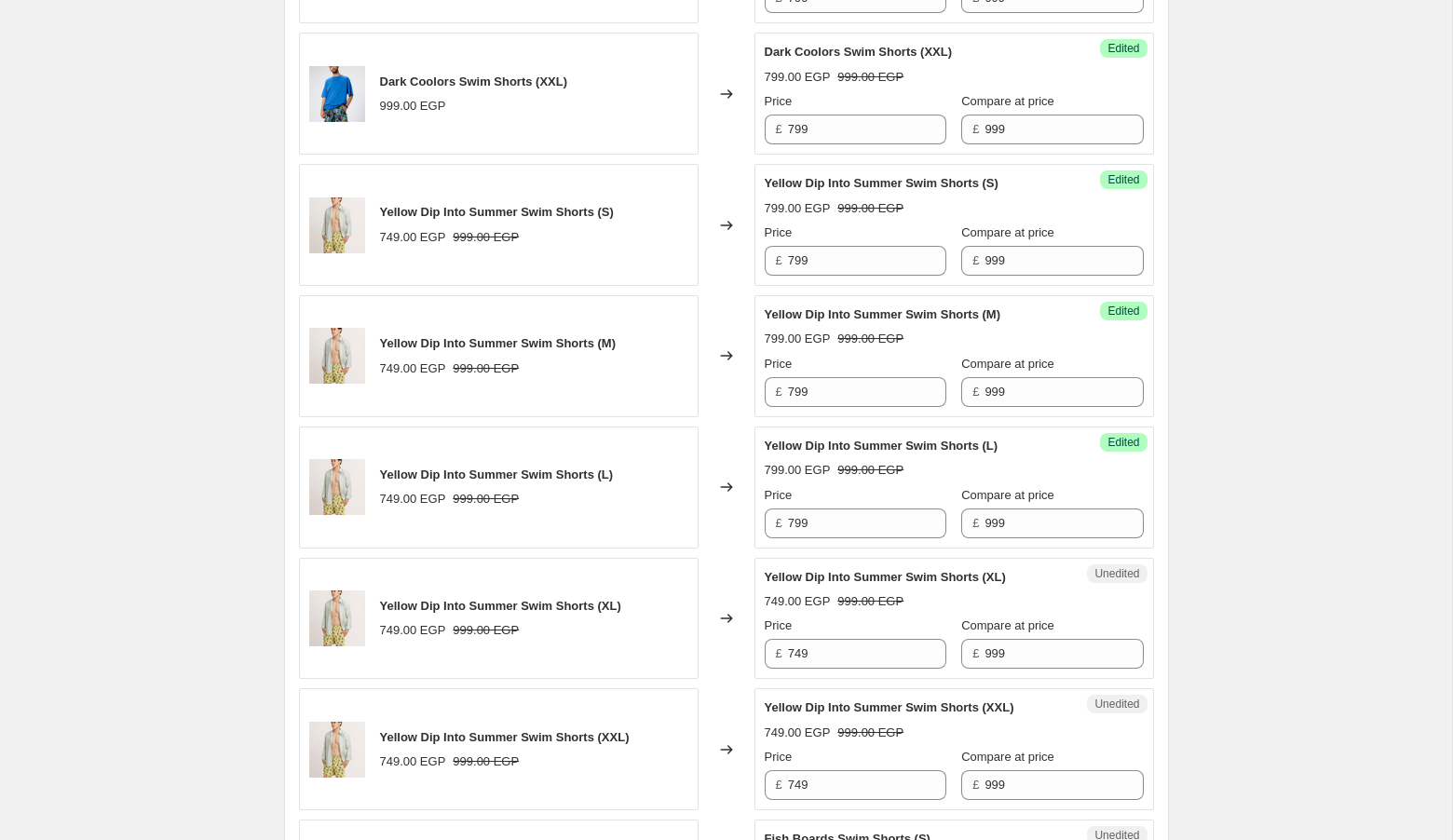 scroll, scrollTop: 2005, scrollLeft: 0, axis: vertical 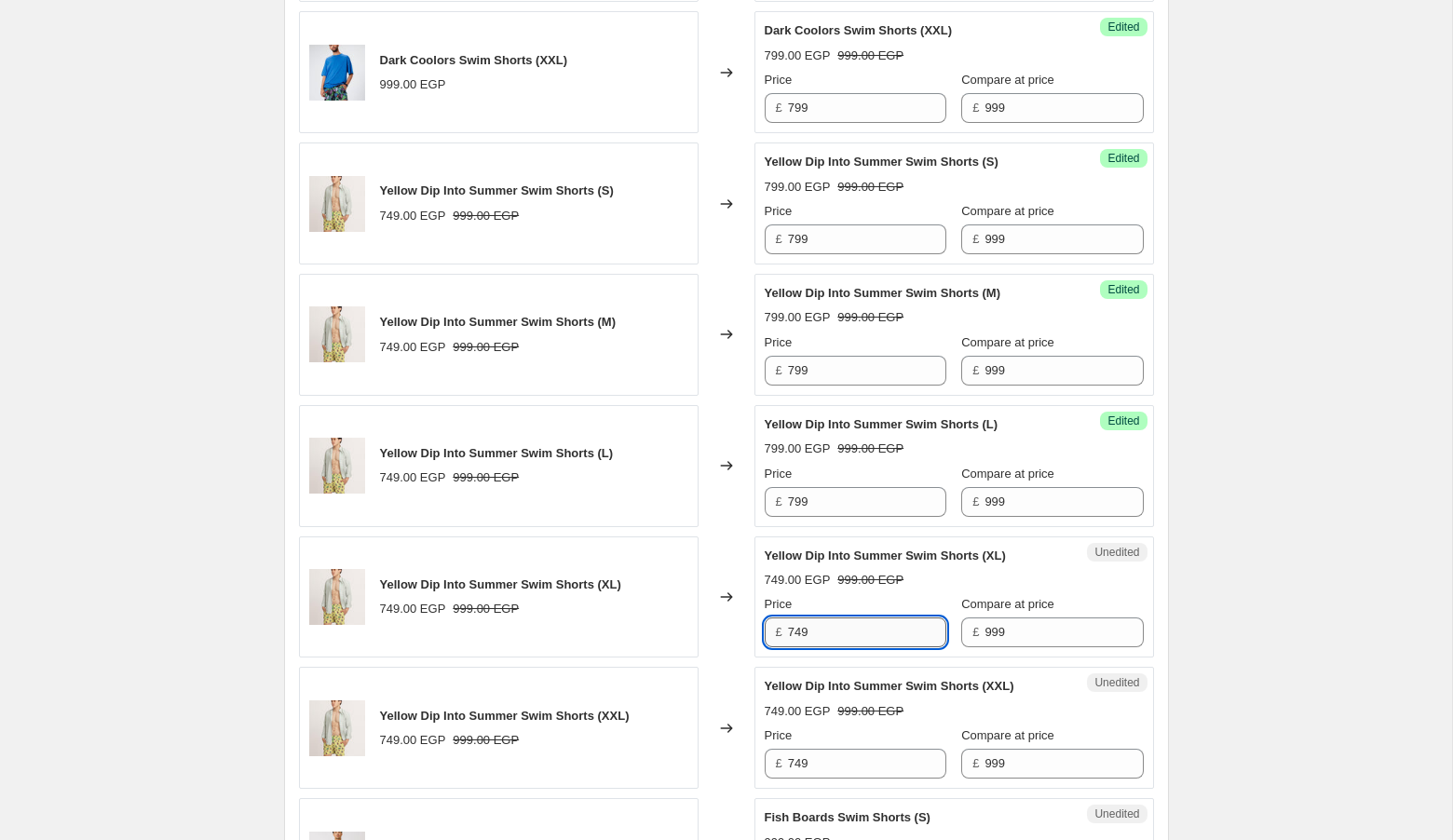 click on "749" at bounding box center [867, 632] 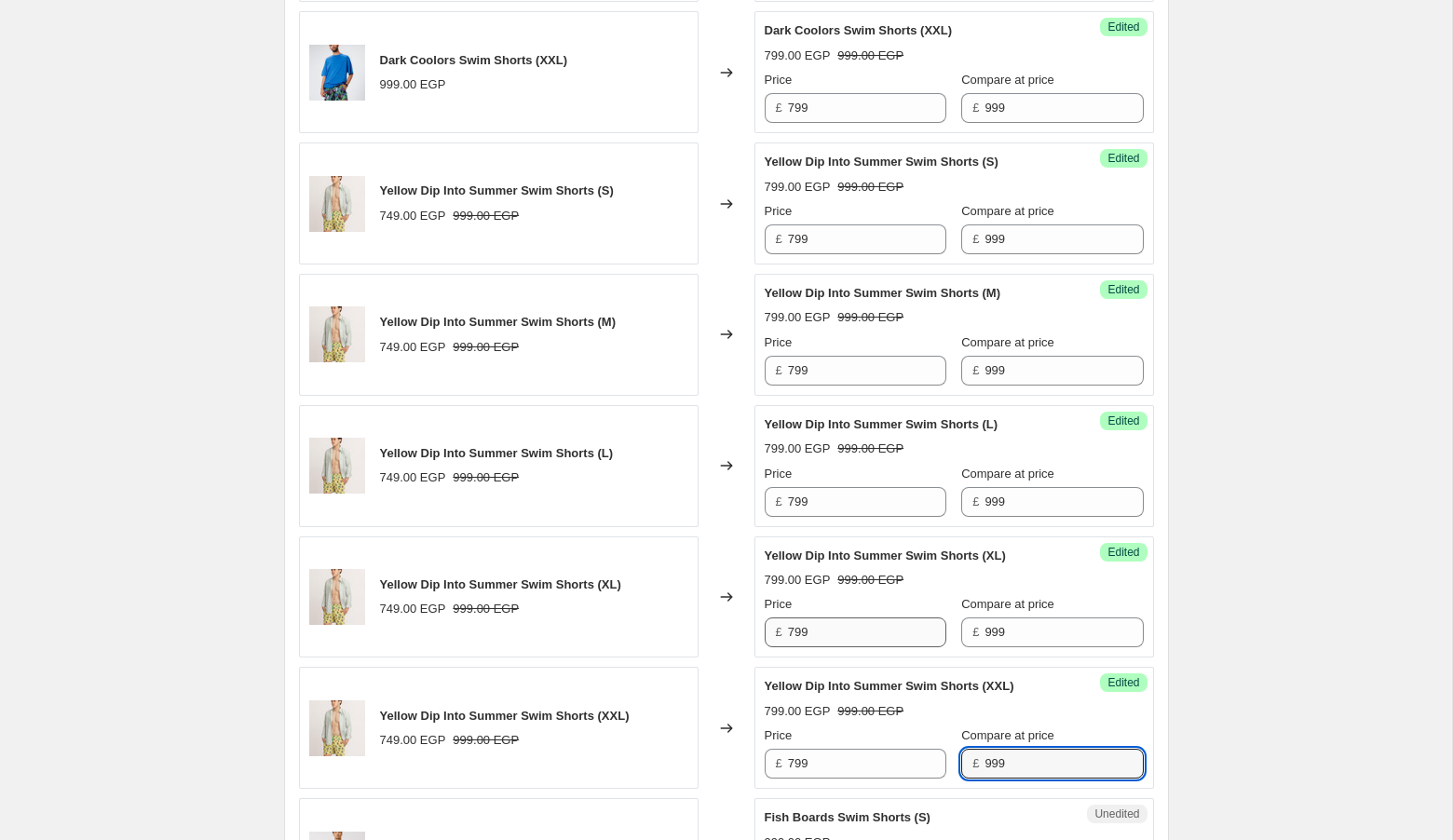 scroll, scrollTop: 2468, scrollLeft: 0, axis: vertical 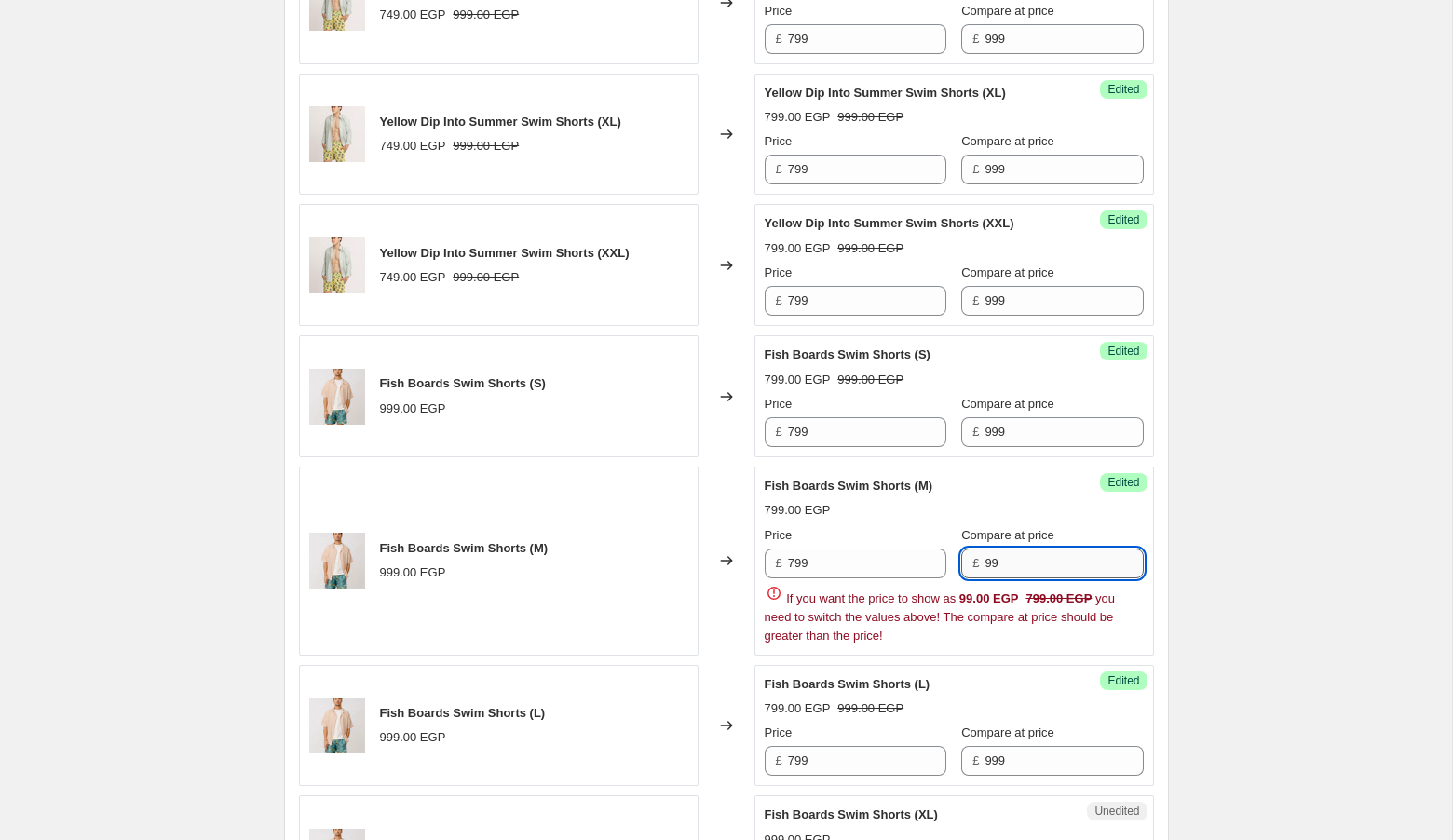 click on "99" at bounding box center [1064, 563] 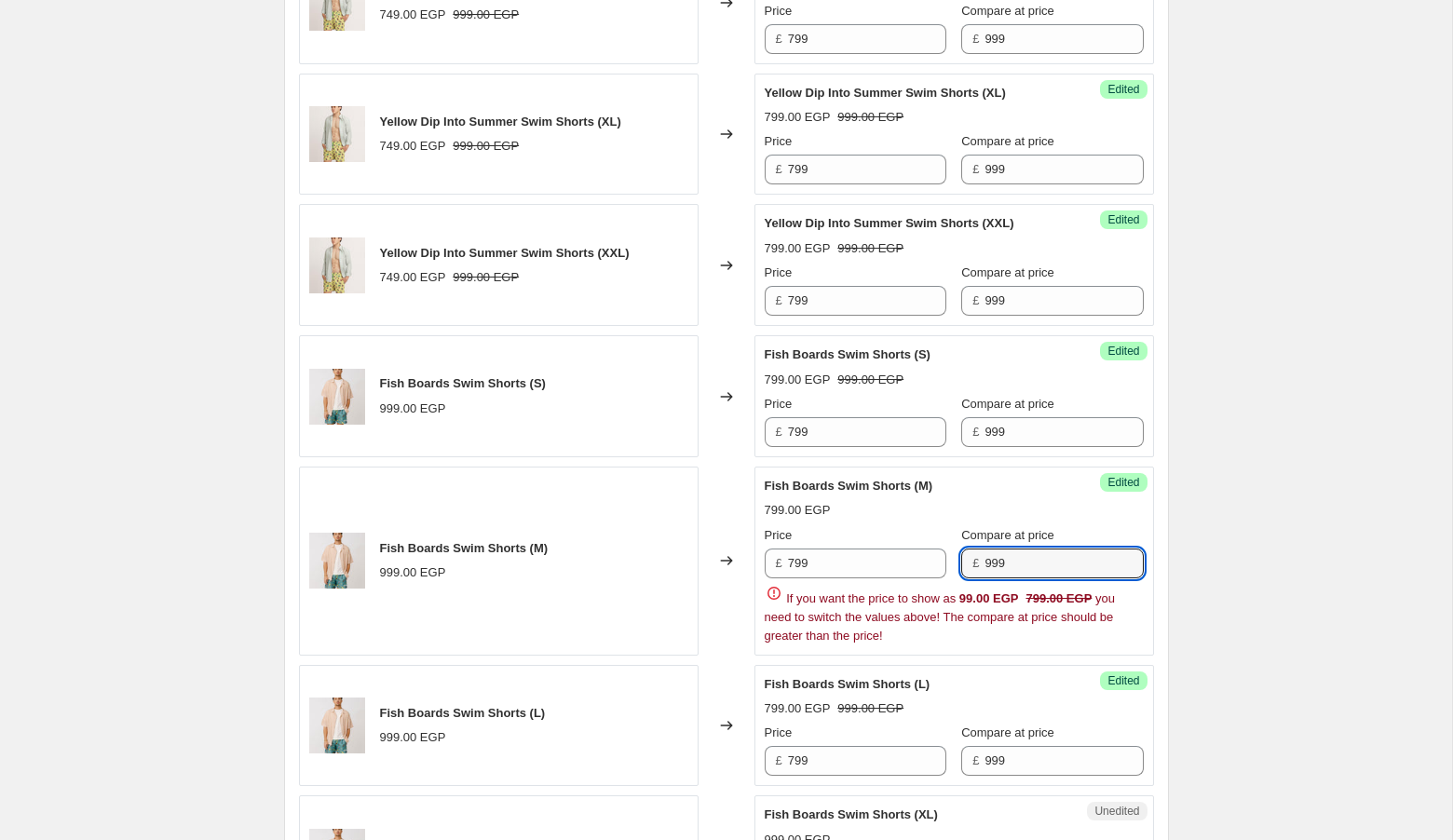 click on "Create new price change job. This page is ready Create new price change job Draft Step 1. Optionally give your price change job a title (eg "March 30% off sale on boots") [DATE], [TIME] Price change job SWIM SHORTS This title is just for internal use, customers won't see it Step 2. Select how the prices should change Use bulk price change rules Set product prices individually Use CSV upload Select tags to add while price change is active Select tags to remove while price change is active Step 3. Select which products should change in price Select all products, use filters, or select products variants individually All products Filter by product, collection, tag, vendor, product type, variant title, or inventory Select product variants individually Product filters Products must match: all conditions any condition The product The product's collection The product's tag The product's vendor The product's type The product's status The variant's title Inventory quantity The product's type Is equal to Price" at bounding box center (726, -485) 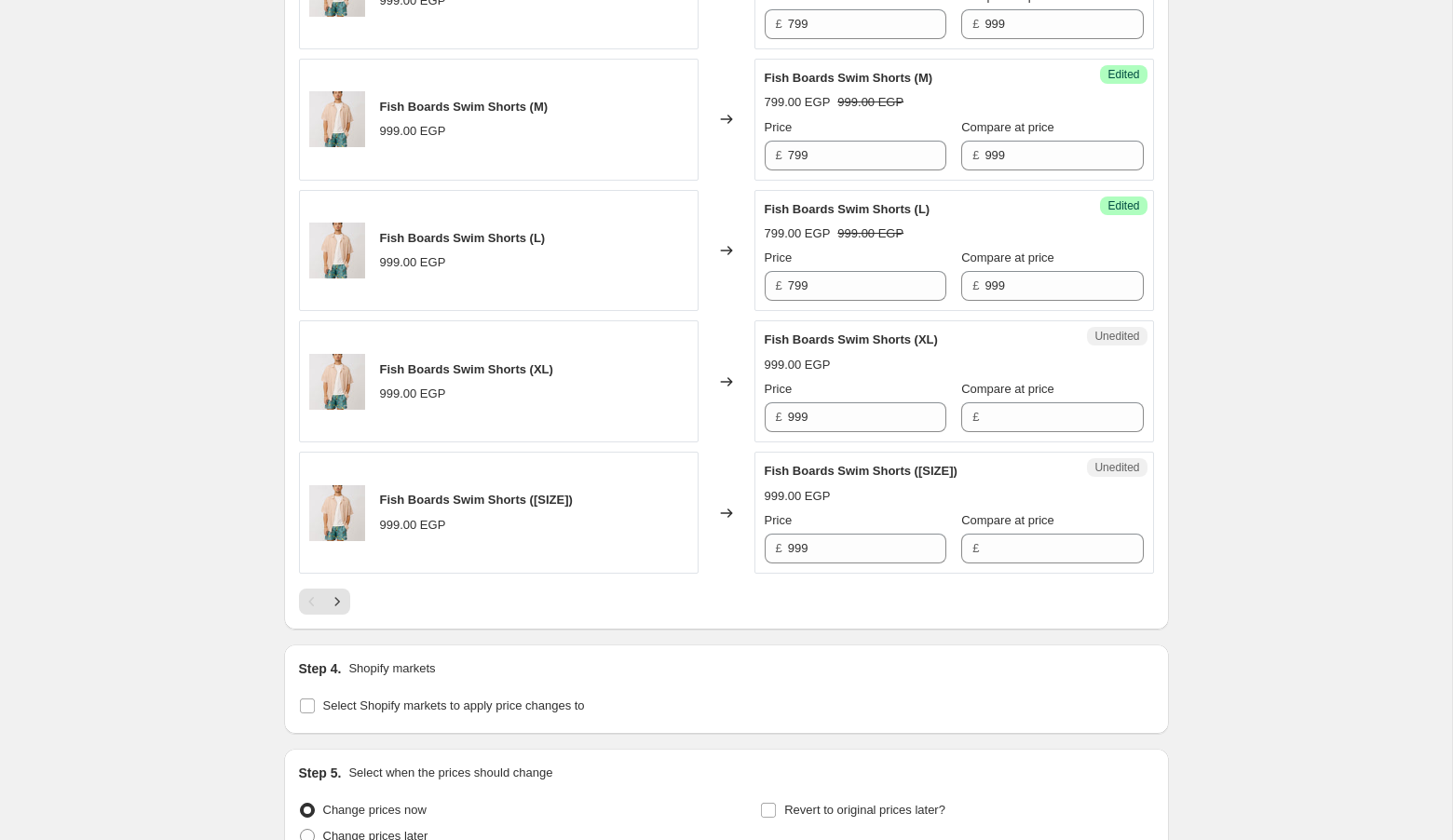 scroll, scrollTop: 2879, scrollLeft: 0, axis: vertical 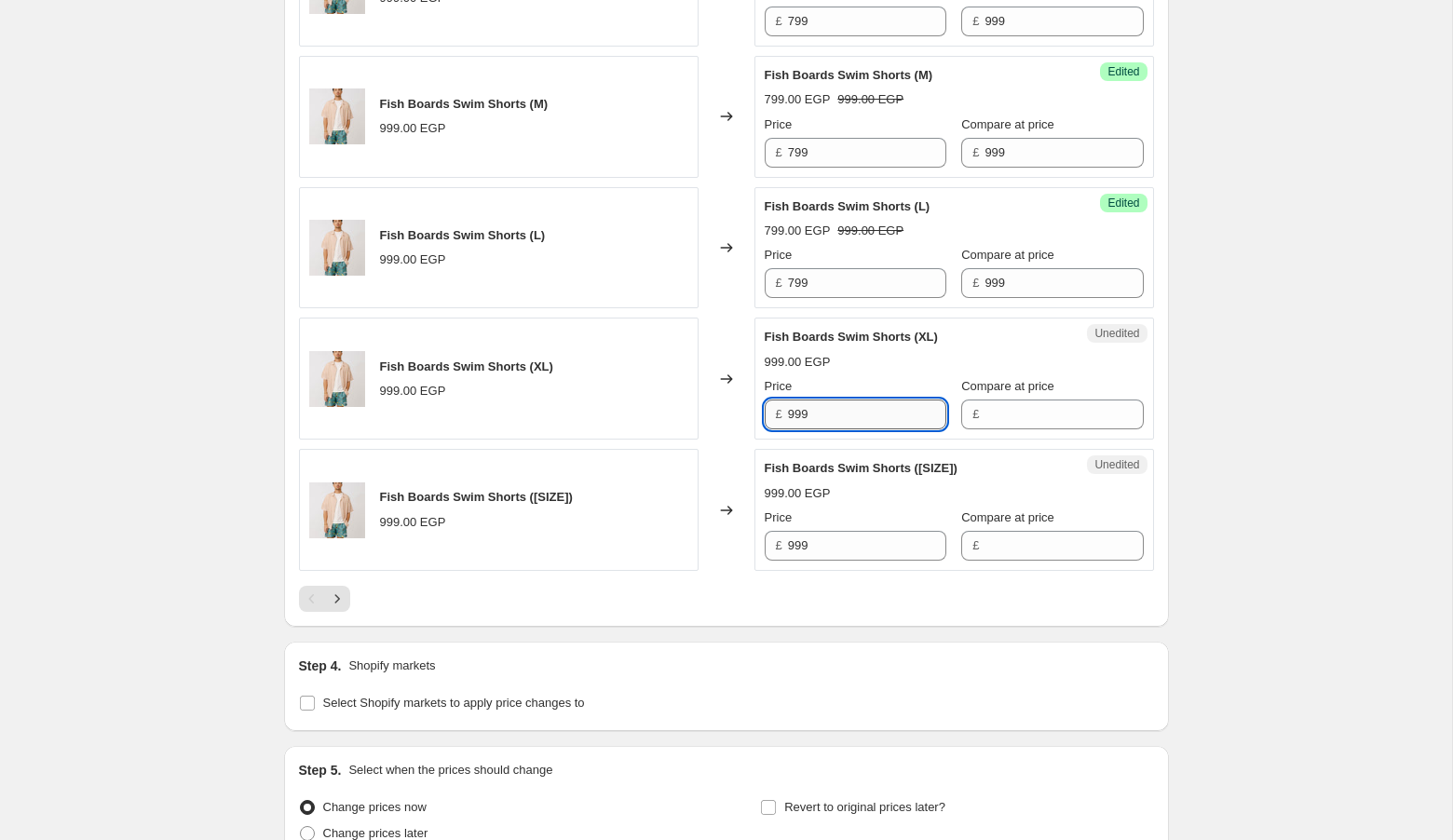 click on "999" at bounding box center [867, 414] 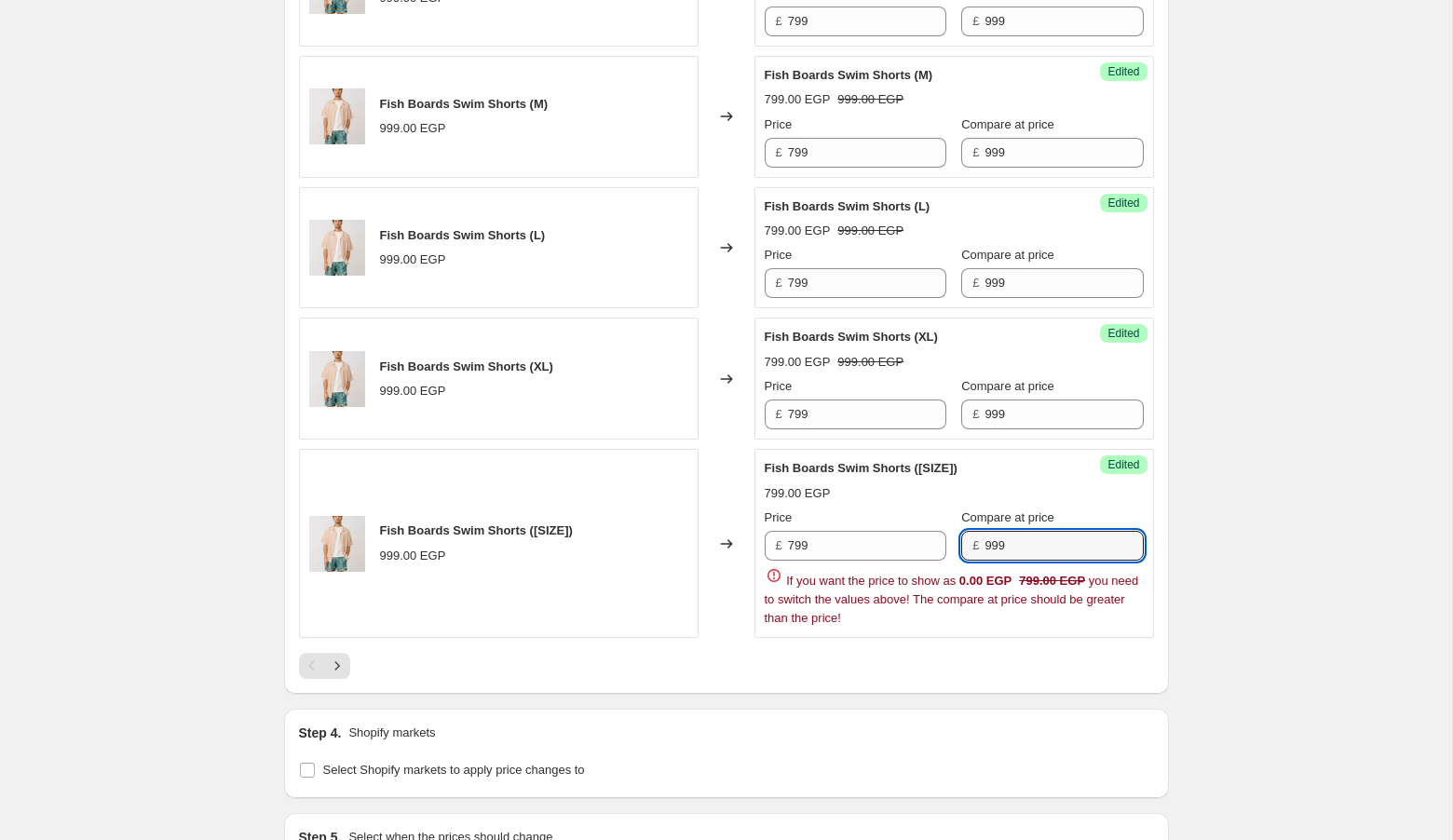 click on "Step 1. Optionally give your price change job a title (eg "March 30% off sale on boots") [DATE], [TIME] Price change job SWIM SHORTS This title is just for internal use, customers won't see it Step 2. Select how the prices should change Use bulk price change rules Set product prices individually Use CSV upload Select tags to add while price change is active Select tags to remove while price change is active Step 3. Select which products should change in price Select all products, use filters, or select products variants individually All products Filter by product, collection, tag, vendor, product type, variant title, or inventory Select product variants individually Product filters Products must match: all conditions any condition The product The product's collection The product's tag The product's vendor The product's type The product's status The variant's title Inventory quantity The product's type Is equal to Is not equal to Is equal to Swim Shorts Add another condition PRICE CHANGE PREVIEW Price" at bounding box center (719, -925) 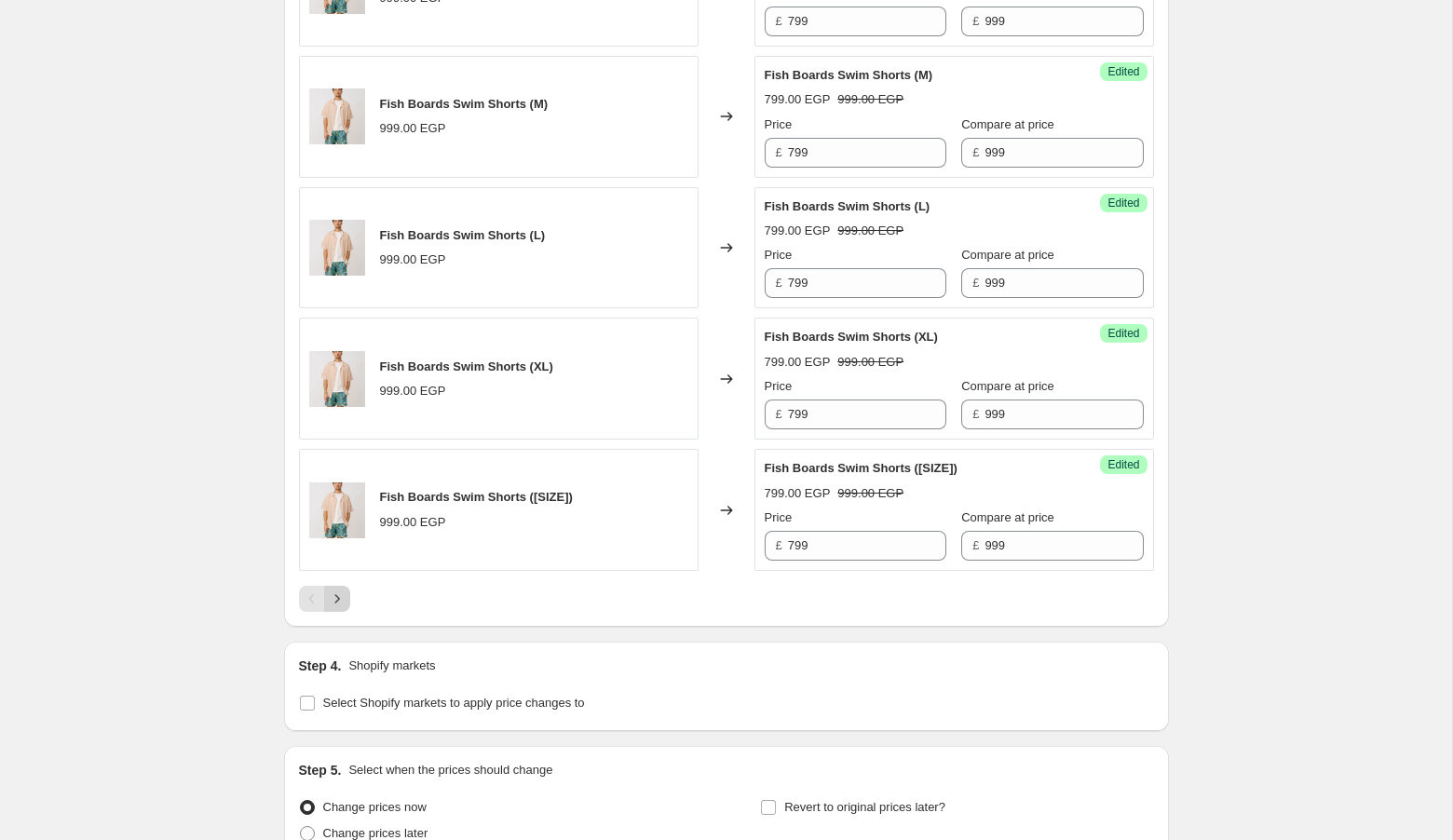 click 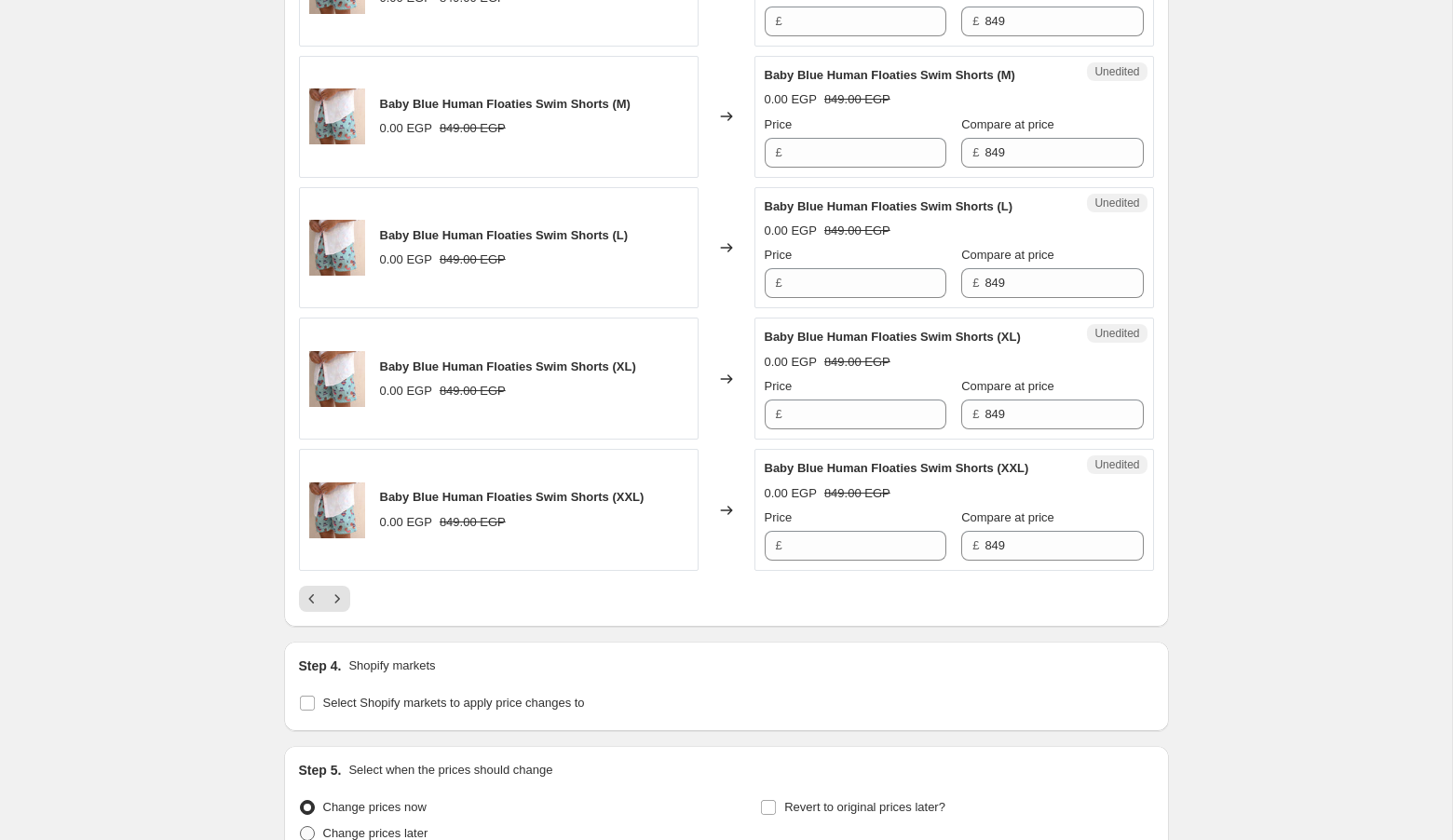 click on "Change prices later" at bounding box center [375, 833] 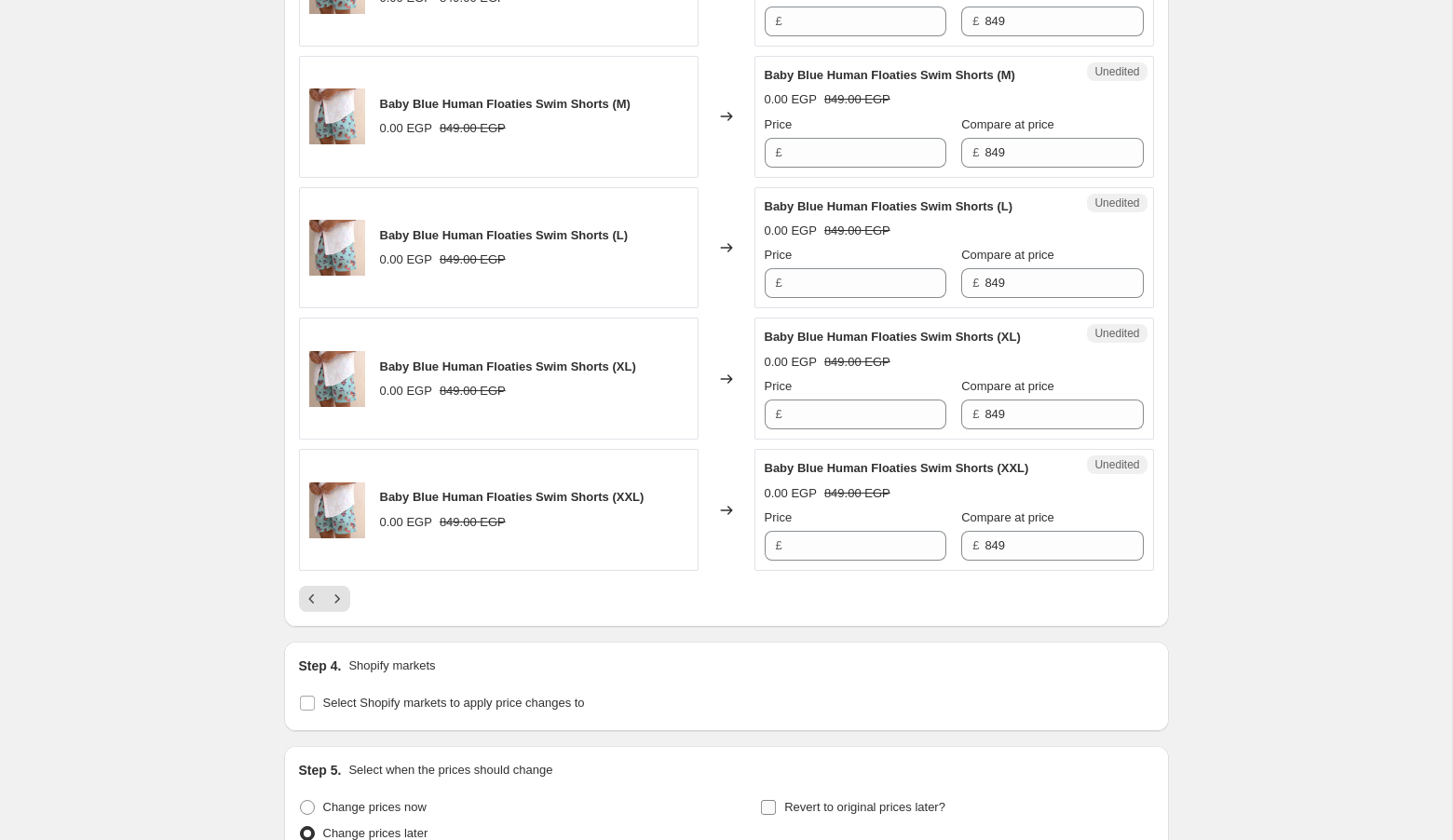 click on "Revert to original prices later?" at bounding box center [864, 806] 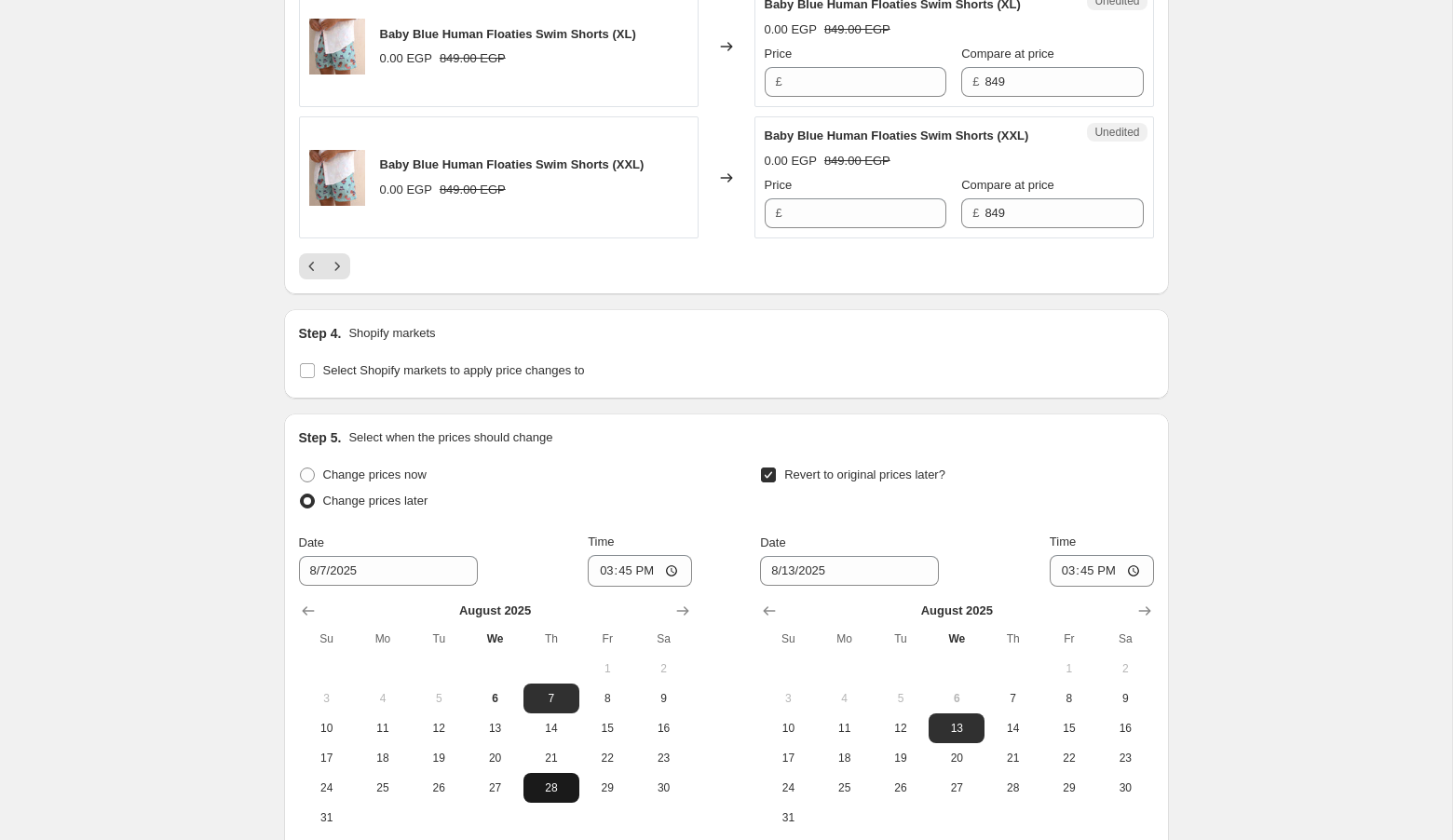 scroll, scrollTop: 3215, scrollLeft: 0, axis: vertical 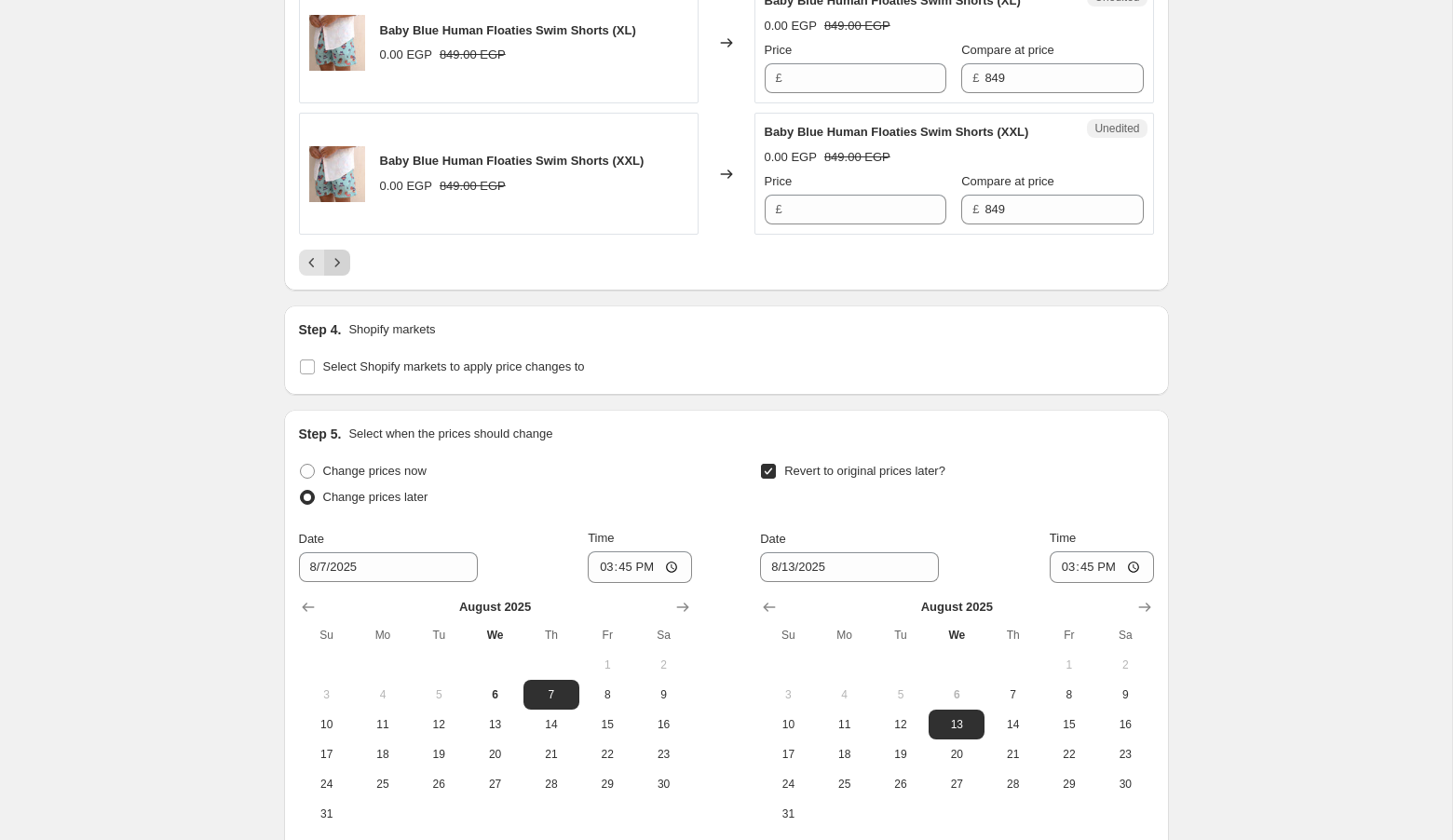 click 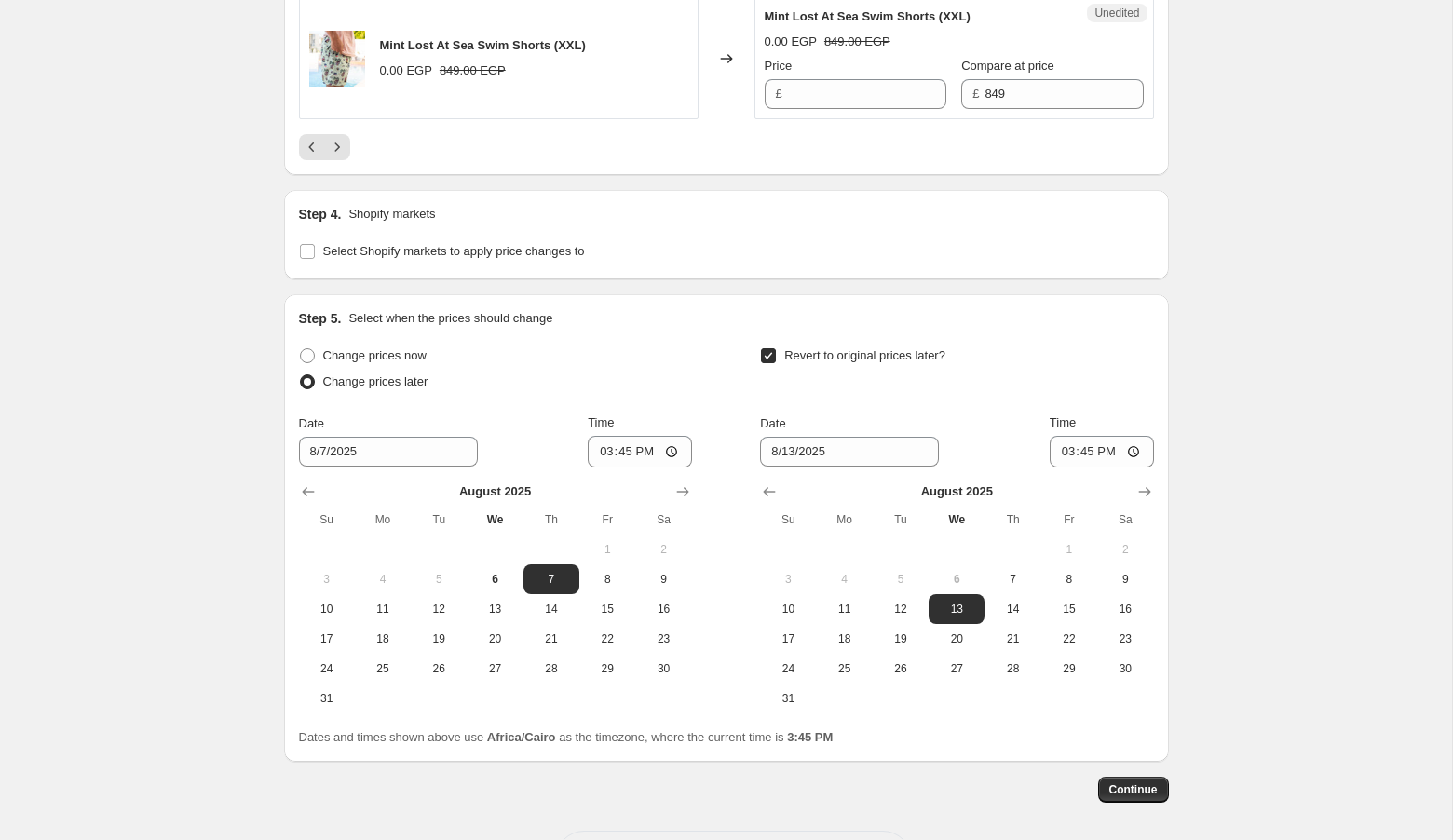 scroll, scrollTop: 3390, scrollLeft: 0, axis: vertical 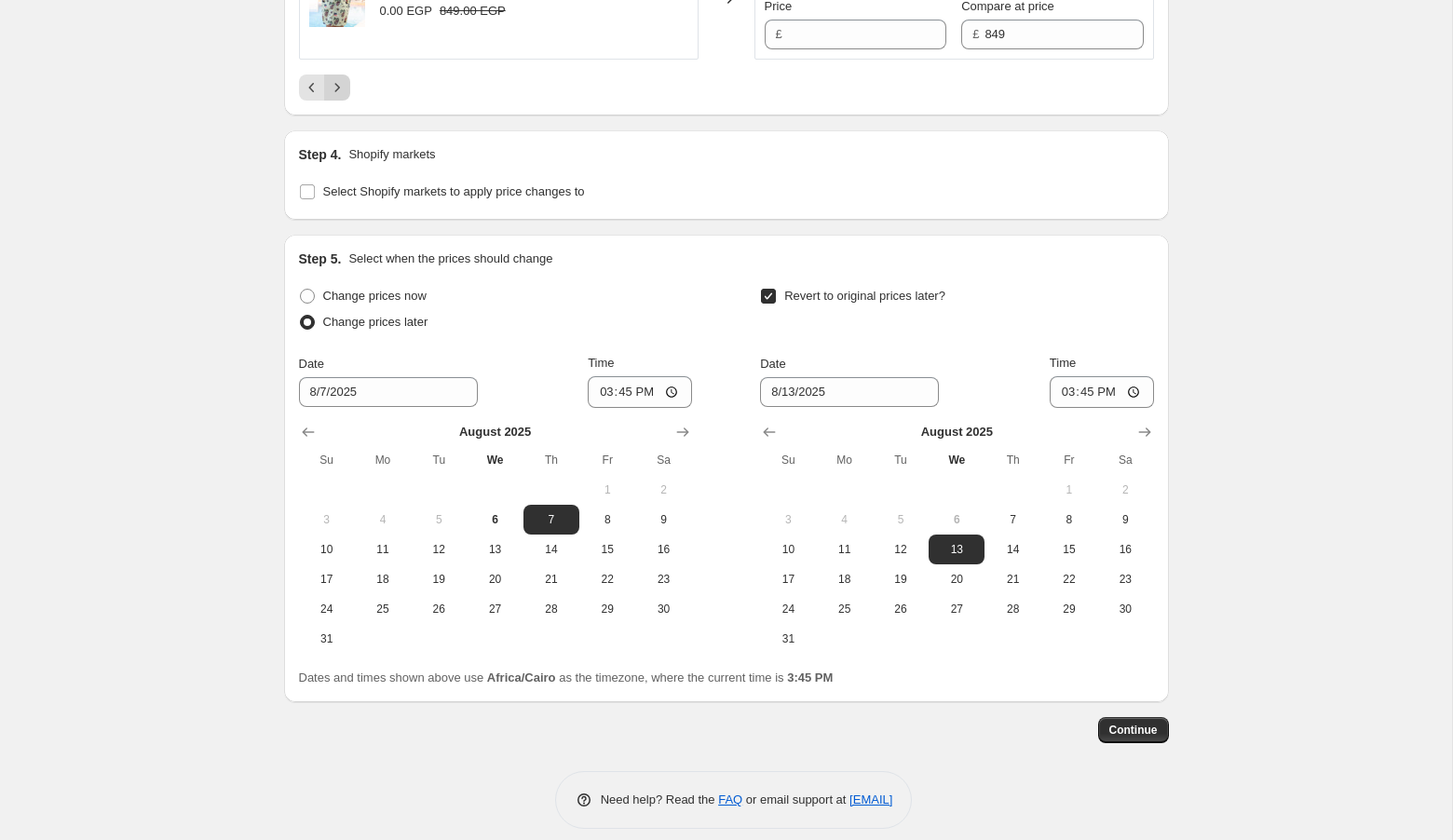 click 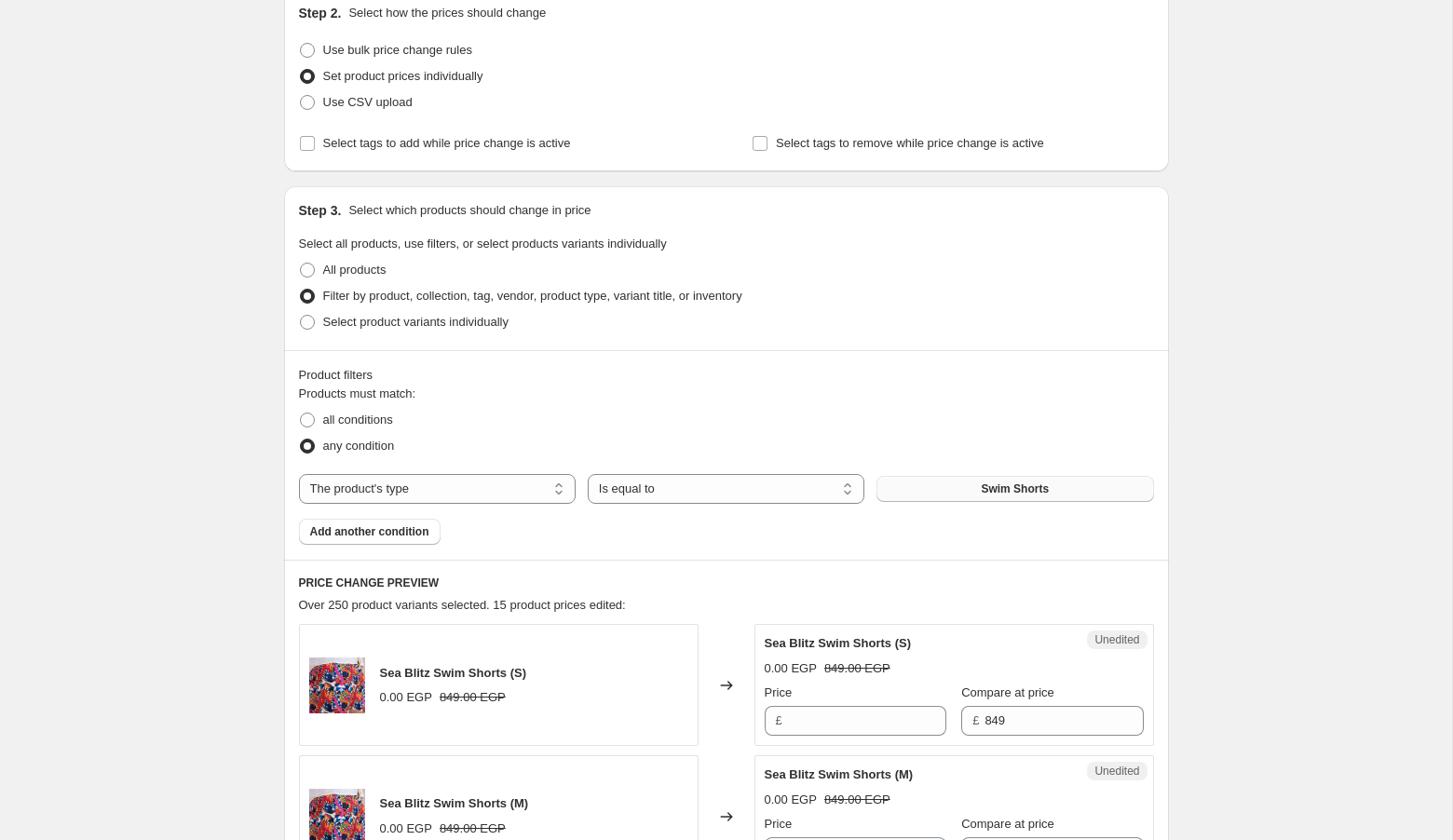 scroll, scrollTop: 245, scrollLeft: 0, axis: vertical 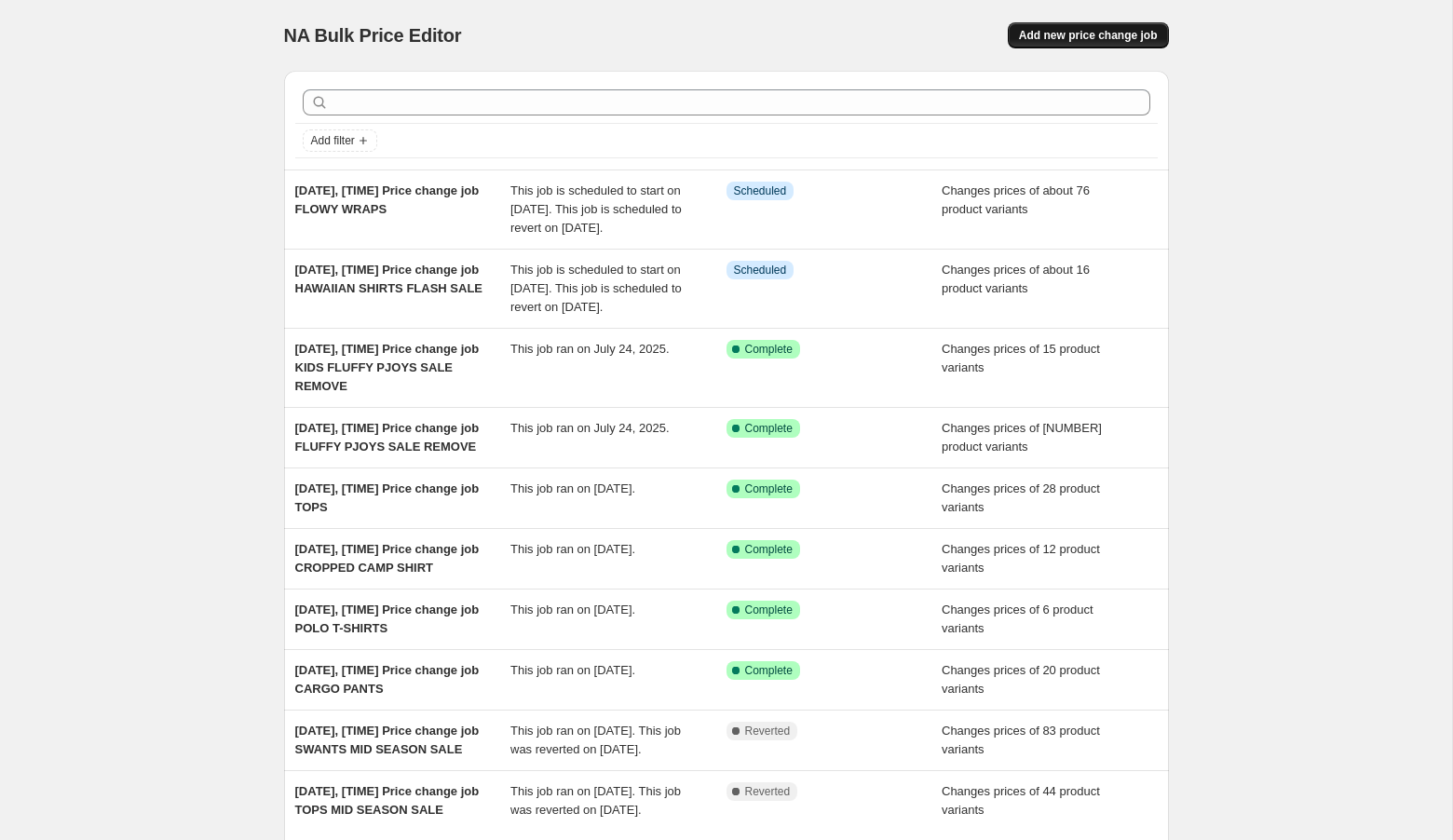 click on "Add new price change job" at bounding box center (1088, 35) 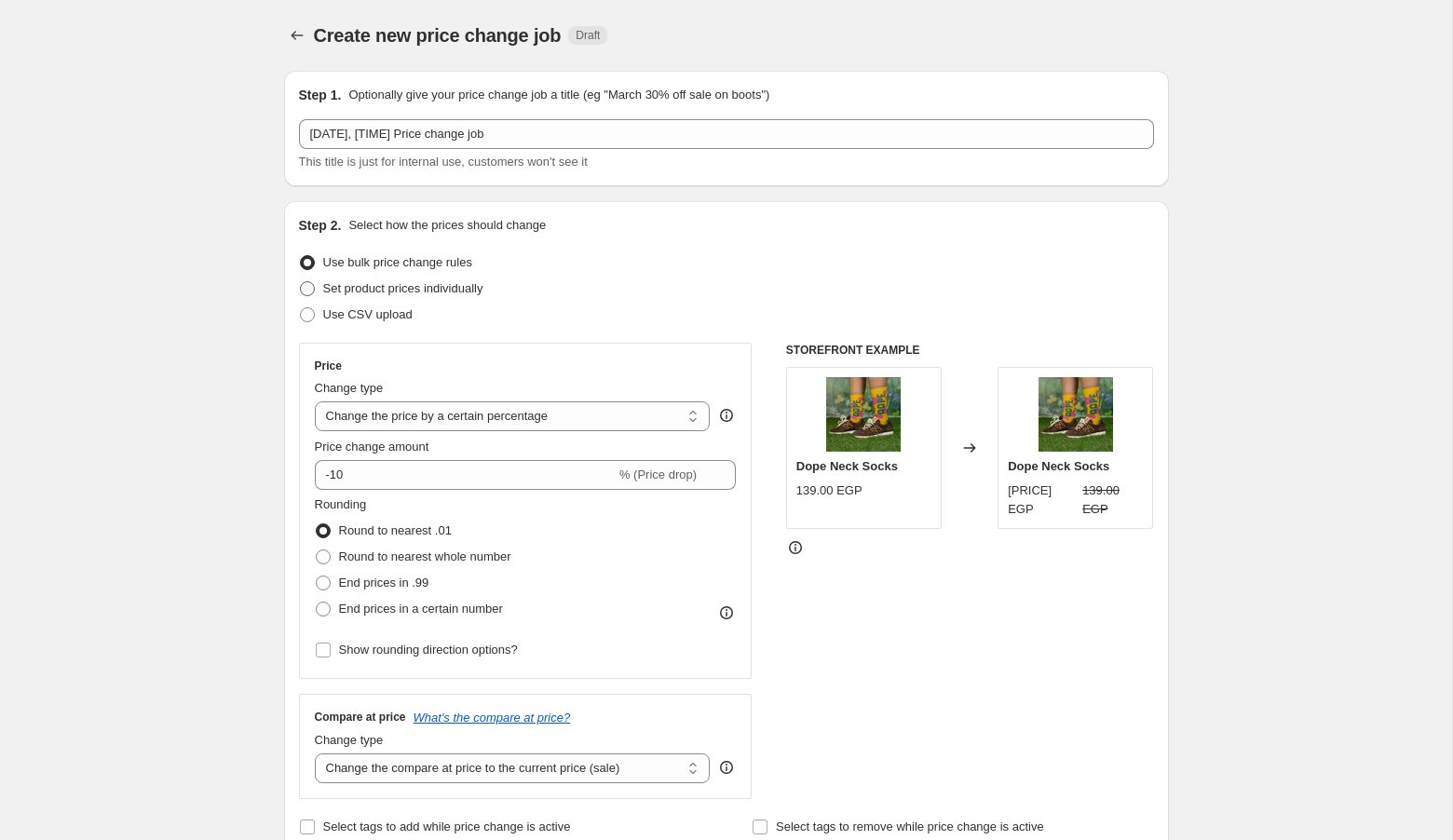 click on "Set product prices individually" at bounding box center [403, 288] 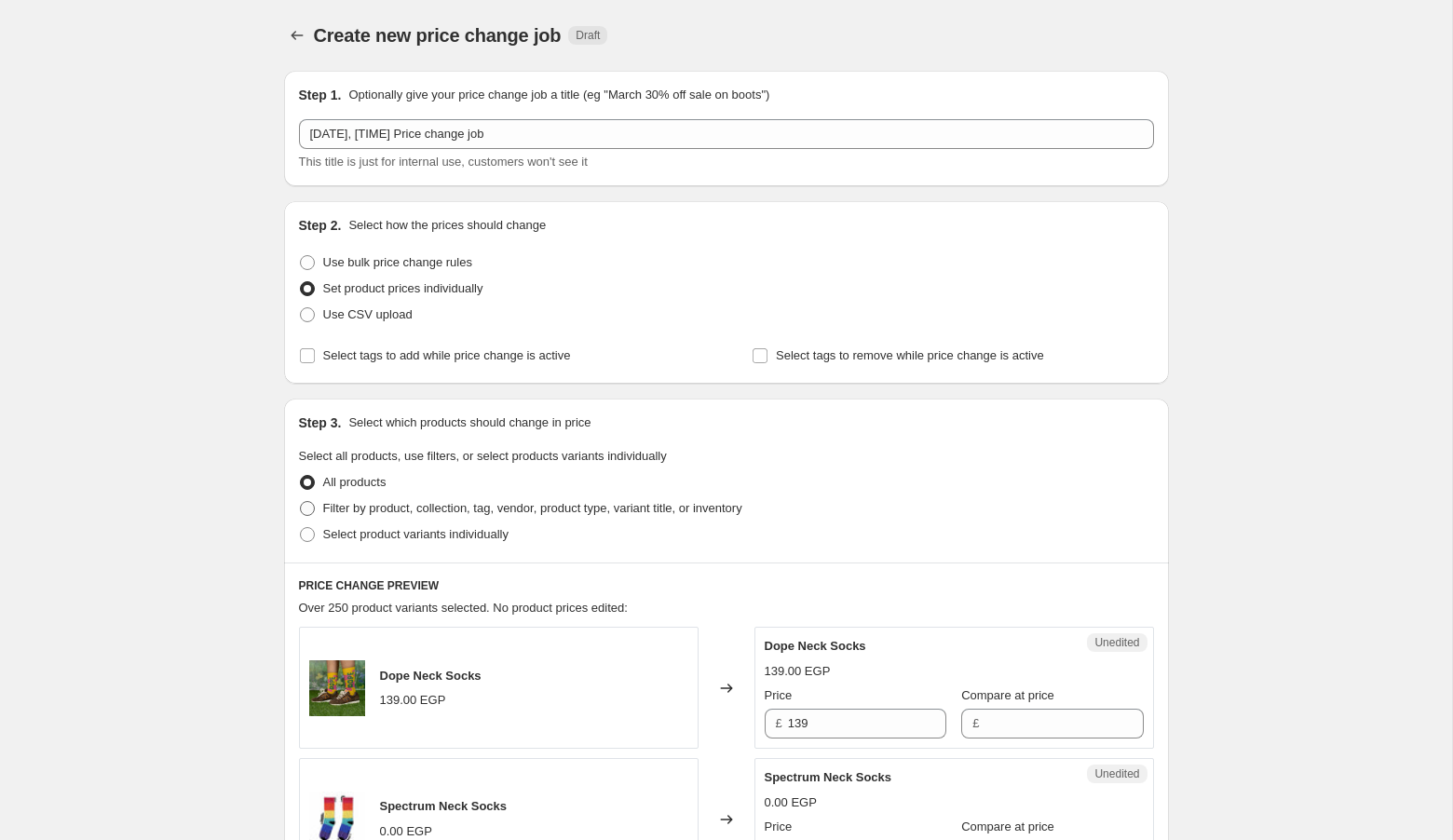 click on "Filter by product, collection, tag, vendor, product type, variant title, or inventory" at bounding box center [533, 508] 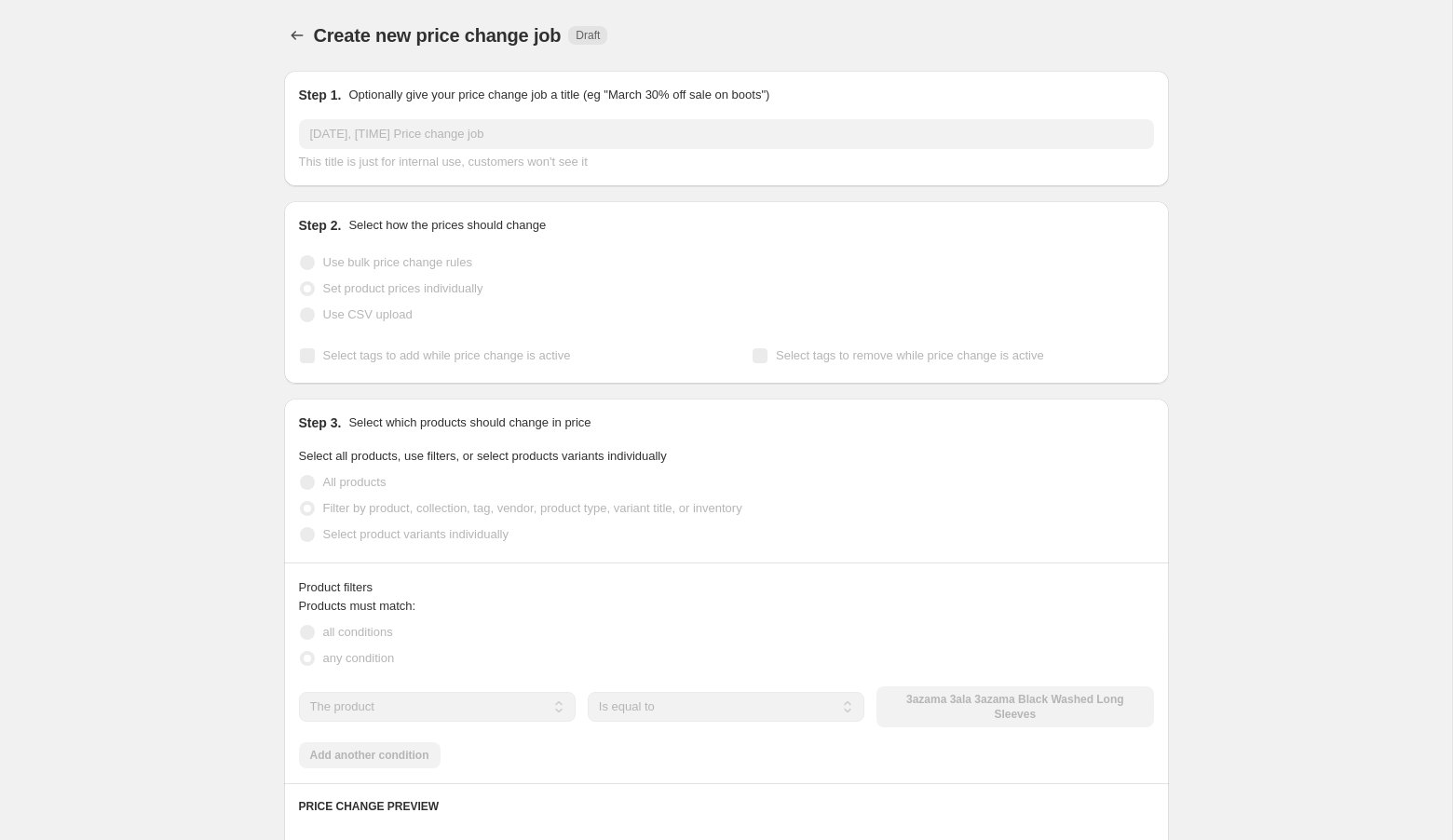 scroll, scrollTop: 272, scrollLeft: 0, axis: vertical 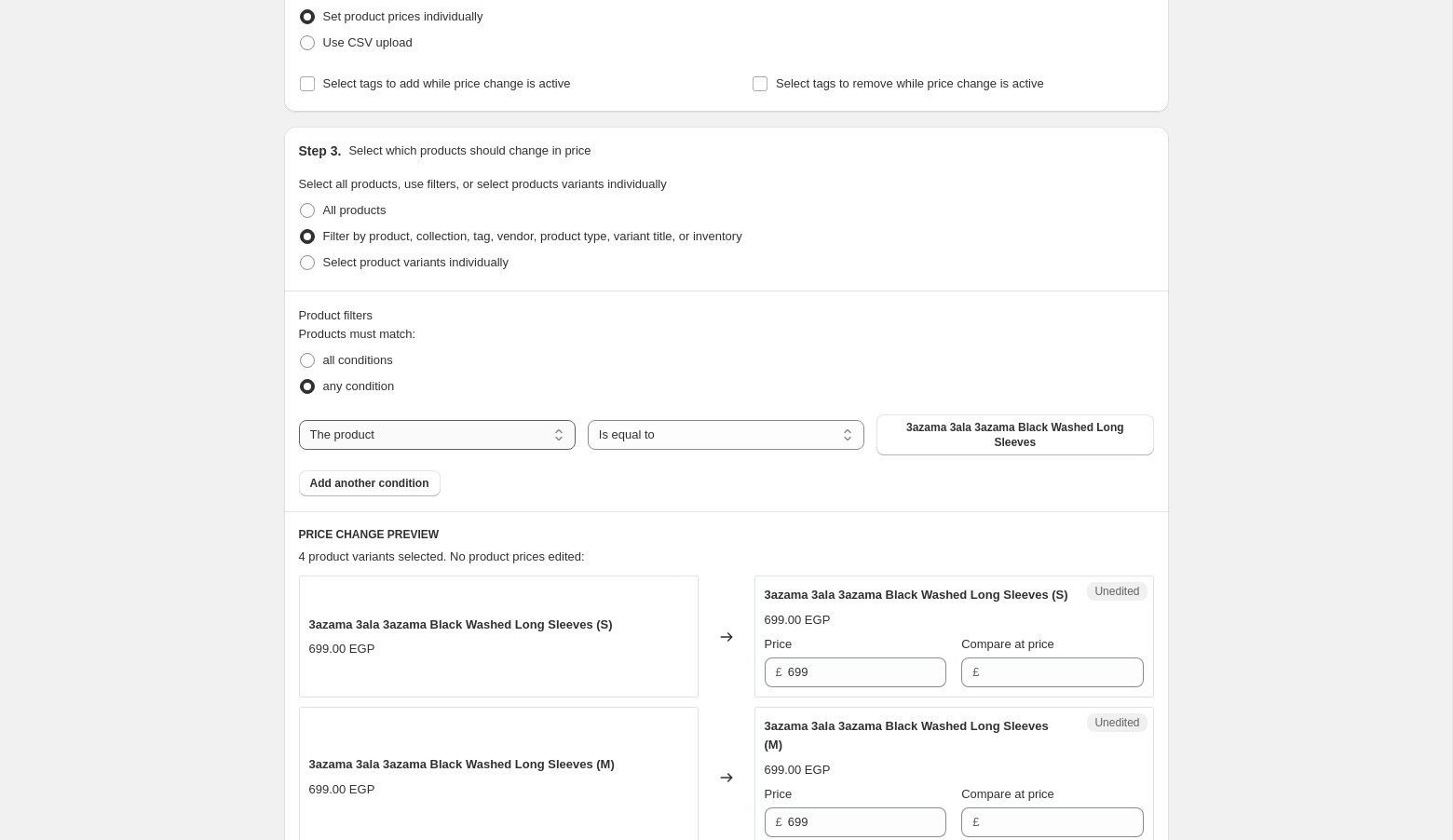 click on "The product The product's collection The product's tag The product's vendor The product's type The product's status The variant's title Inventory quantity" at bounding box center (437, 435) 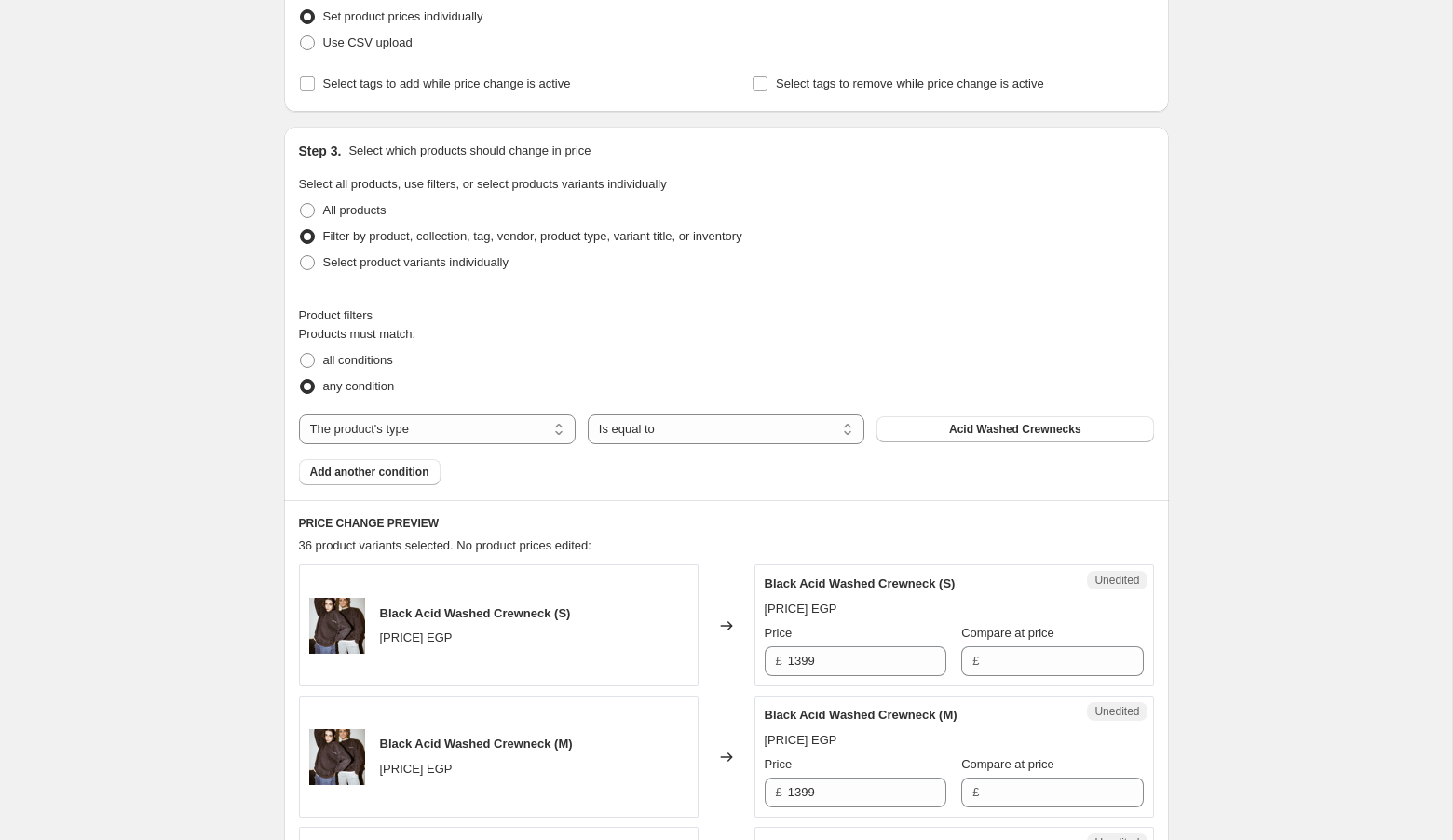 scroll, scrollTop: 0, scrollLeft: 0, axis: both 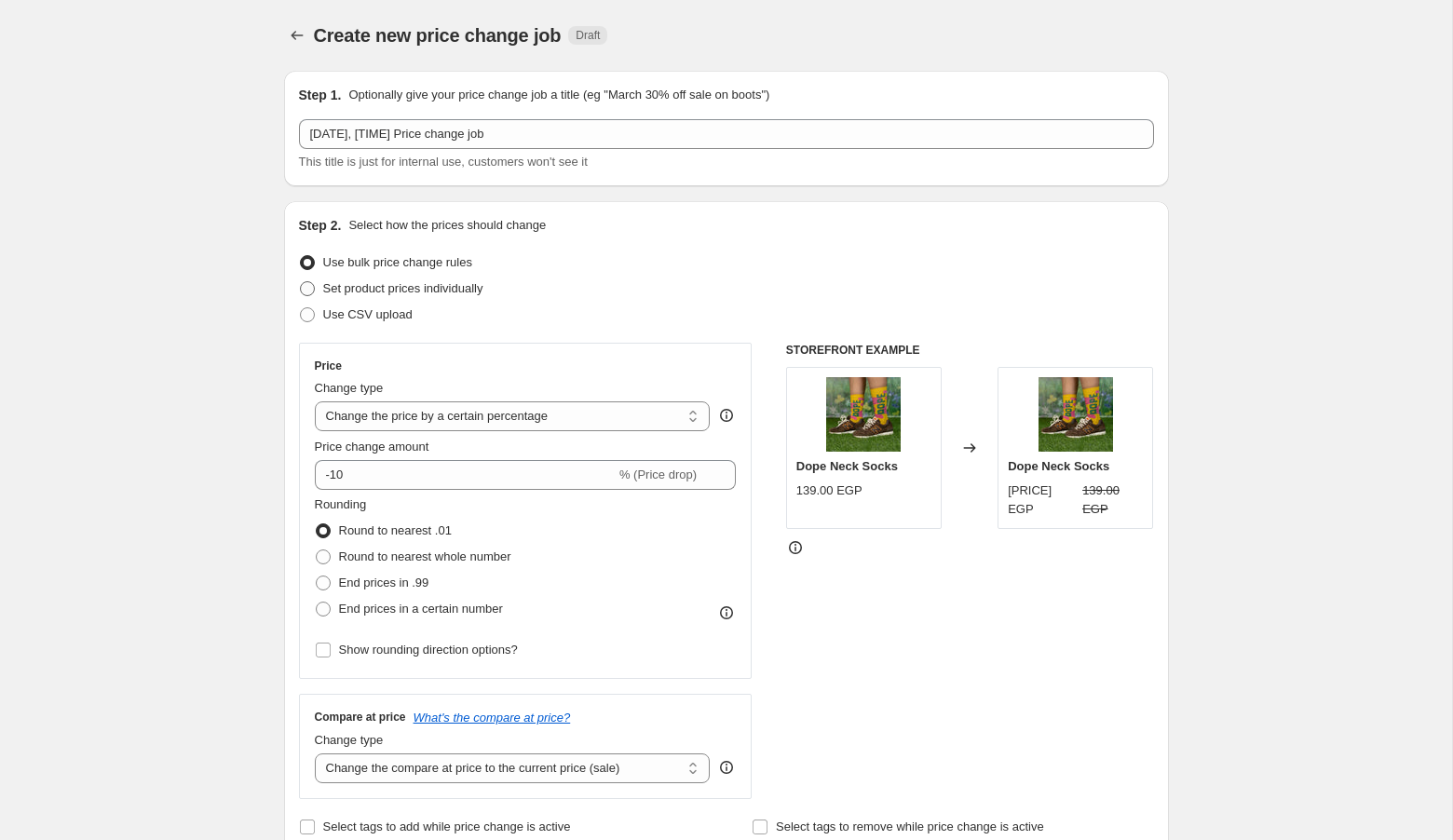 click on "Set product prices individually" at bounding box center [403, 288] 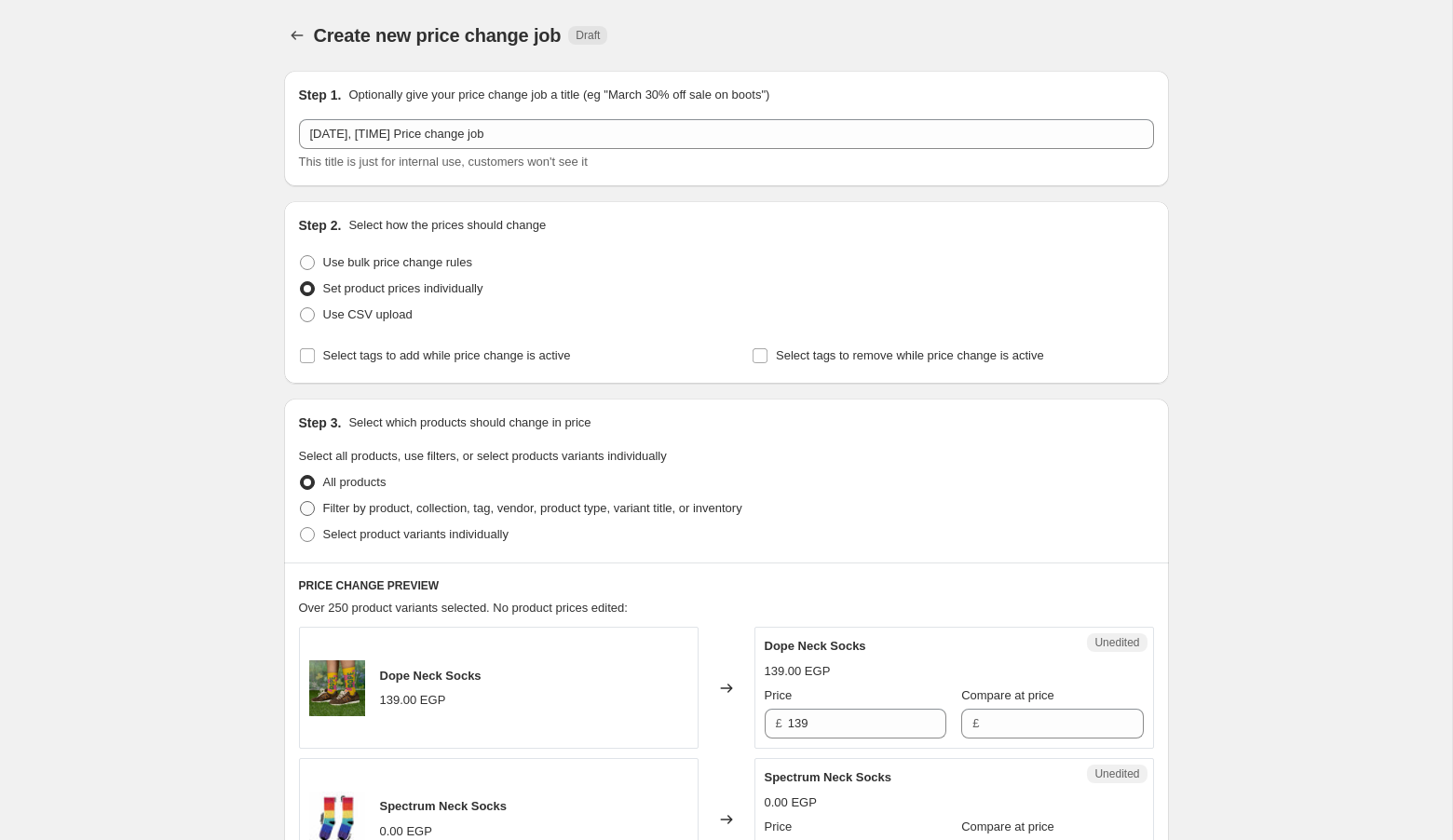click on "Filter by product, collection, tag, vendor, product type, variant title, or inventory" at bounding box center (533, 508) 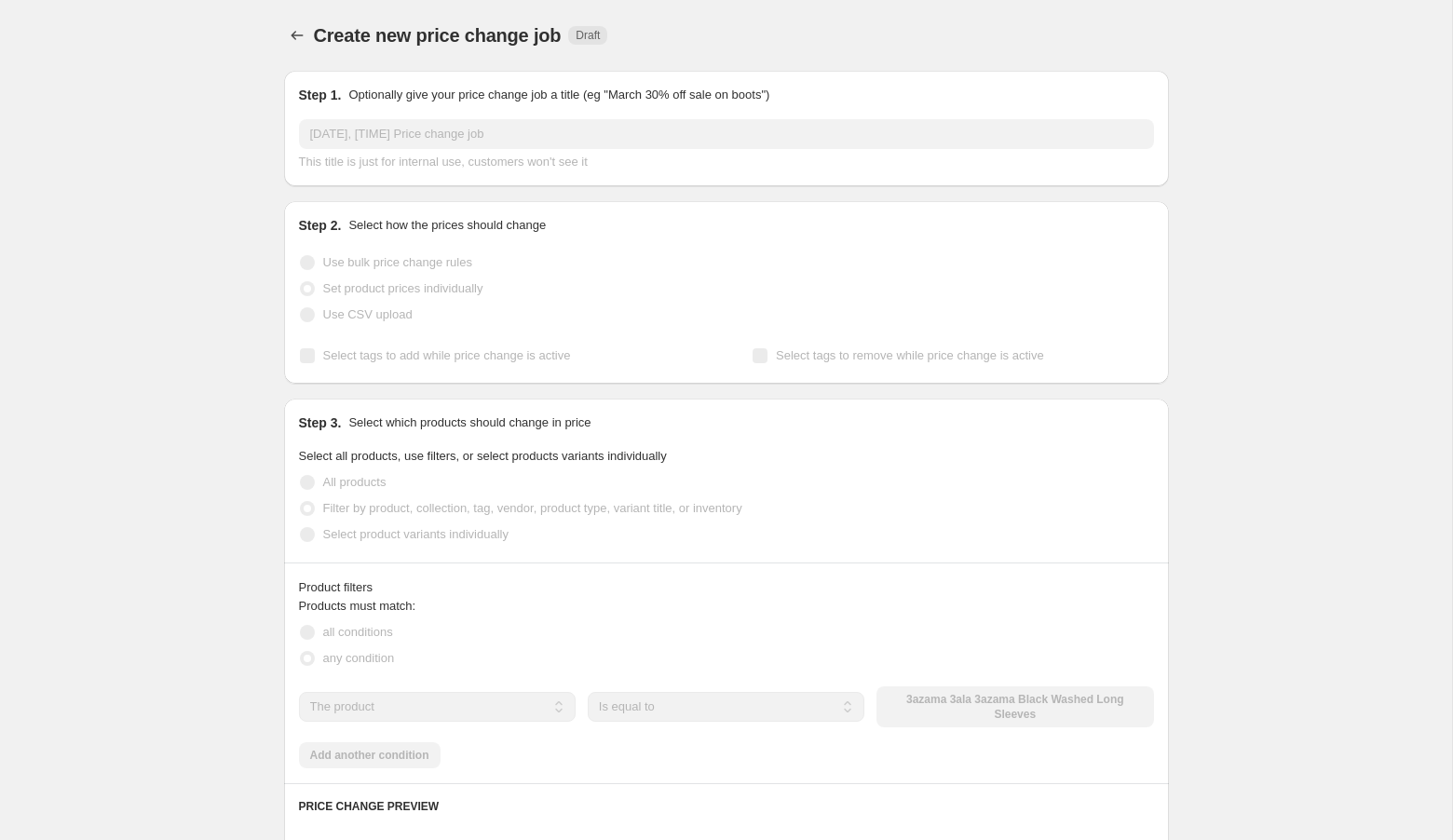 scroll, scrollTop: 299, scrollLeft: 0, axis: vertical 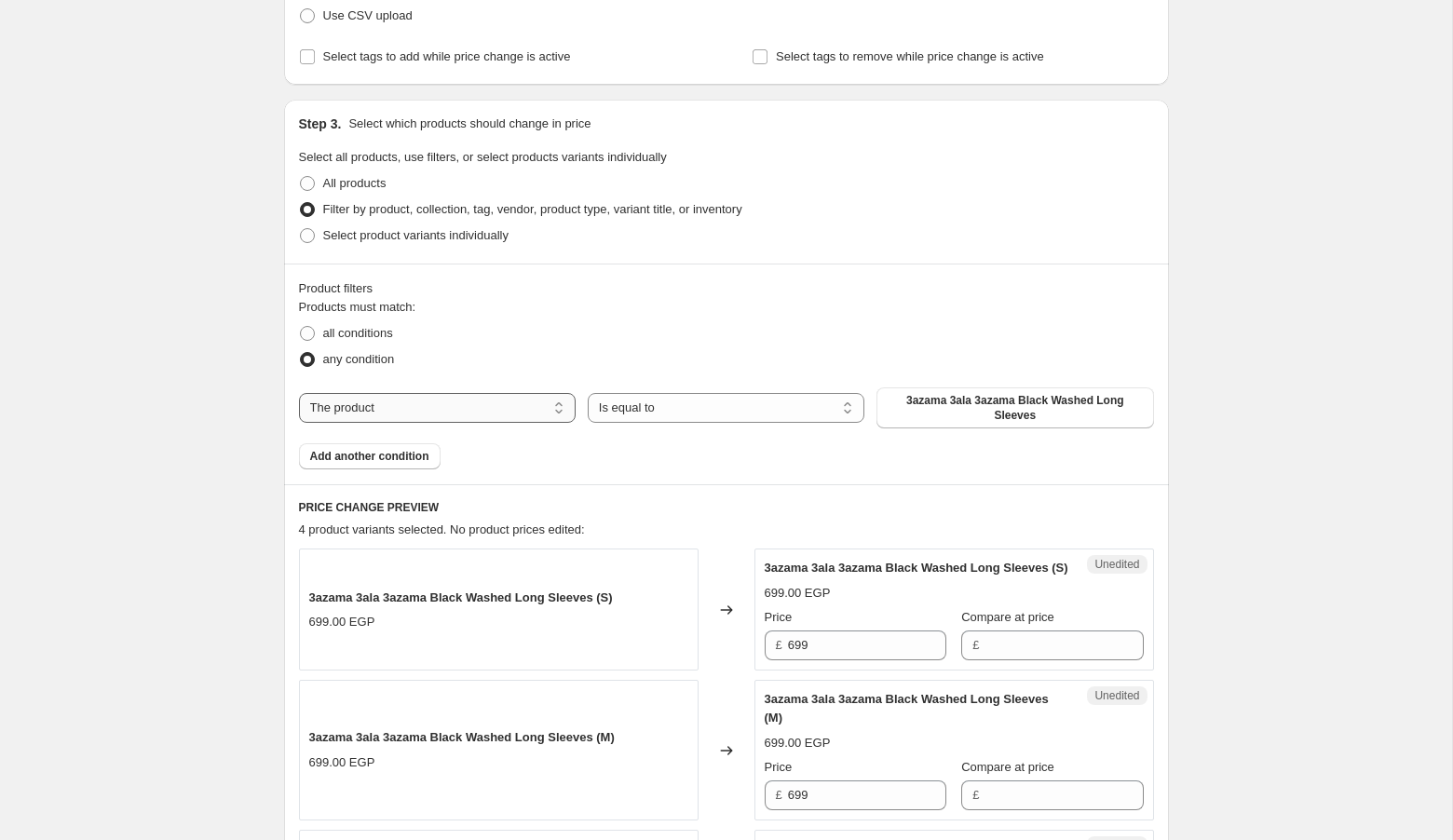 click on "The product The product's collection The product's tag The product's vendor The product's type The product's status The variant's title Inventory quantity" at bounding box center (437, 408) 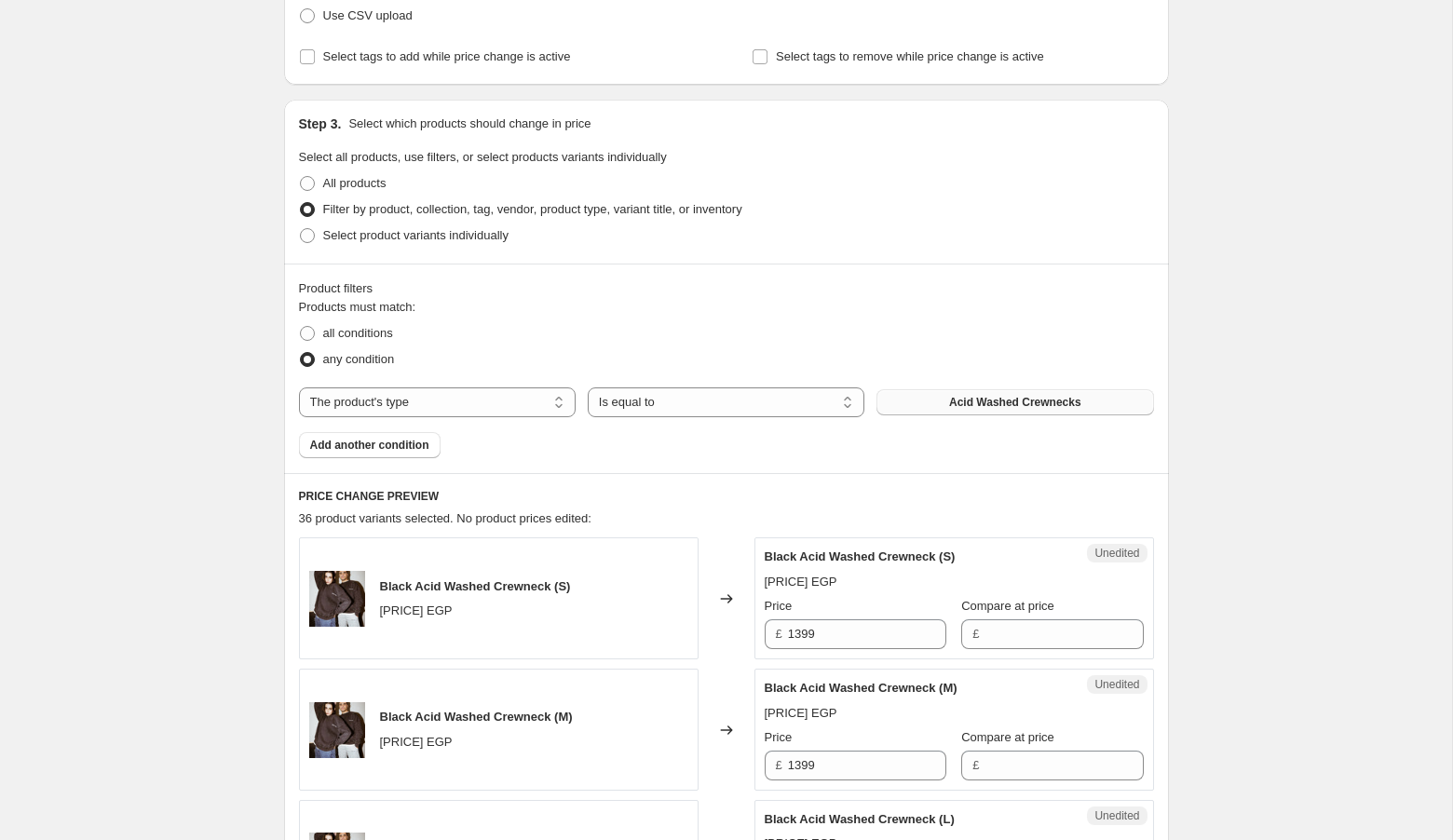 click on "Acid Washed Crewnecks" at bounding box center [1014, 402] 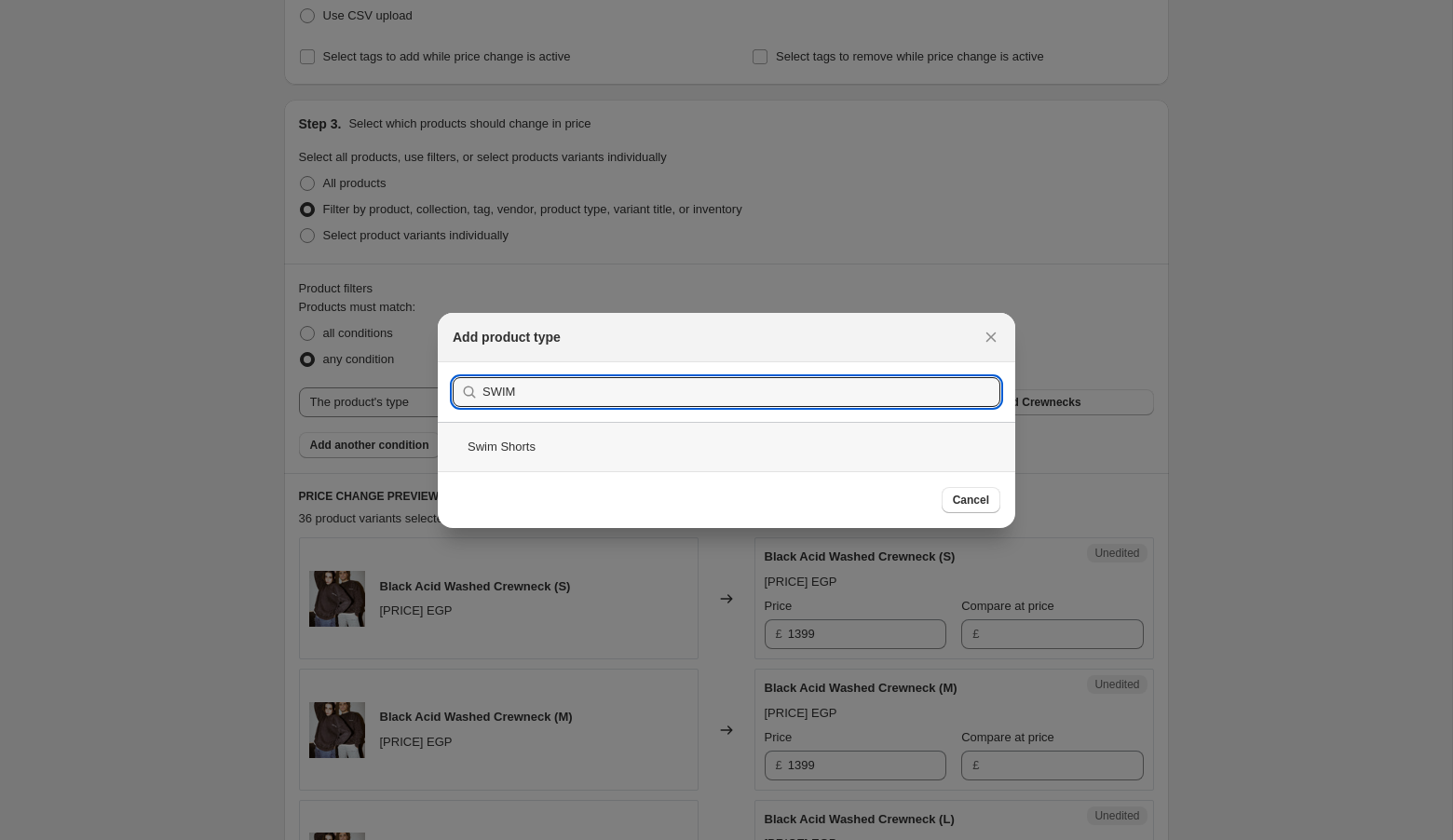click on "Swim Shorts" at bounding box center [726, 446] 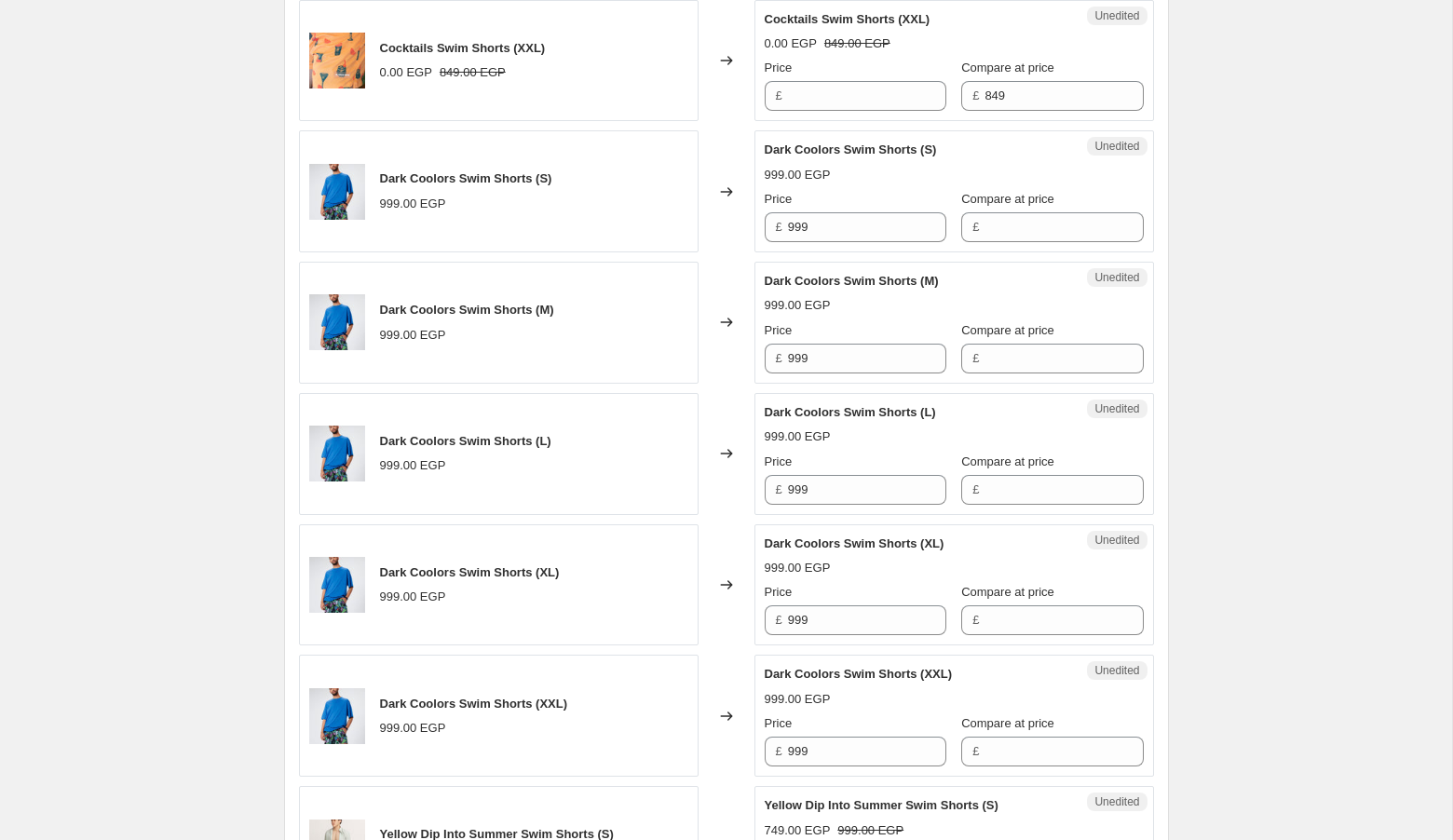 scroll, scrollTop: 1352, scrollLeft: 0, axis: vertical 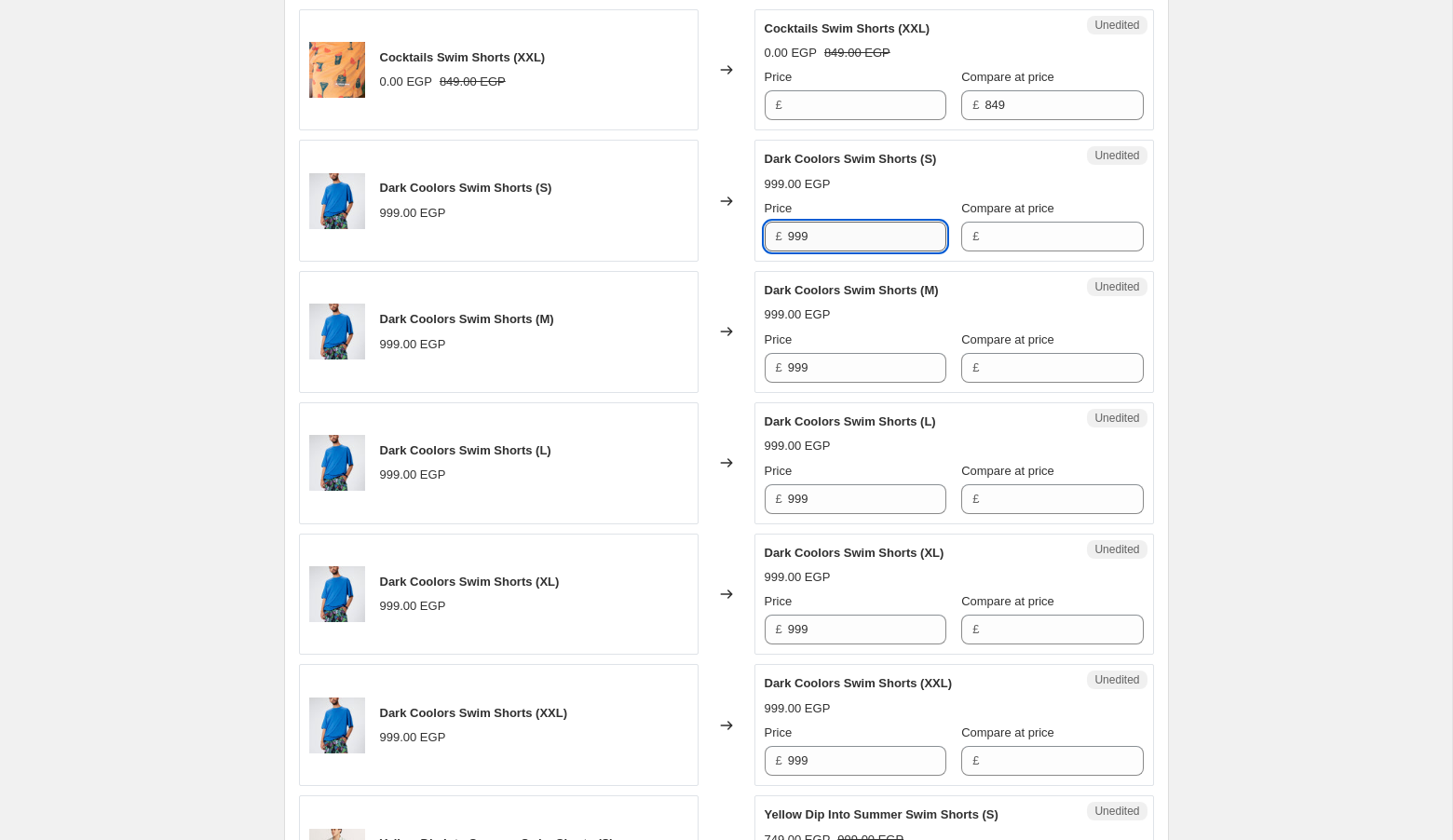 click on "999" at bounding box center (867, 237) 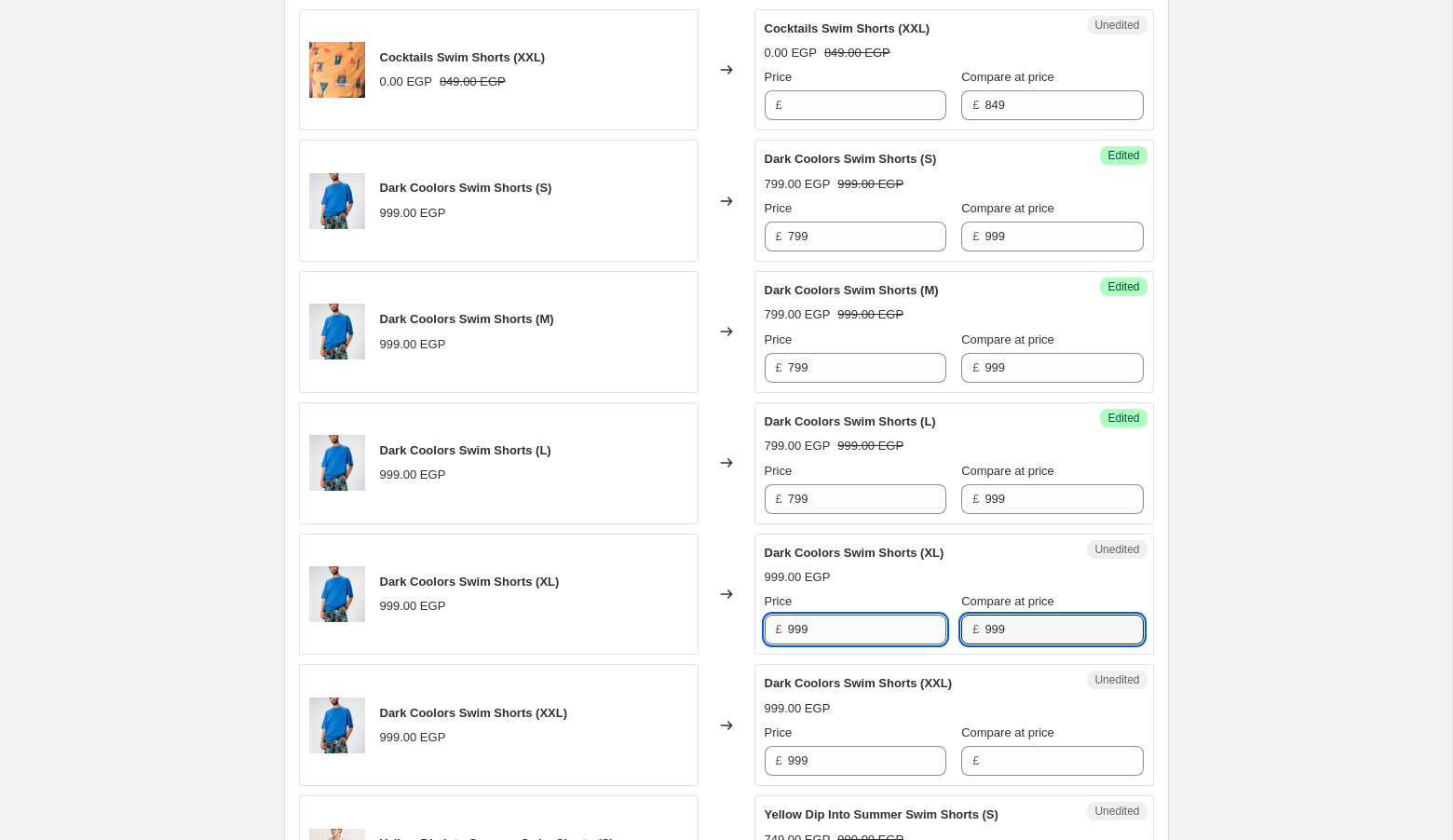 click on "999" at bounding box center [867, 630] 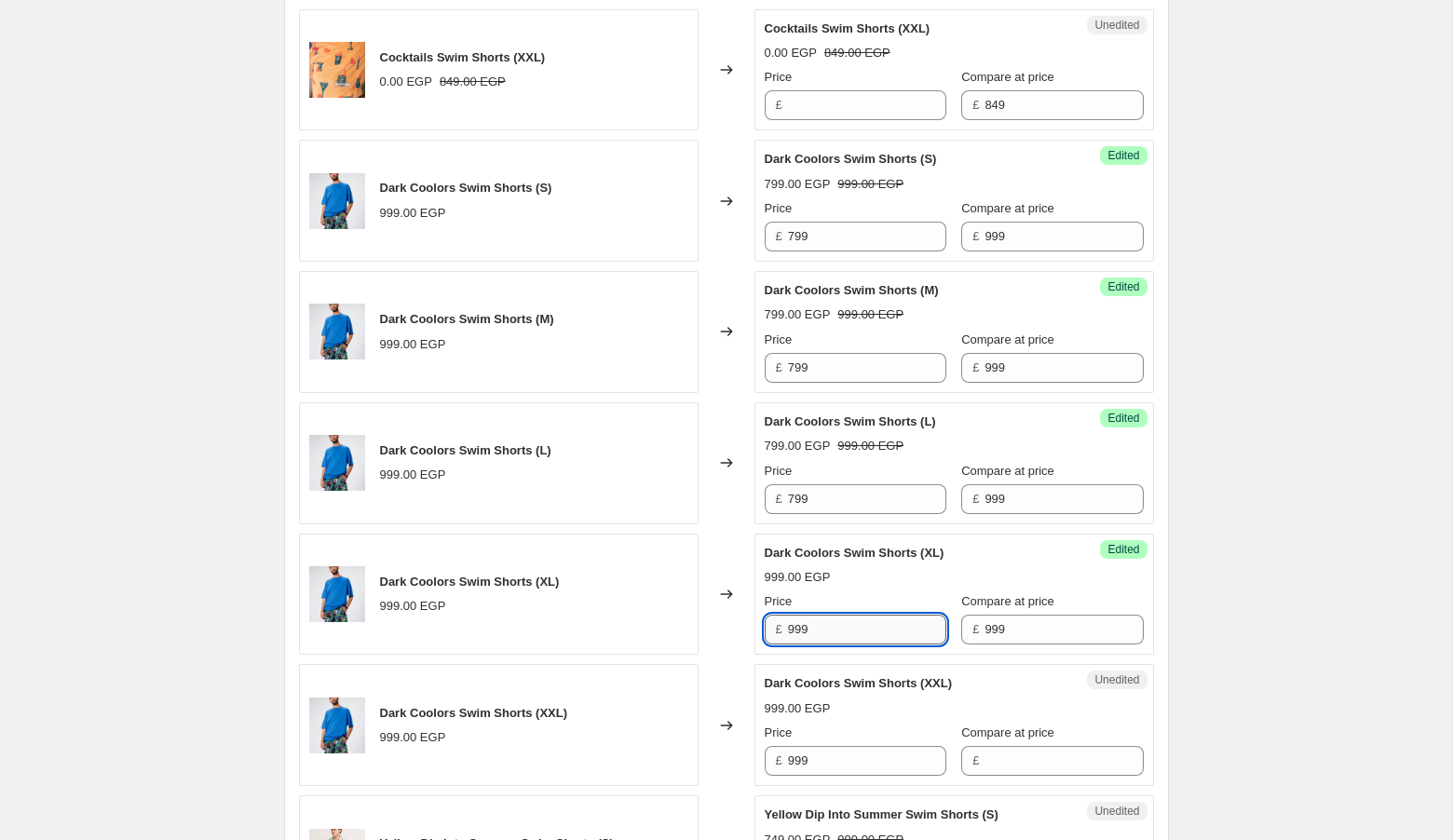 click on "999" at bounding box center (867, 630) 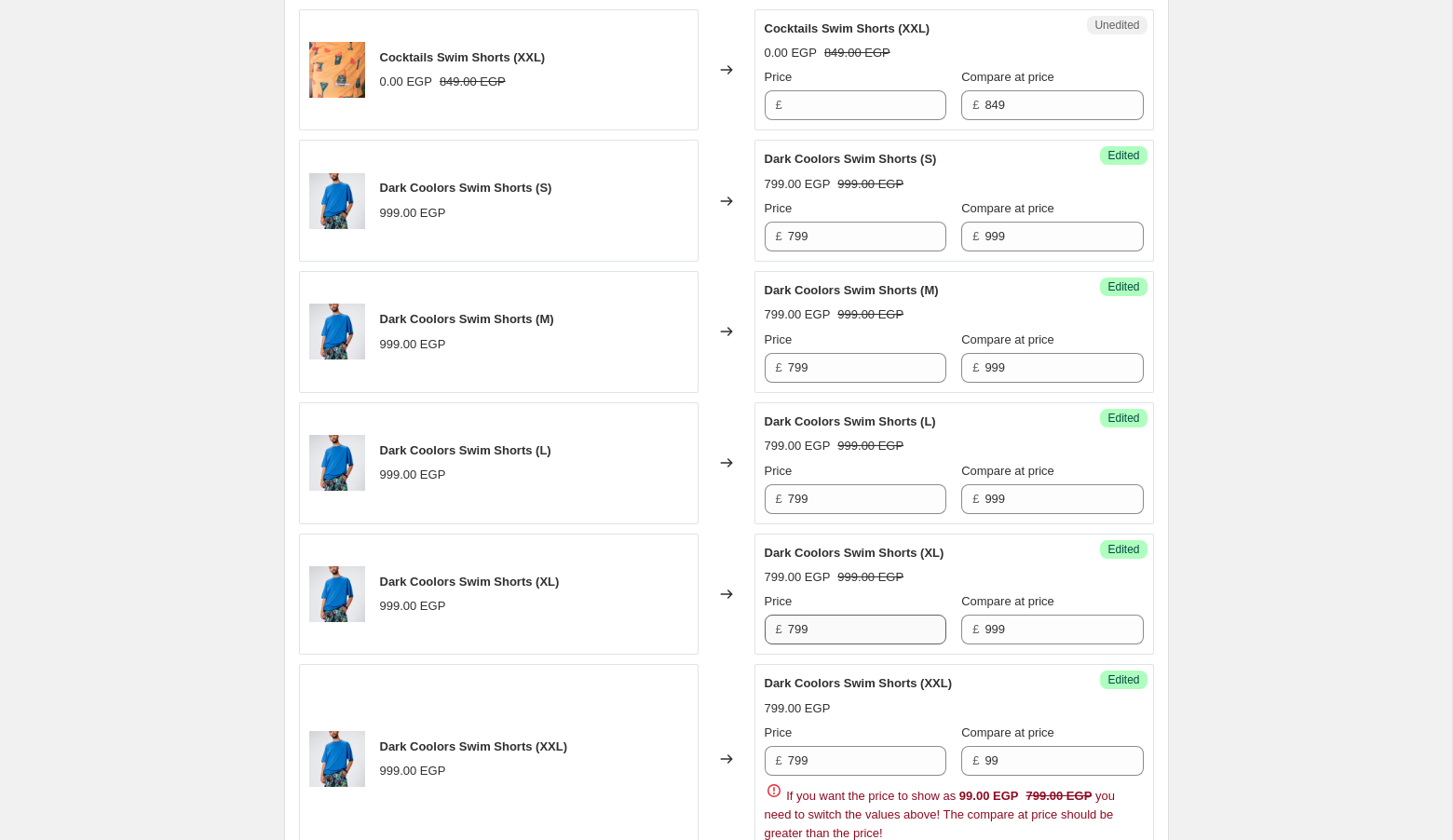 scroll, scrollTop: 1881, scrollLeft: 0, axis: vertical 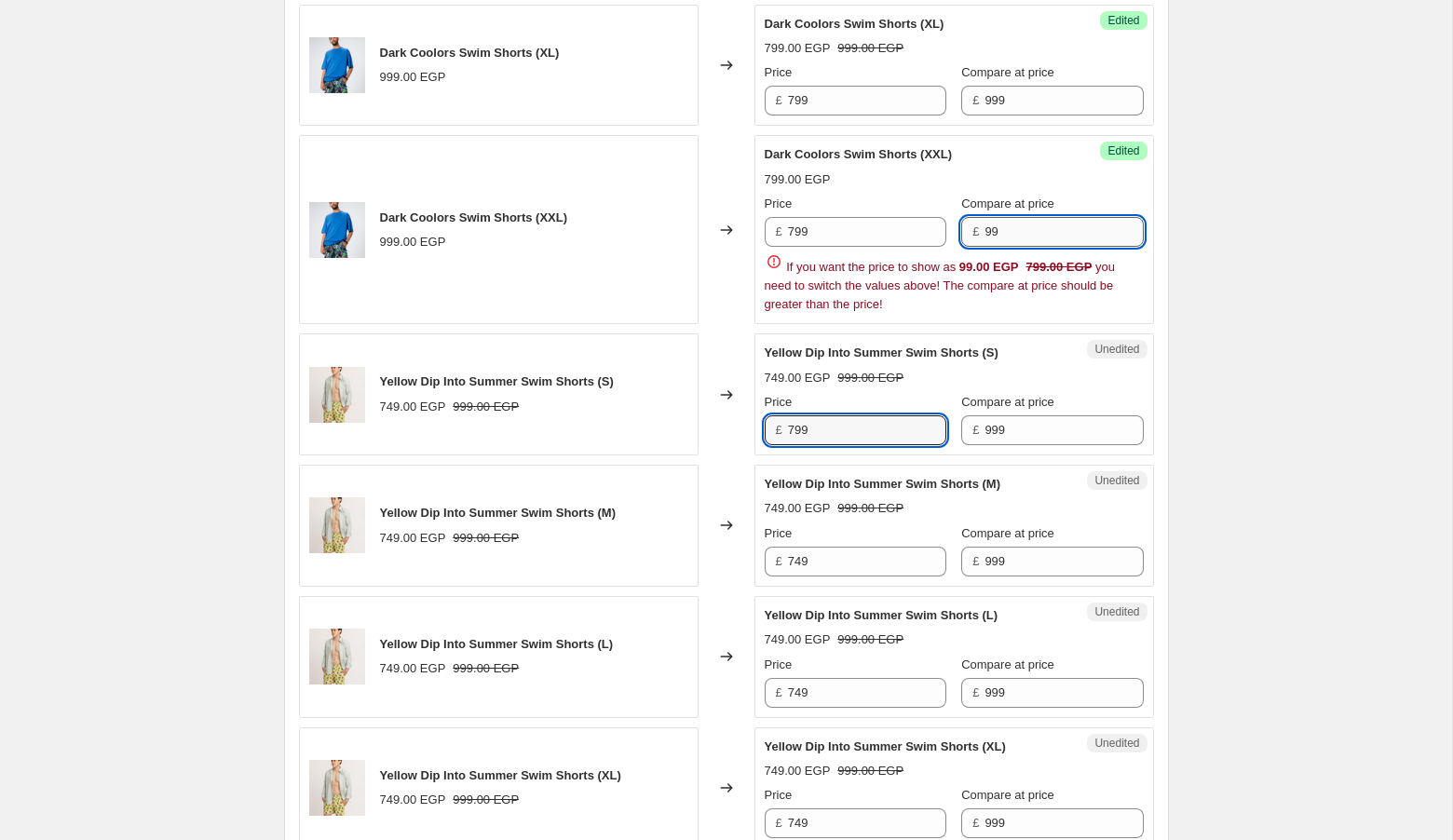 click on "99" at bounding box center (1064, 232) 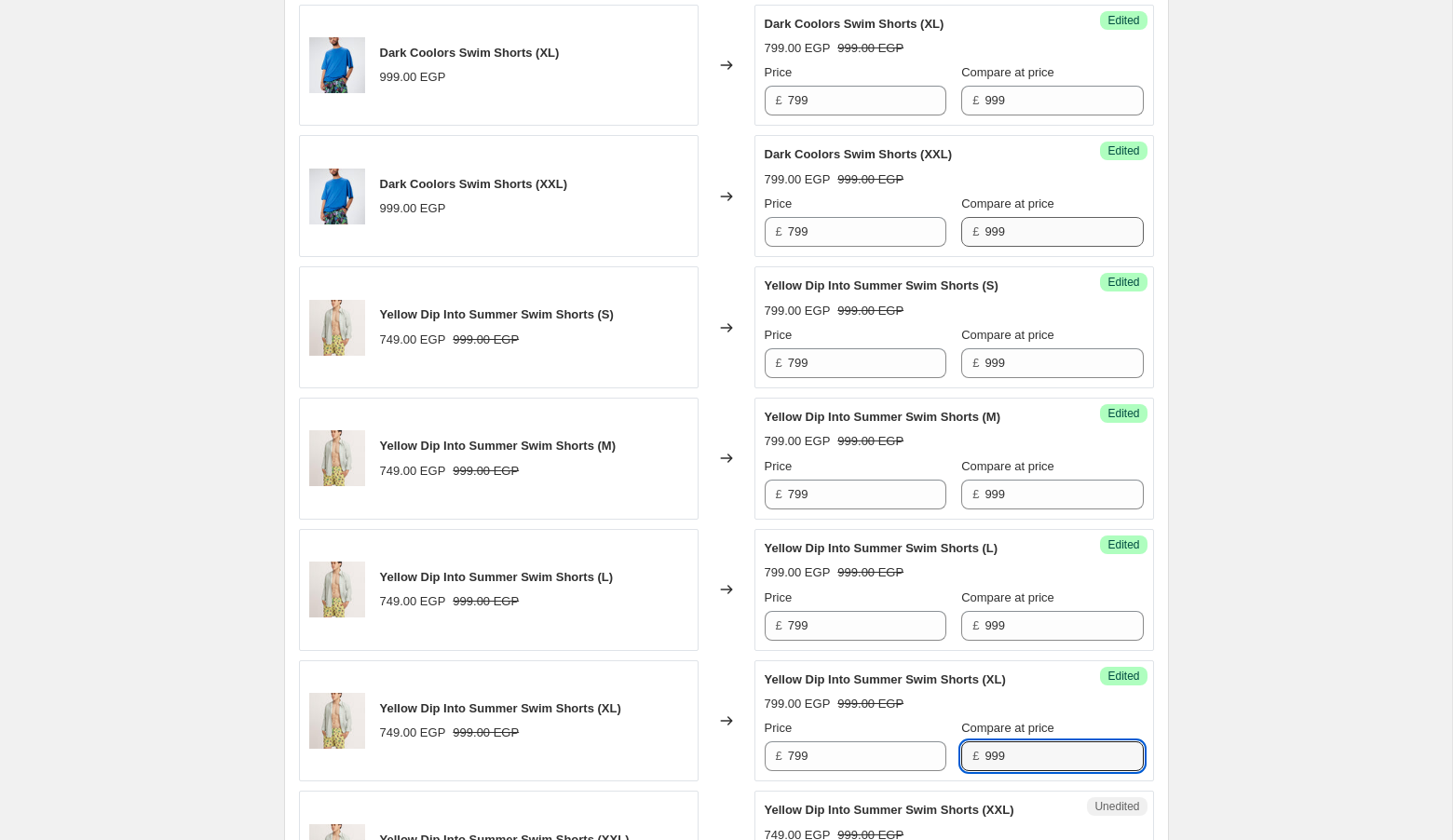 scroll, scrollTop: 2337, scrollLeft: 0, axis: vertical 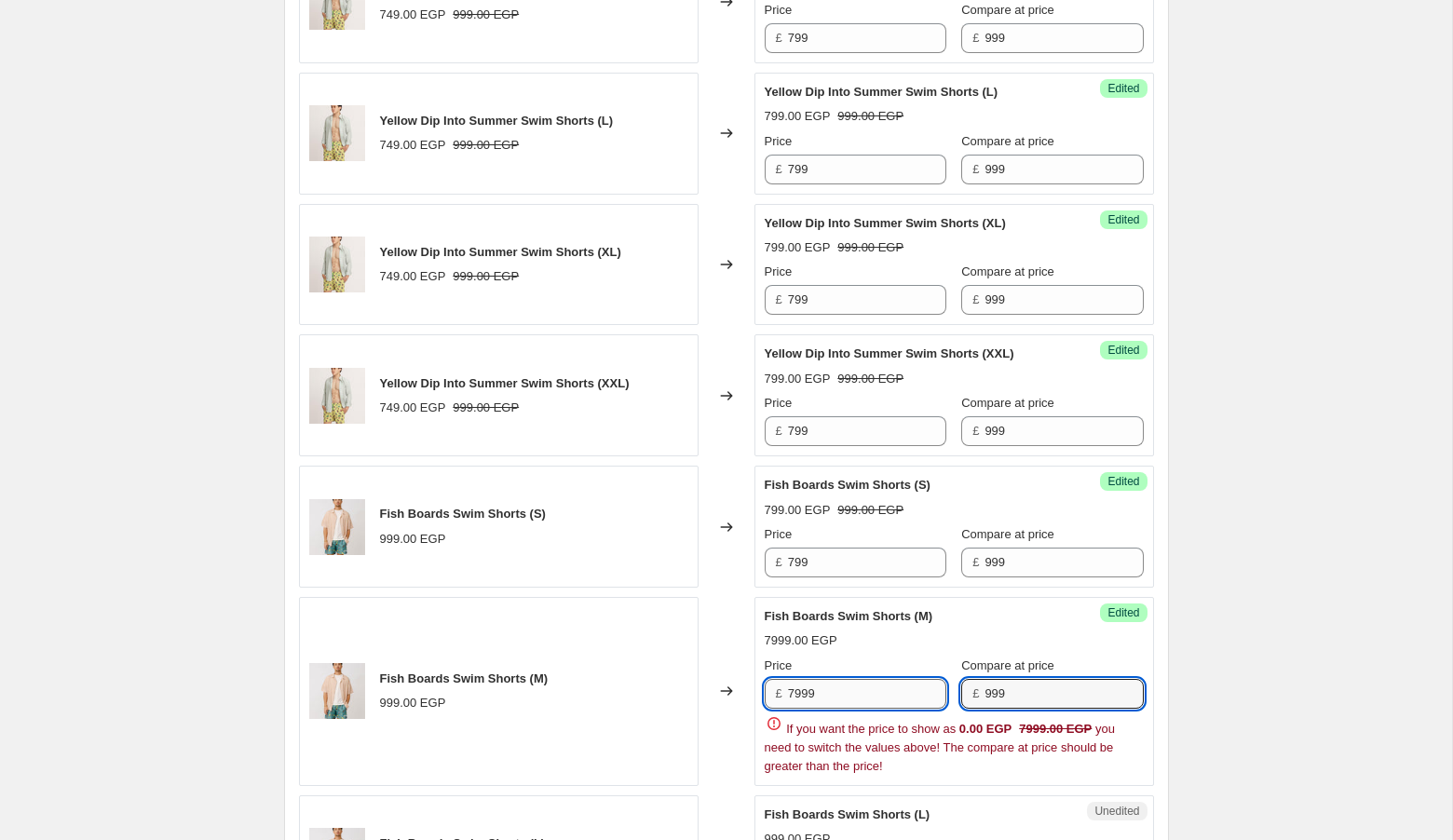 click on "7999" at bounding box center [867, 694] 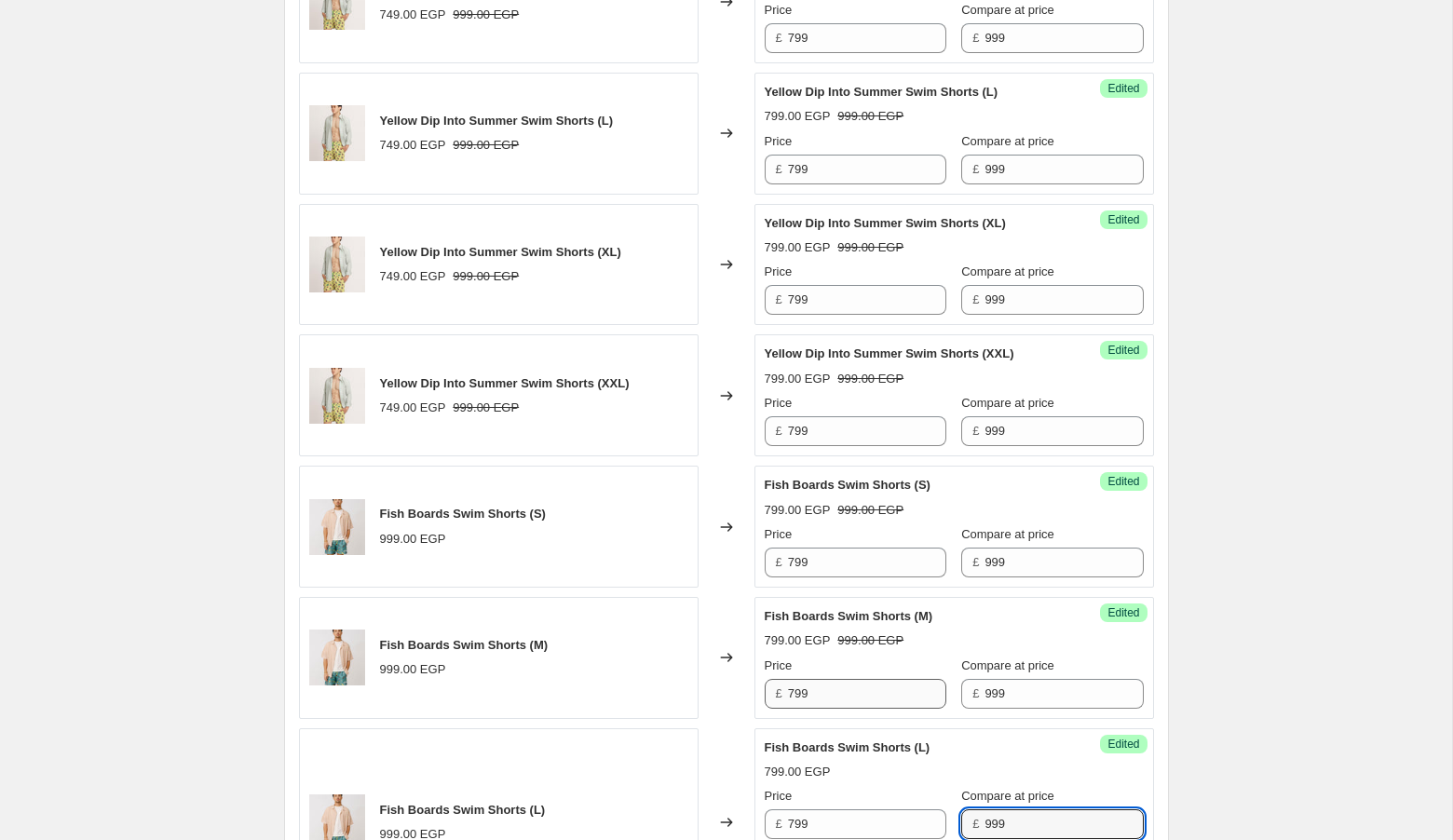 scroll, scrollTop: 2859, scrollLeft: 0, axis: vertical 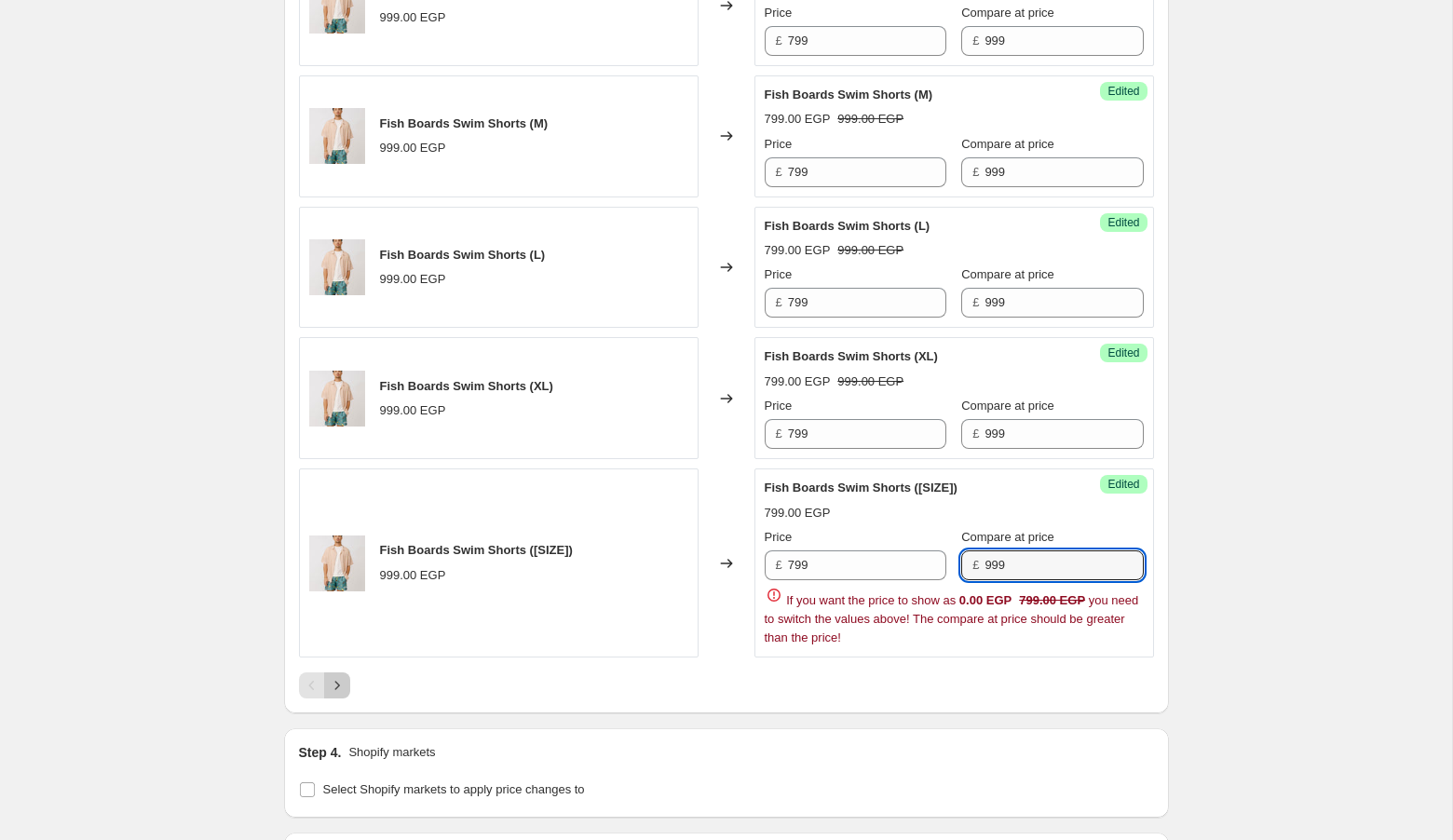 click on "Step 1. Optionally give your price change job a title (eg "March 30% off sale on boots") [DATE], [TIME] Price change job This title is just for internal use, customers won't see it Step 2. Select how the prices should change Use bulk price change rules Set product prices individually Use CSV upload Select tags to add while price change is active Select tags to remove while price change is active Step 3. Select which products should change in price Select all products, use filters, or select products variants individually All products Filter by product, collection, tag, vendor, product type, variant title, or inventory Select product variants individually Product filters Products must match: all conditions any condition The product The product's collection The product's tag The product's vendor The product's type The product's status The variant's title Inventory quantity The product's type Is equal to Is not equal to Is equal to Swim Shorts Add another condition PRICE CHANGE PREVIEW 0.00 [CURRENCY] Unedited" at bounding box center [719, -905] 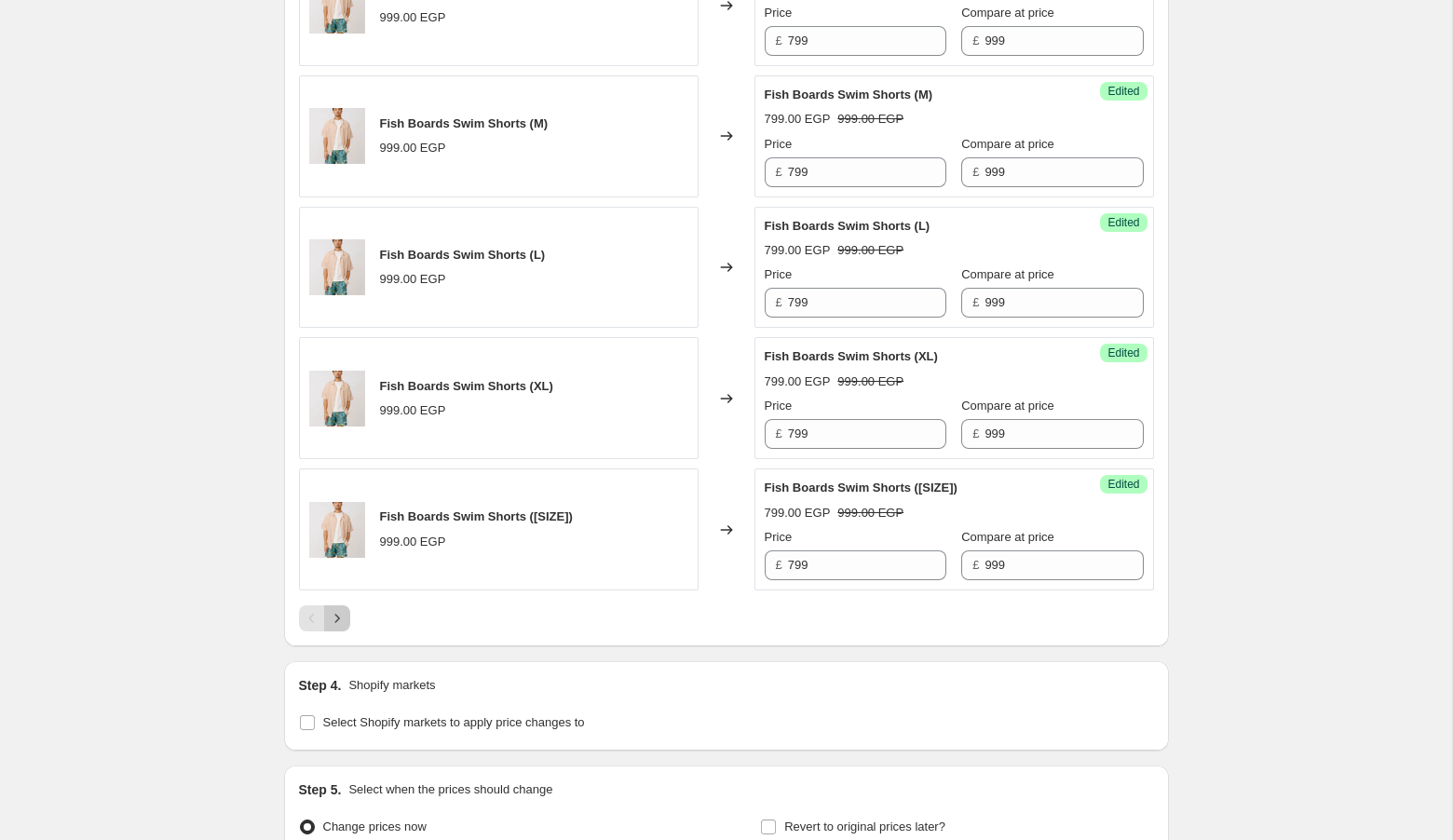 click 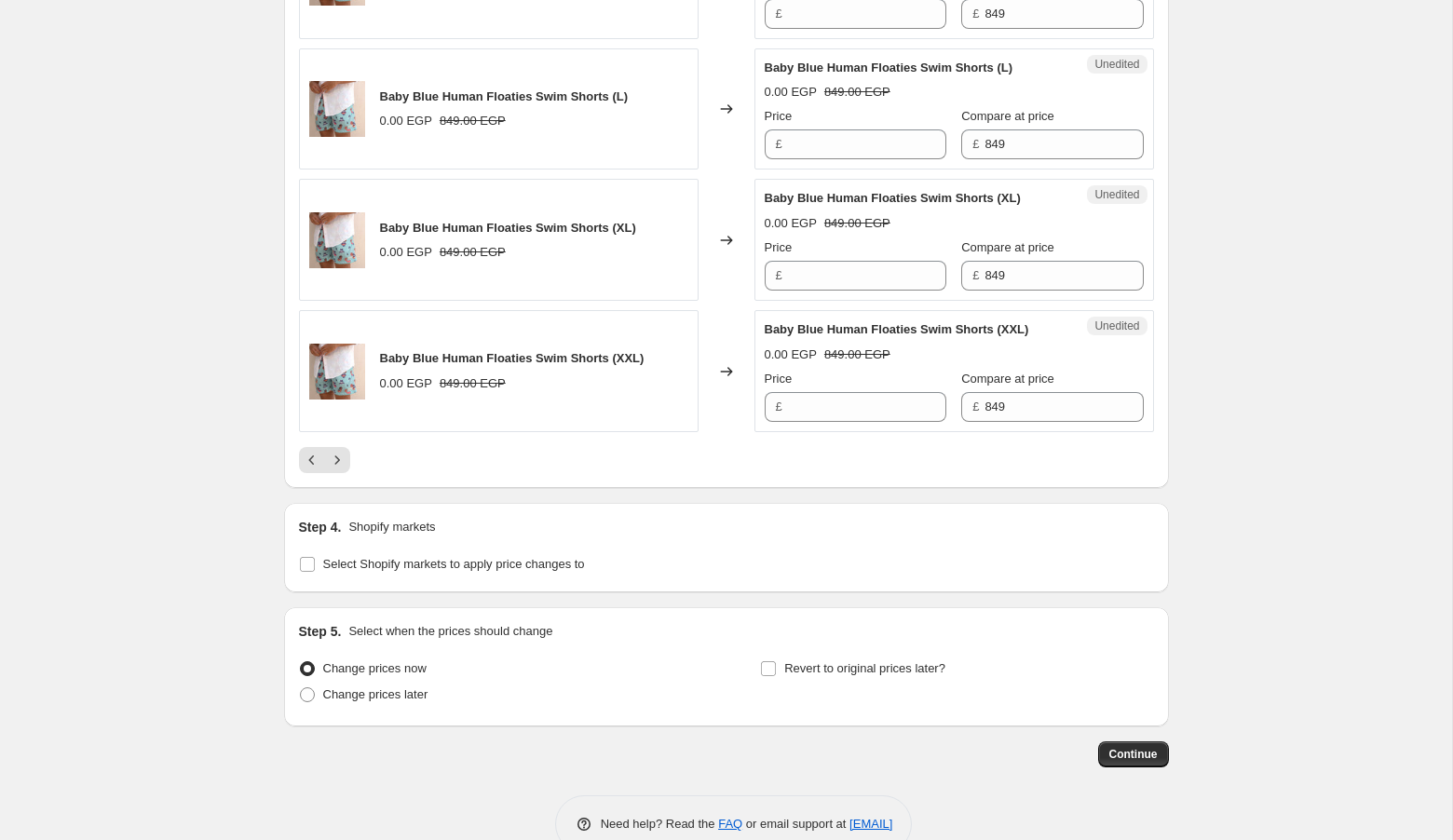scroll, scrollTop: 3060, scrollLeft: 0, axis: vertical 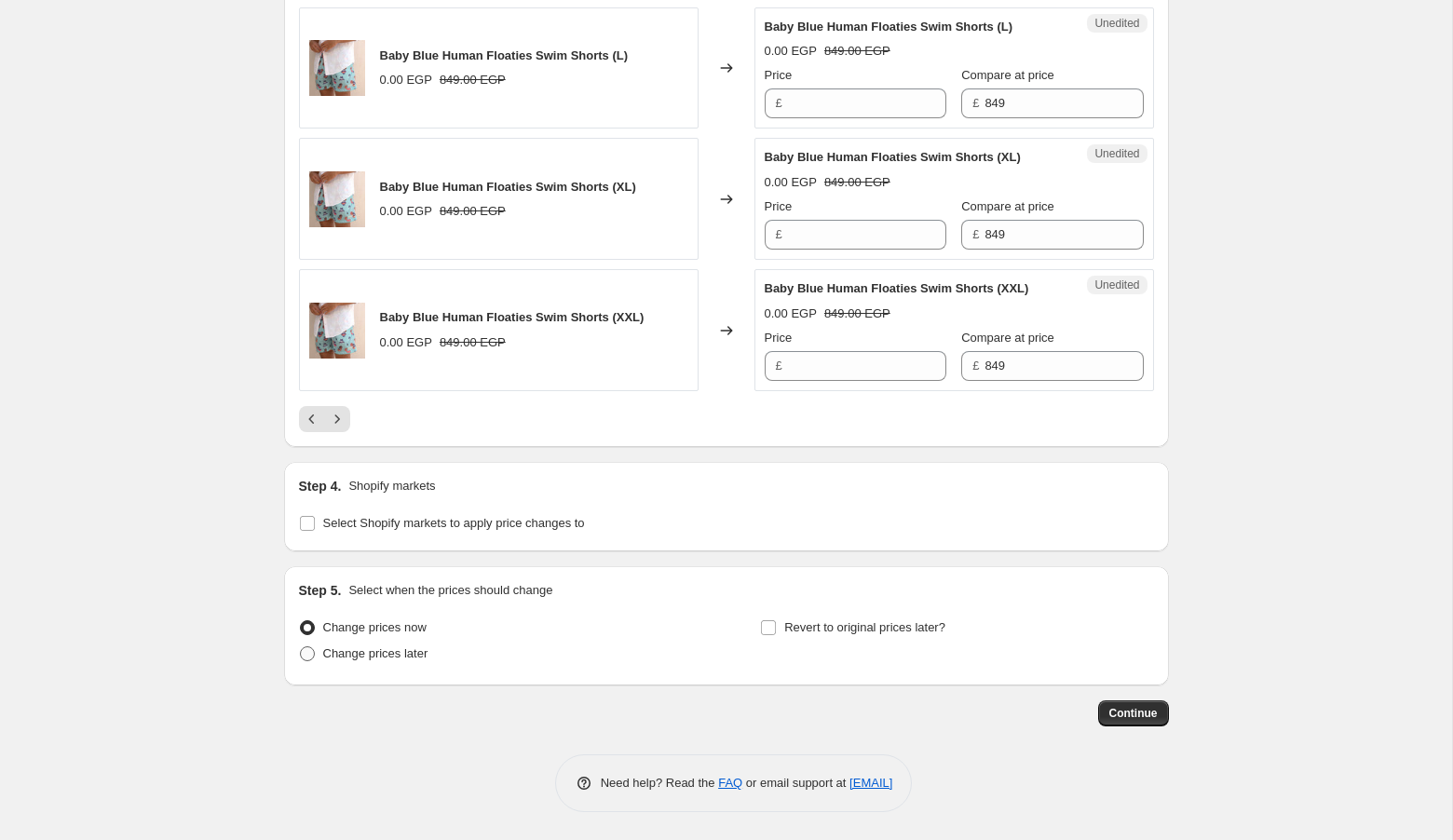 click on "Change prices later" at bounding box center [375, 653] 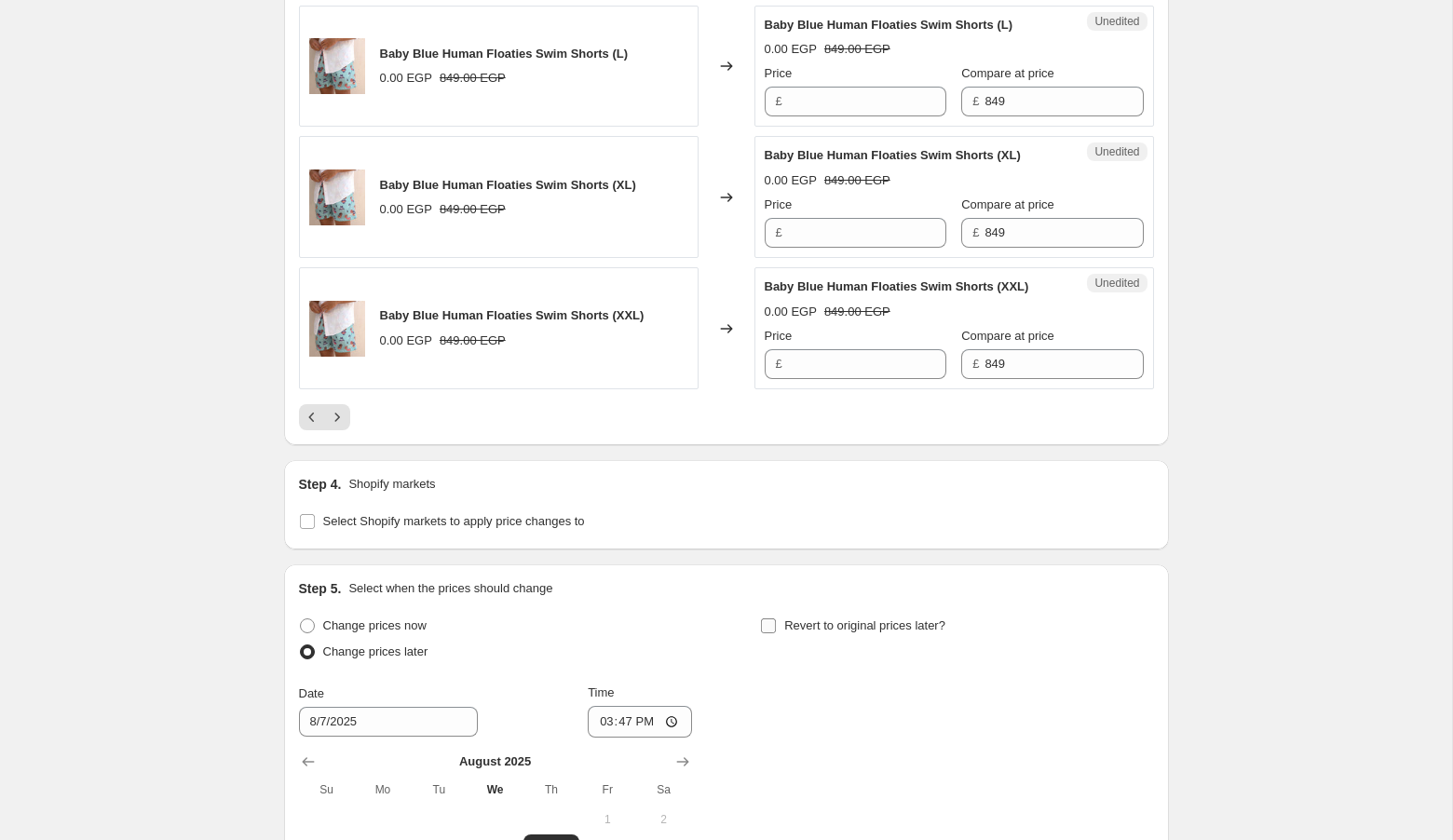 click on "Revert to original prices later?" at bounding box center (864, 626) 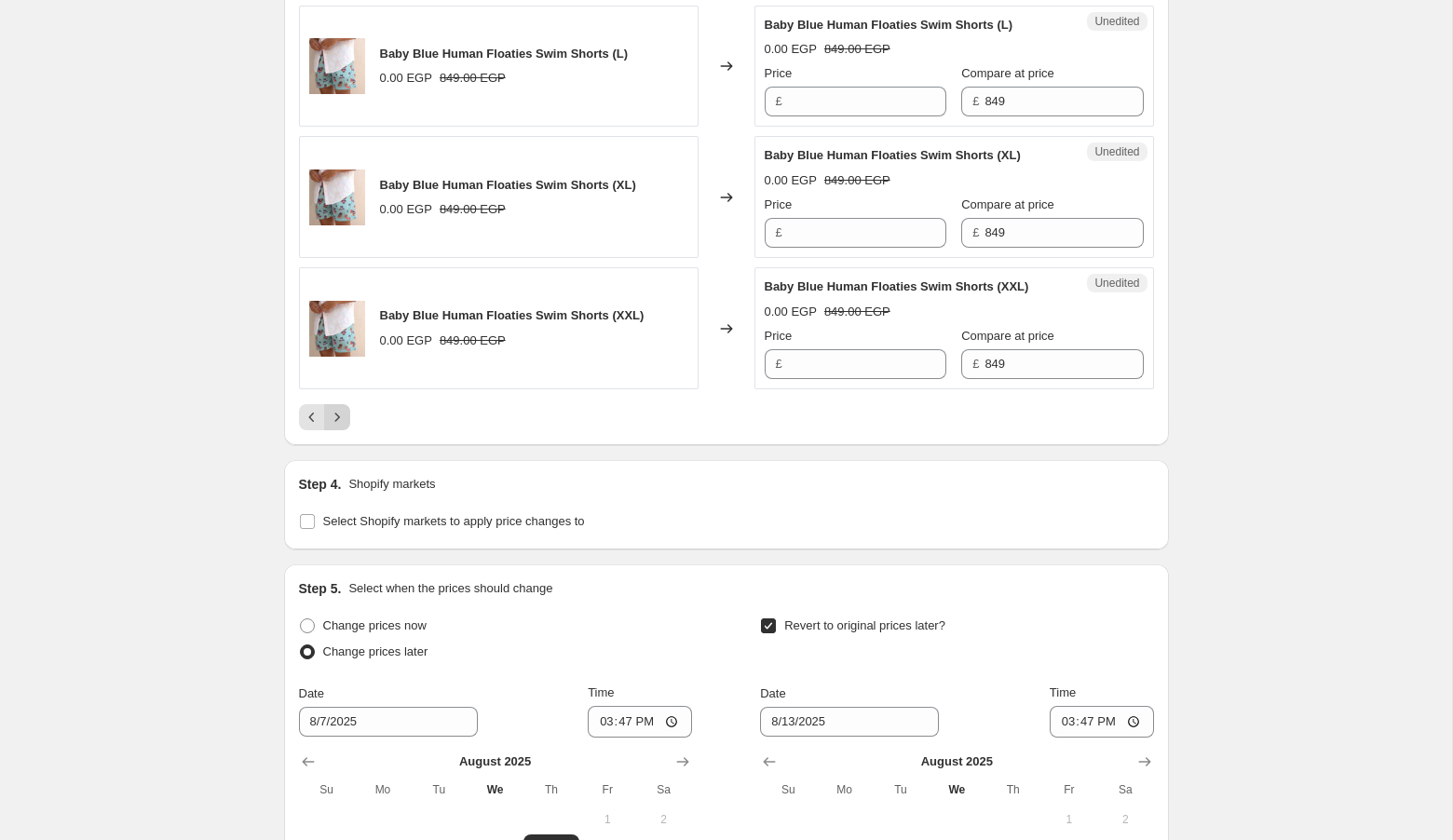 click 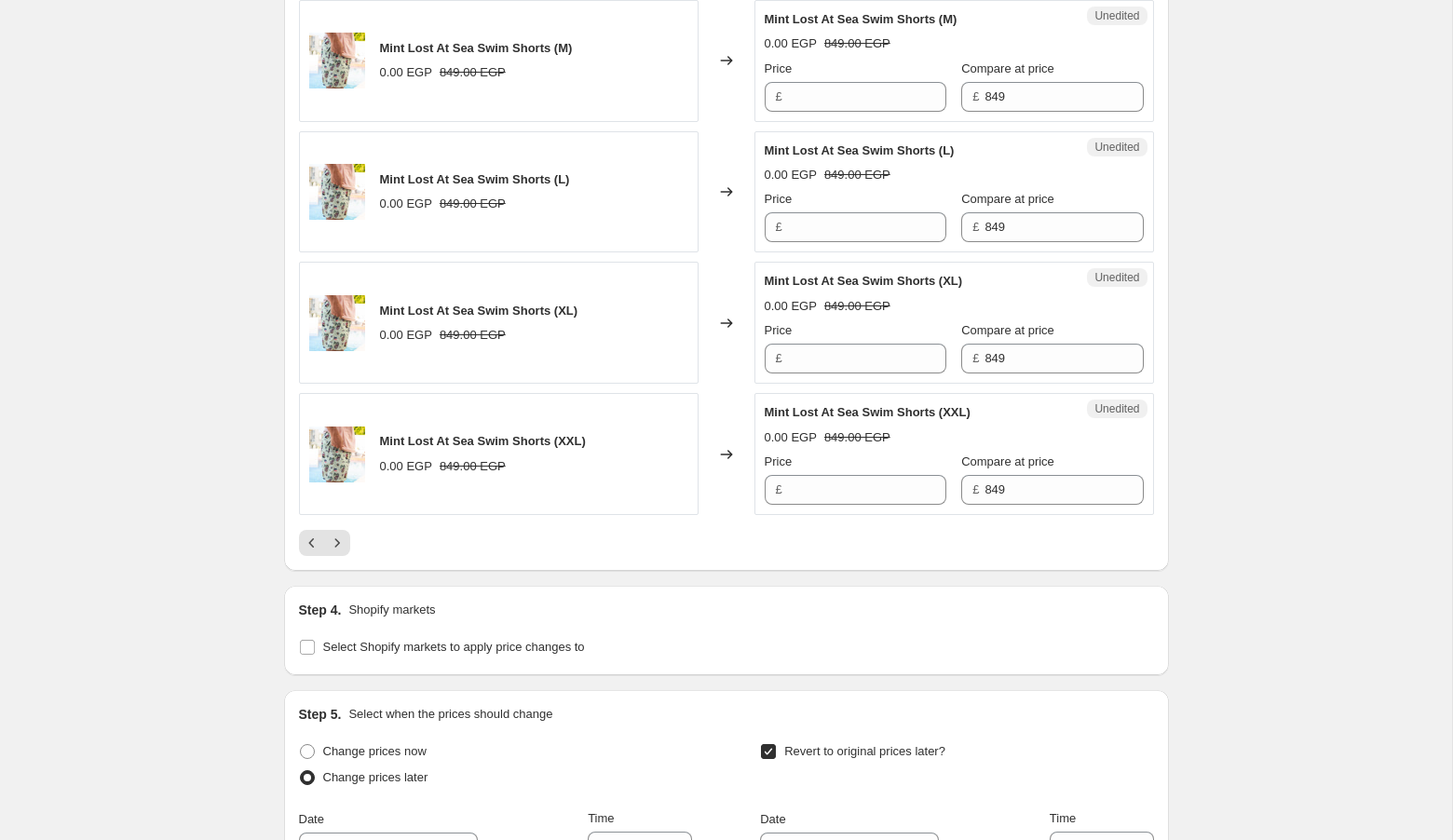 scroll, scrollTop: 2939, scrollLeft: 0, axis: vertical 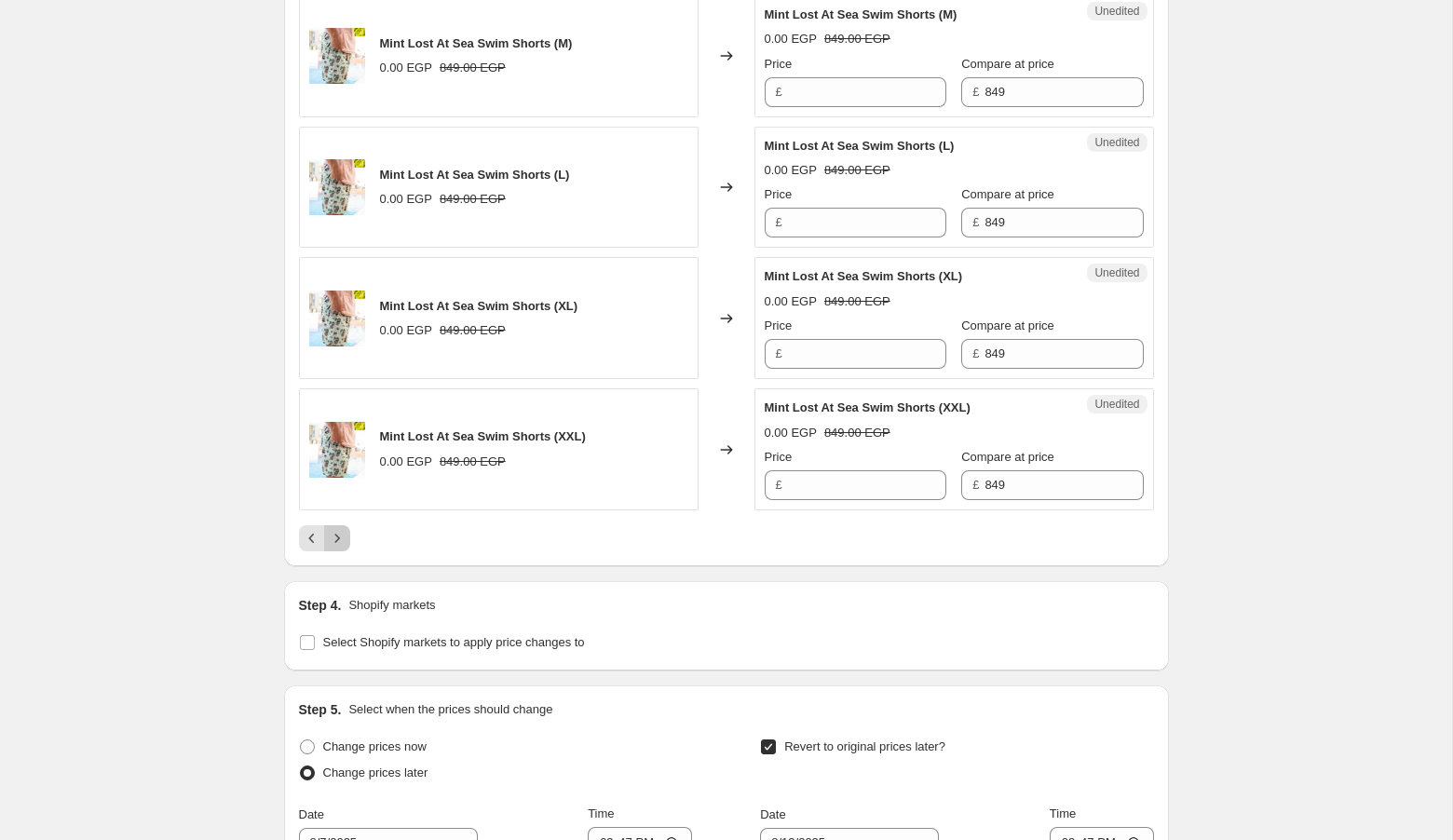 click 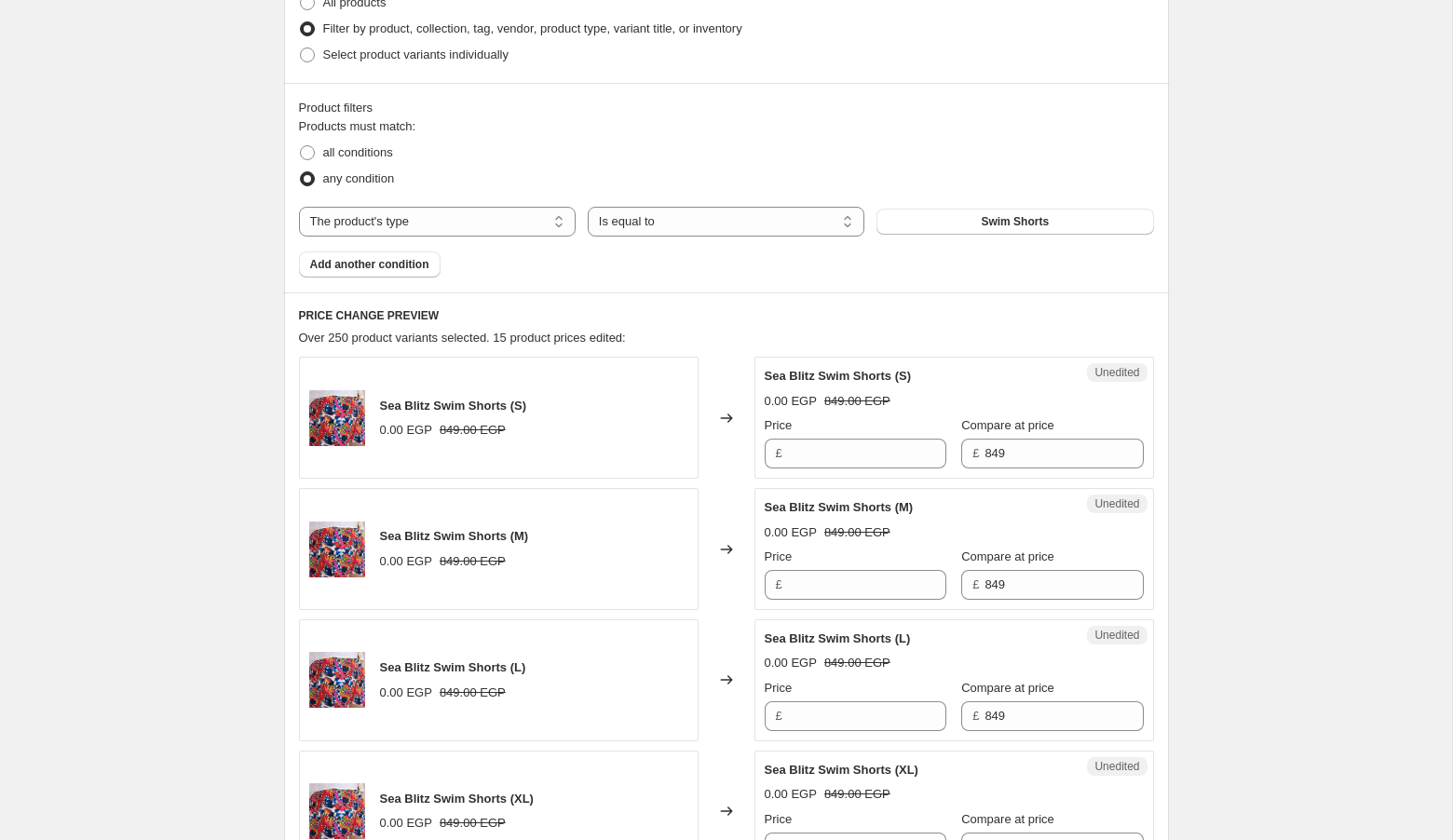 scroll, scrollTop: 625, scrollLeft: 0, axis: vertical 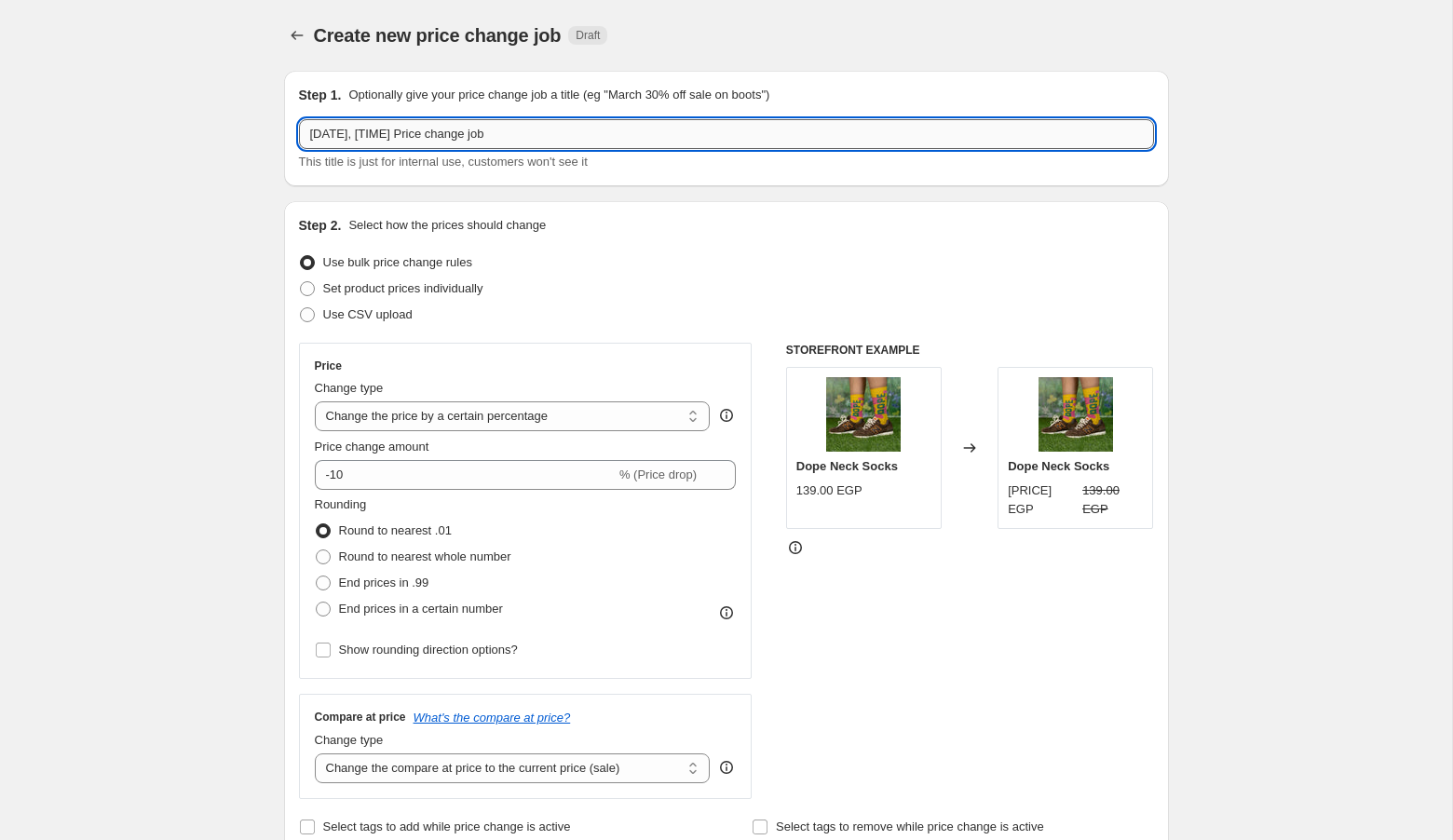 click on "[DATE], [TIME] Price change job" at bounding box center [726, 134] 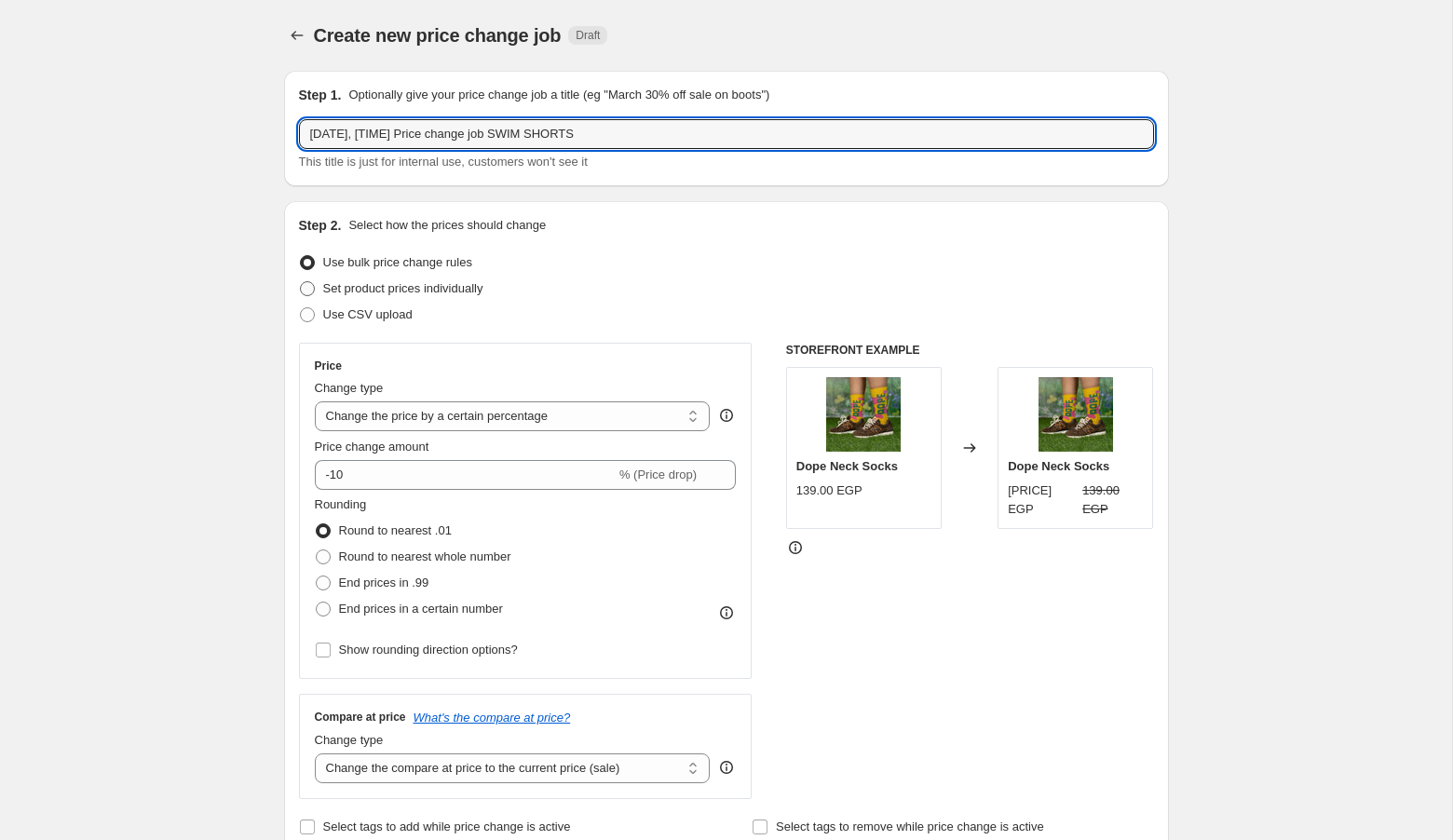 click on "Set product prices individually" at bounding box center (403, 288) 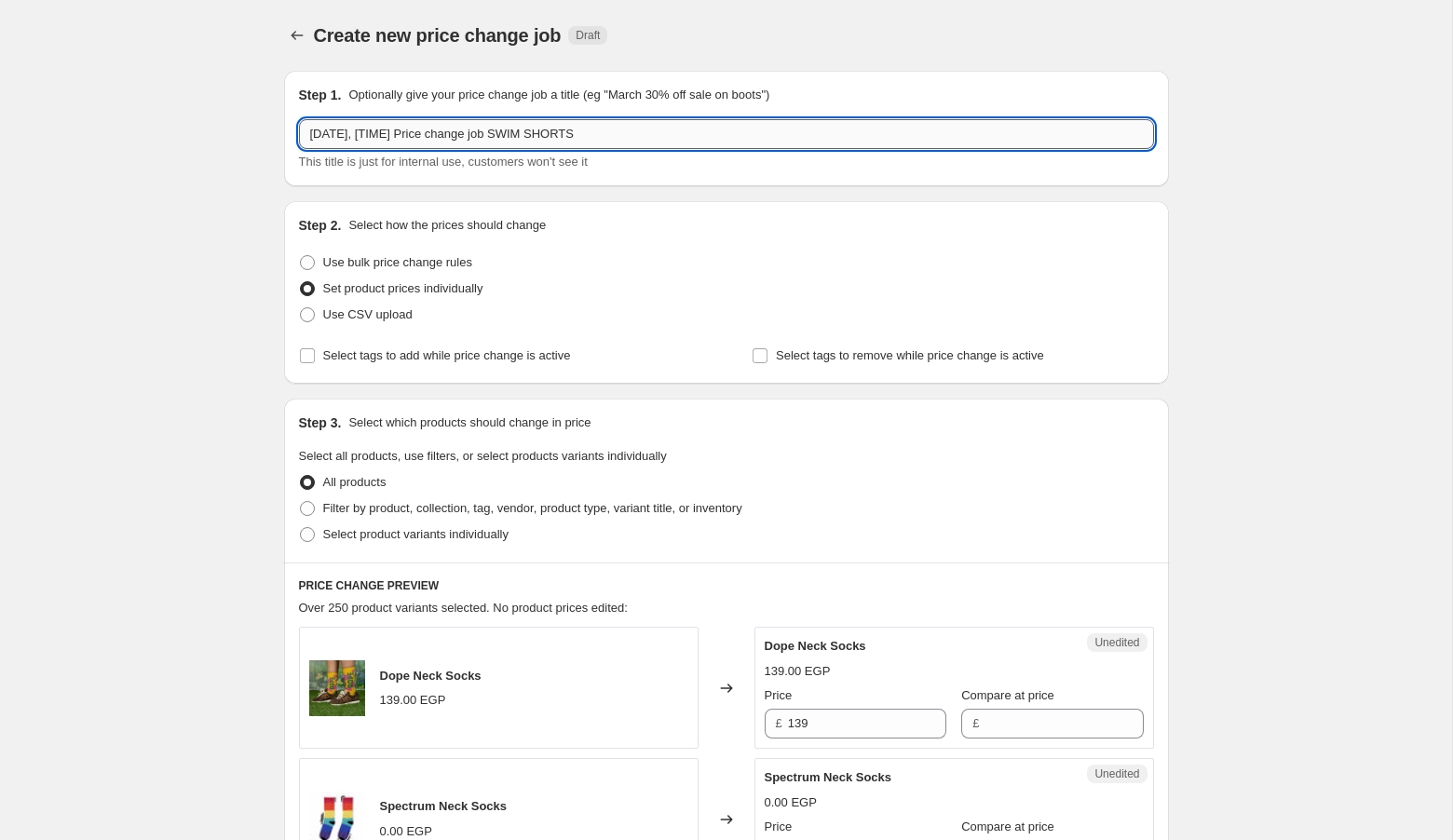 click on "[DATE], [TIME] Price change job SWIM SHORTS" at bounding box center [726, 134] 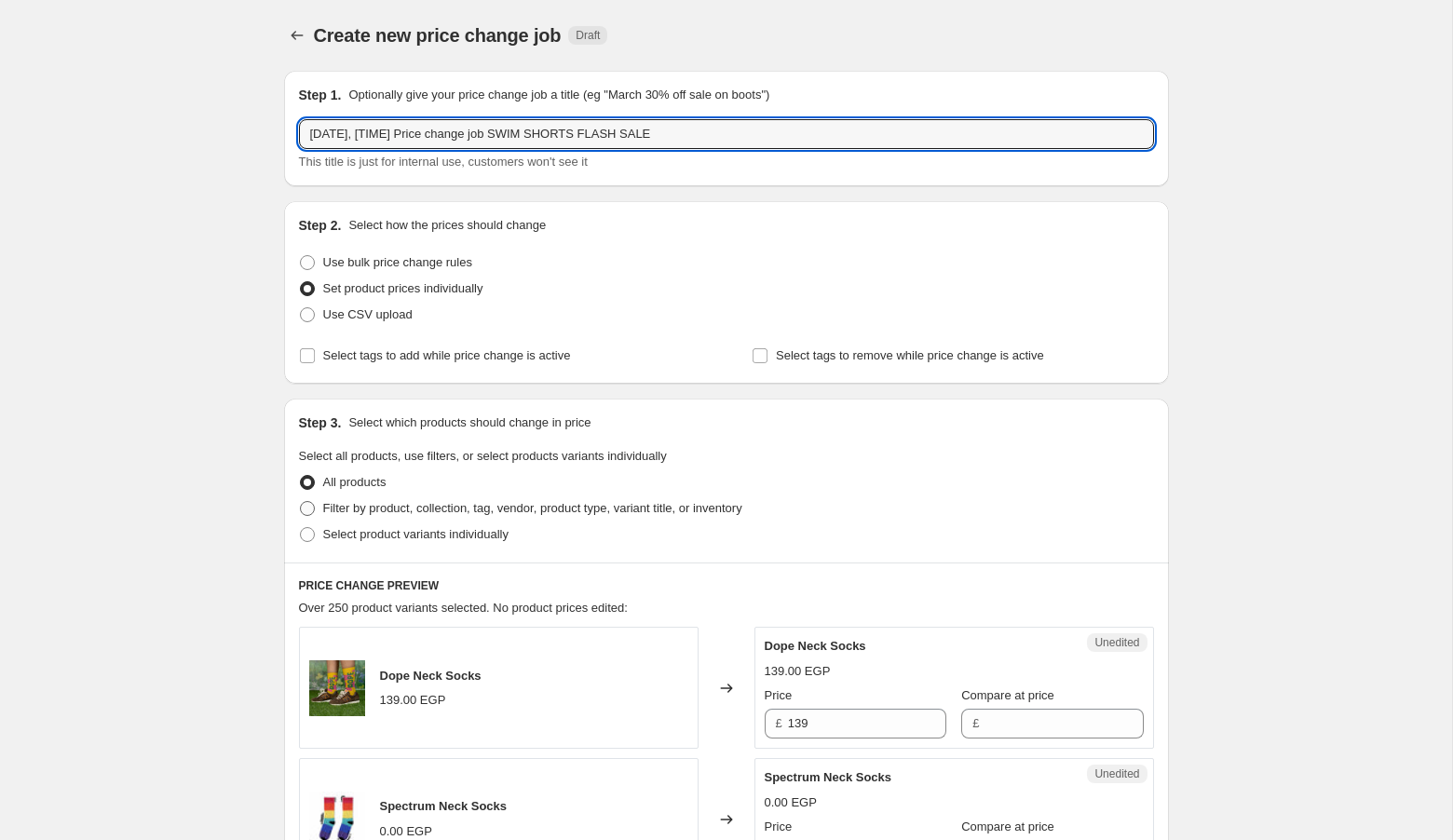 click on "Filter by product, collection, tag, vendor, product type, variant title, or inventory" at bounding box center [533, 508] 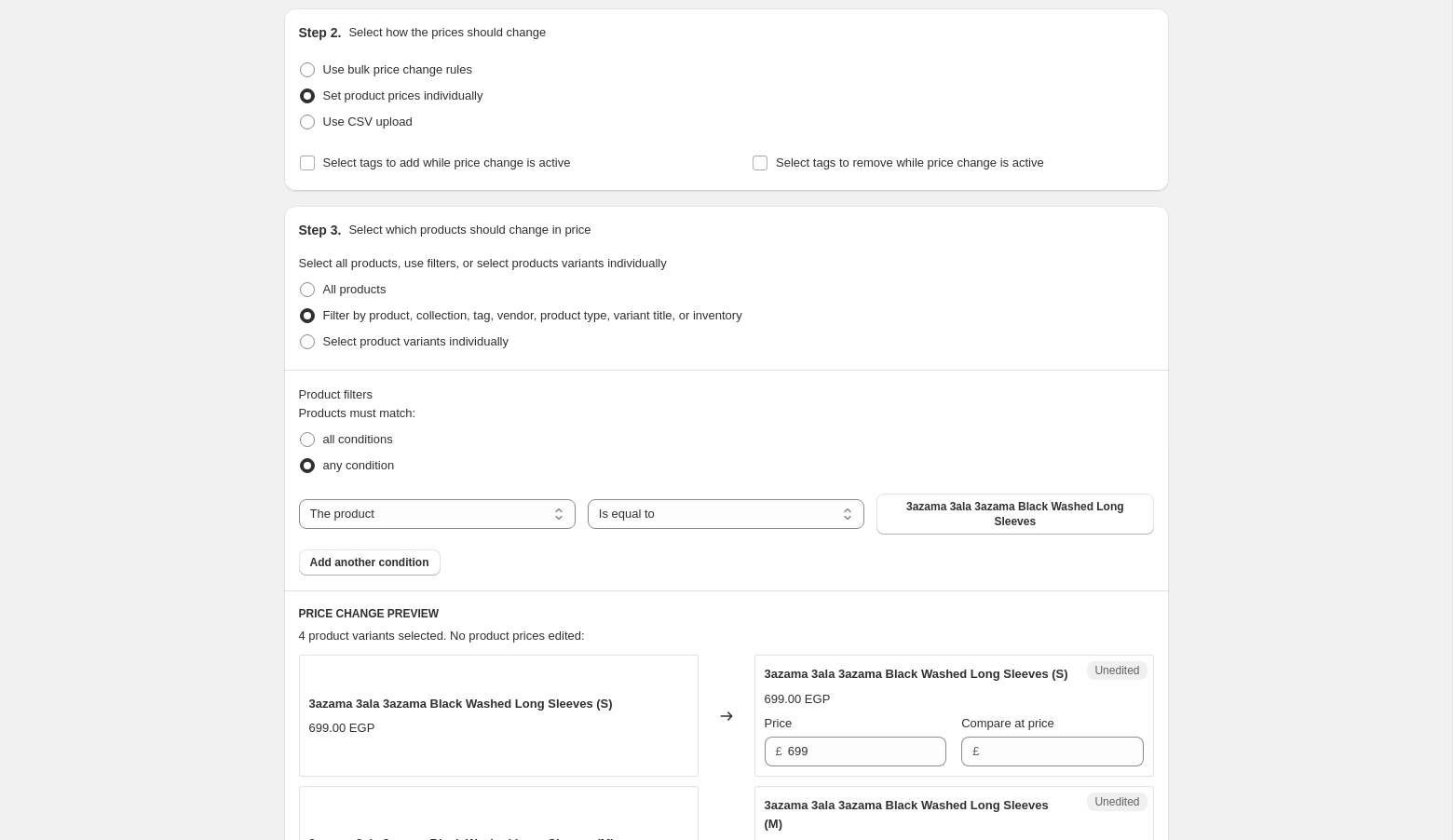scroll, scrollTop: 211, scrollLeft: 0, axis: vertical 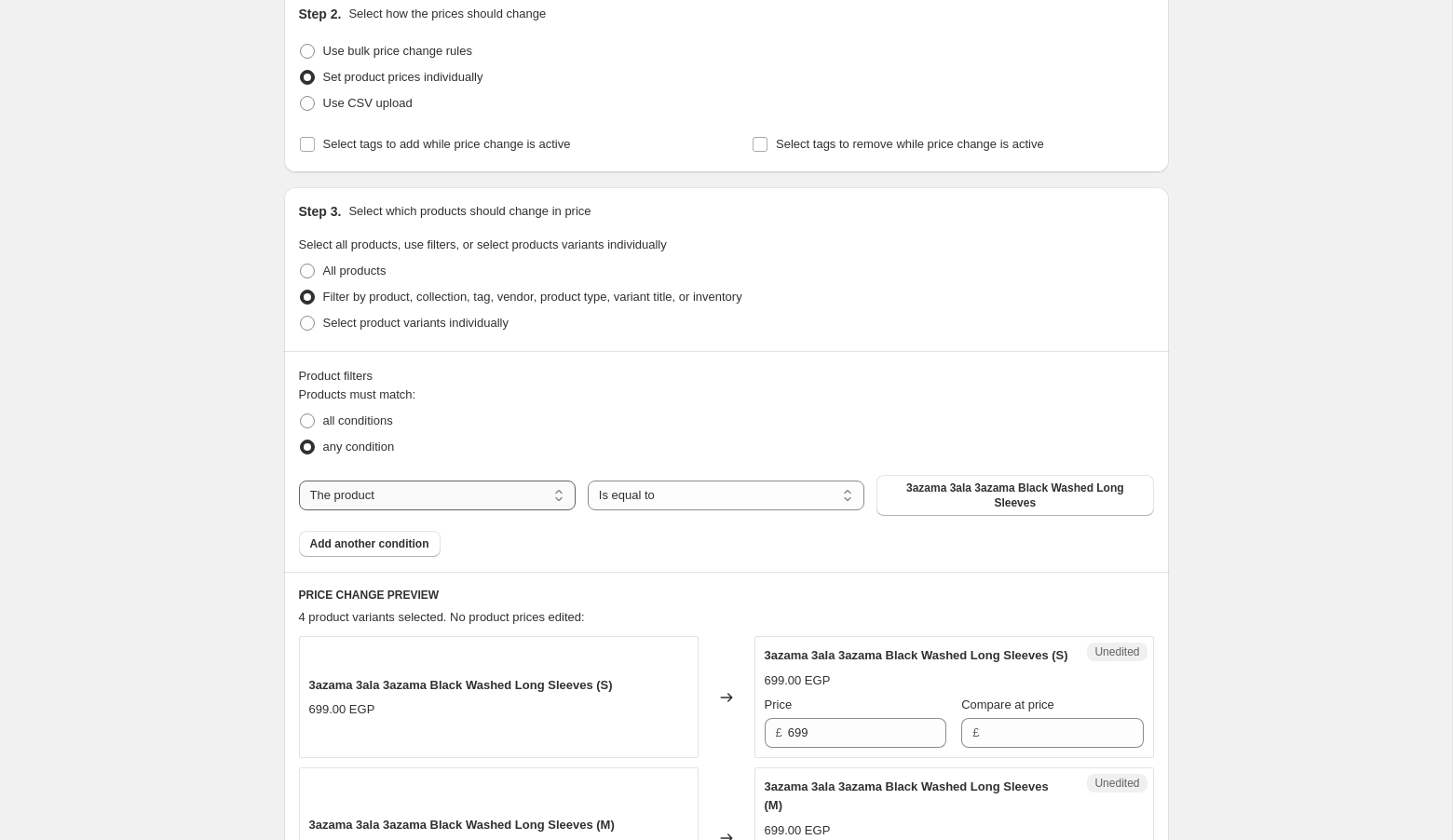 click on "The product The product's collection The product's tag The product's vendor The product's type The product's status The variant's title Inventory quantity" at bounding box center [437, 495] 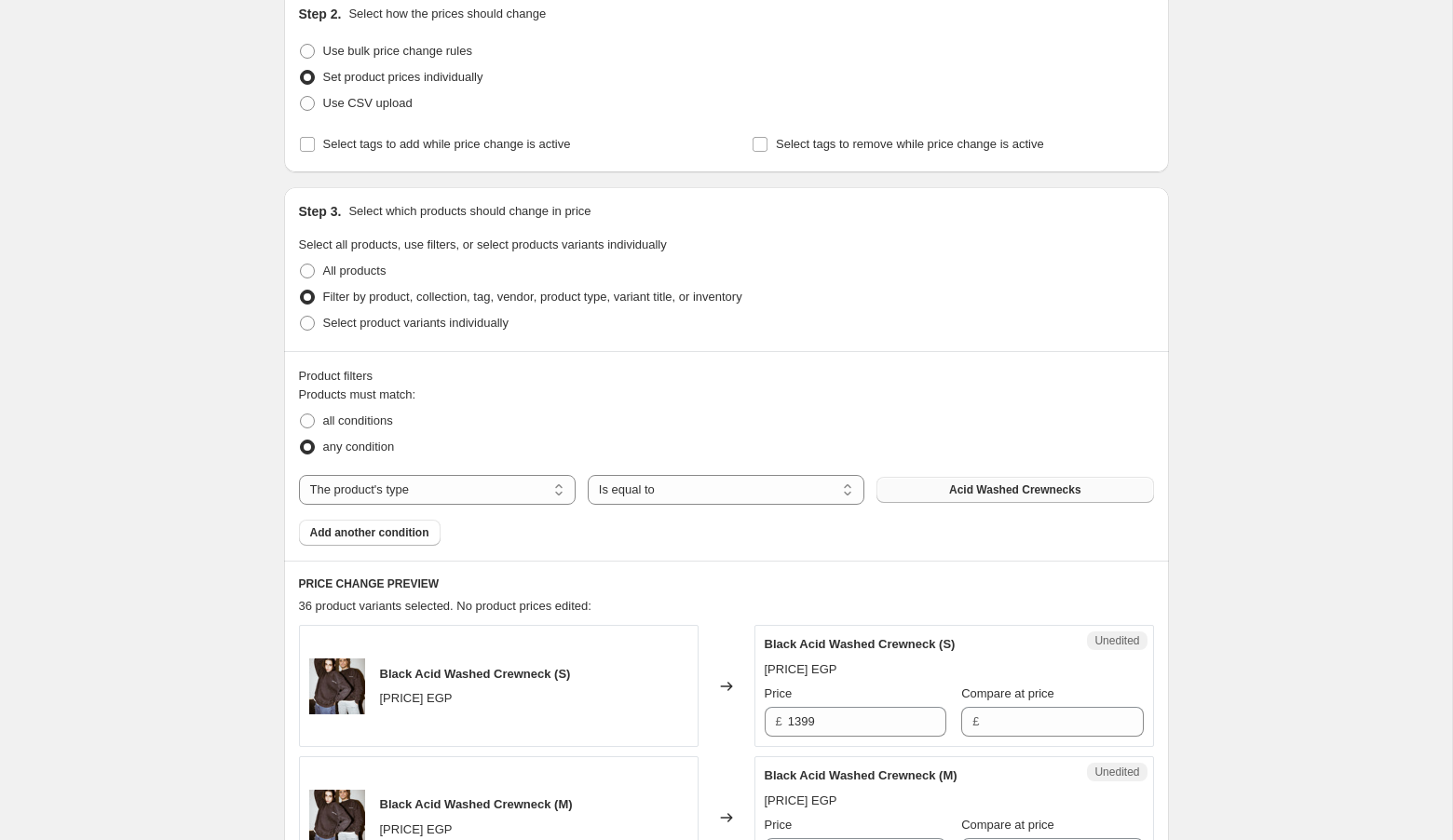 click on "Acid Washed Crewnecks" at bounding box center [1014, 490] 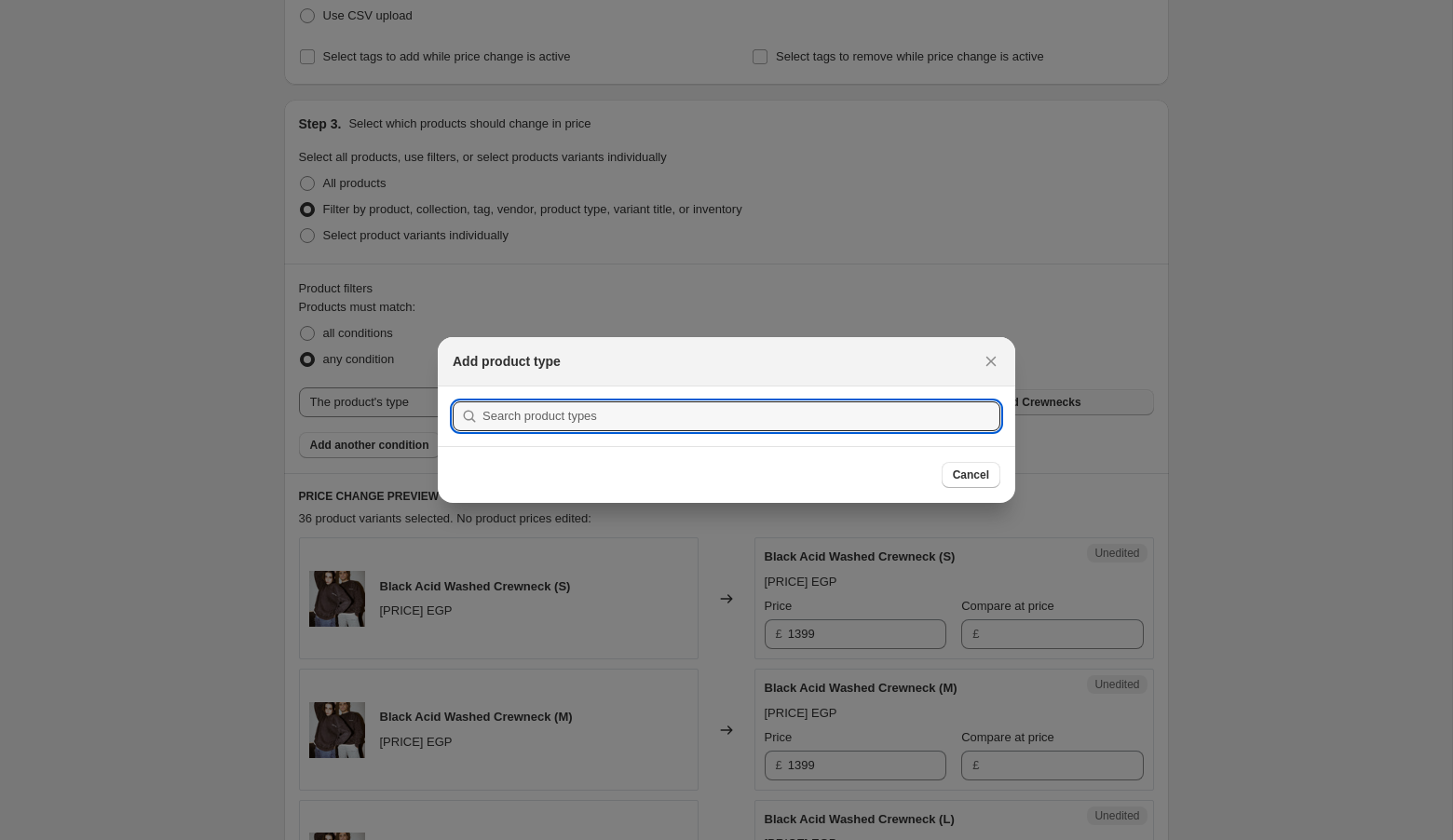 scroll, scrollTop: 211, scrollLeft: 0, axis: vertical 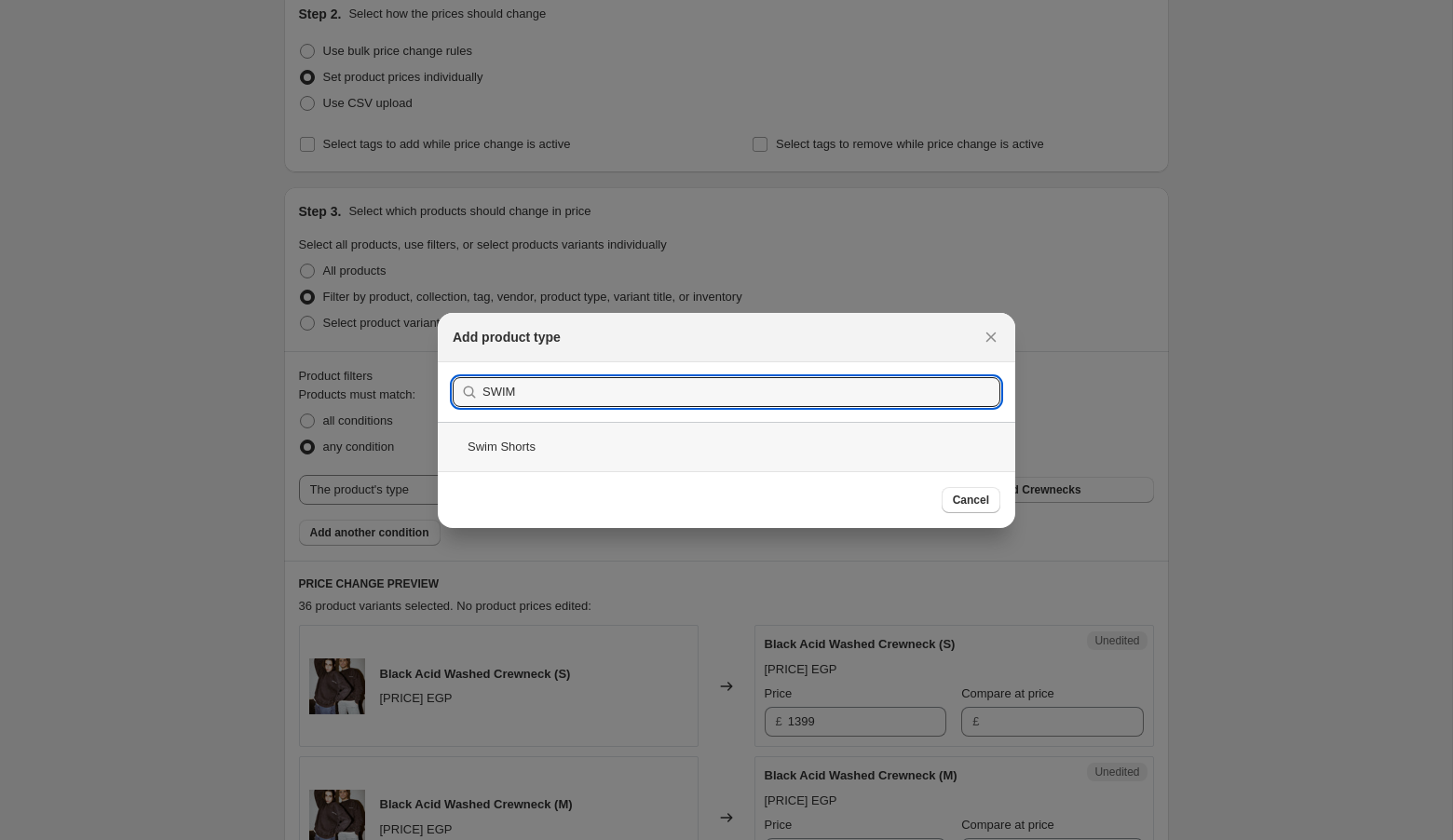 click on "Swim Shorts" at bounding box center (726, 446) 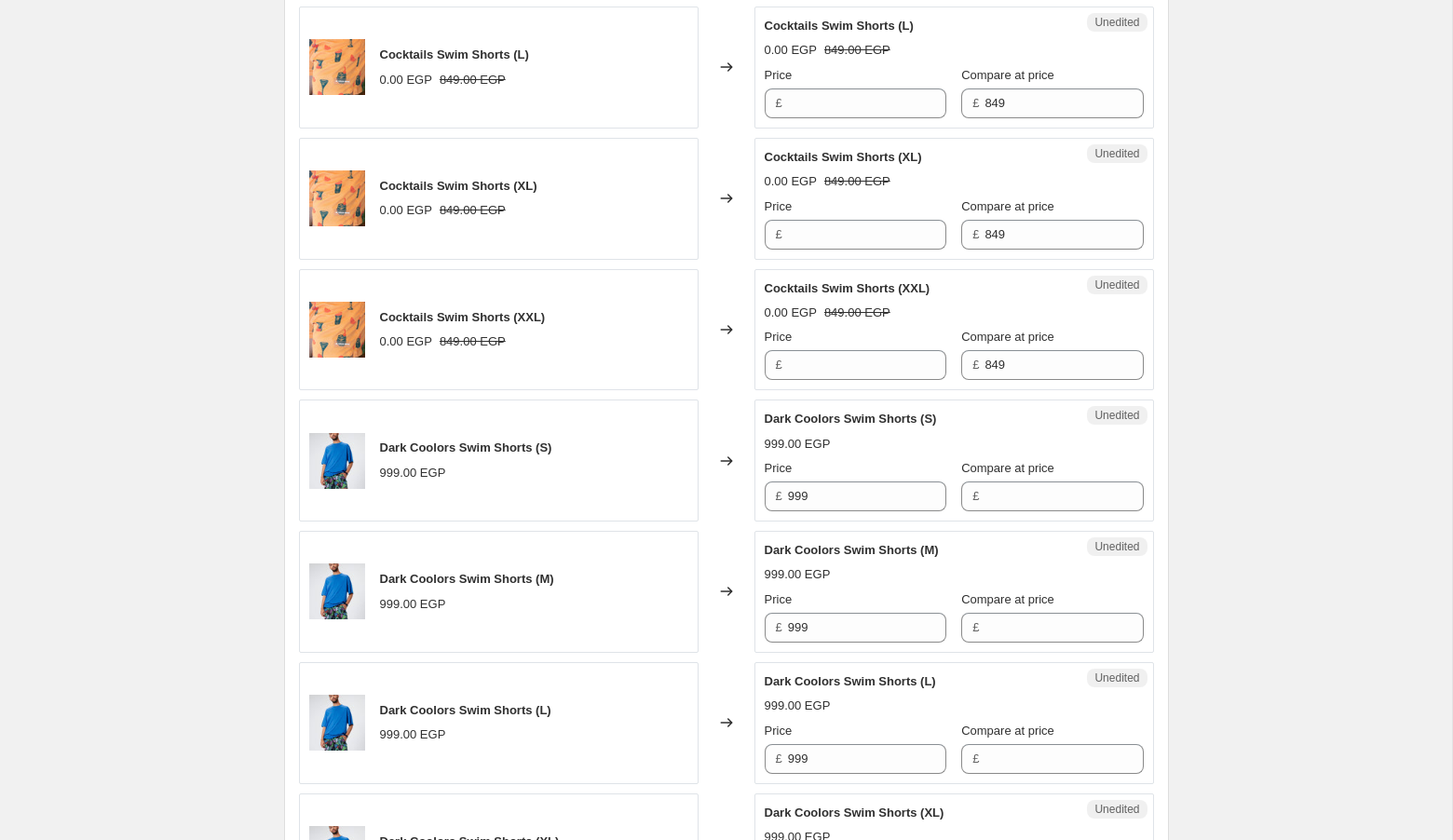 scroll, scrollTop: 1199, scrollLeft: 0, axis: vertical 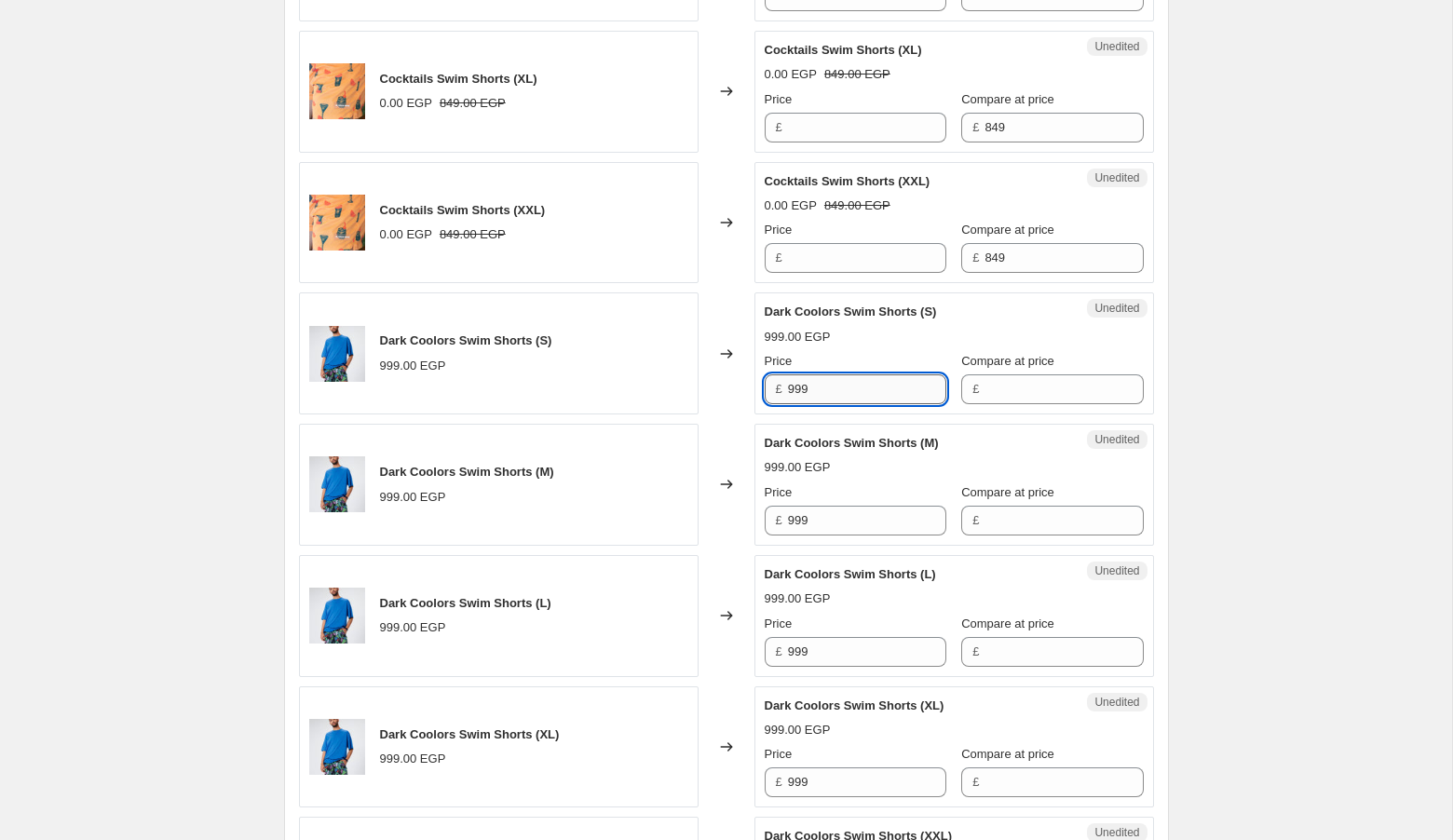 click on "999" at bounding box center (867, 389) 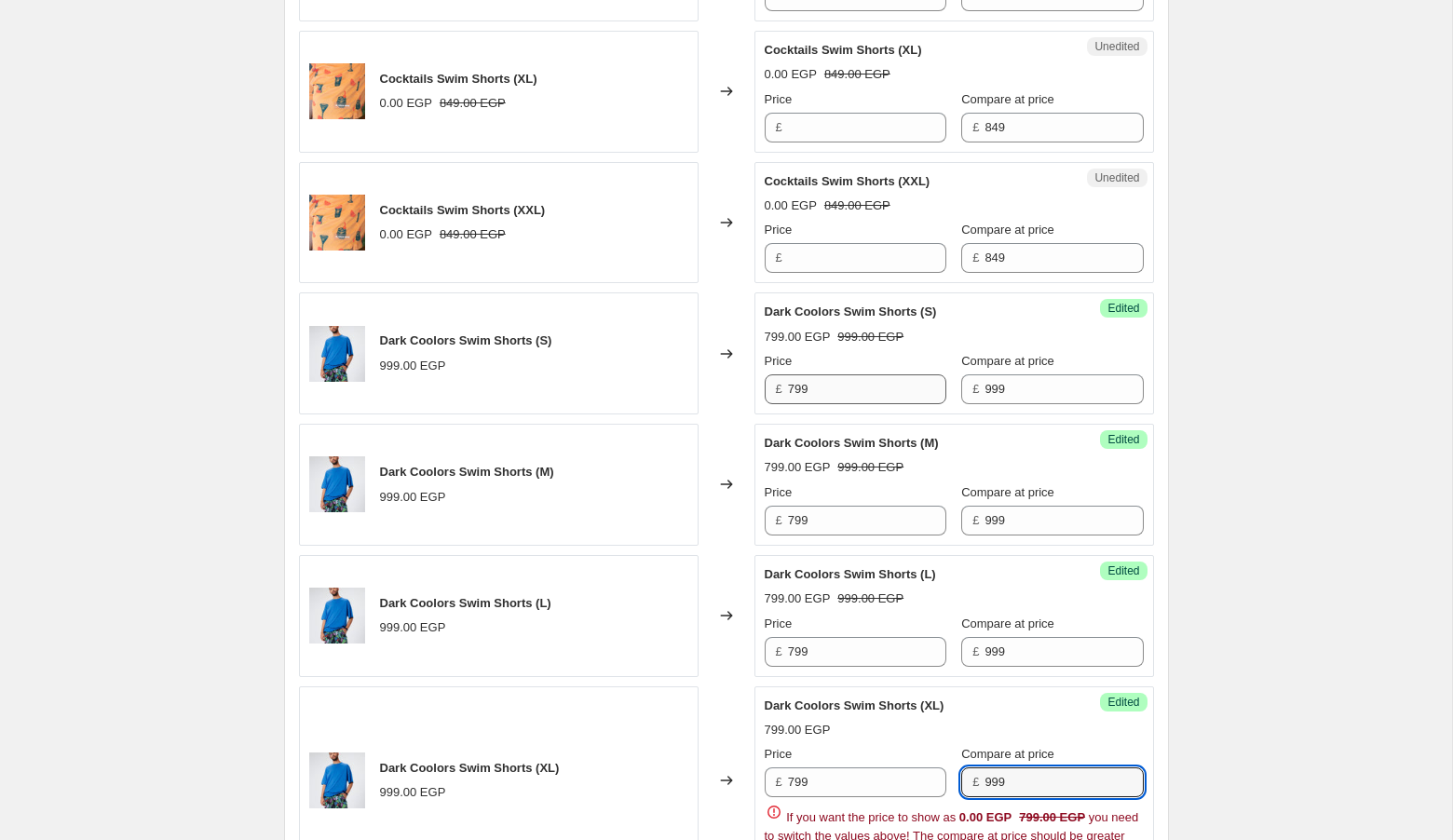 scroll, scrollTop: 1686, scrollLeft: 0, axis: vertical 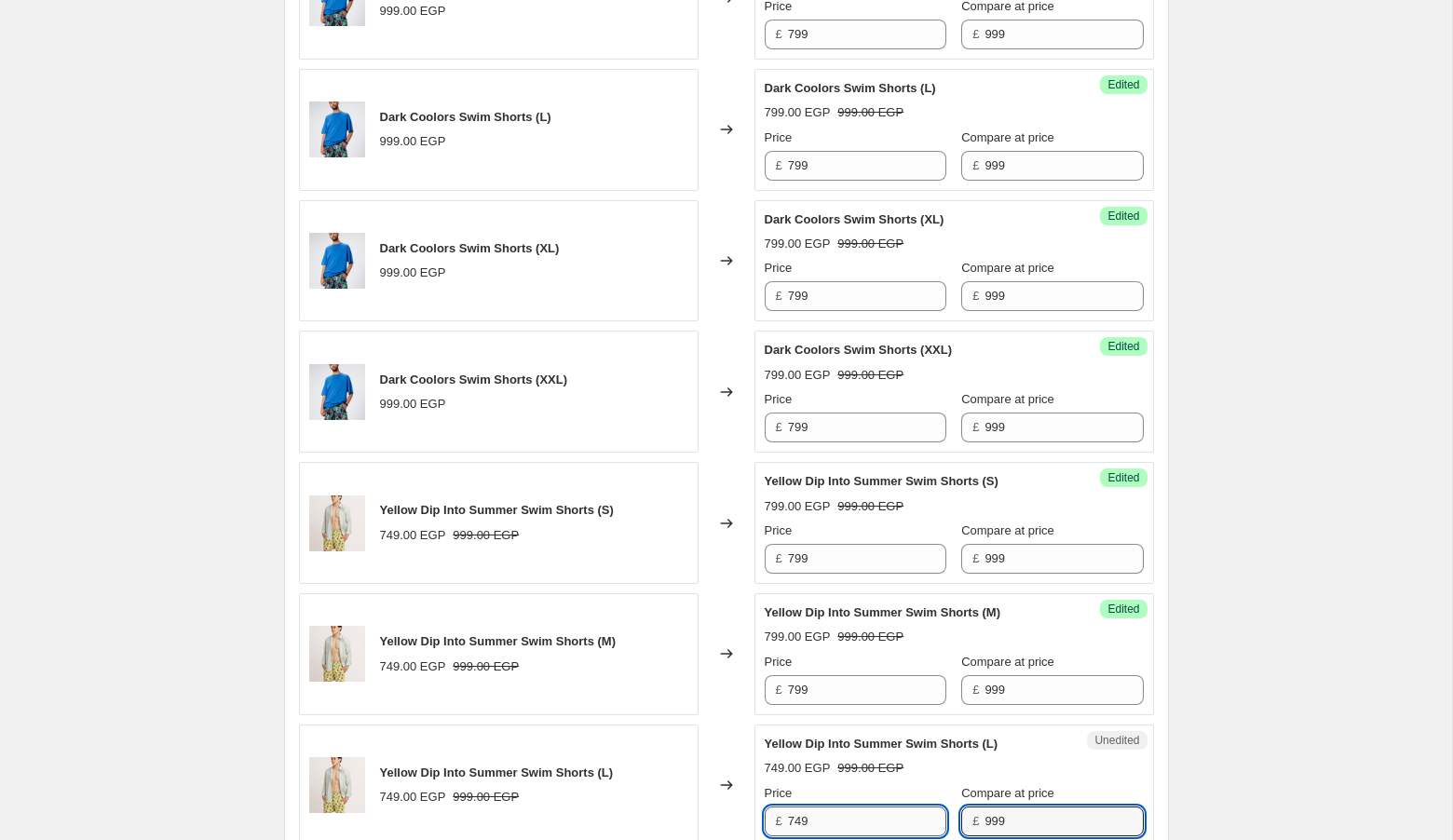 click on "749" at bounding box center [867, 821] 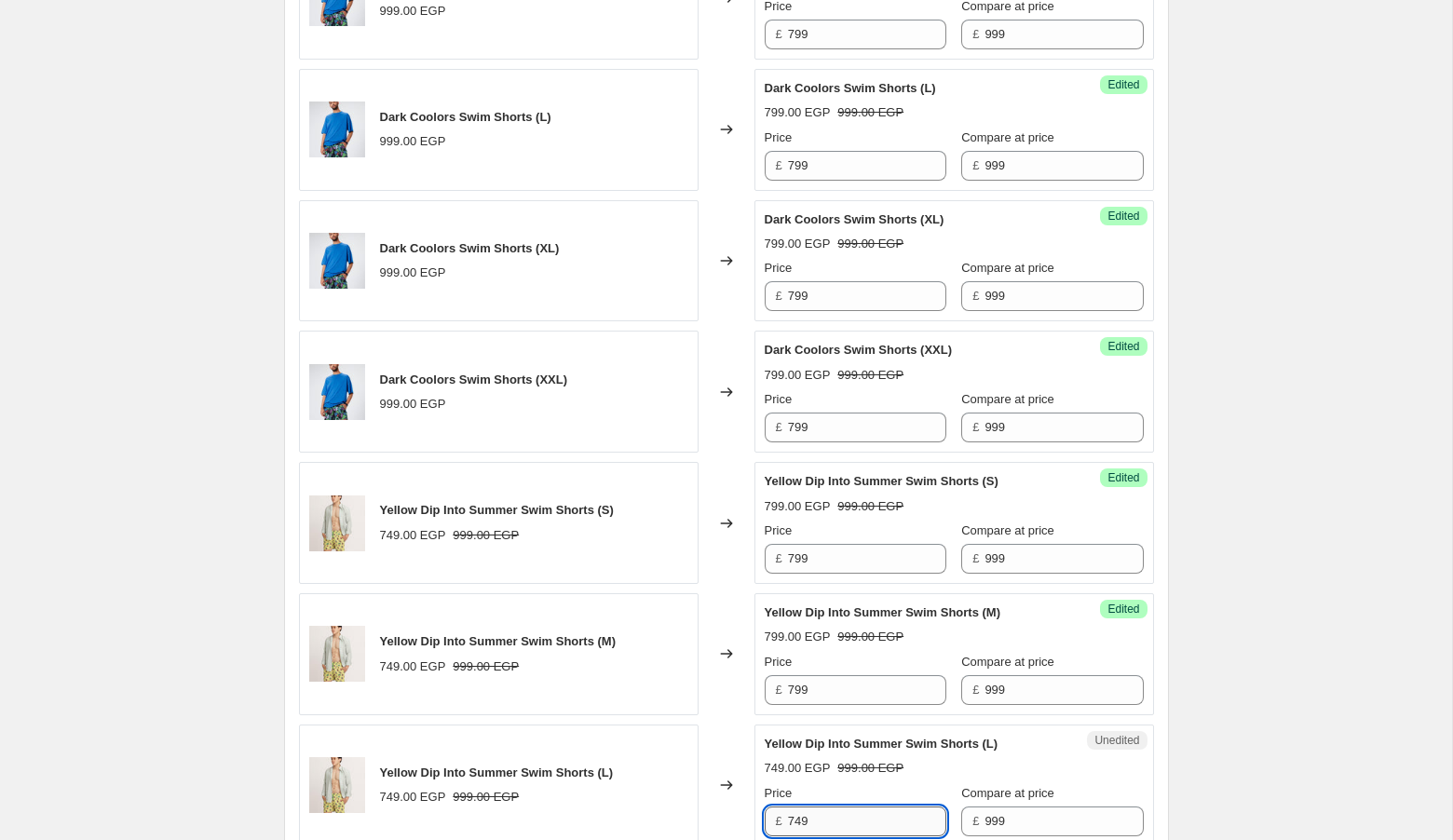 click on "749" at bounding box center (867, 821) 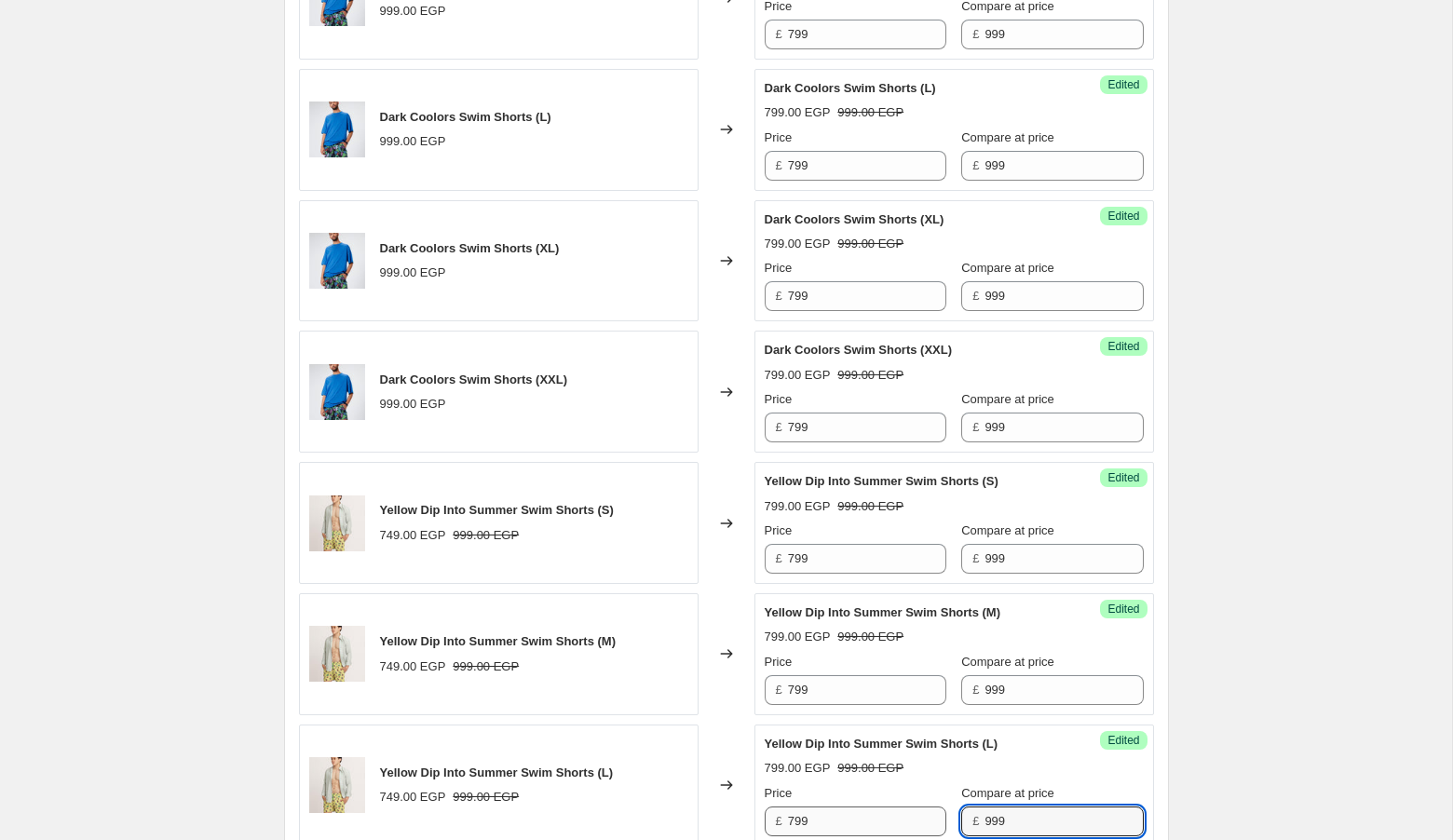 scroll, scrollTop: 2207, scrollLeft: 0, axis: vertical 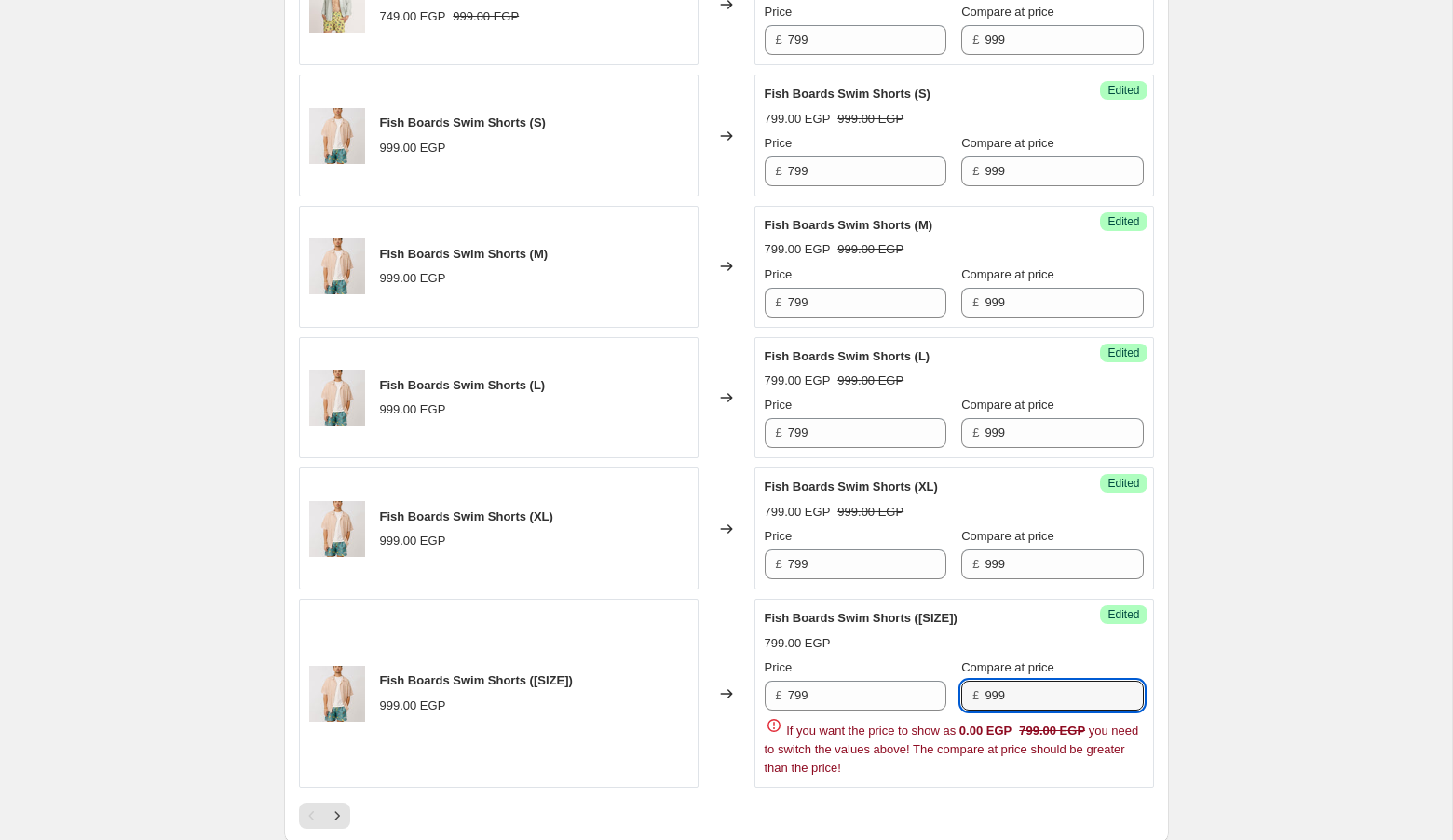 click on "Create new price change job. This page is ready Create new price change job Draft Step 1. Optionally give your price change job a title (eg "March 30% off sale on boots") [DATE], [TIME] Price change job SWIM SHORTS FLASH SALE This title is just for internal use, customers won't see it Step 2. Select how the prices should change Use bulk price change rules Set product prices individually Use CSV upload Select tags to add while price change is active Select tags to remove while price change is active Step 3. Select which products should change in price Select all products, use filters, or select products variants individually All products Filter by product, collection, tag, vendor, product type, variant title, or inventory Select product variants individually Product filters Products must match: all conditions any condition The product The product's collection The product's tag The product's vendor The product's type The product's status The variant's title Inventory quantity The product's type Price" at bounding box center [726, -746] 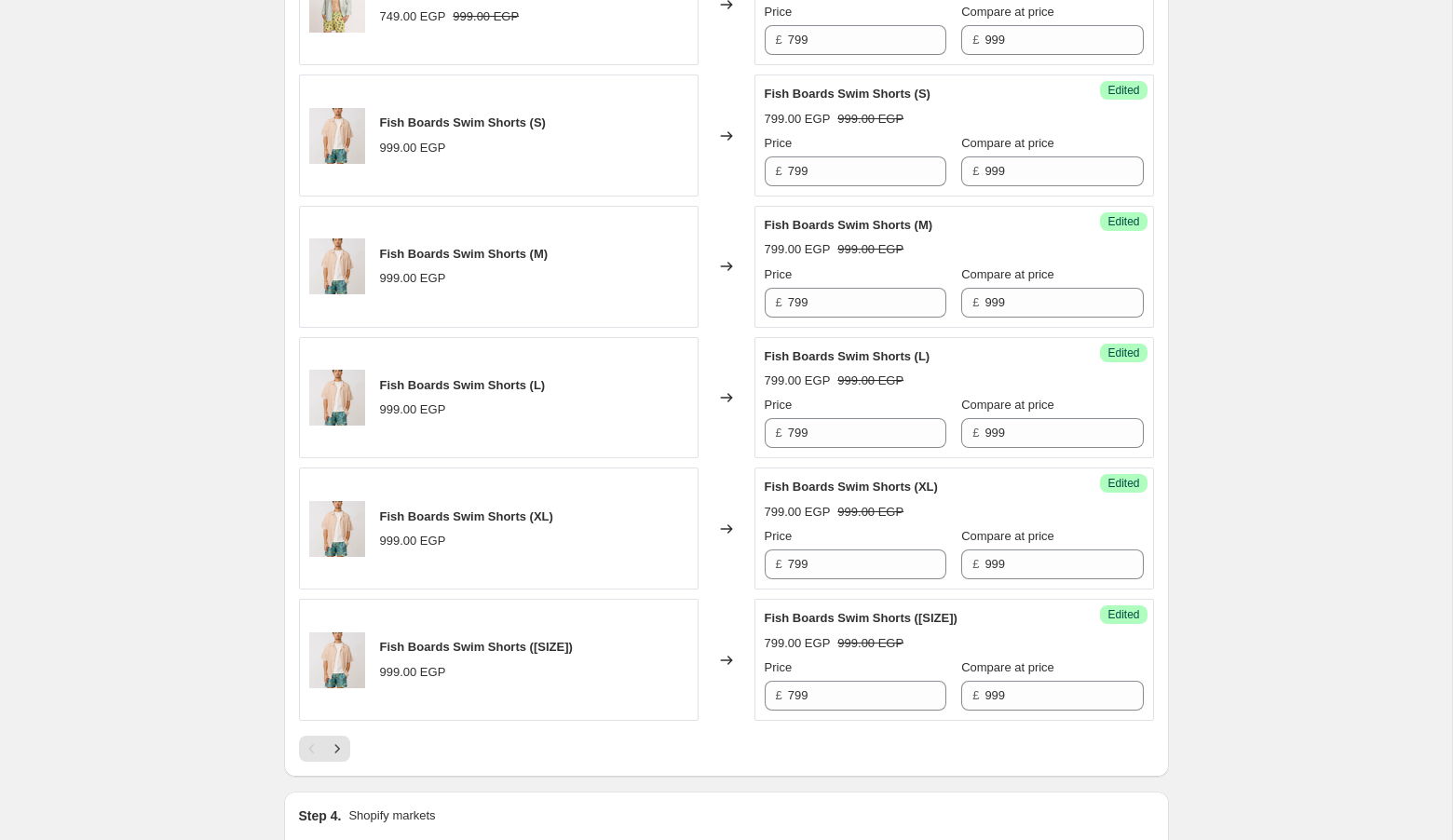 scroll, scrollTop: 3042, scrollLeft: 0, axis: vertical 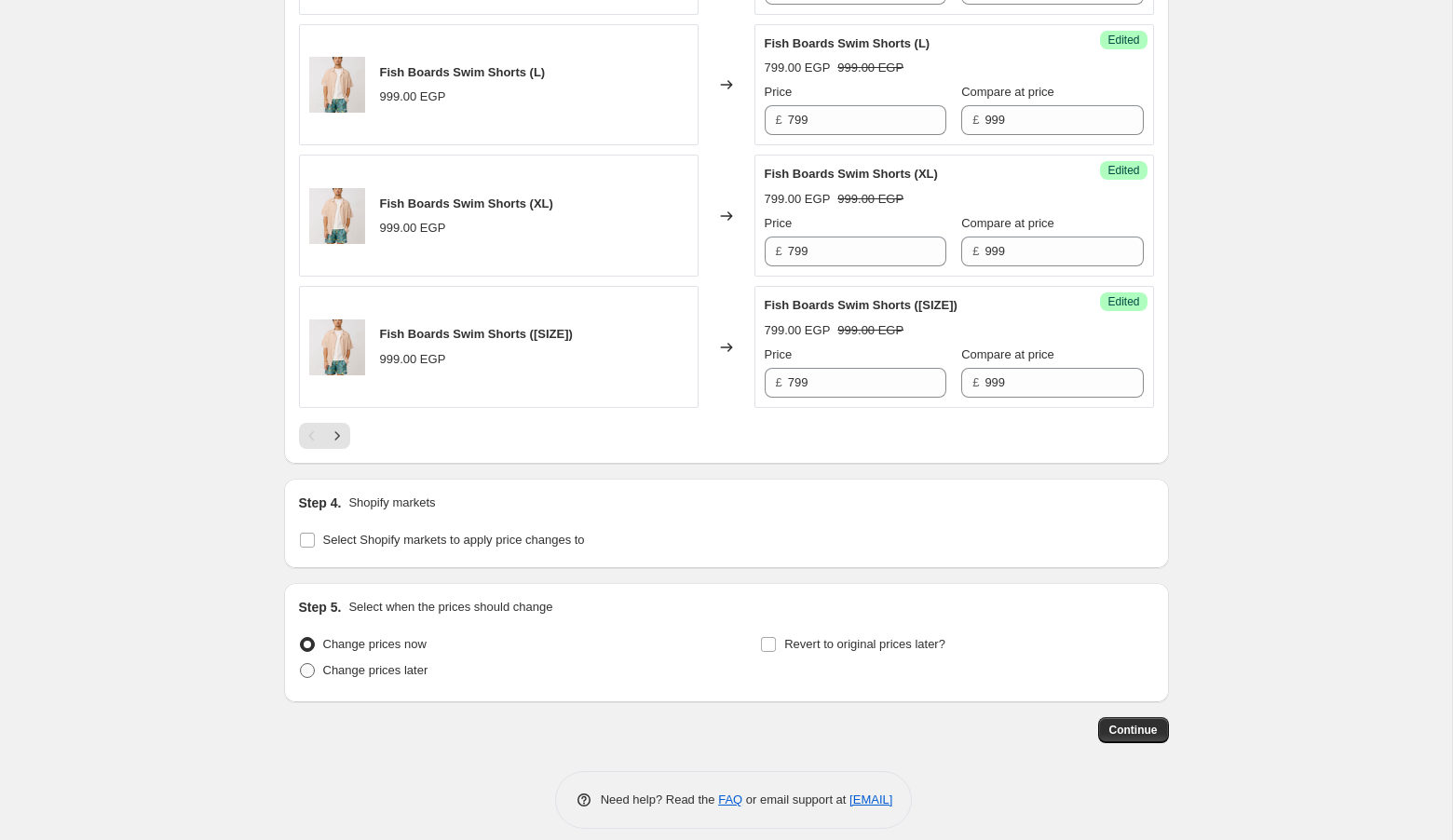 click on "Change prices later" at bounding box center [375, 671] 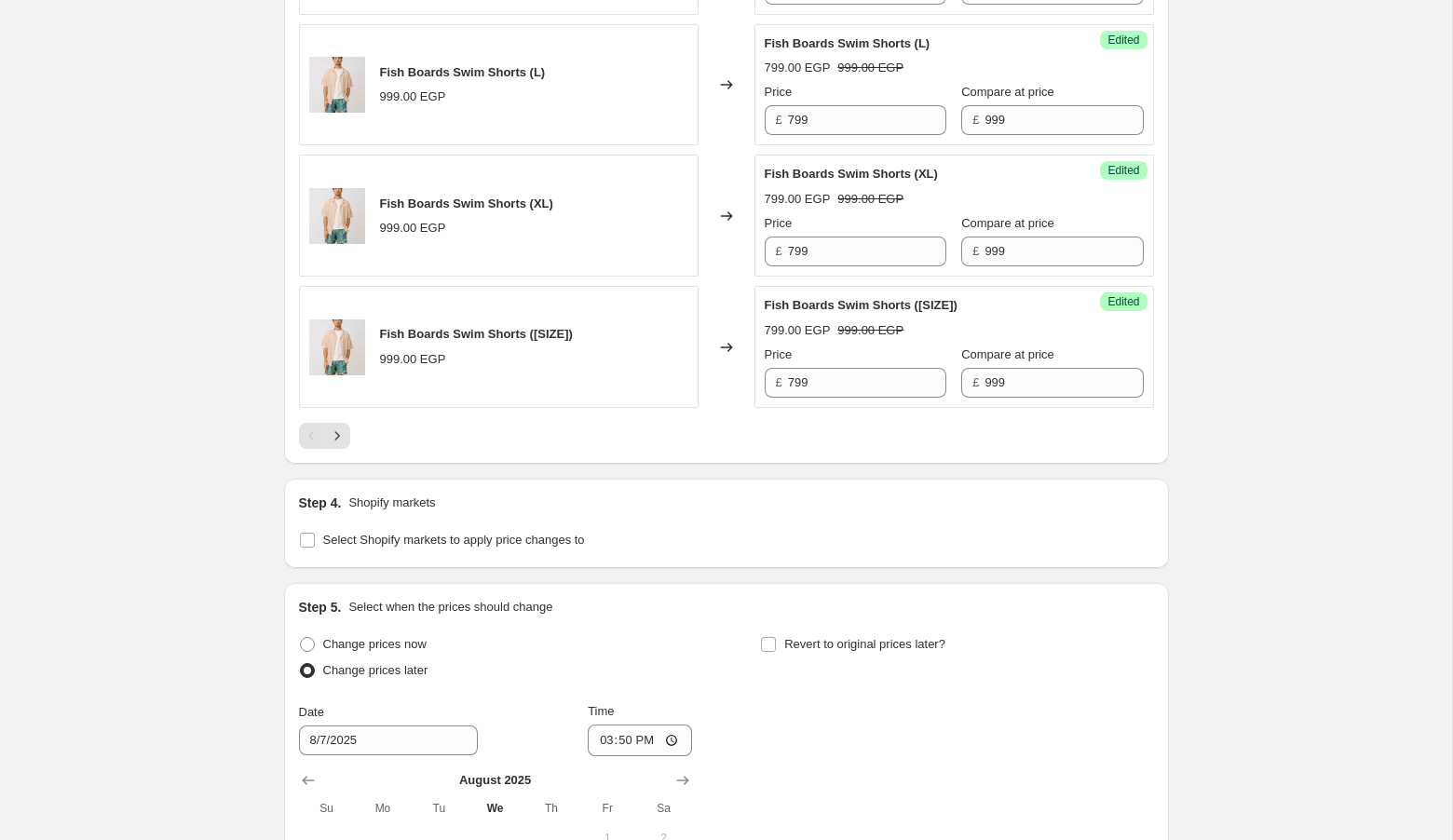 click on "Revert to original prices later?" at bounding box center (957, 659) 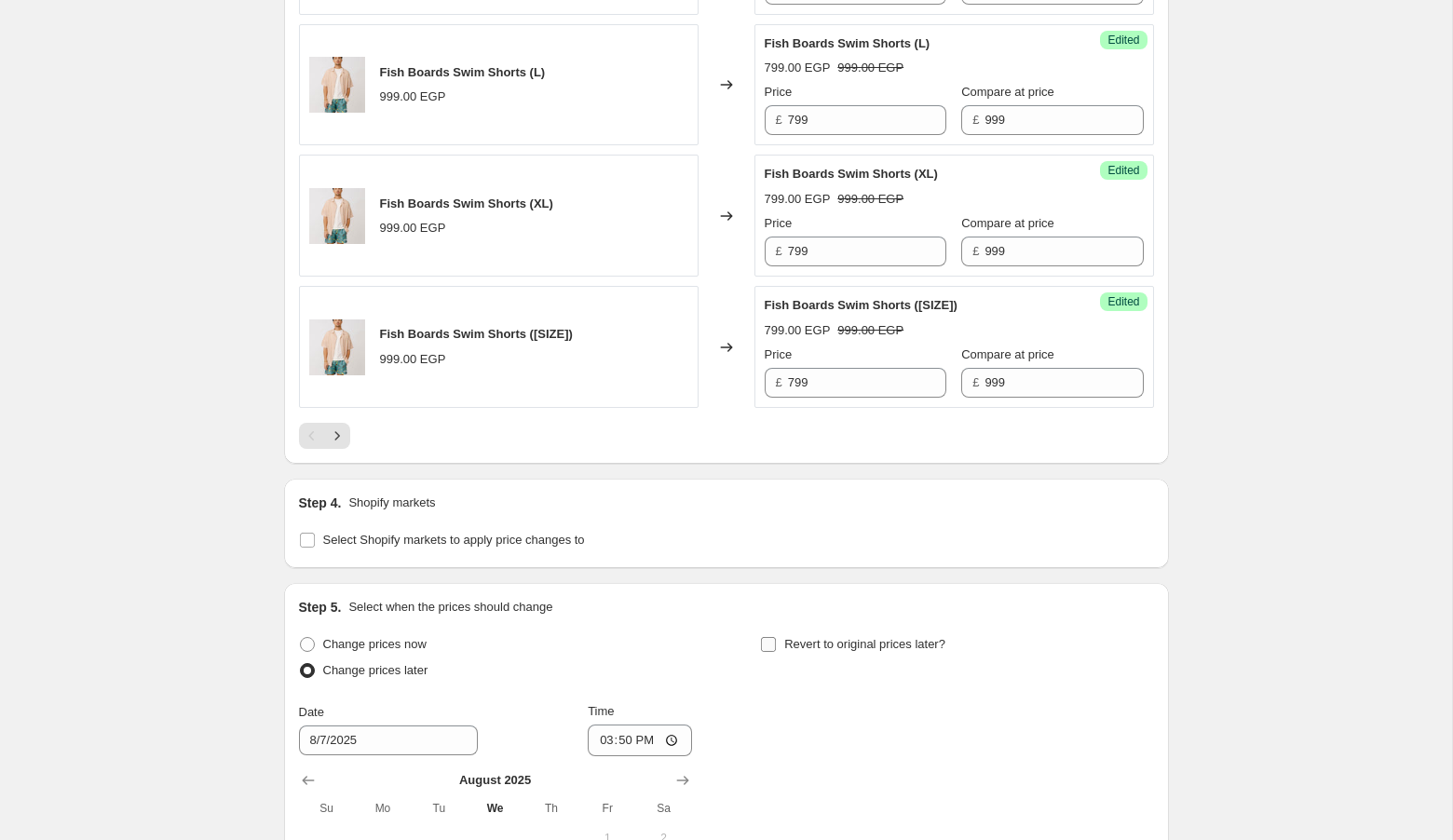 click on "Revert to original prices later?" at bounding box center [864, 644] 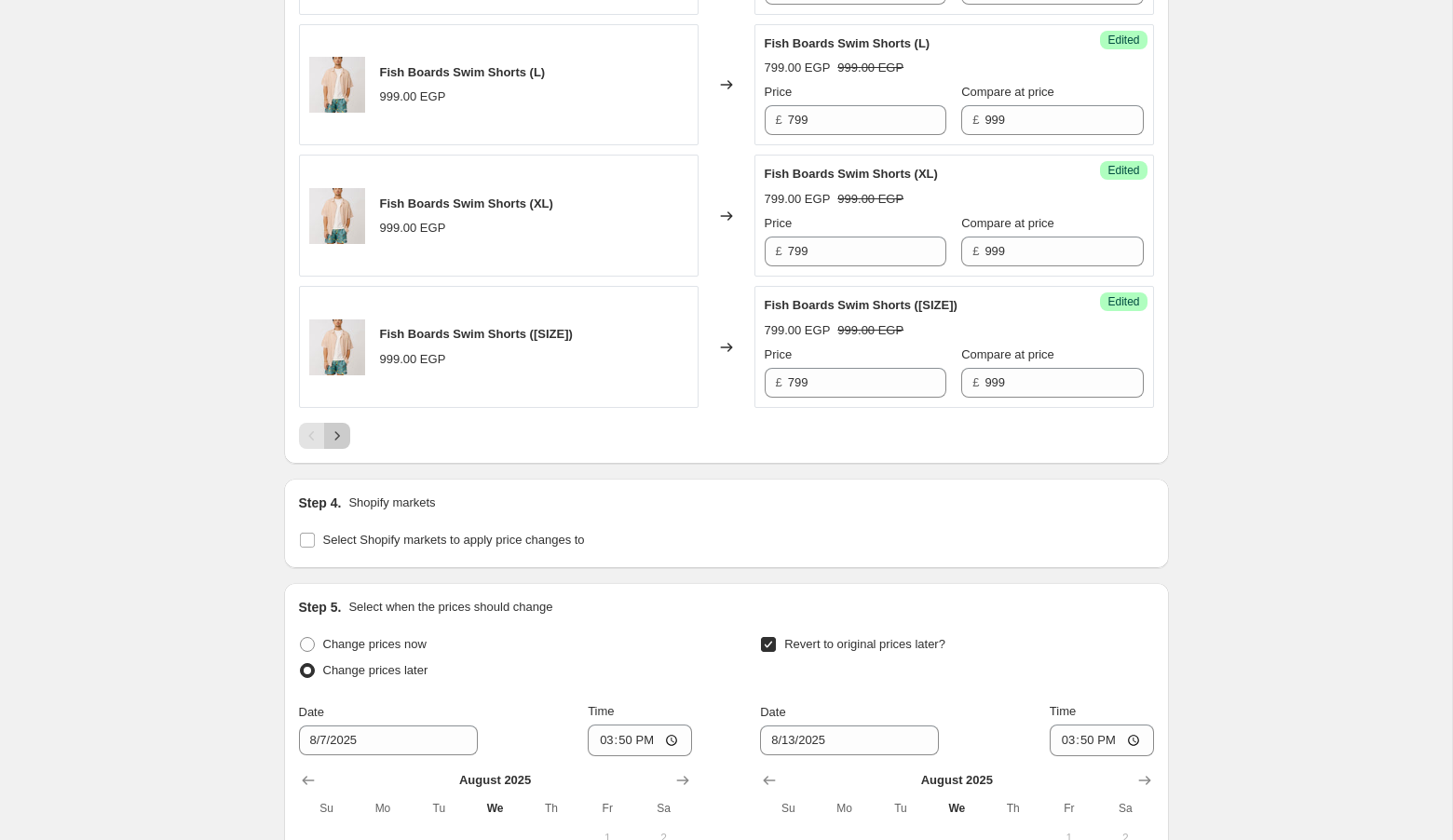 click 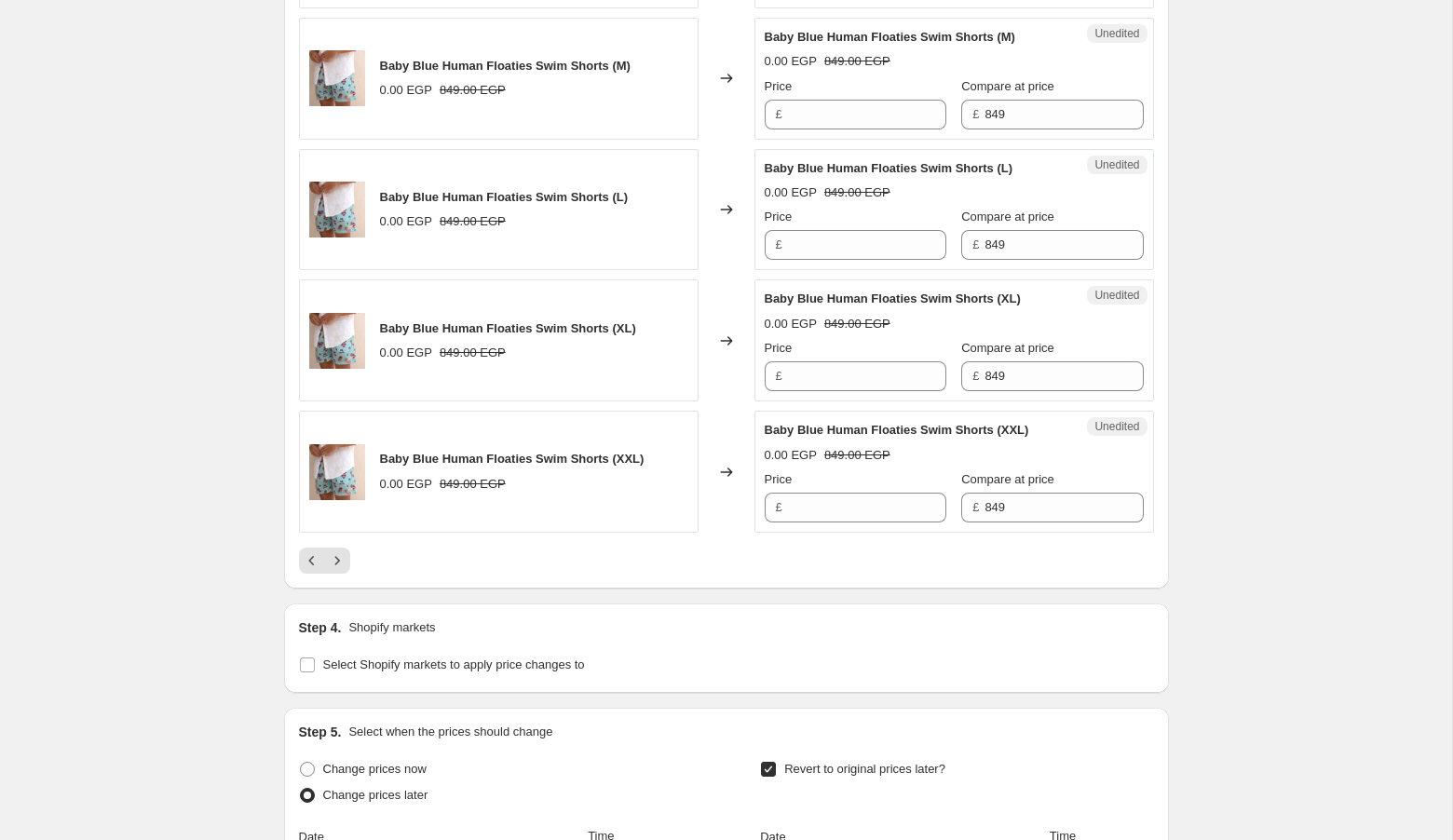scroll, scrollTop: 2924, scrollLeft: 0, axis: vertical 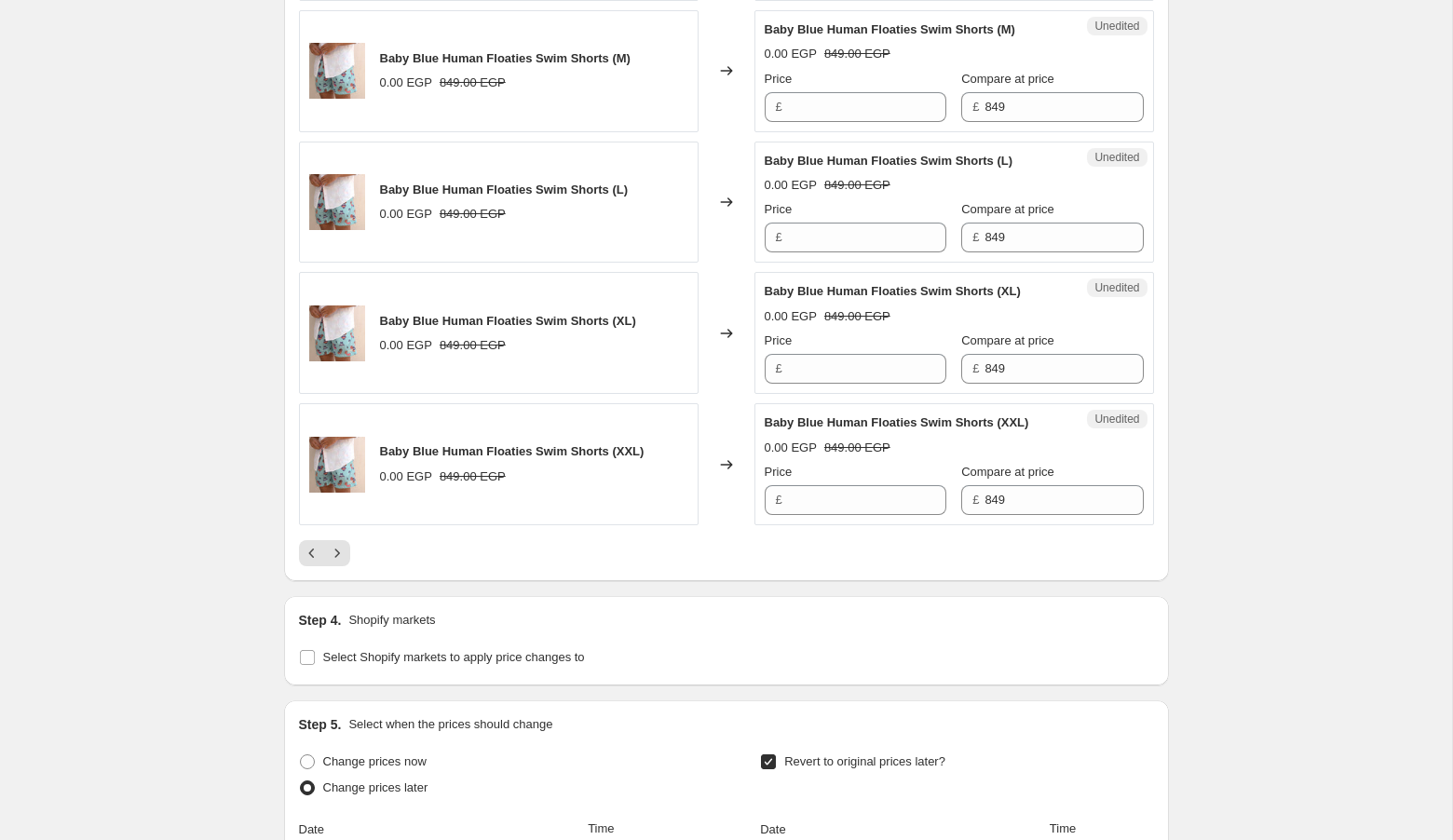 click 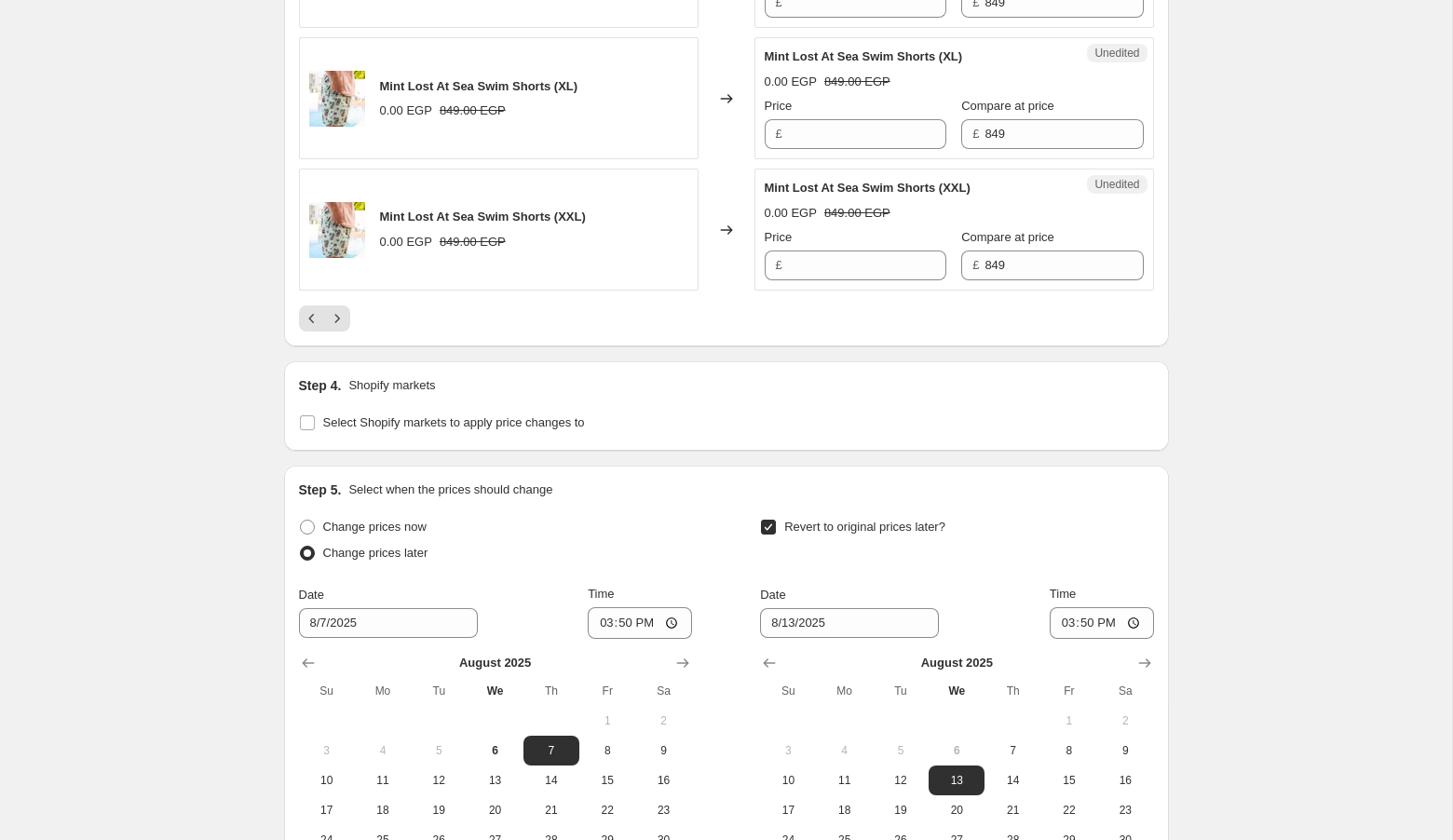 scroll, scrollTop: 3201, scrollLeft: 0, axis: vertical 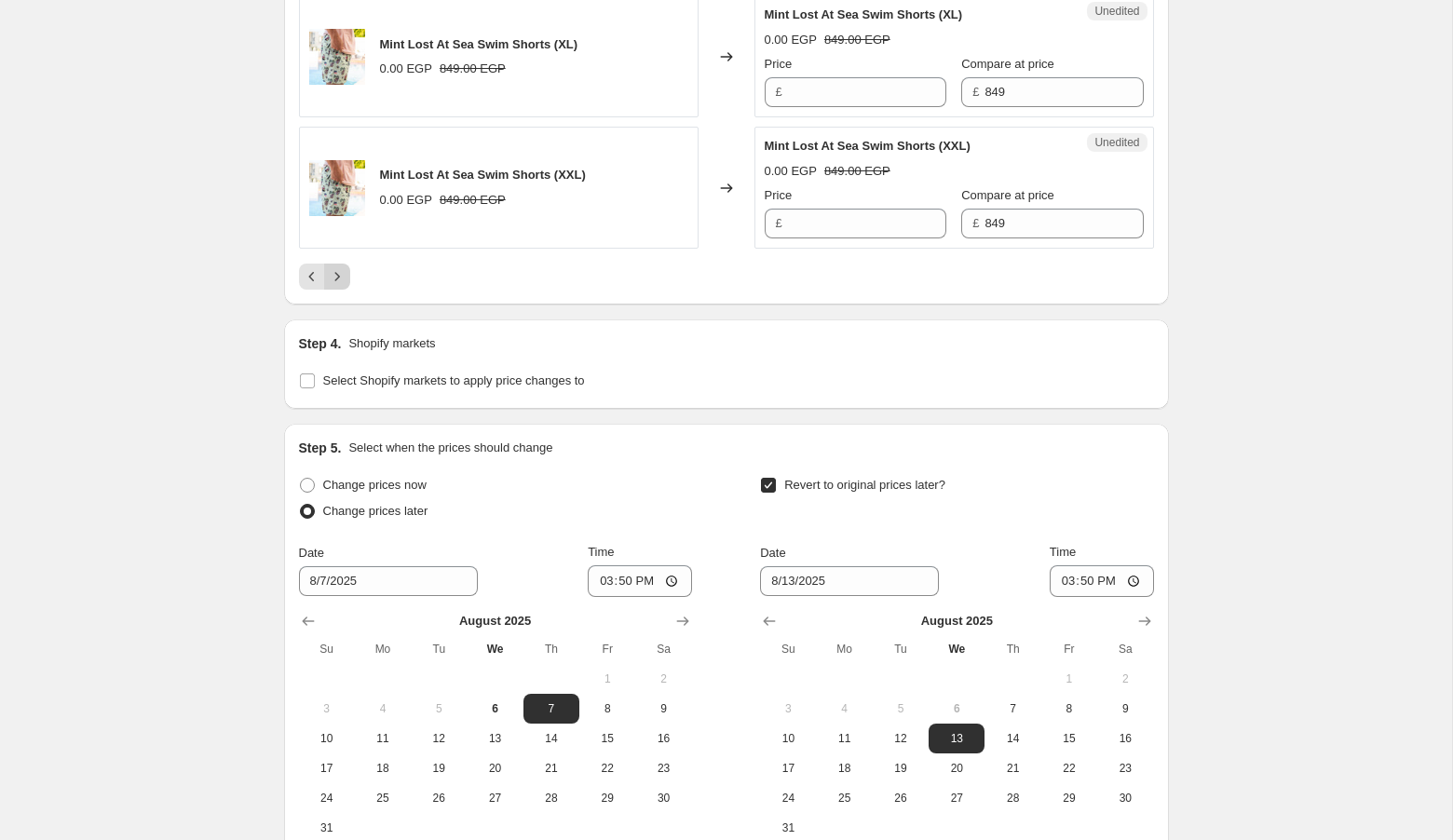 click at bounding box center (337, 277) 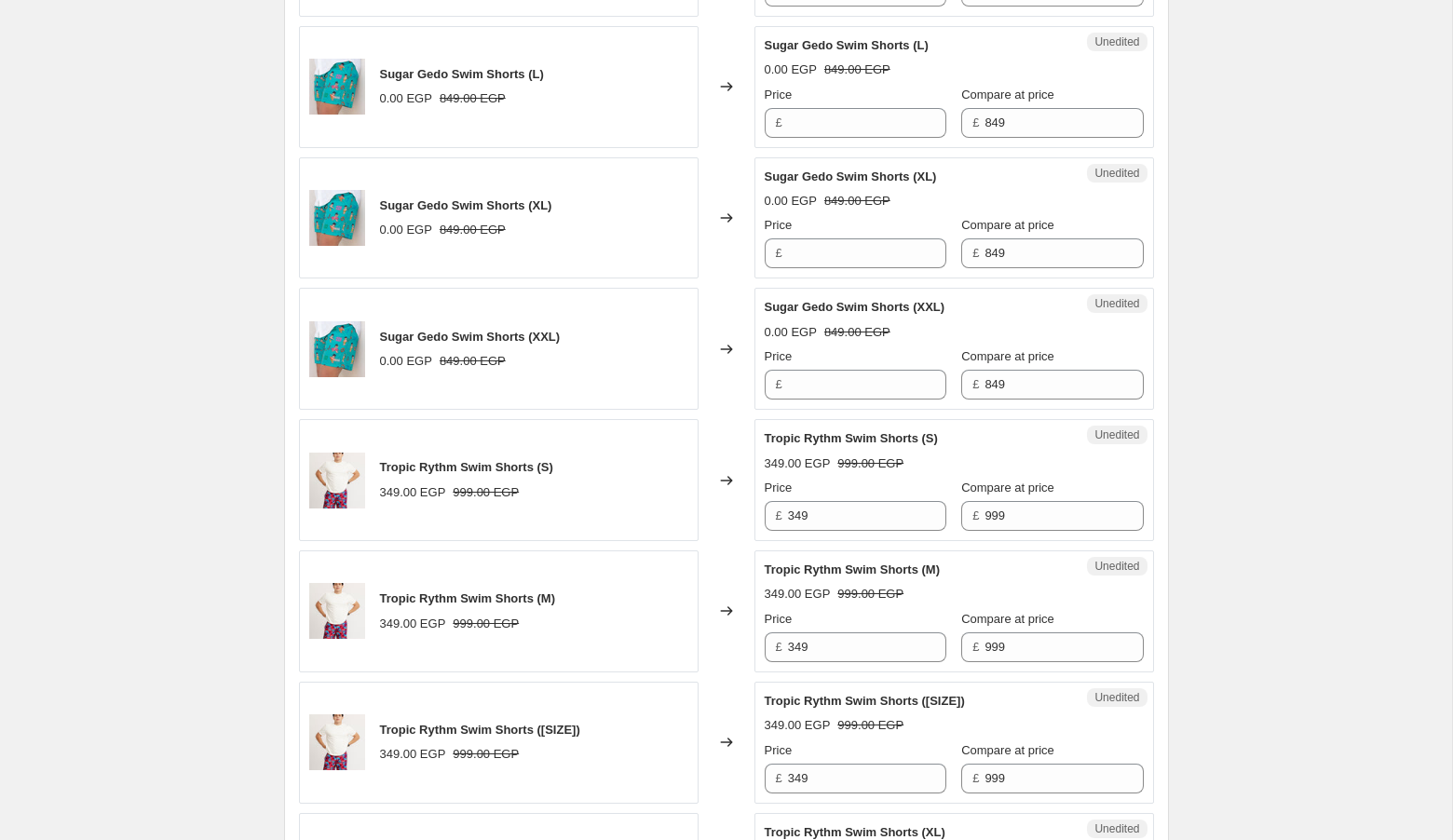 scroll, scrollTop: 1761, scrollLeft: 0, axis: vertical 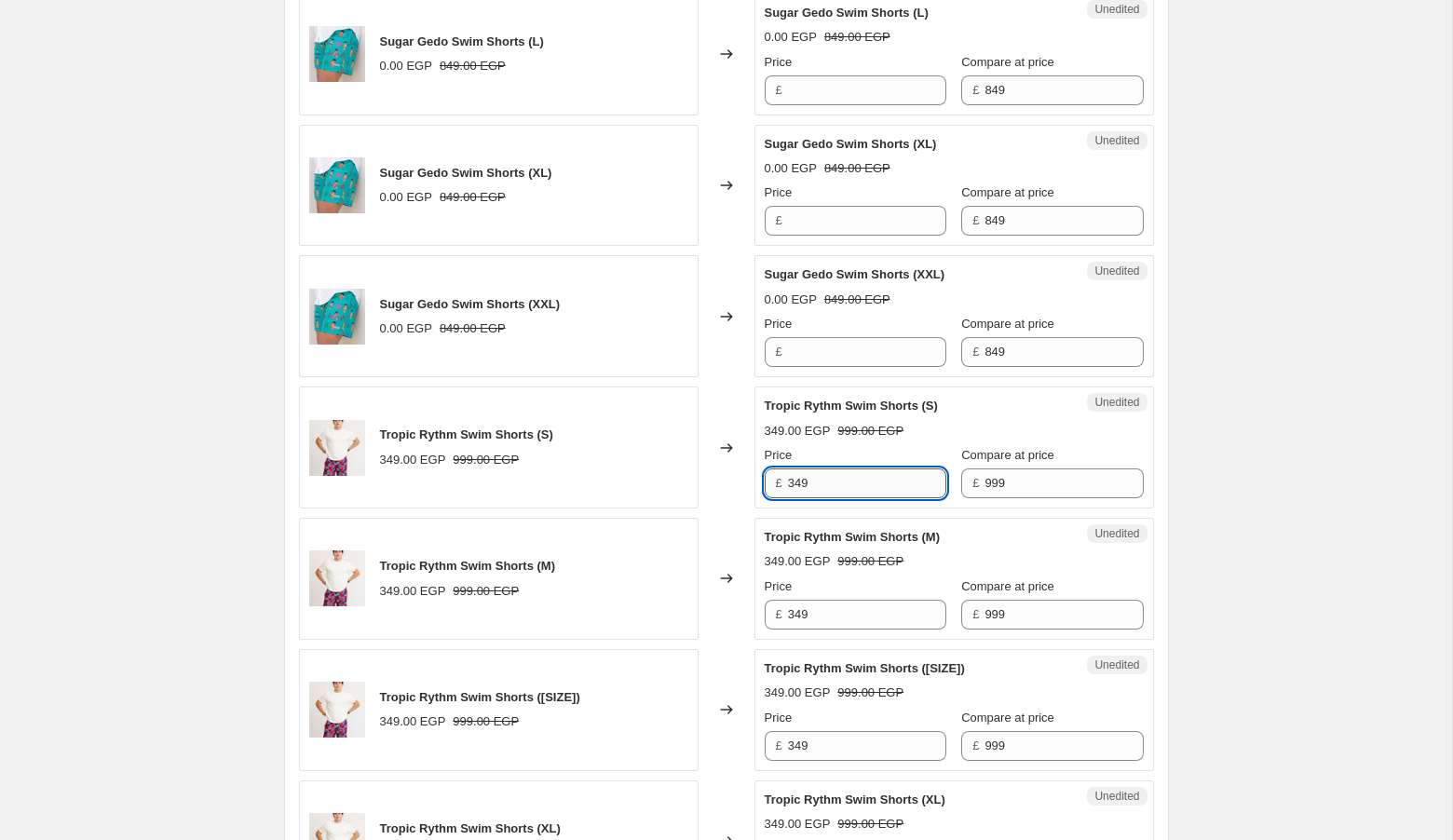 click on "349" at bounding box center (867, 483) 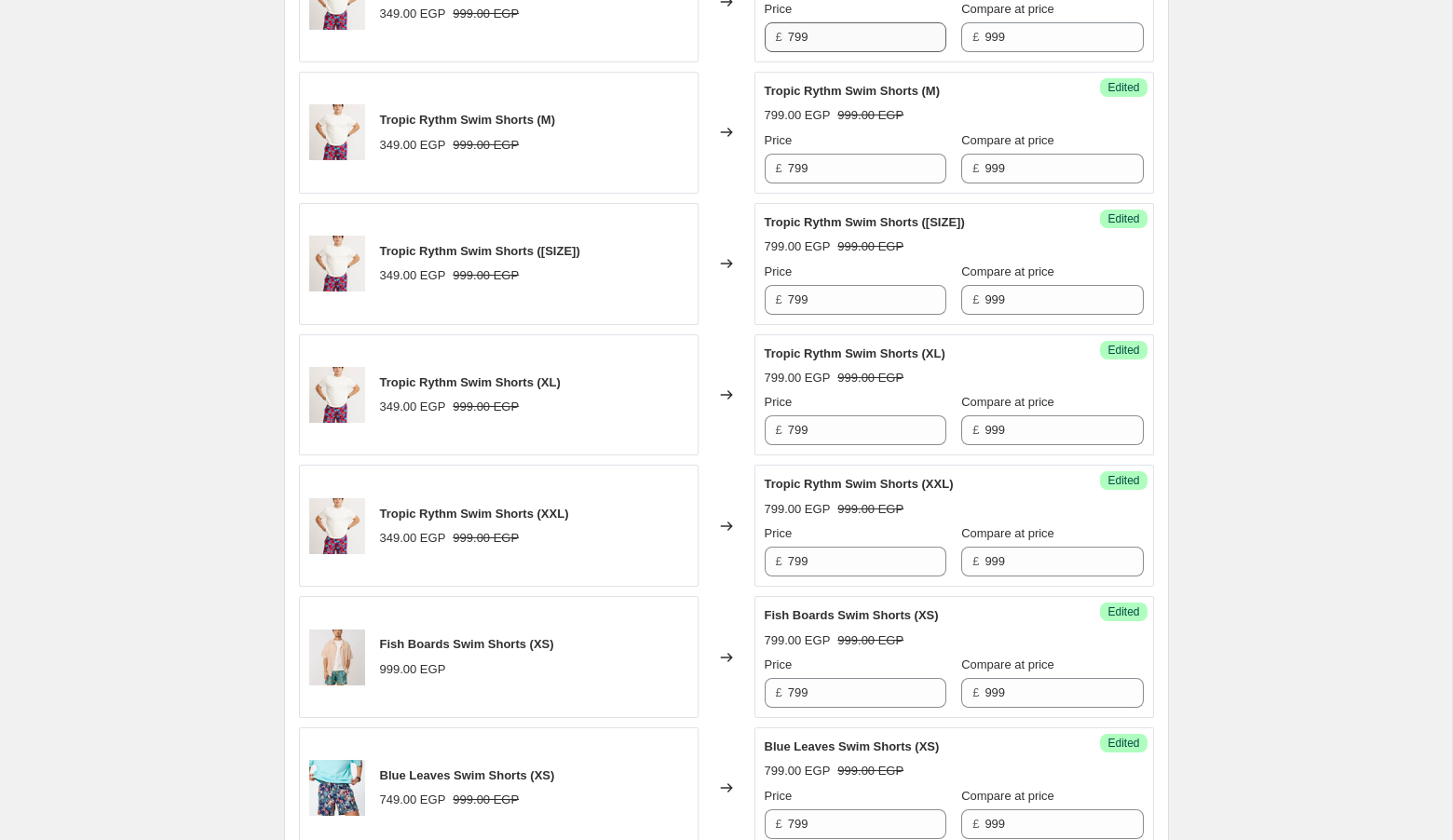 scroll, scrollTop: 2729, scrollLeft: 0, axis: vertical 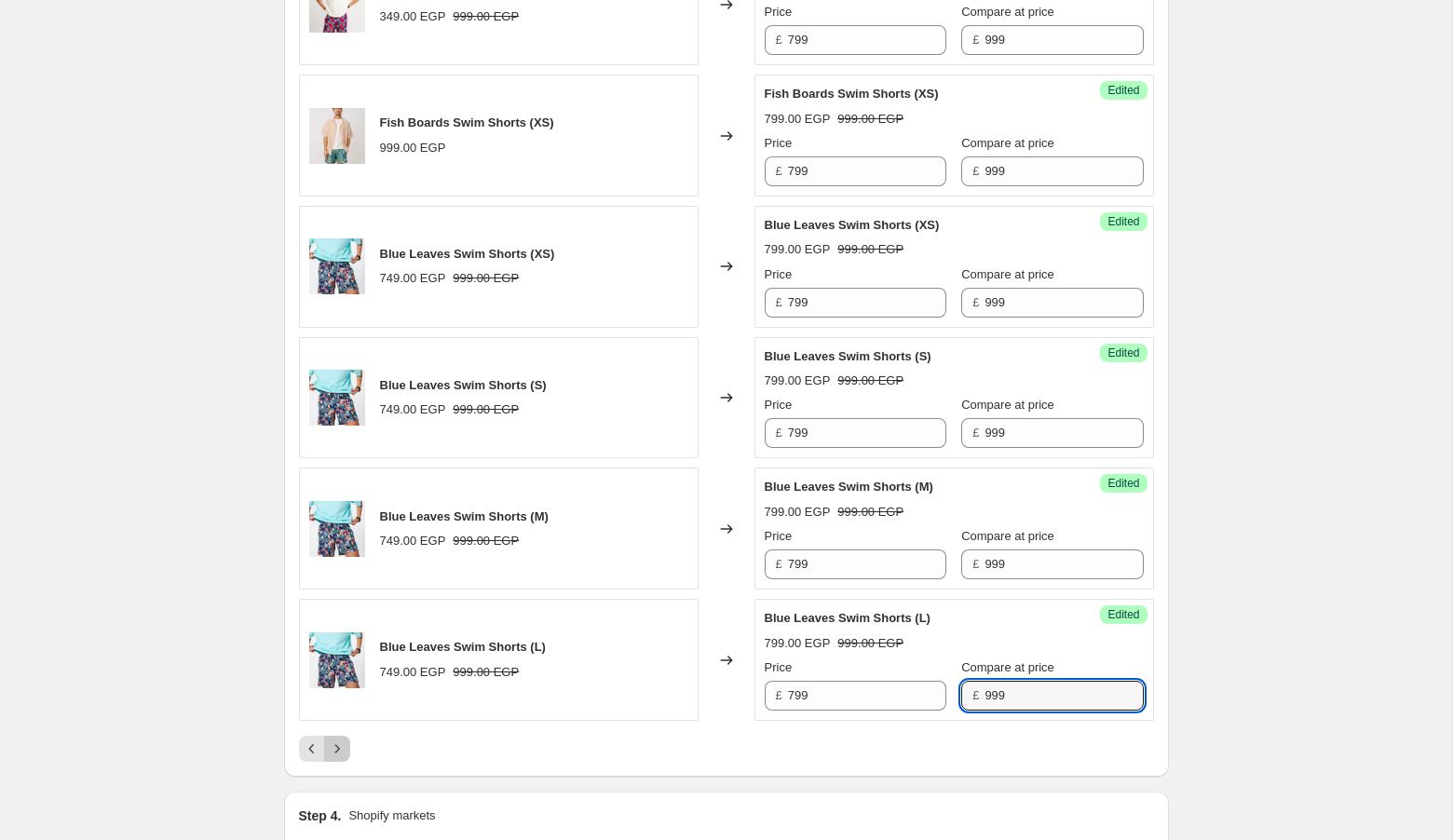 click 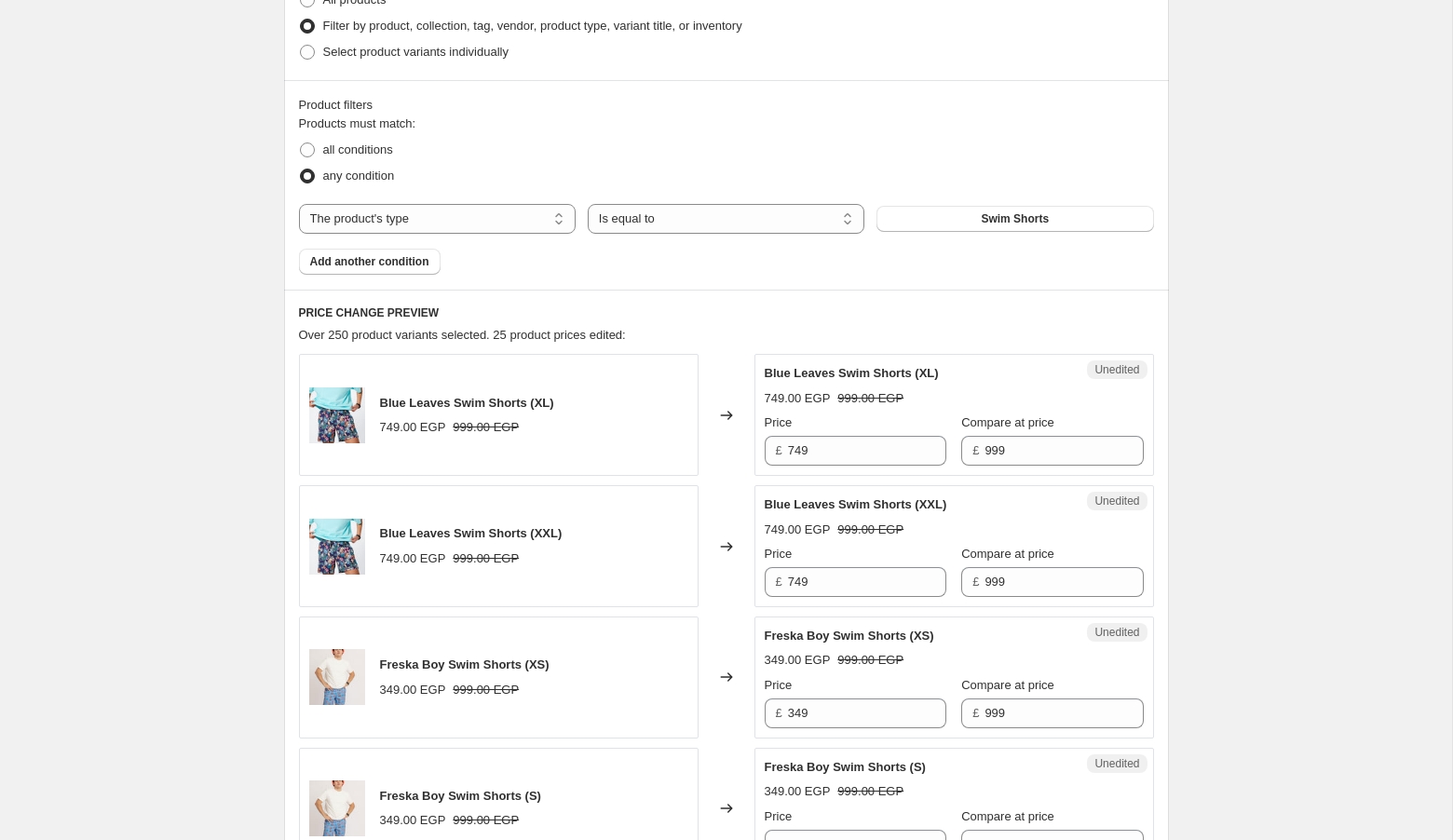 scroll, scrollTop: 486, scrollLeft: 0, axis: vertical 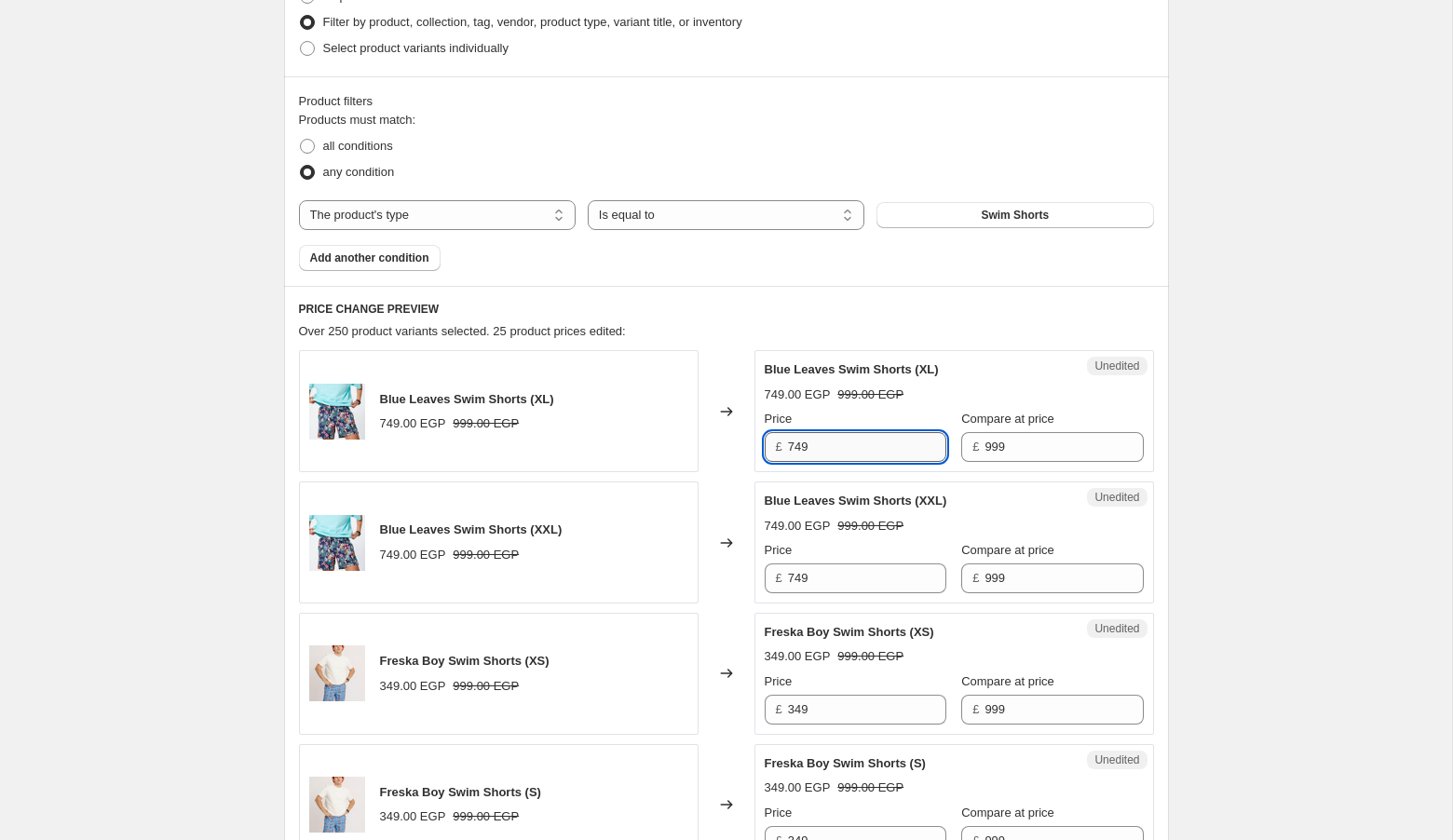 click on "749" at bounding box center (867, 447) 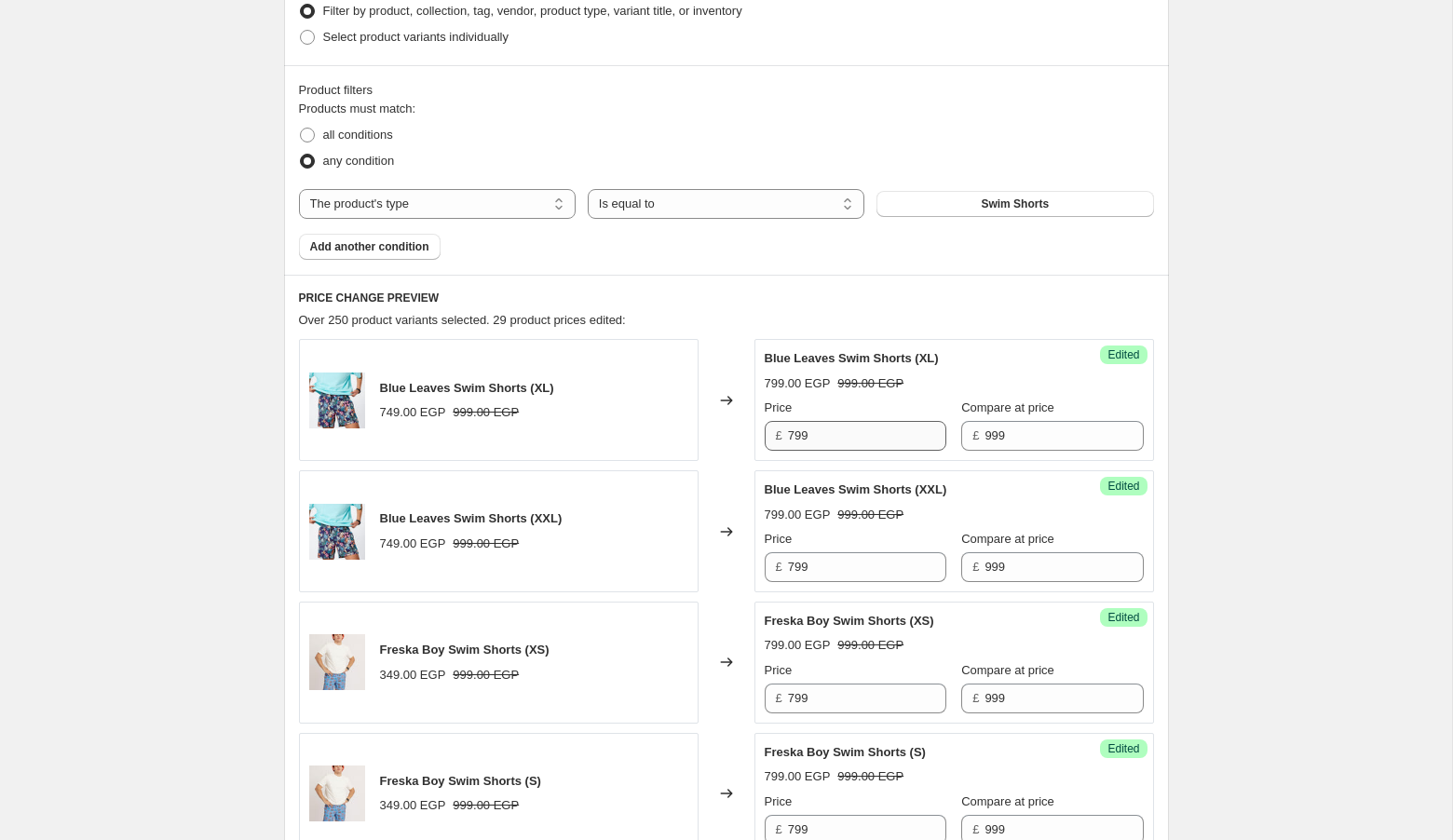 scroll, scrollTop: 1034, scrollLeft: 0, axis: vertical 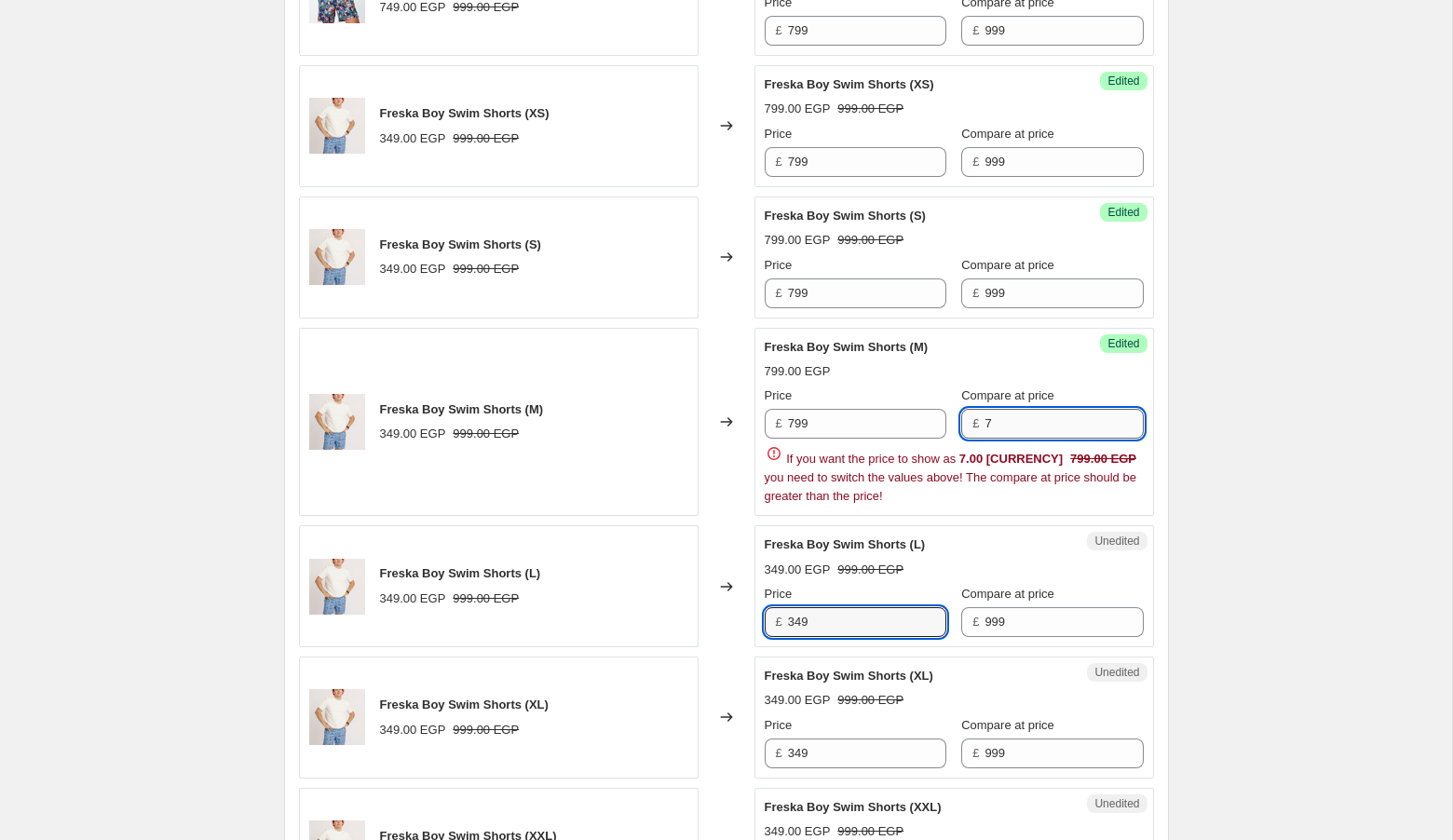click on "7" at bounding box center (1064, 424) 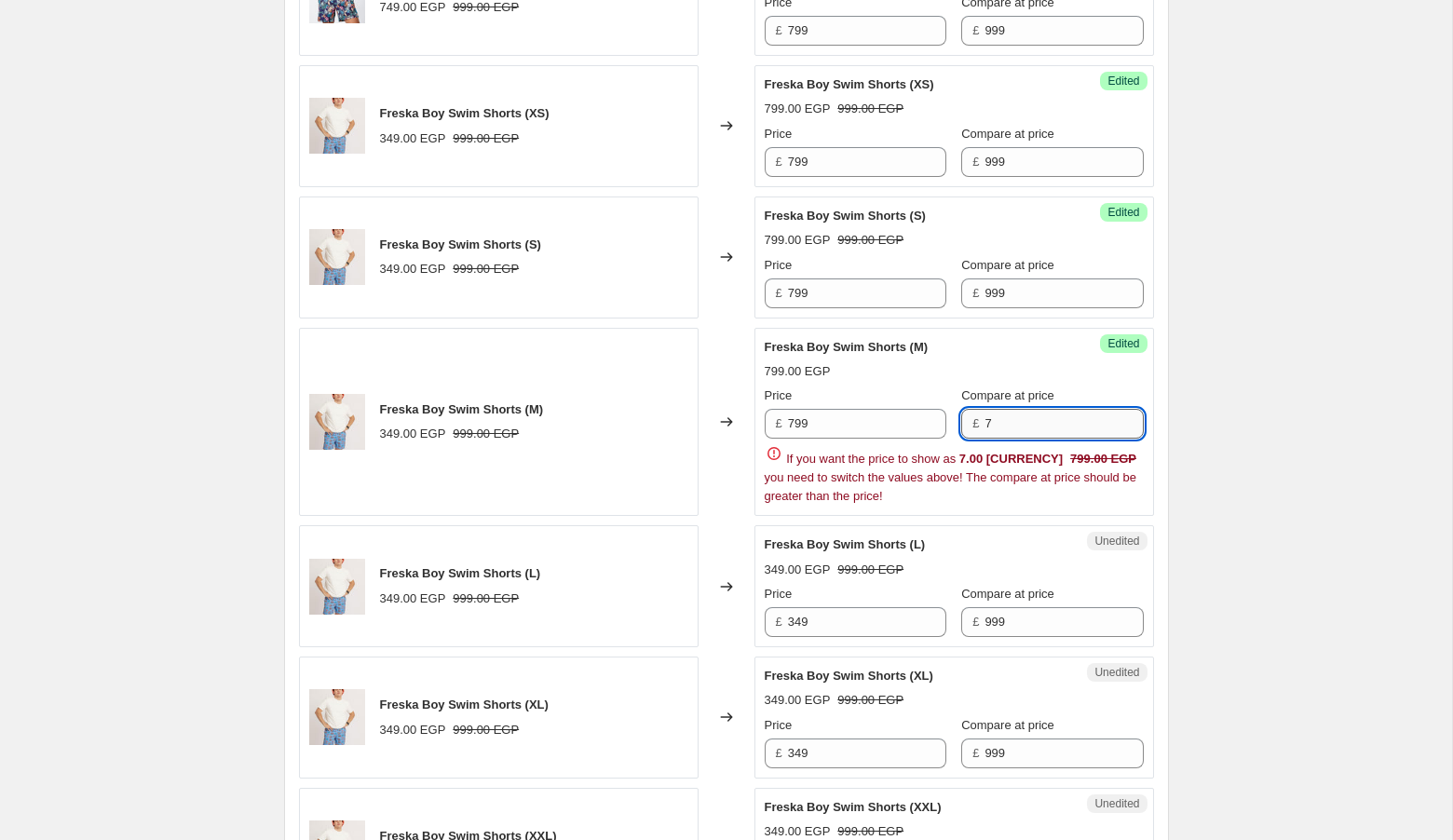 click on "7" at bounding box center (1064, 424) 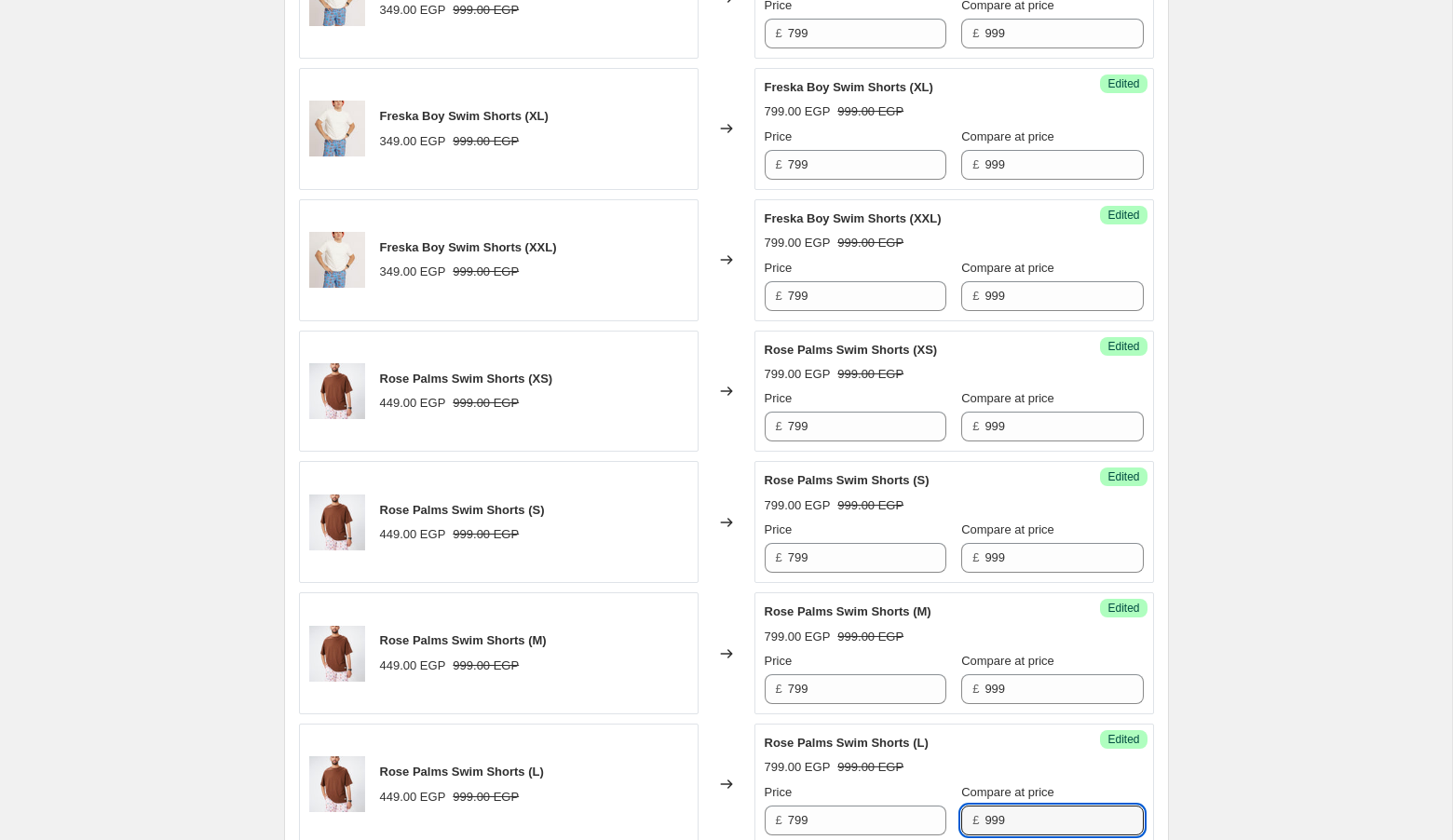 scroll, scrollTop: 2077, scrollLeft: 0, axis: vertical 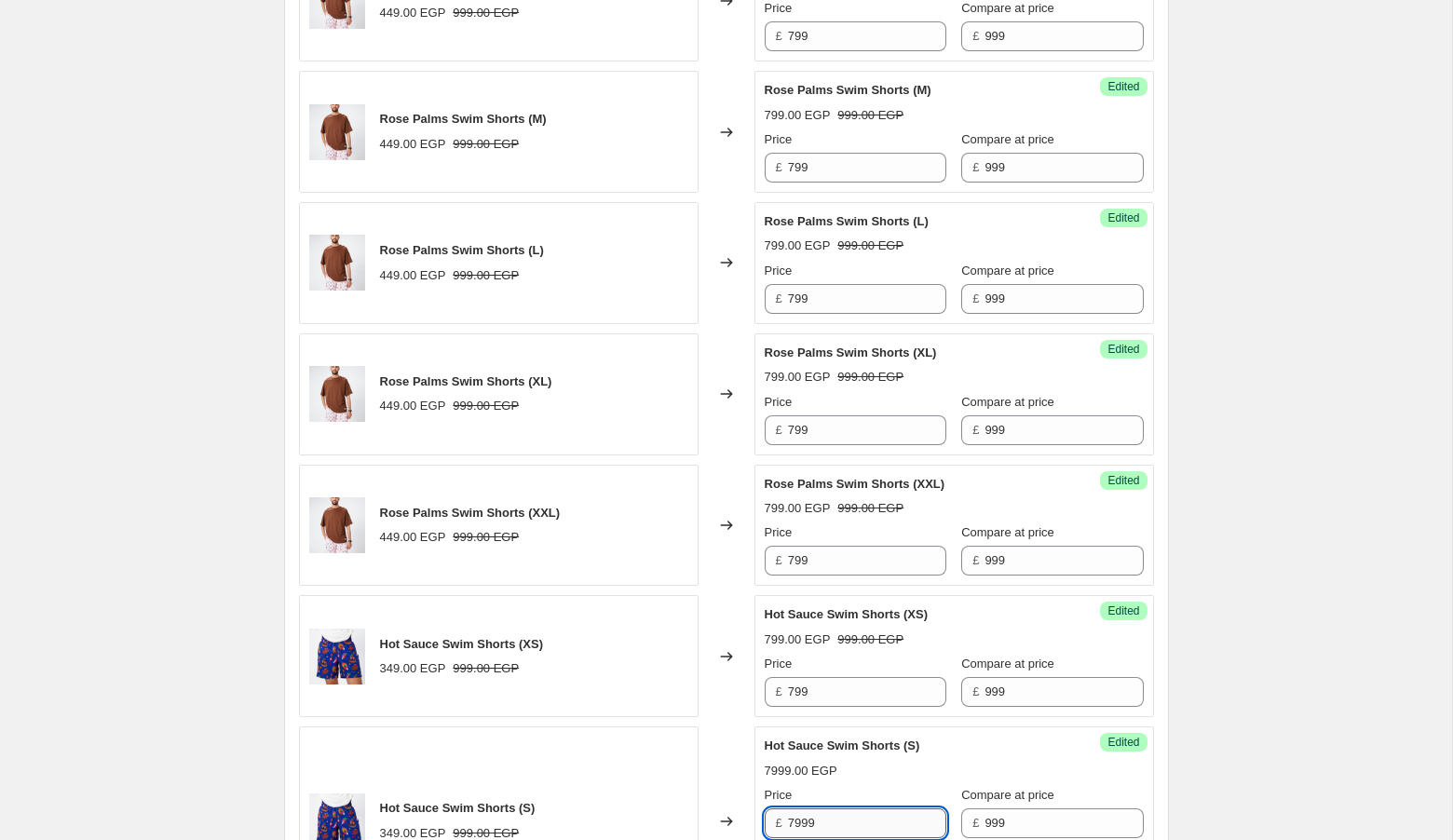 click on "7999" at bounding box center [867, 823] 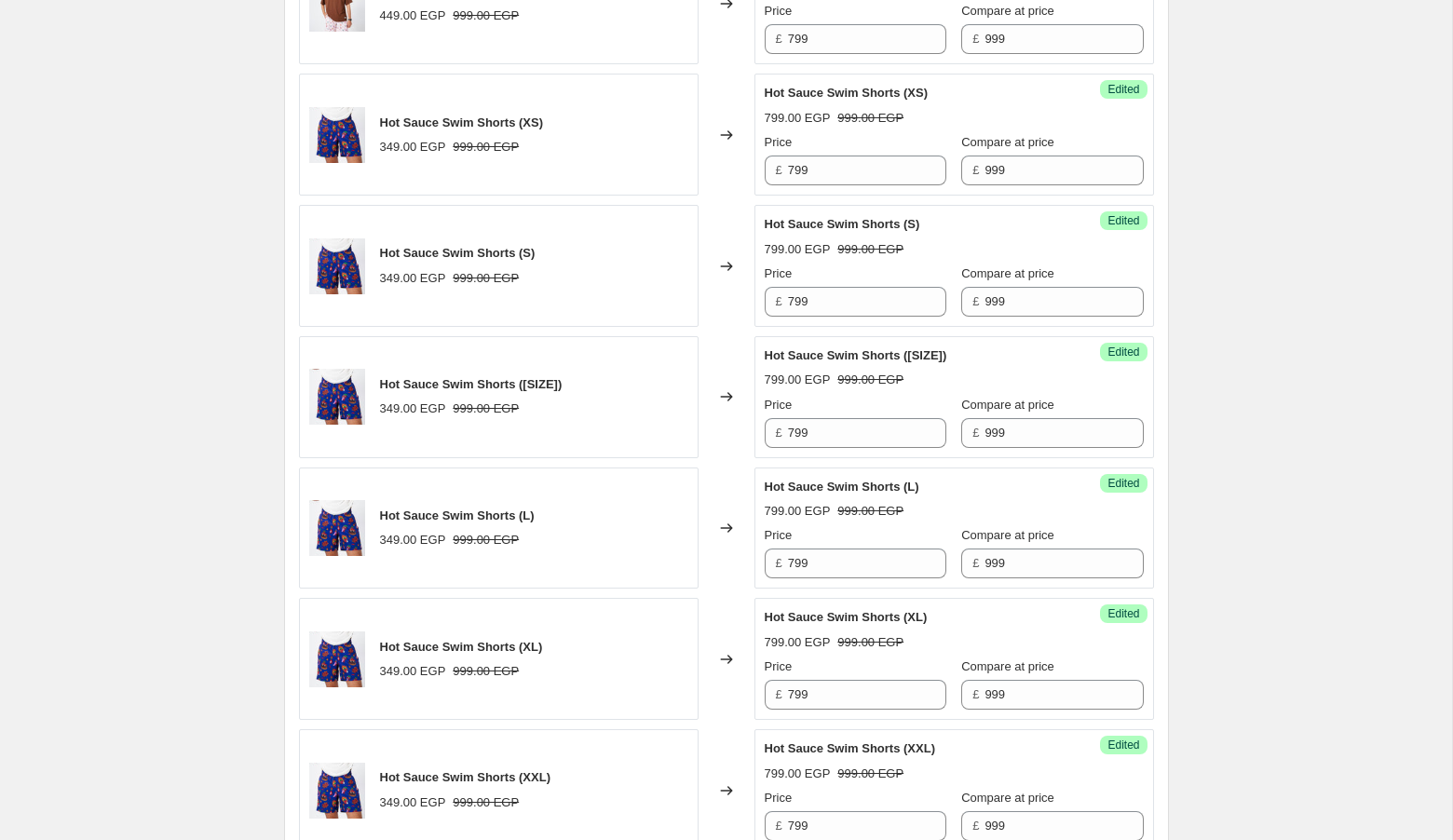 scroll, scrollTop: 3042, scrollLeft: 0, axis: vertical 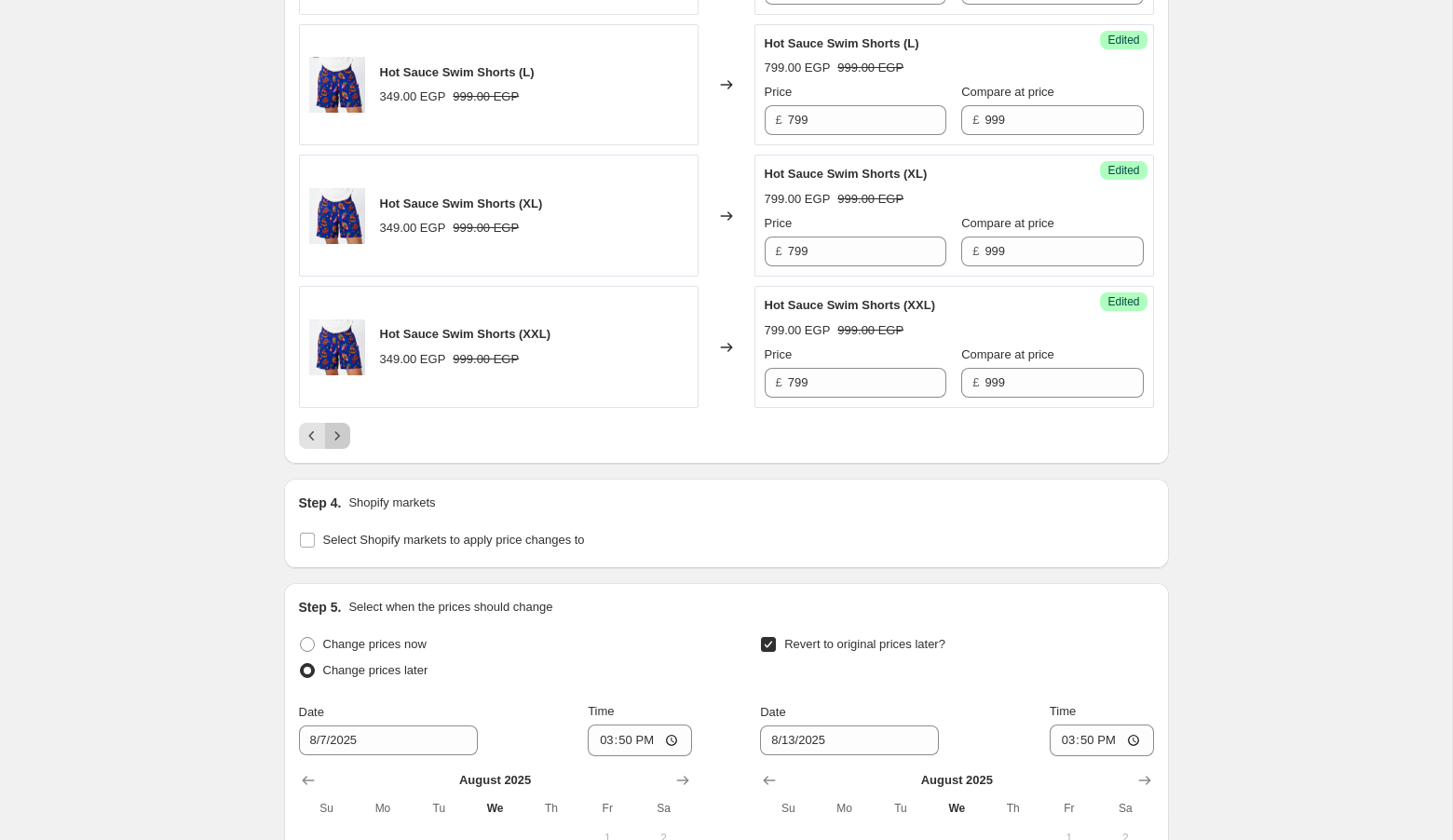 click 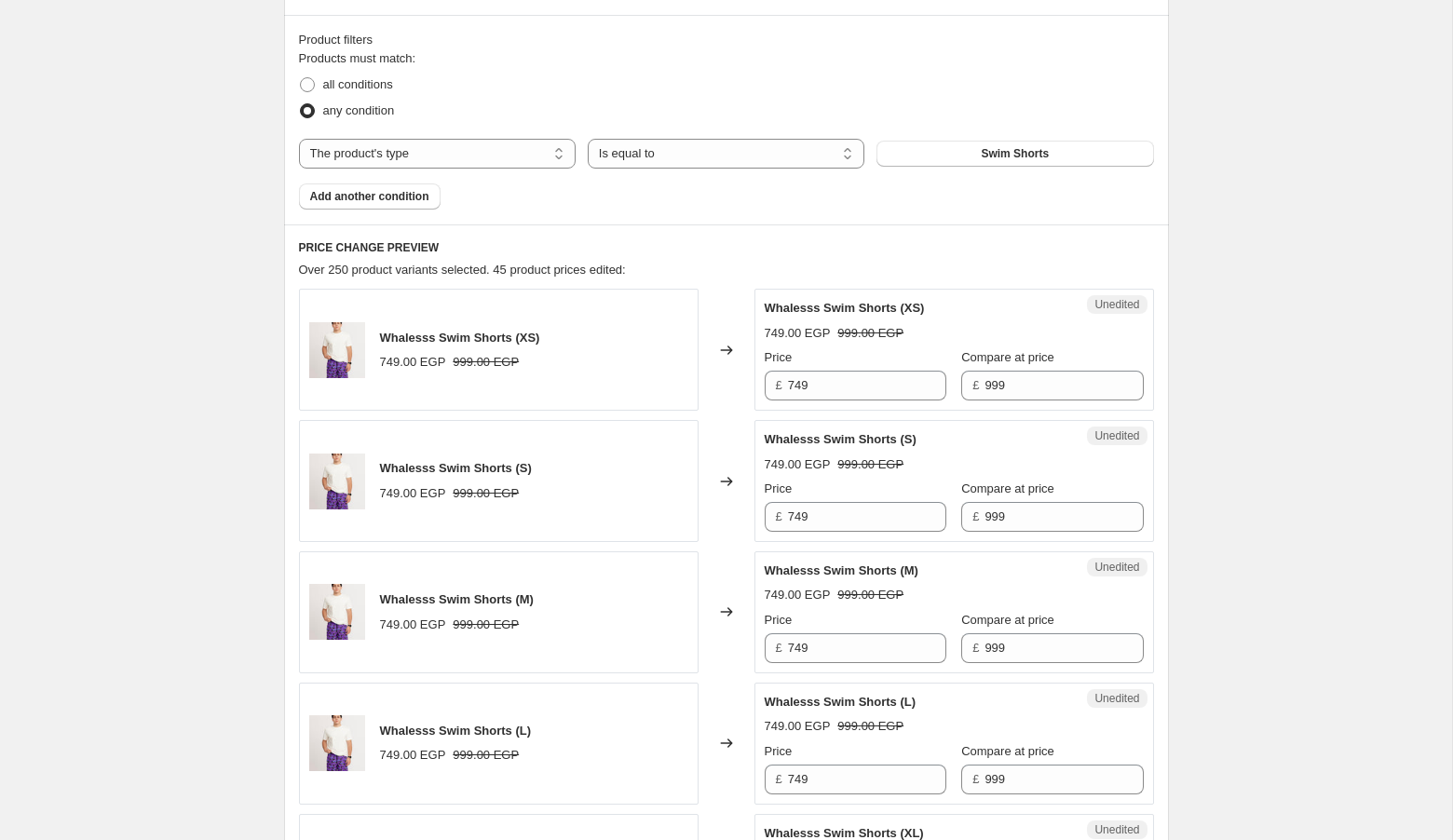 scroll, scrollTop: 549, scrollLeft: 0, axis: vertical 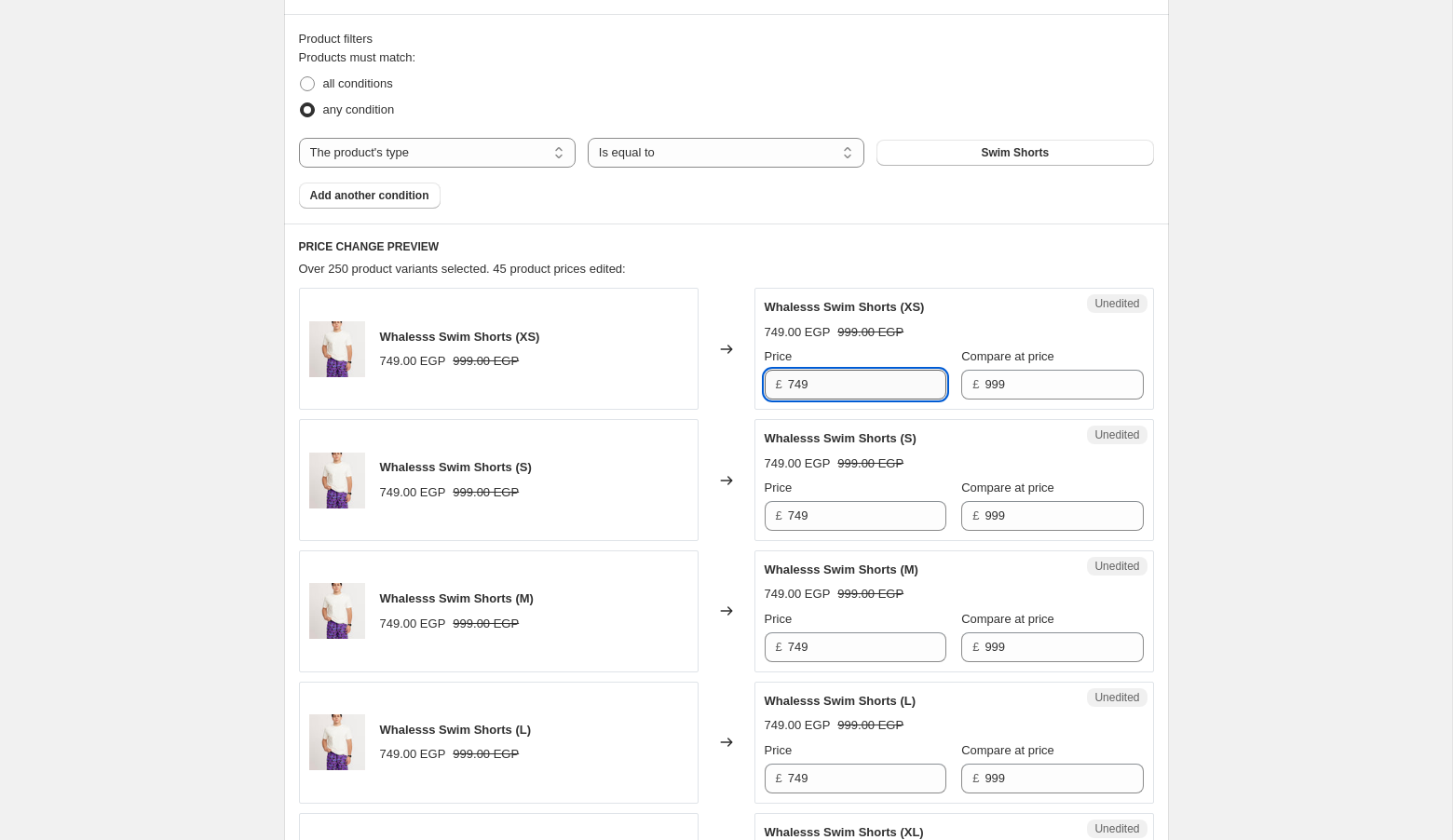 click on "749" at bounding box center (867, 385) 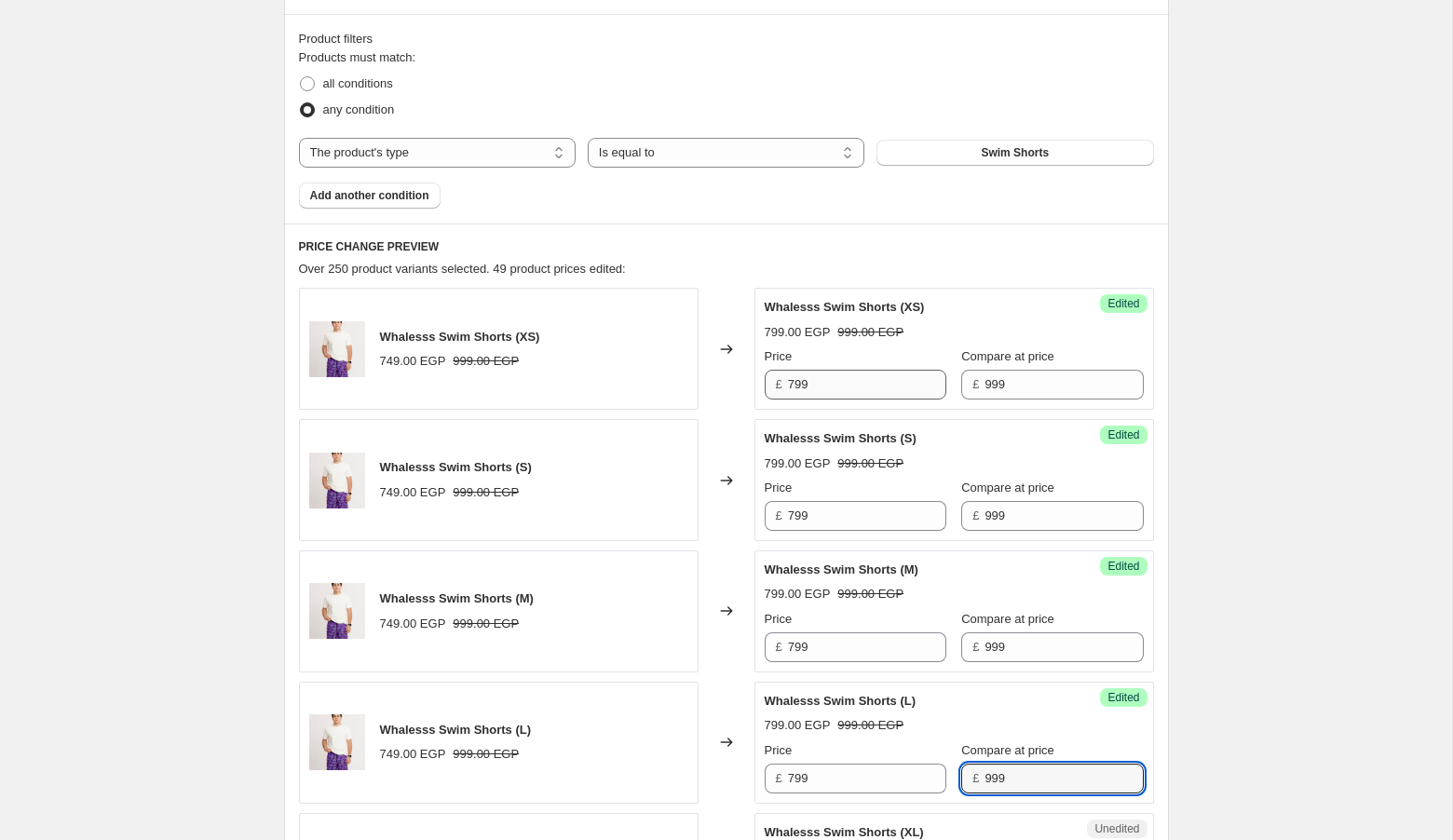 scroll, scrollTop: 1034, scrollLeft: 0, axis: vertical 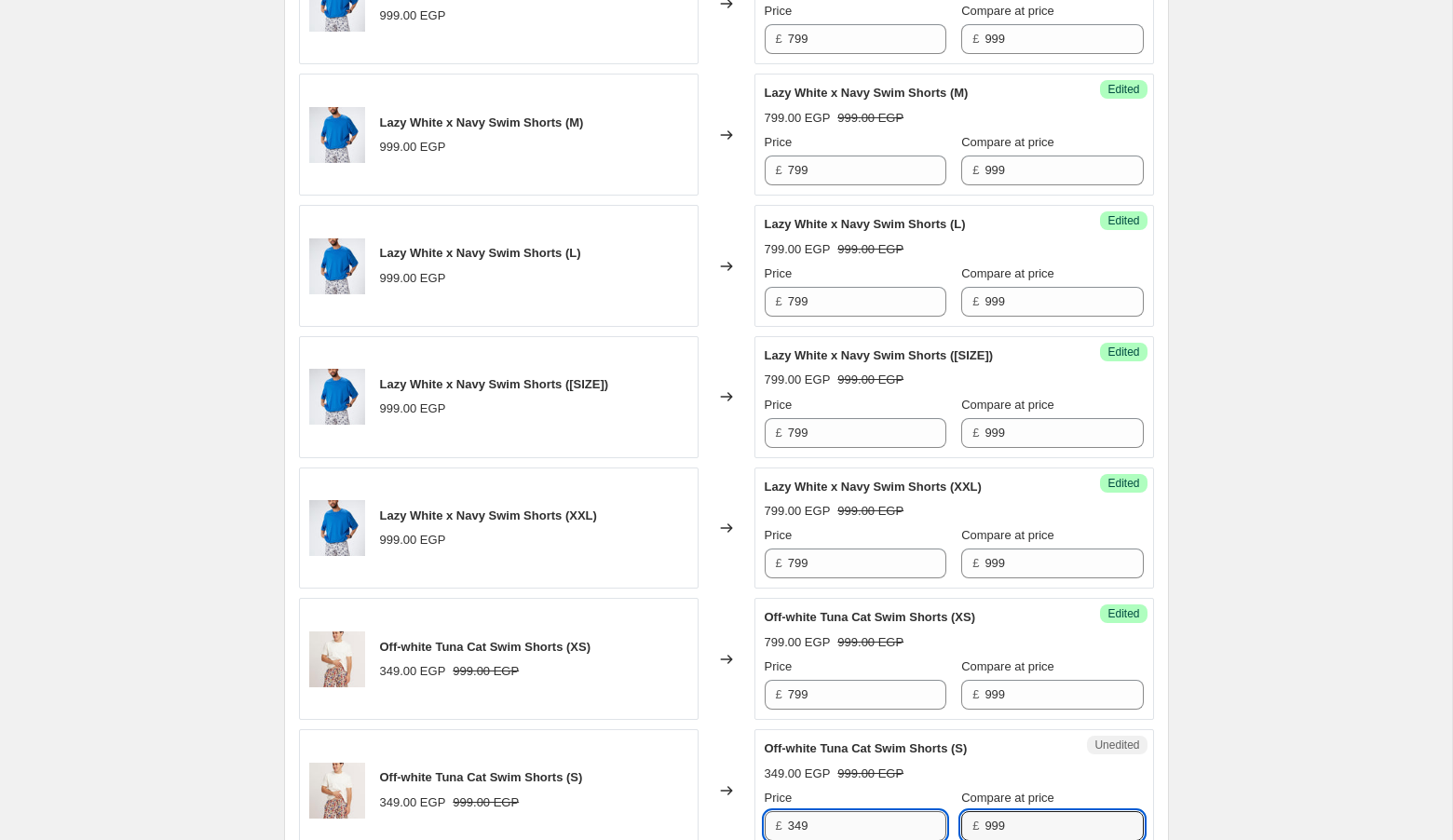 click on "349" at bounding box center (867, 826) 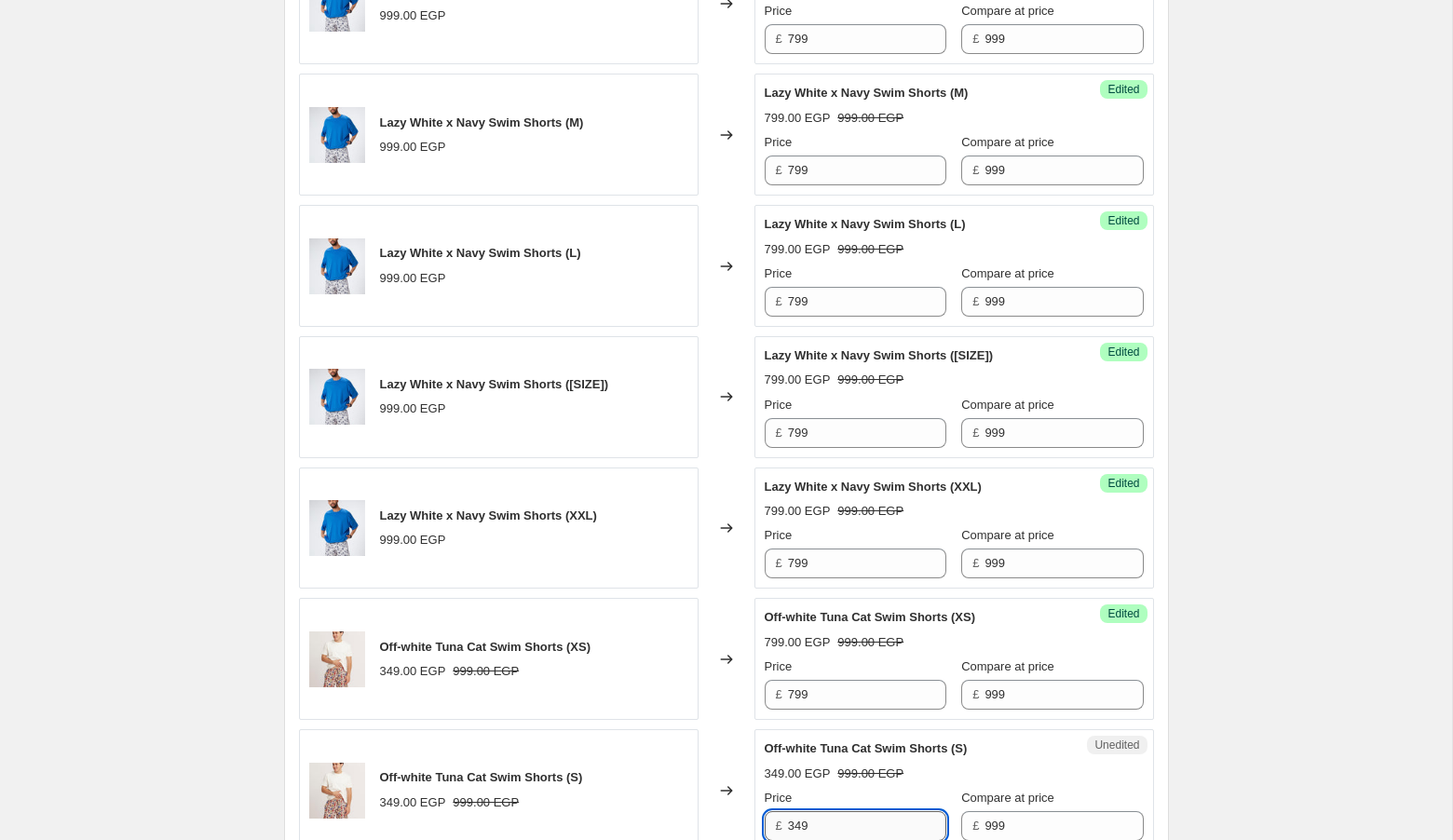 click on "349" at bounding box center (867, 826) 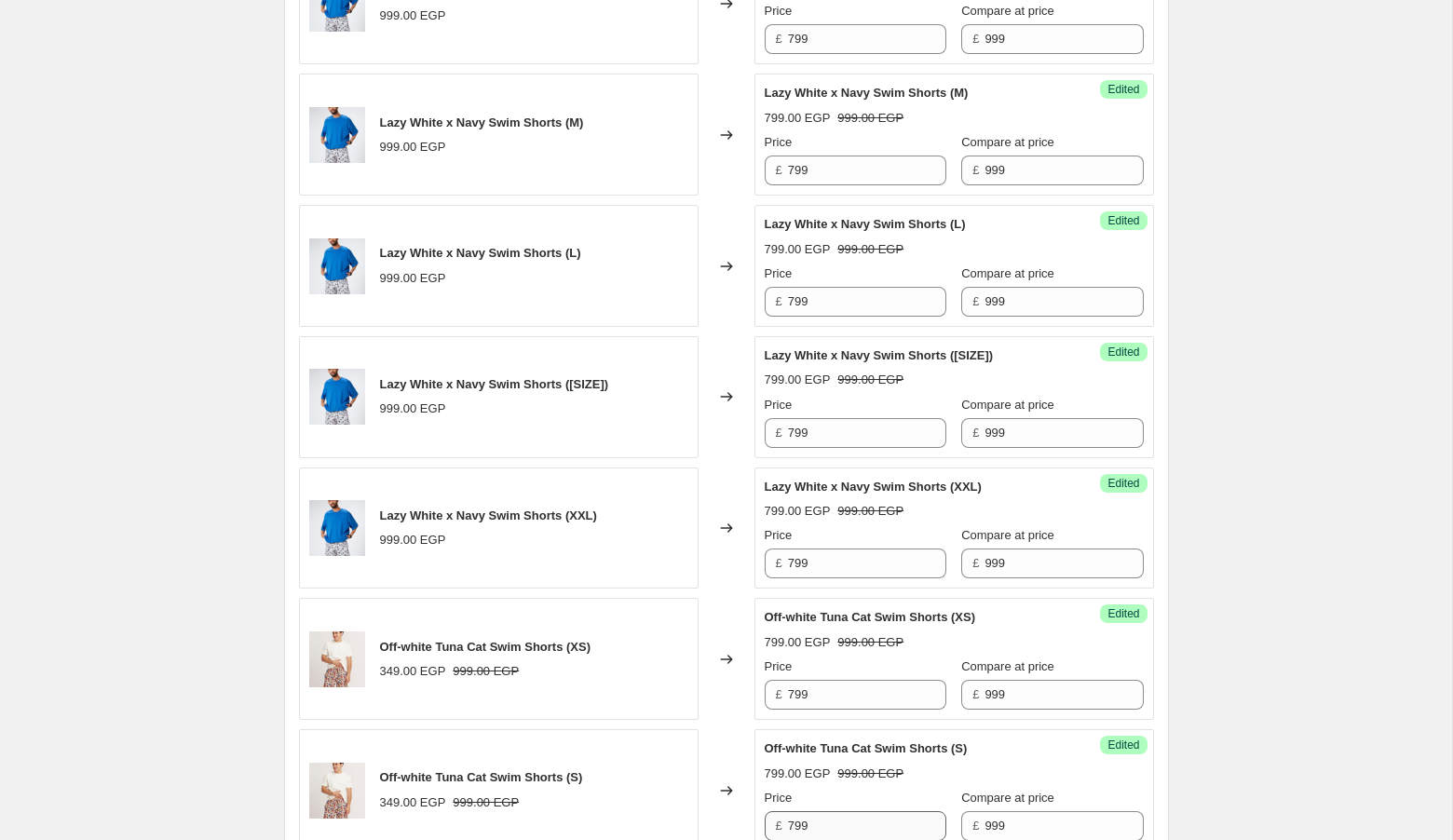 scroll, scrollTop: 3042, scrollLeft: 0, axis: vertical 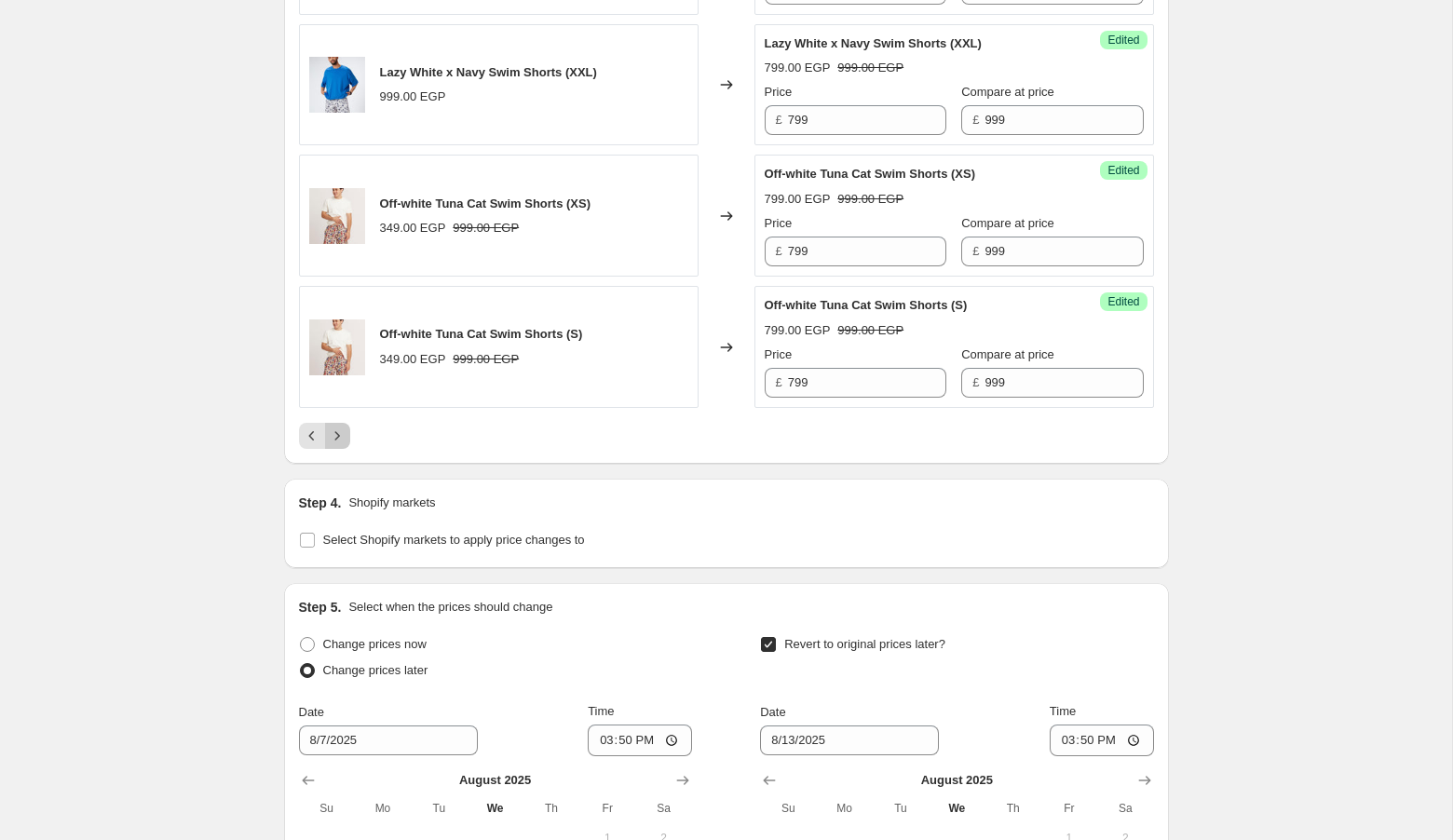 click 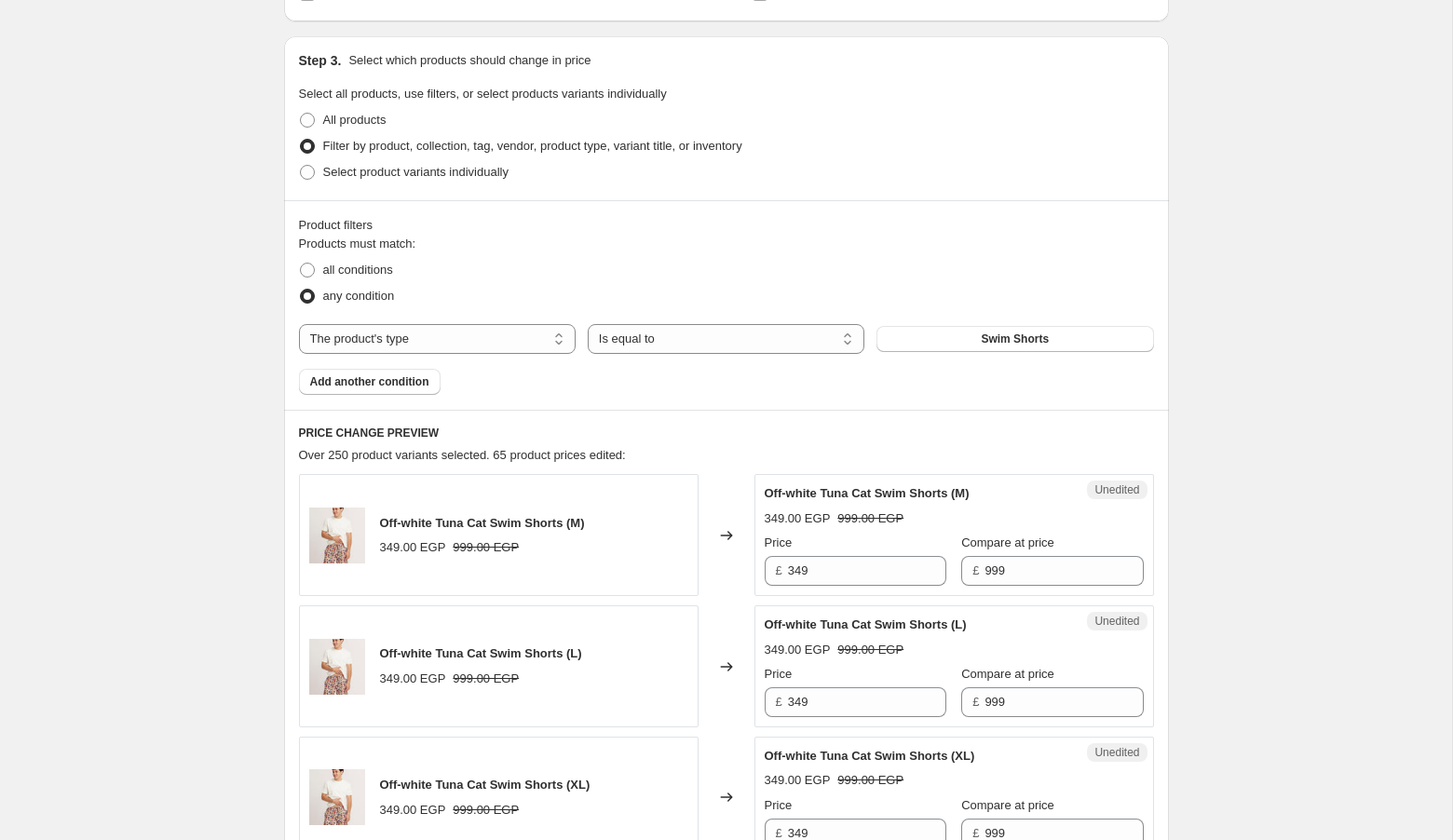 scroll, scrollTop: 368, scrollLeft: 0, axis: vertical 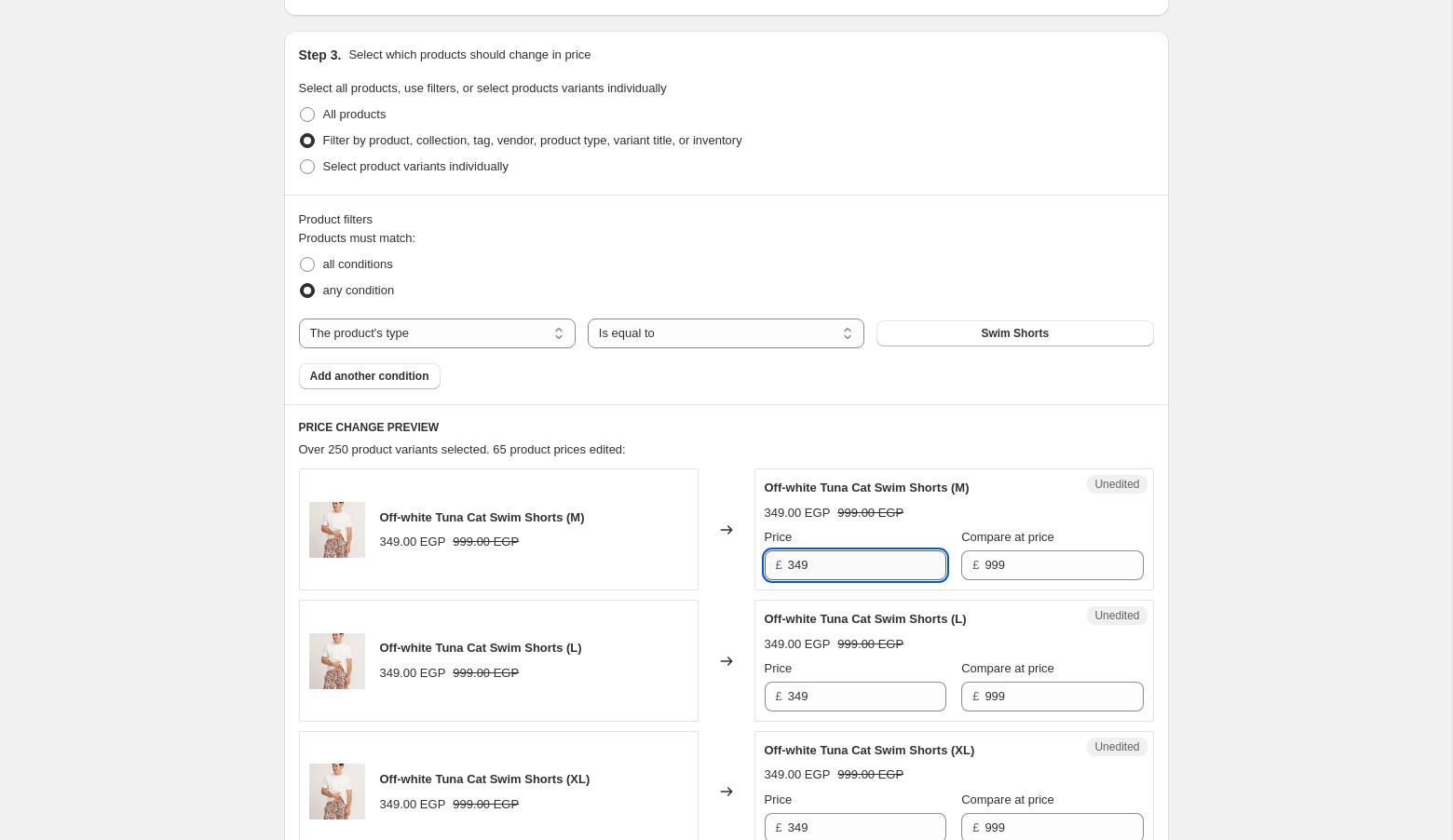 click on "349" at bounding box center (867, 565) 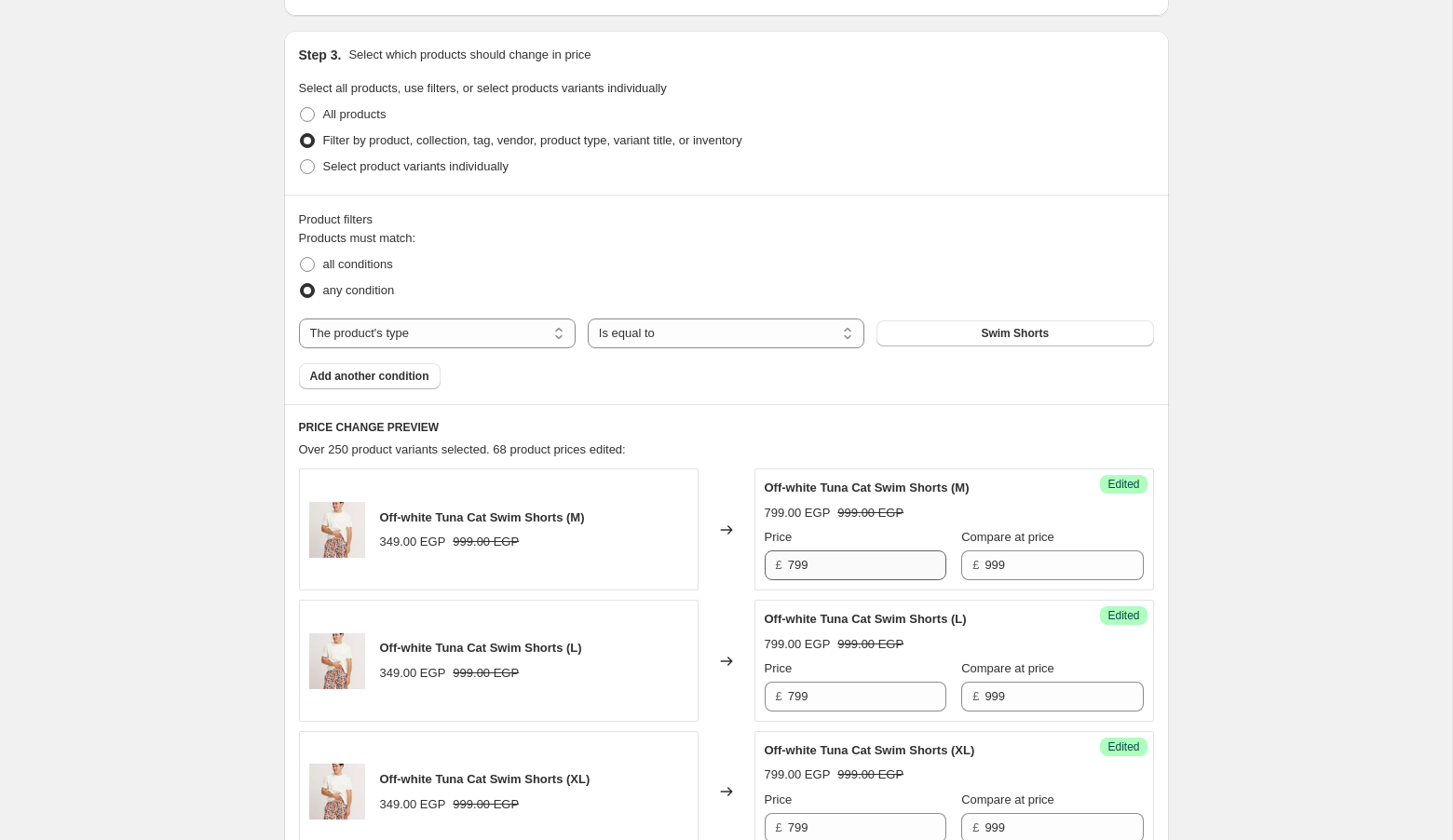 scroll, scrollTop: 902, scrollLeft: 0, axis: vertical 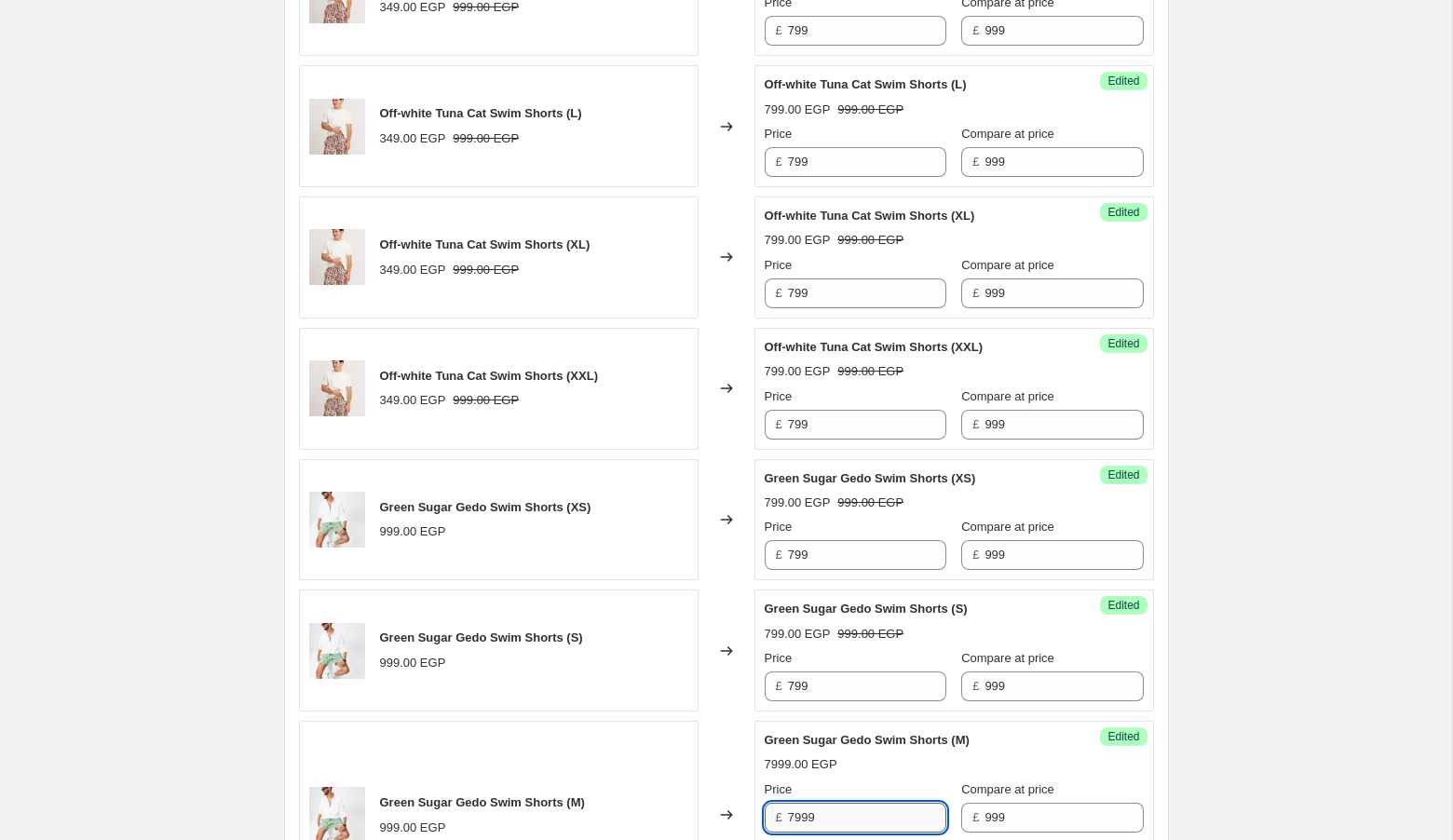 click on "7999" at bounding box center [867, 818] 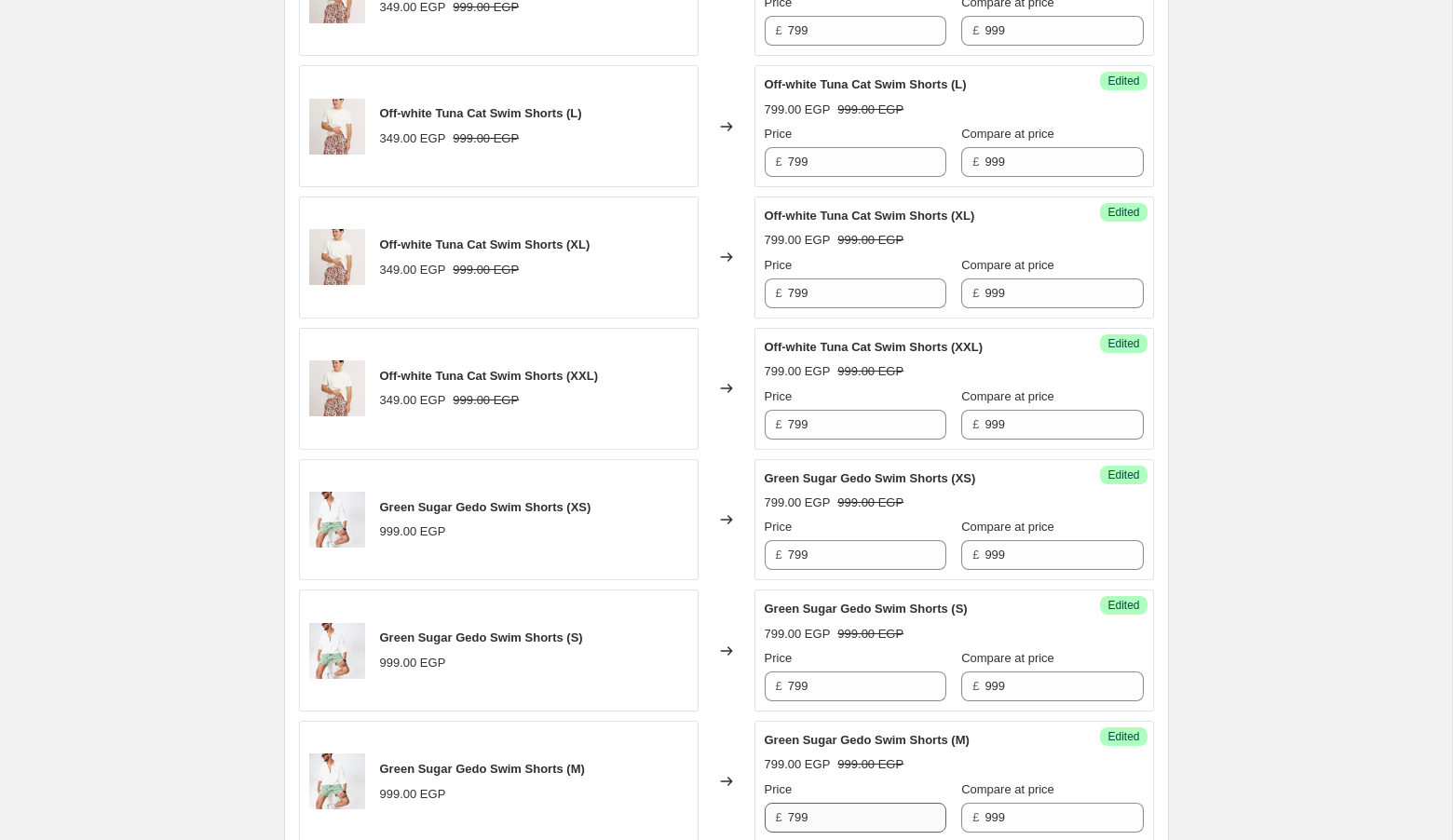 scroll, scrollTop: 1425, scrollLeft: 0, axis: vertical 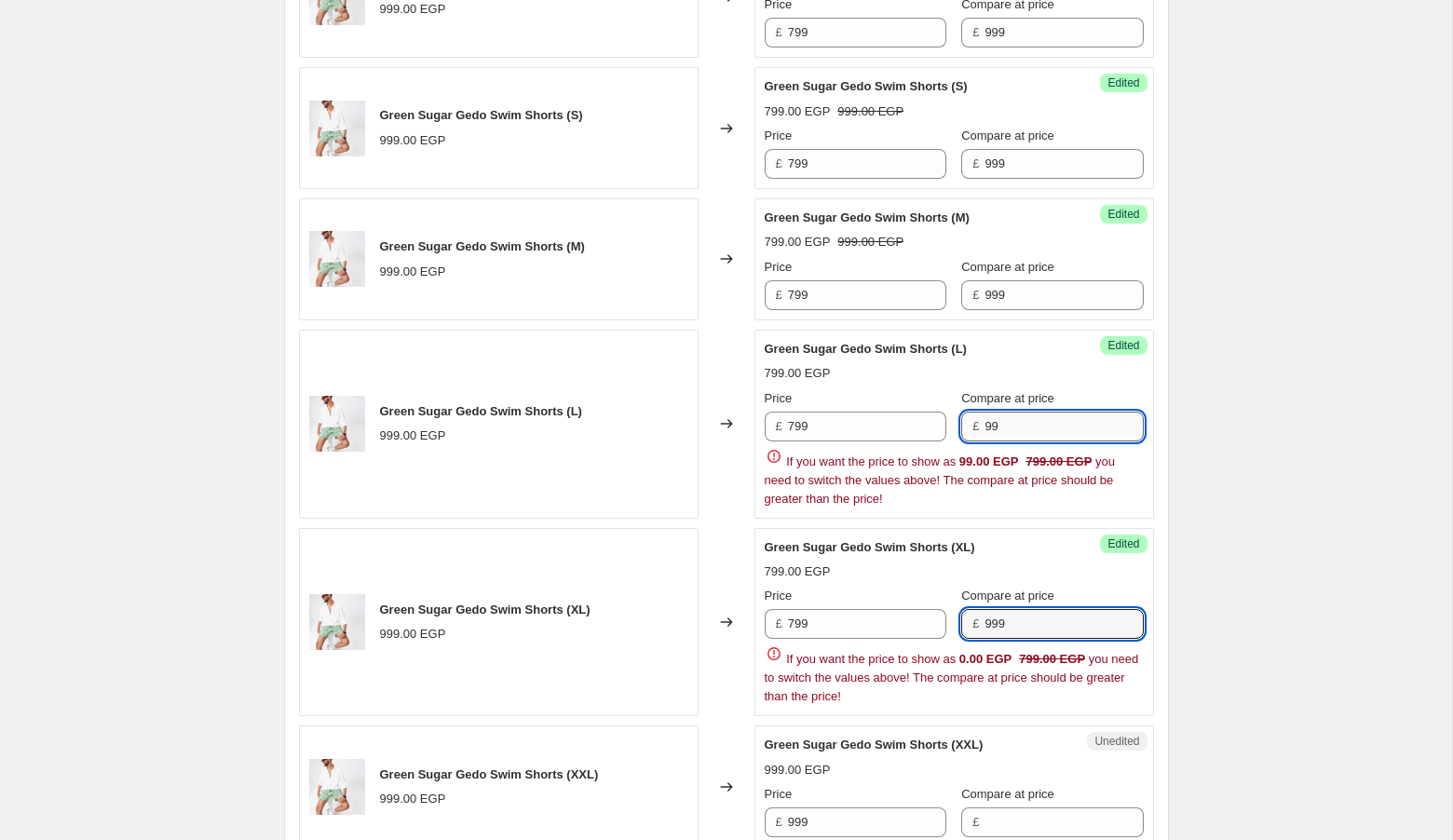 click on "99" at bounding box center [1064, 427] 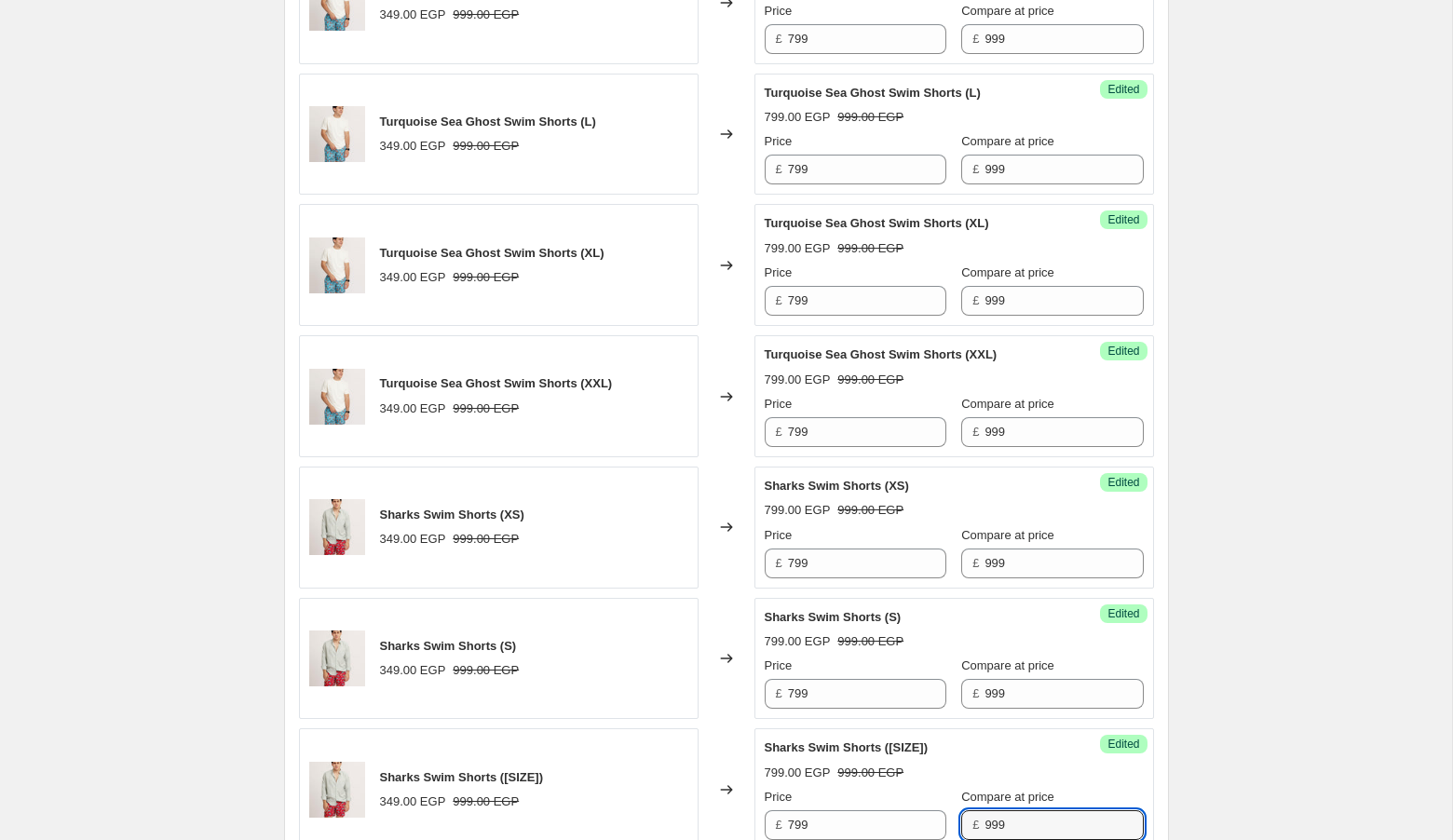 scroll, scrollTop: 2989, scrollLeft: 0, axis: vertical 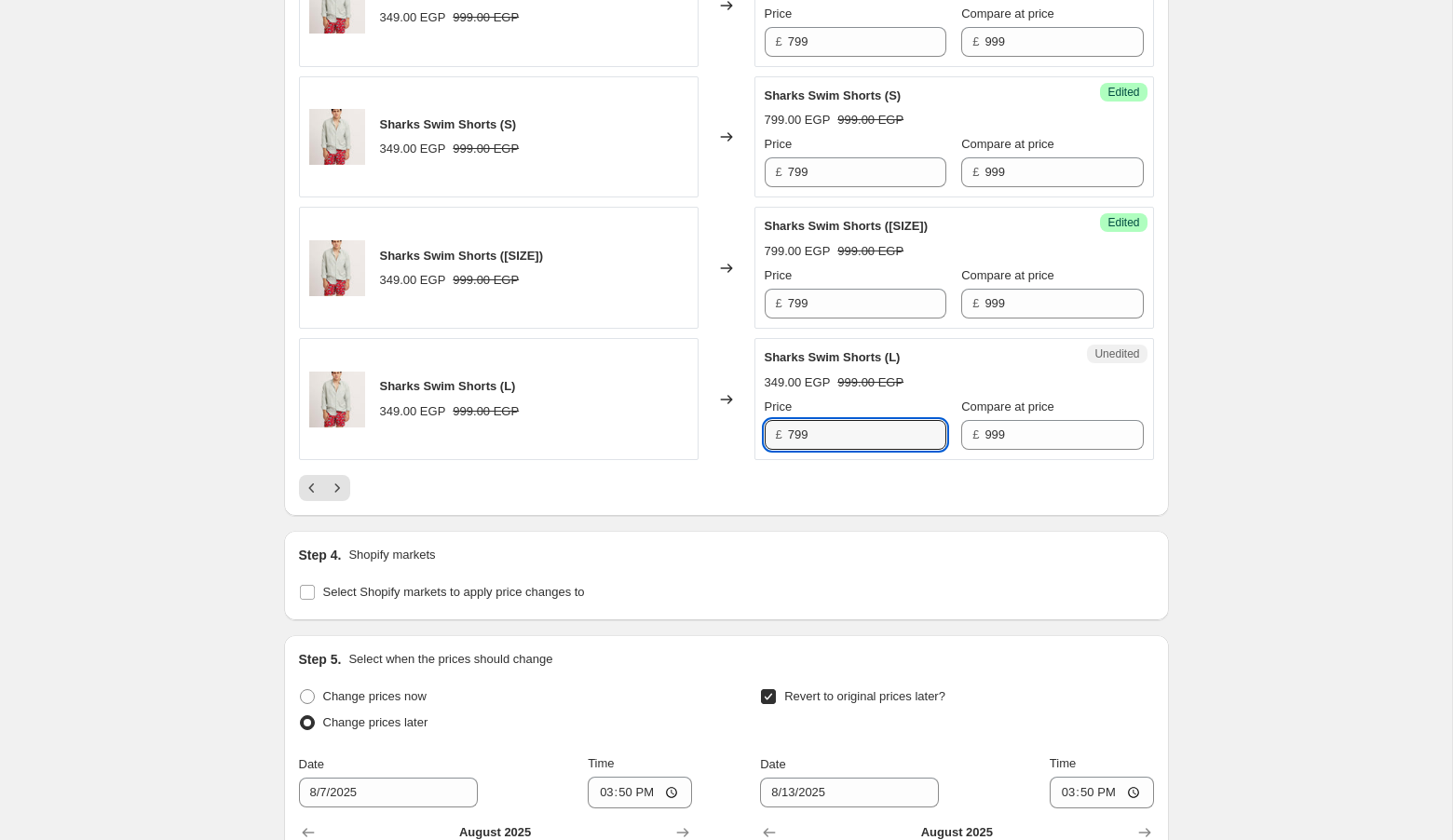 click at bounding box center [726, 488] 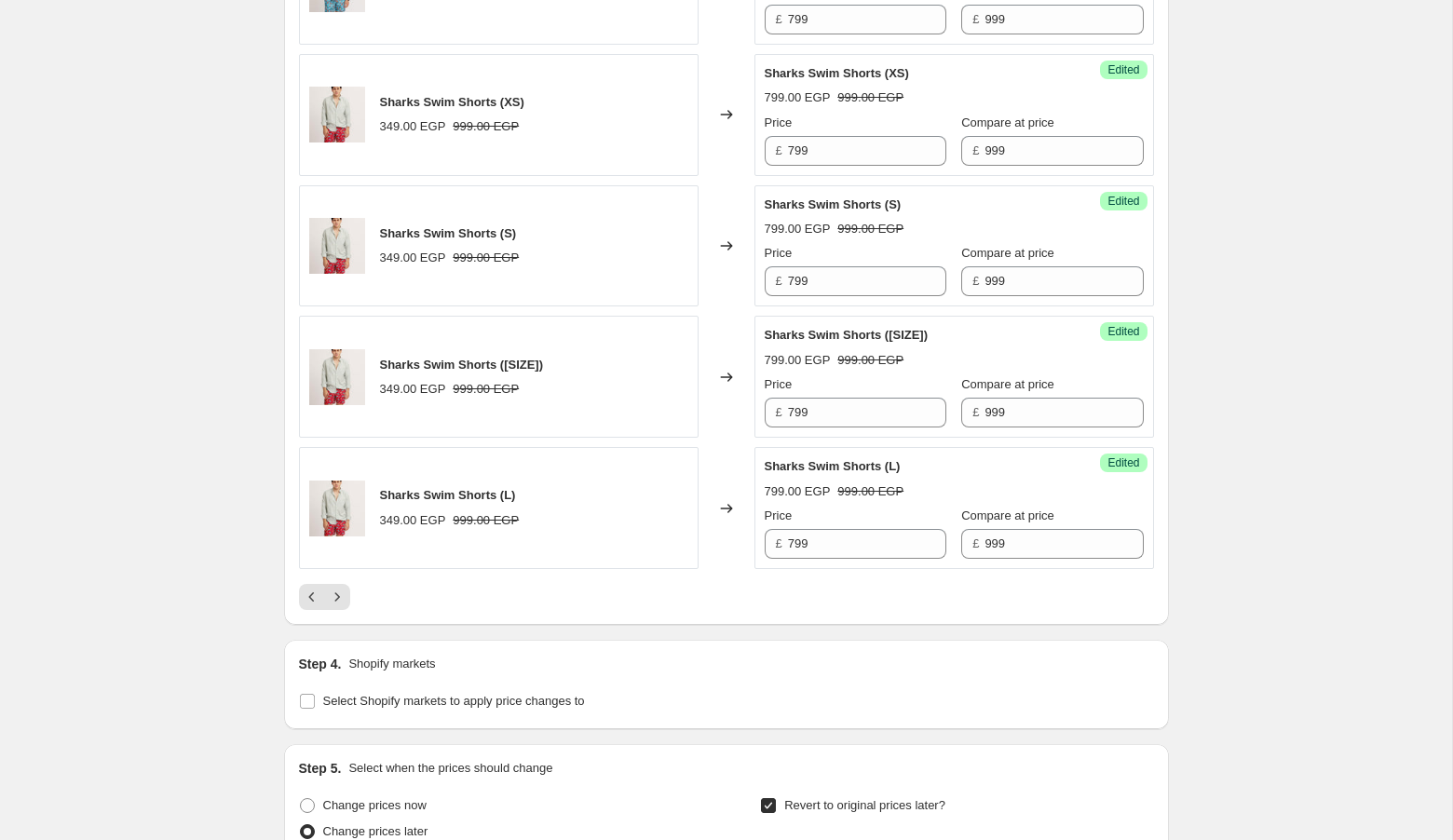 scroll, scrollTop: 2865, scrollLeft: 0, axis: vertical 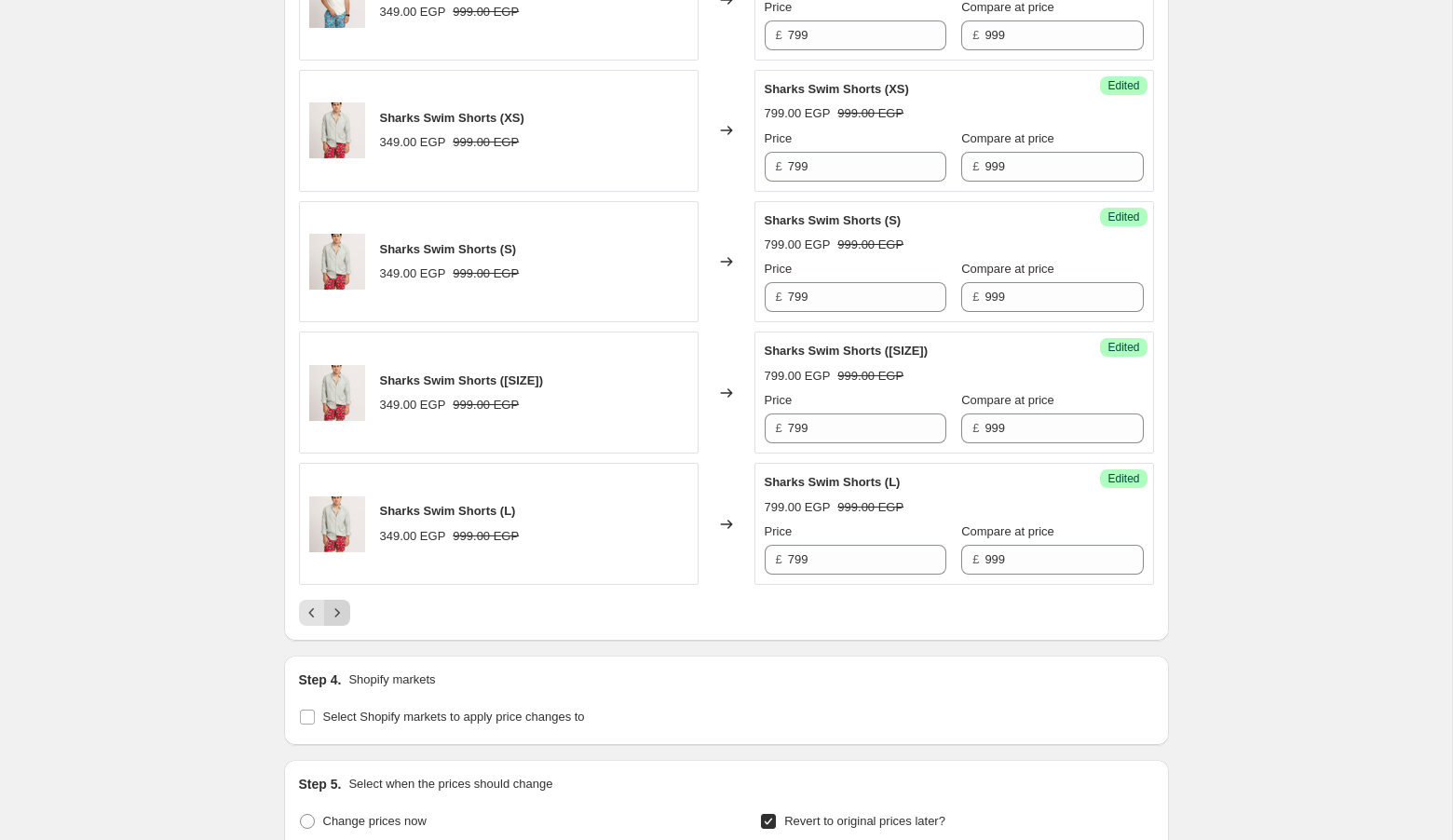 click 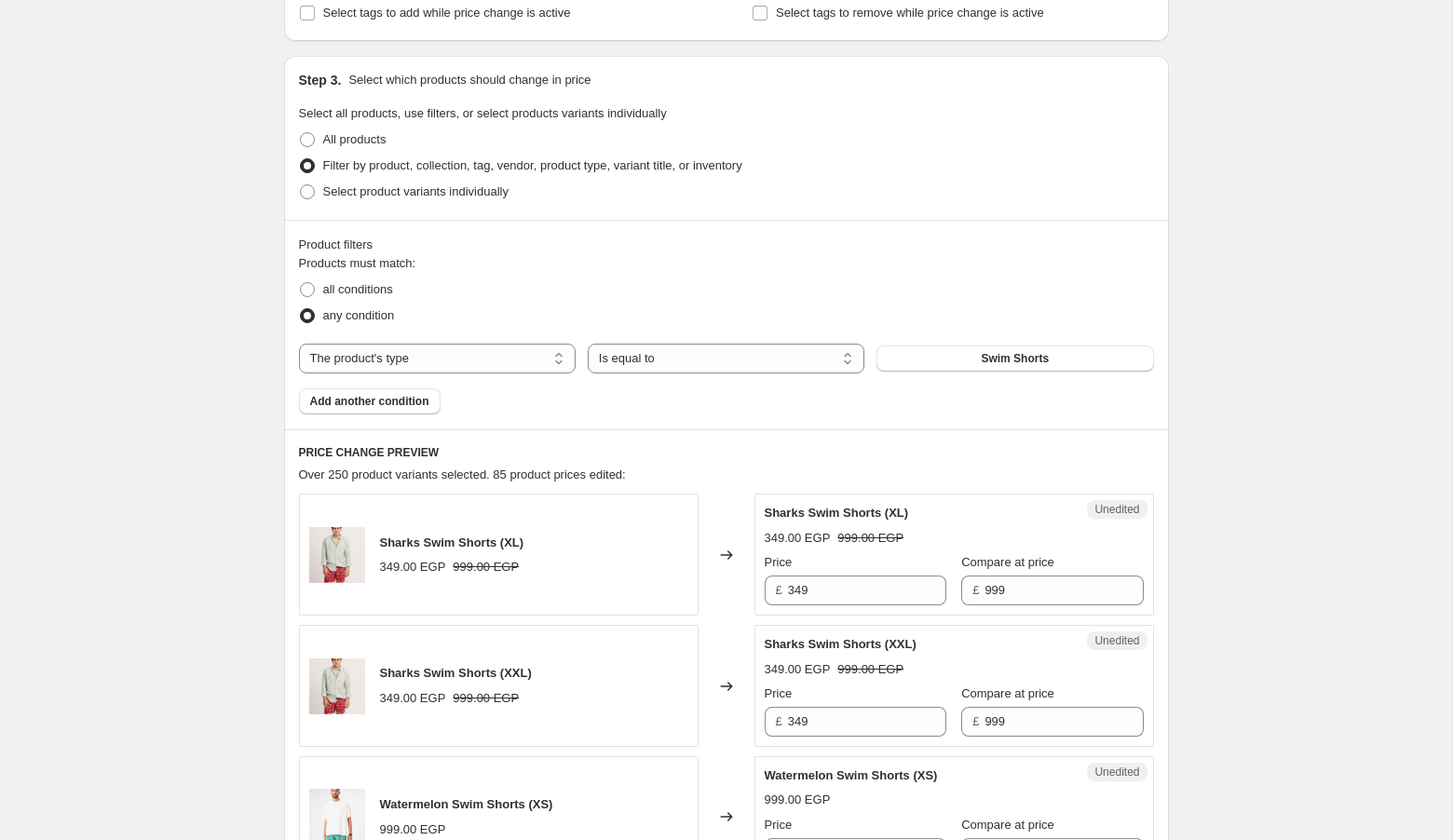 scroll, scrollTop: 338, scrollLeft: 0, axis: vertical 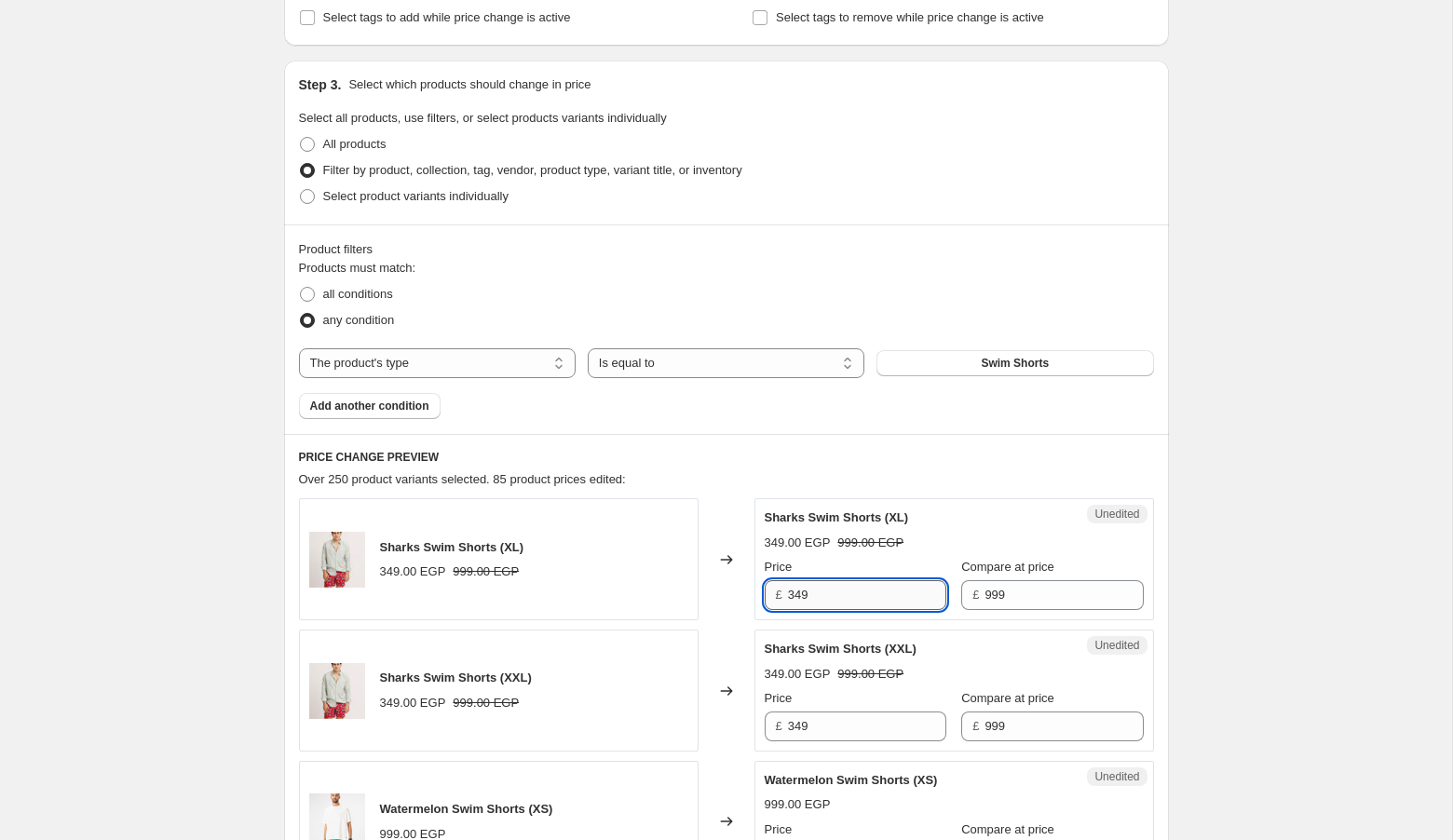 click on "349" at bounding box center [867, 595] 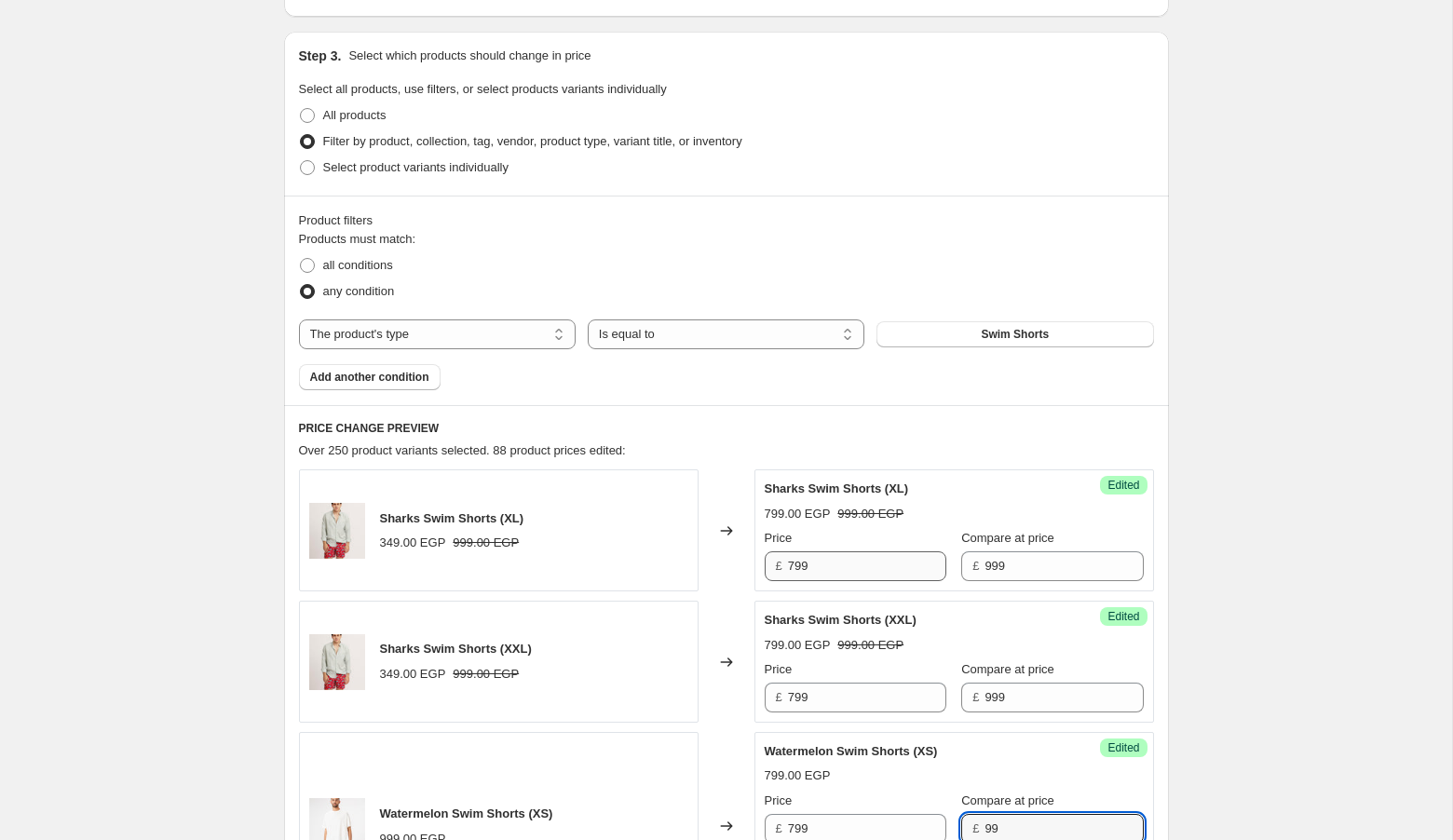 scroll, scrollTop: 969, scrollLeft: 0, axis: vertical 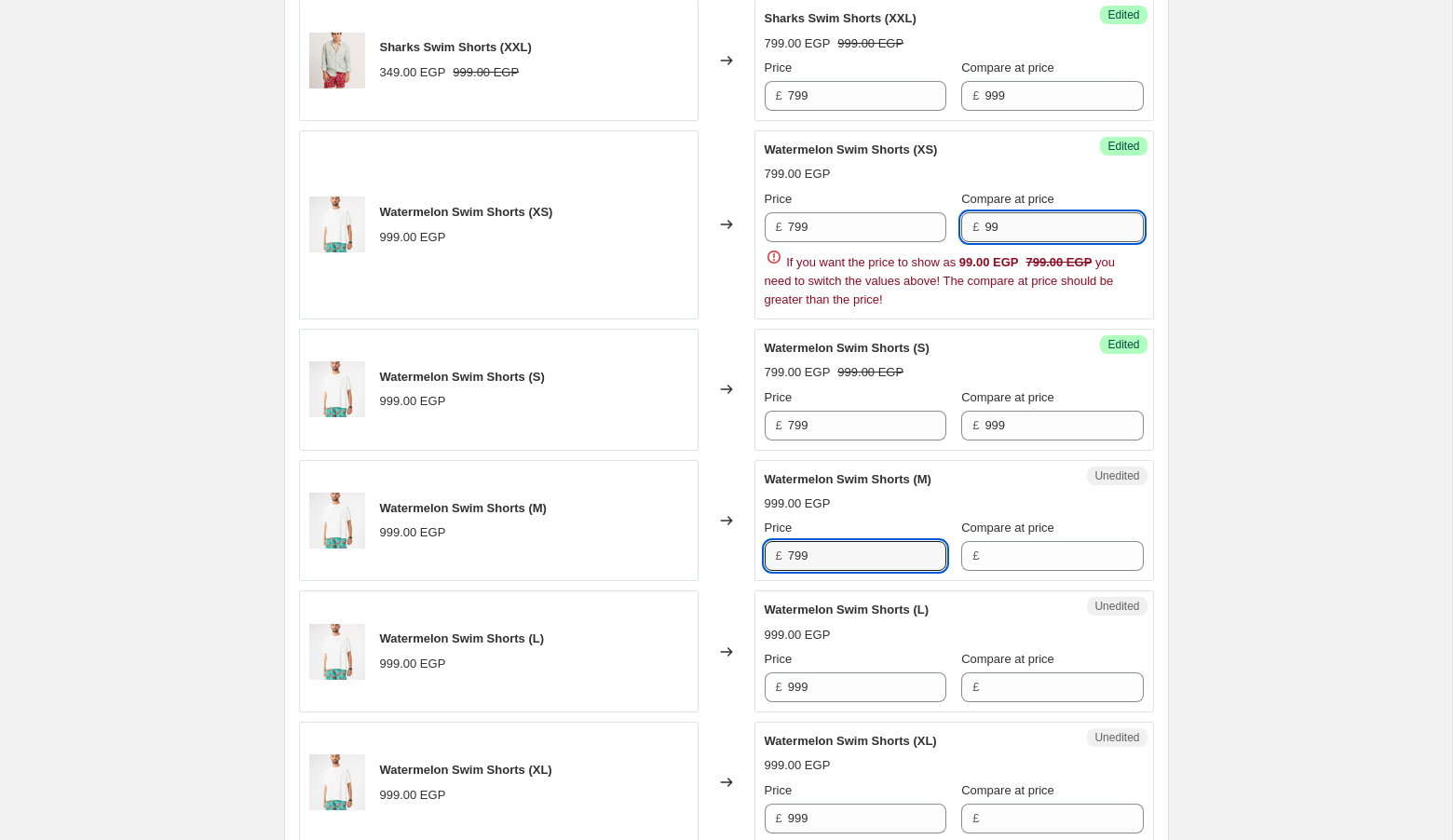 click on "99" at bounding box center [1064, 227] 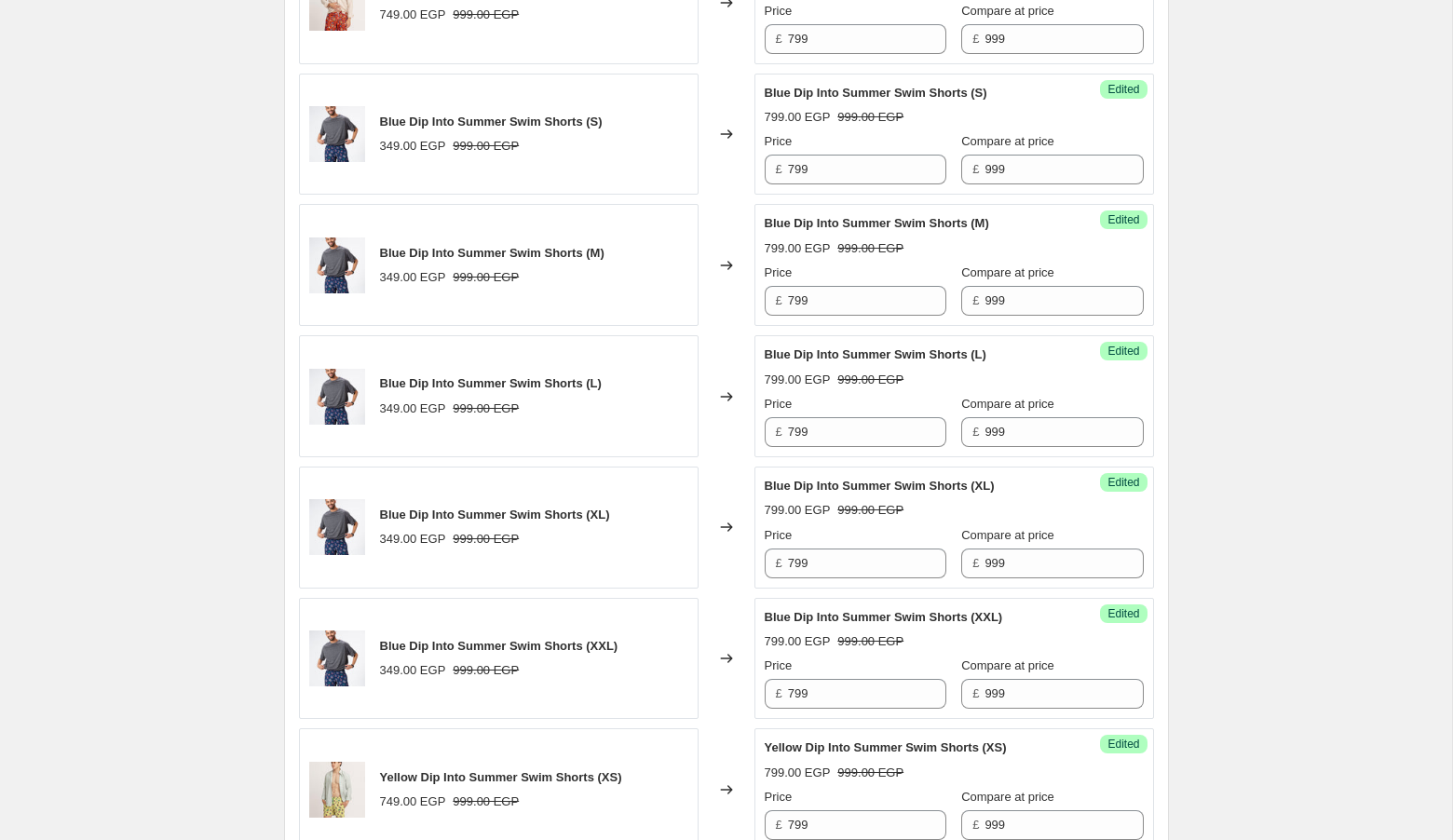 scroll, scrollTop: 2989, scrollLeft: 0, axis: vertical 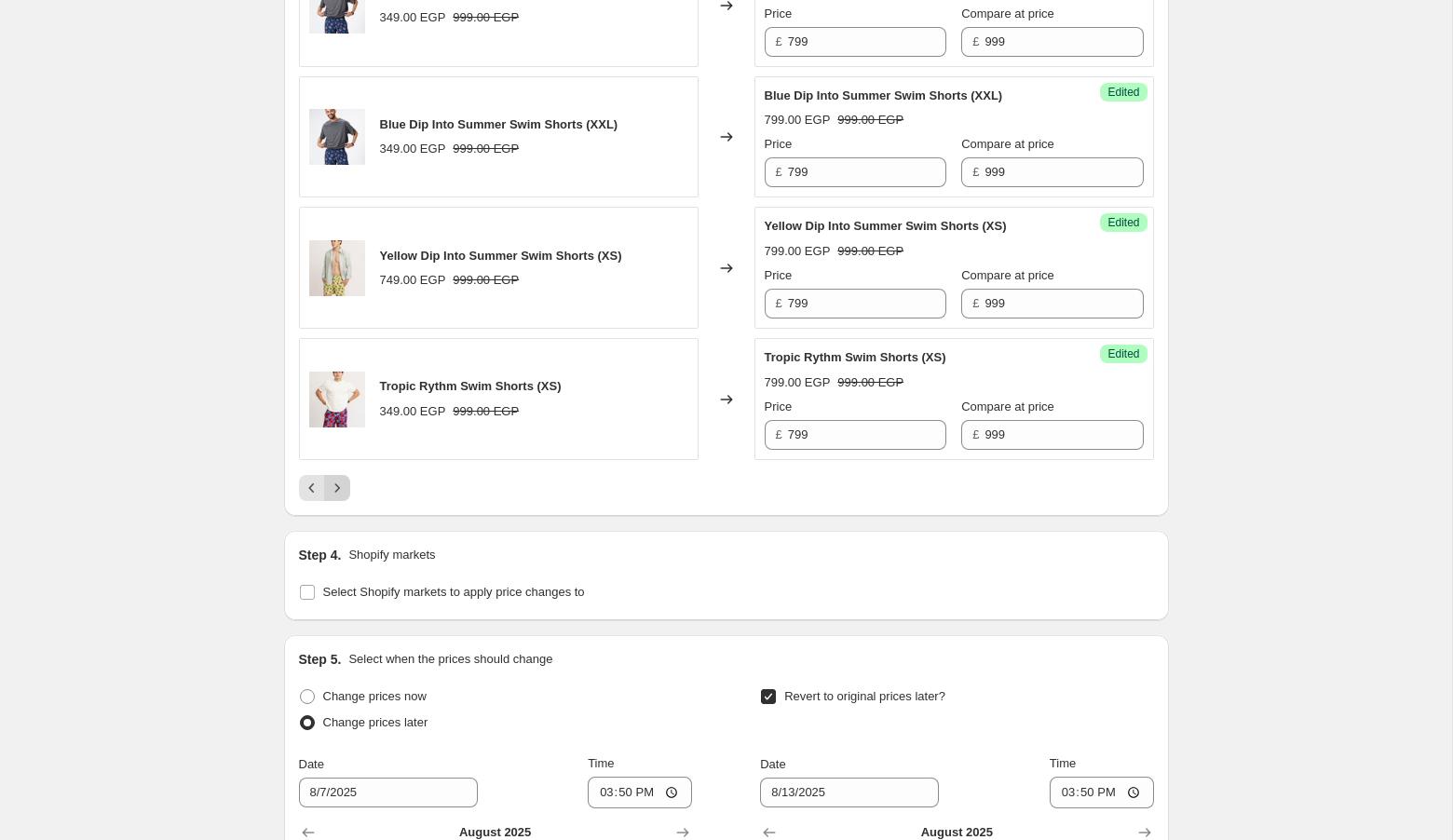 click 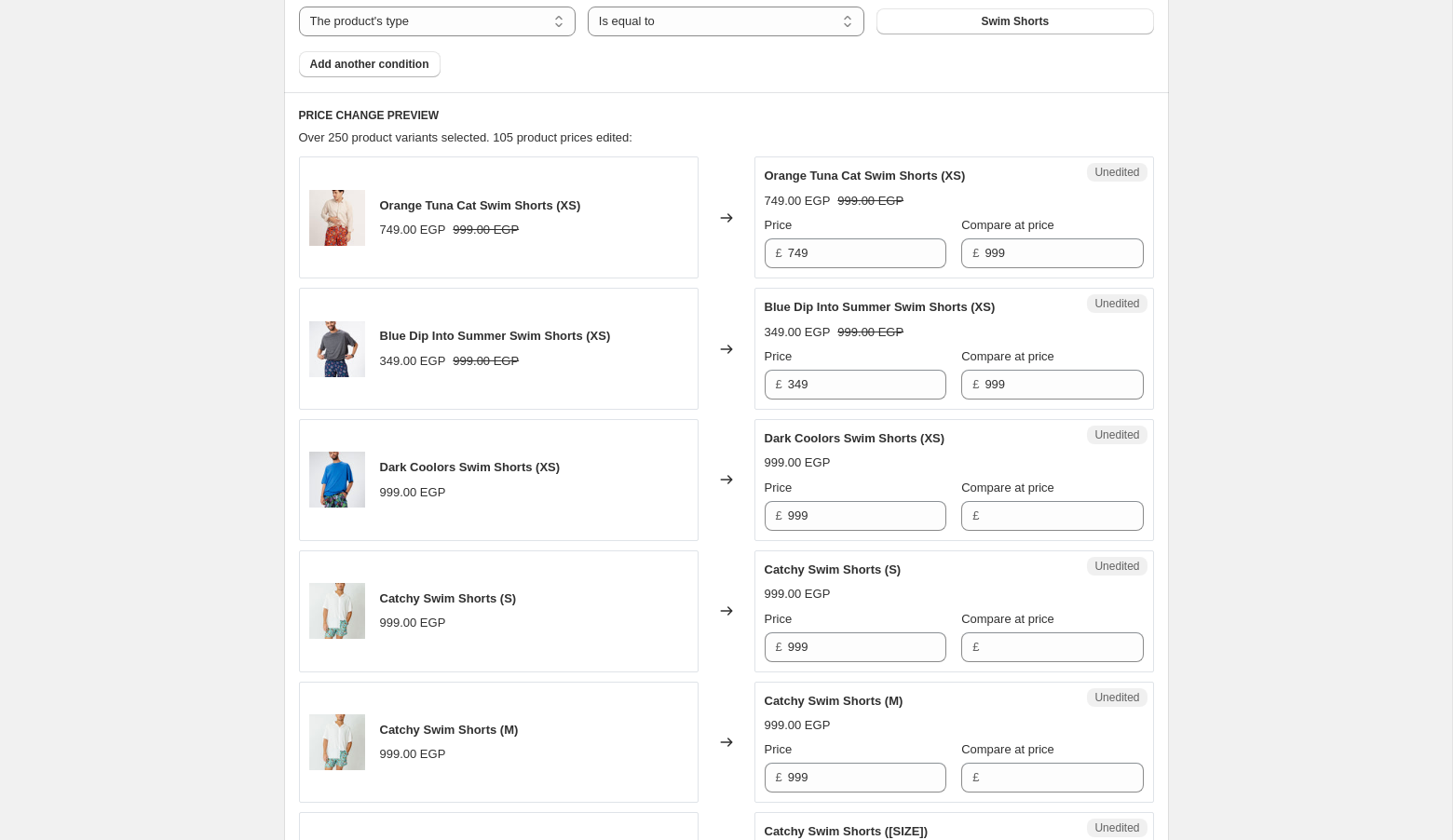 scroll, scrollTop: 682, scrollLeft: 0, axis: vertical 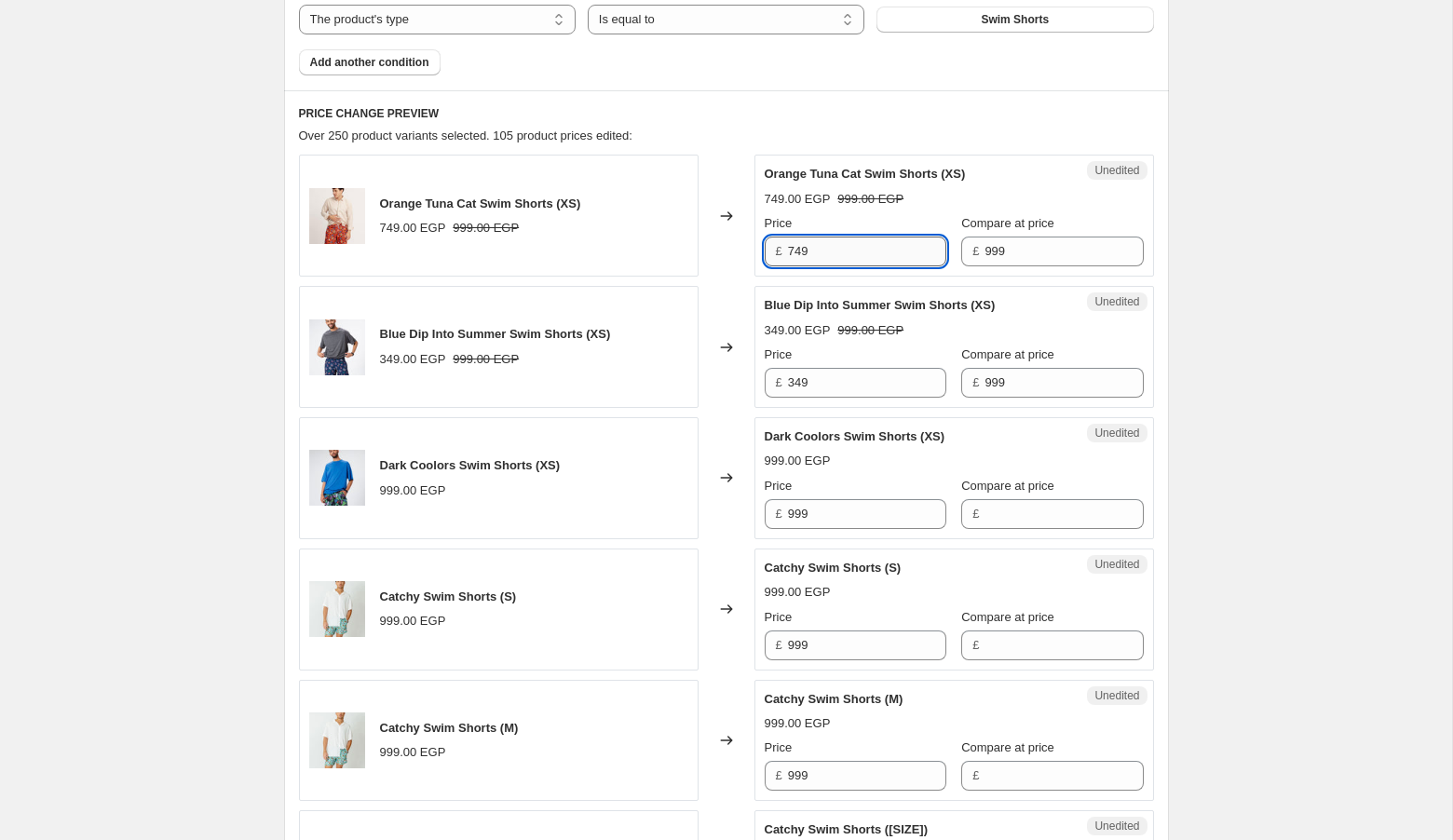 click on "749" at bounding box center [867, 251] 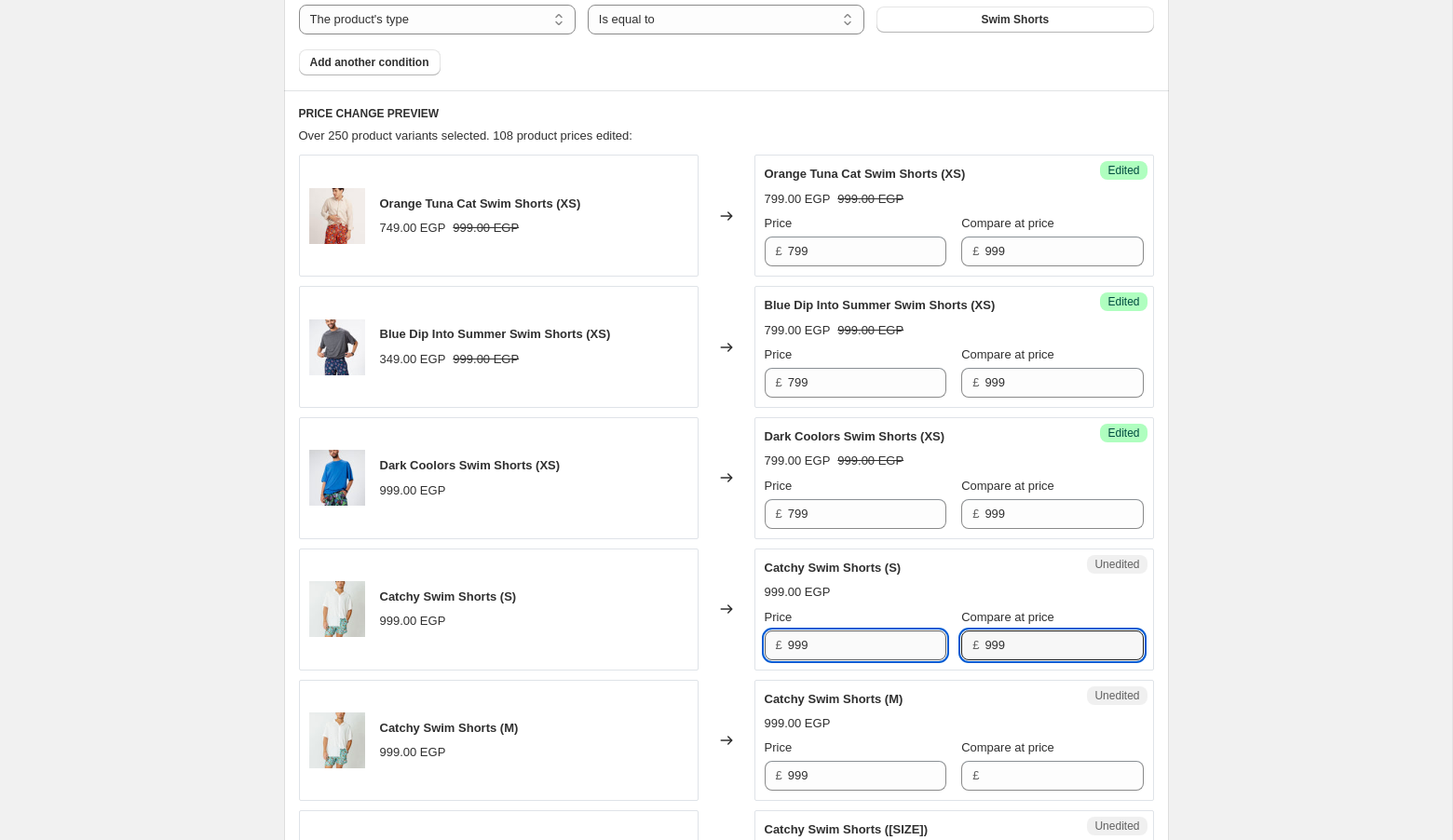 click on "999" at bounding box center [867, 645] 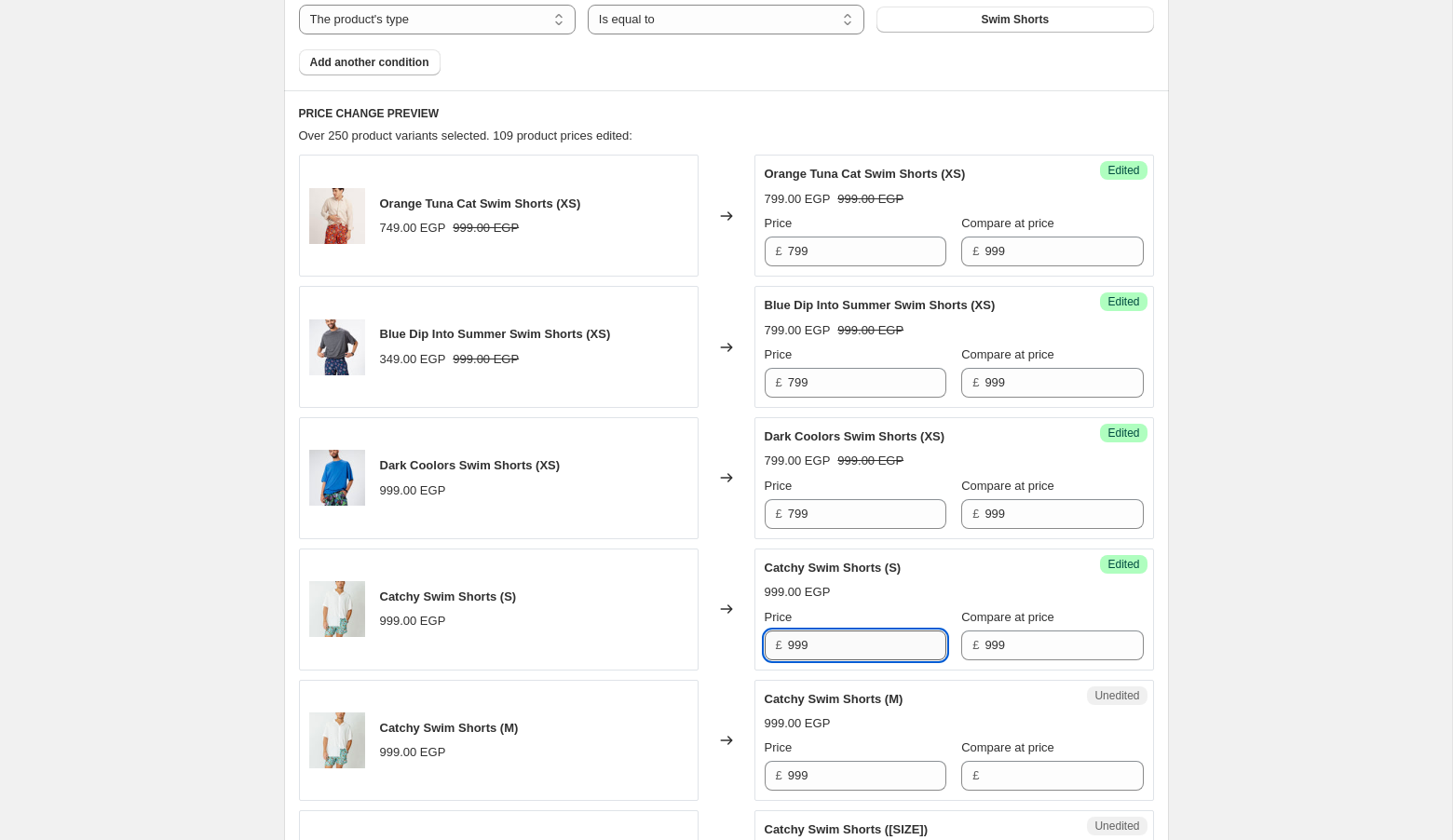 click on "999" at bounding box center [867, 645] 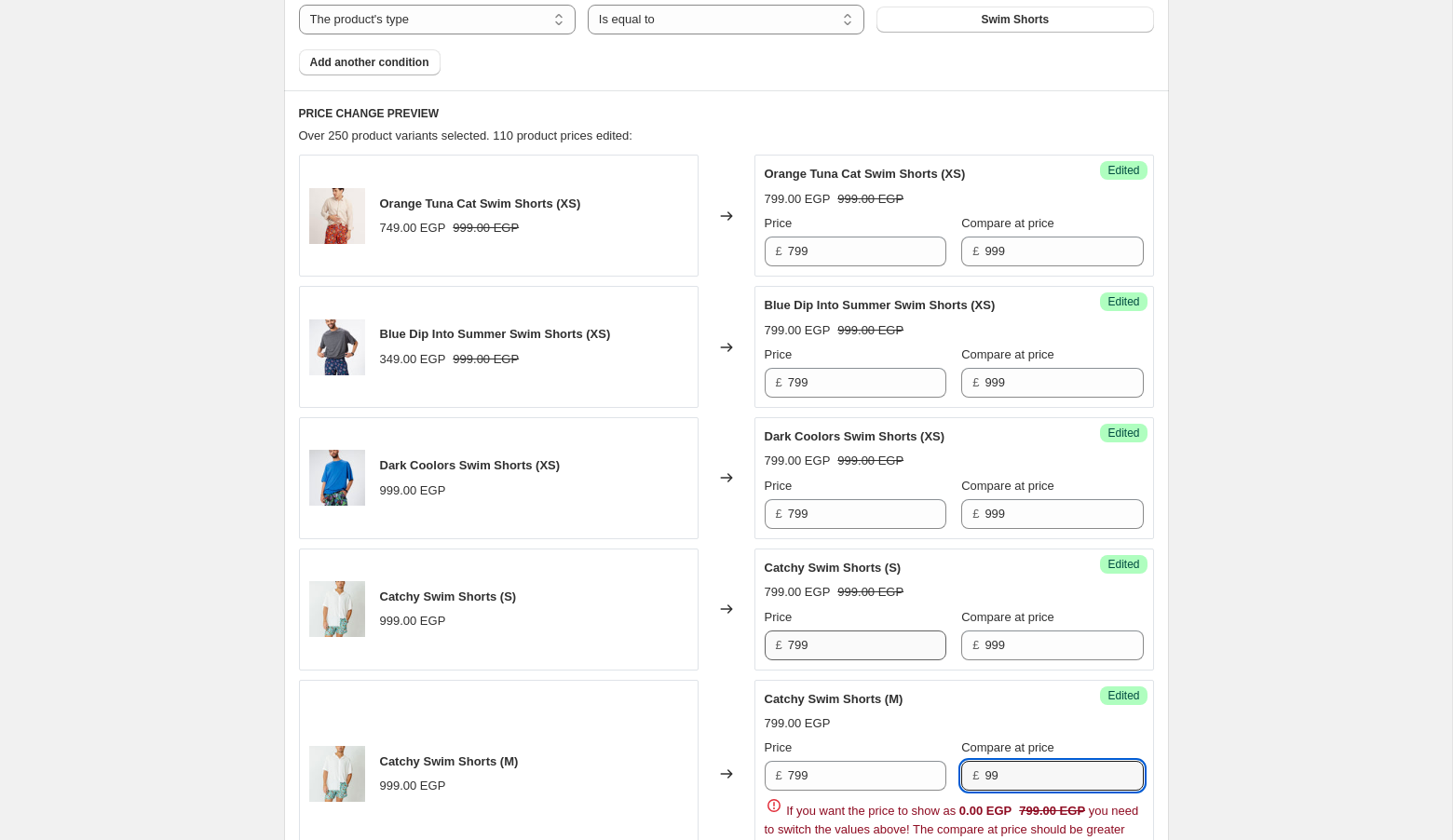 scroll, scrollTop: 1229, scrollLeft: 0, axis: vertical 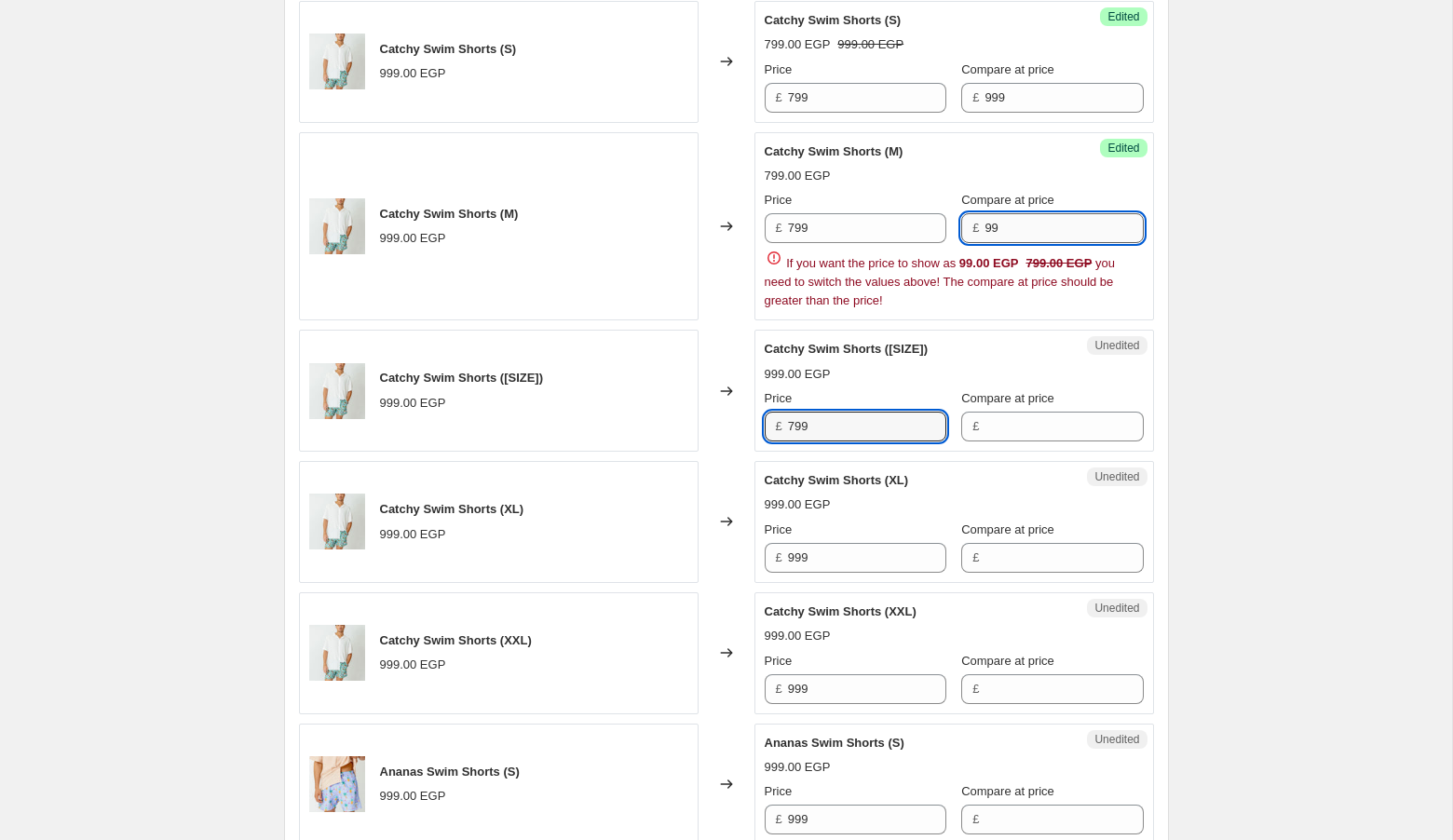 click on "99" at bounding box center [1064, 228] 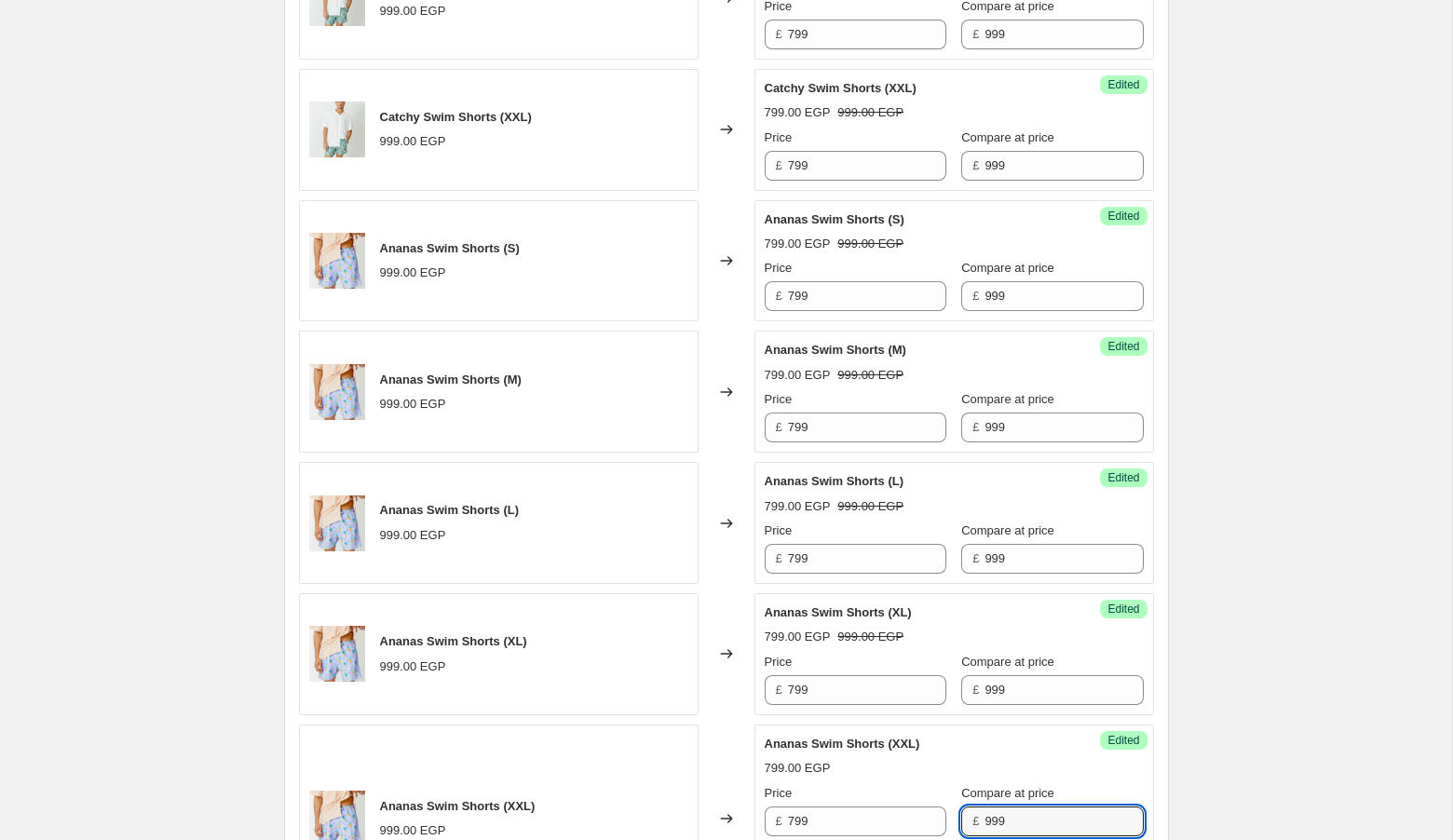 scroll, scrollTop: 2207, scrollLeft: 0, axis: vertical 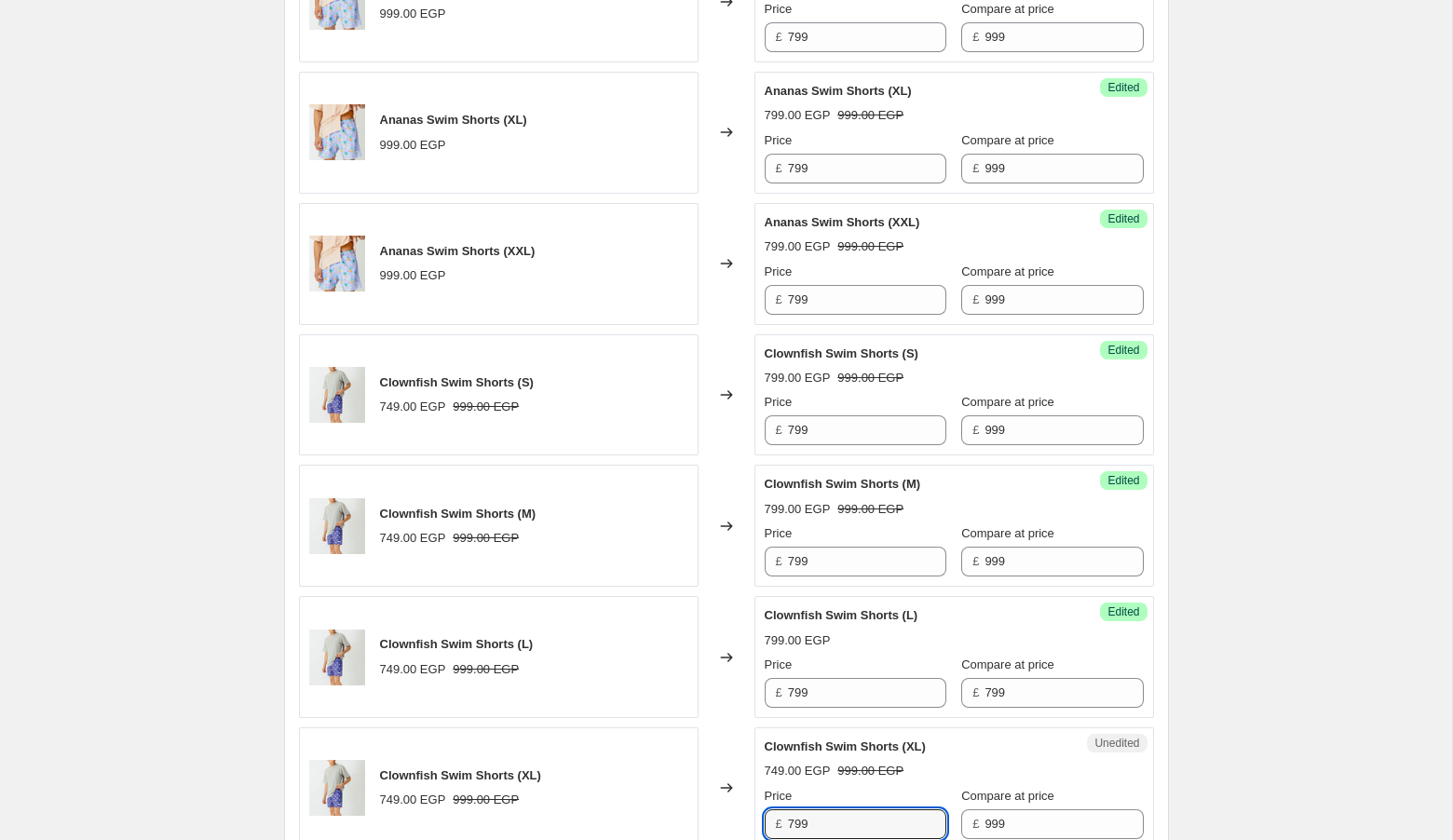click on "Compare at price £ 799" at bounding box center [1052, 682] 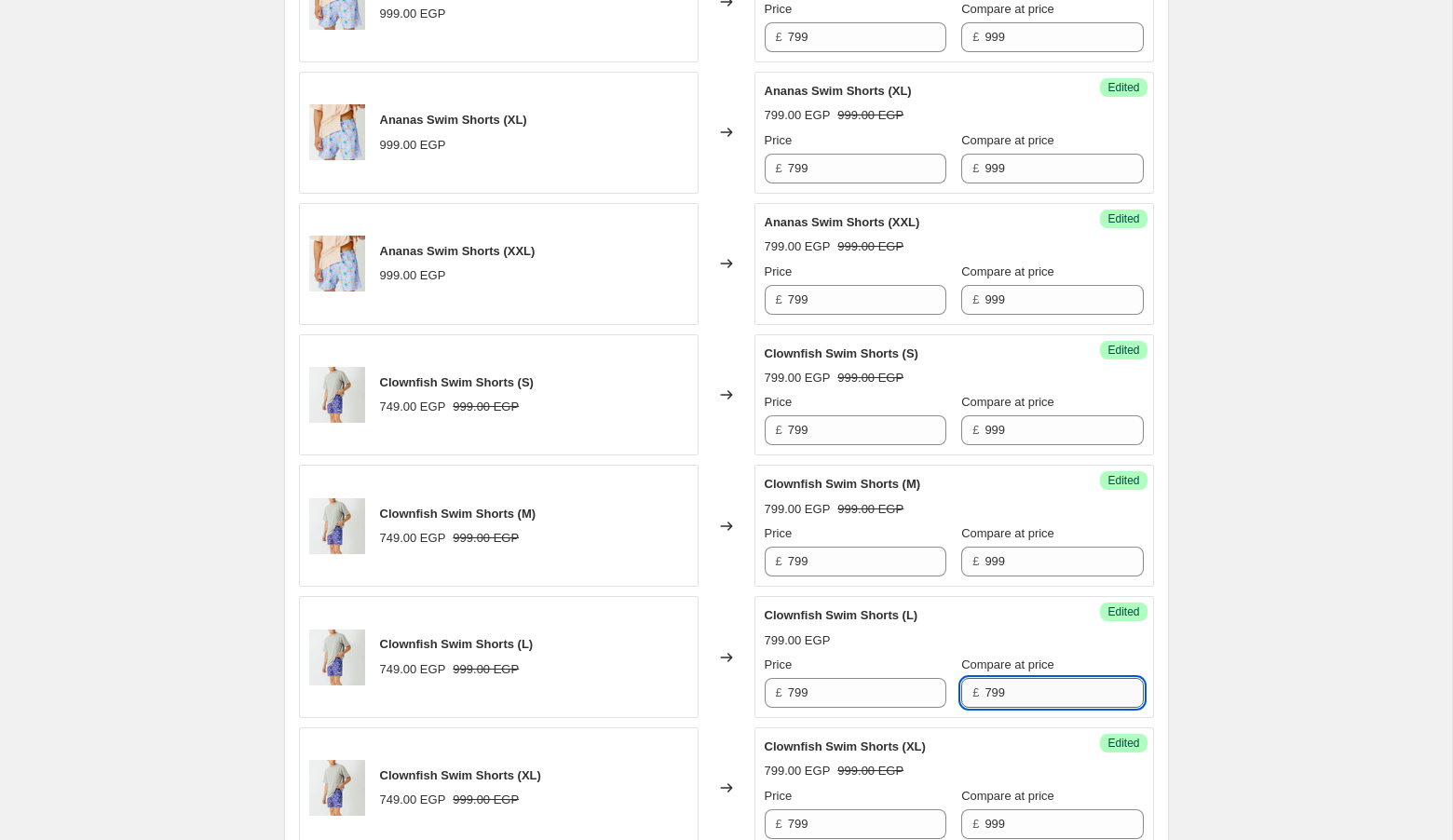 click on "799" at bounding box center (1064, 693) 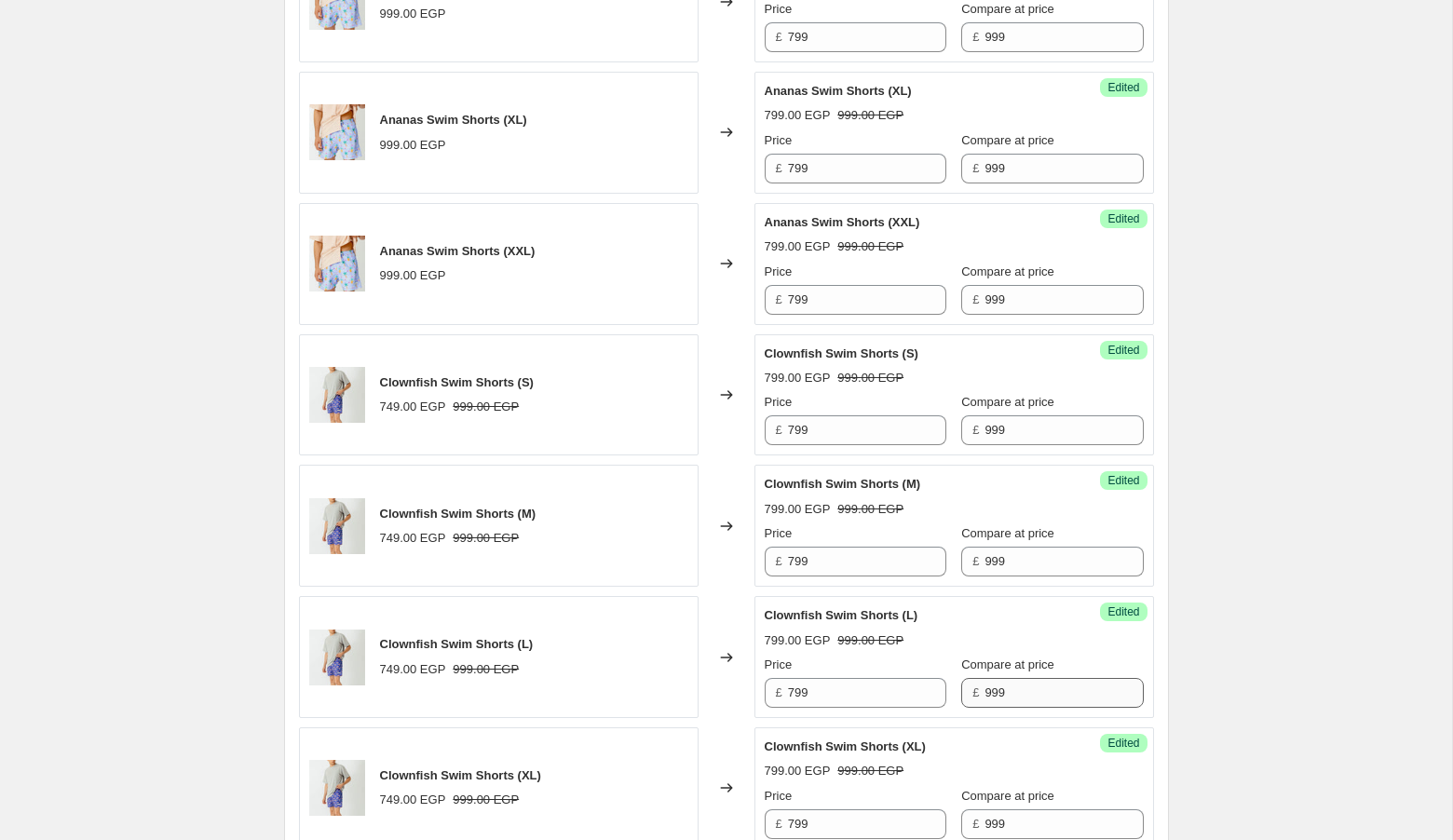 scroll, scrollTop: 2729, scrollLeft: 0, axis: vertical 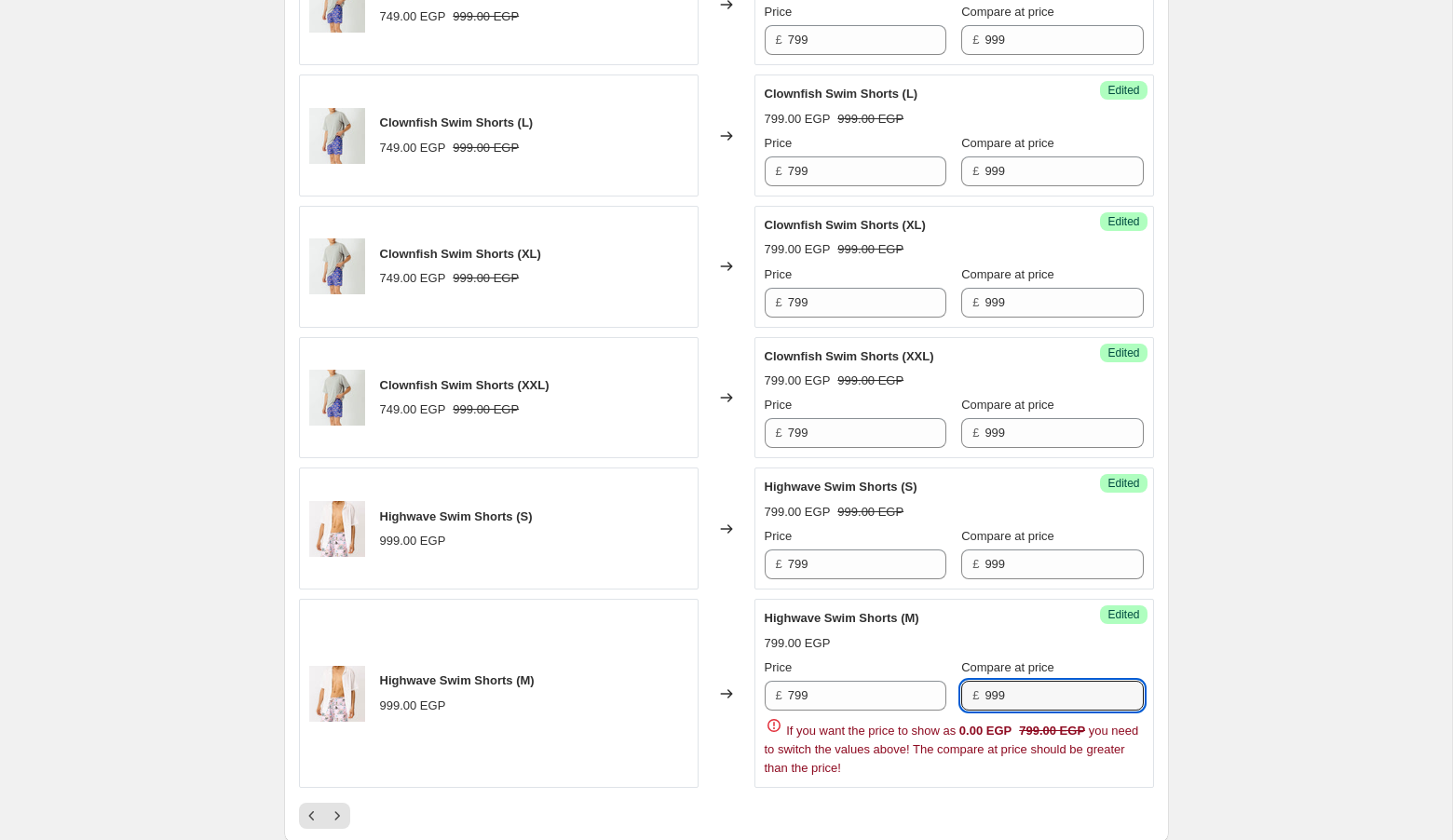 click on "Create new price change job. This page is ready Create new price change job Draft Step 1. Optionally give your price change job a title (eg "March 30% off sale on boots") [DATE], [TIME] Price change job SWIM SHORTS FLASH SALE This title is just for internal use, customers won't see it Step 2. Select how the prices should change Use bulk price change rules Set product prices individually Use CSV upload Select tags to add while price change is active Select tags to remove while price change is active Step 3. Select which products should change in price Select all products, use filters, or select products variants individually All products Filter by product, collection, tag, vendor, product type, variant title, or inventory Select product variants individually Product filters Products must match: all conditions any condition The product The product's collection The product's tag The product's vendor The product's type The product's status The variant's title Inventory quantity The product's type Success" at bounding box center (726, -572) 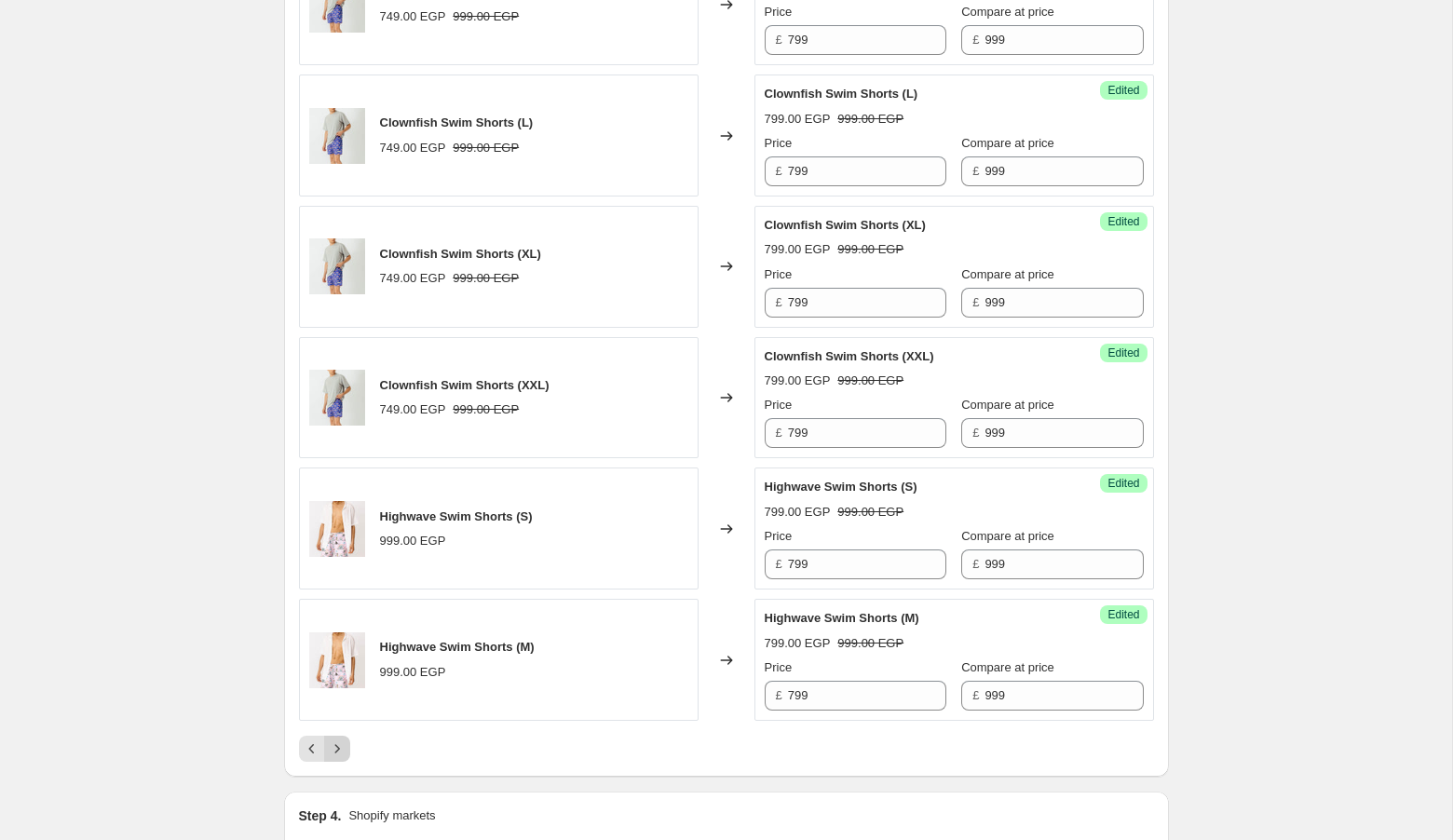 click 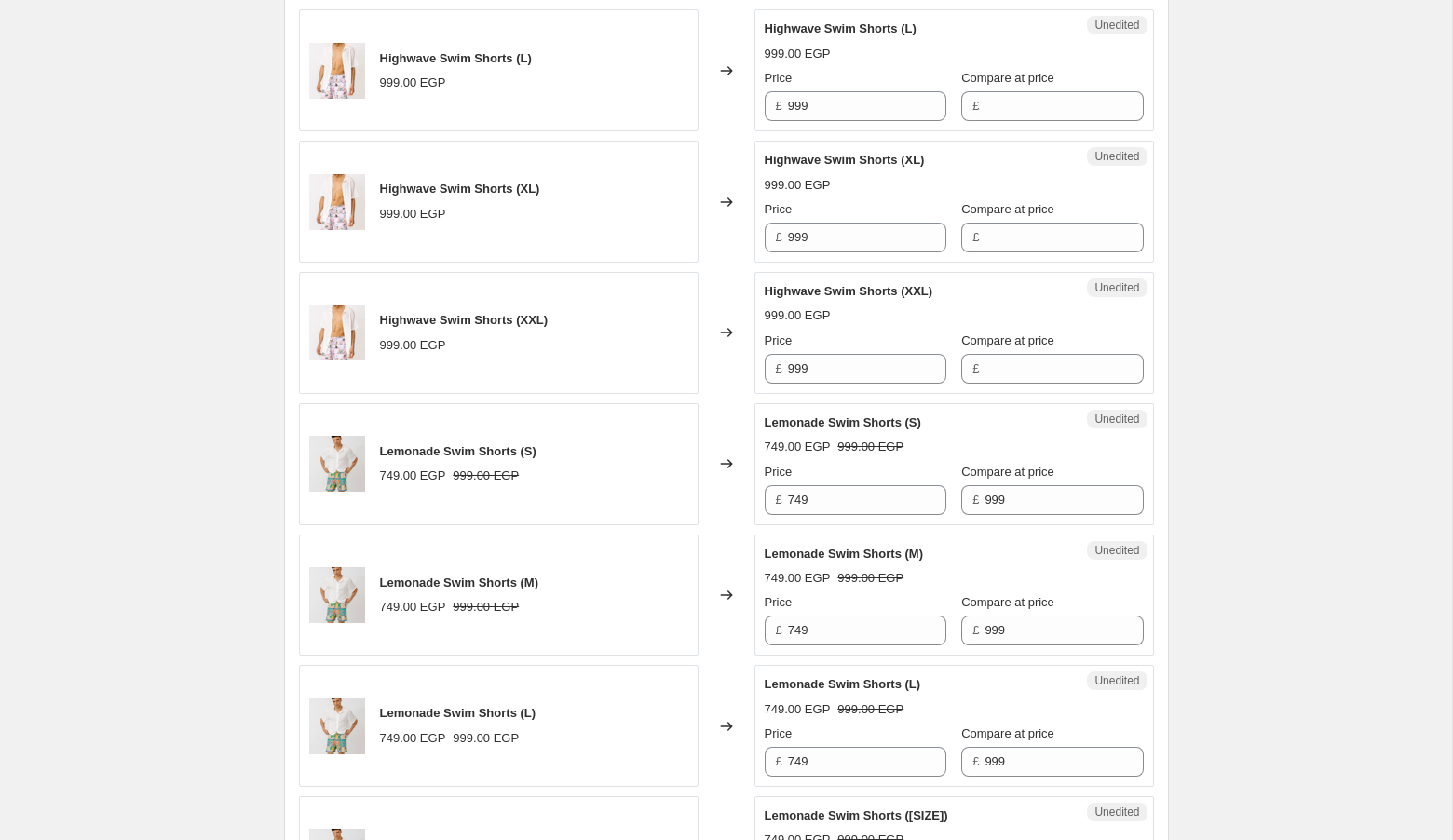 scroll, scrollTop: 834, scrollLeft: 0, axis: vertical 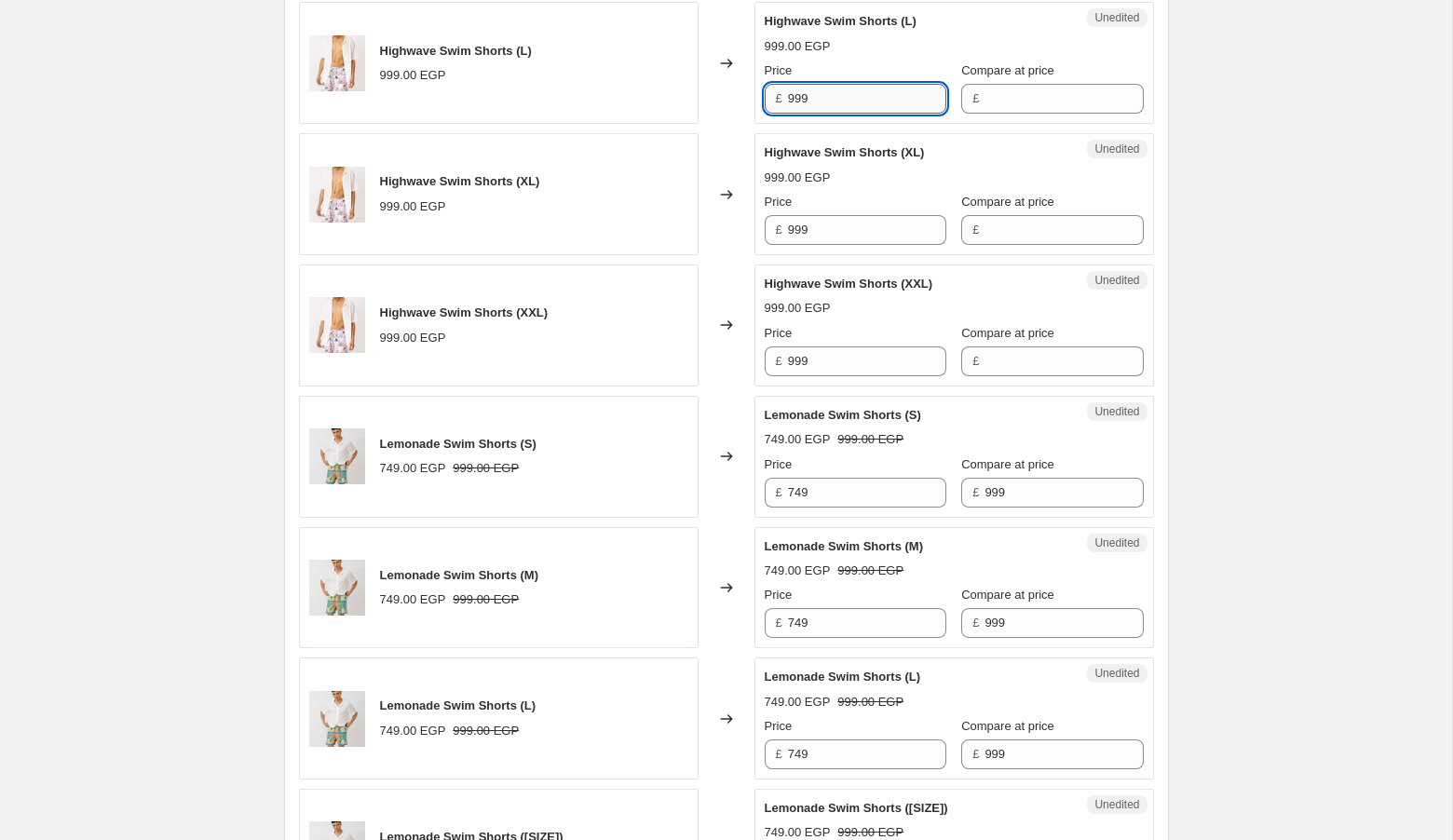 click on "999" at bounding box center (867, 99) 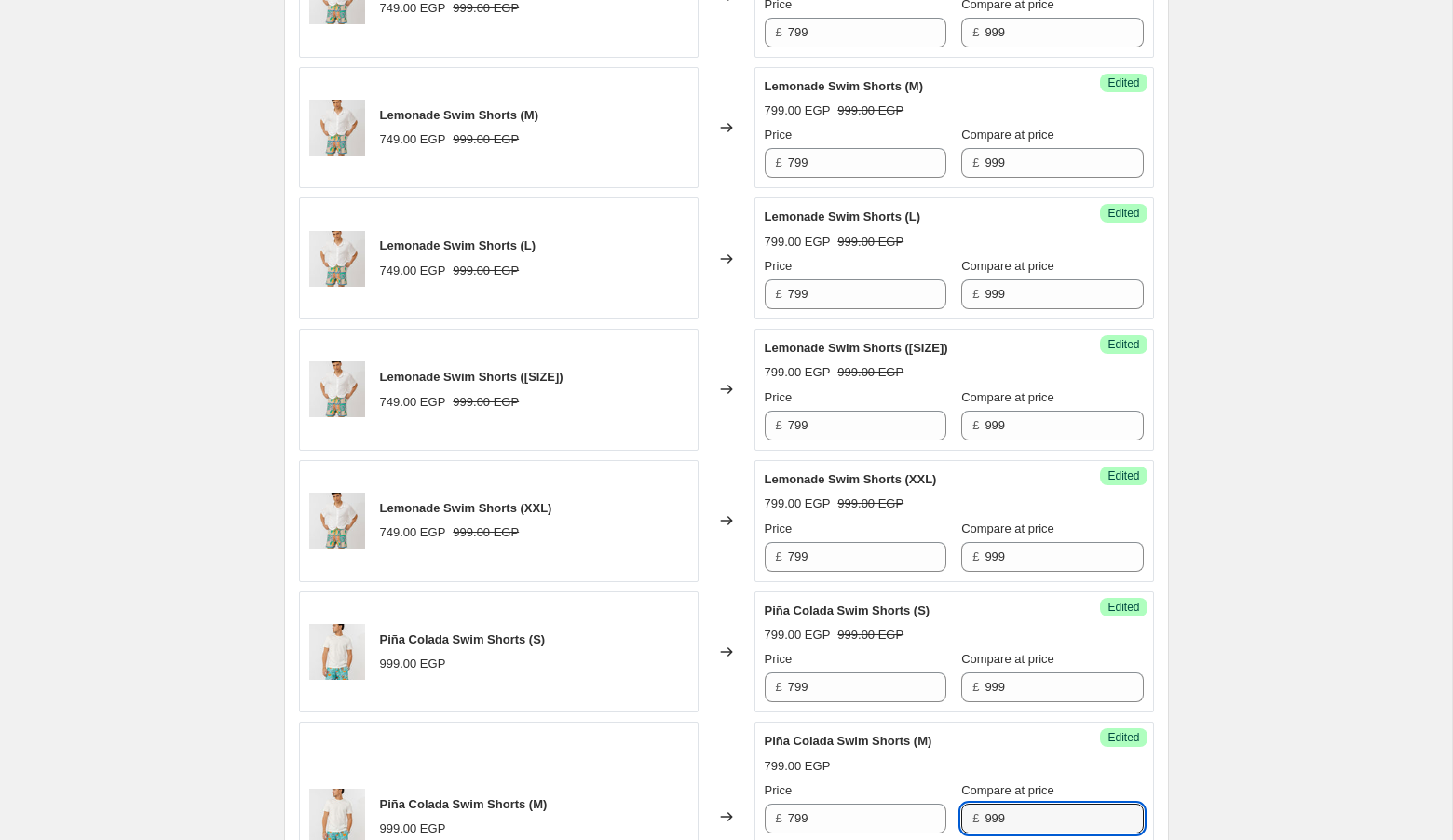 scroll, scrollTop: 1816, scrollLeft: 0, axis: vertical 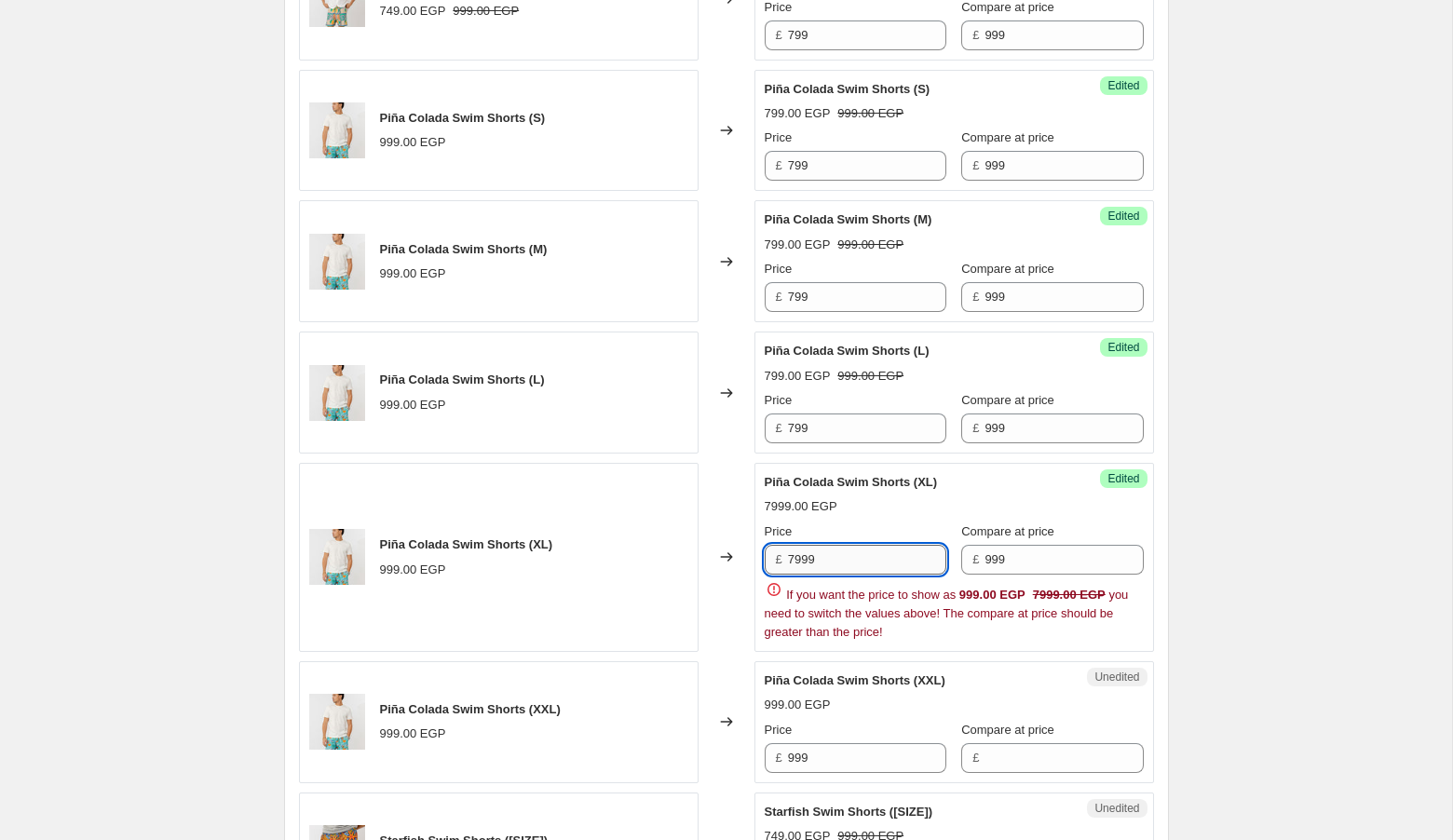 click on "7999" at bounding box center [867, 560] 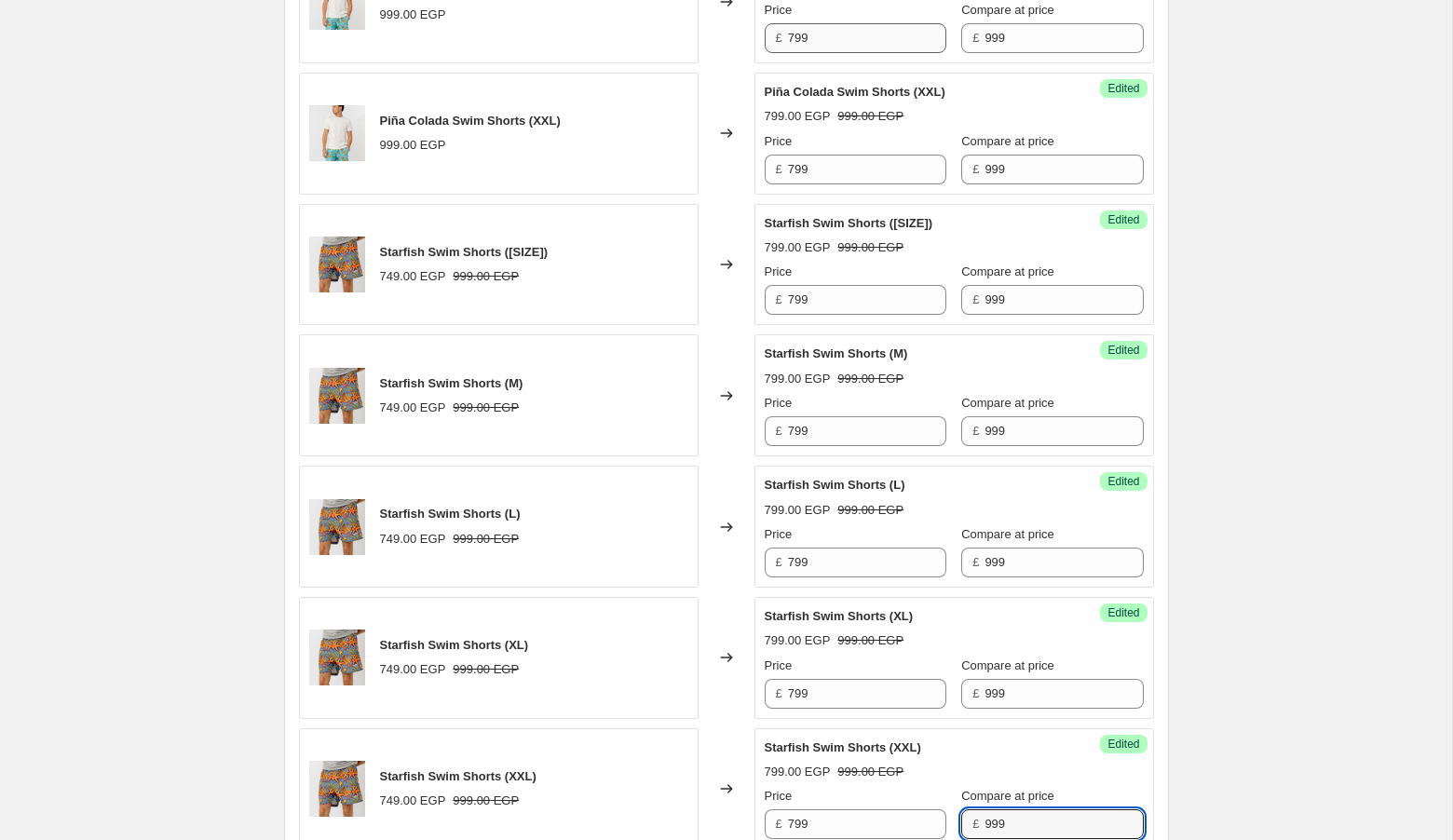 scroll, scrollTop: 2859, scrollLeft: 0, axis: vertical 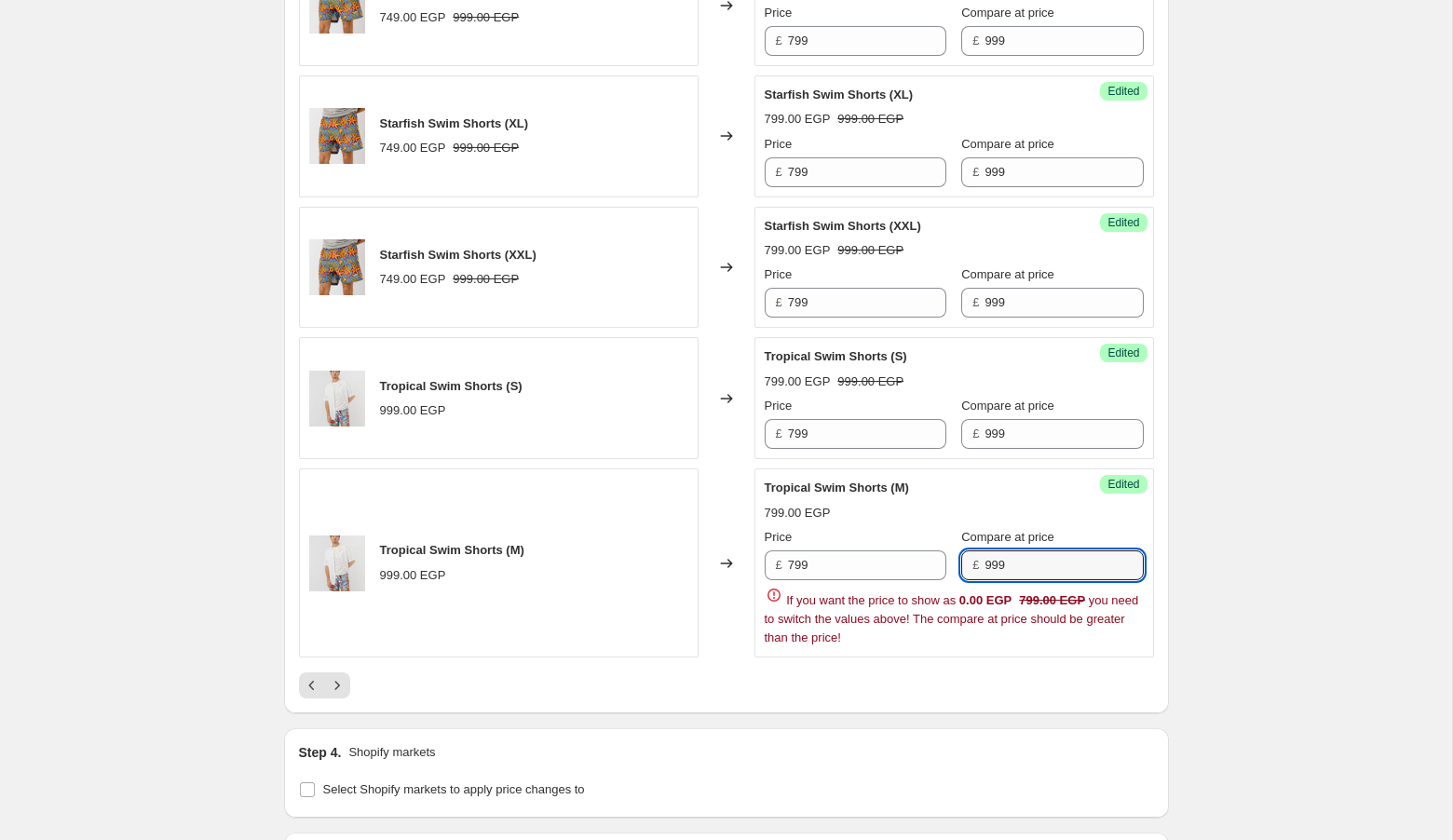 click on "PRICE CHANGE PREVIEW Over 250 product variants selected. 145 product prices edited: Highwave Swim Shorts (L) 999.00 EGP Changed to Success Edited Highwave Swim Shorts (L) 799.00 EGP 999.00 EGP Price £ 799 Compare at price £ 999 Highwave Swim Shorts (XL) 999.00 EGP Changed to Success Edited Highwave Swim Shorts (XL) 799.00 EGP 999.00 EGP Price £ 799 Compare at price £ 999 Highwave Swim Shorts (XXL) 999.00 EGP Changed to Success Edited Highwave Swim Shorts (XXL) 799.00 EGP 999.00 EGP Price £ 799 Compare at price £ 999 Lemonade Swim Shorts (S) 749.00 EGP 999.00 EGP Changed to Success Edited Lemonade Swim Shorts (S) 799.00 EGP 999.00 EGP Price £ 799 Compare at price £ 999 Lemonade Swim Shorts (M) 749.00 EGP 999.00 EGP Changed to Success Edited Lemonade Swim Shorts (M) 799.00 EGP 999.00 EGP Price £ 799 Compare at price £ 999 Lemonade Swim Shorts (L) 749.00 EGP 999.00 EGP Changed to Success Edited Lemonade Swim Shorts (L) 799.00 EGP 999.00 EGP Price £ 799 Compare at price £ 999 Lemonade Swim Shorts (XL)" at bounding box center (726, -687) 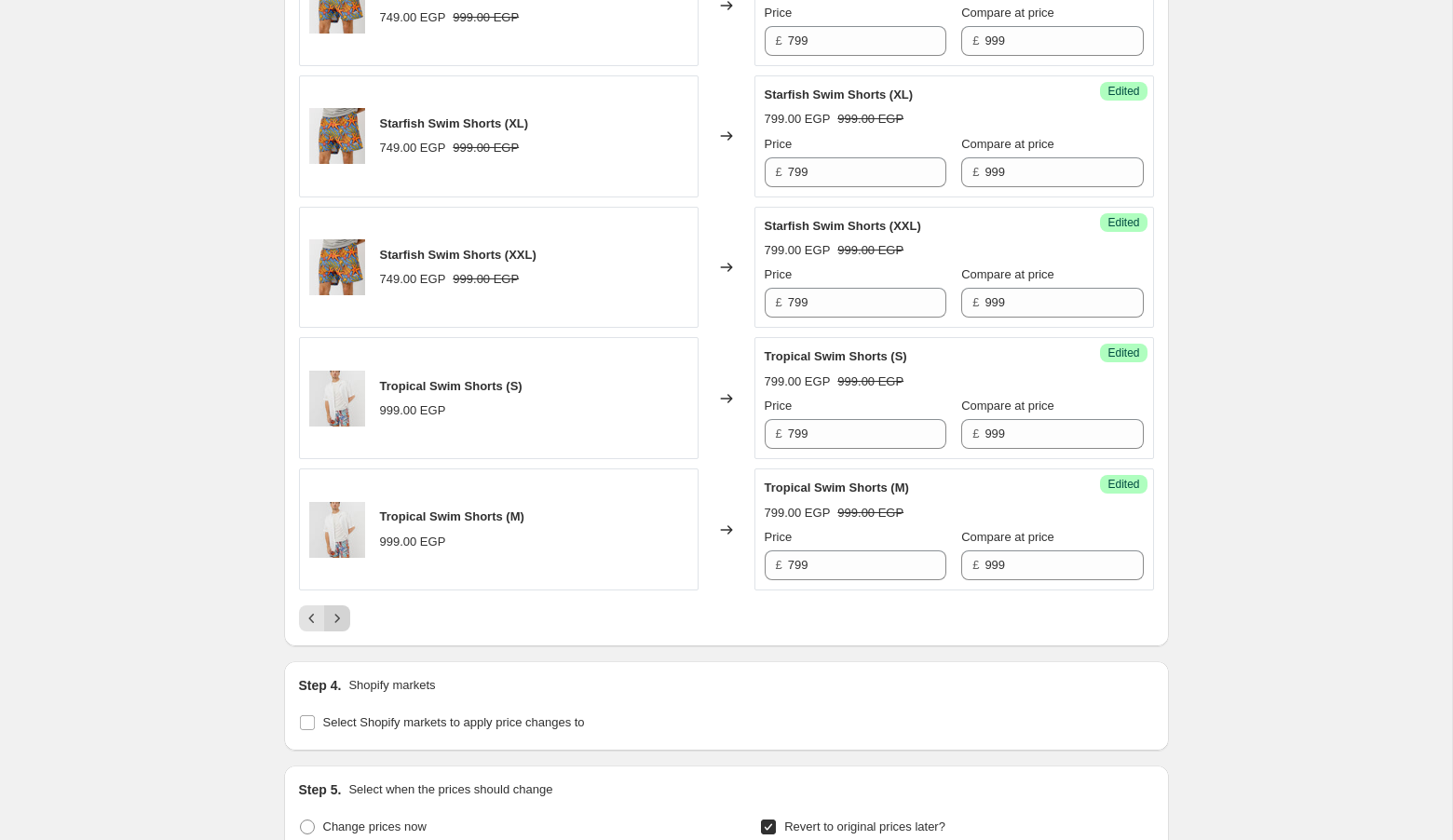 click 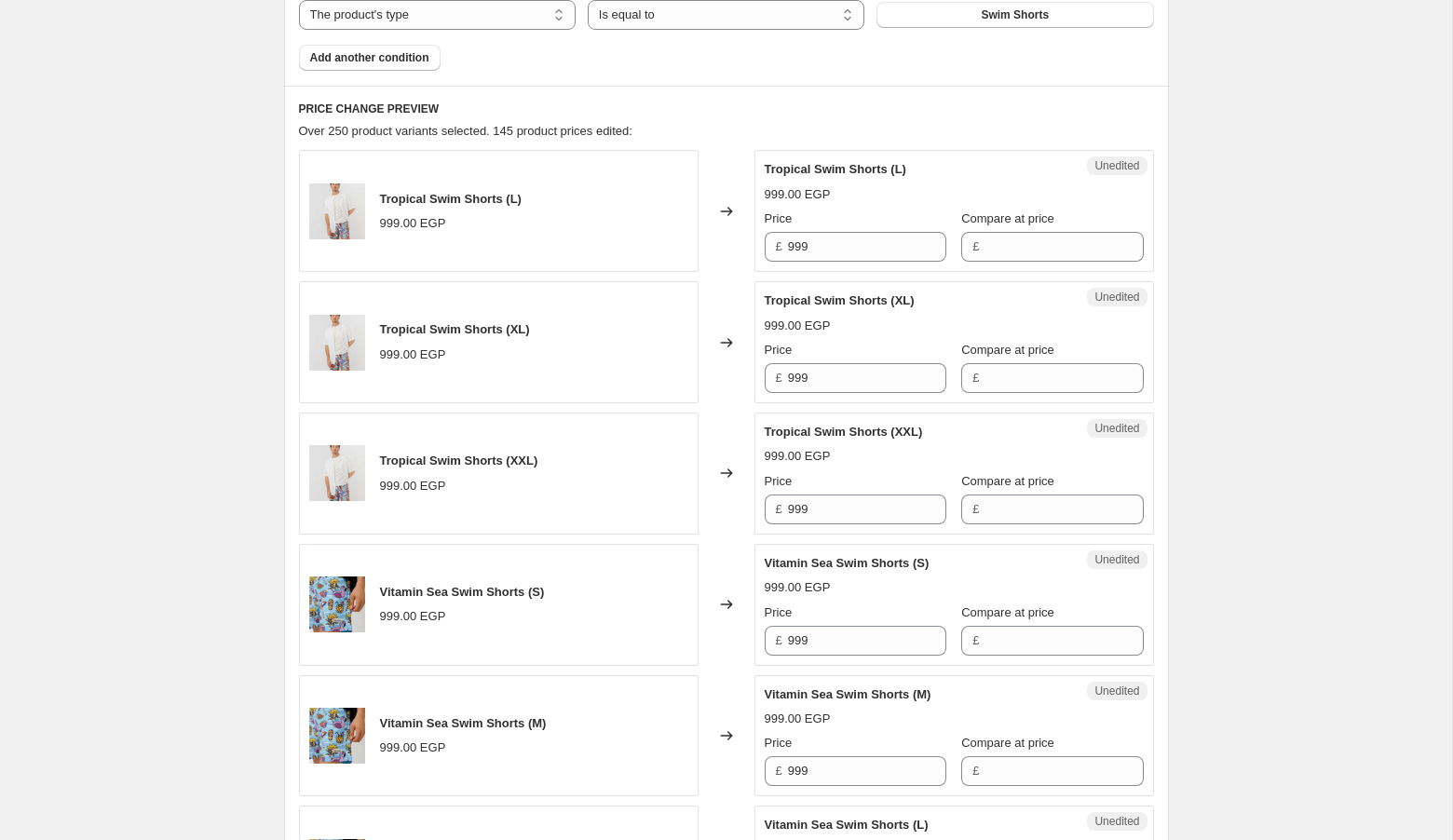 scroll, scrollTop: 694, scrollLeft: 0, axis: vertical 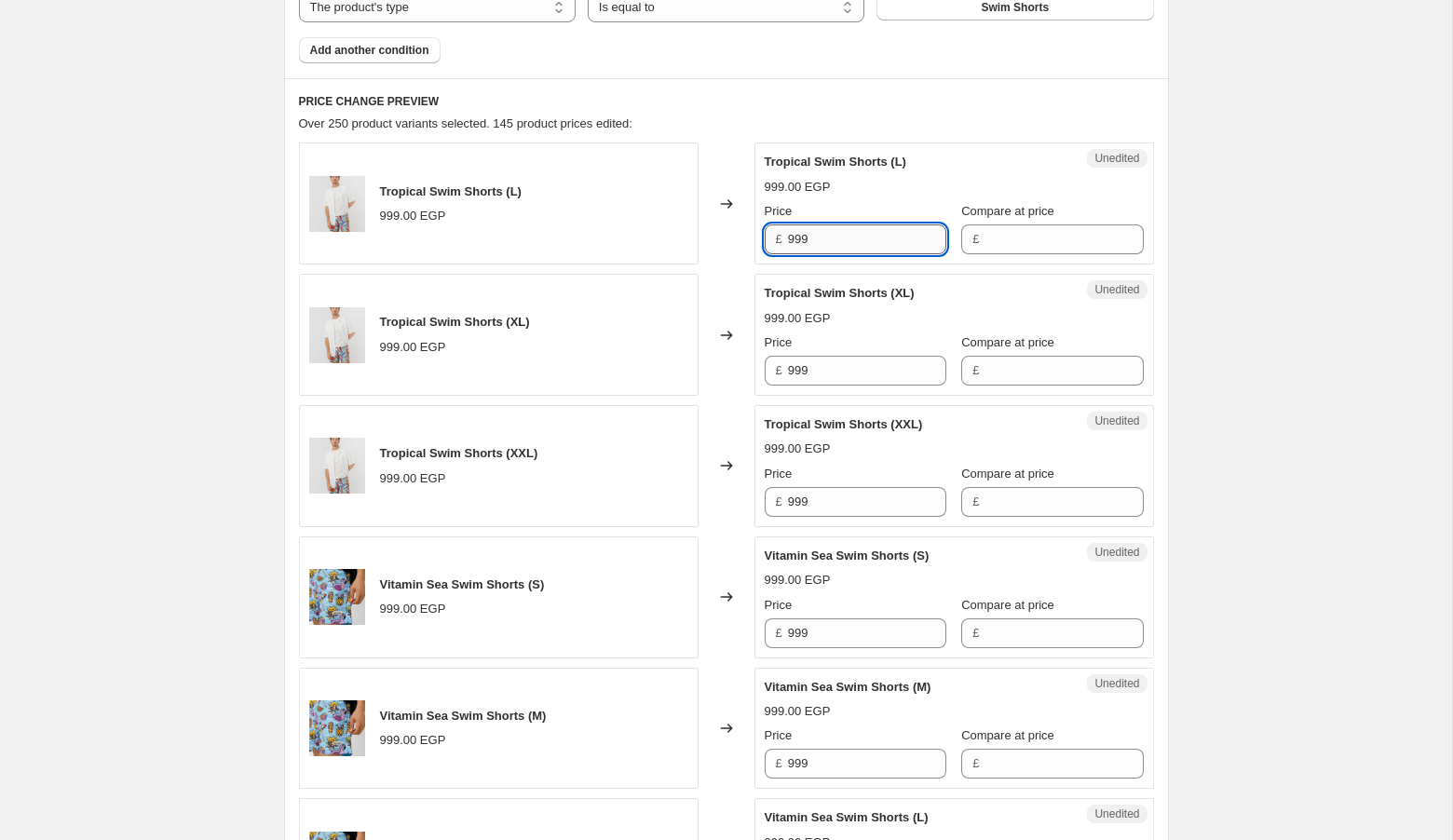 click on "999" at bounding box center (867, 239) 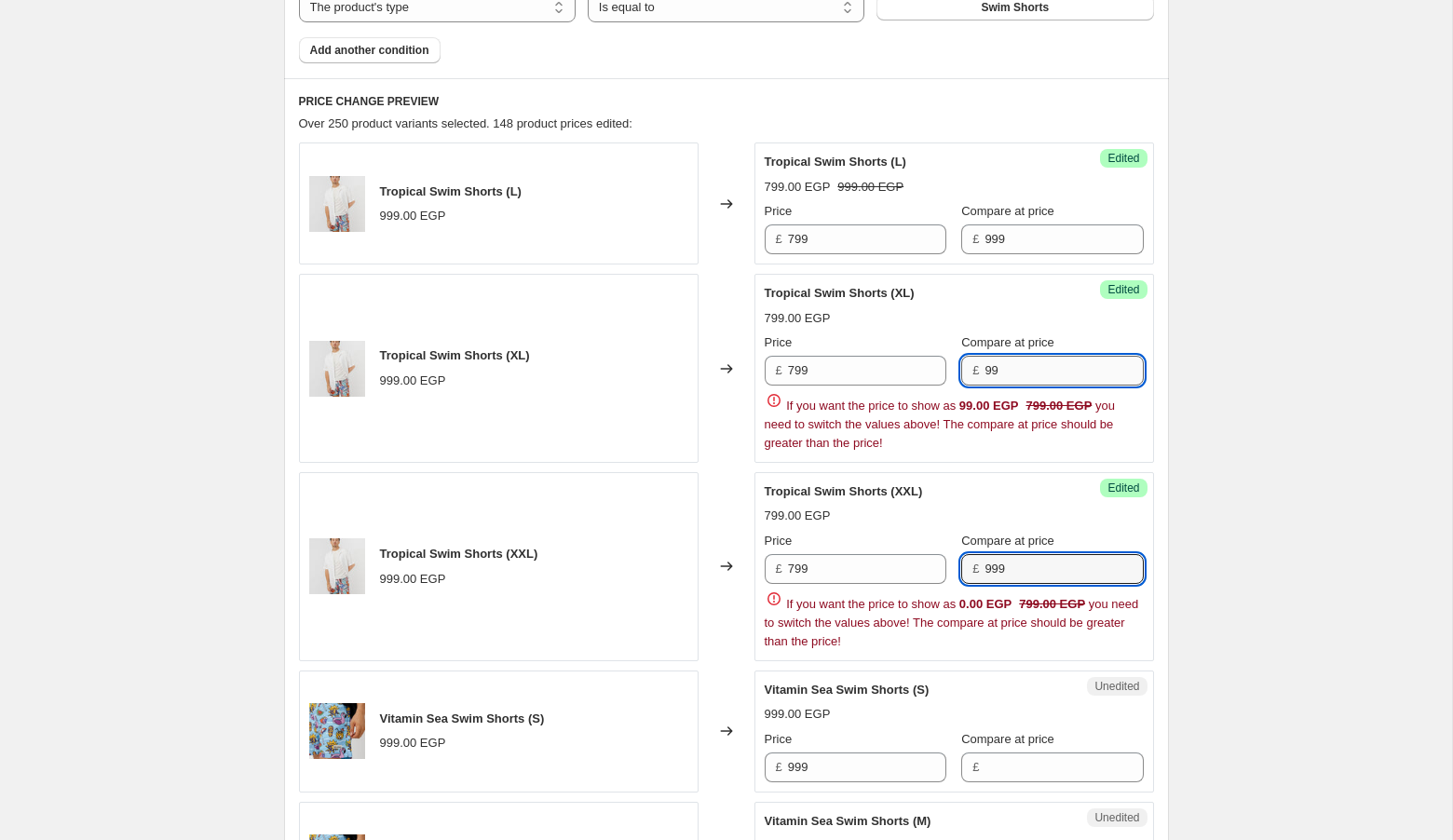 click on "99" at bounding box center (1064, 371) 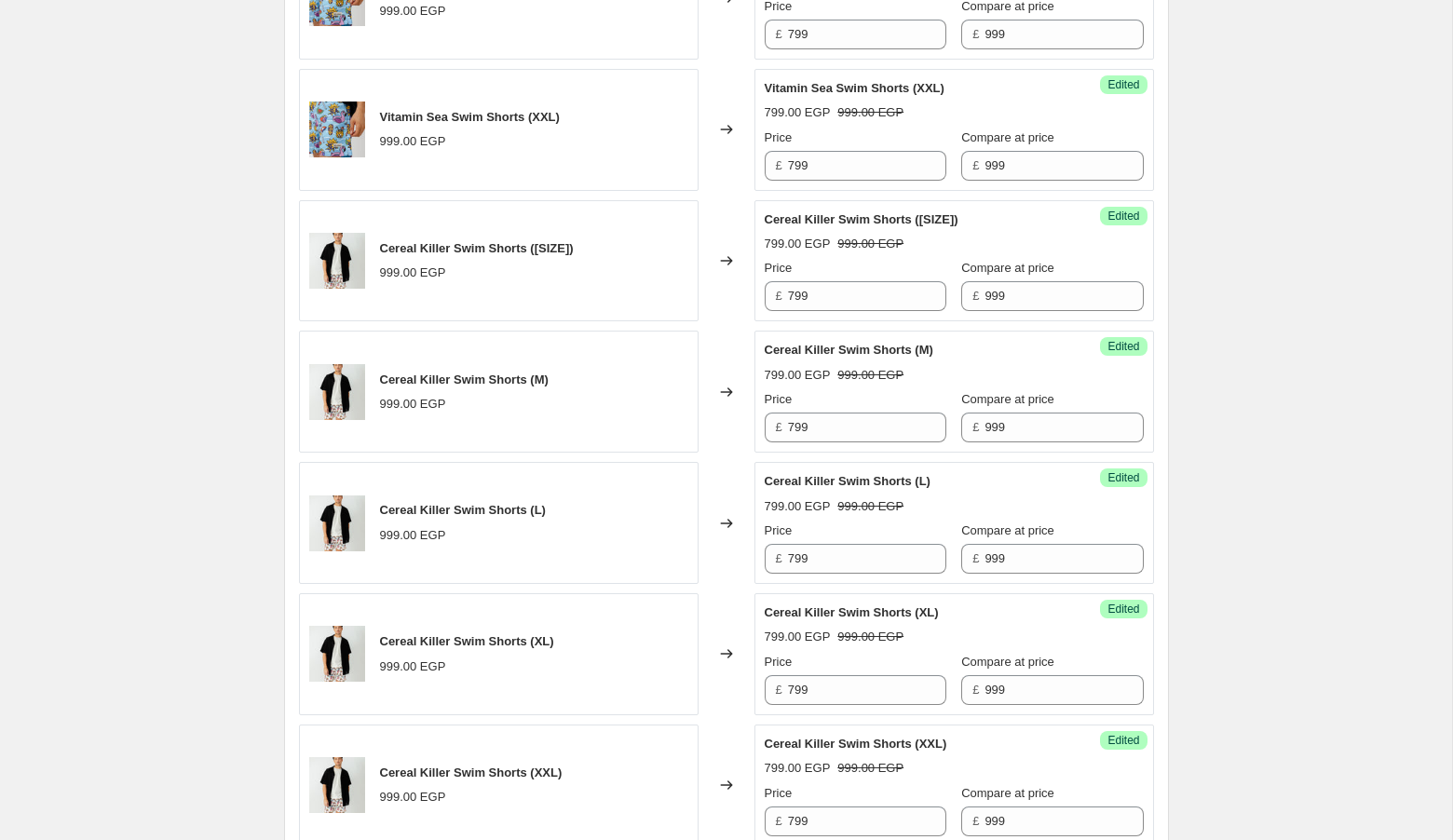 scroll, scrollTop: 2207, scrollLeft: 0, axis: vertical 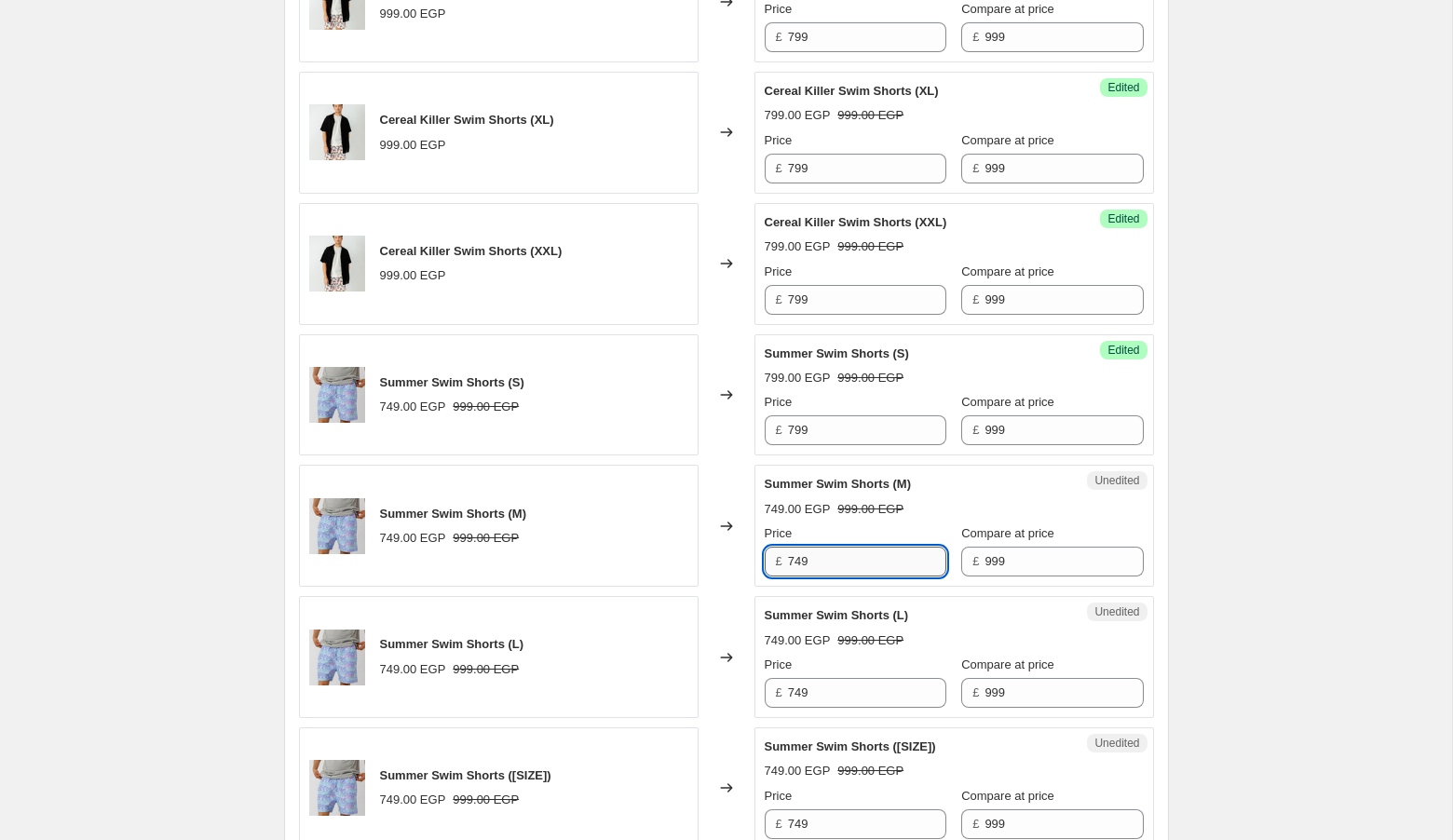 click on "749" at bounding box center [867, 562] 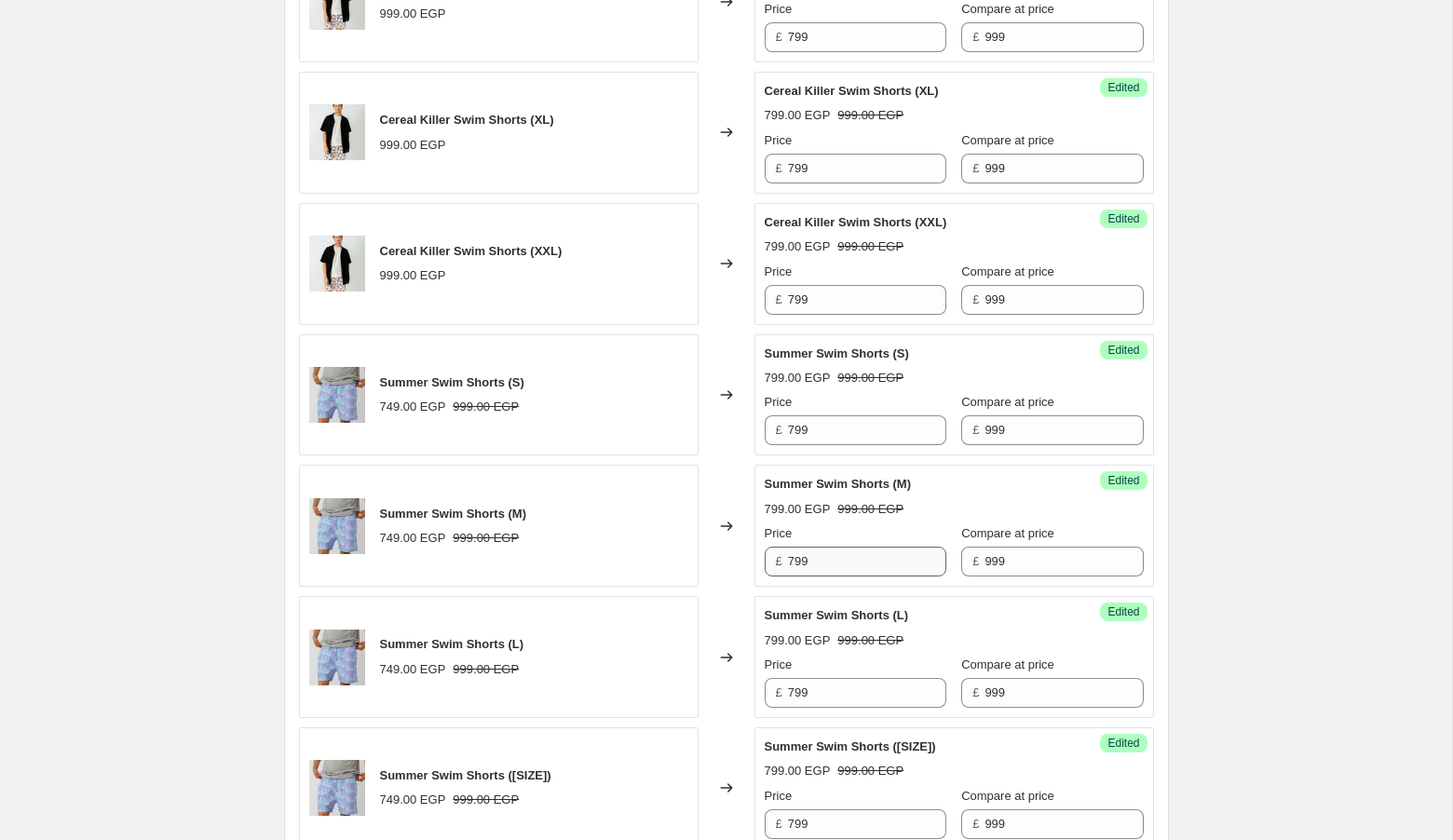 scroll, scrollTop: 2729, scrollLeft: 0, axis: vertical 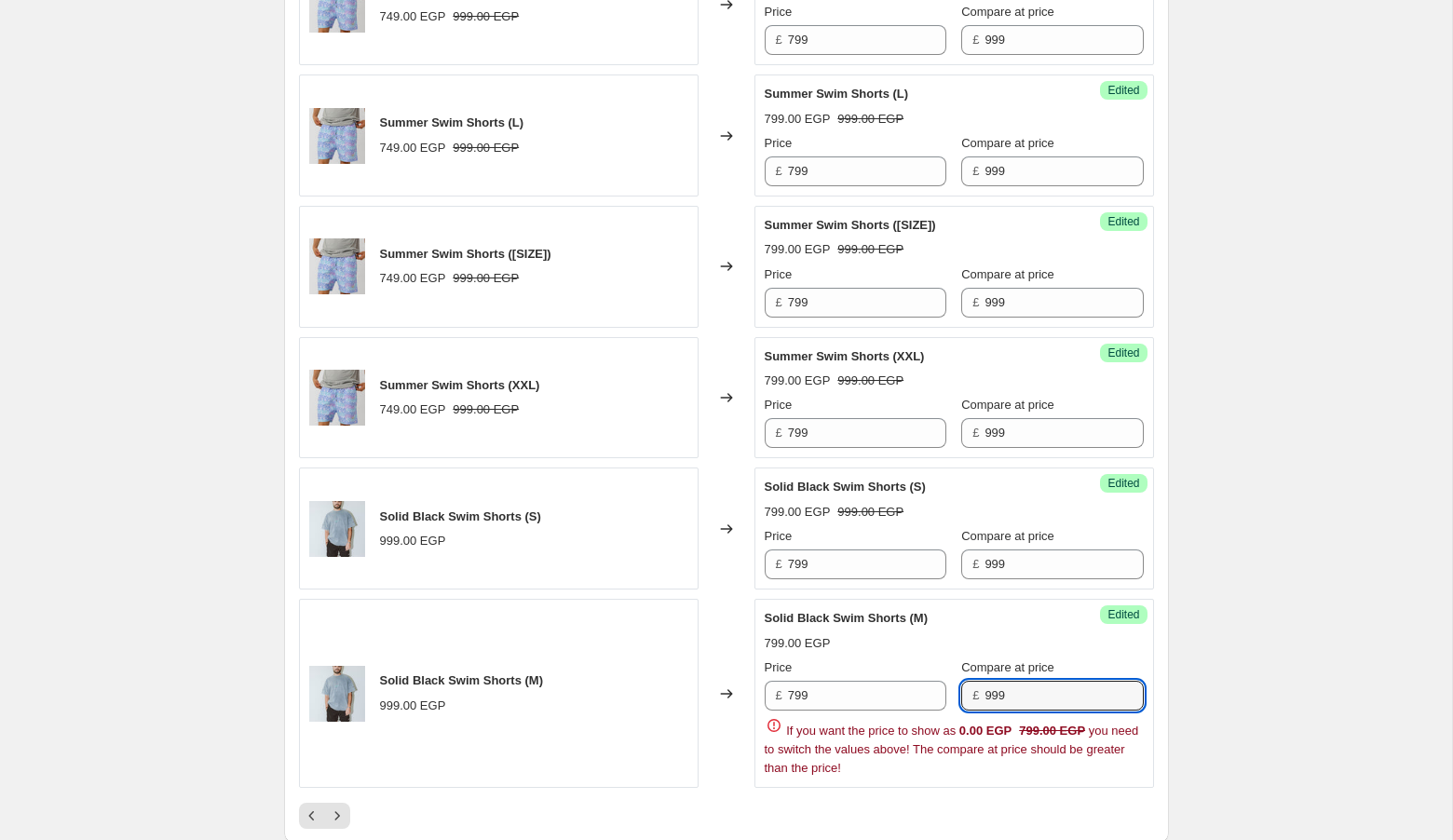 click on "Step 1. Optionally give your price change job a title (eg "March 30% off sale on boots") [DATE], [TIME] Price change job SWIM SHORTS FLASH SALE This title is just for internal use, customers won't see it Step 2. Select how the prices should change Use bulk price change rules Set product prices individually Use CSV upload Select tags to add while price change is active Select tags to remove while price change is active Step 3. Select which products should change in price Select all products, use filters, or select products variants individually All products Filter by product, collection, tag, vendor, product type, variant title, or inventory Select product variants individually Product filters Products must match: all conditions any condition The product The product's collection The product's tag The product's vendor The product's type The product's status The variant's title Inventory quantity The product's type Is equal to Is not equal to Is equal to Swim Shorts Add another condition [PRICE] EGP £" at bounding box center (719, -601) 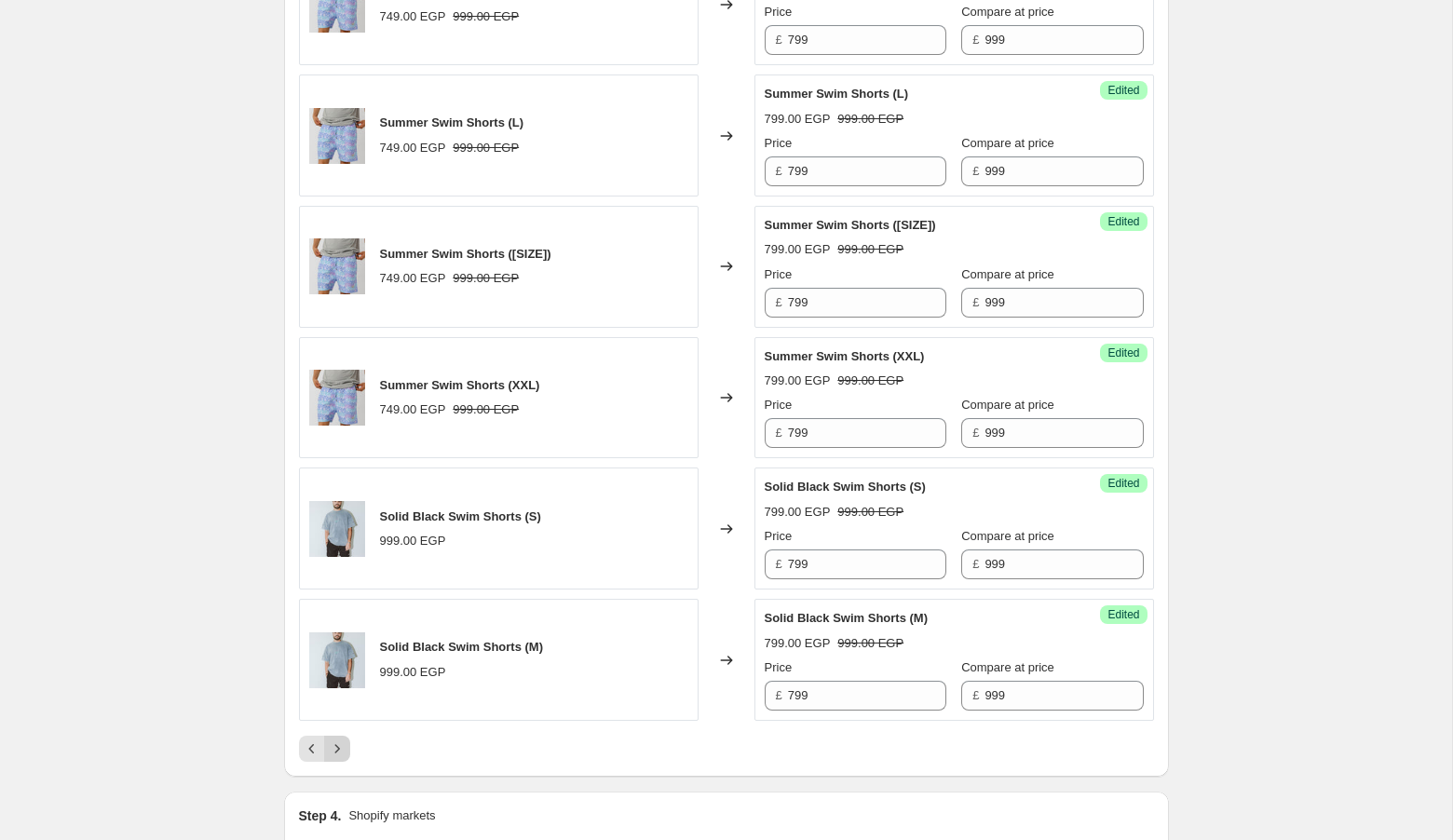 click 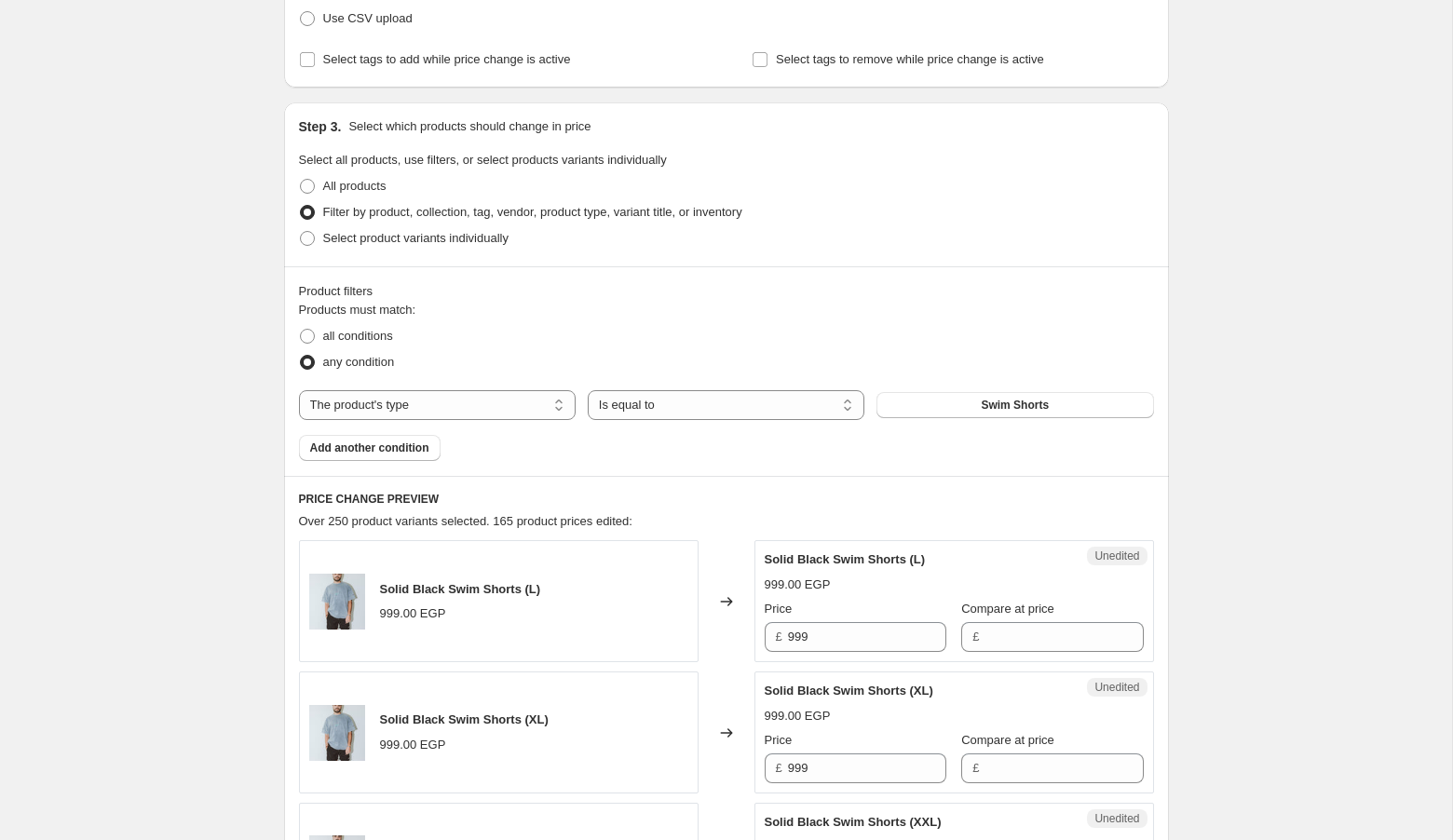 scroll, scrollTop: 305, scrollLeft: 0, axis: vertical 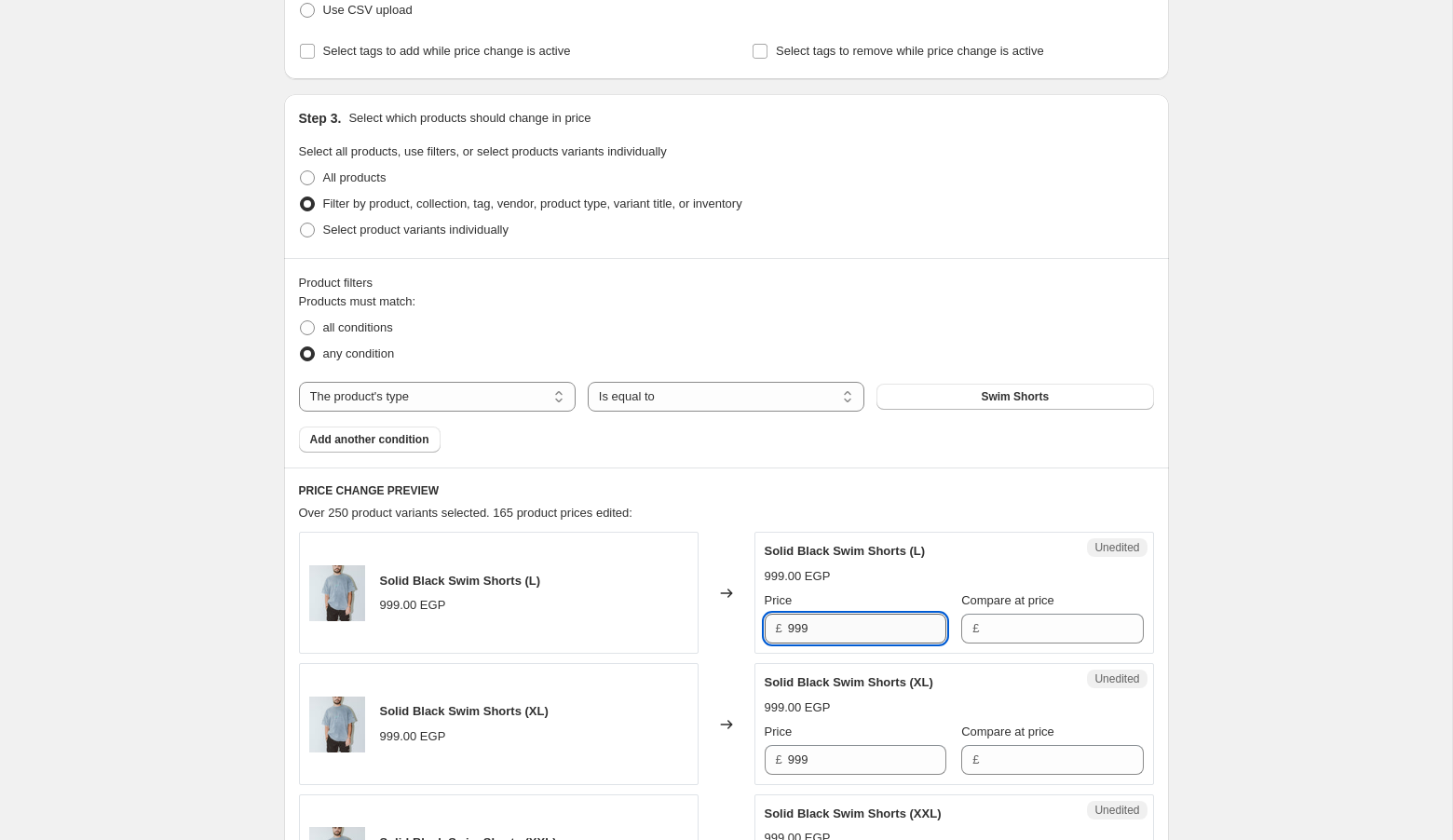 click on "999" at bounding box center [867, 629] 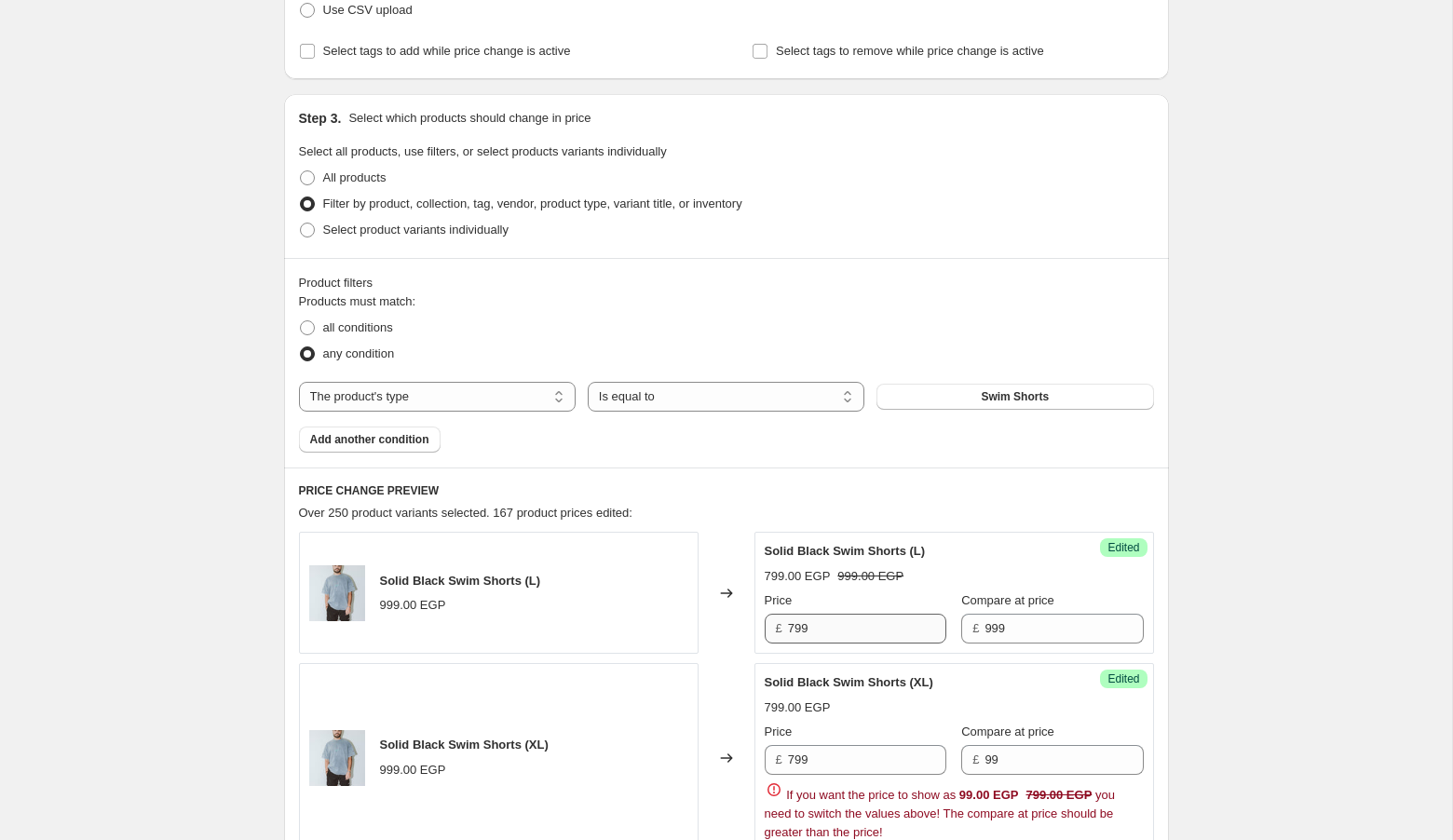 scroll, scrollTop: 838, scrollLeft: 0, axis: vertical 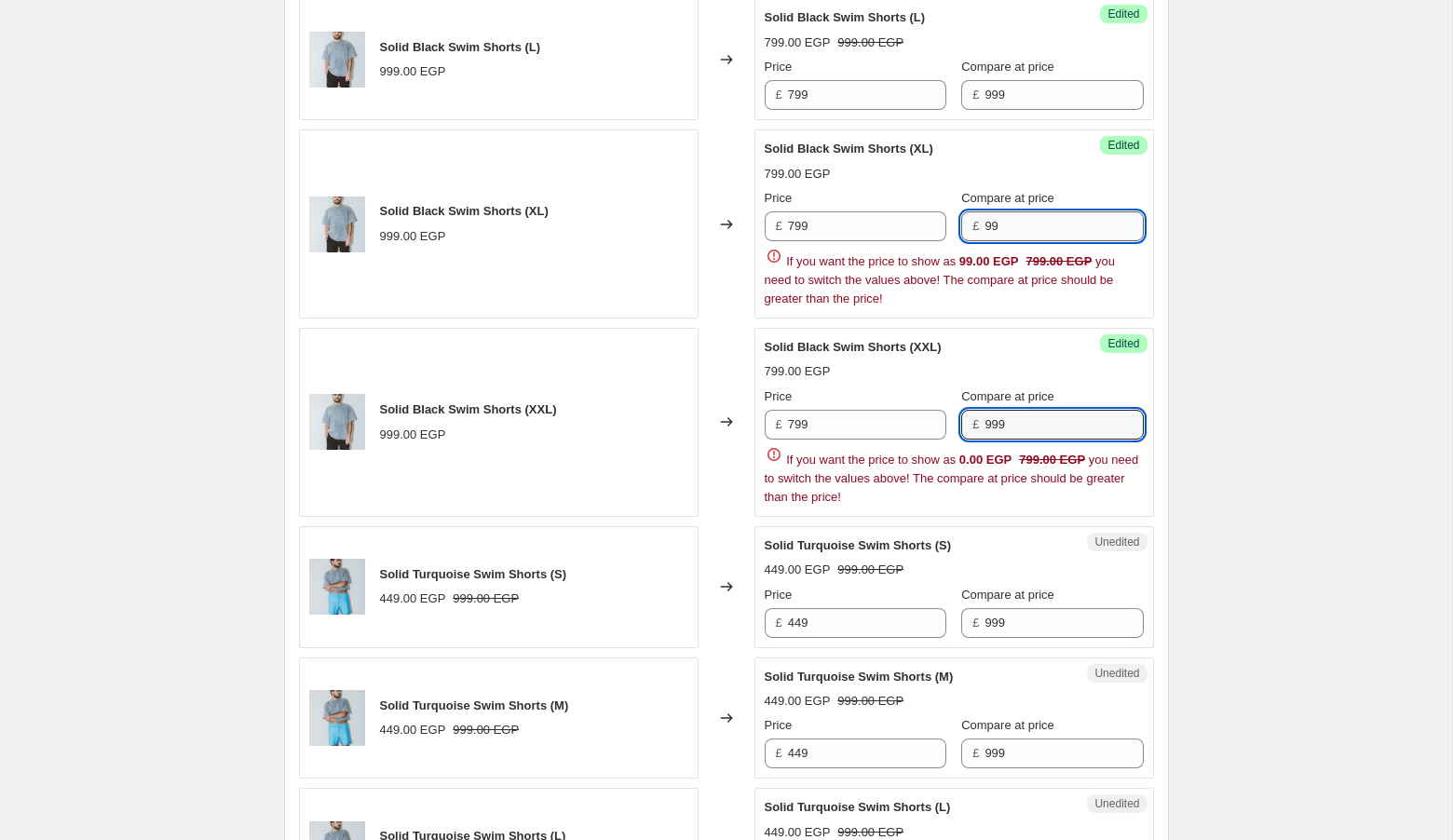 click on "99" at bounding box center [1064, 226] 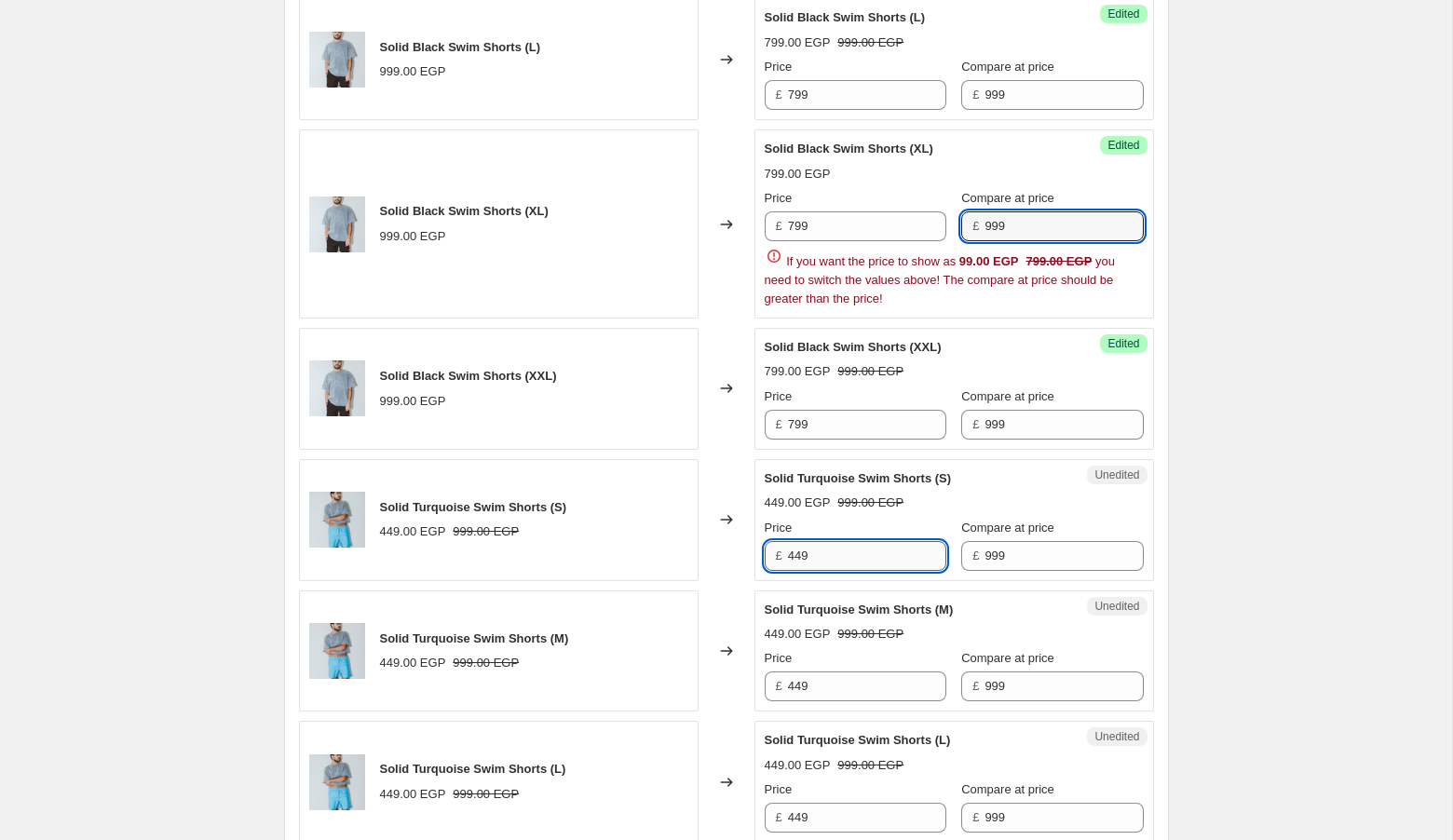 click on "Solid Black Swim Shorts (L) 999.00 EGP Changed to Success Edited Solid Black Swim Shorts (L) 799.00 EGP 999.00 EGP Price £ 799 Compare at price £ 999 Solid Black Swim Shorts (XL) 999.00 EGP Changed to Success Edited Solid Black Swim Shorts (XL) 799.00 EGP Price £ 799 Compare at price £ 999   If you want the price to show as   99.00 EGP 799.00 EGP   you need to switch the values above! The compare at price should be greater than the price! Solid Black Swim Shorts (XXL) 999.00 EGP Changed to Success Edited Solid Black Swim Shorts (XXL) 799.00 EGP 999.00 EGP Price £ 799 Compare at price £ 999 Solid Turquoise Swim Shorts (S) 449.00 EGP 999.00 EGP Changed to Unedited Solid Turquoise Swim Shorts (S) 449.00 EGP 999.00 EGP Price £ 449 Compare at price £ 999 Solid Turquoise Swim Shorts (M) 449.00 EGP 999.00 EGP Changed to Unedited Solid Turquoise Swim Shorts (M) 449.00 EGP 999.00 EGP Price £ 449 Compare at price £ 999 Solid Turquoise Swim Shorts (L) 449.00 EGP 999.00 EGP Changed to Unedited 449.00 EGP Price" at bounding box center [726, 1338] 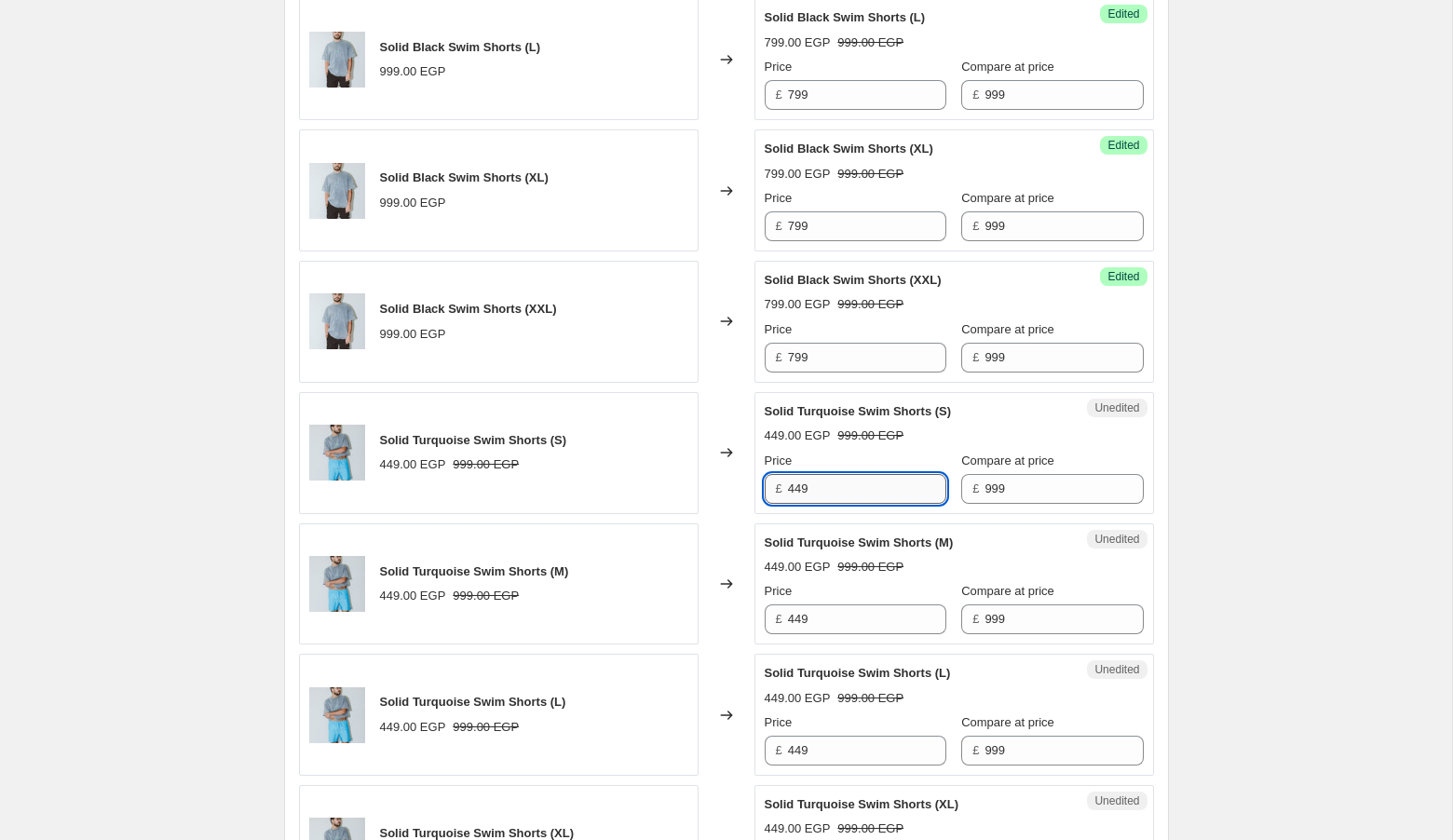 click on "449" at bounding box center (867, 489) 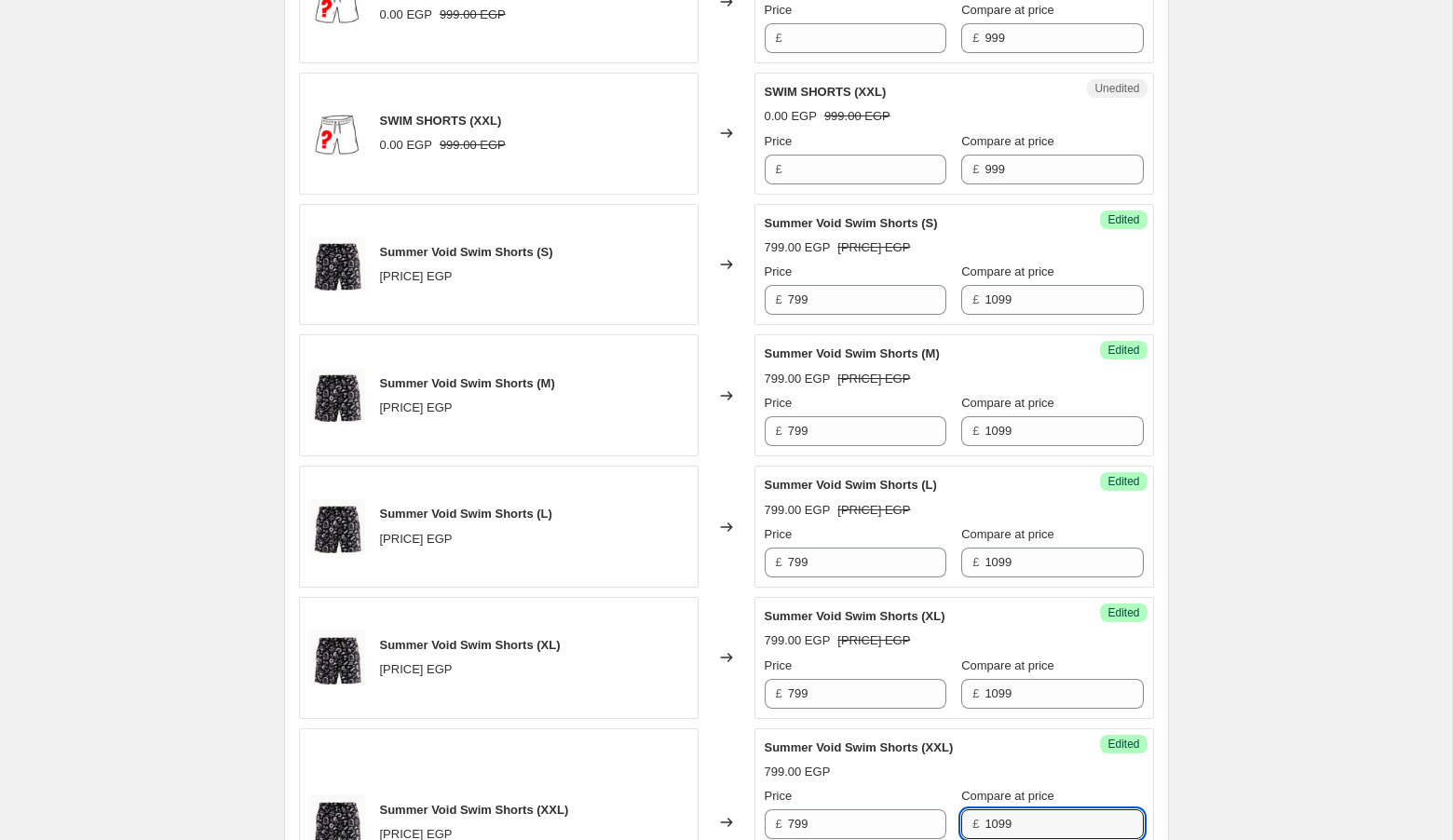 scroll, scrollTop: 2859, scrollLeft: 0, axis: vertical 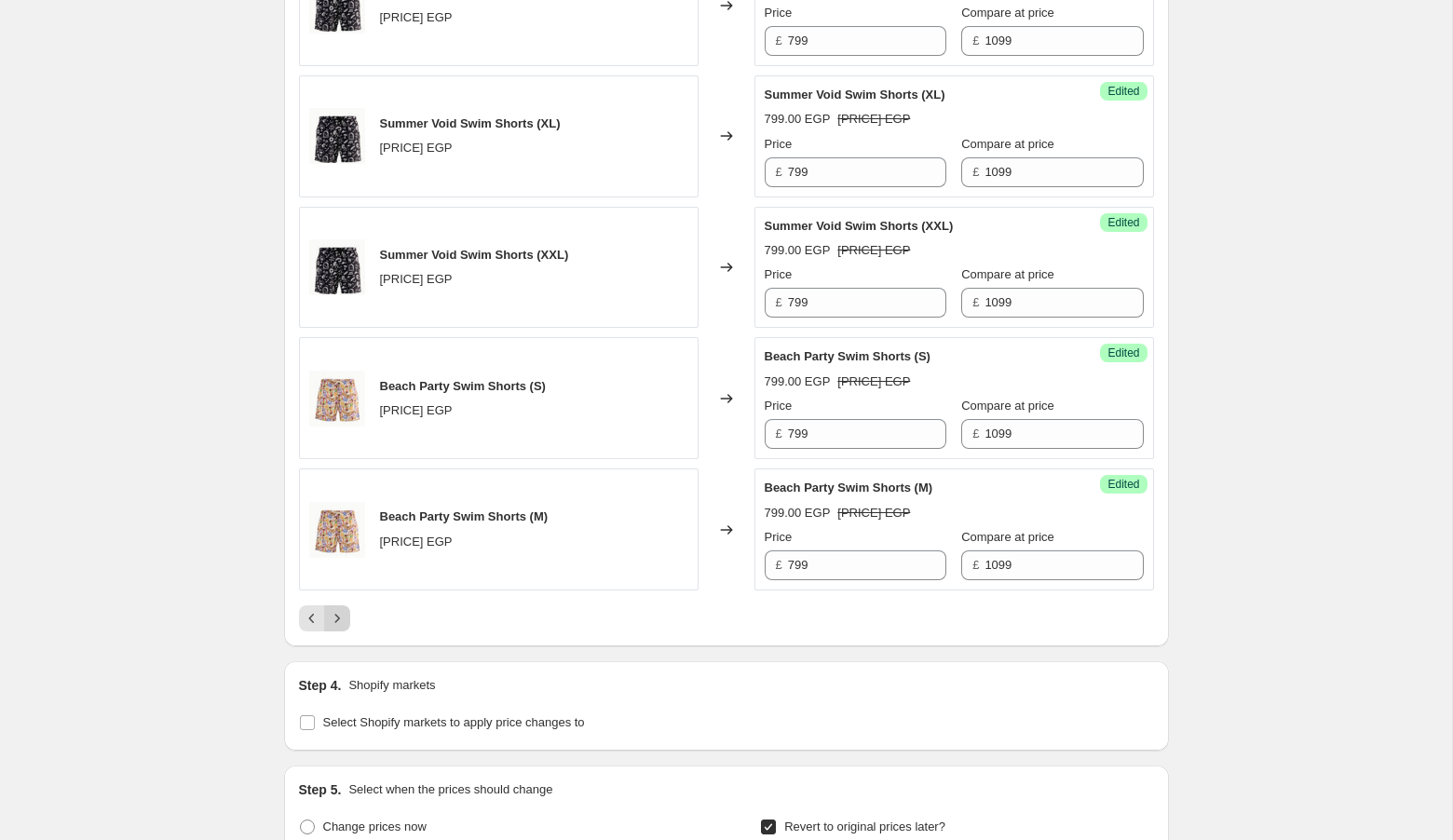 click 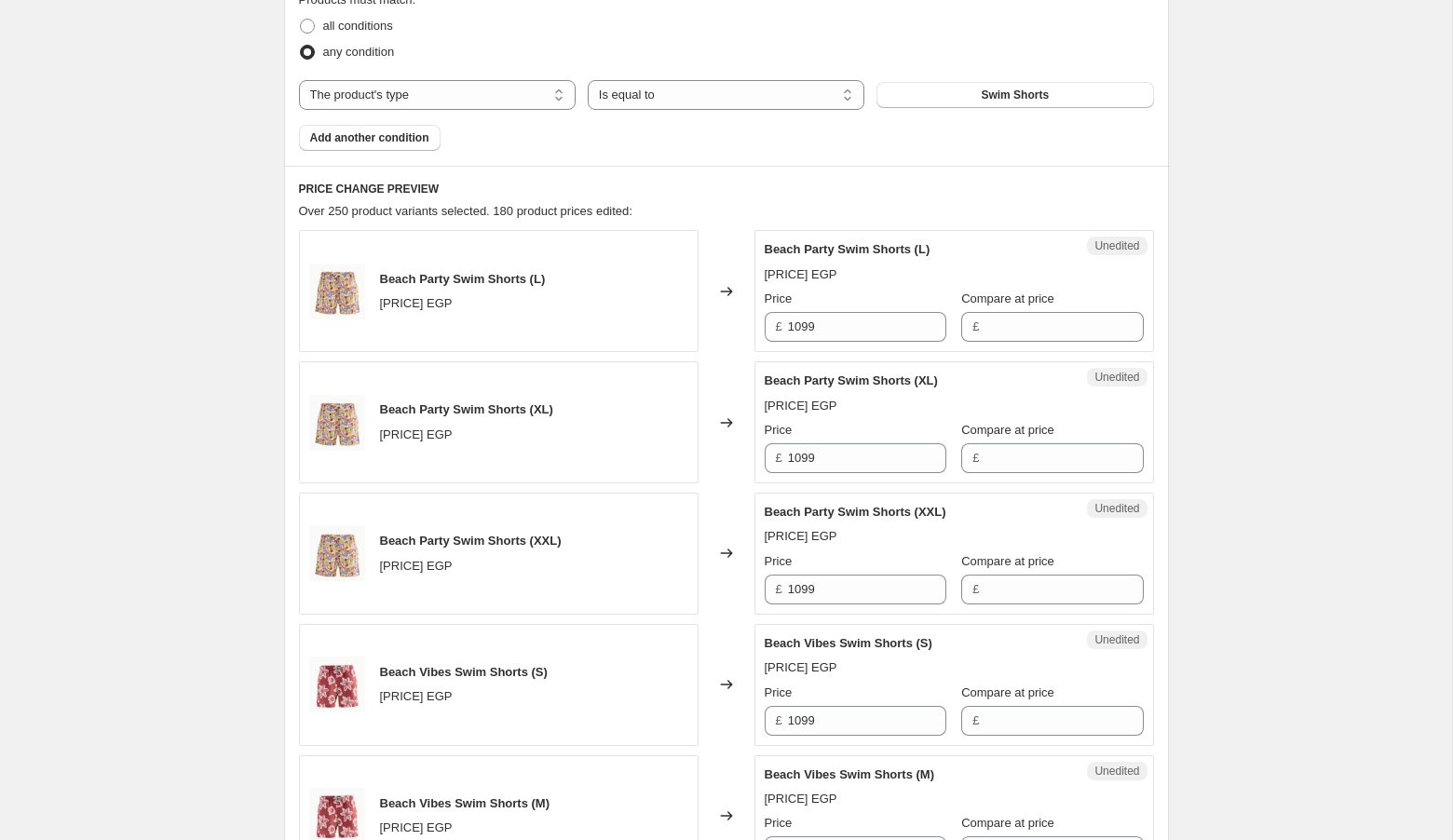 scroll, scrollTop: 597, scrollLeft: 0, axis: vertical 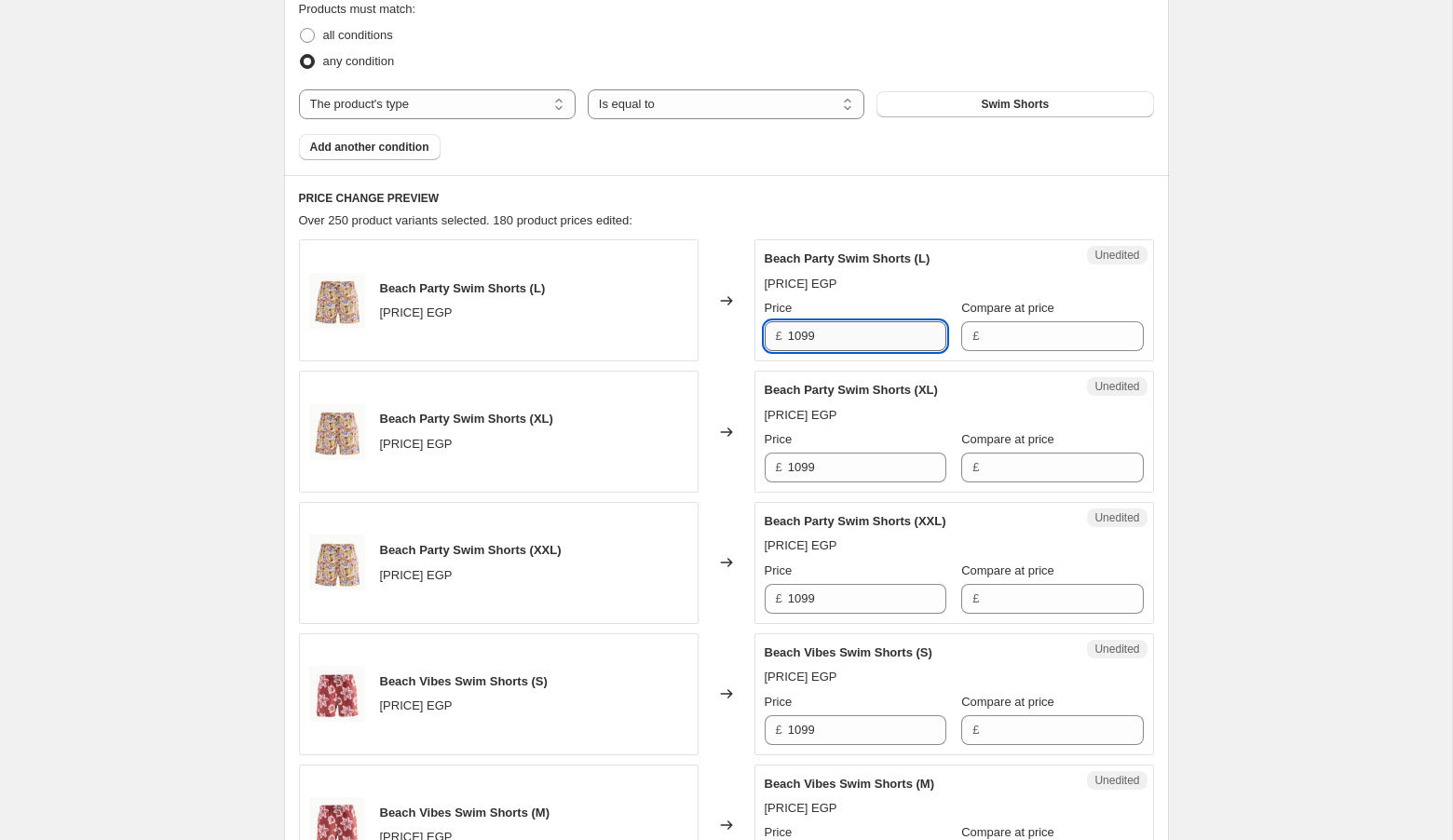 click on "1099" at bounding box center [867, 336] 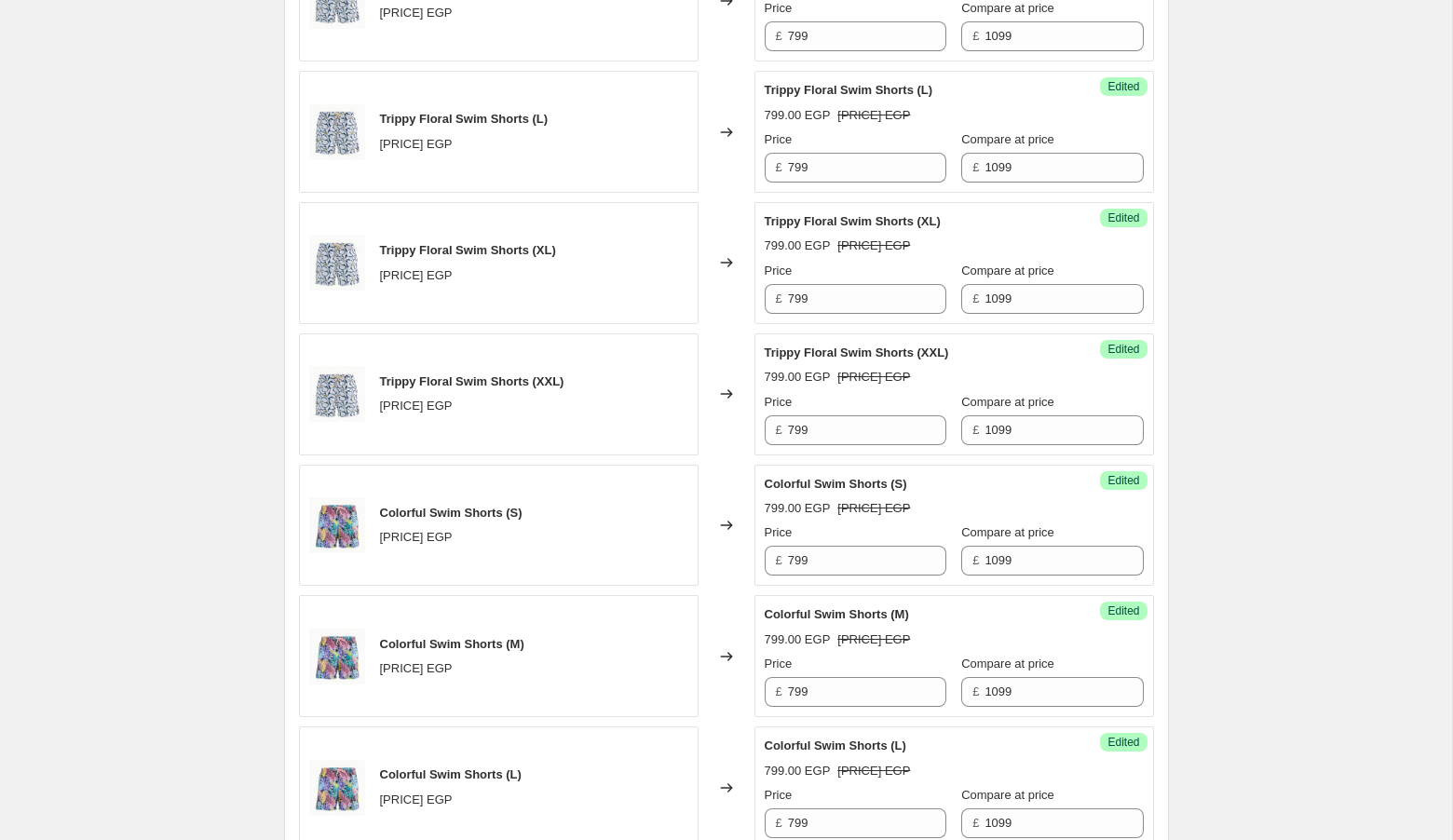 scroll, scrollTop: 2598, scrollLeft: 0, axis: vertical 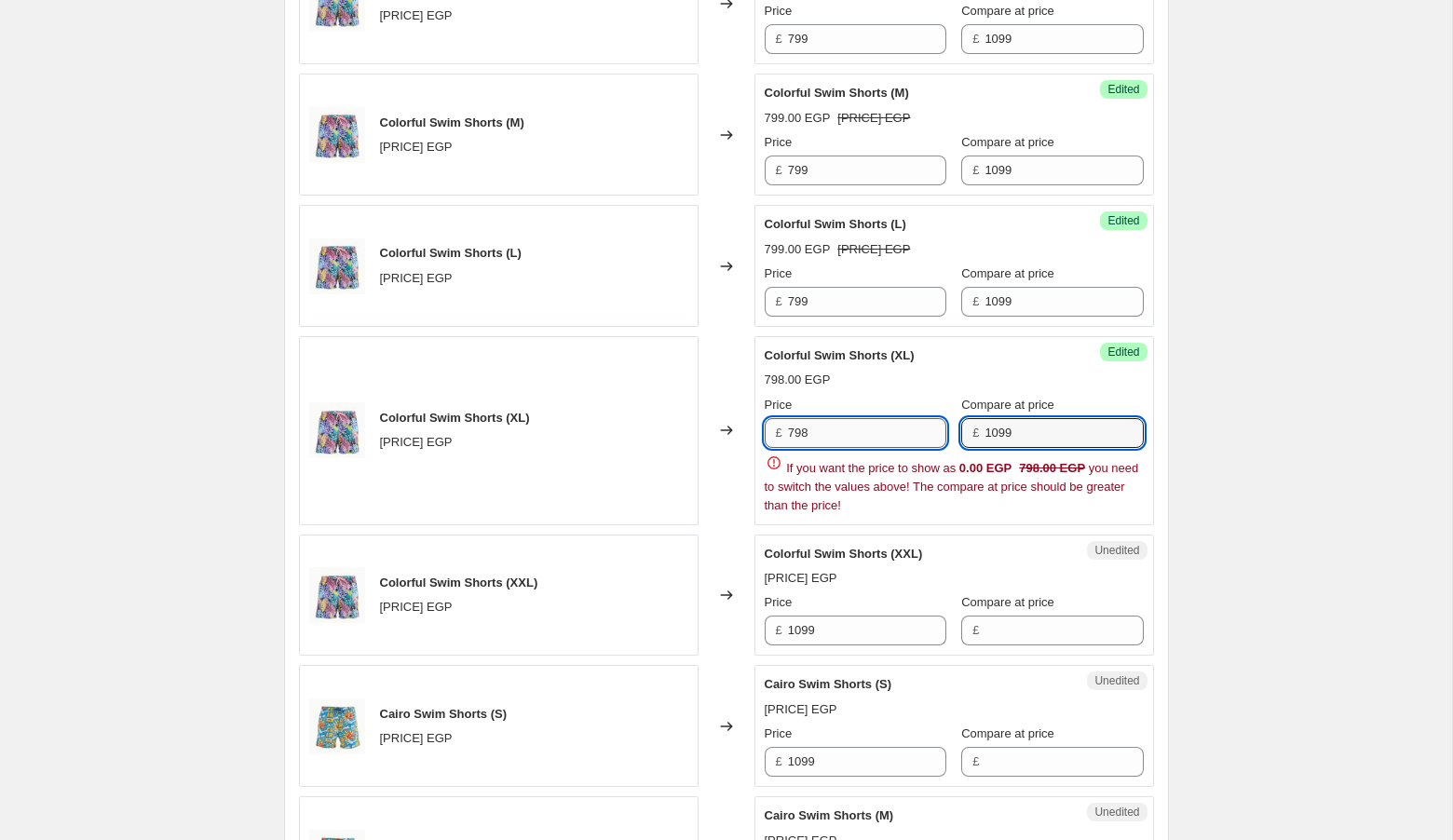 click on "798" at bounding box center (867, 433) 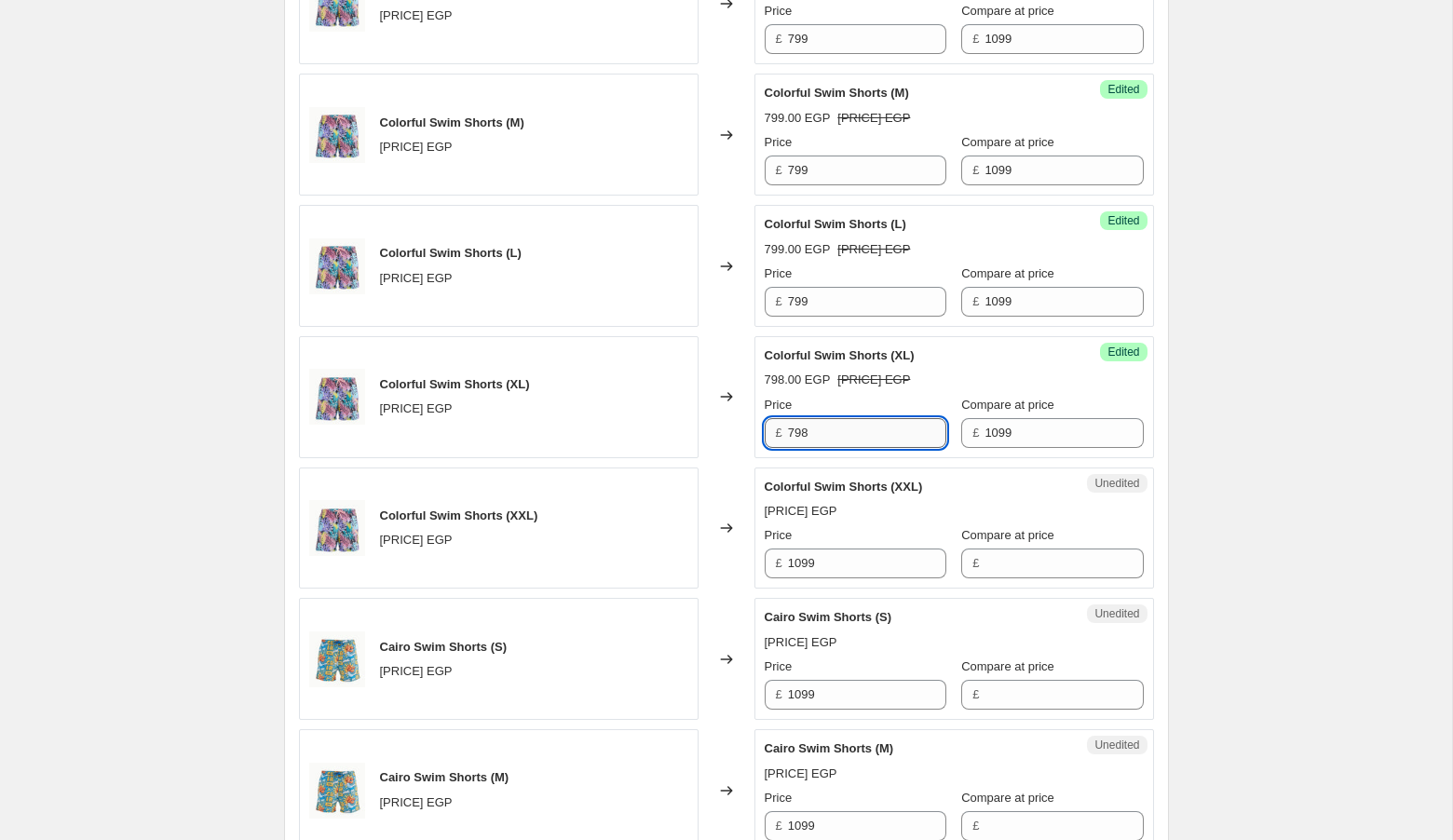 click on "798" at bounding box center (867, 433) 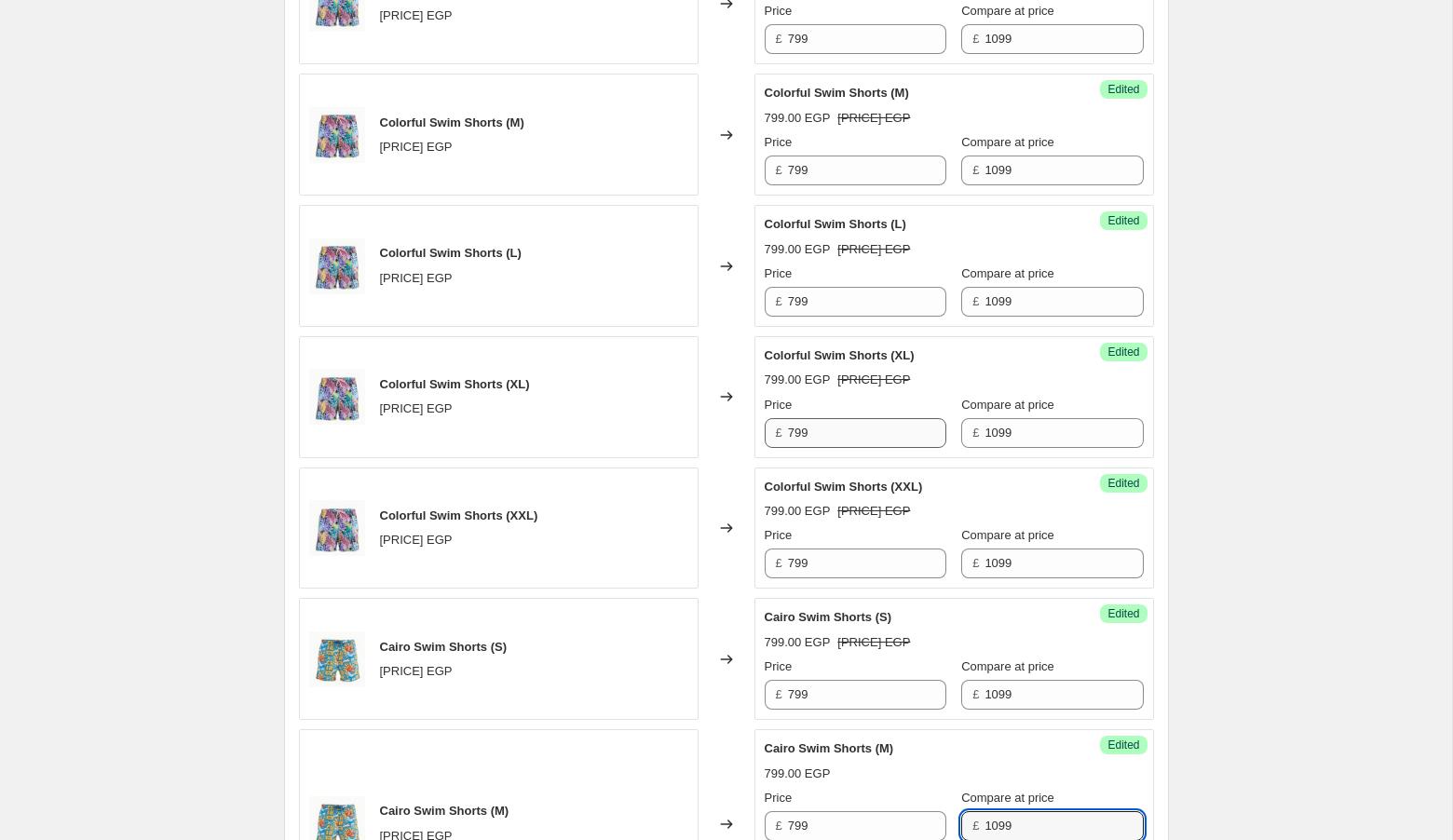 scroll, scrollTop: 3042, scrollLeft: 0, axis: vertical 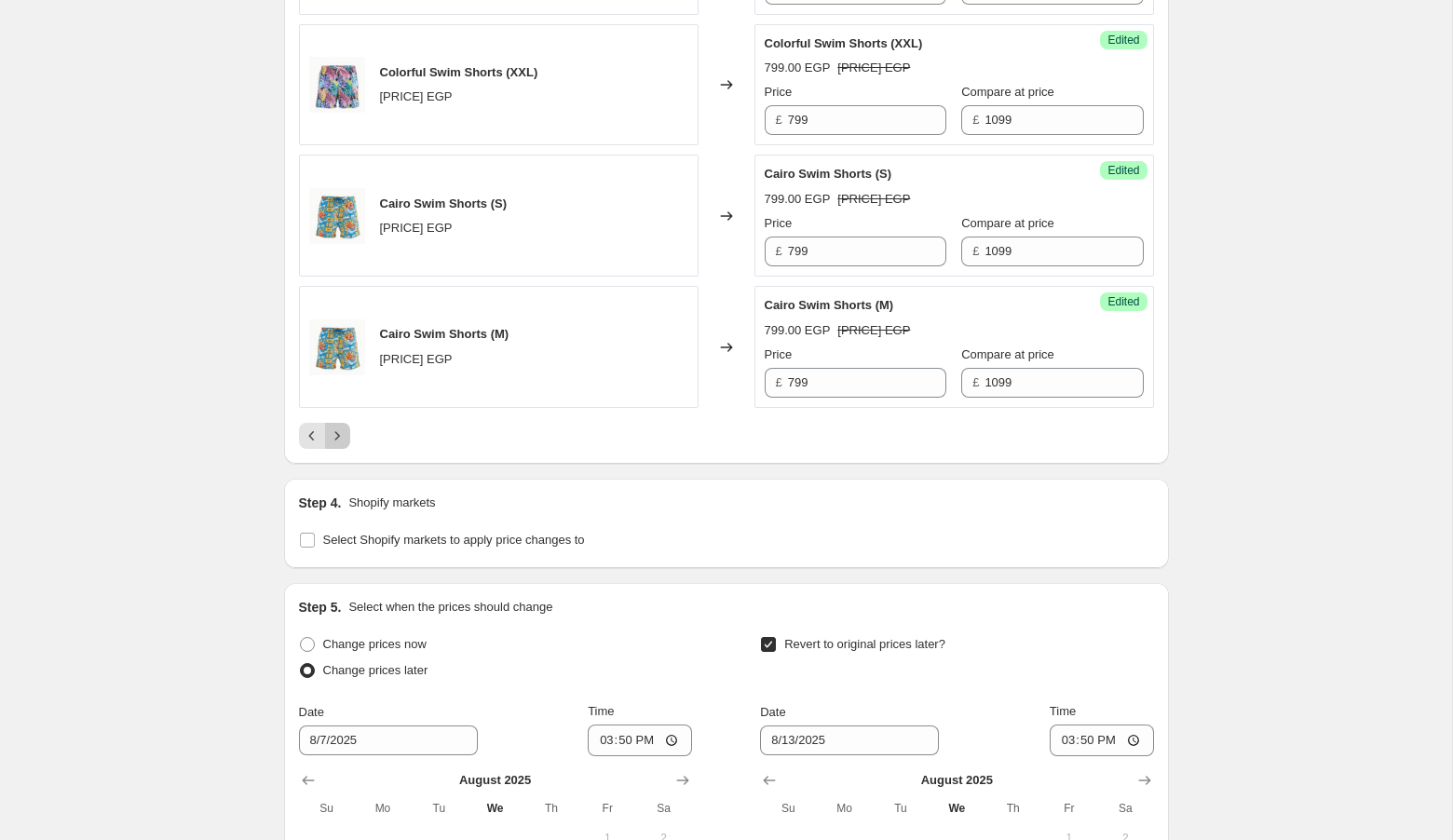 click 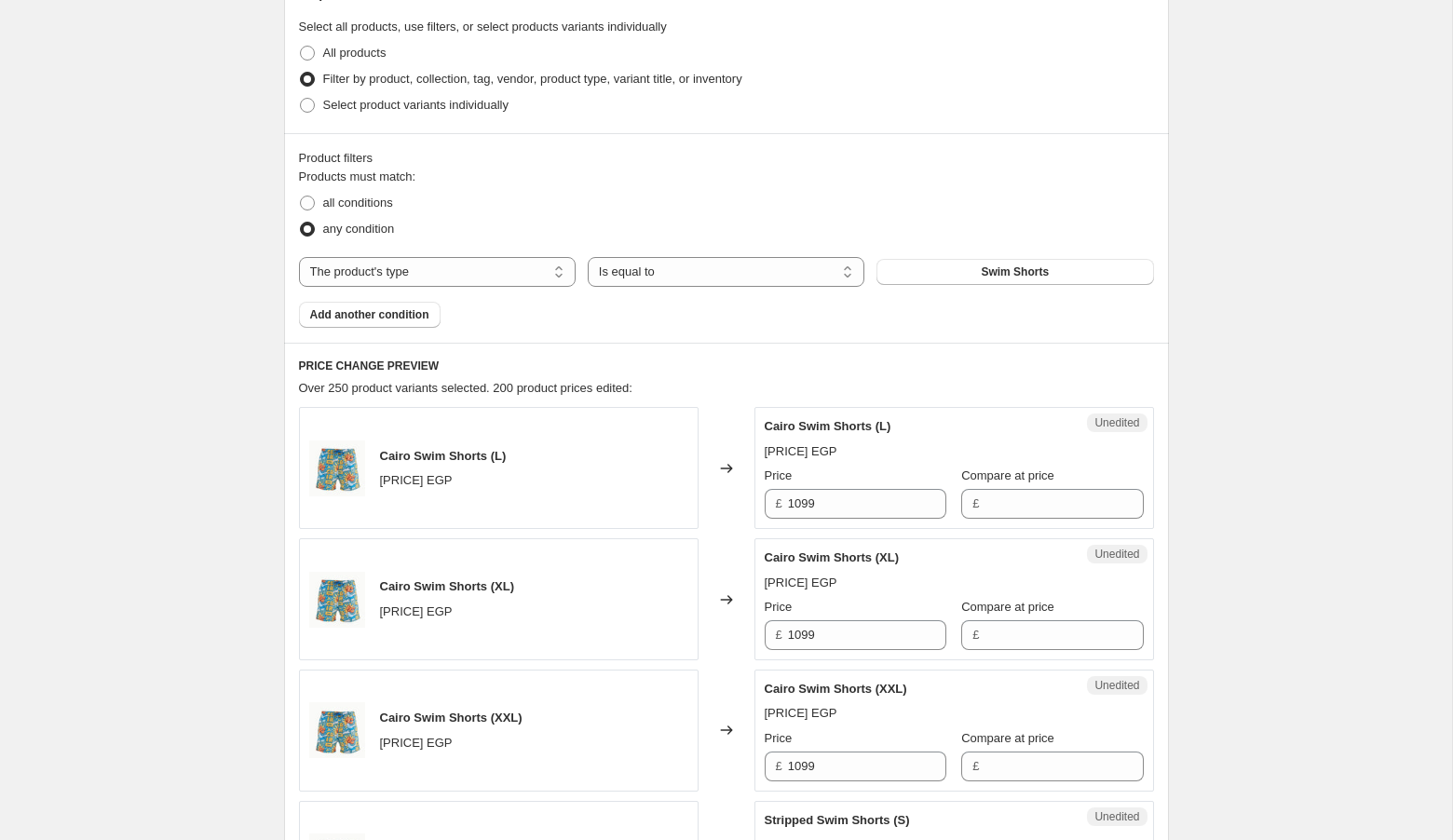 scroll, scrollTop: 435, scrollLeft: 0, axis: vertical 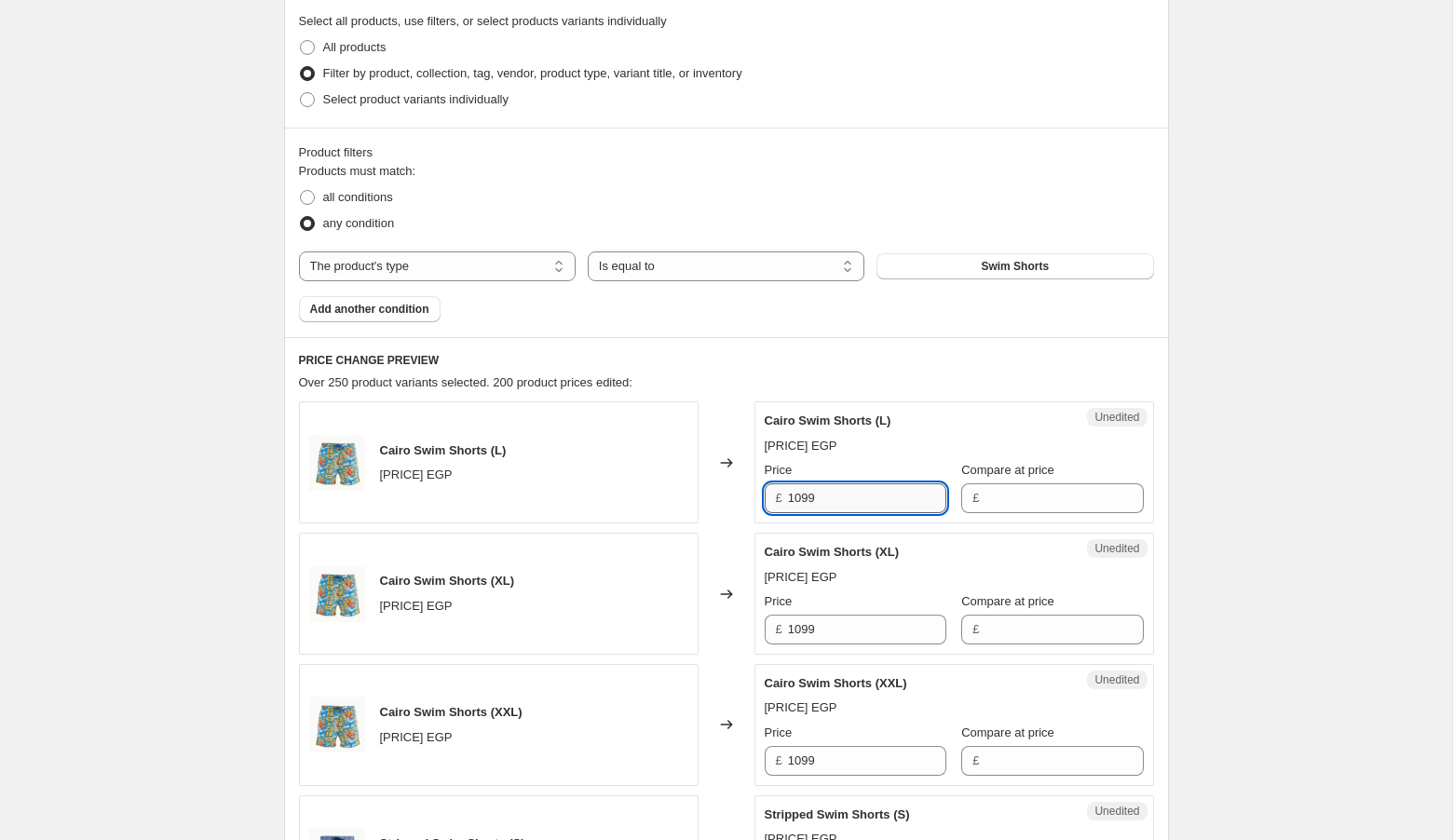 click on "1099" at bounding box center (867, 498) 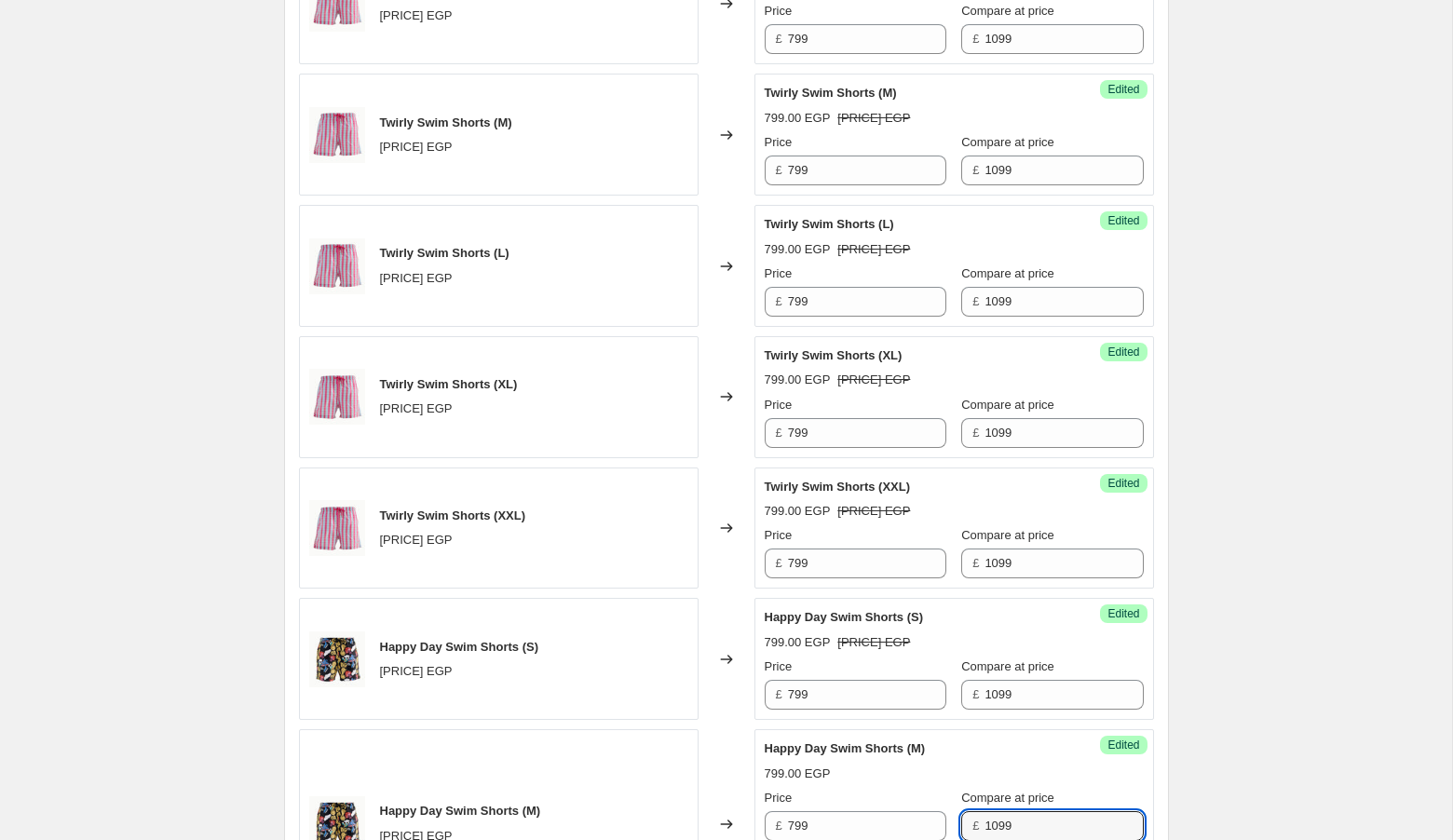 scroll, scrollTop: 3042, scrollLeft: 0, axis: vertical 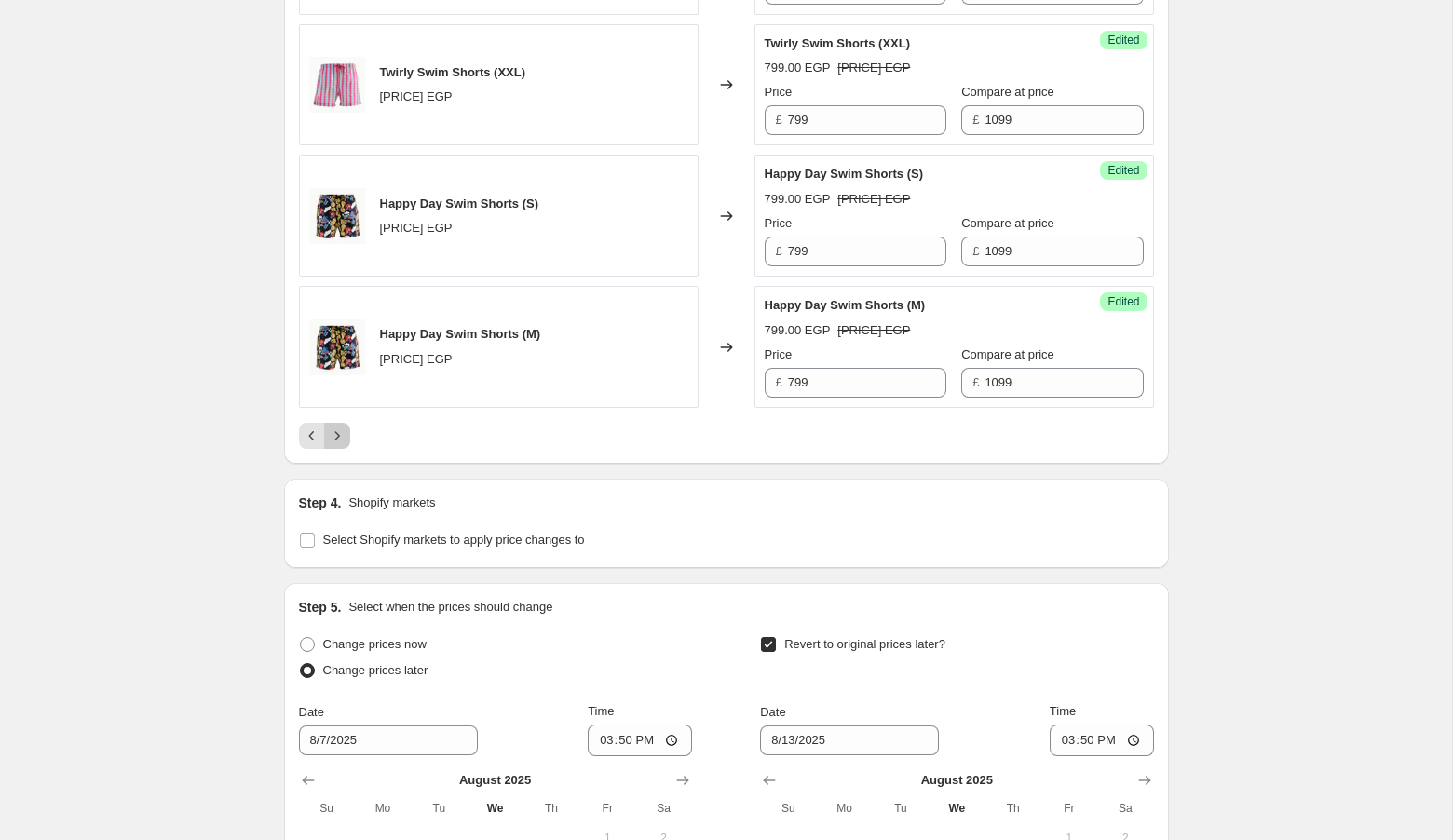 click 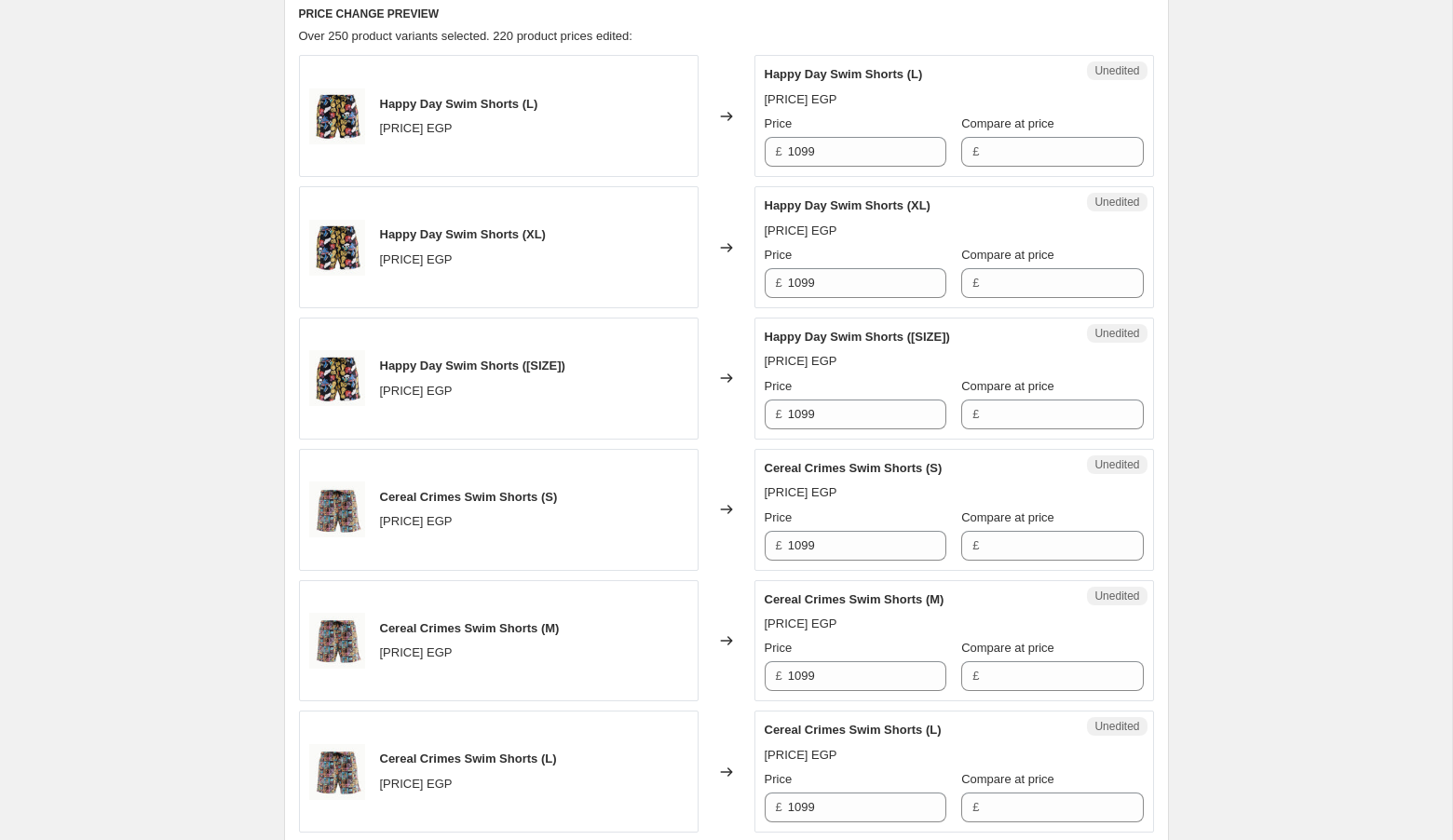 scroll, scrollTop: 671, scrollLeft: 0, axis: vertical 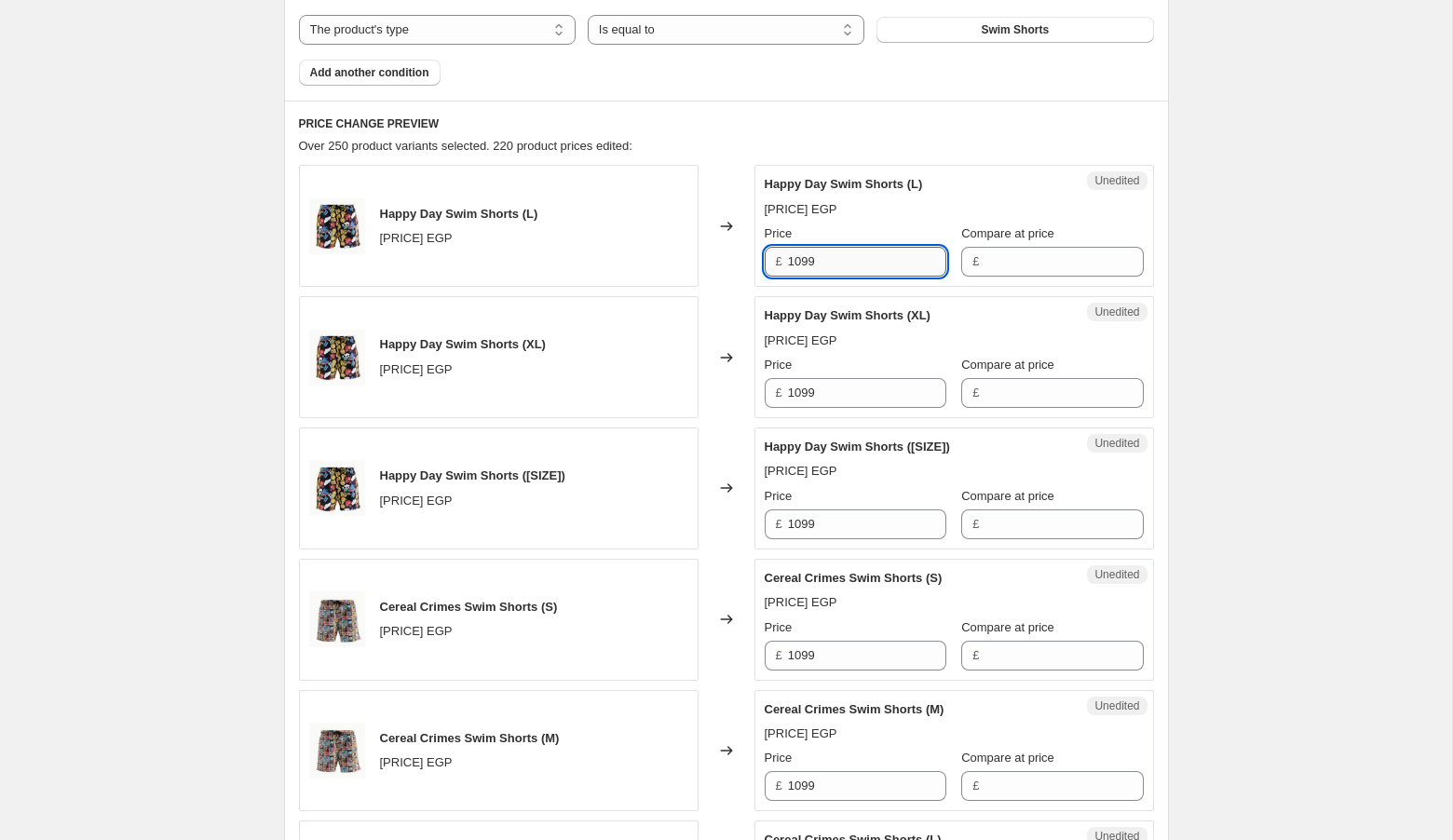 click on "1099" at bounding box center [867, 262] 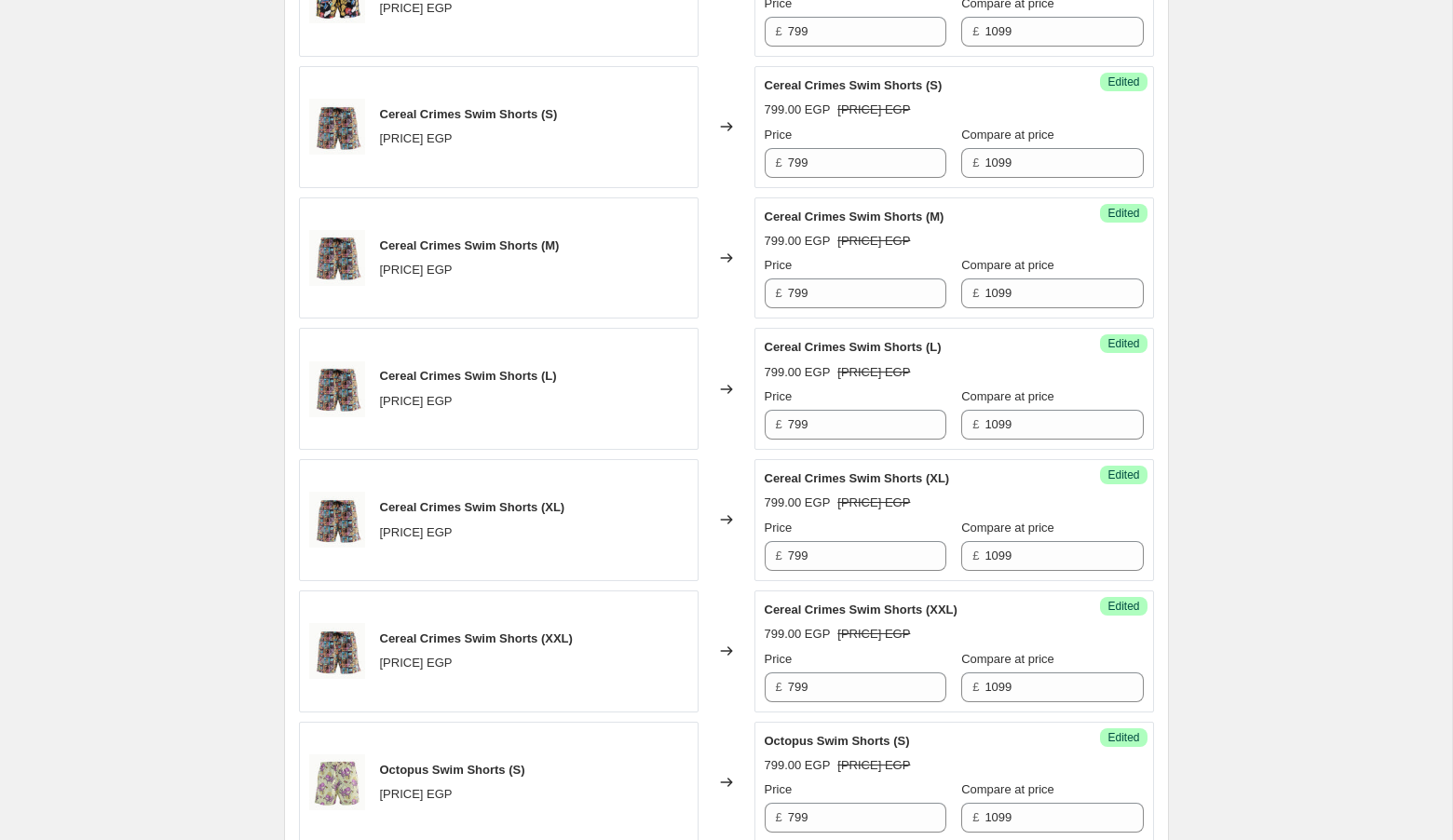 scroll, scrollTop: 1686, scrollLeft: 0, axis: vertical 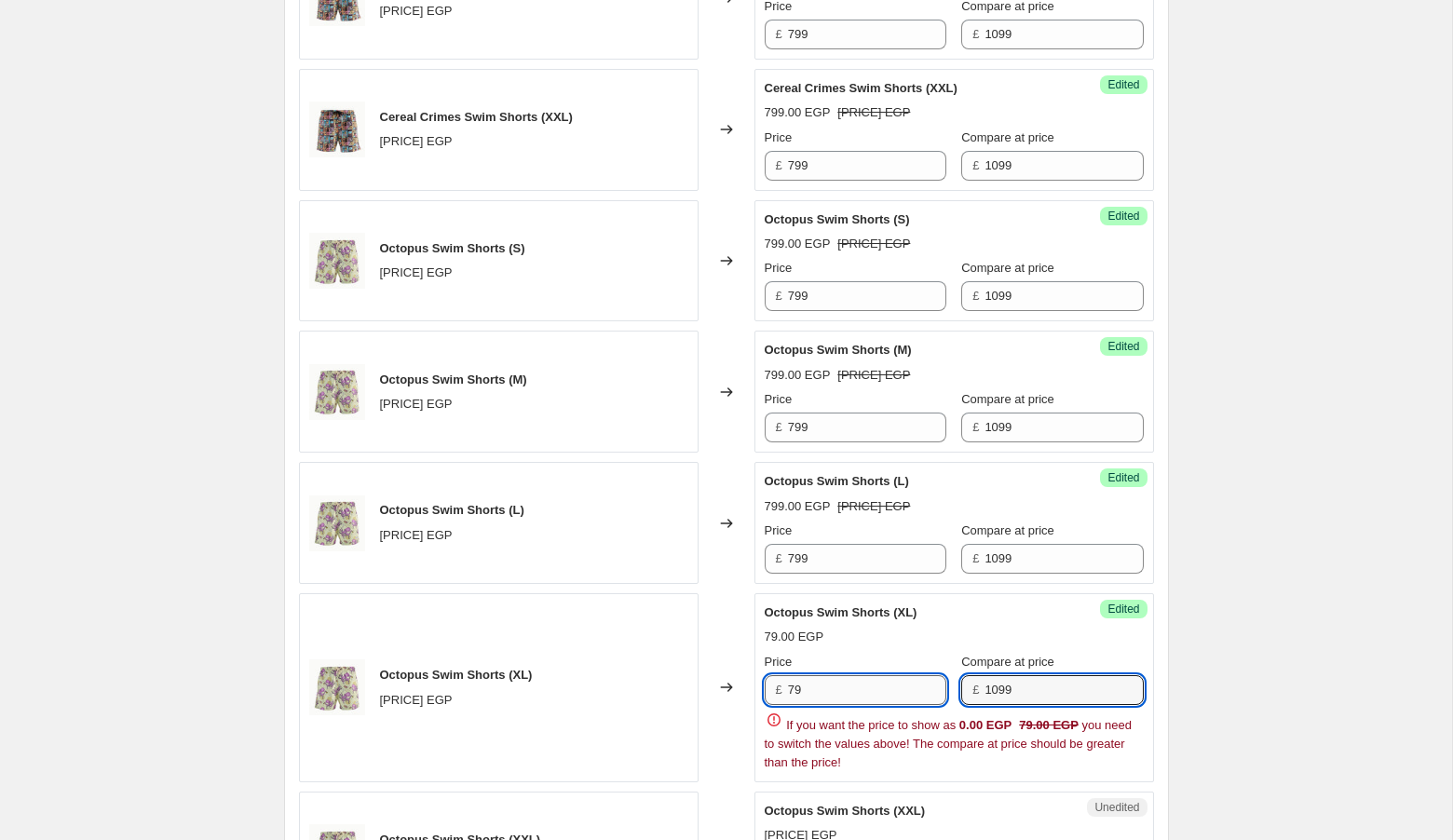 click on "79" at bounding box center [867, 690] 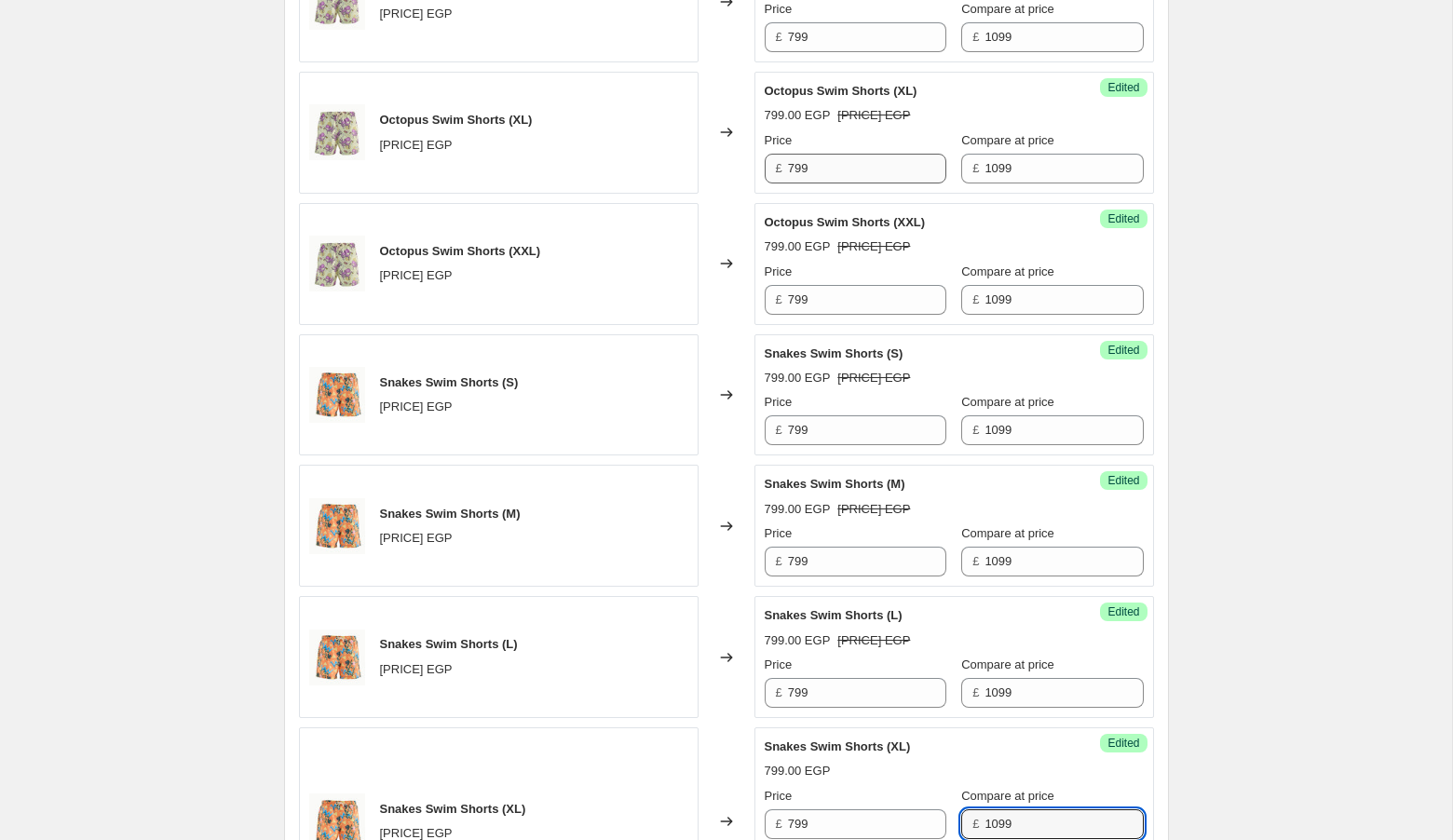 scroll, scrollTop: 2729, scrollLeft: 0, axis: vertical 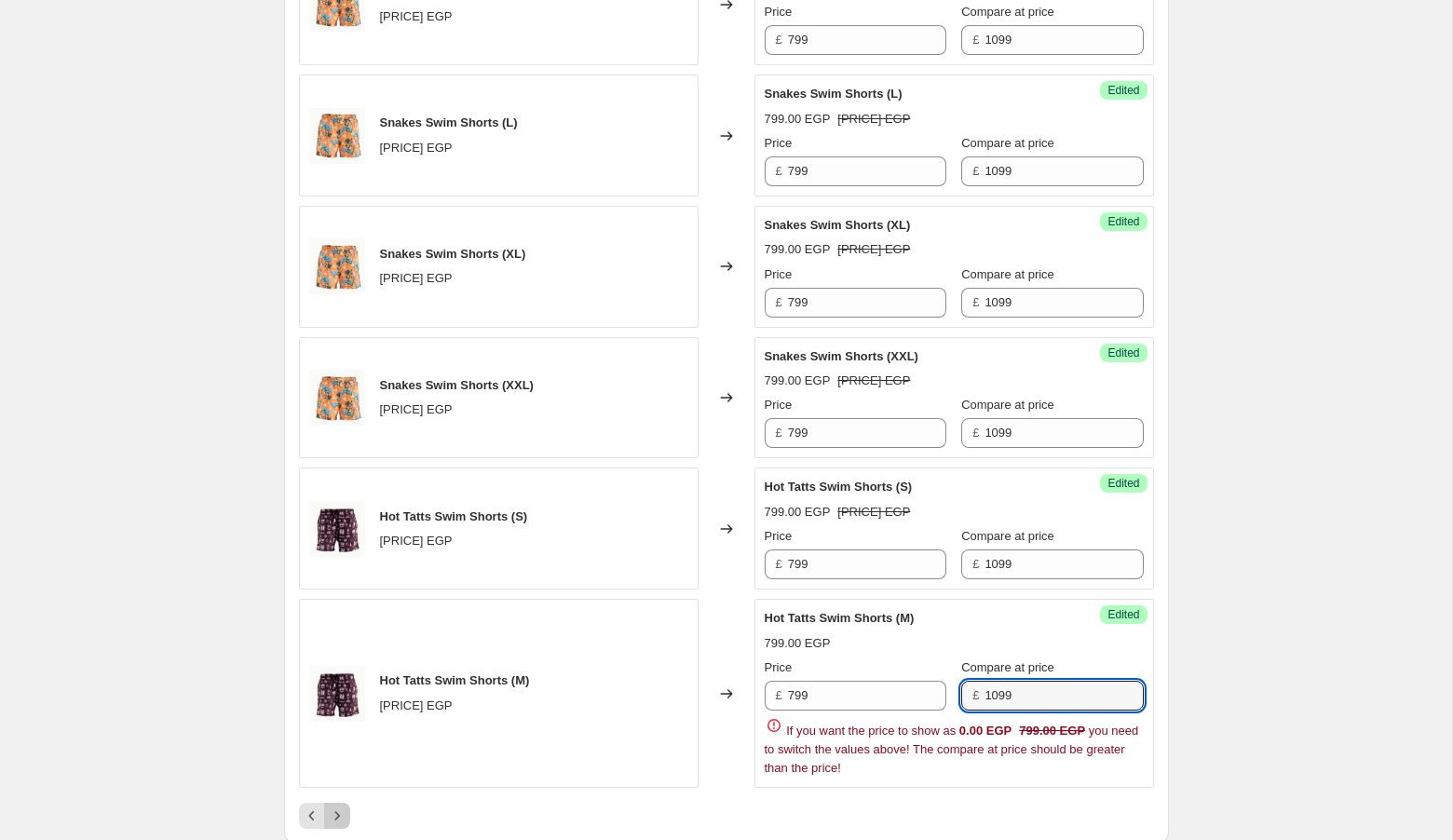 click on "Step 1. Optionally give your price change job a title (eg "March 30% off sale on boots") [DATE], [TIME] Price change job SWIM SHORTS FLASH SALE This title is just for internal use, customers won't see it Step 2. Select how the prices should change Use bulk price change rules Set product prices individually Use CSV upload Select tags to add while price change is active Select tags to remove while price change is active Step 3. Select which products should change in price Select all products, use filters, or select products variants individually All products Filter by product, collection, tag, vendor, product type, variant title, or inventory Select product variants individually Product filters Products must match: all conditions any condition The product The product's collection The product's tag The product's vendor The product's type The product's status The variant's title Inventory quantity The product's type Is equal to Is not equal to Is equal to Swim Shorts Add another condition 1099.00 [CURRENCY]" at bounding box center (719, -601) 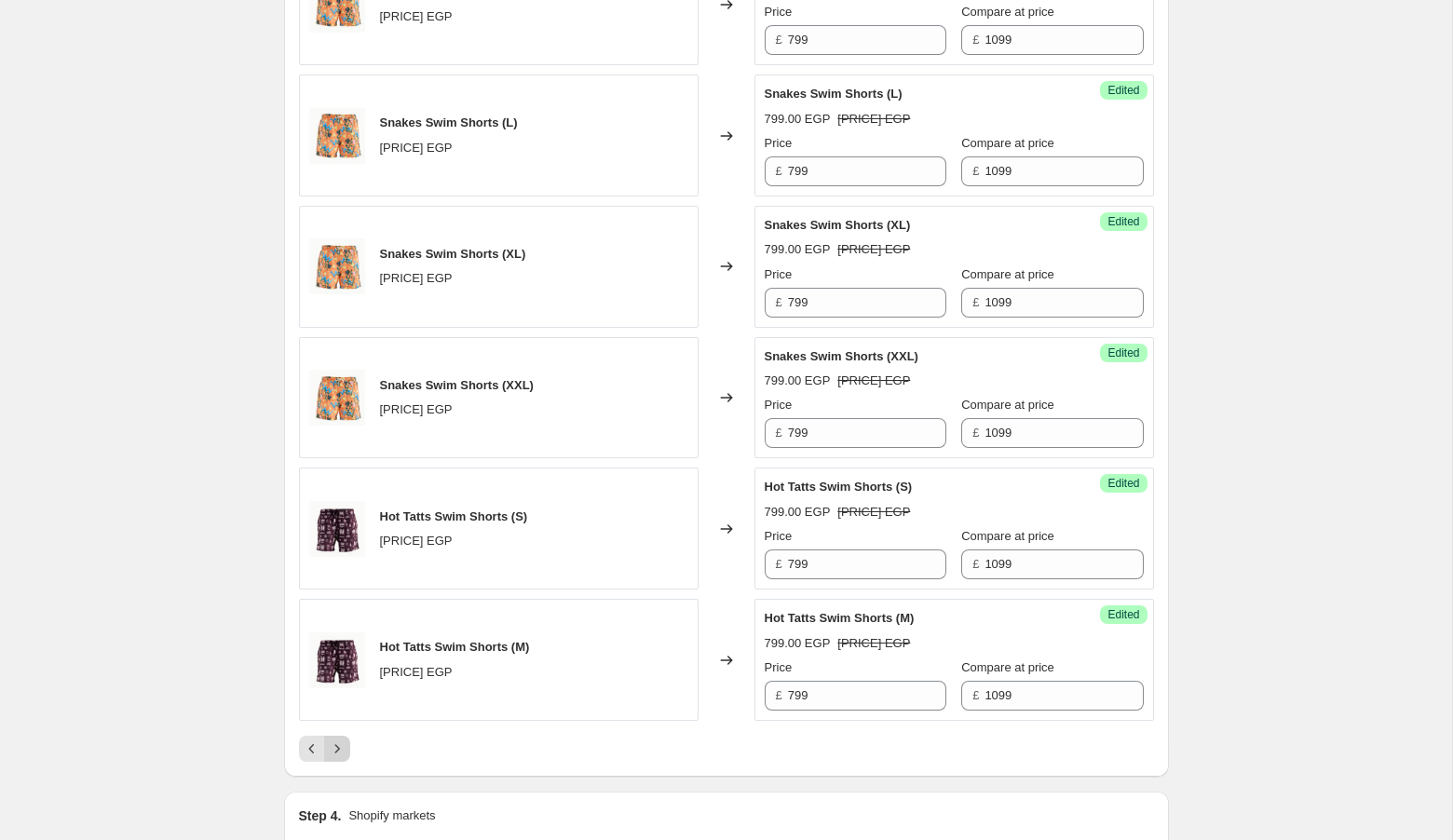 click 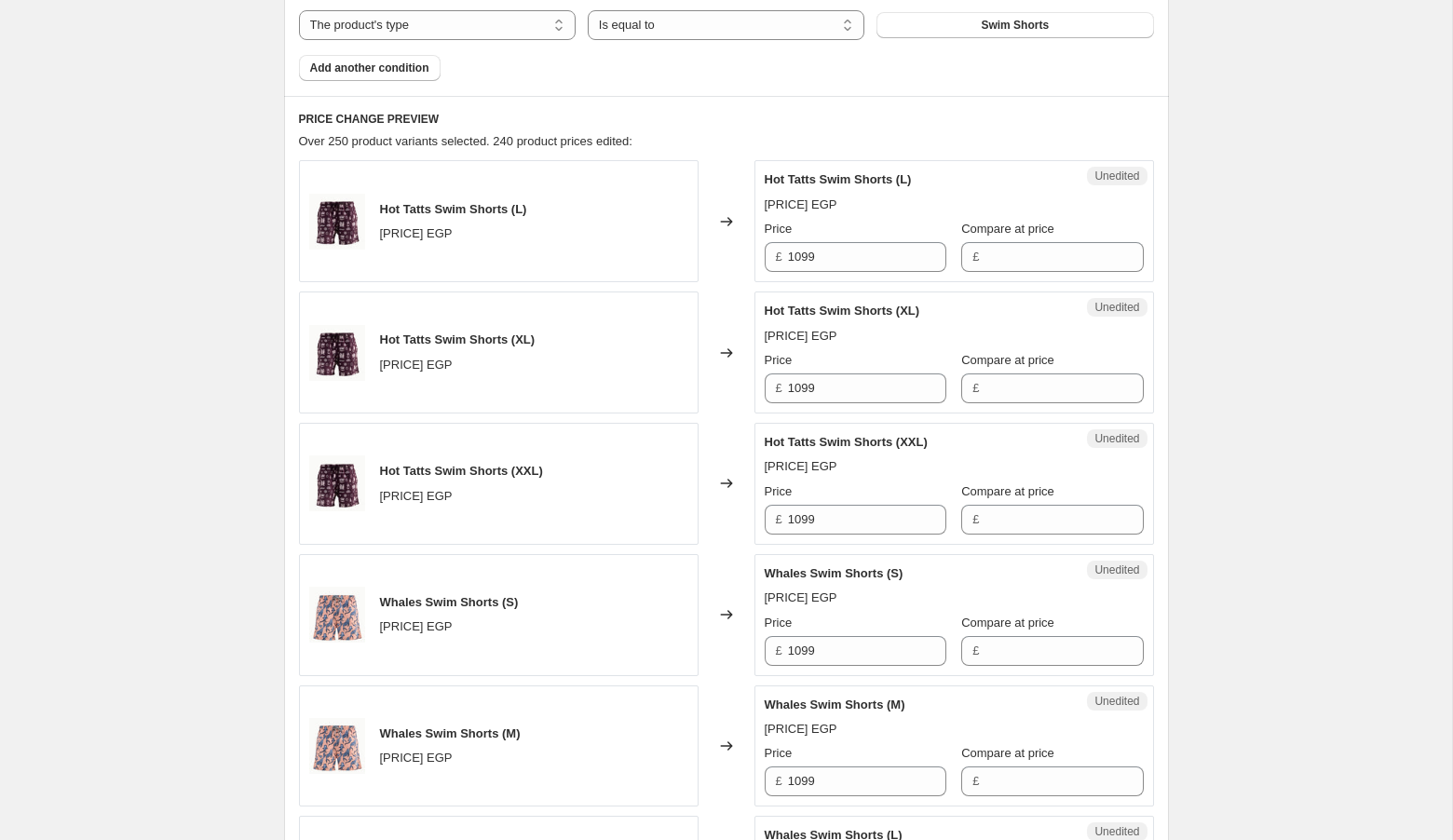 scroll, scrollTop: 658, scrollLeft: 0, axis: vertical 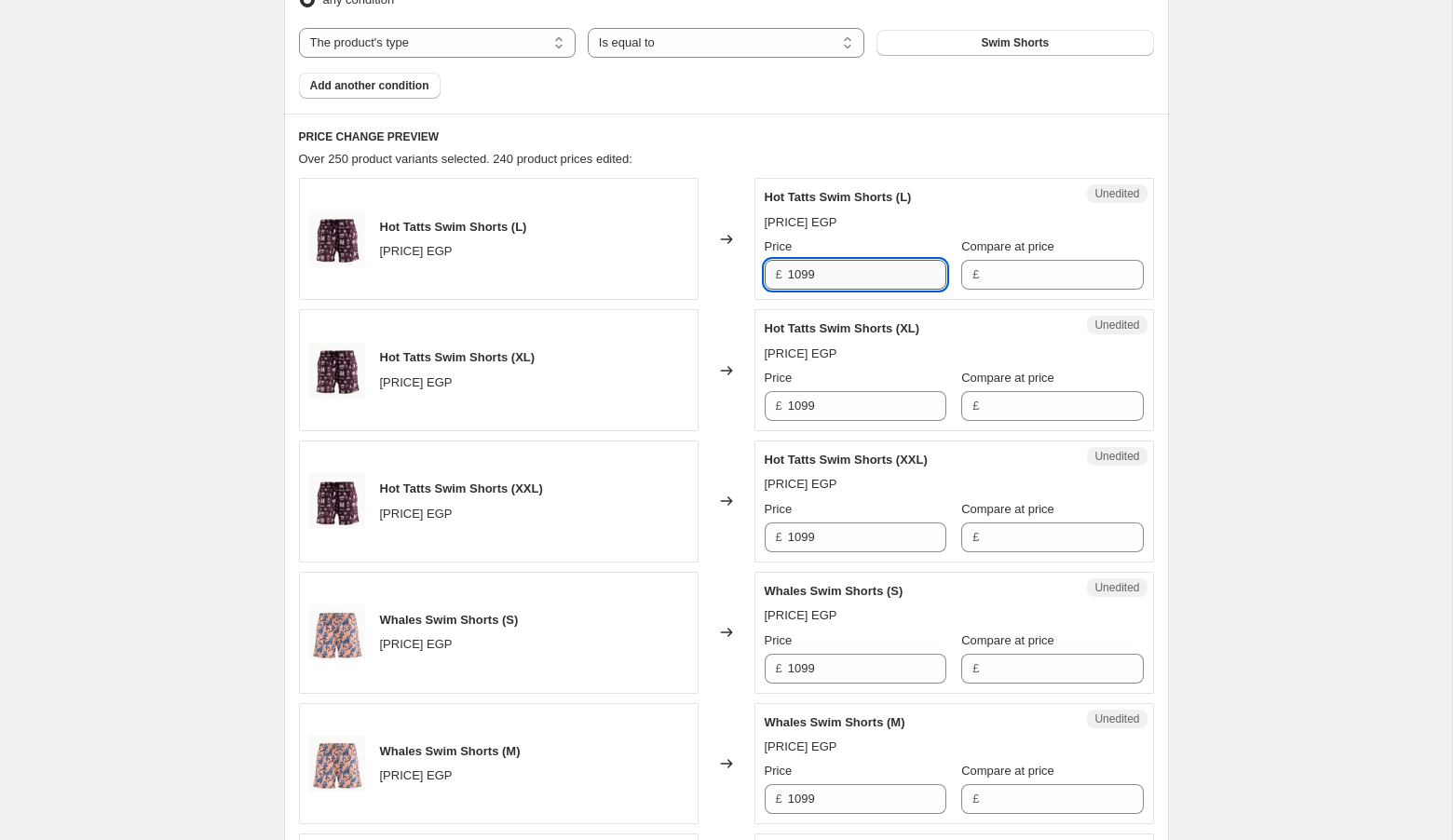 click on "1099" at bounding box center [867, 275] 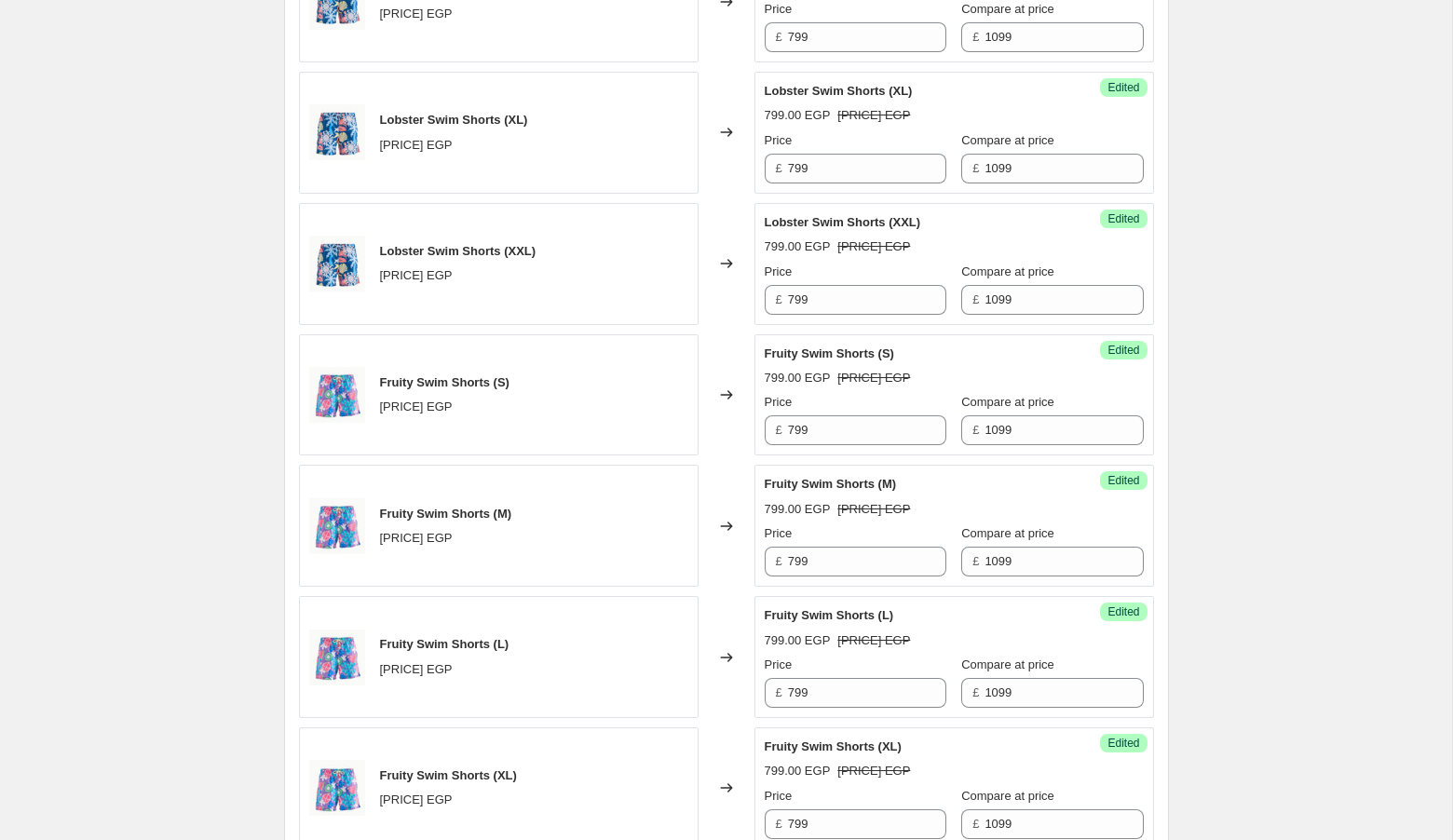 scroll, scrollTop: 2729, scrollLeft: 0, axis: vertical 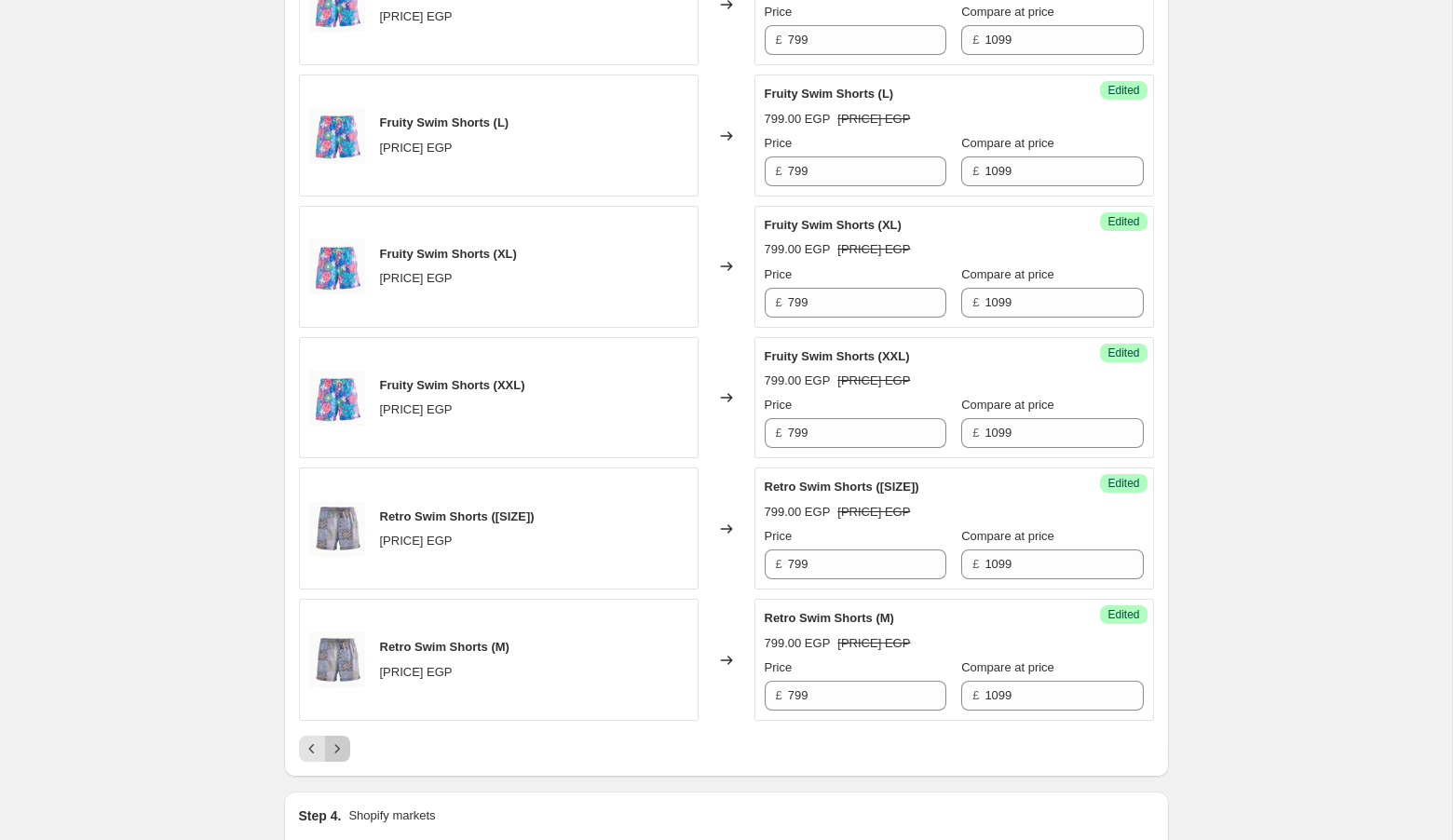 click 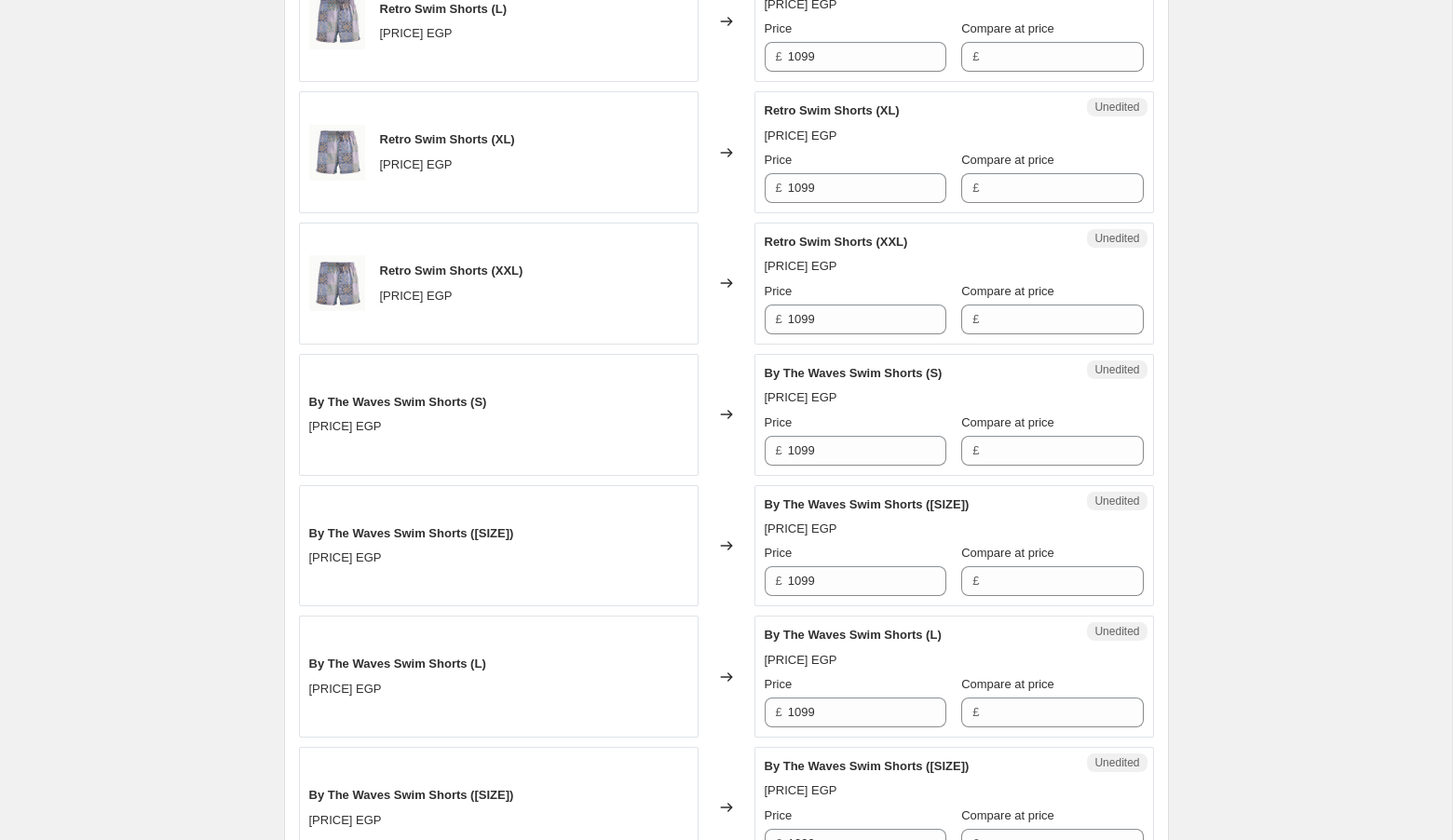 scroll, scrollTop: 793, scrollLeft: 0, axis: vertical 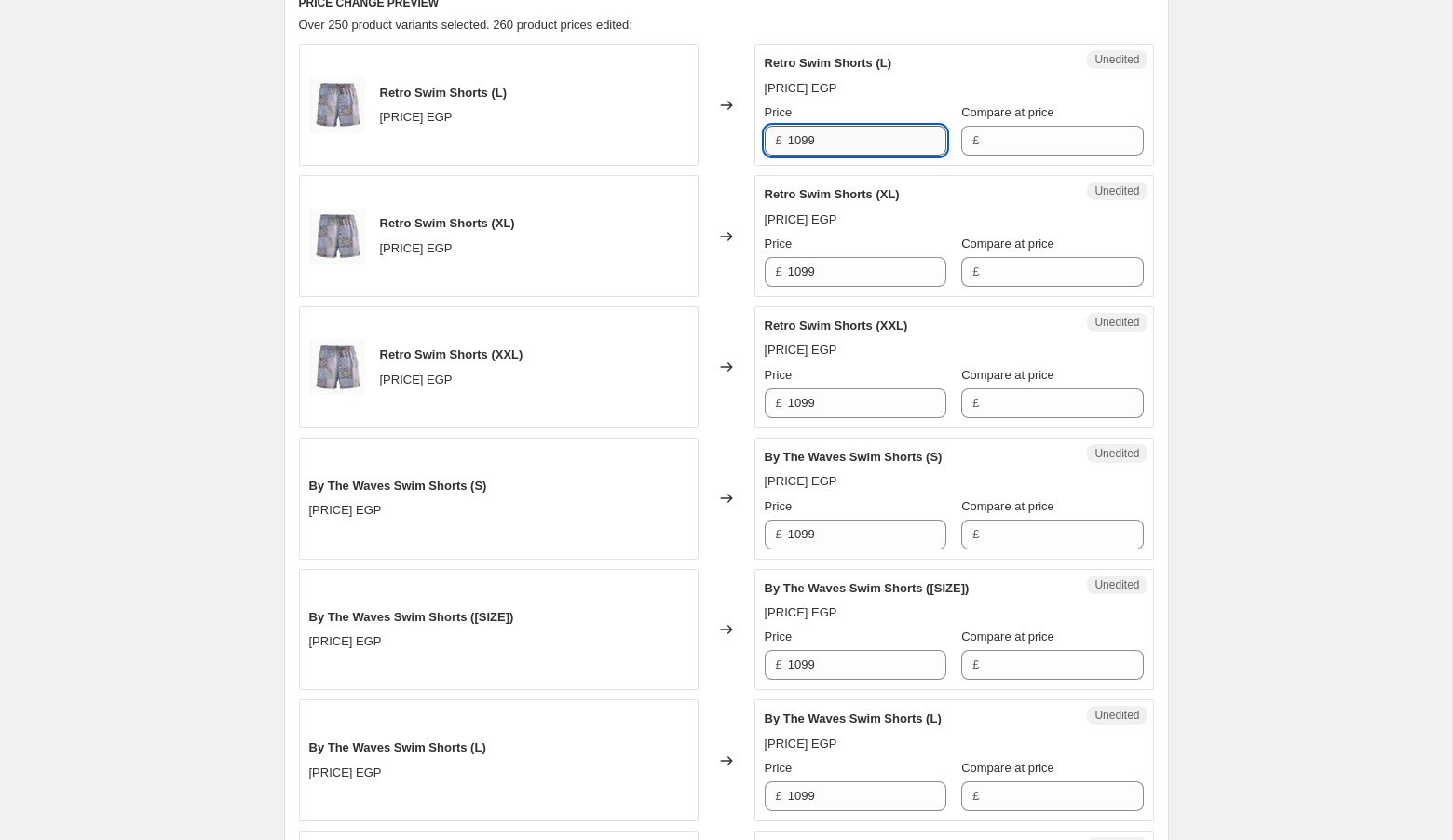 click on "1099" at bounding box center (867, 141) 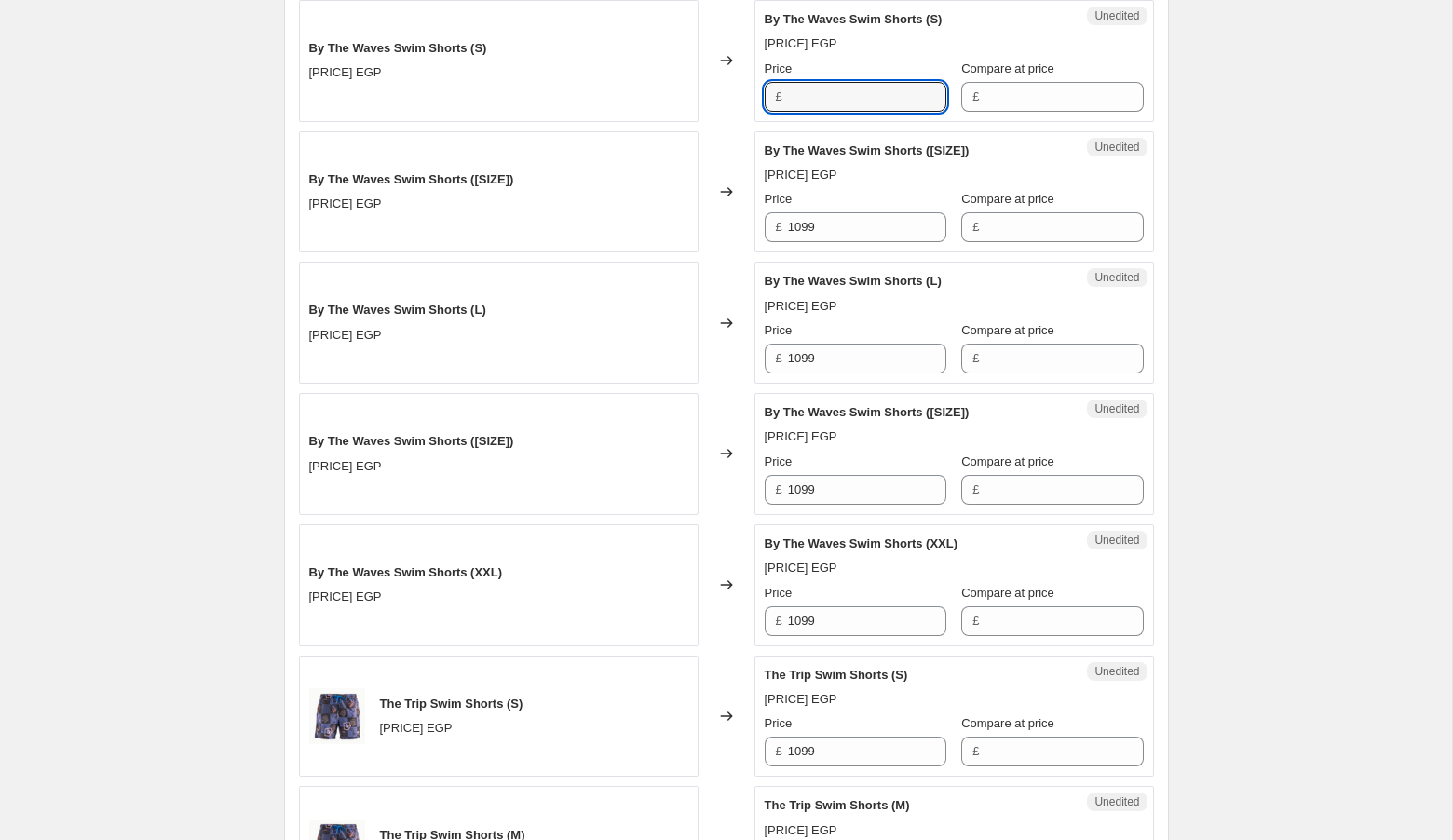 scroll, scrollTop: 1234, scrollLeft: 0, axis: vertical 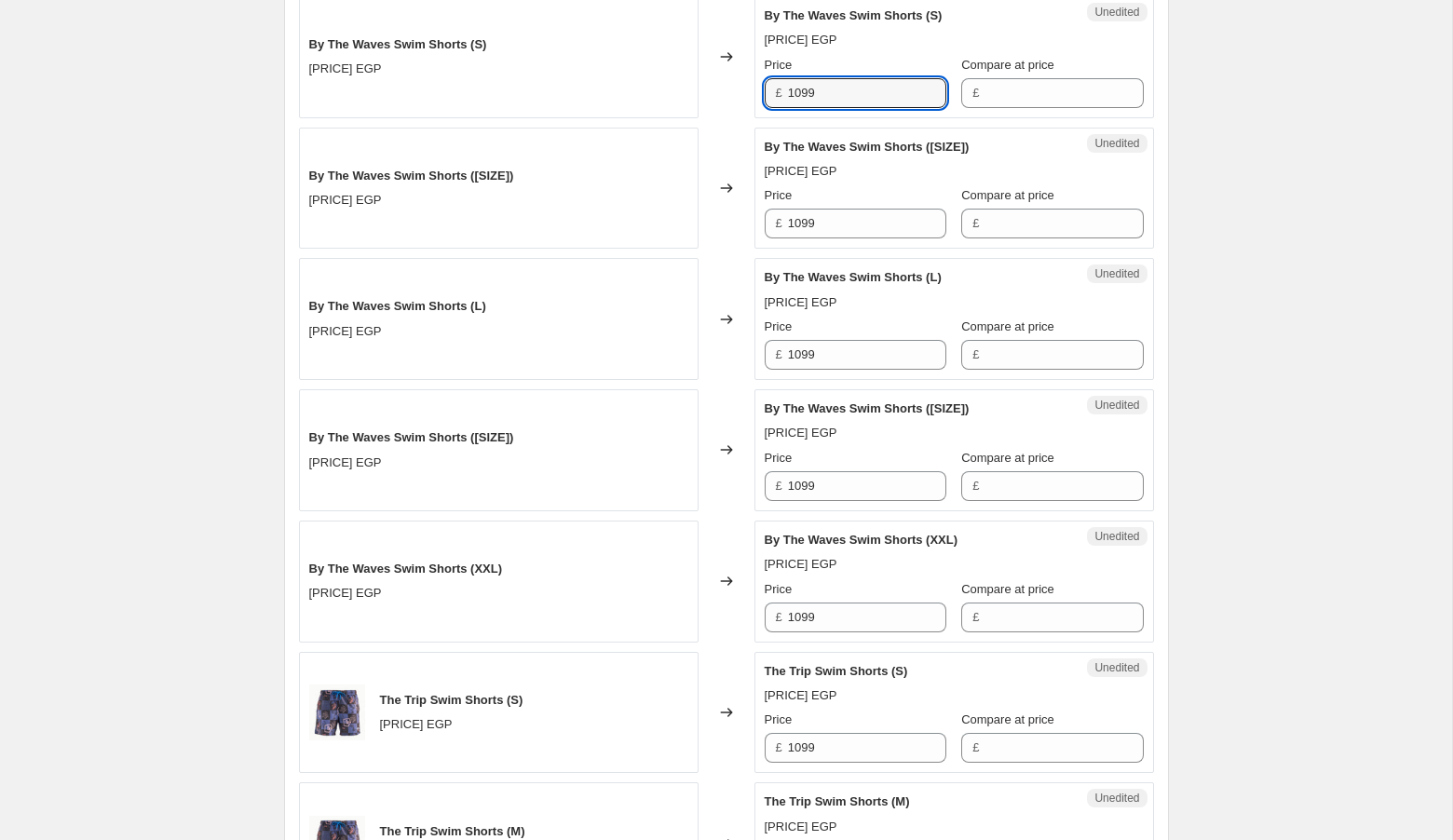 click on "Price" at bounding box center [855, 327] 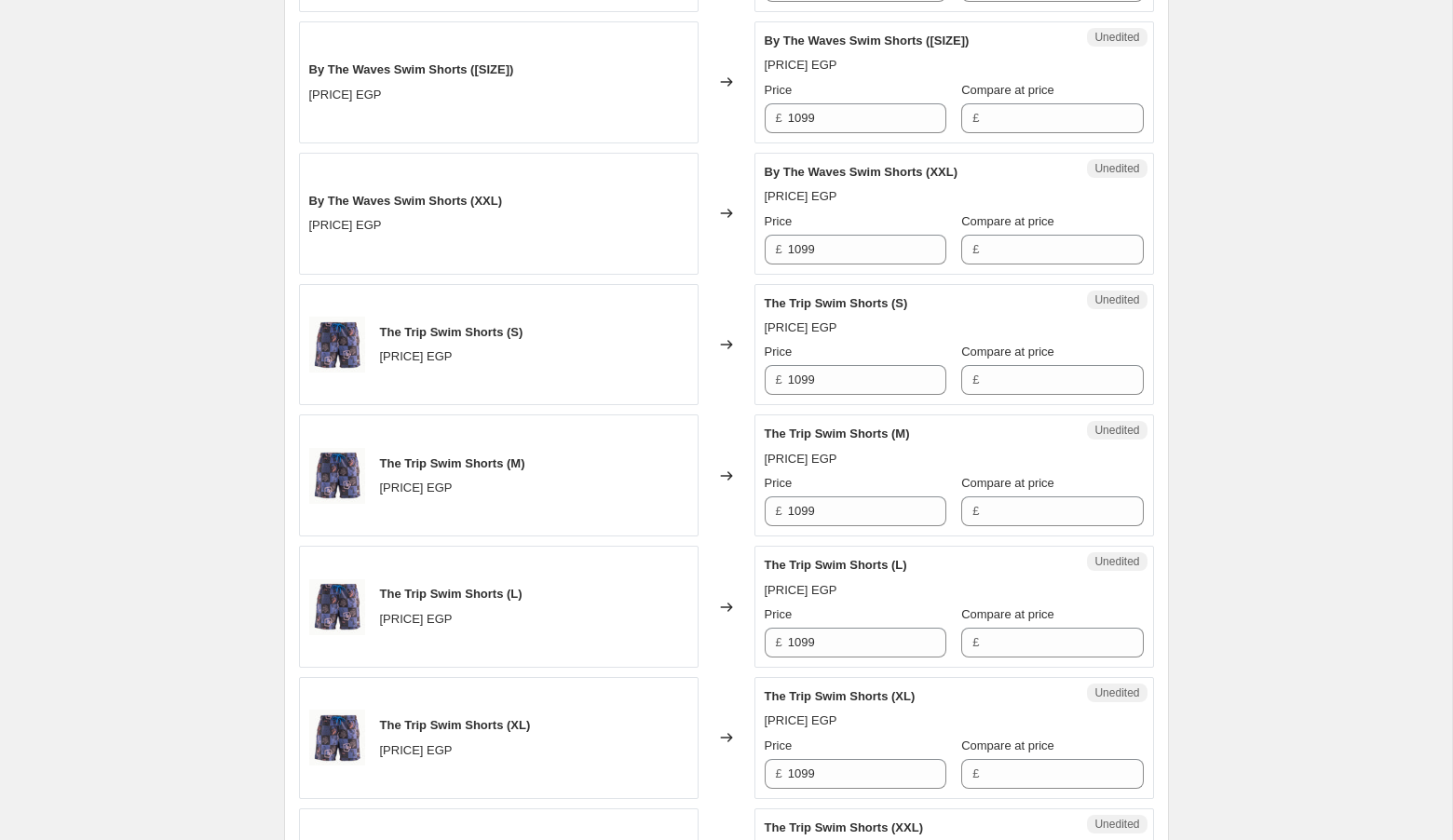 scroll, scrollTop: 1608, scrollLeft: 0, axis: vertical 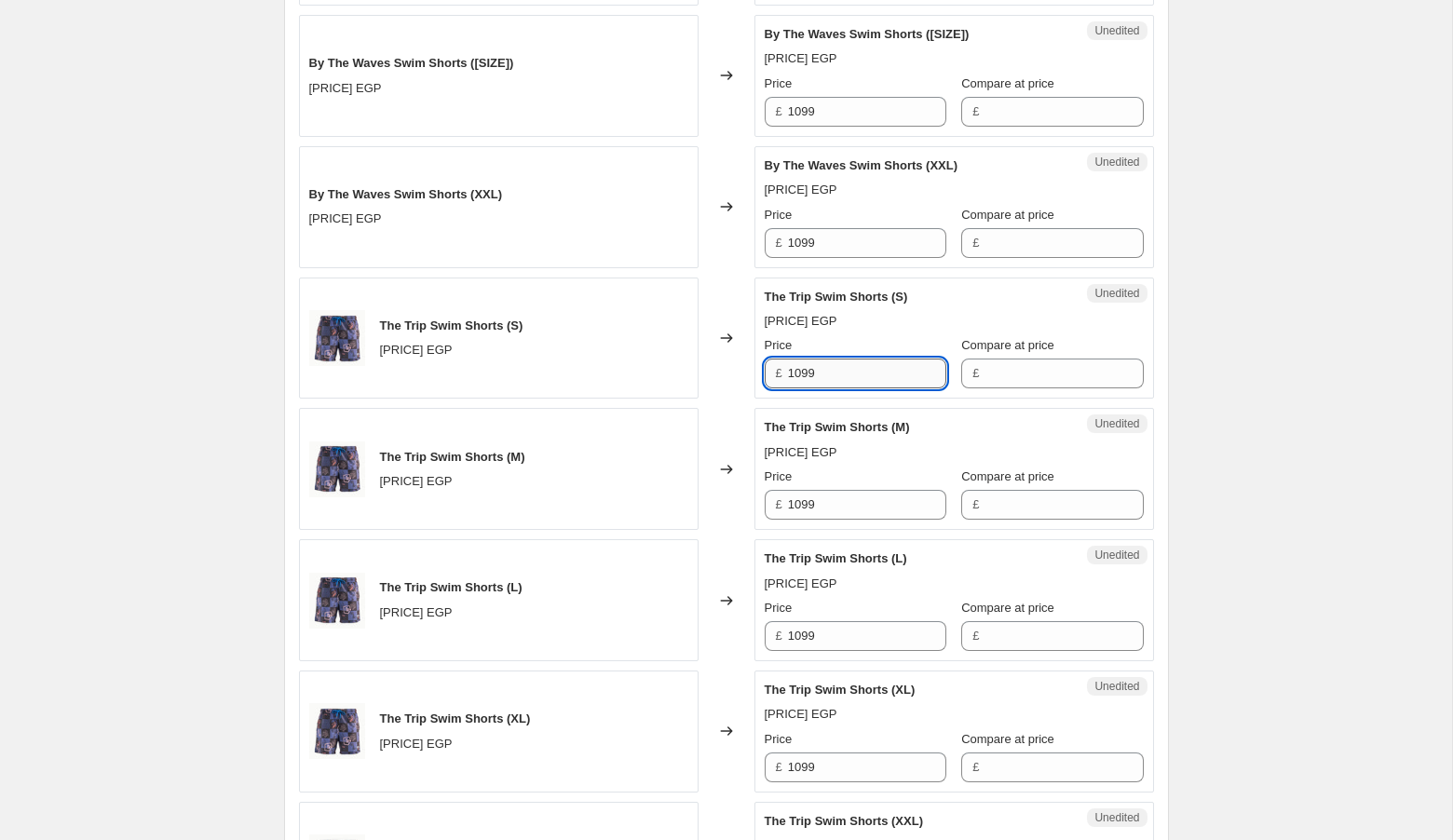 click on "1099" at bounding box center [867, 373] 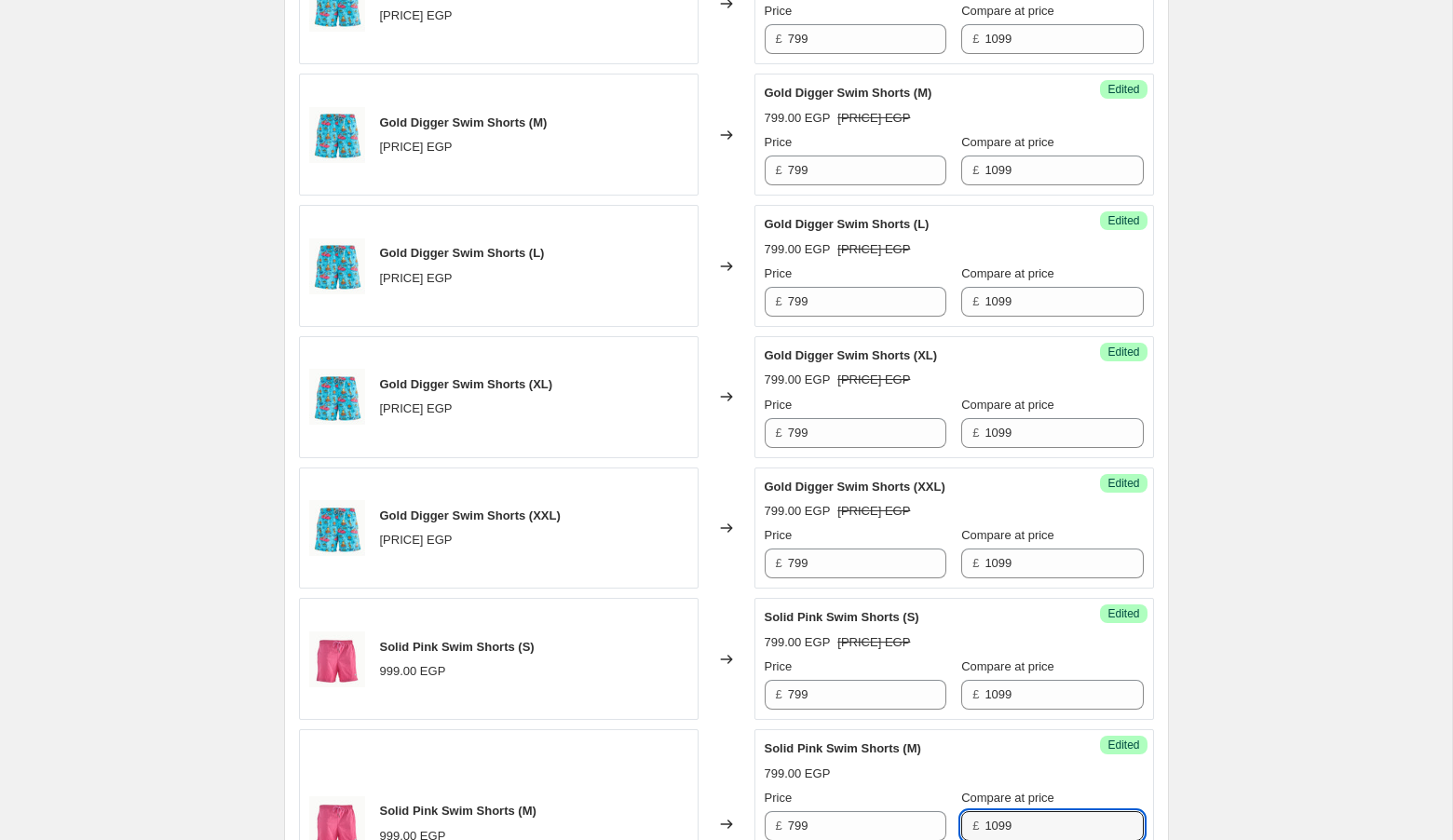 scroll, scrollTop: 3042, scrollLeft: 0, axis: vertical 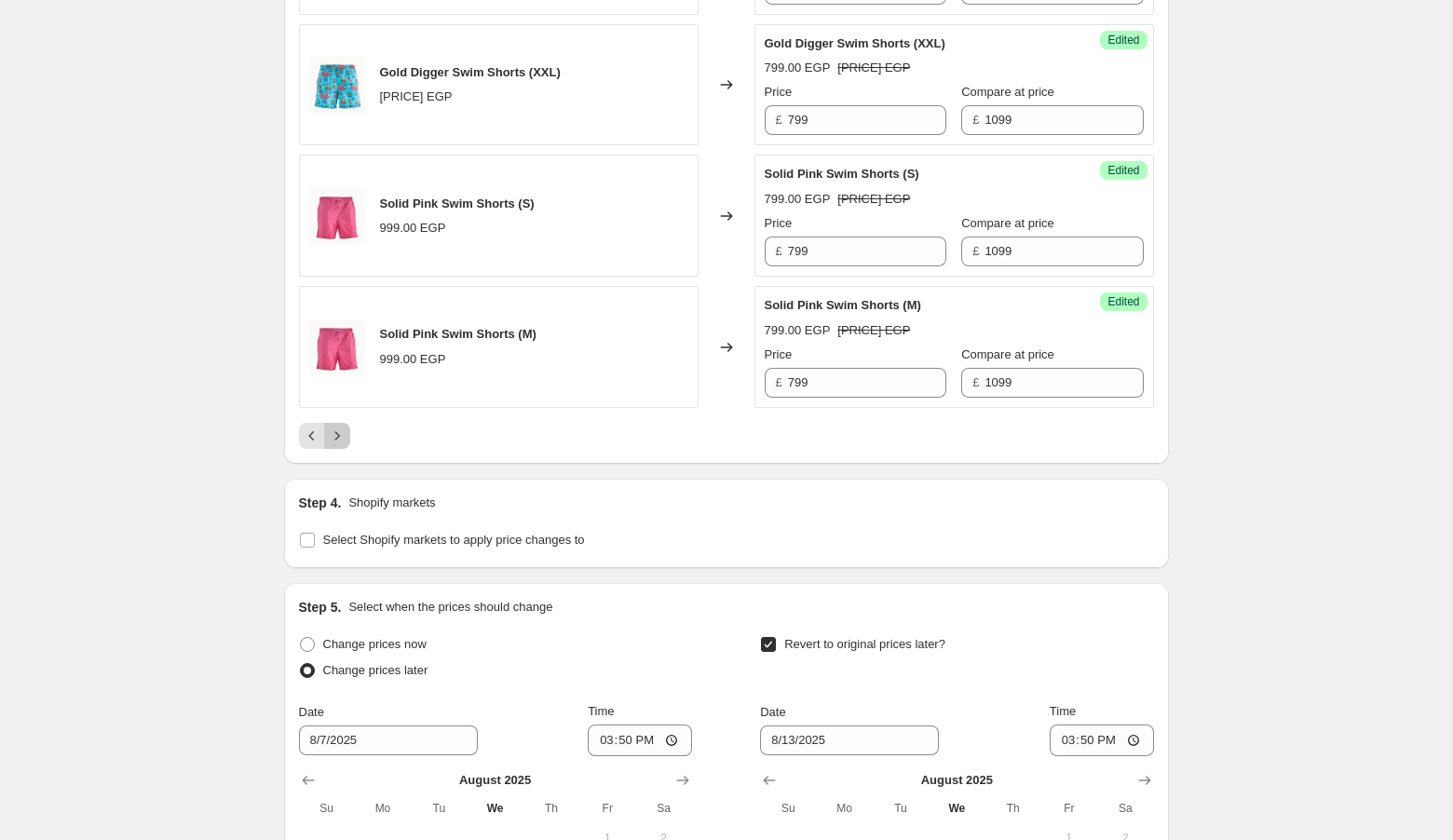 click 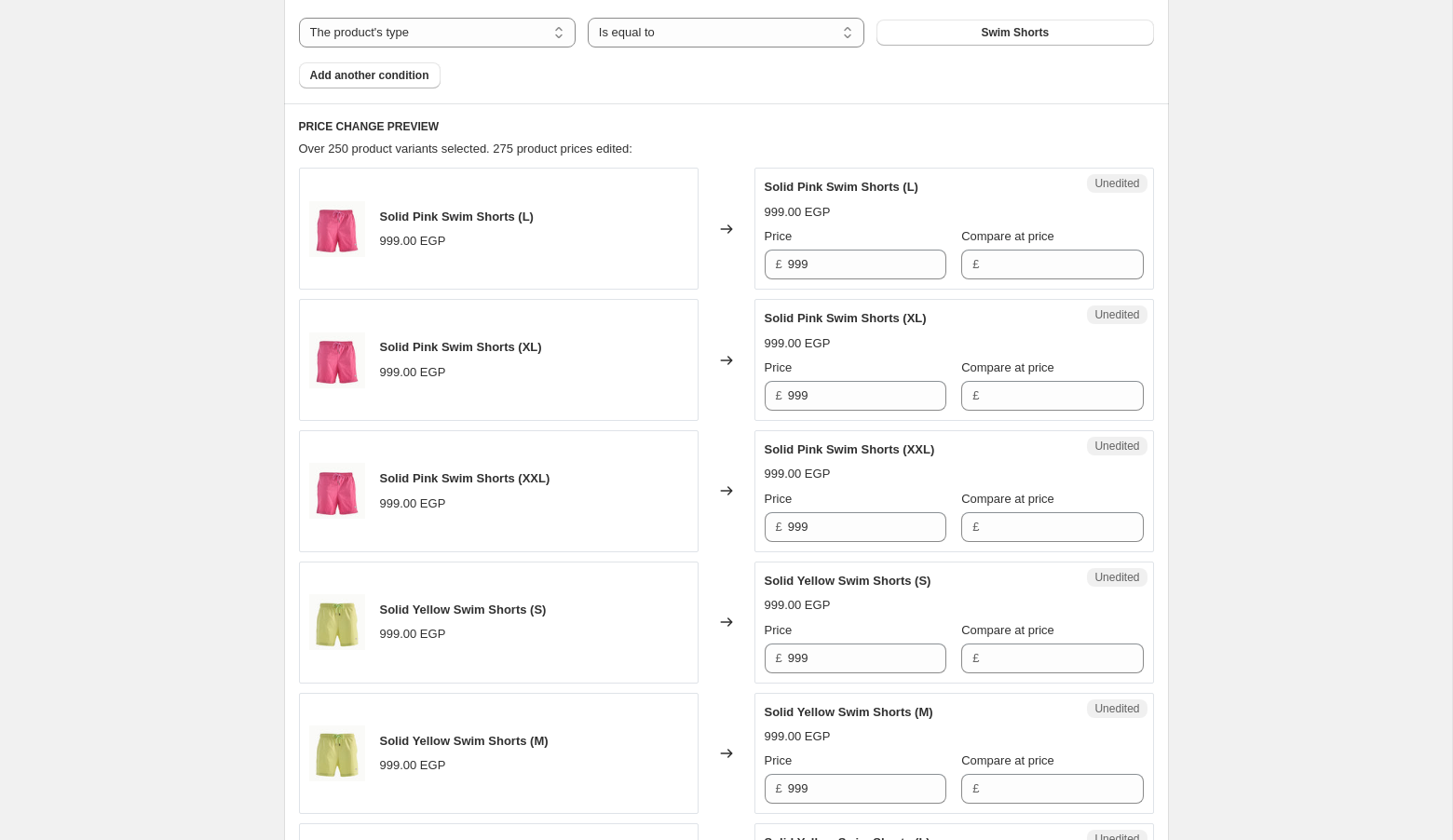 scroll, scrollTop: 667, scrollLeft: 0, axis: vertical 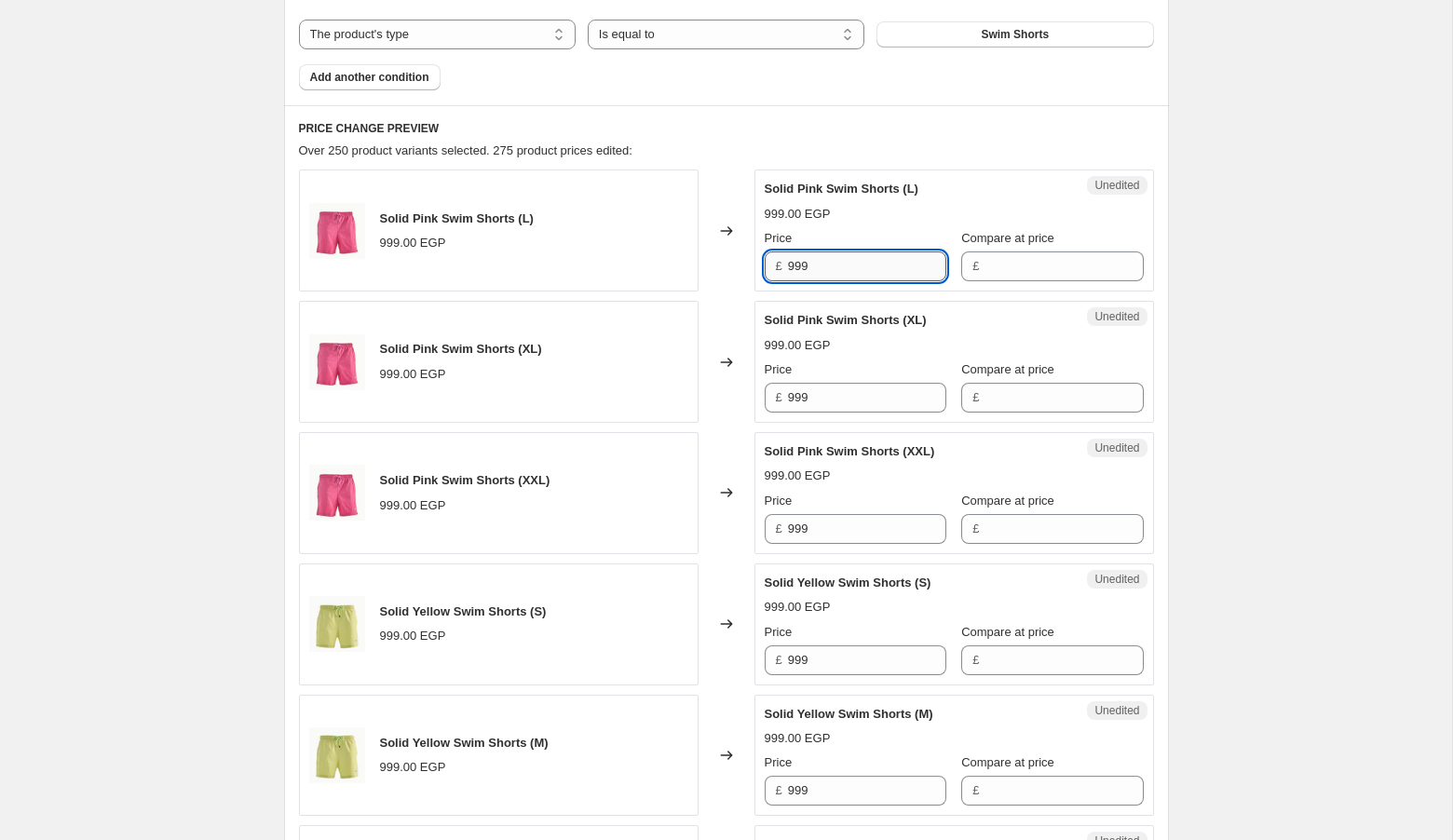 click on "999" at bounding box center [867, 266] 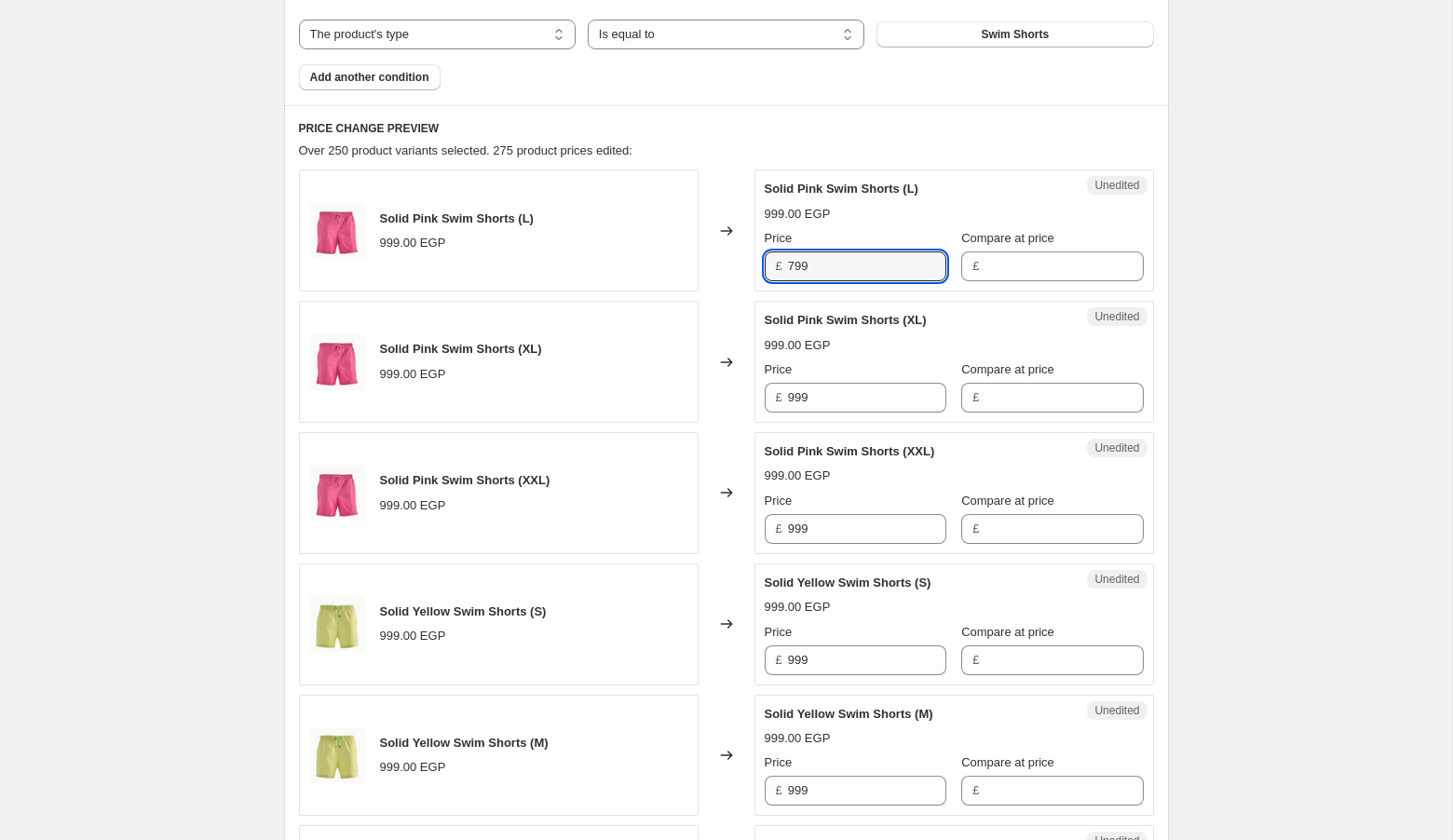 click on "Solid Pink Swim Shorts ([SIZE]) [PRICE] EGP" at bounding box center (498, 493) 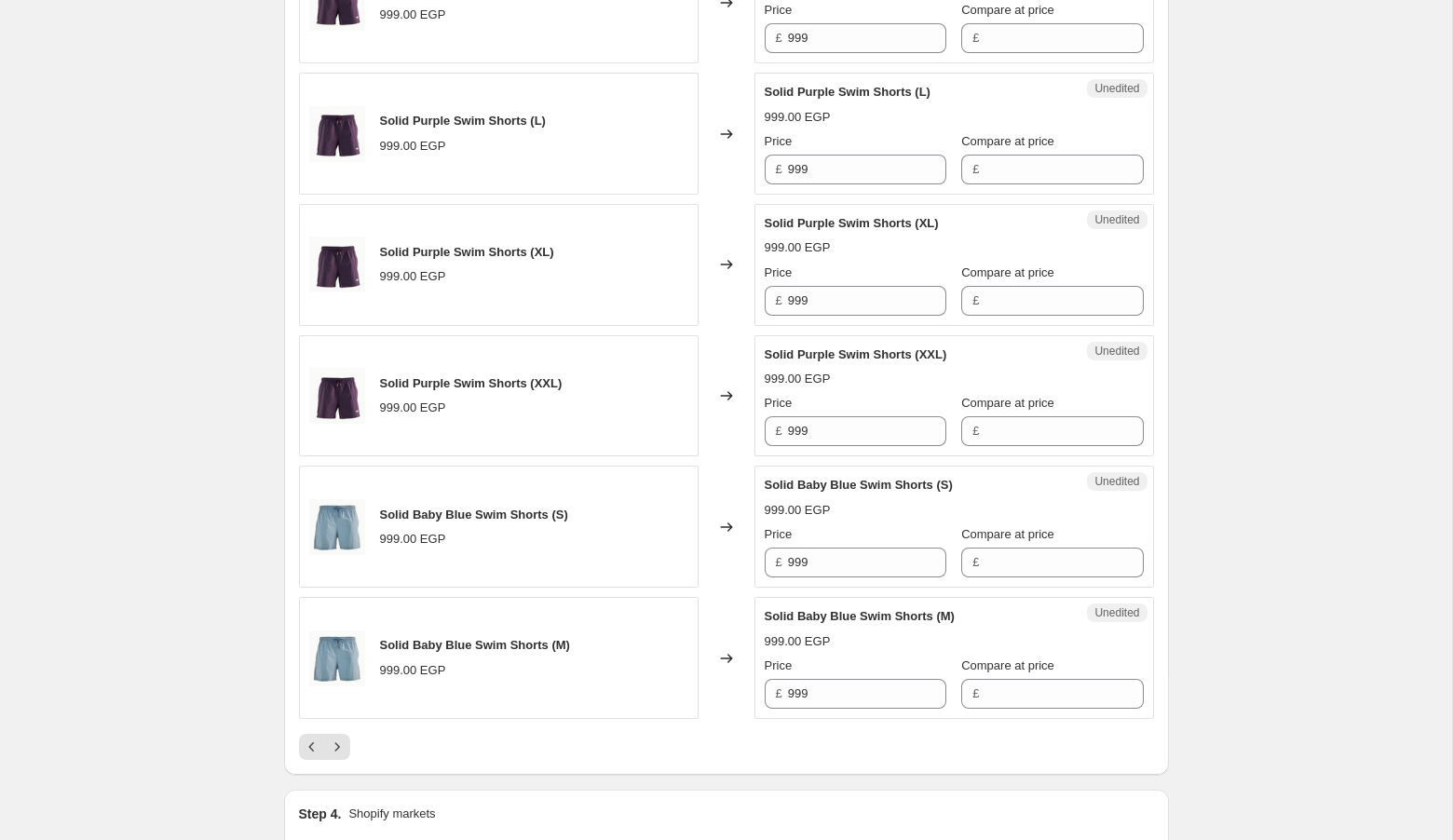 scroll, scrollTop: 3176, scrollLeft: 0, axis: vertical 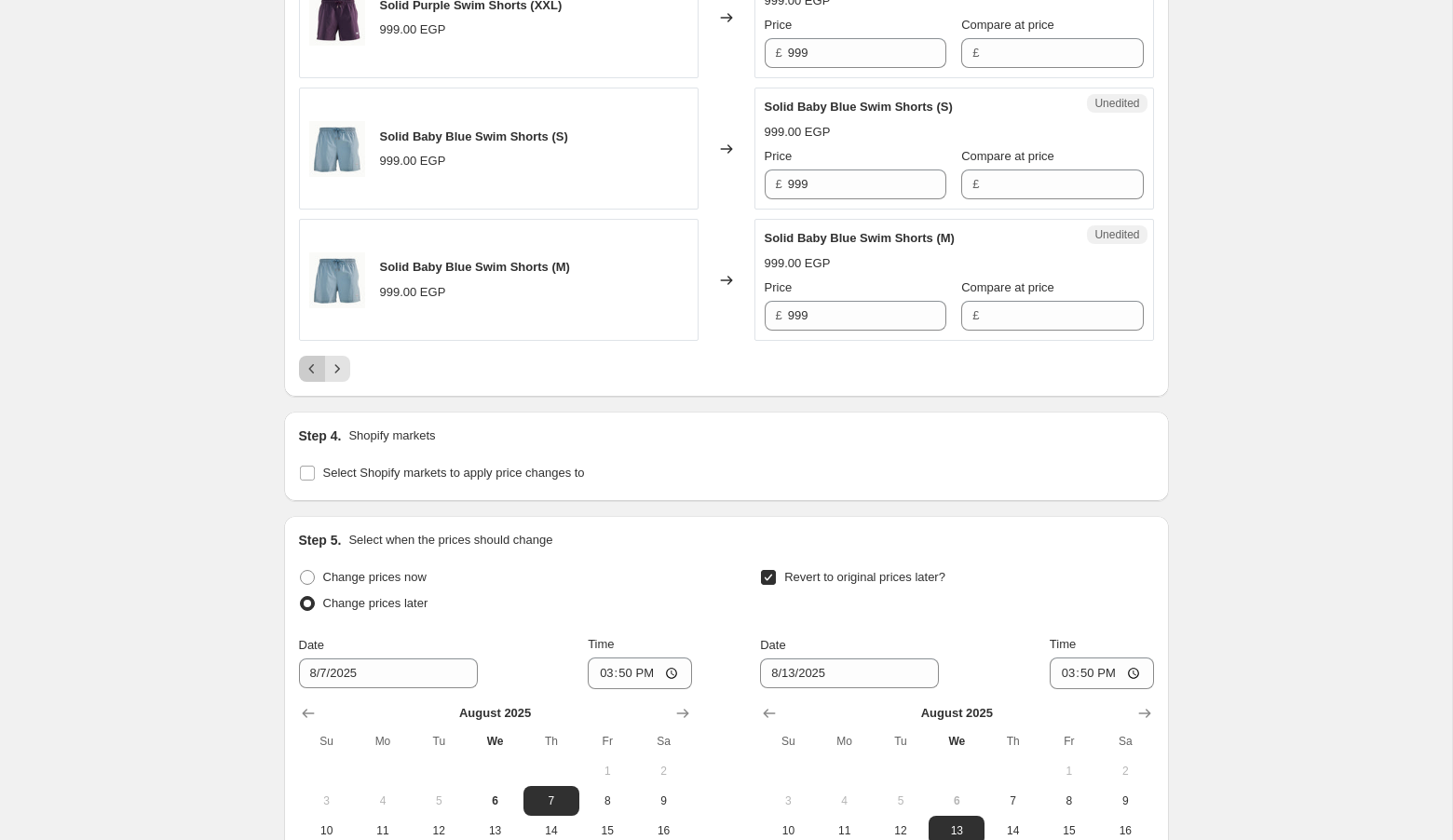click 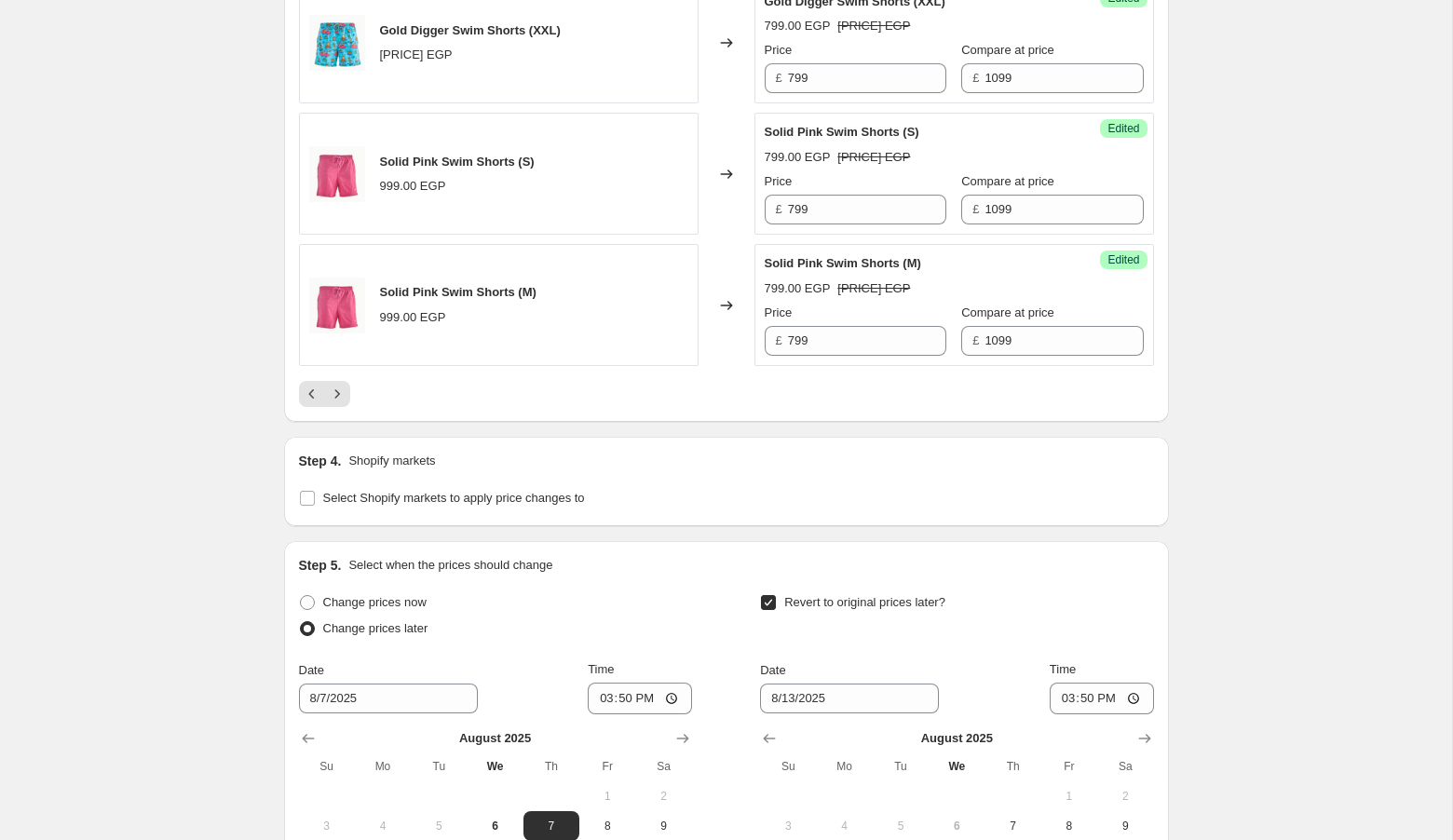 scroll, scrollTop: 3059, scrollLeft: 0, axis: vertical 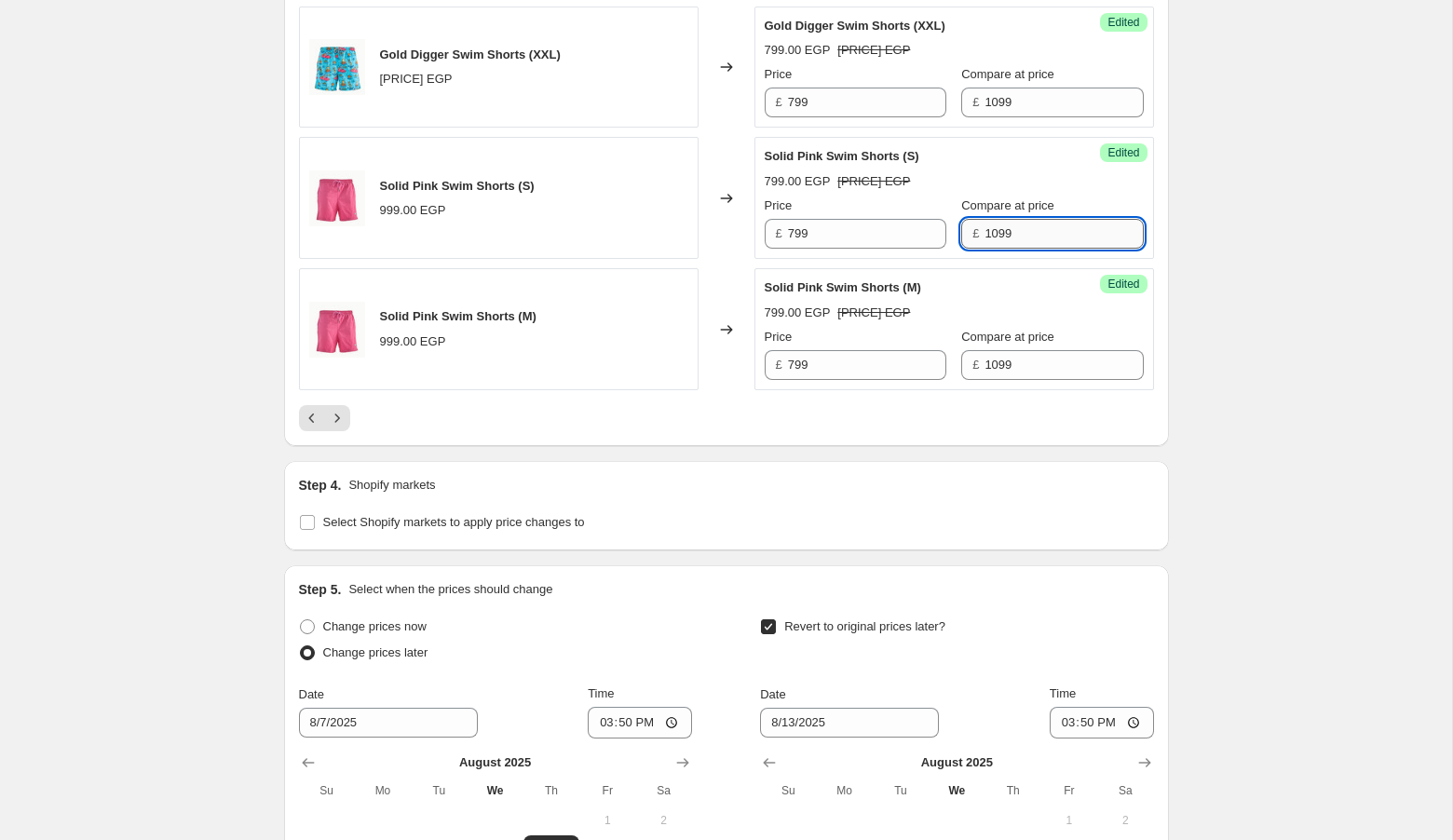 click on "1099" at bounding box center (1064, 234) 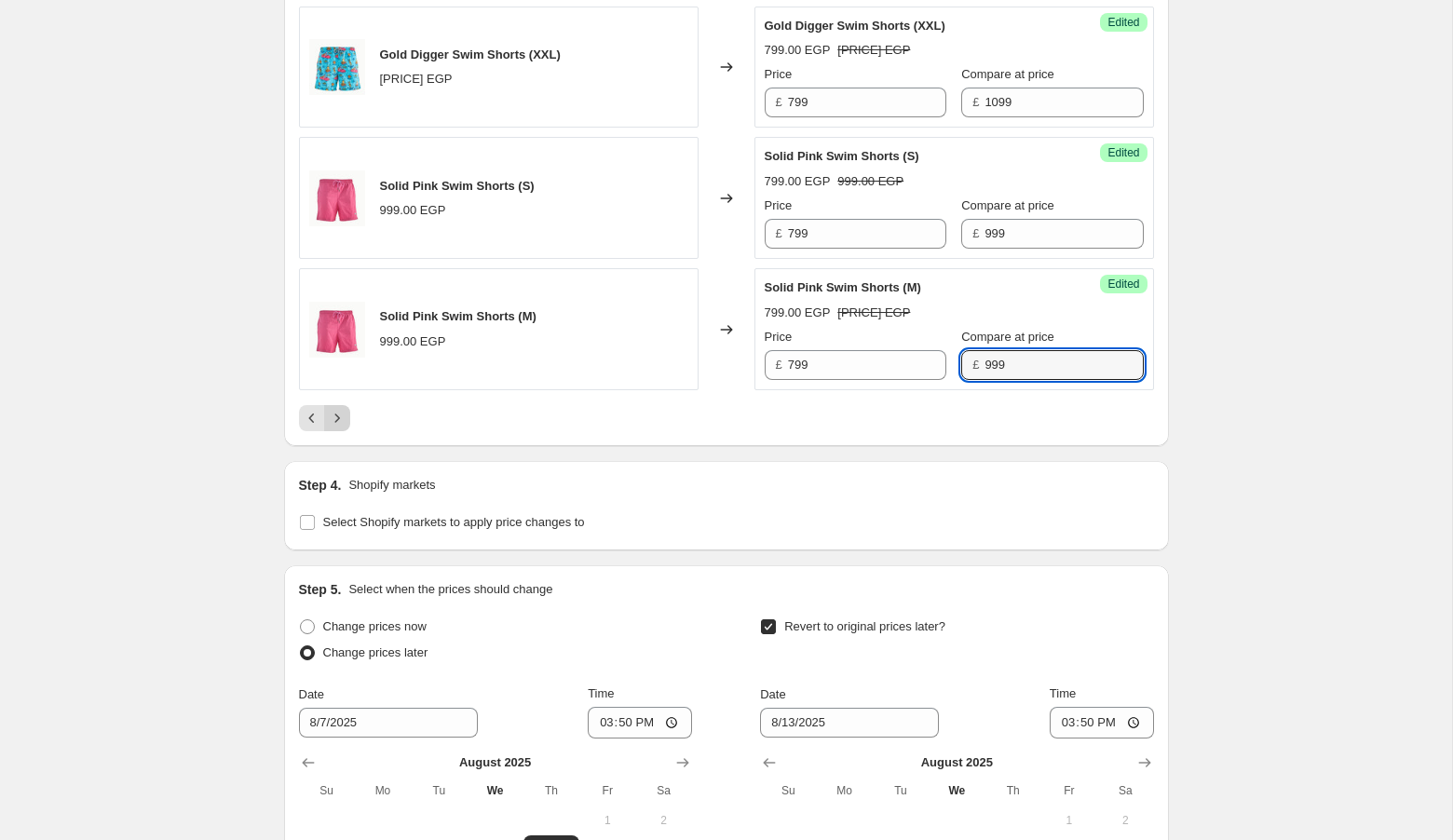 click 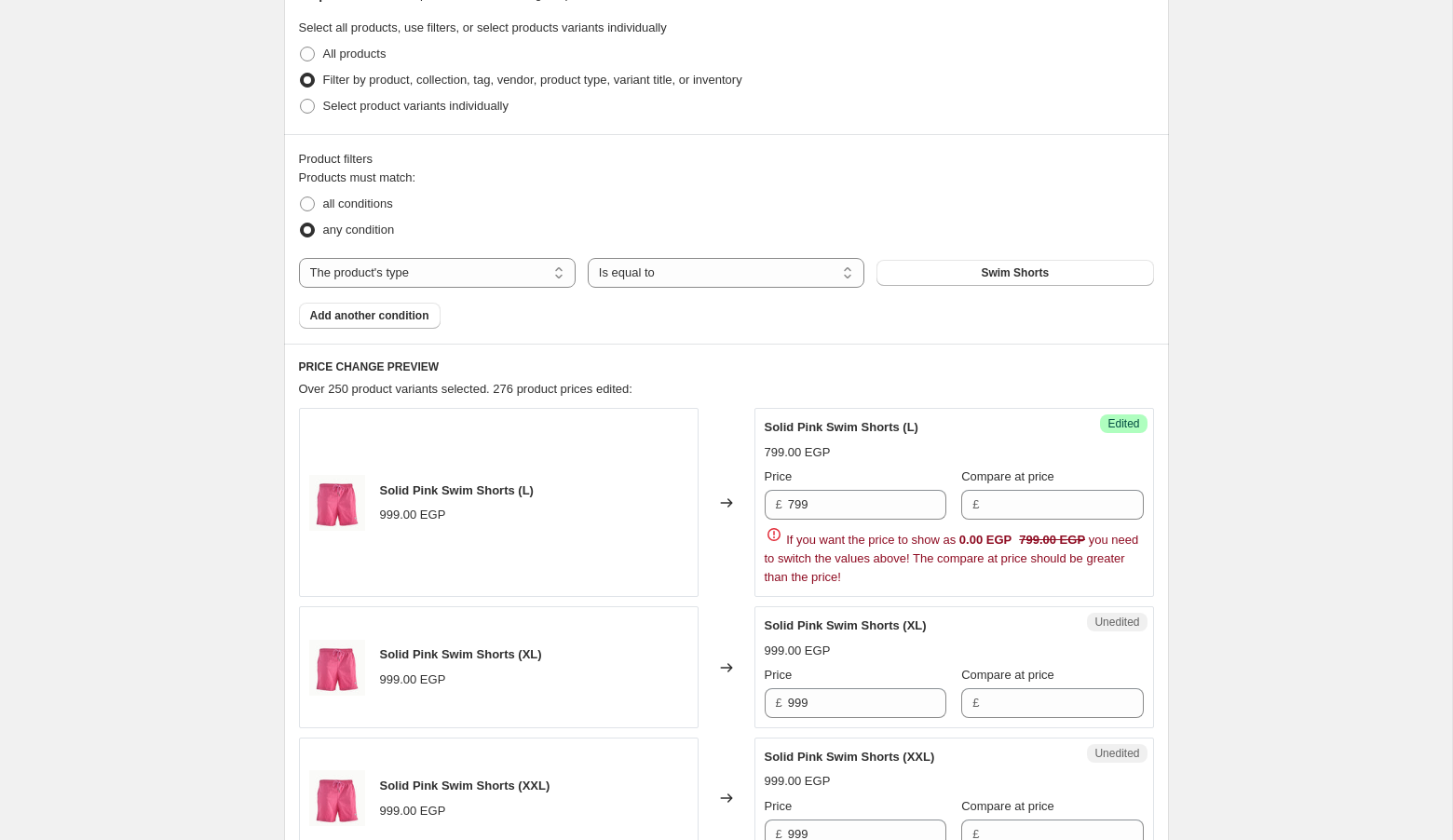 scroll, scrollTop: 429, scrollLeft: 0, axis: vertical 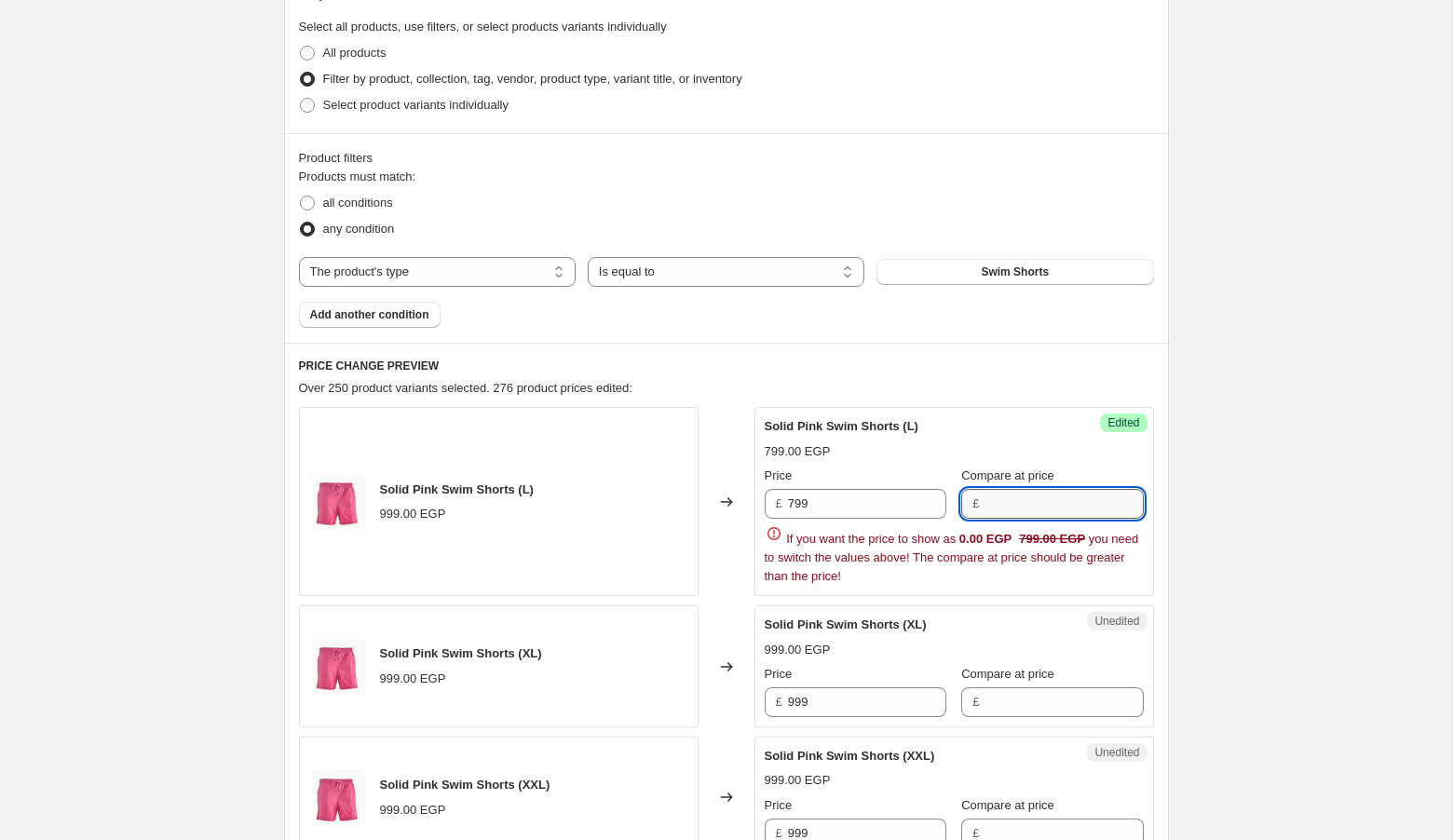 click on "Compare at price" at bounding box center (1064, 504) 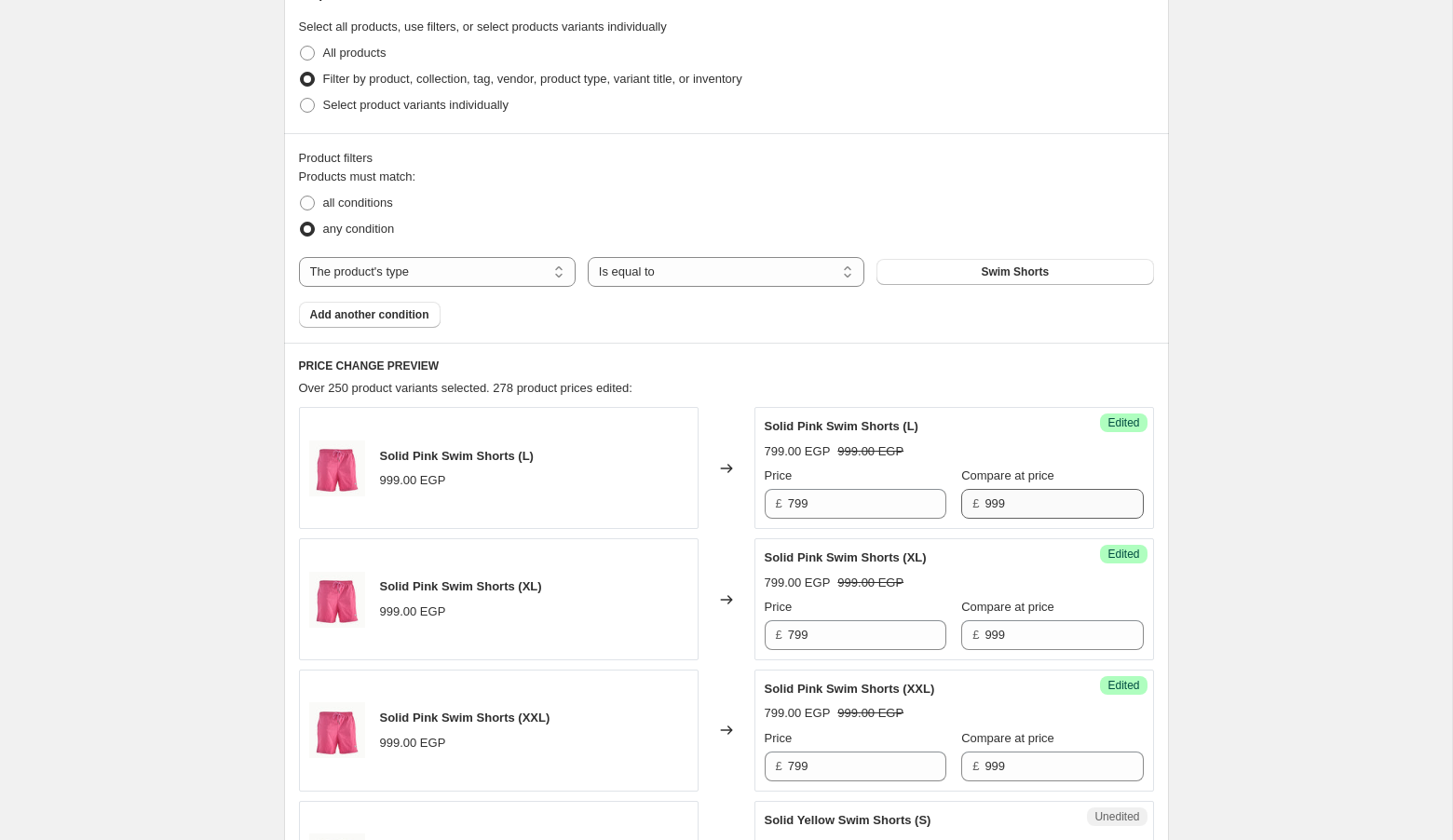 scroll, scrollTop: 902, scrollLeft: 0, axis: vertical 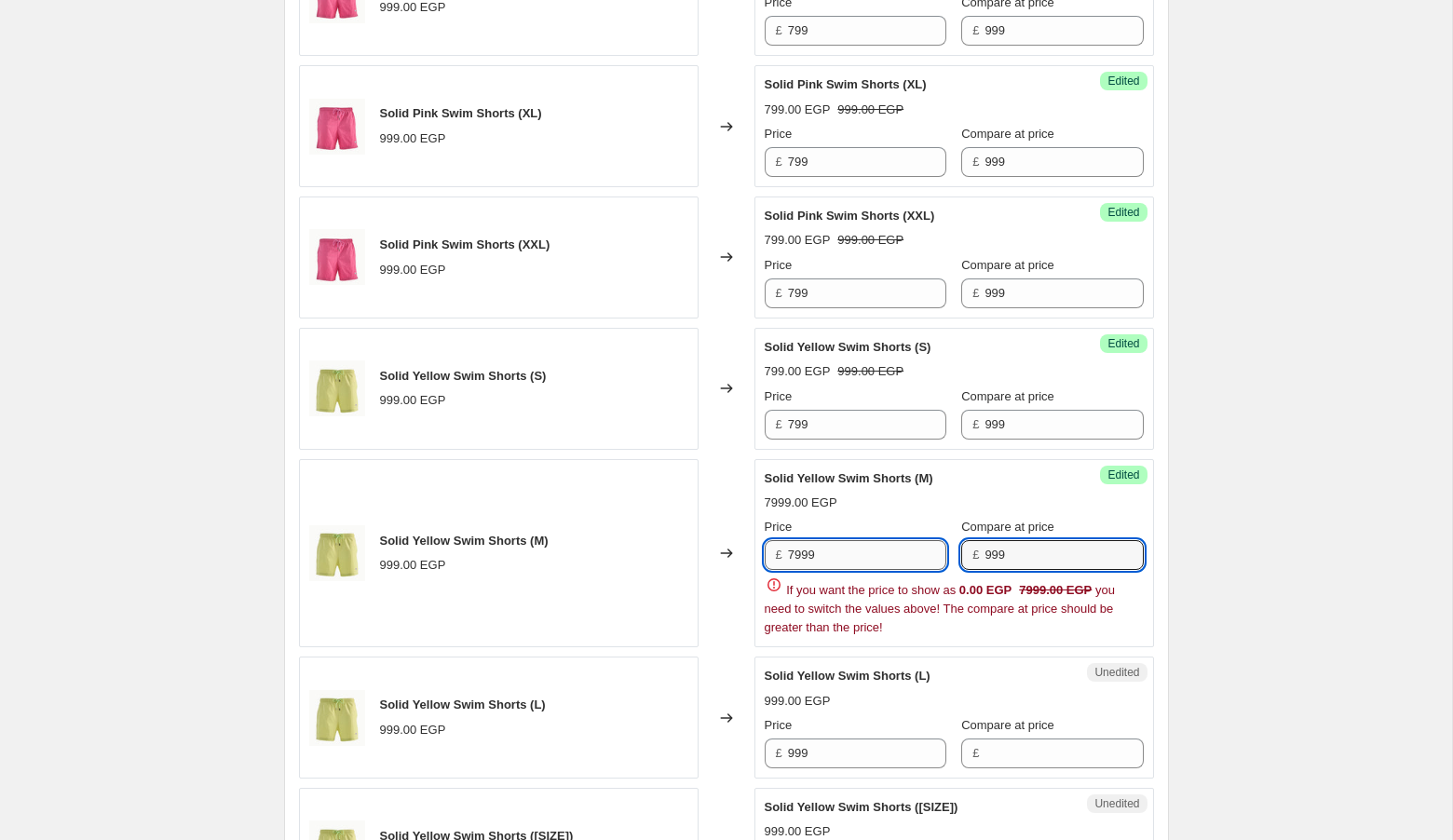 click on "7999" at bounding box center [867, 555] 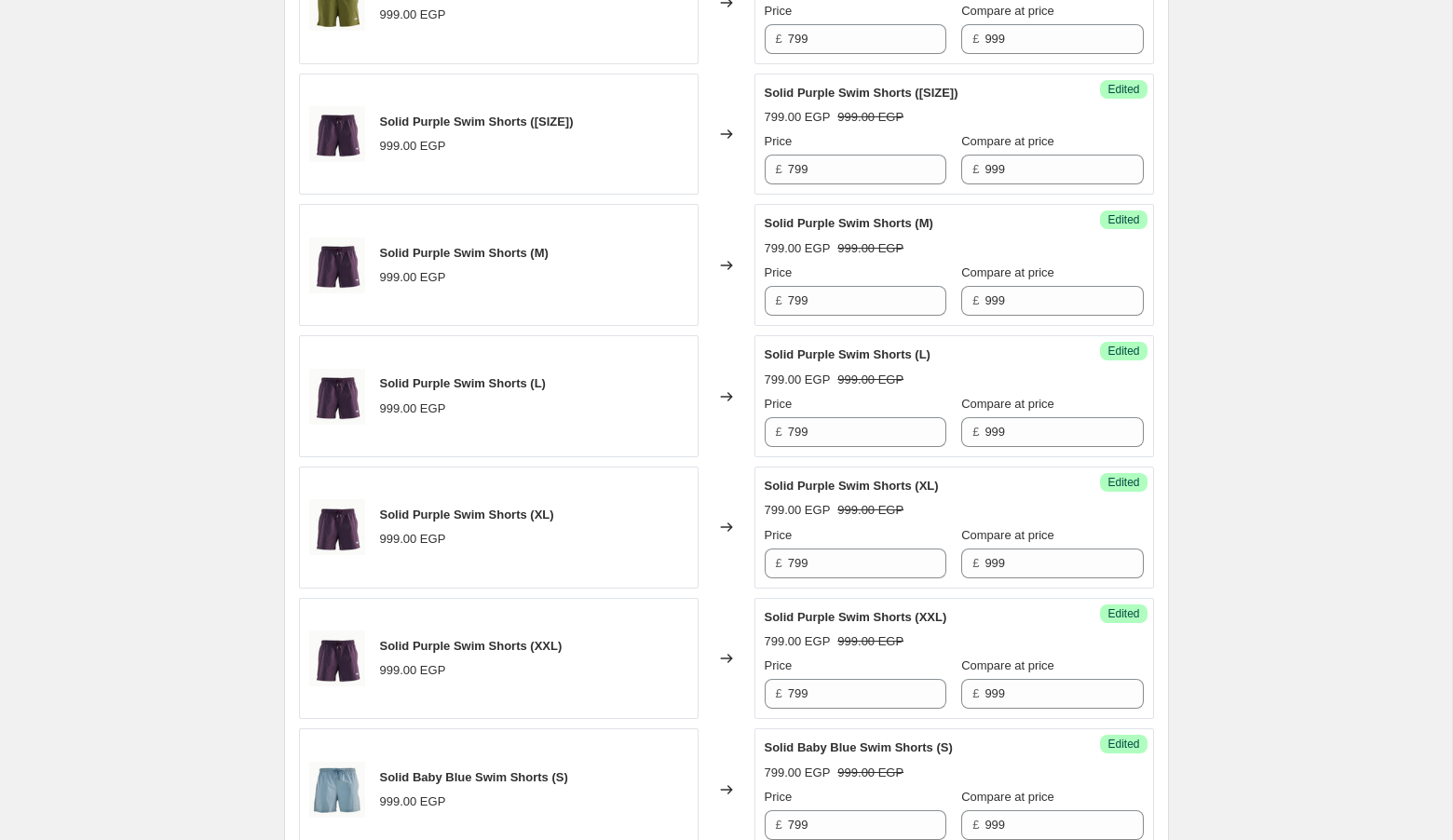 scroll, scrollTop: 2989, scrollLeft: 0, axis: vertical 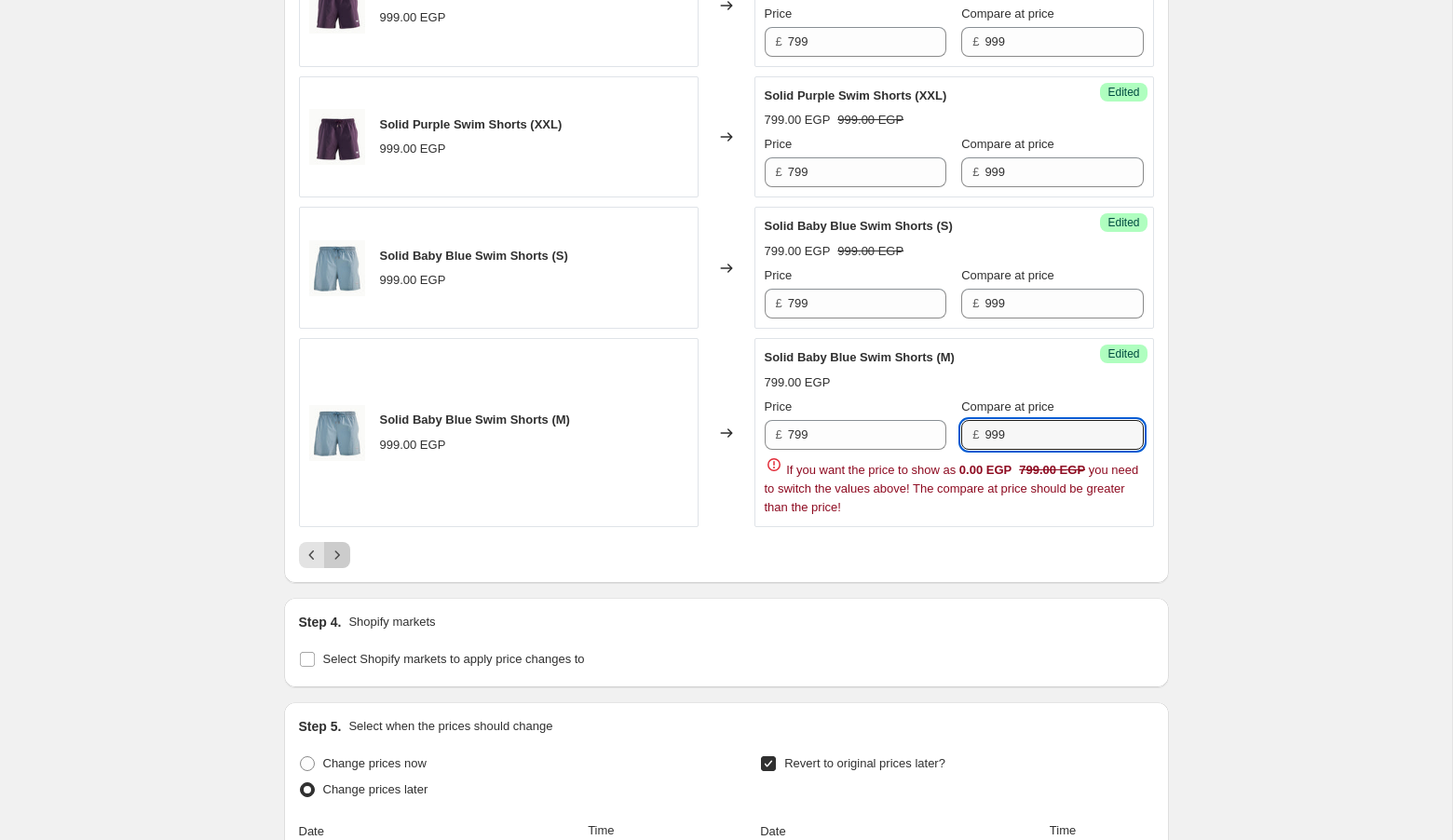 click on "Step 1. Optionally give your price change job a title (eg "March 30% off sale on boots") [DATE], [TIME] Price change job SWIM SHORTS FLASH SALE This title is just for internal use, customers won't see it Step 2. Select how the prices should change Use bulk price change rules Set product prices individually Use CSV upload Select tags to add while price change is active Select tags to remove while price change is active Step 3. Select which products should change in price Select all products, use filters, or select products variants individually All products Filter by product, collection, tag, vendor, product type, variant title, or inventory Select product variants individually Product filters Products must match: all conditions any condition The product The product's collection The product's tag The product's vendor The product's type The product's status The variant's title Inventory quantity The product's type Is equal to Is not equal to Is equal to Swim Shorts Add another condition [PRICE] EGP £" at bounding box center (719, -861) 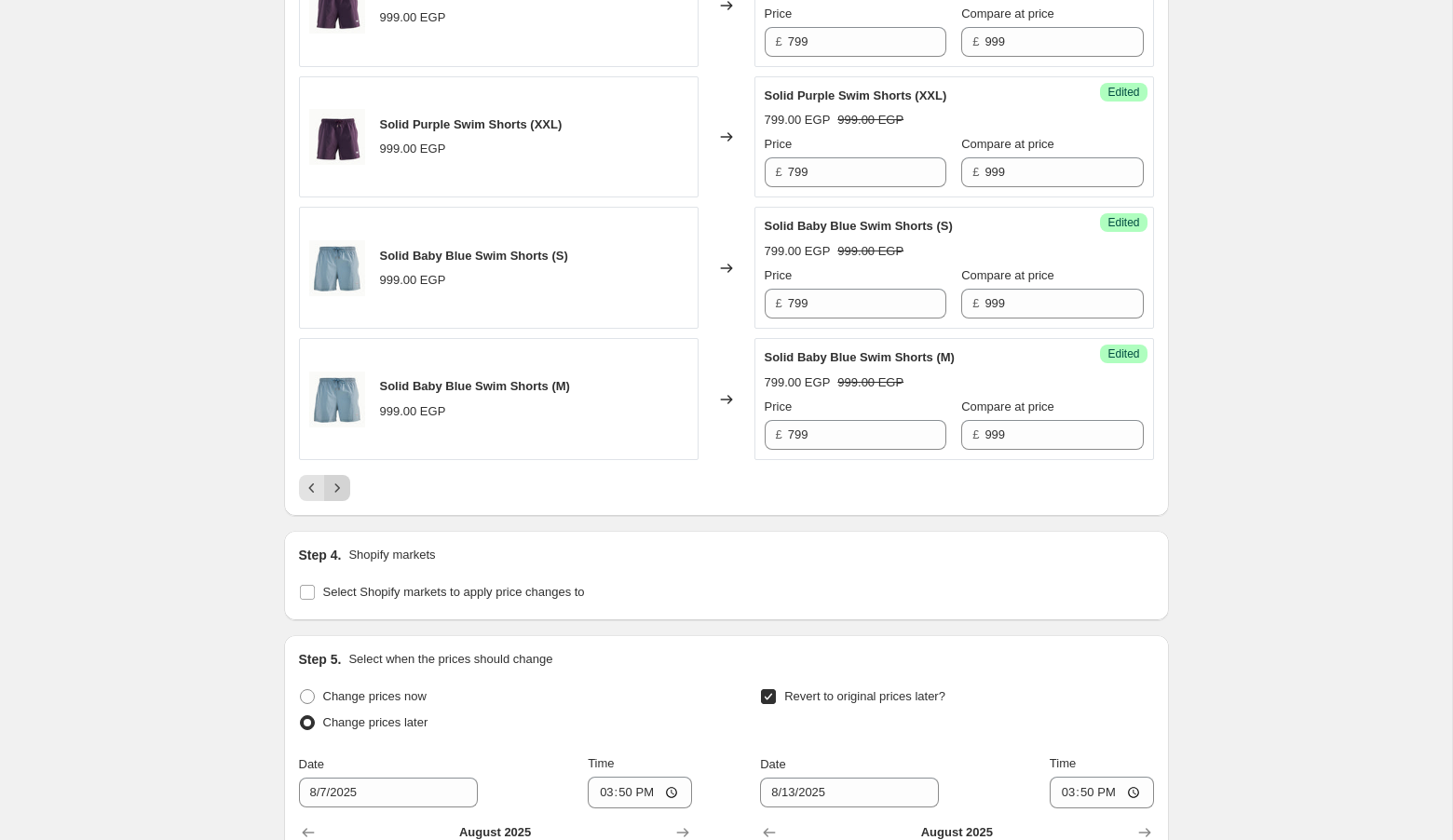 click 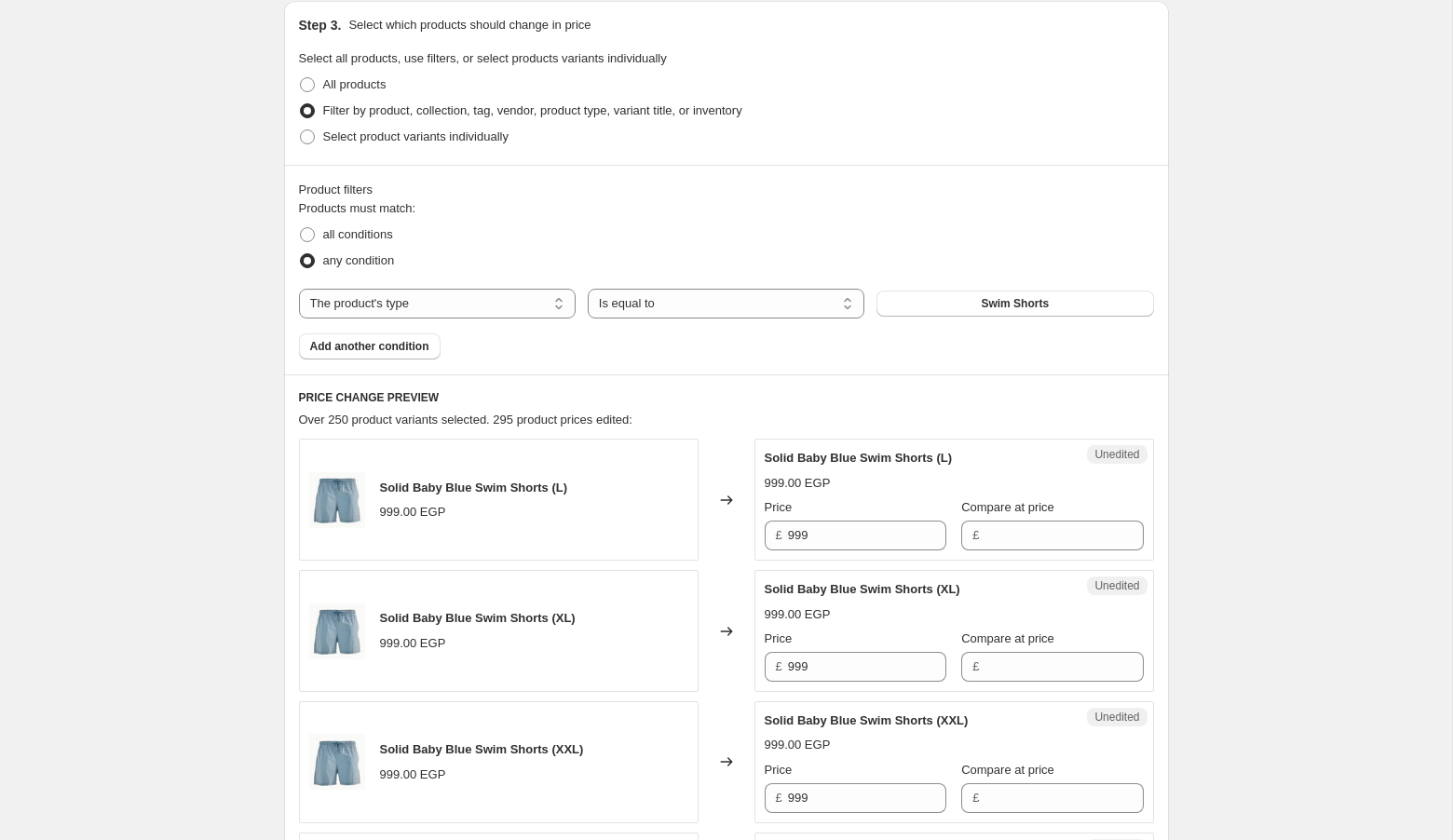 scroll, scrollTop: 415, scrollLeft: 0, axis: vertical 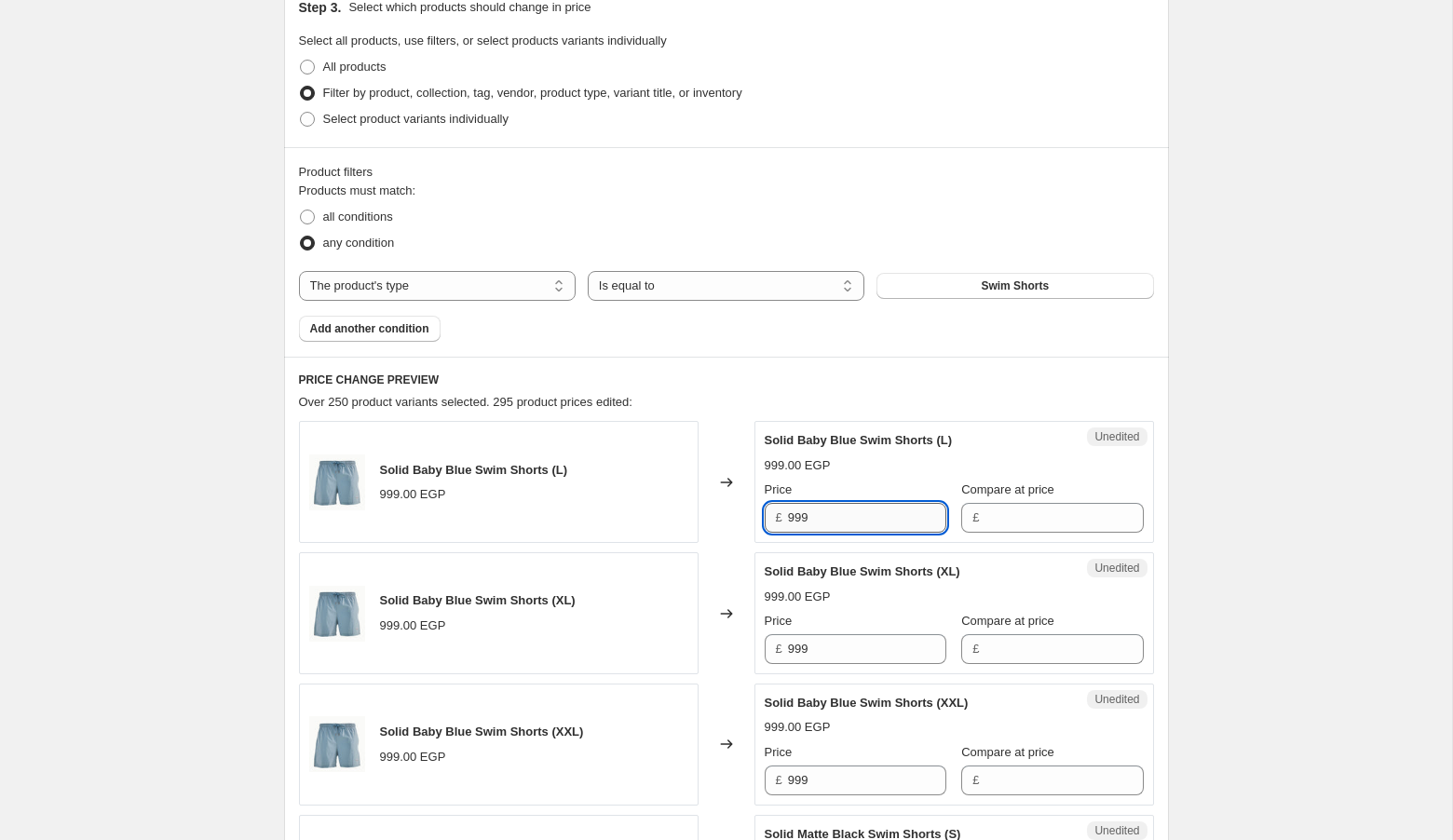 click on "999" at bounding box center (867, 518) 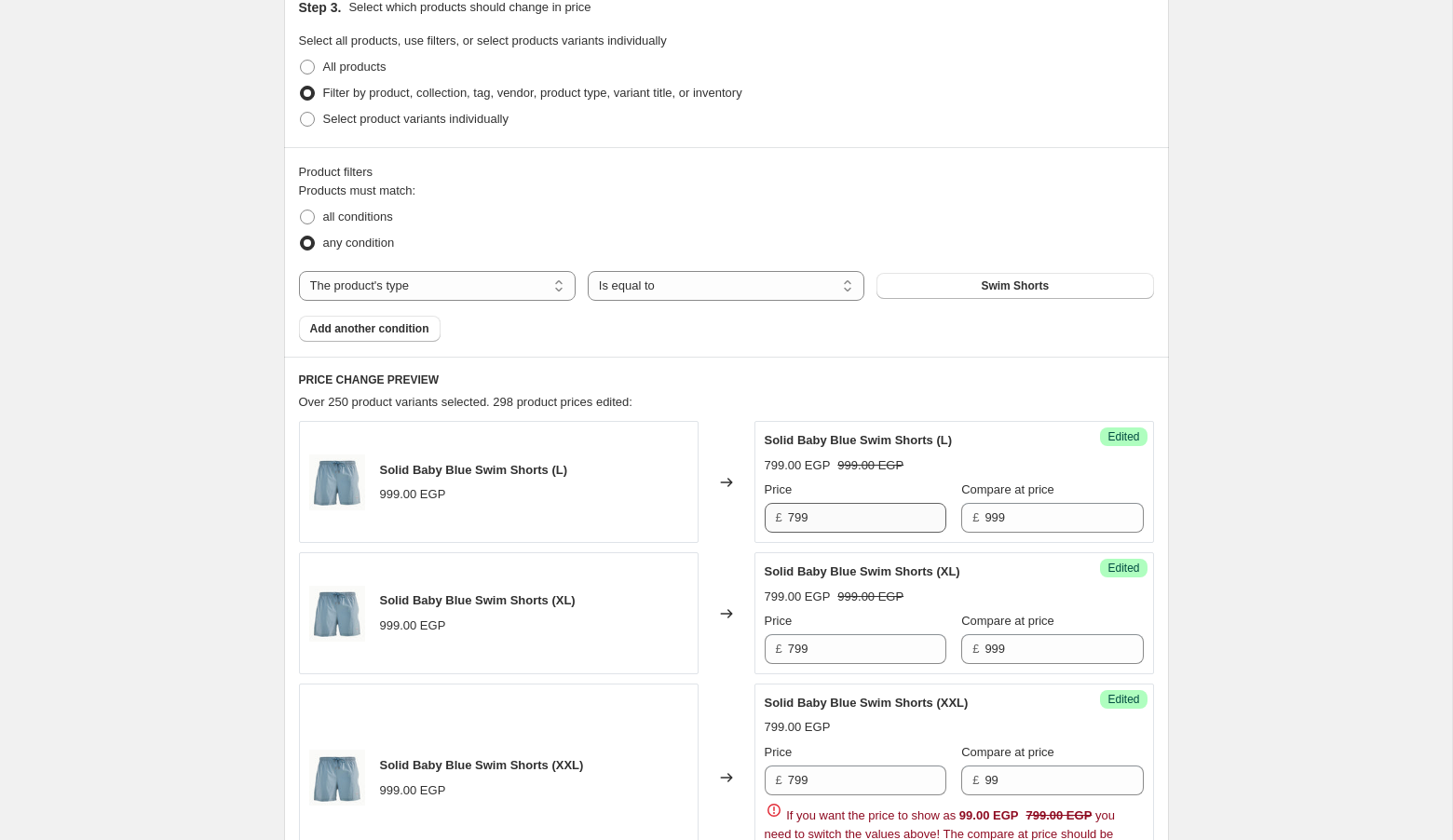scroll, scrollTop: 969, scrollLeft: 0, axis: vertical 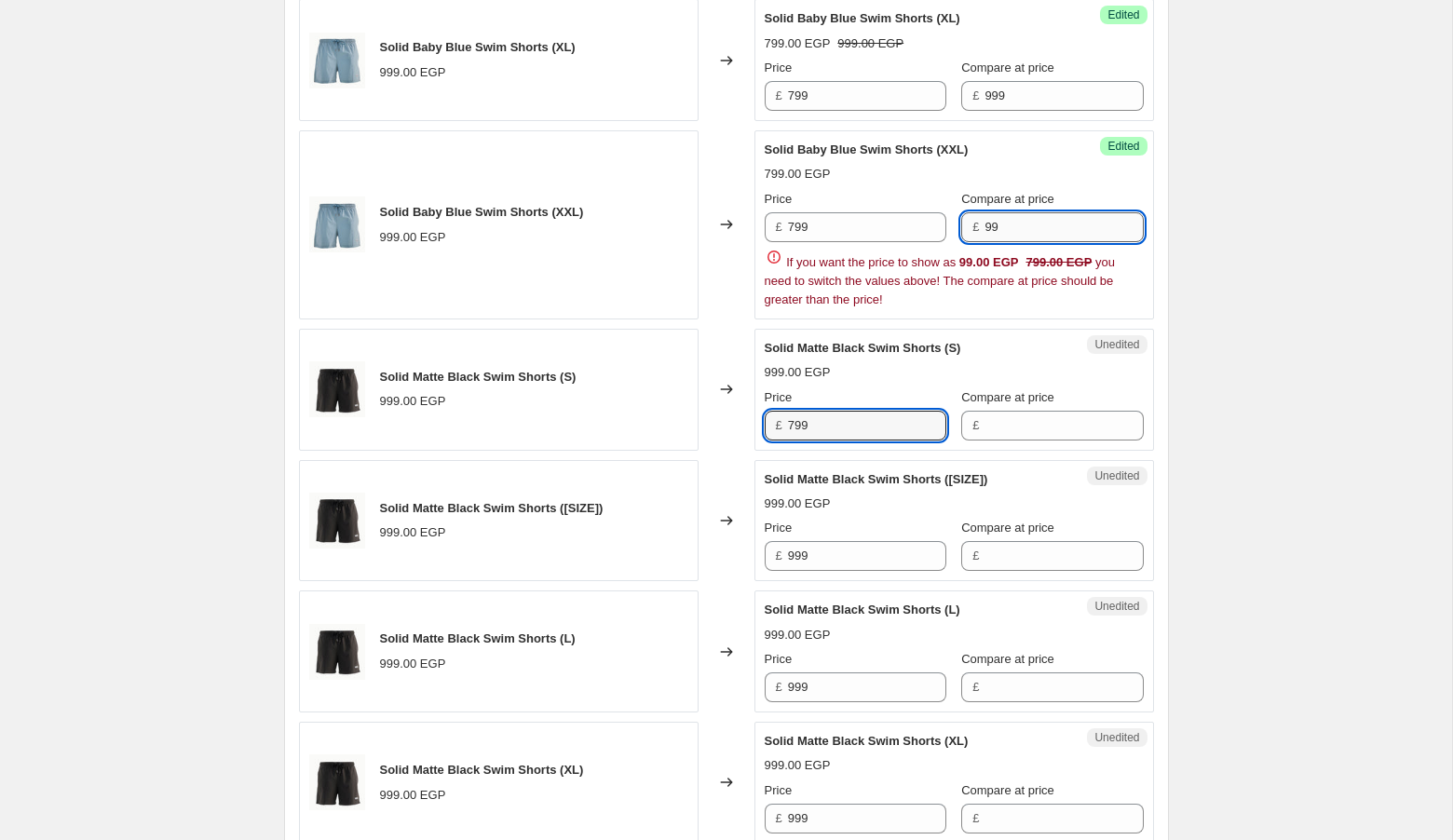 click on "99" at bounding box center [1064, 227] 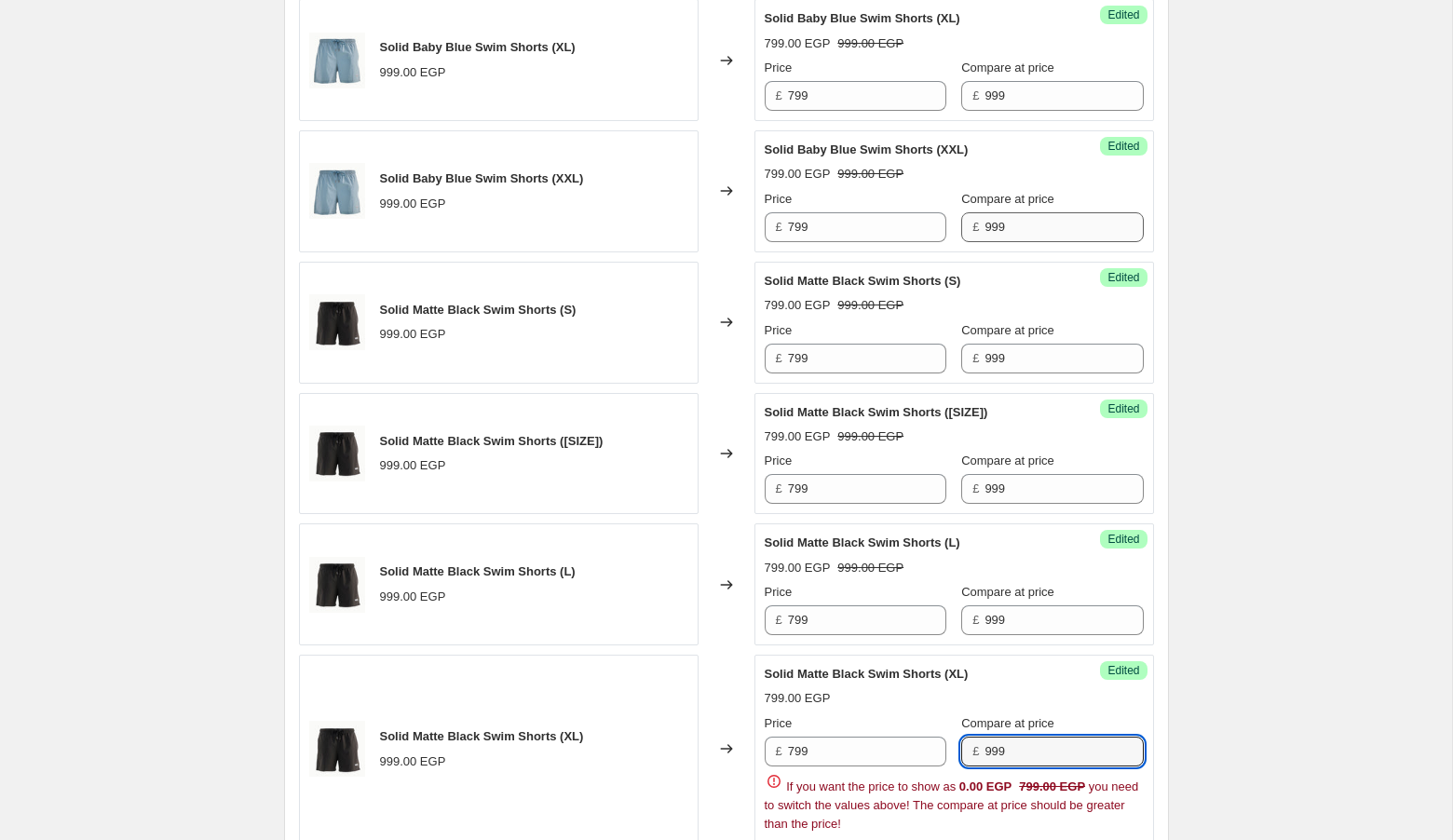 scroll, scrollTop: 1425, scrollLeft: 0, axis: vertical 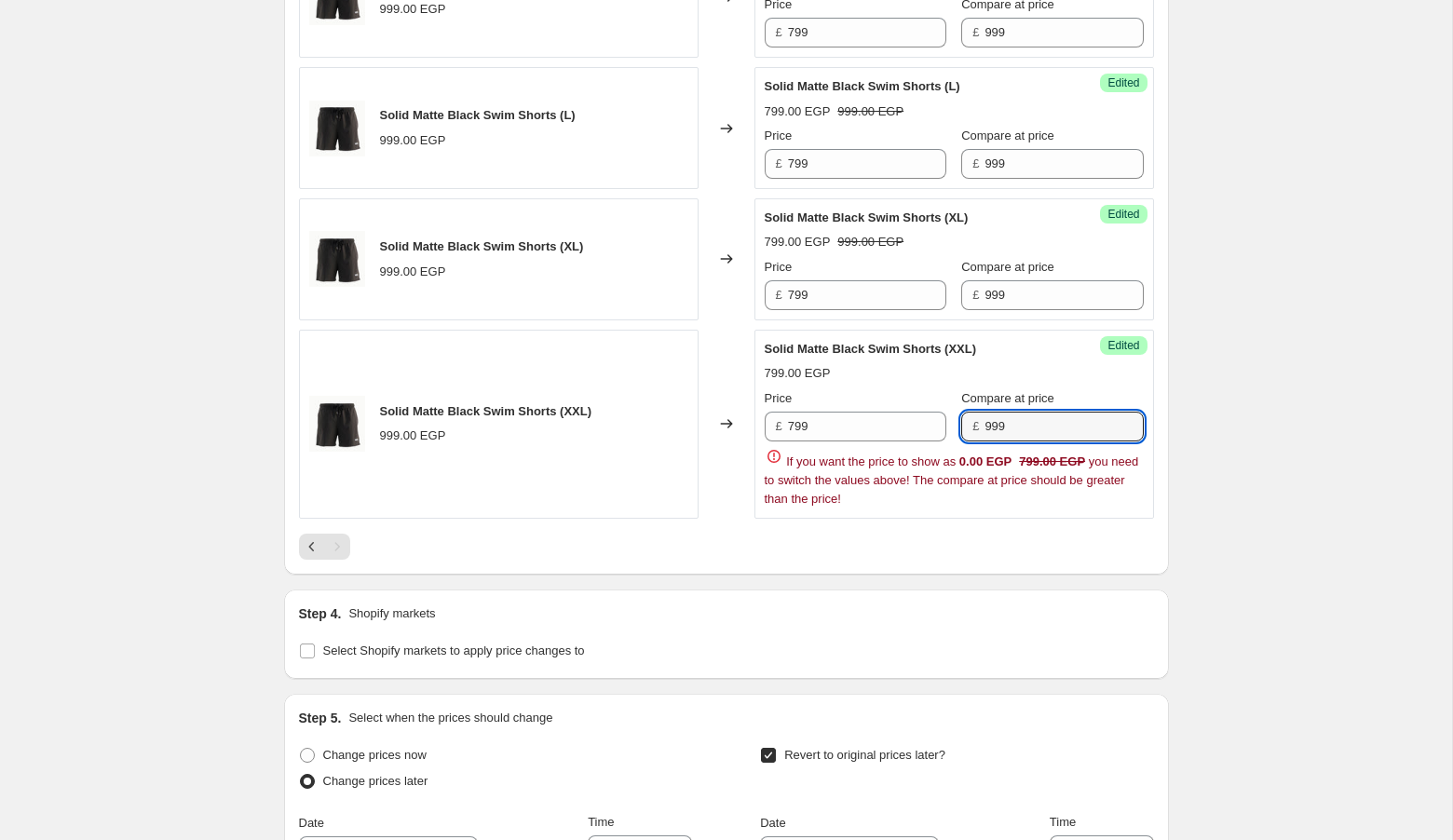 click on "Create new price change job. This page is ready Create new price change job Draft Step 1. Optionally give your price change job a title (eg "March 30% off sale on boots") [DATE], [TIME] Price change job SWIM SHORTS FLASH SALE This title is just for internal use, customers won't see it Step 2. Select how the prices should change Use bulk price change rules Set product prices individually Use CSV upload Select tags to add while price change is active Select tags to remove while price change is active Step 3. Select which products should change in price Select all products, use filters, or select products variants individually All products Filter by product, collection, tag, vendor, product type, variant title, or inventory Select product variants individually Product filters Products must match: all conditions any condition The product The product's collection The product's tag The product's vendor The product's type The product's status The variant's title Inventory quantity The product's type Success" at bounding box center [726, -55] 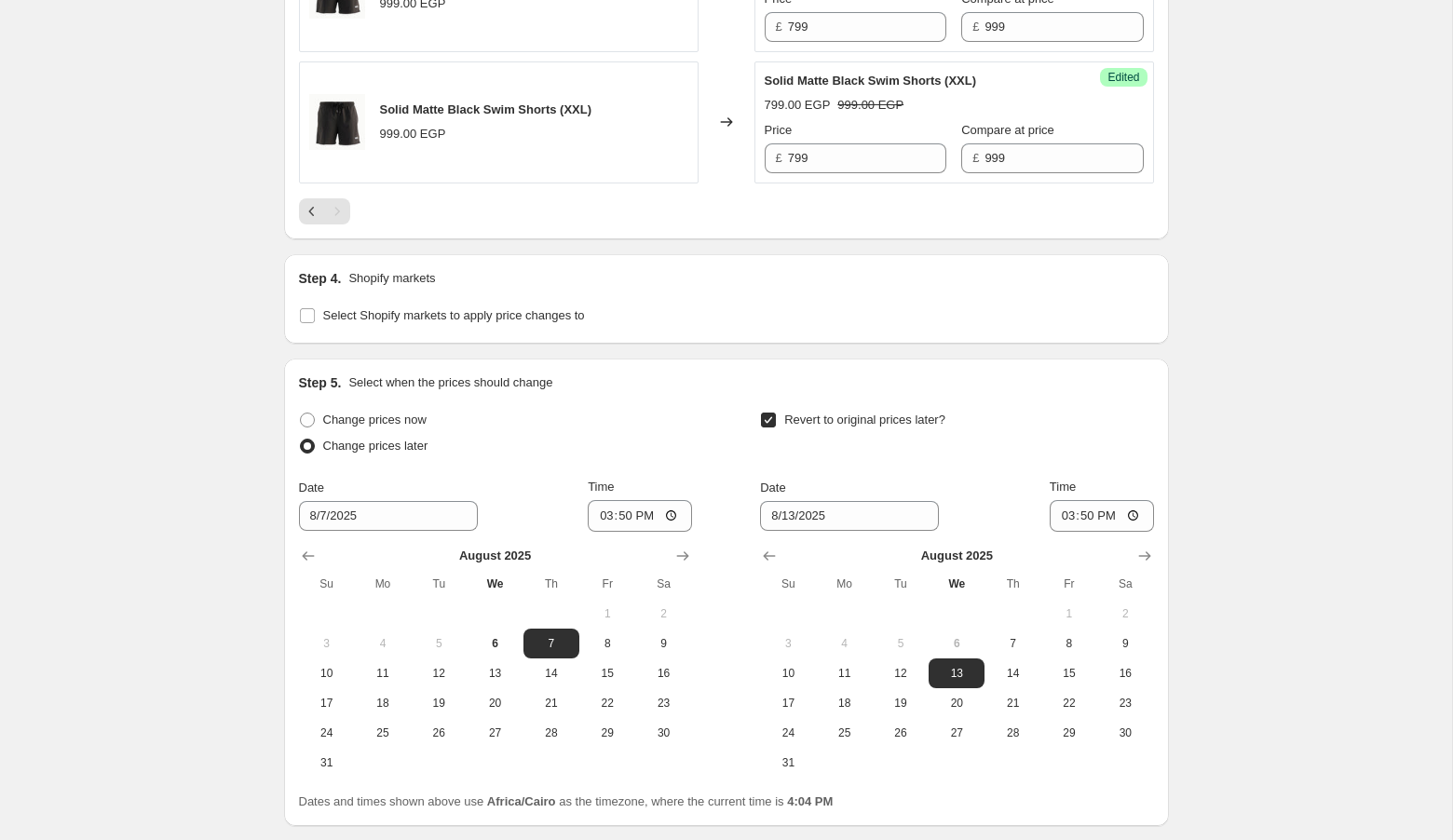 scroll, scrollTop: 1696, scrollLeft: 0, axis: vertical 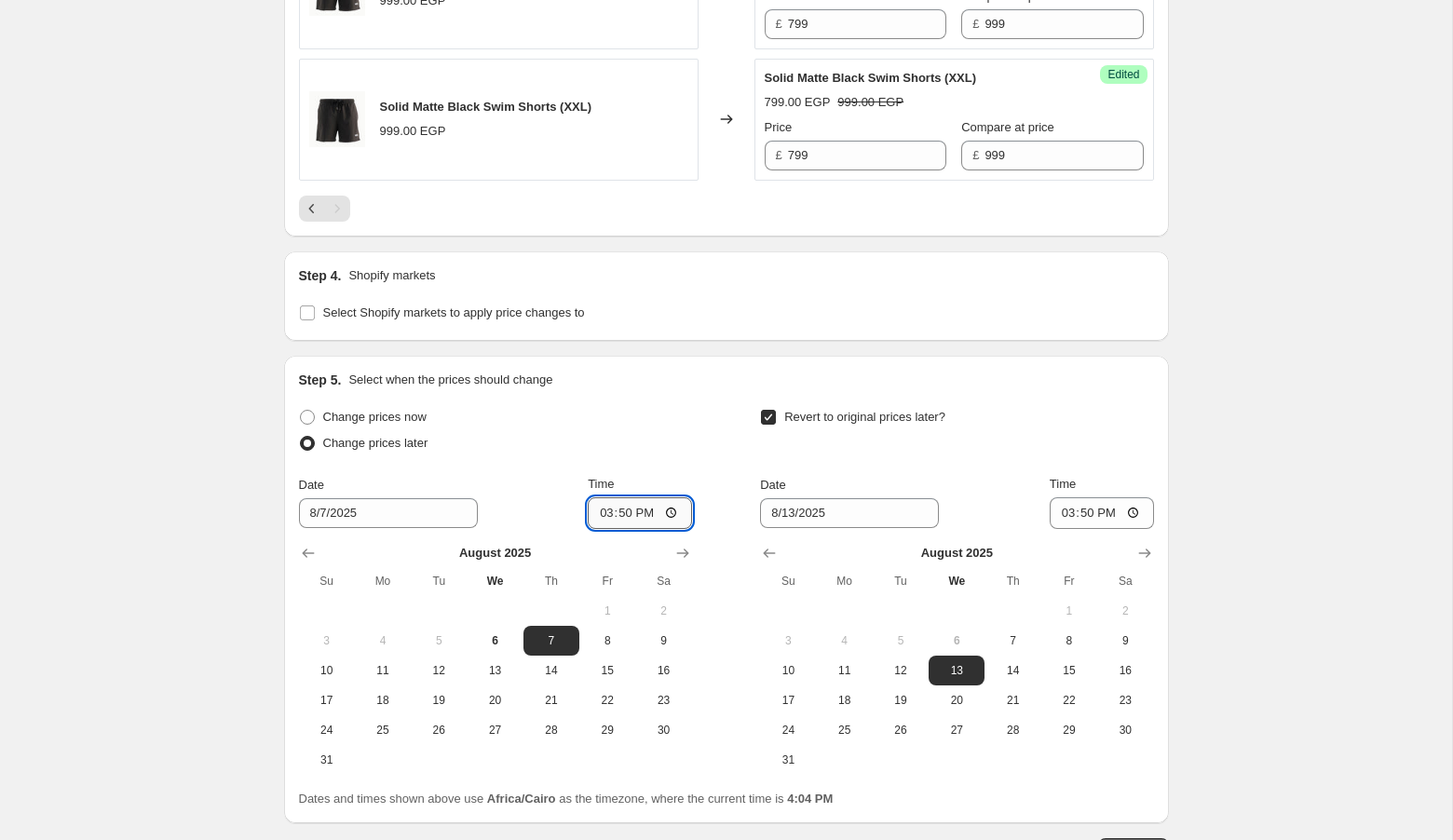 click on "15:50" at bounding box center [640, 513] 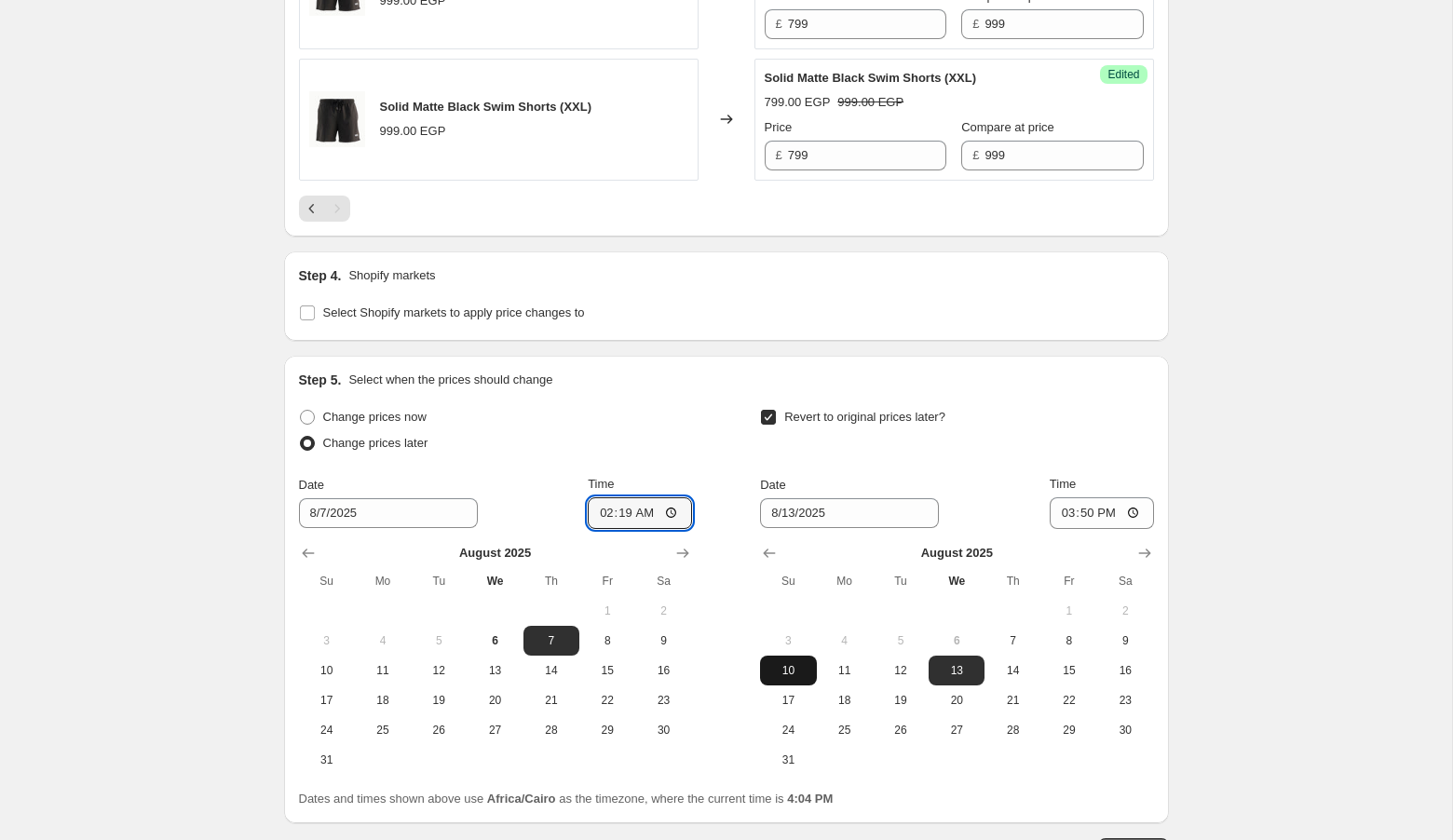 click on "10" at bounding box center (788, 671) 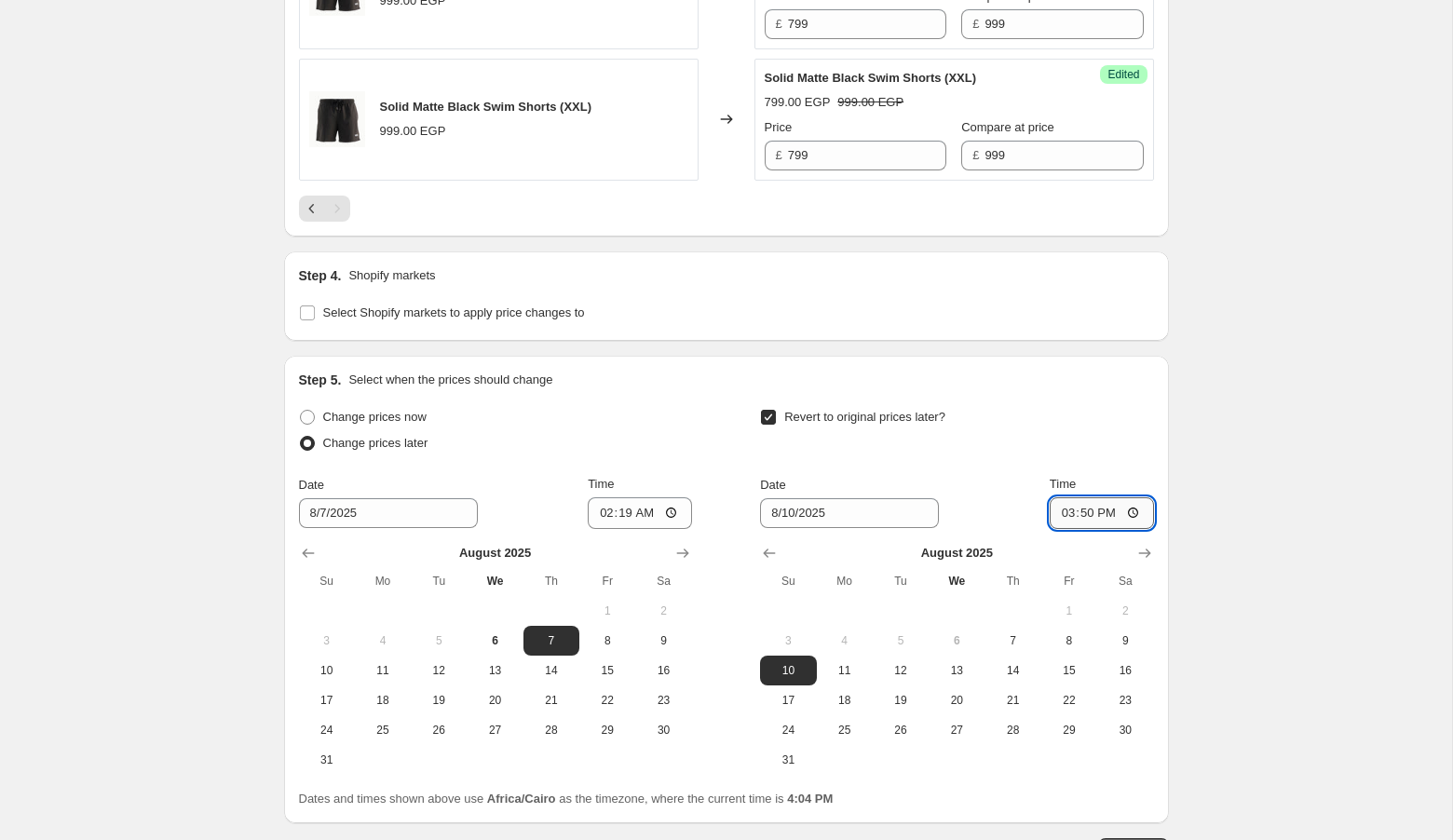 click on "15:50" at bounding box center [1102, 513] 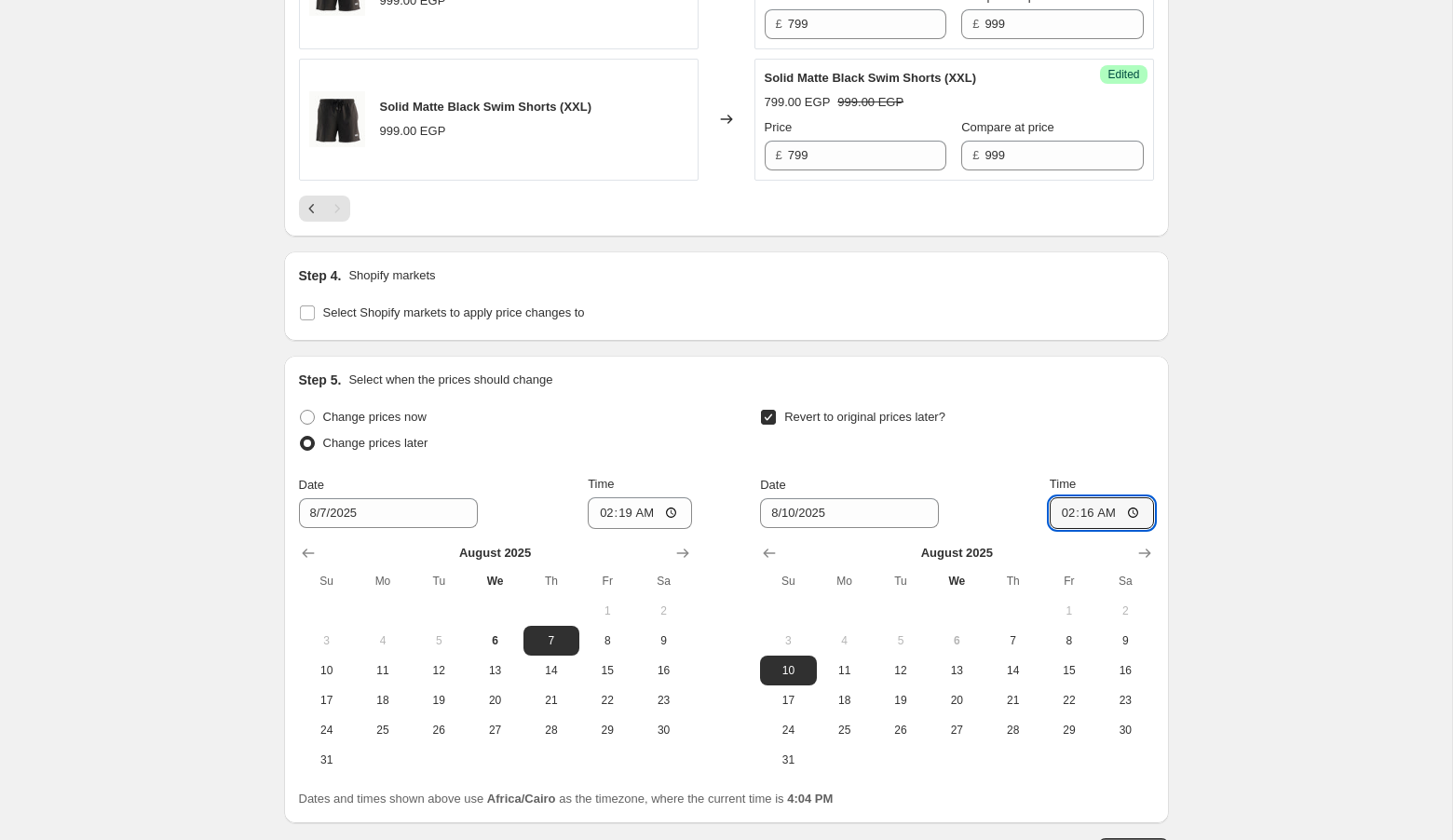 click on "Create new price change job. This page is ready Create new price change job Draft Step 1. Optionally give your price change job a title (eg "March 30% off sale on boots") [DATE], [TIME] Price change job SWIM SHORTS FLASH SALE This title is just for internal use, customers won't see it Step 2. Select how the prices should change Use bulk price change rules Set product prices individually Use CSV upload Select tags to add while price change is active Select tags to remove while price change is active Step 3. Select which products should change in price Select all products, use filters, or select products variants individually All products Filter by product, collection, tag, vendor, product type, variant title, or inventory Select product variants individually Product filters Products must match: all conditions any condition The product The product's collection The product's tag The product's vendor The product's type The product's status The variant's title Inventory quantity The product's type Success" at bounding box center (726, -359) 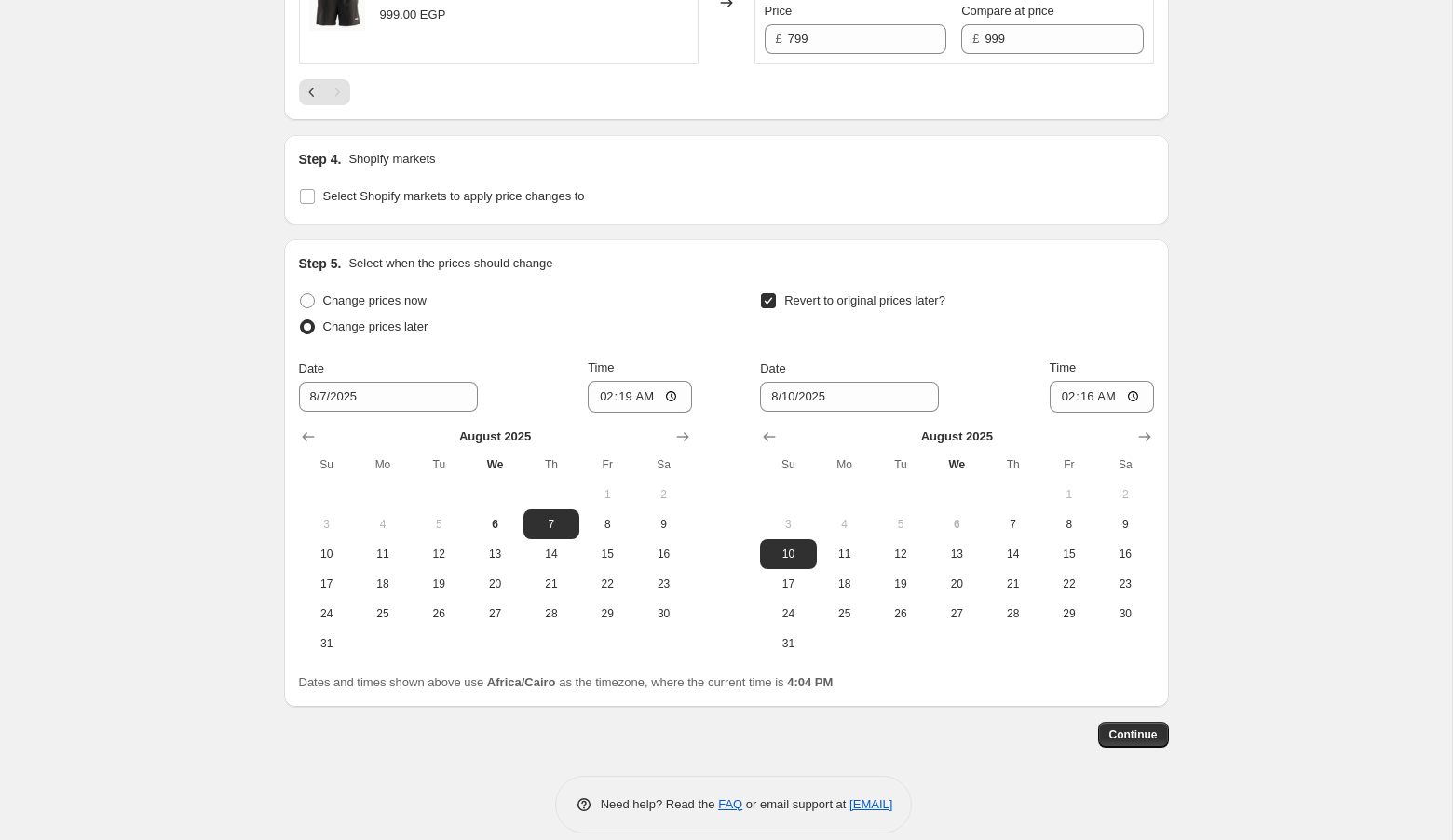 scroll, scrollTop: 1817, scrollLeft: 0, axis: vertical 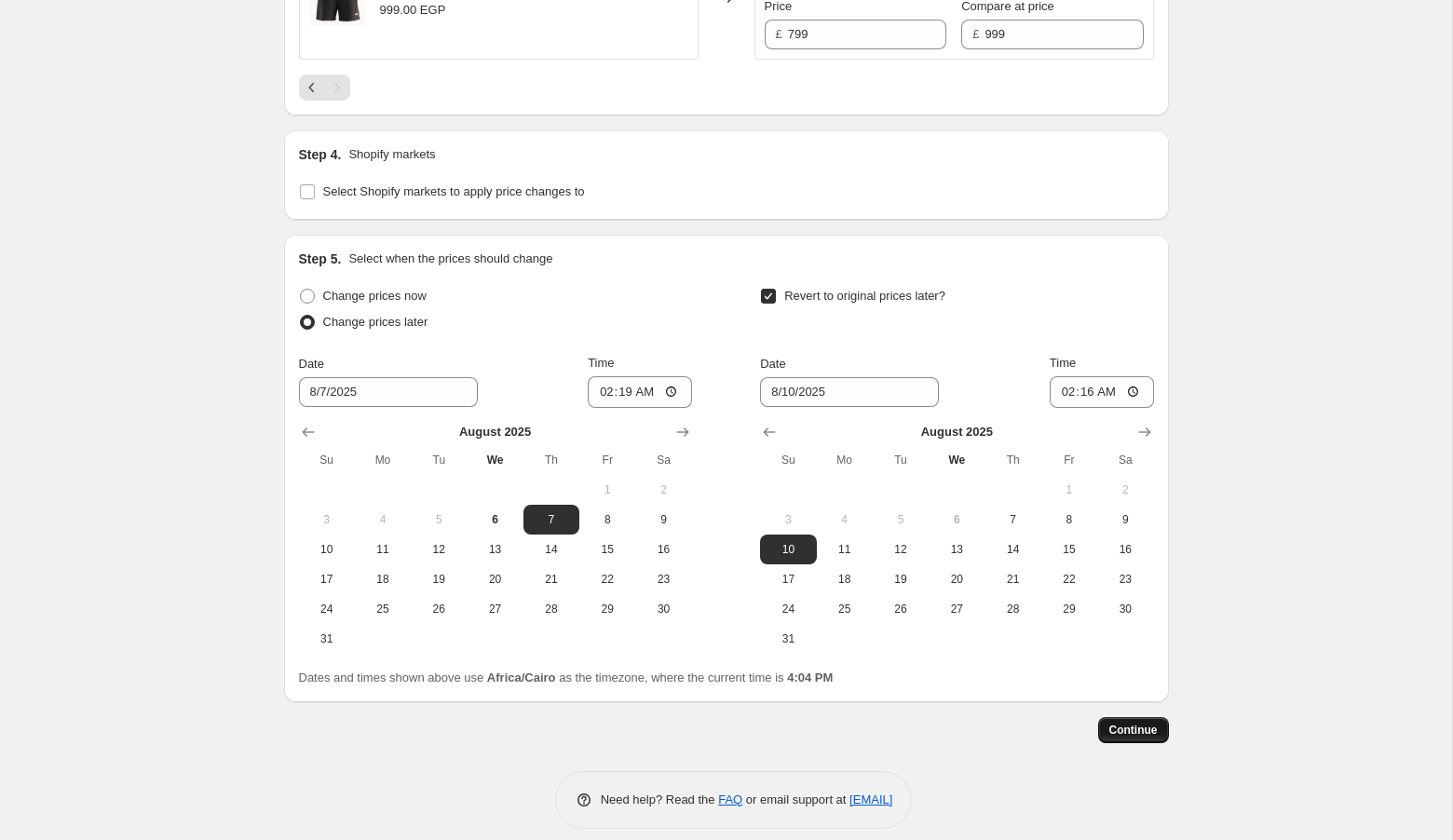 click on "Continue" at bounding box center [1134, 730] 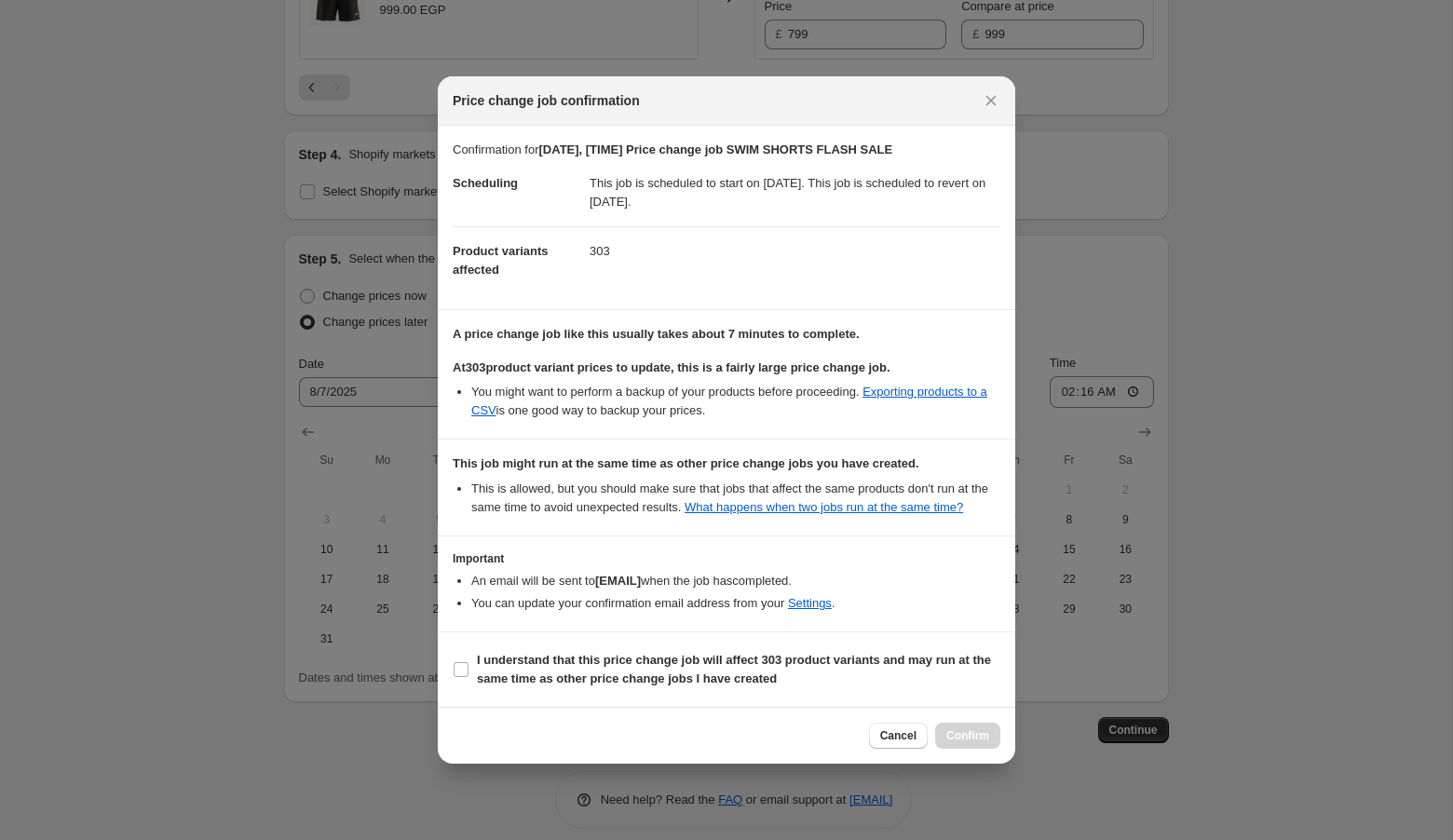 click on "Price change job confirmation" at bounding box center [726, 101] 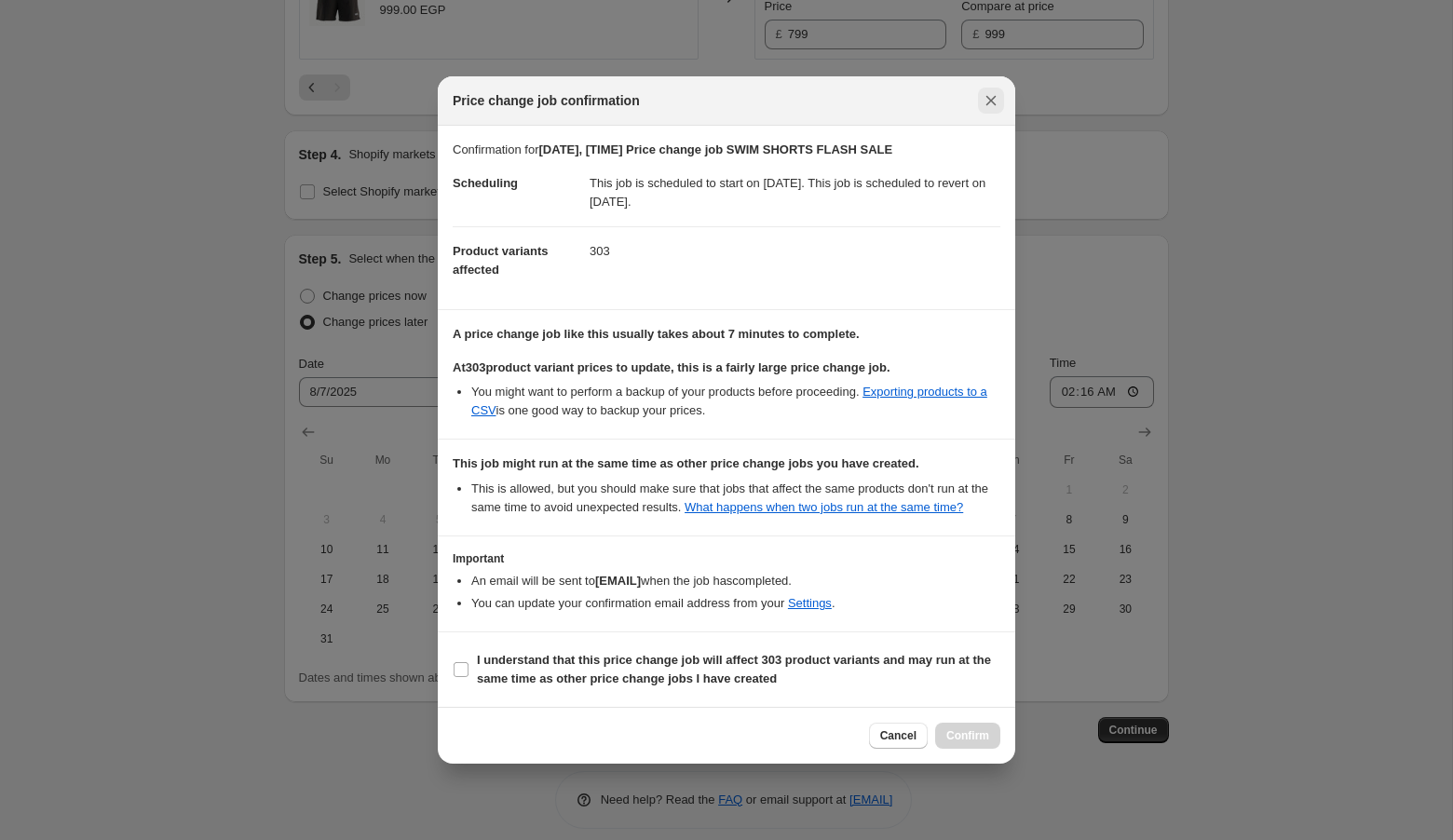 click 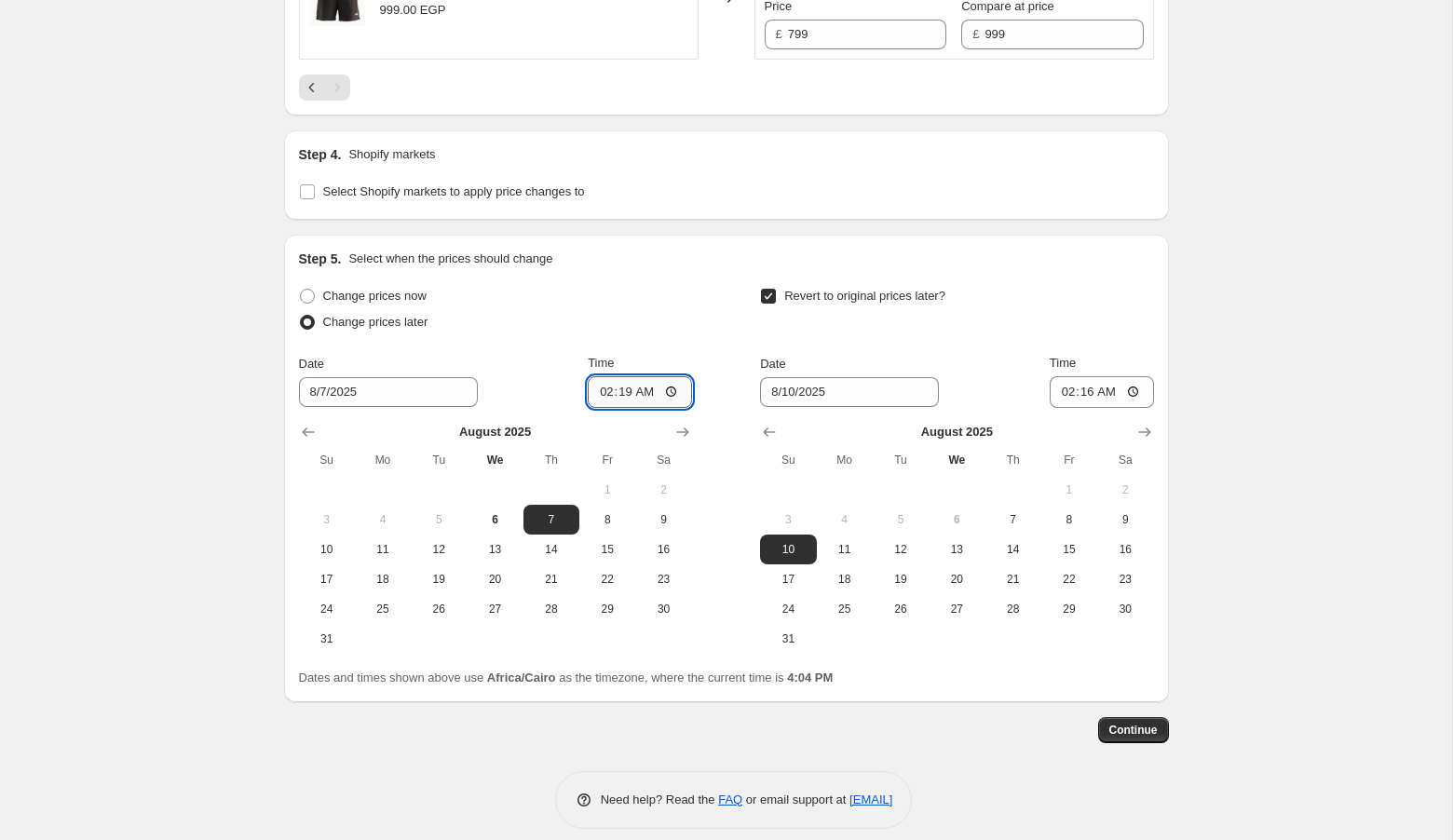 click on "02:19" at bounding box center [640, 392] 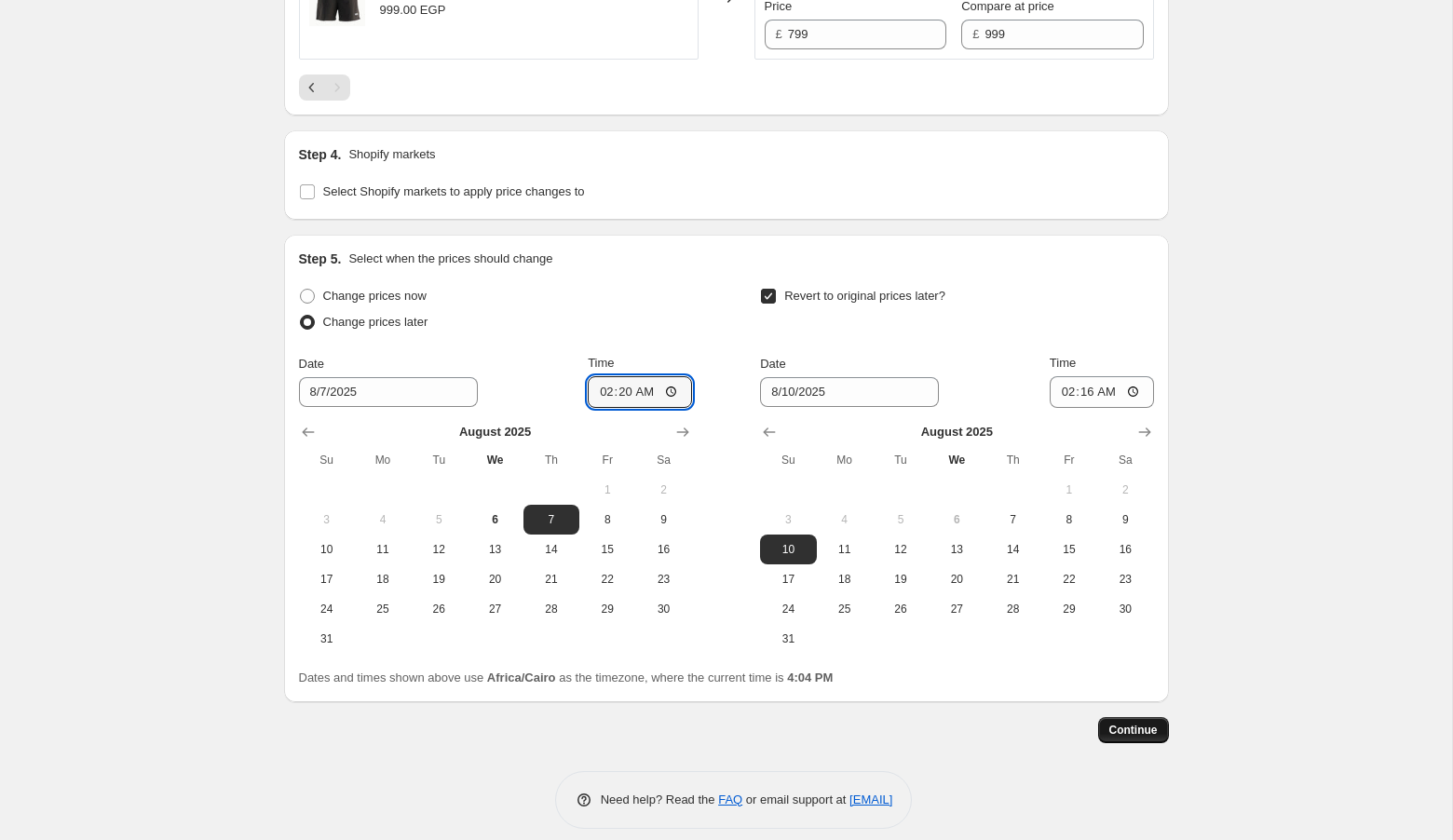 click on "Continue" at bounding box center (1134, 730) 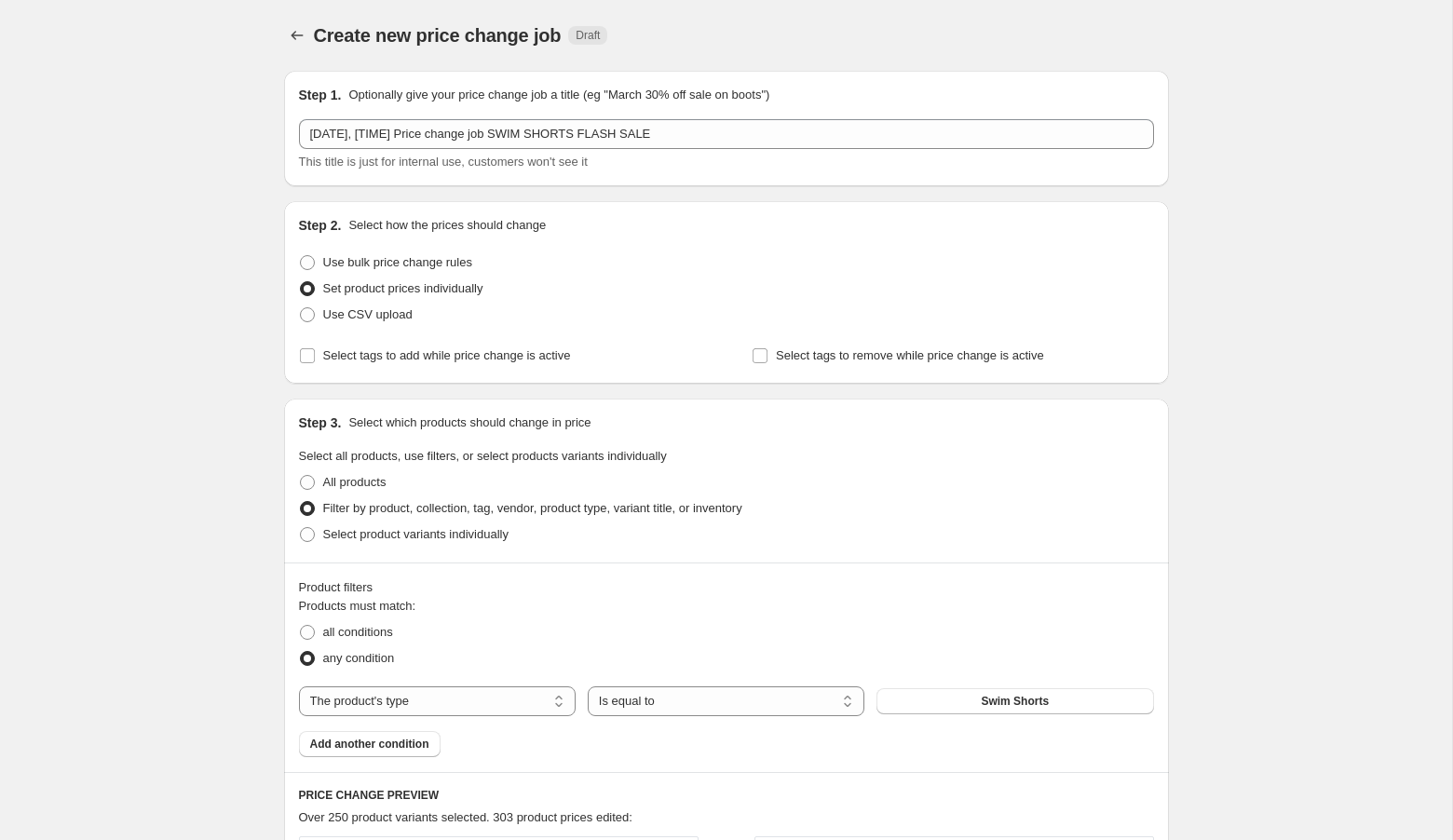 scroll, scrollTop: 1817, scrollLeft: 0, axis: vertical 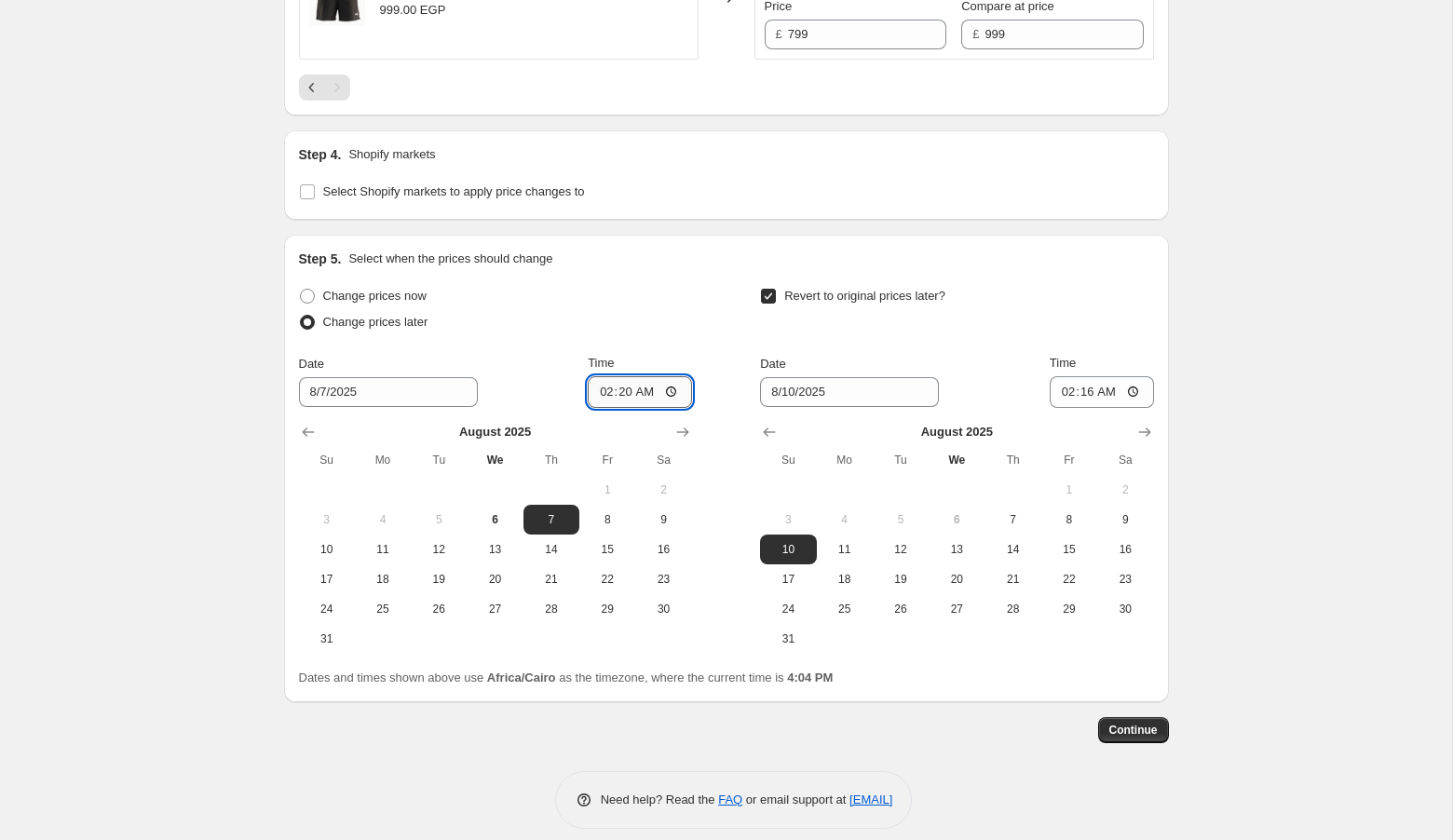click on "02:20" at bounding box center (640, 392) 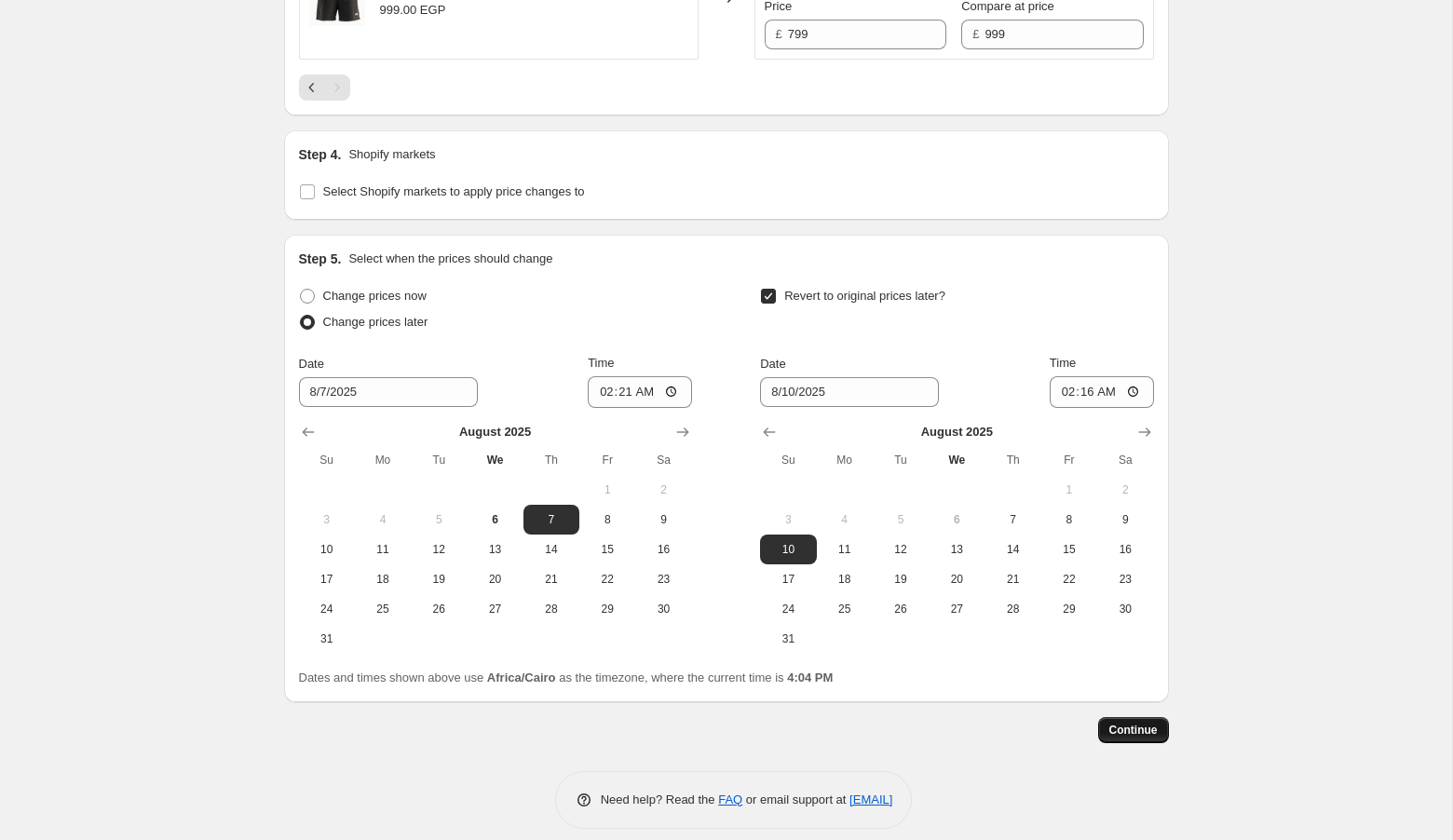 click on "Continue" at bounding box center (1134, 730) 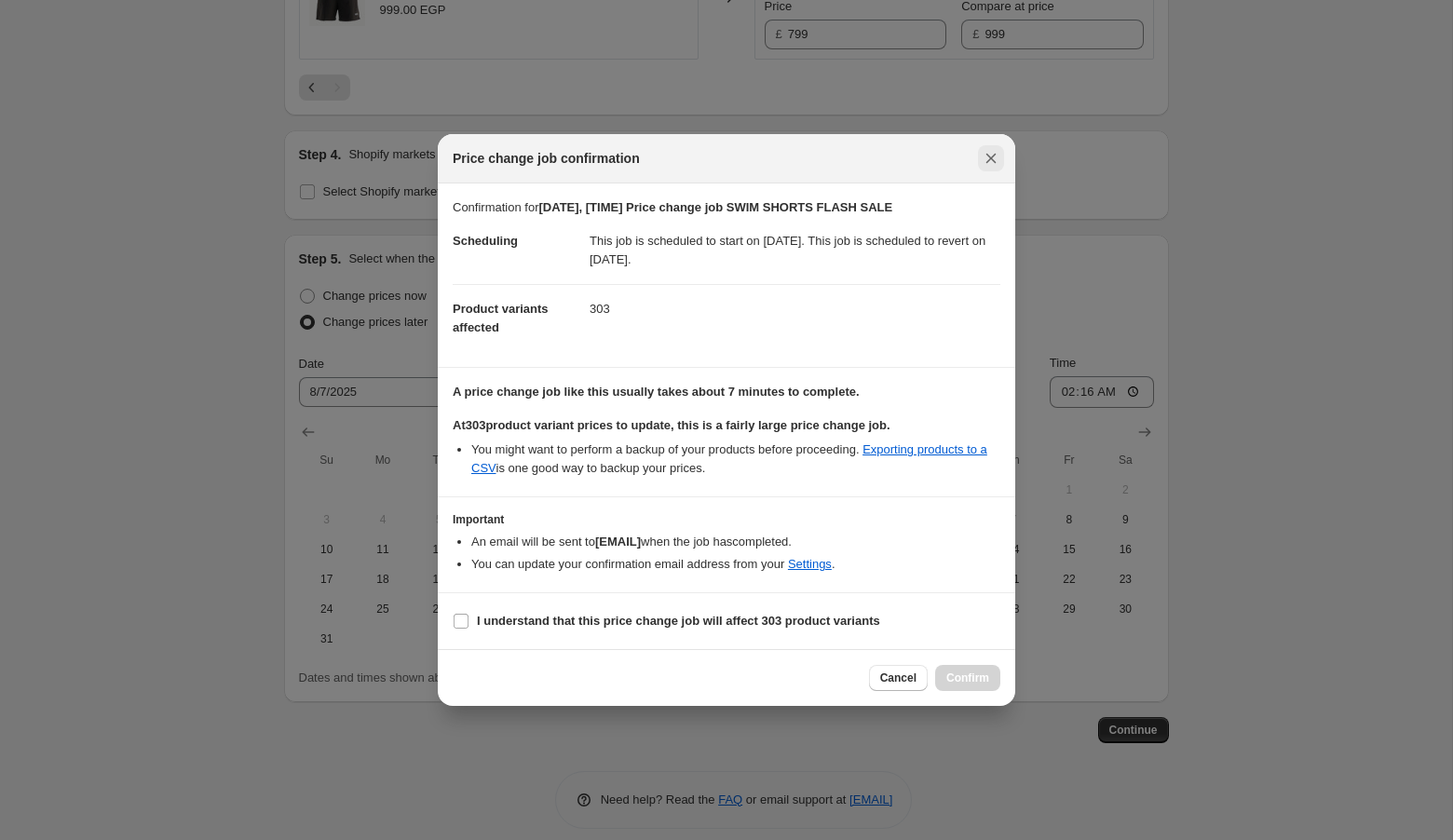 click 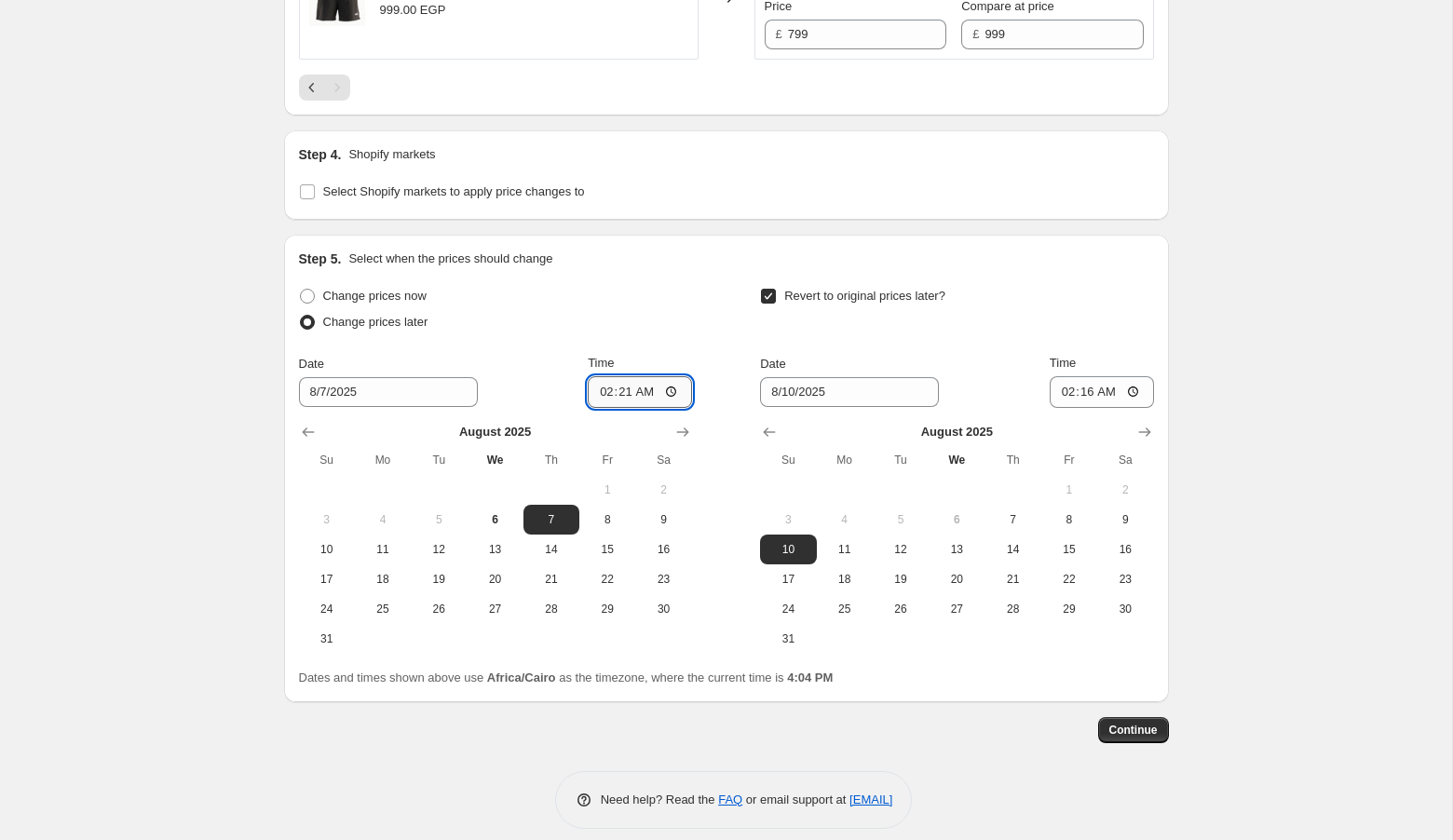 click on "02:21" at bounding box center (640, 392) 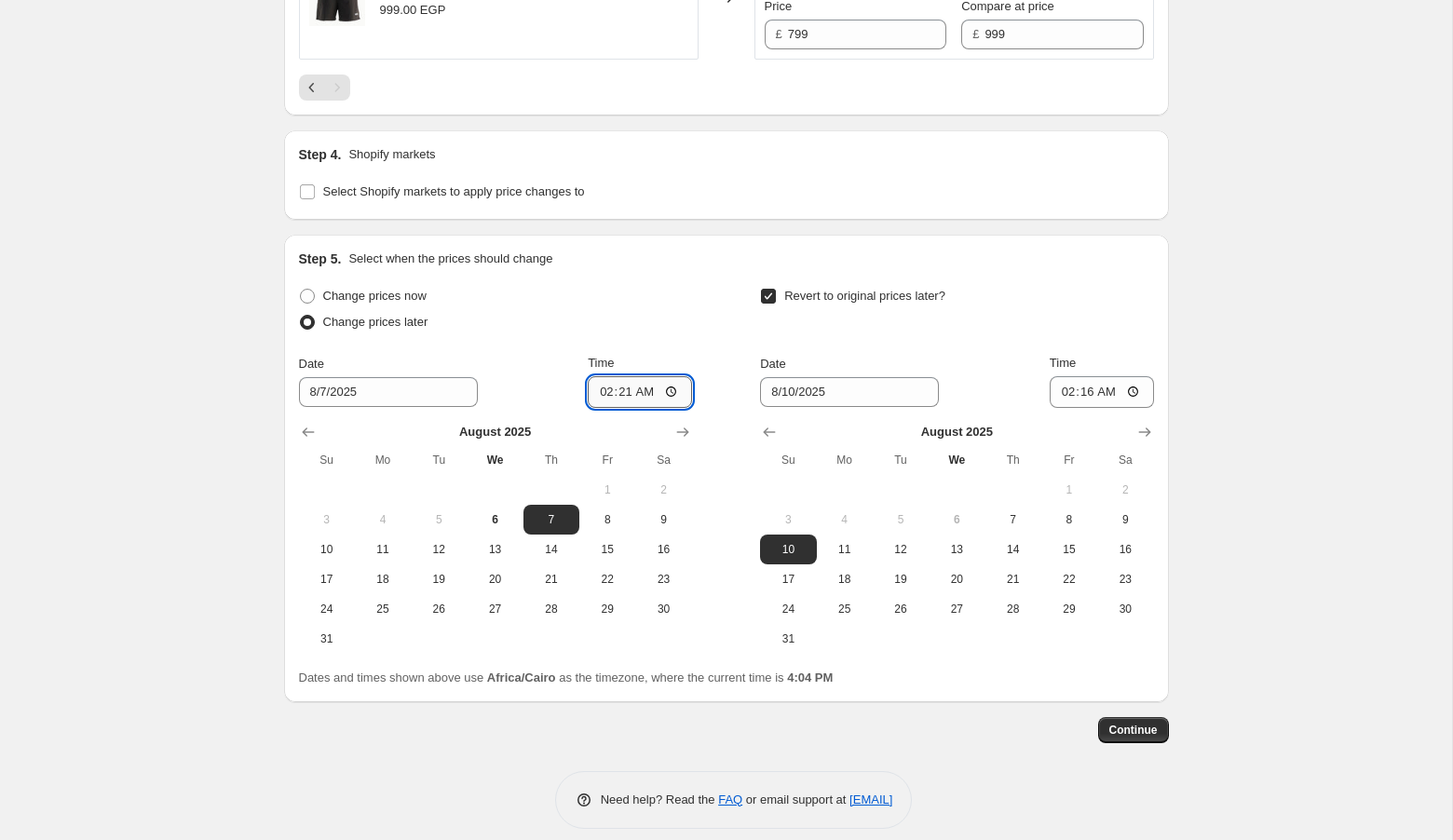 click on "02:21" at bounding box center (640, 392) 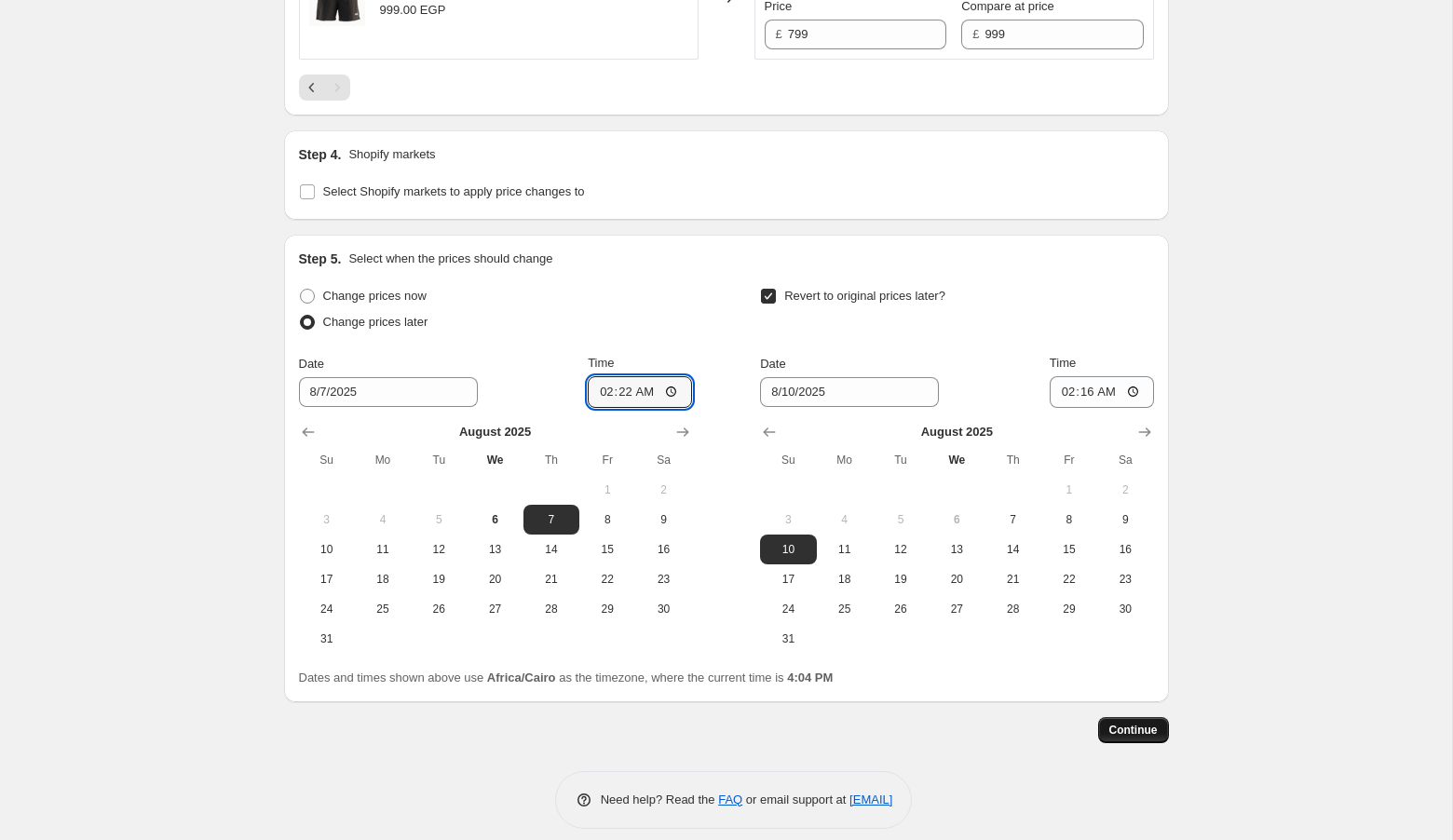 click on "Continue" at bounding box center [1134, 730] 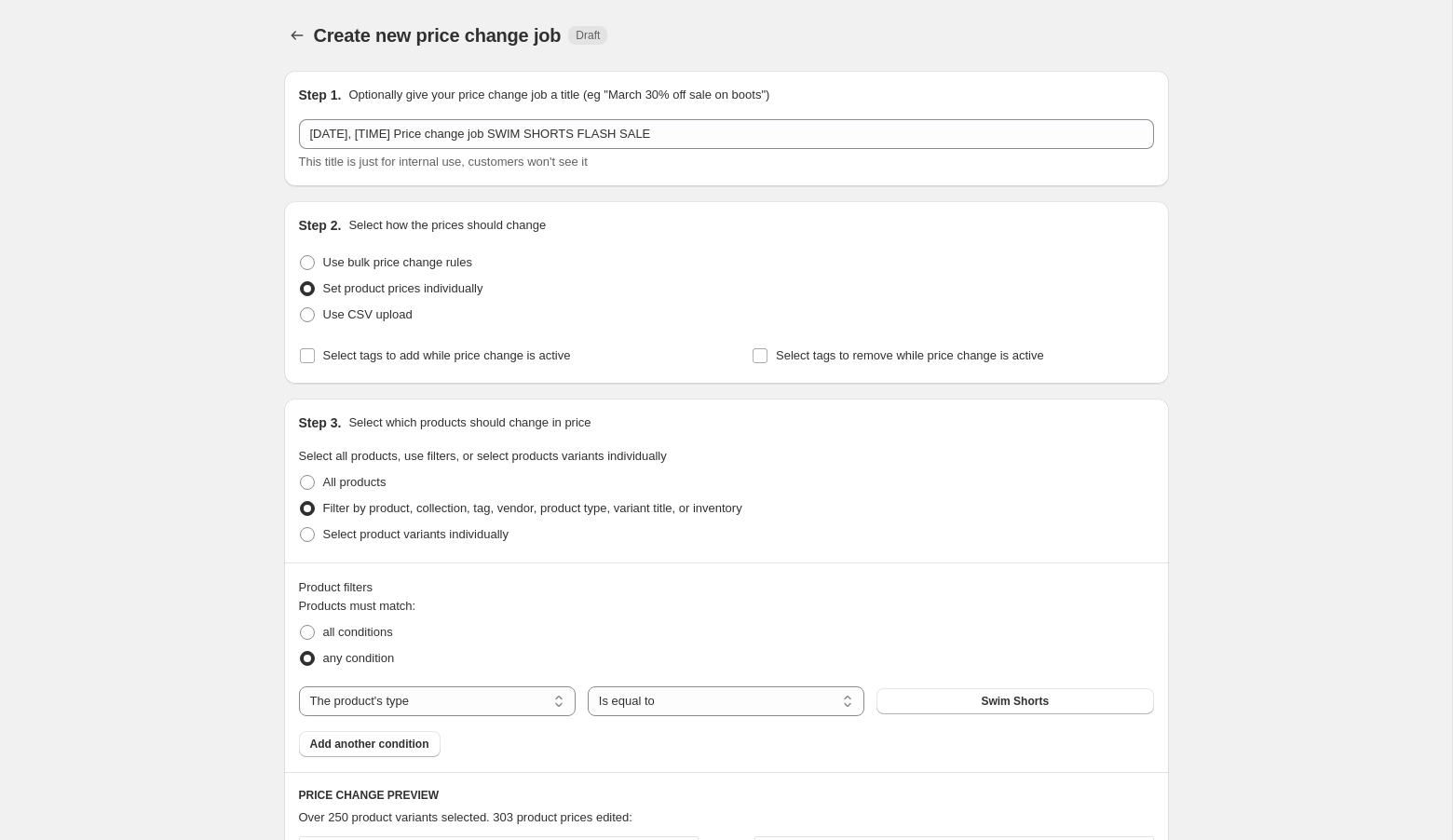 scroll, scrollTop: 1817, scrollLeft: 0, axis: vertical 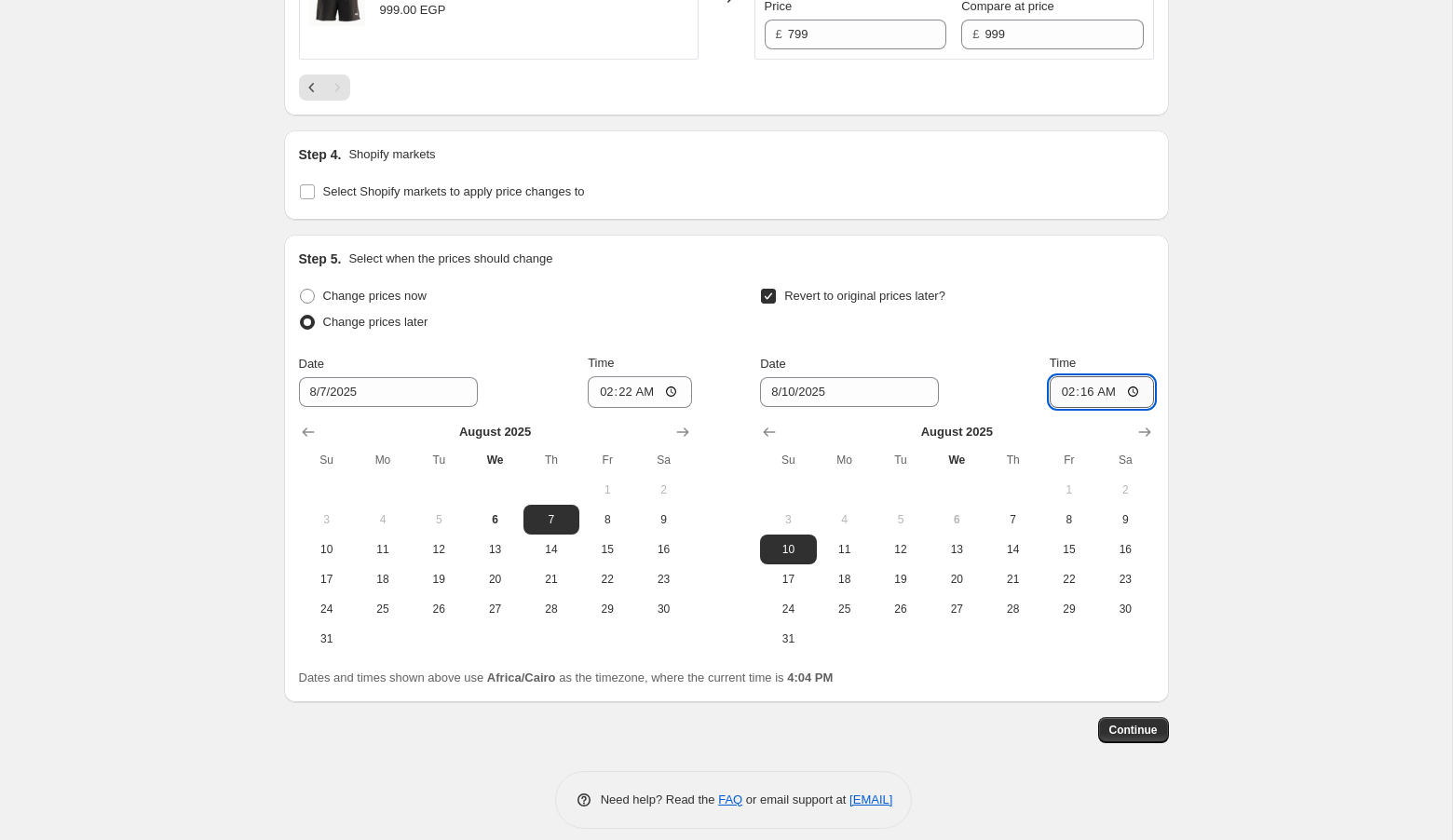 click on "02:16" at bounding box center (1102, 392) 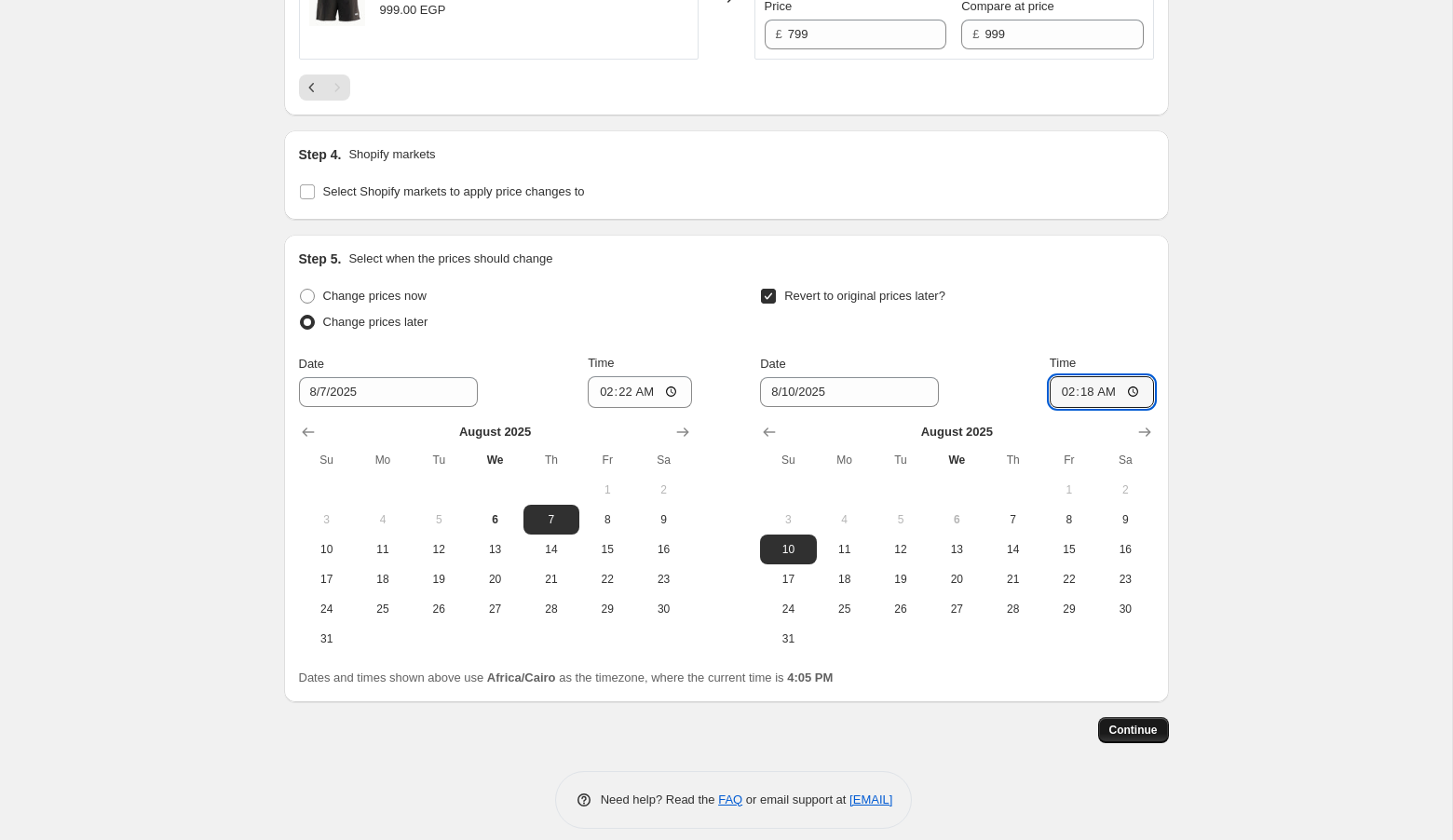click on "Continue" at bounding box center (1134, 730) 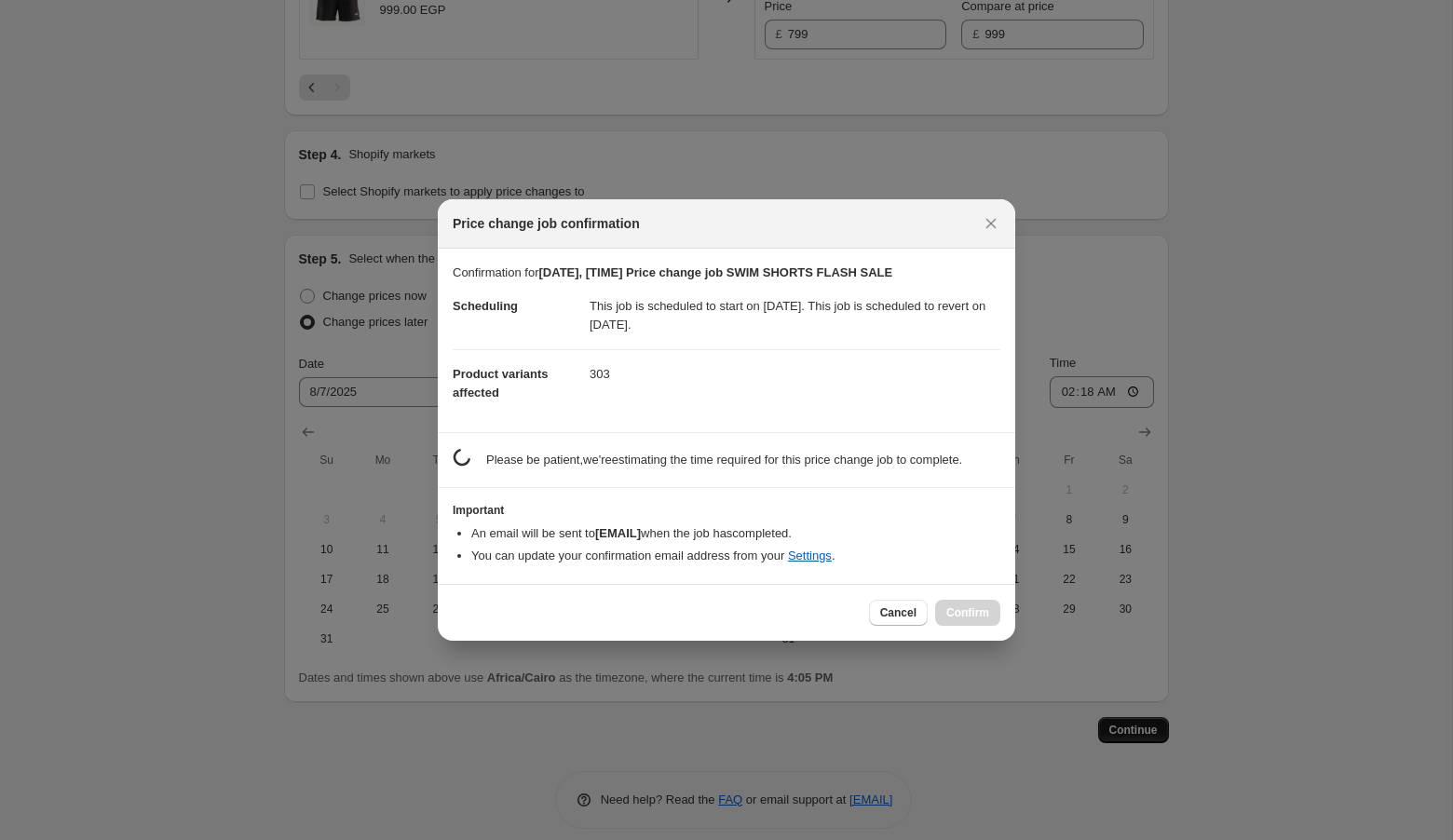 scroll, scrollTop: 0, scrollLeft: 0, axis: both 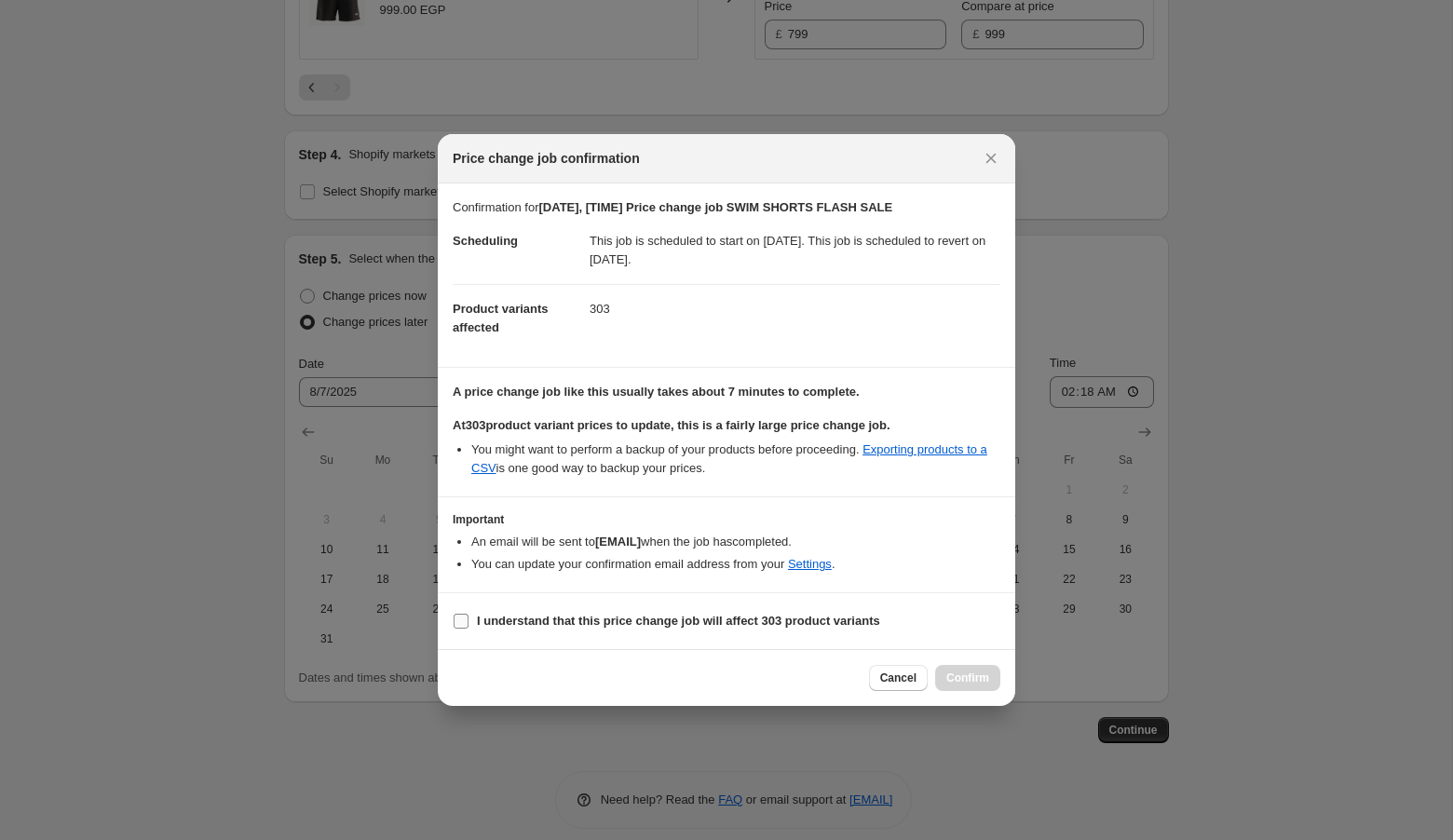 click on "I understand that this price change job will affect 303 product variants" at bounding box center (678, 620) 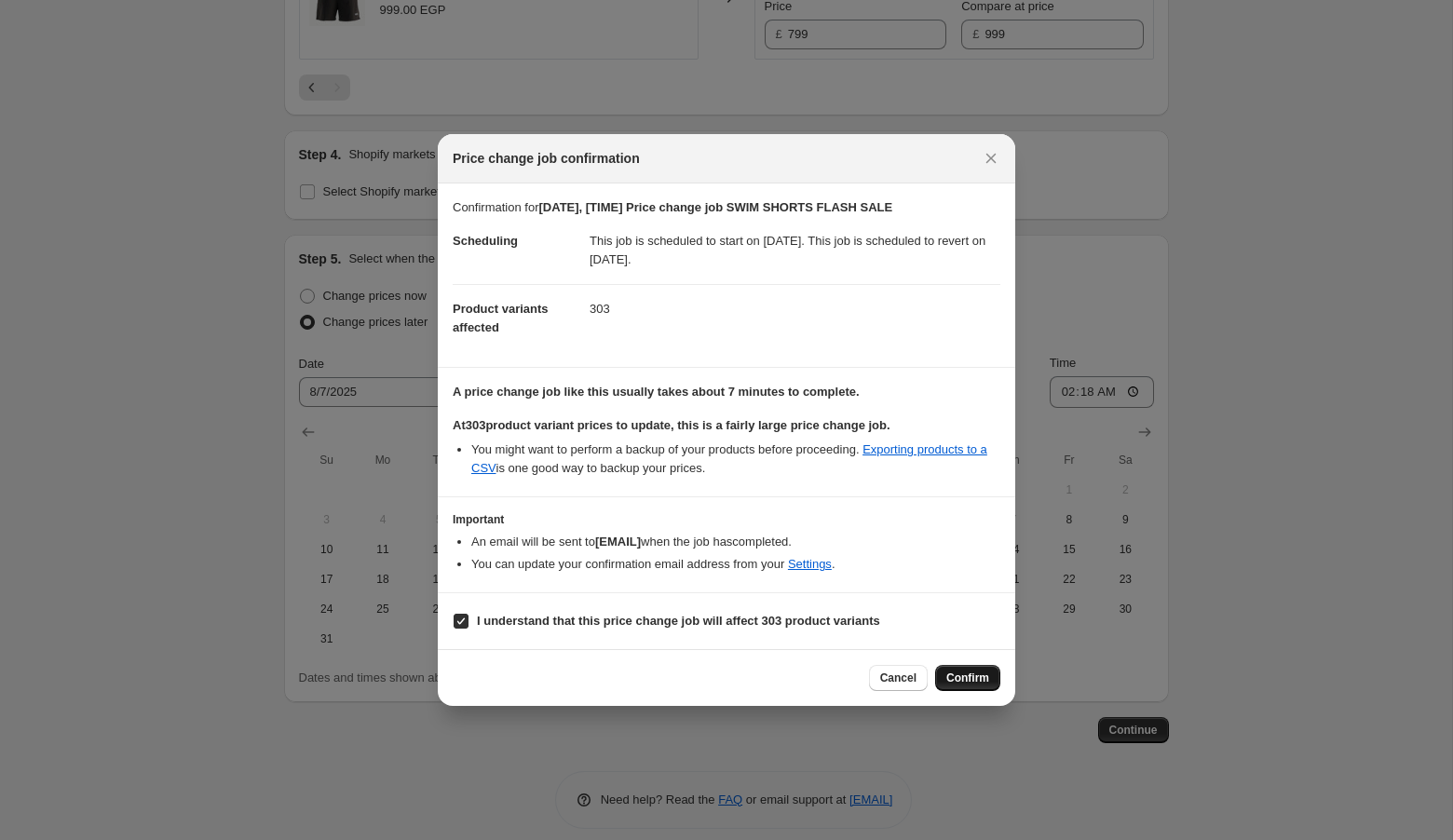 click on "Confirm" at bounding box center (968, 678) 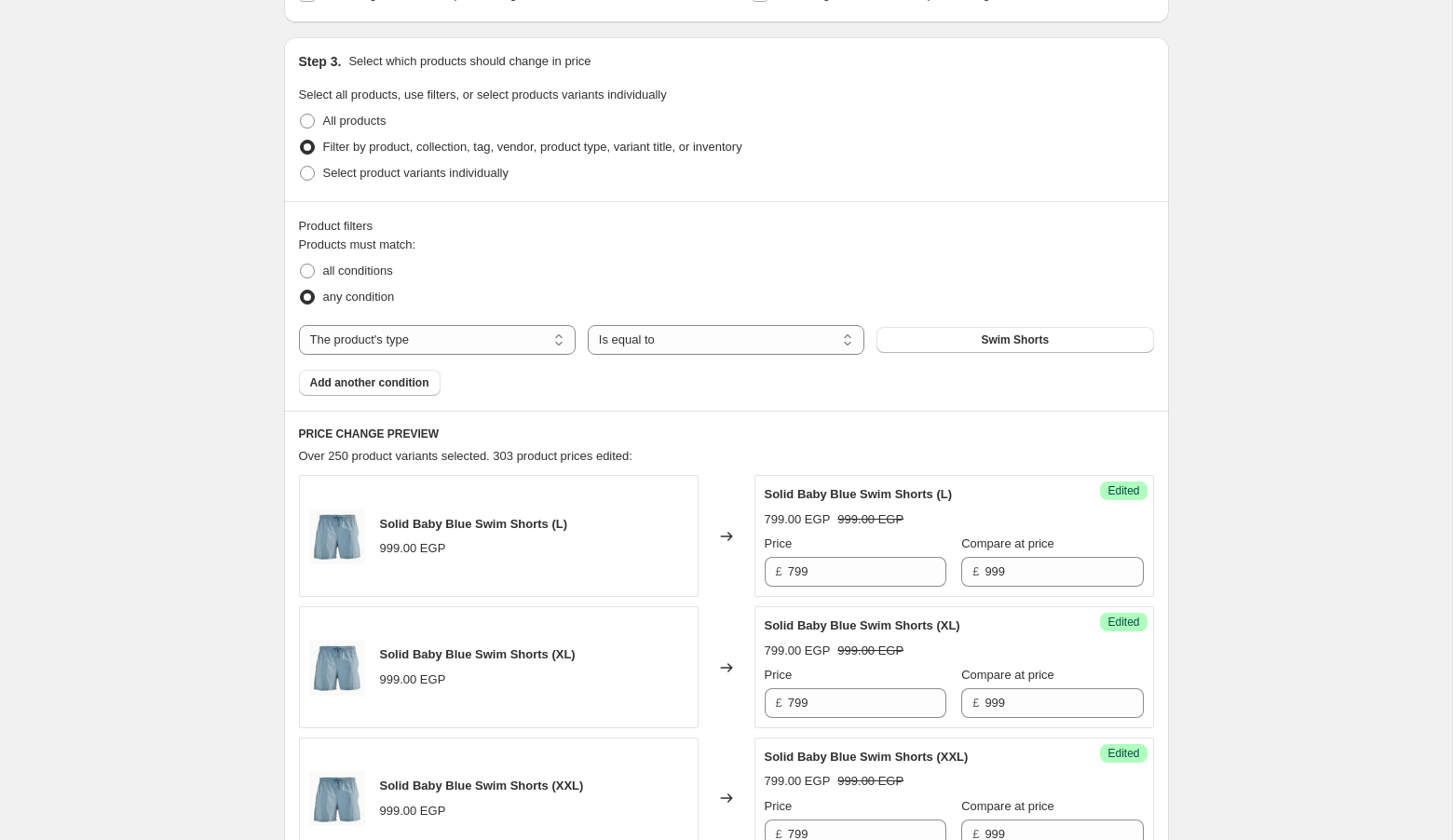scroll, scrollTop: 0, scrollLeft: 0, axis: both 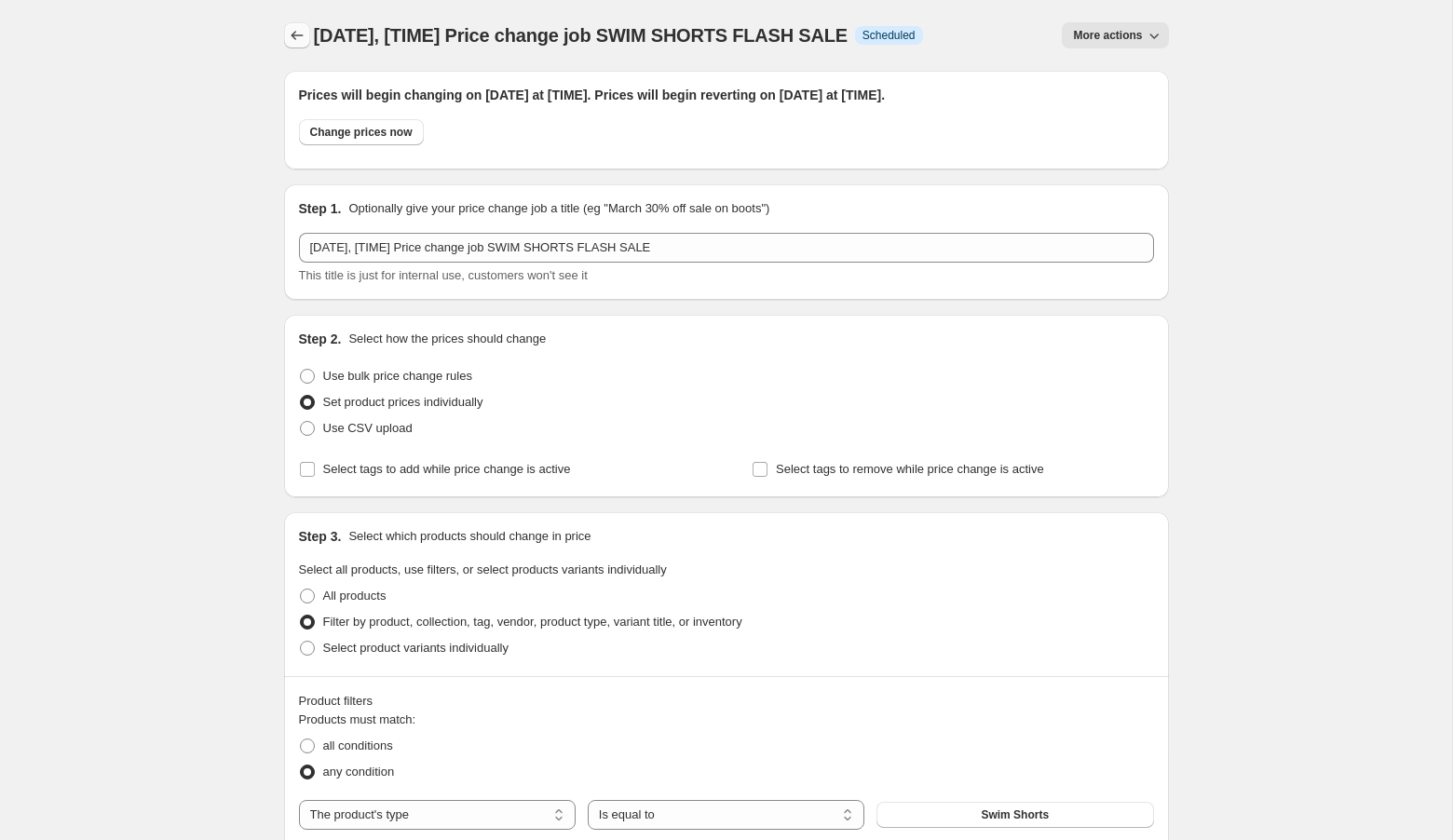 click 